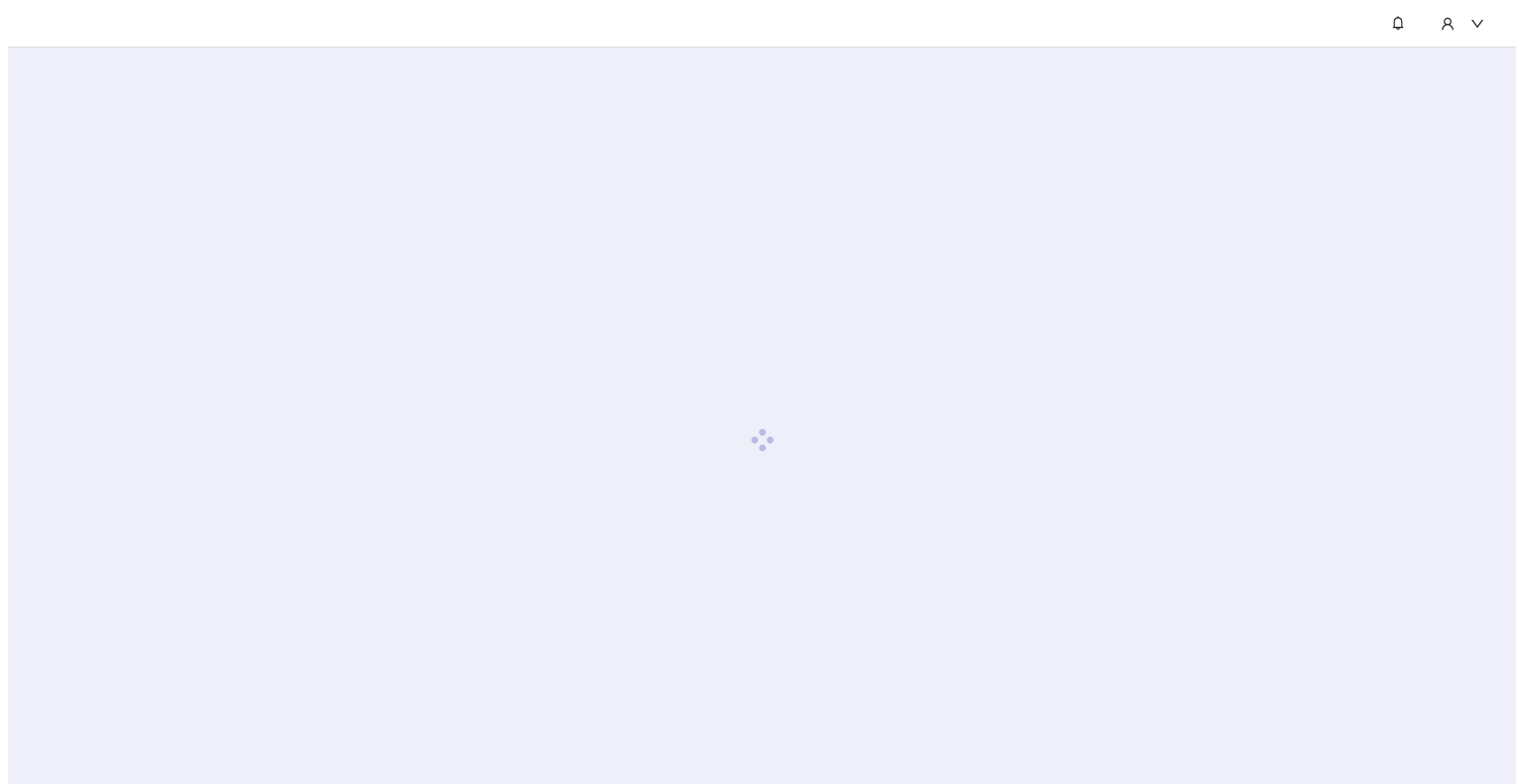 scroll, scrollTop: 0, scrollLeft: 0, axis: both 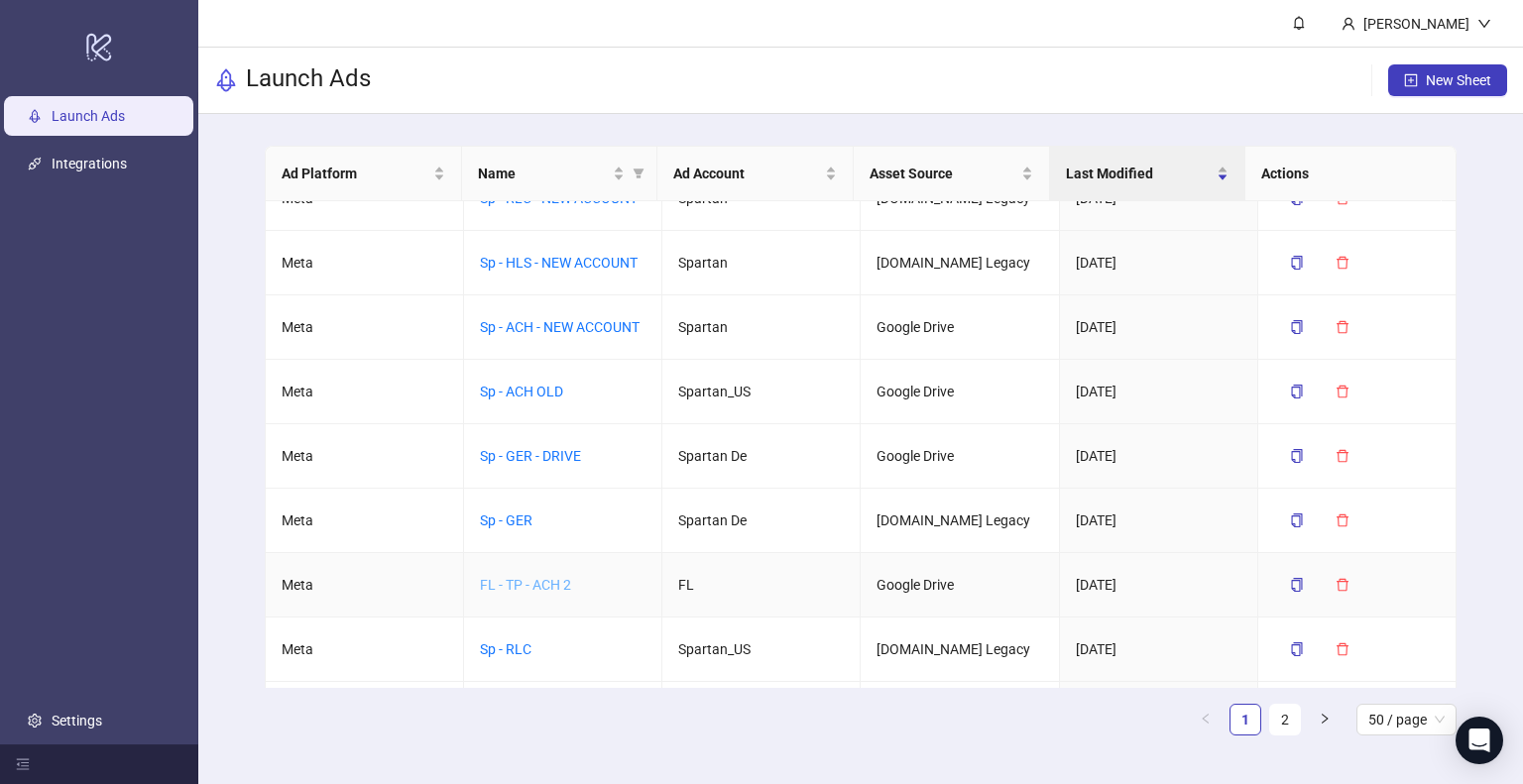 click on "FL - TP - ACH 2" at bounding box center [526, 585] 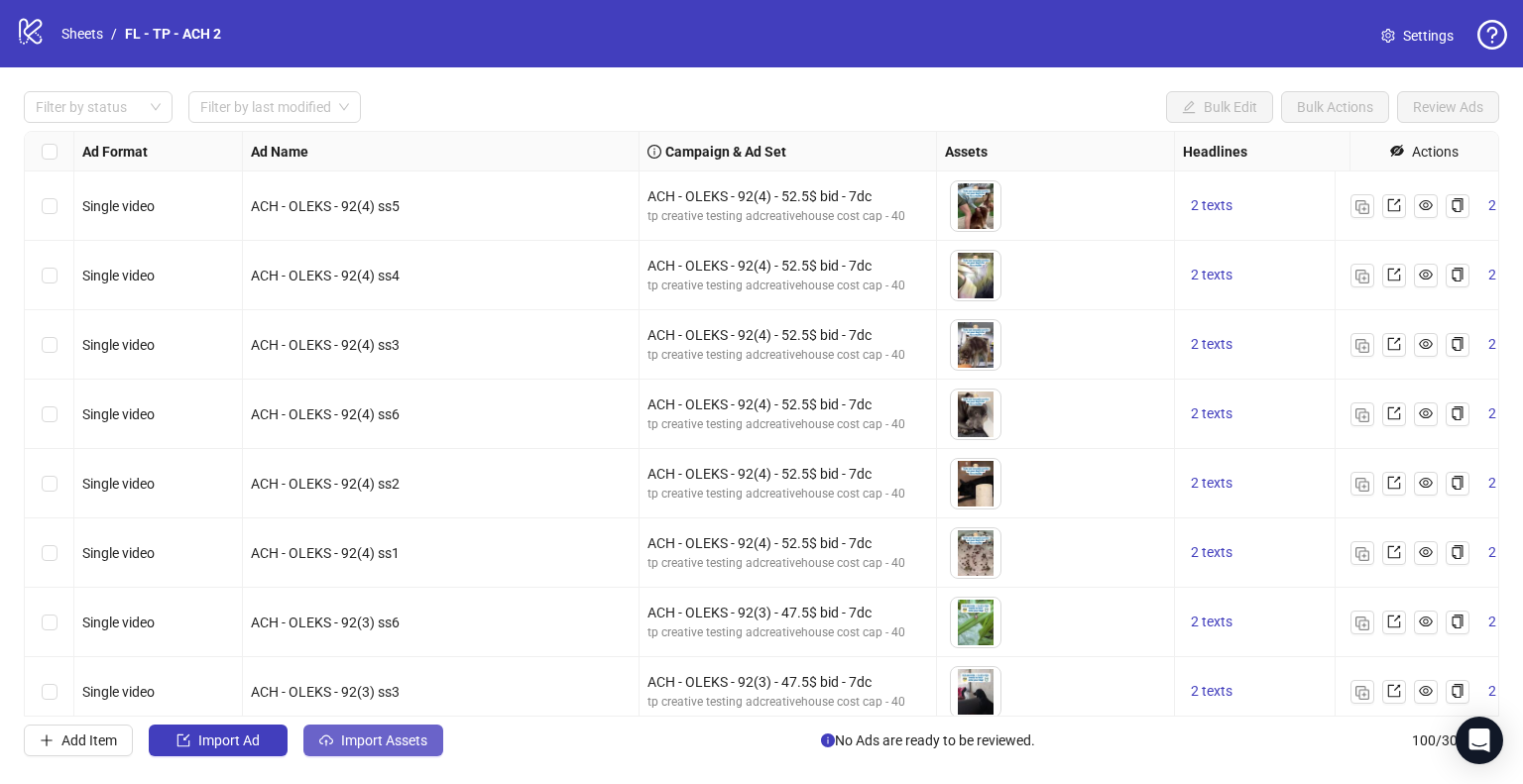 click on "Import Assets" at bounding box center [373, 740] 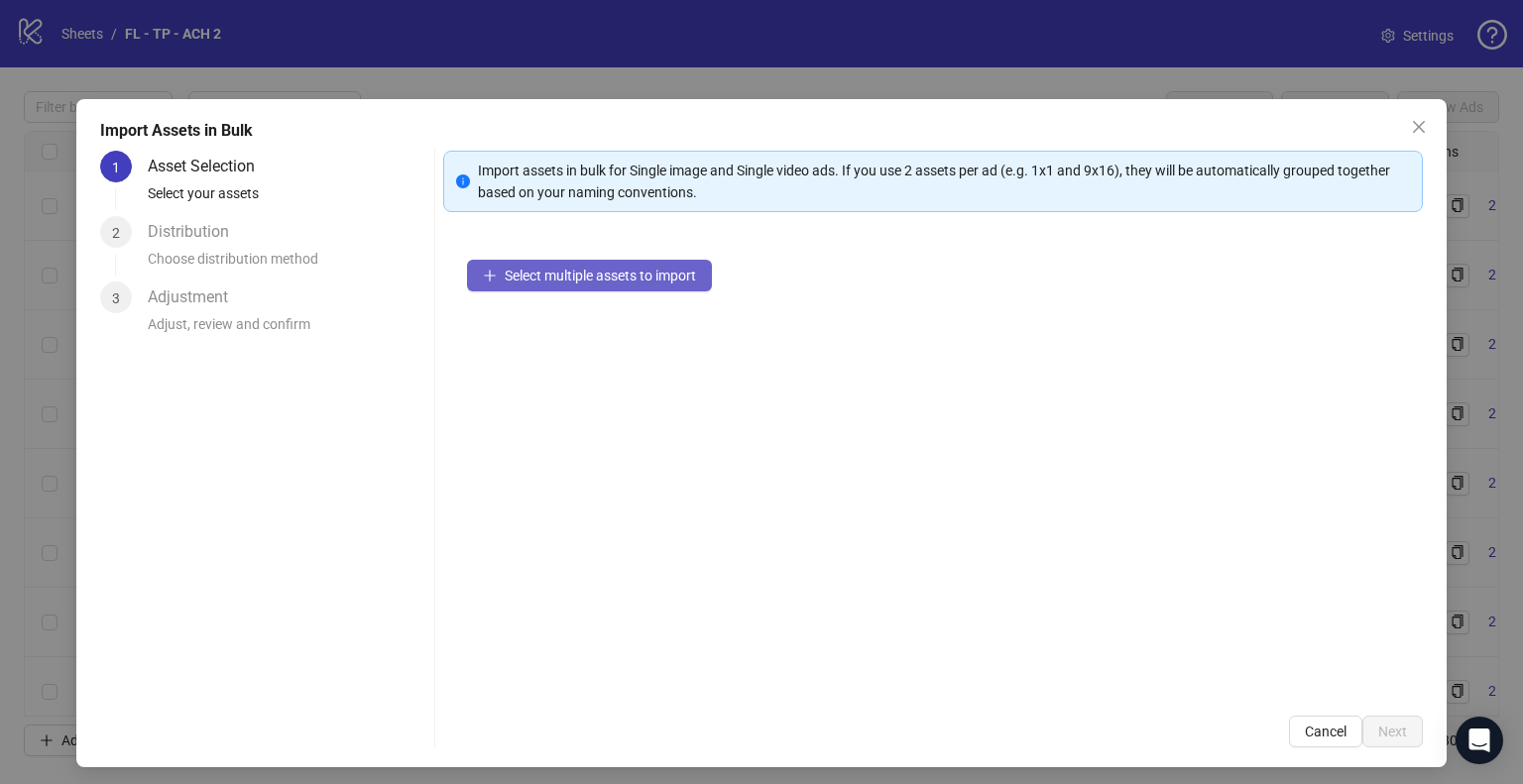 click on "Select multiple assets to import" at bounding box center [600, 276] 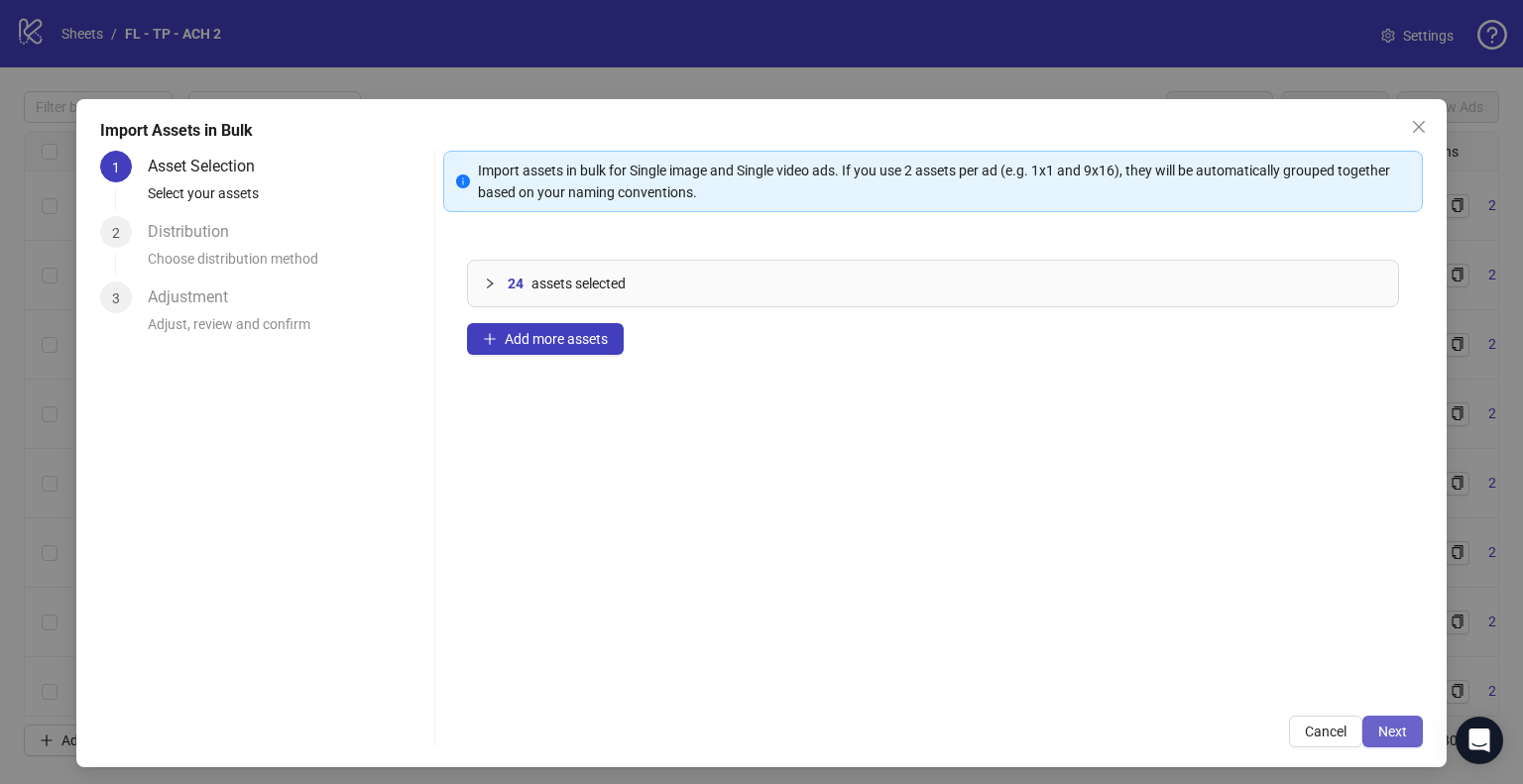 click on "Next" at bounding box center (1392, 731) 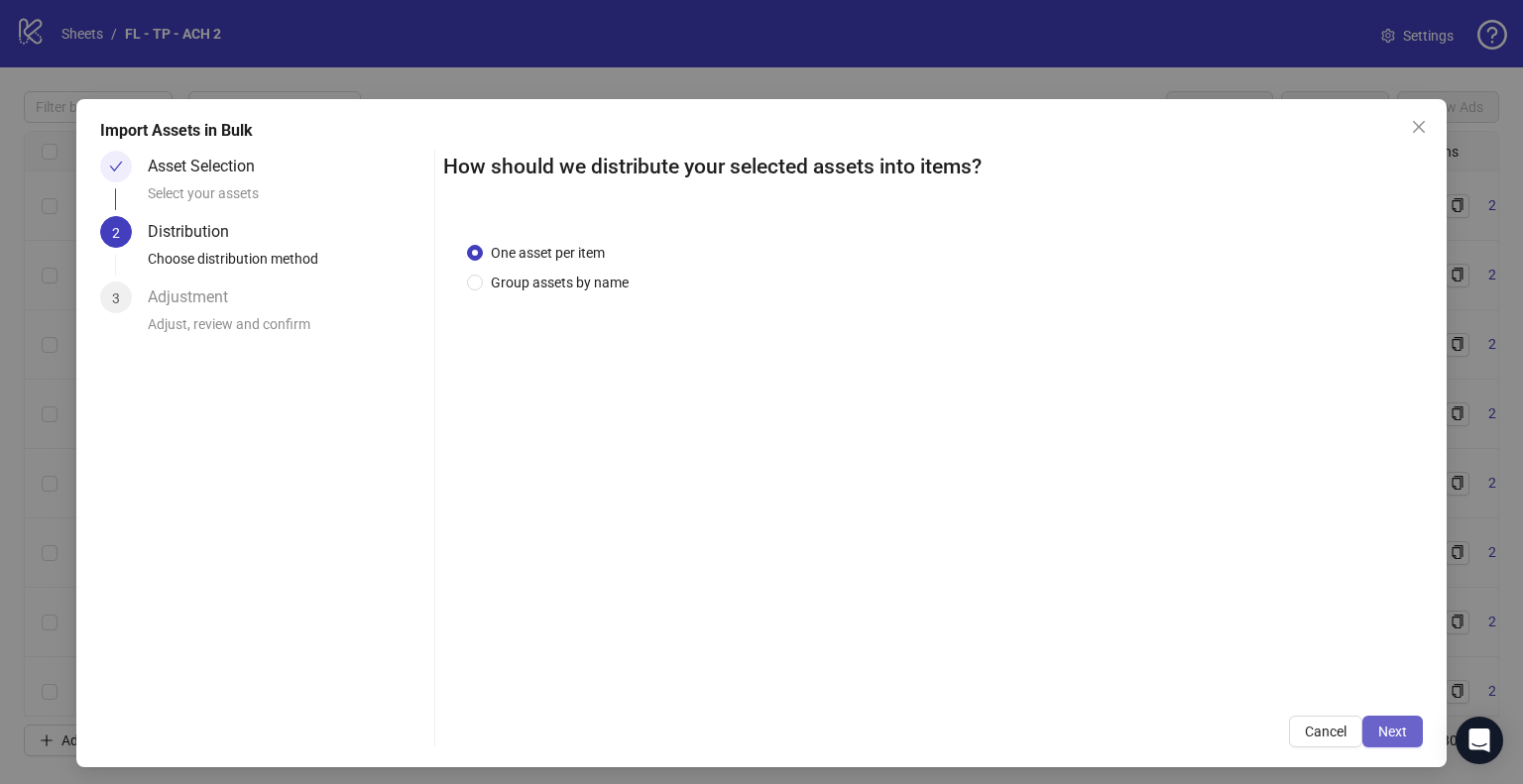 click on "Next" at bounding box center (1392, 731) 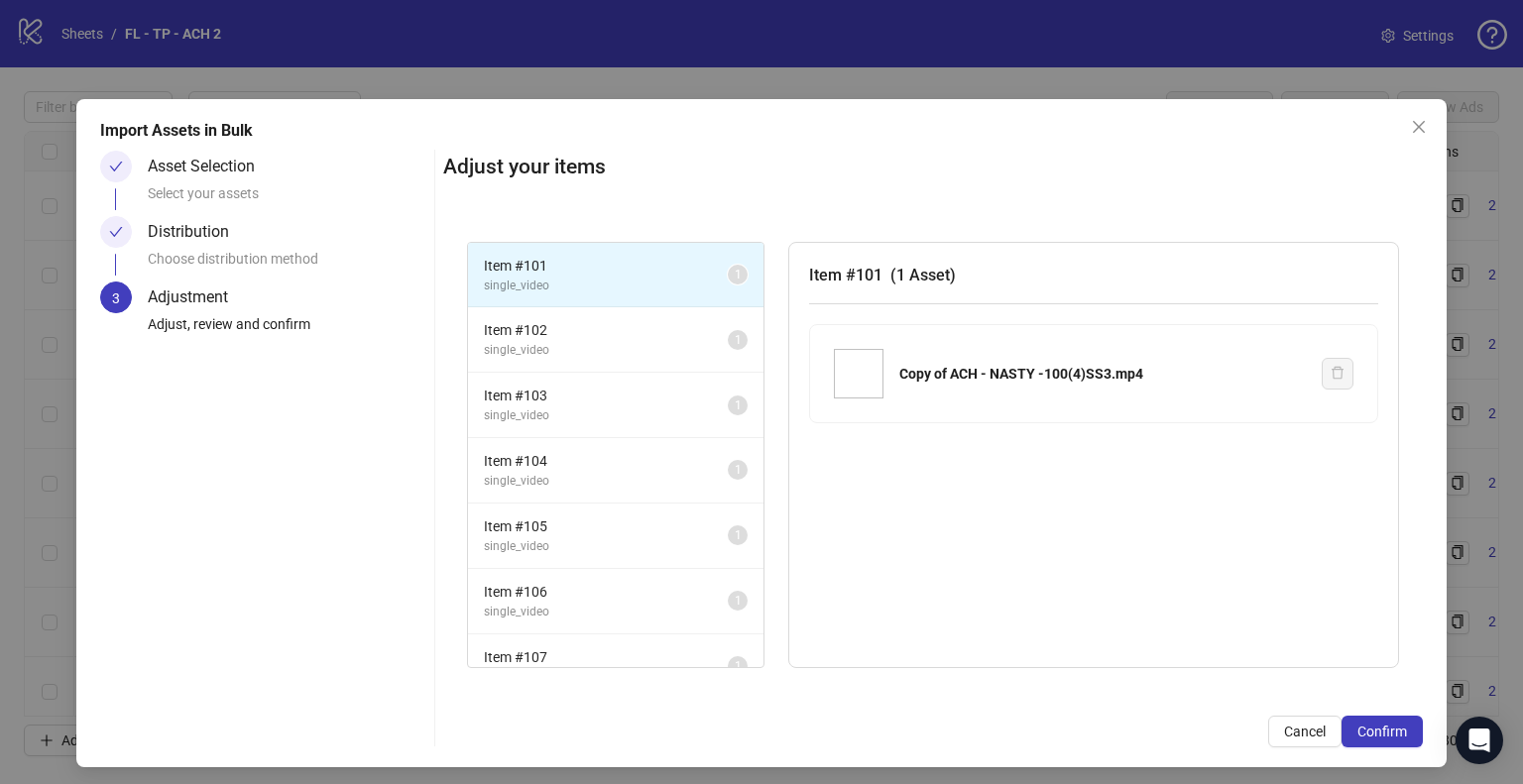 click on "Confirm" at bounding box center (1382, 731) 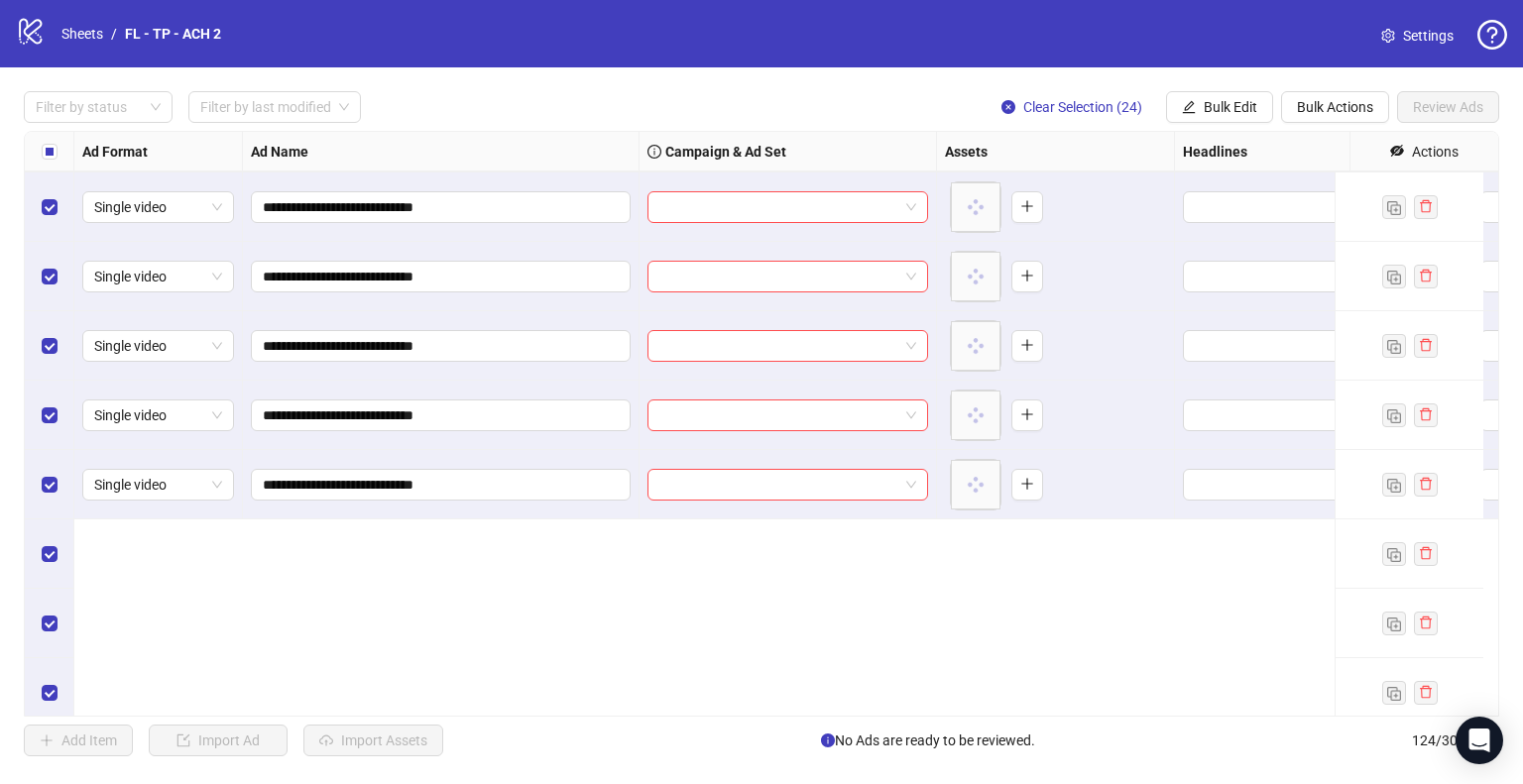 scroll, scrollTop: 6784, scrollLeft: 0, axis: vertical 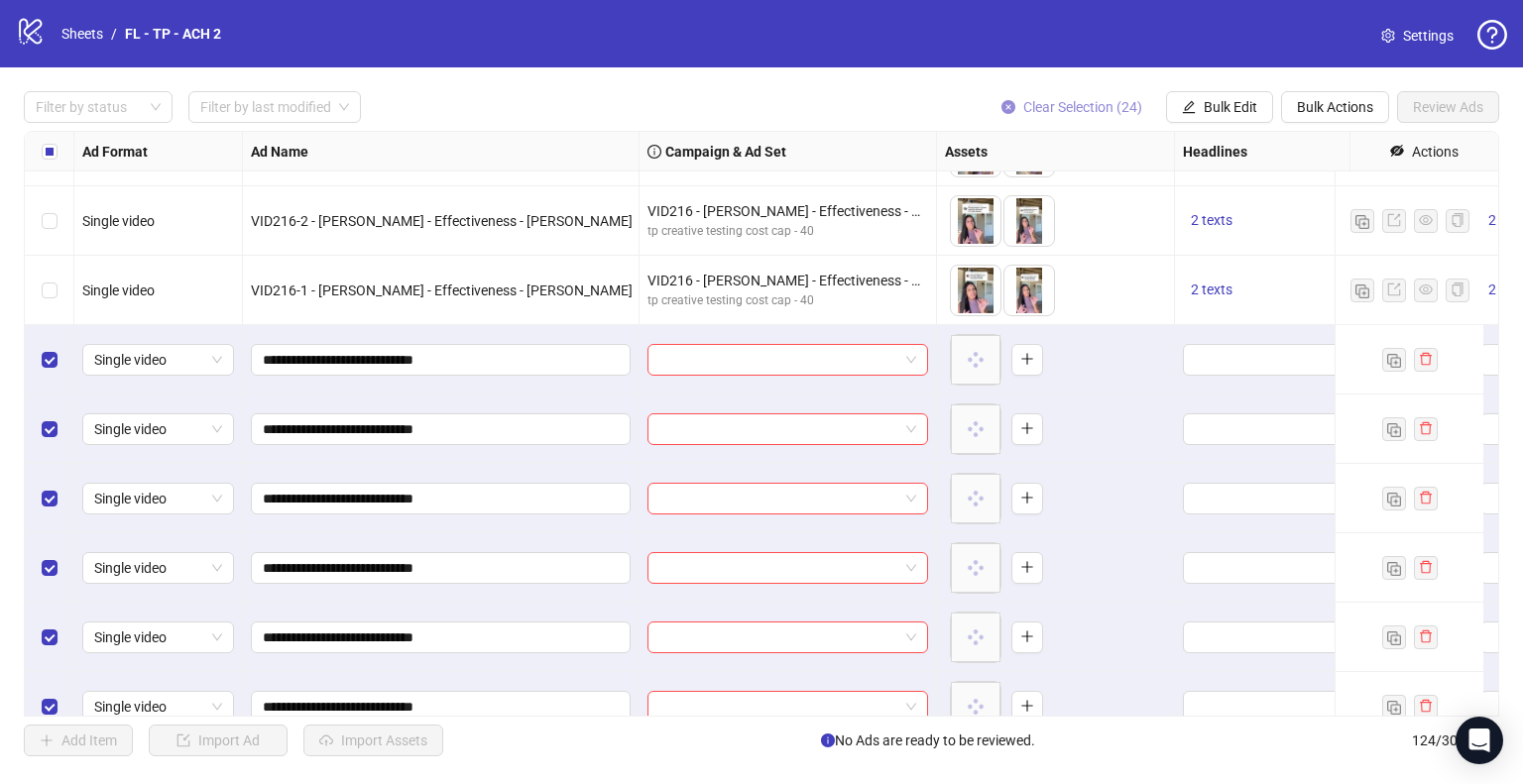 click on "Clear Selection (24)" at bounding box center [1083, 107] 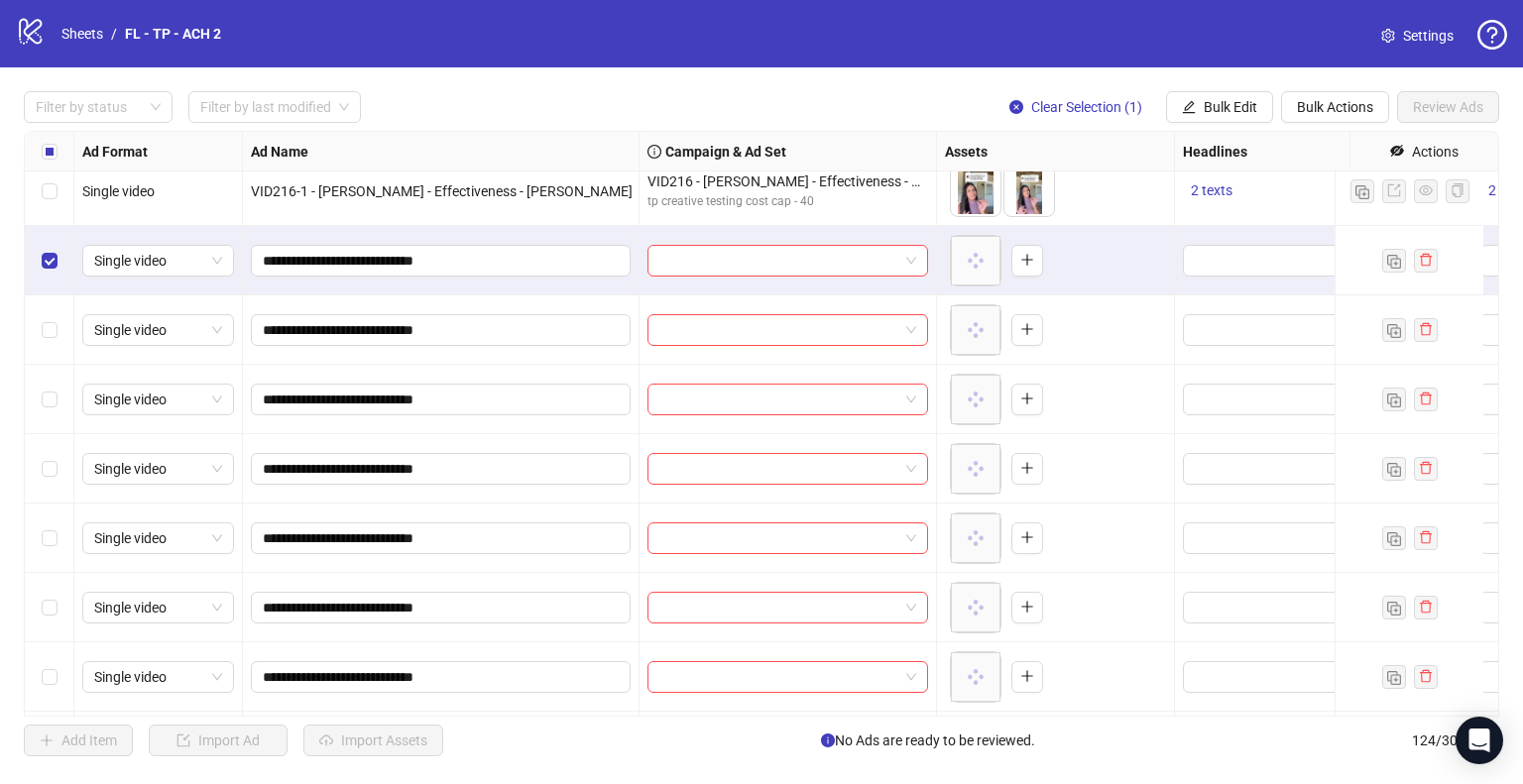 scroll, scrollTop: 6884, scrollLeft: 0, axis: vertical 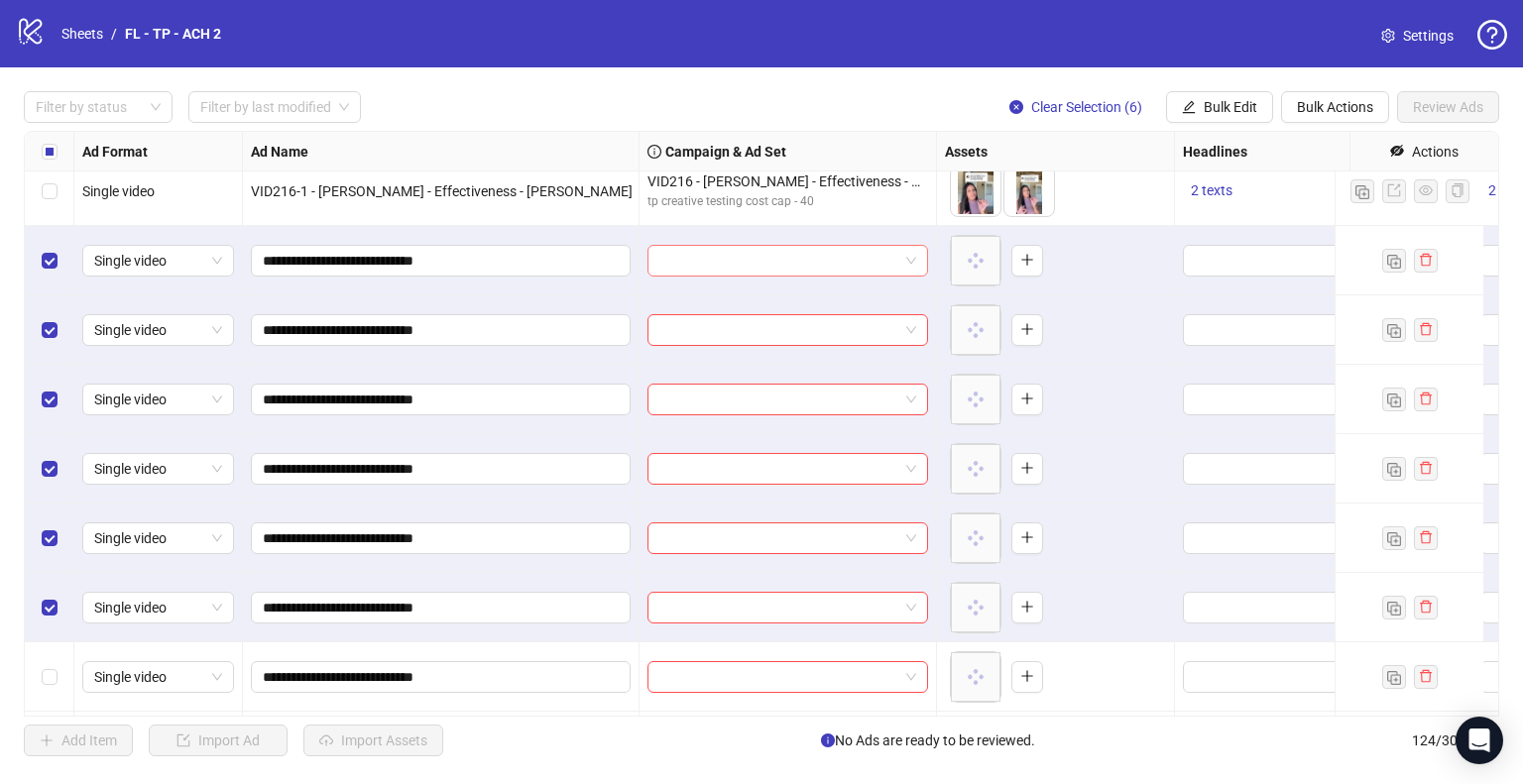 click at bounding box center (787, 261) 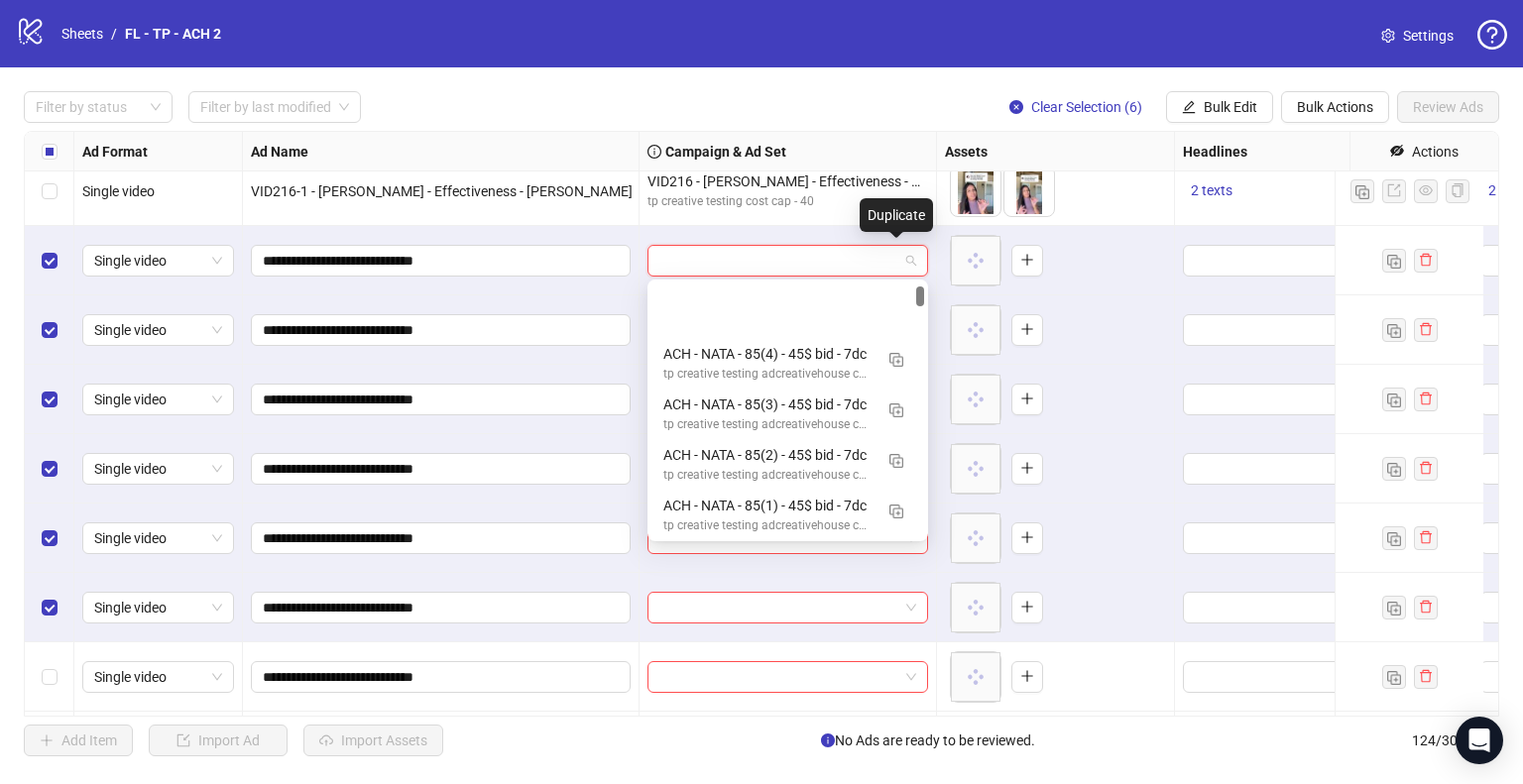 scroll, scrollTop: 297, scrollLeft: 0, axis: vertical 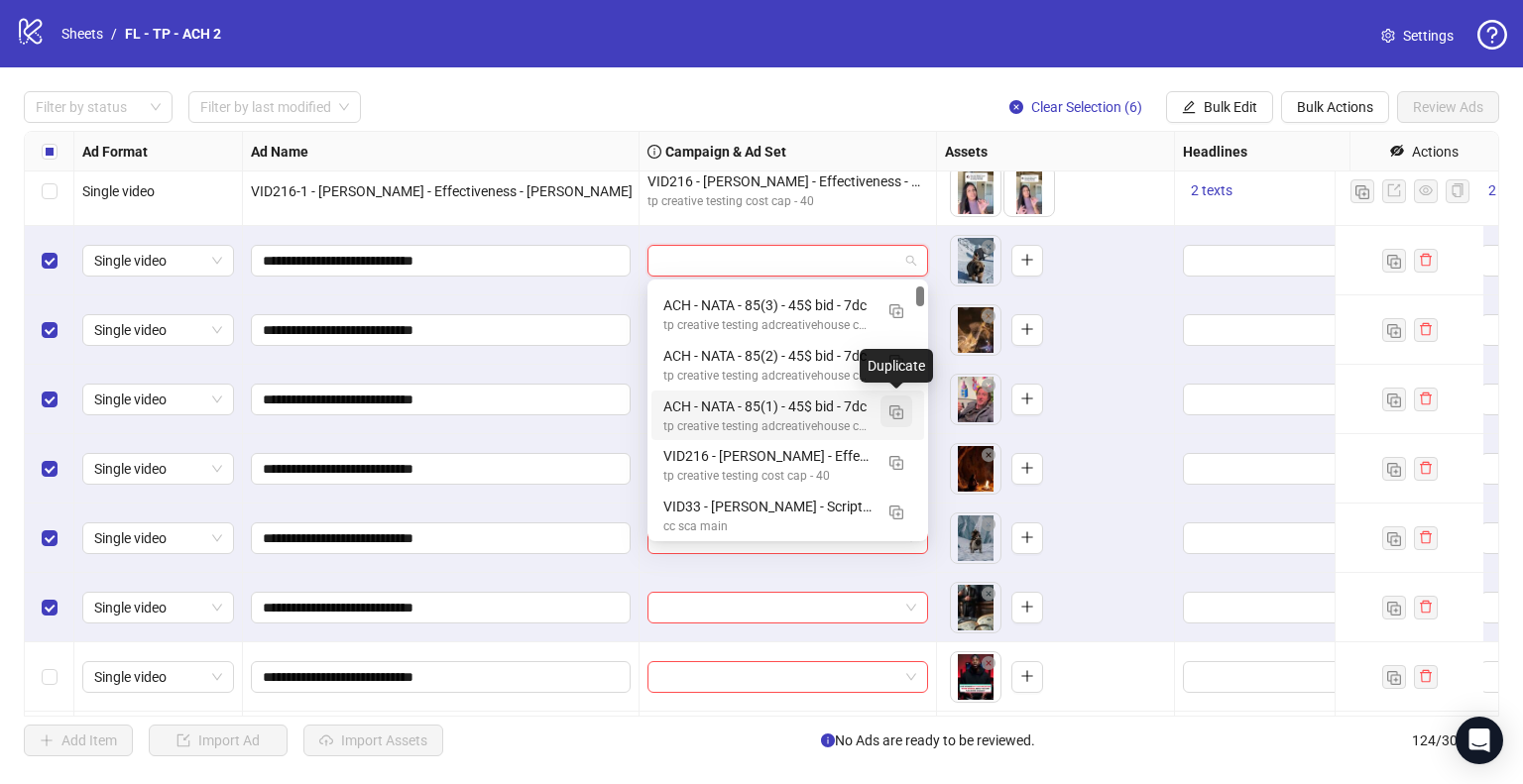 click at bounding box center (896, 411) 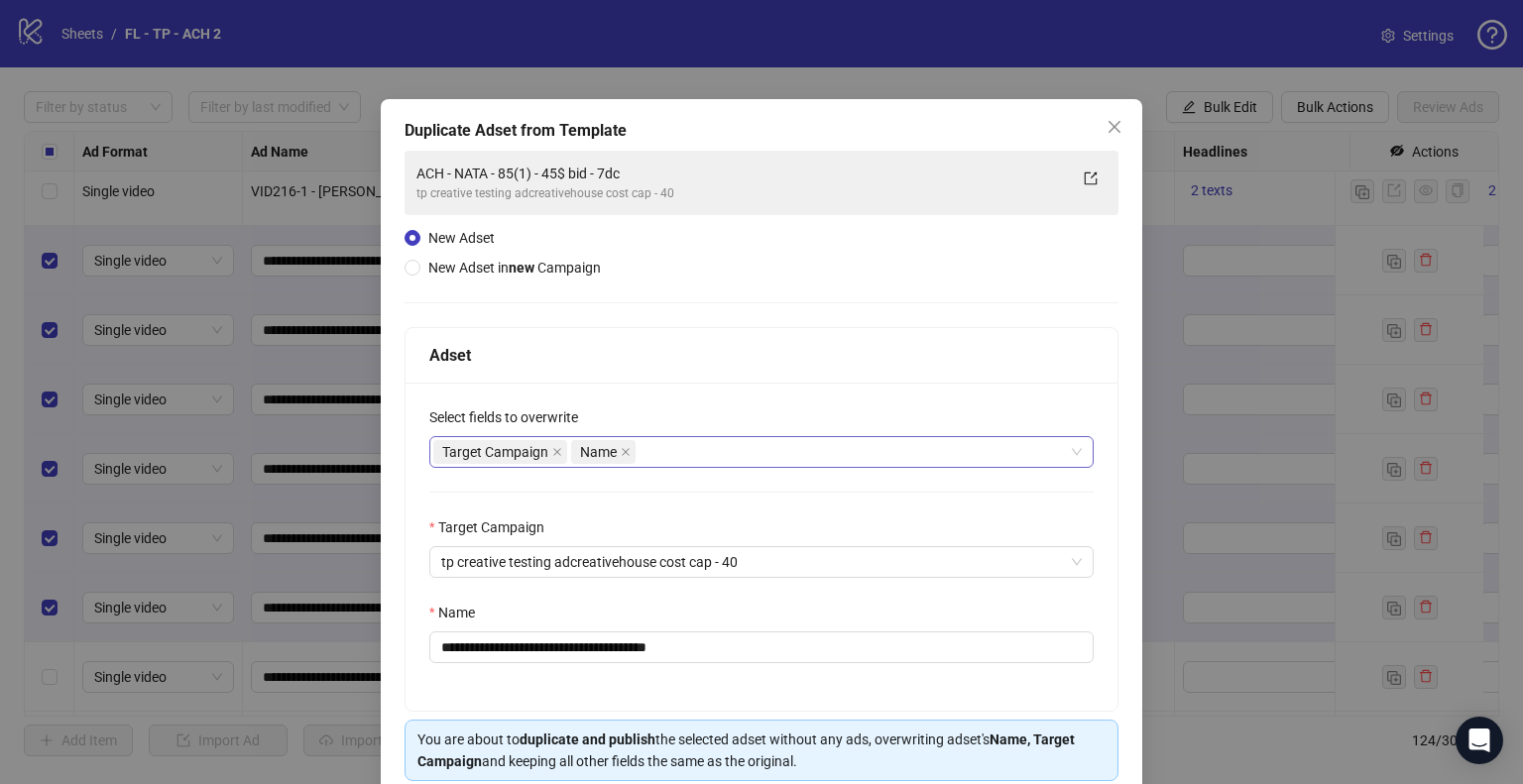 scroll, scrollTop: 83, scrollLeft: 0, axis: vertical 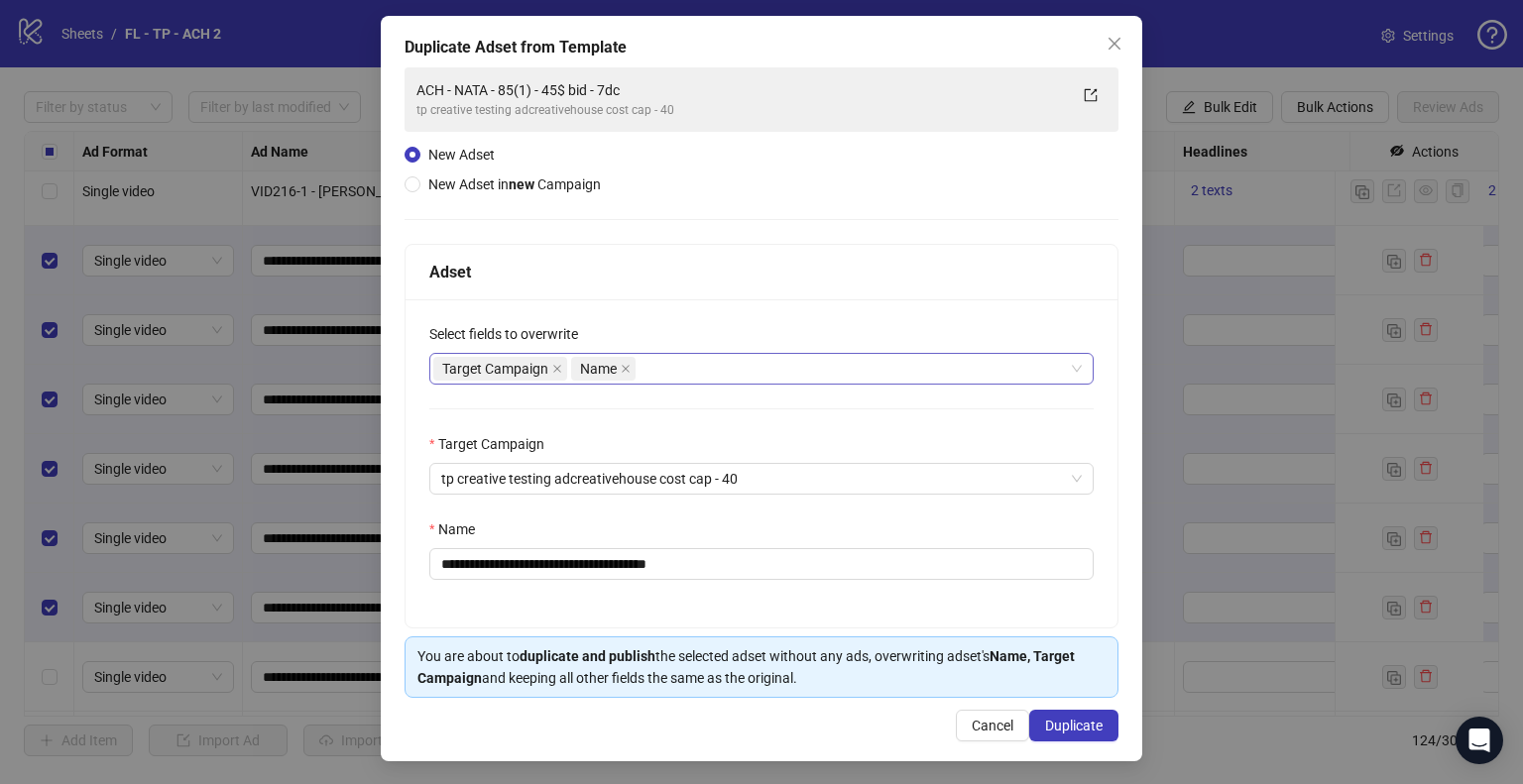 click on "Target Campaign Name" at bounding box center [751, 369] 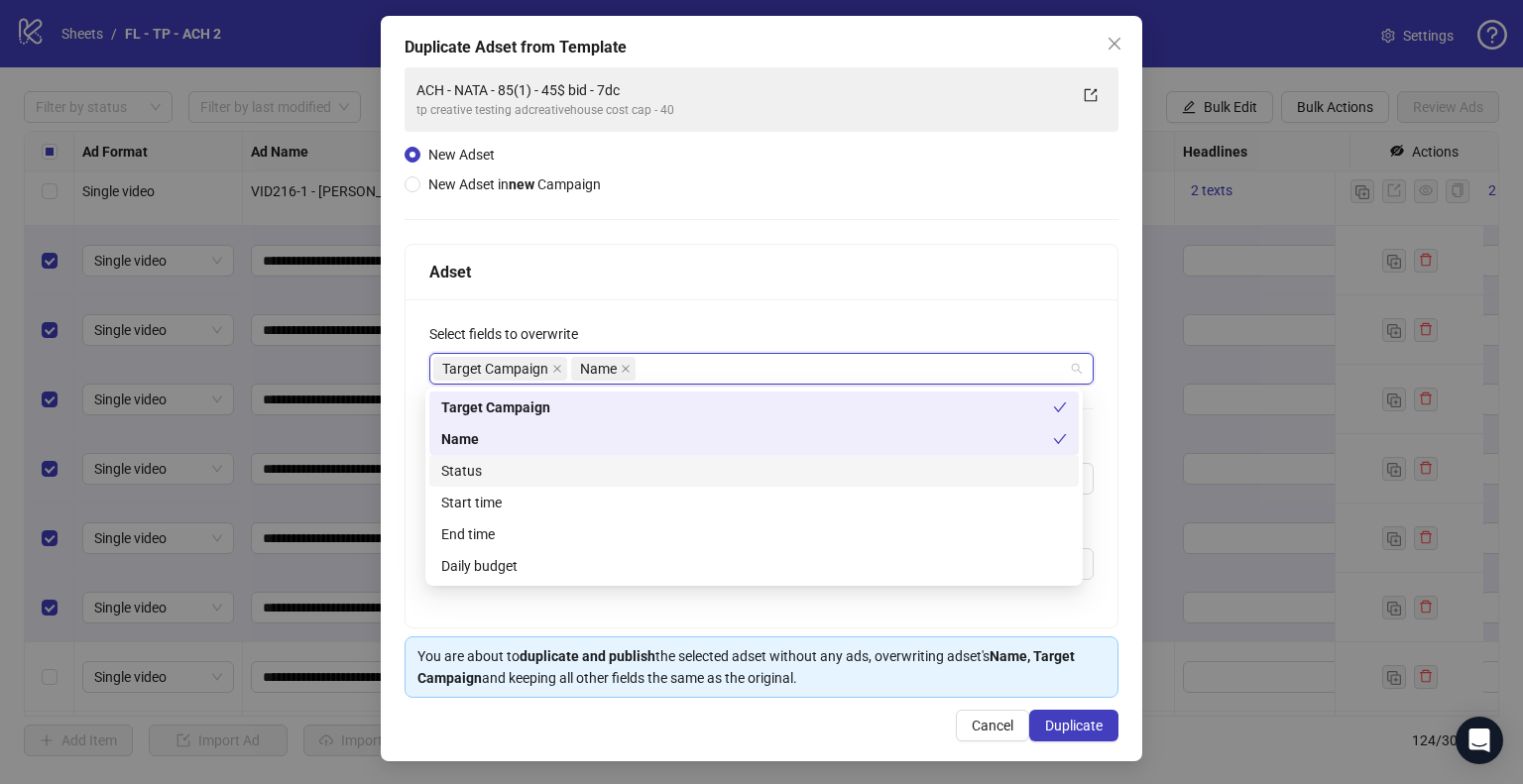 click on "Status" at bounding box center (754, 471) 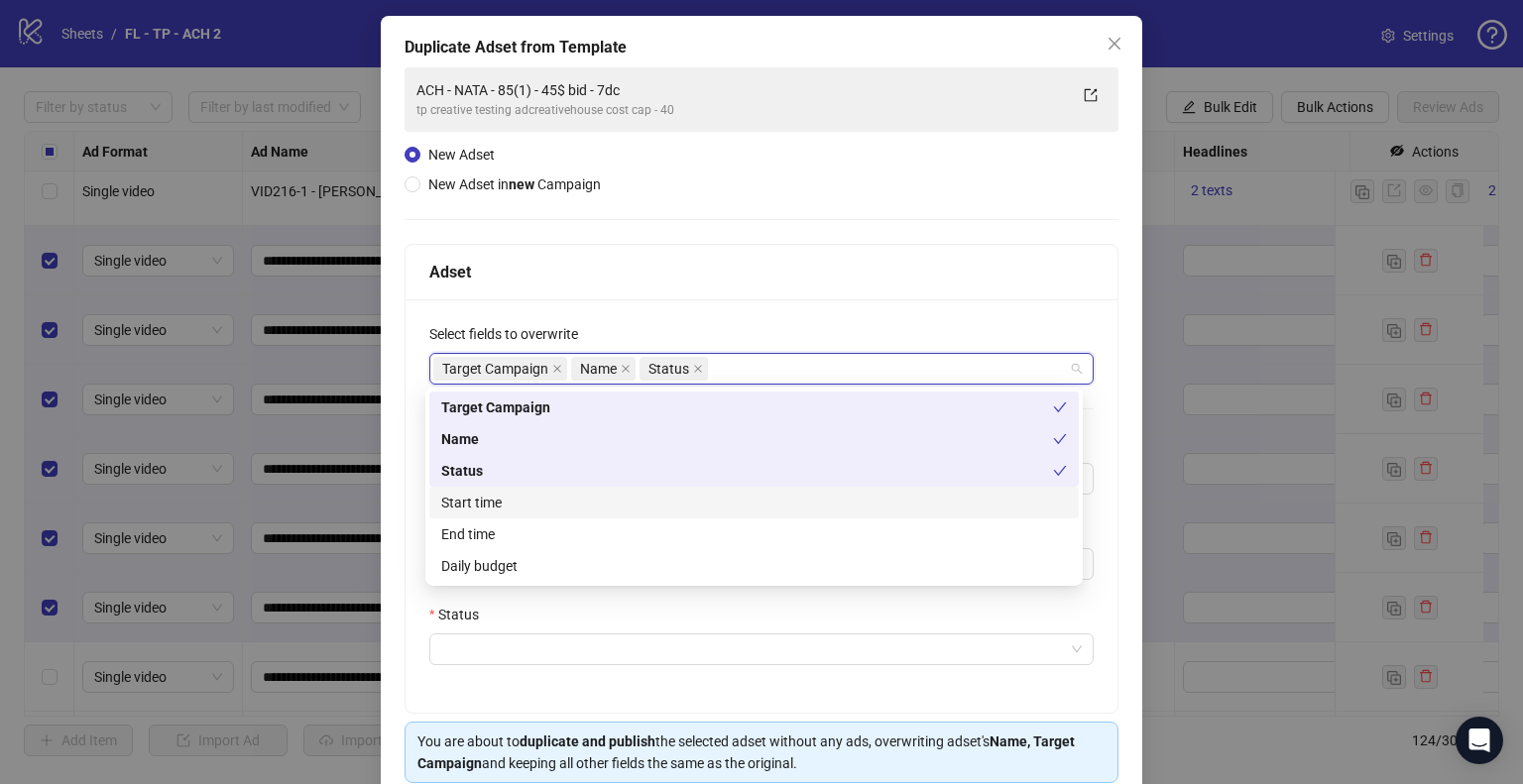 click on "Start time" at bounding box center [754, 503] 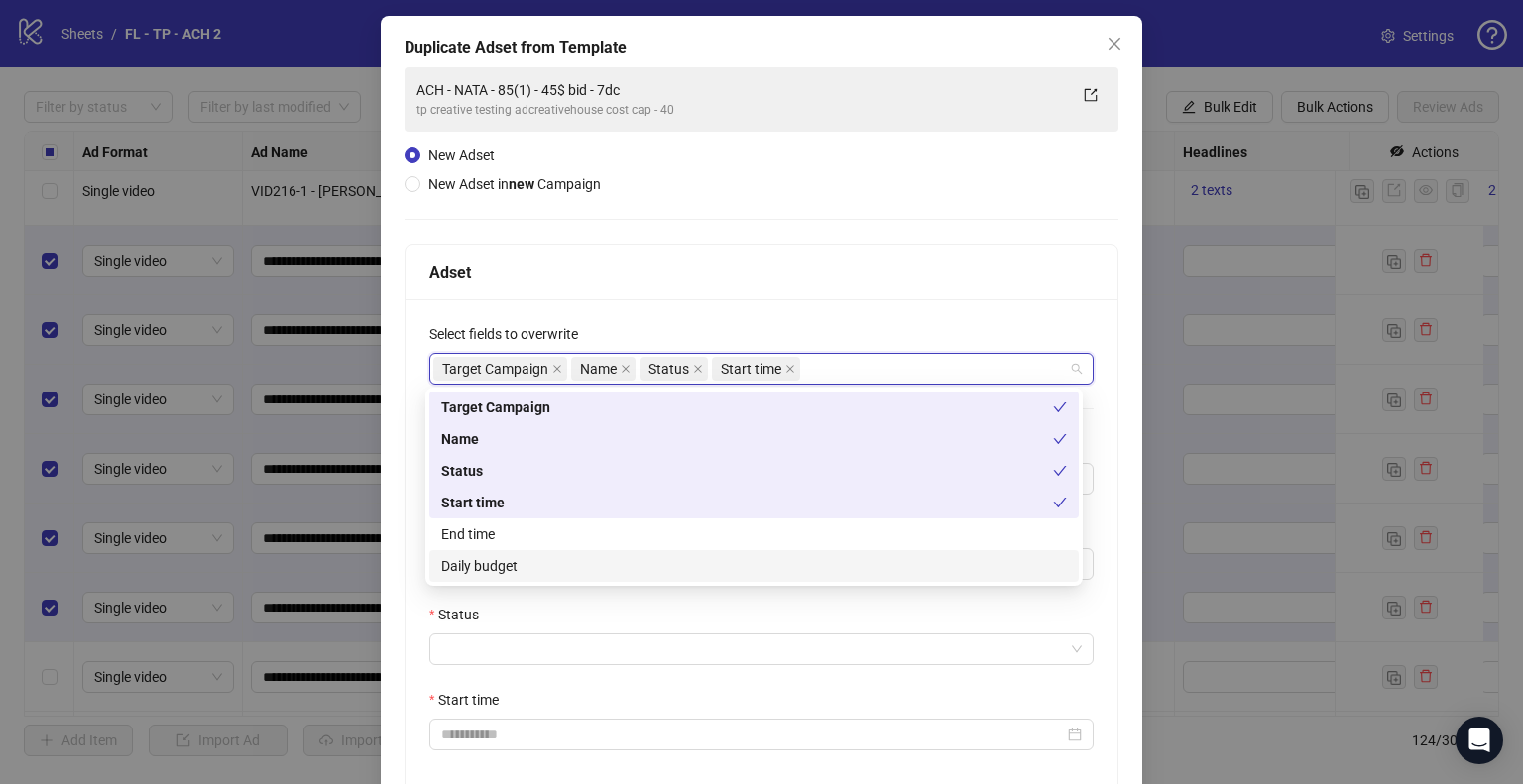 drag, startPoint x: 507, startPoint y: 566, endPoint x: 352, endPoint y: 479, distance: 177.747 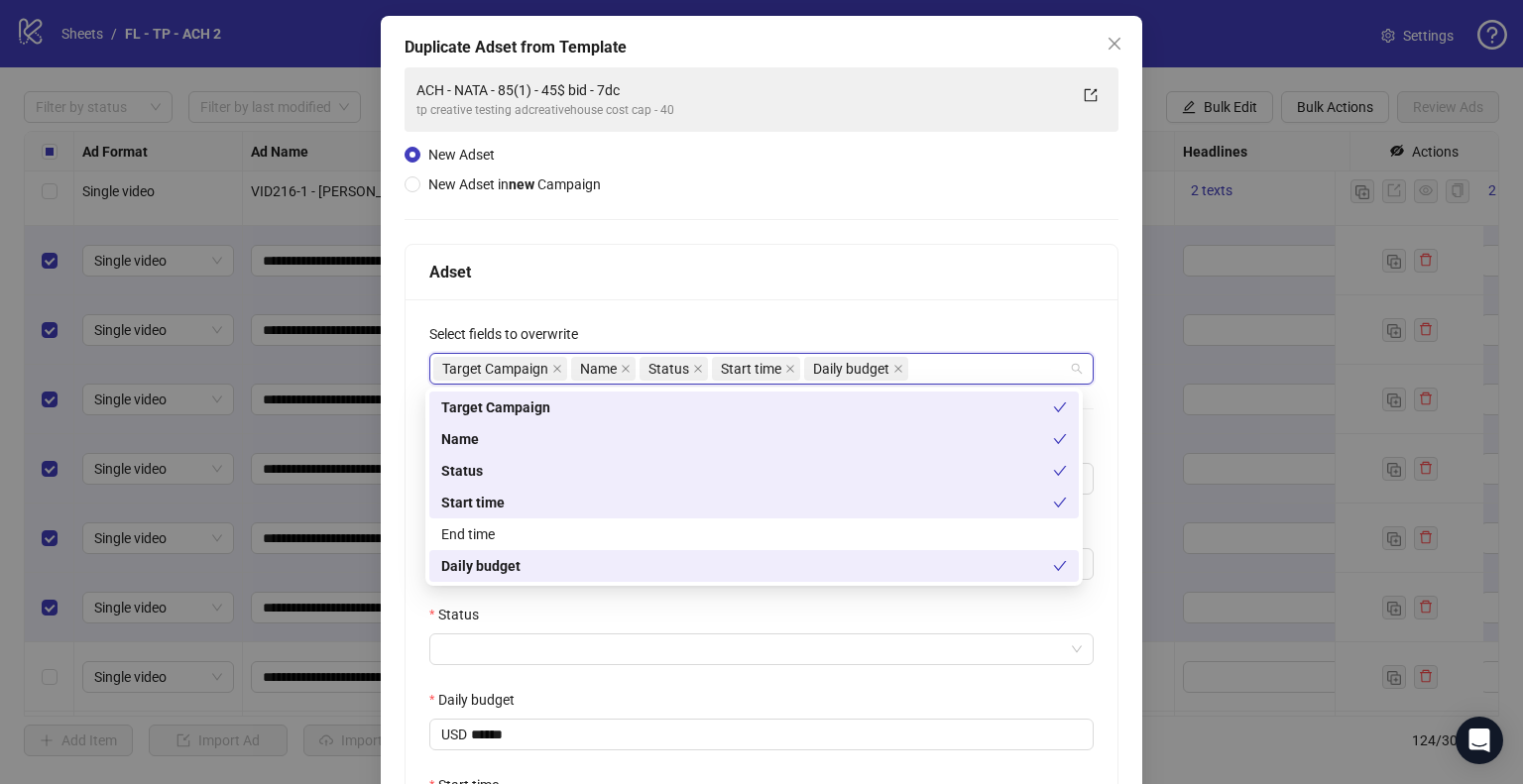 click on "**********" at bounding box center (762, 591) 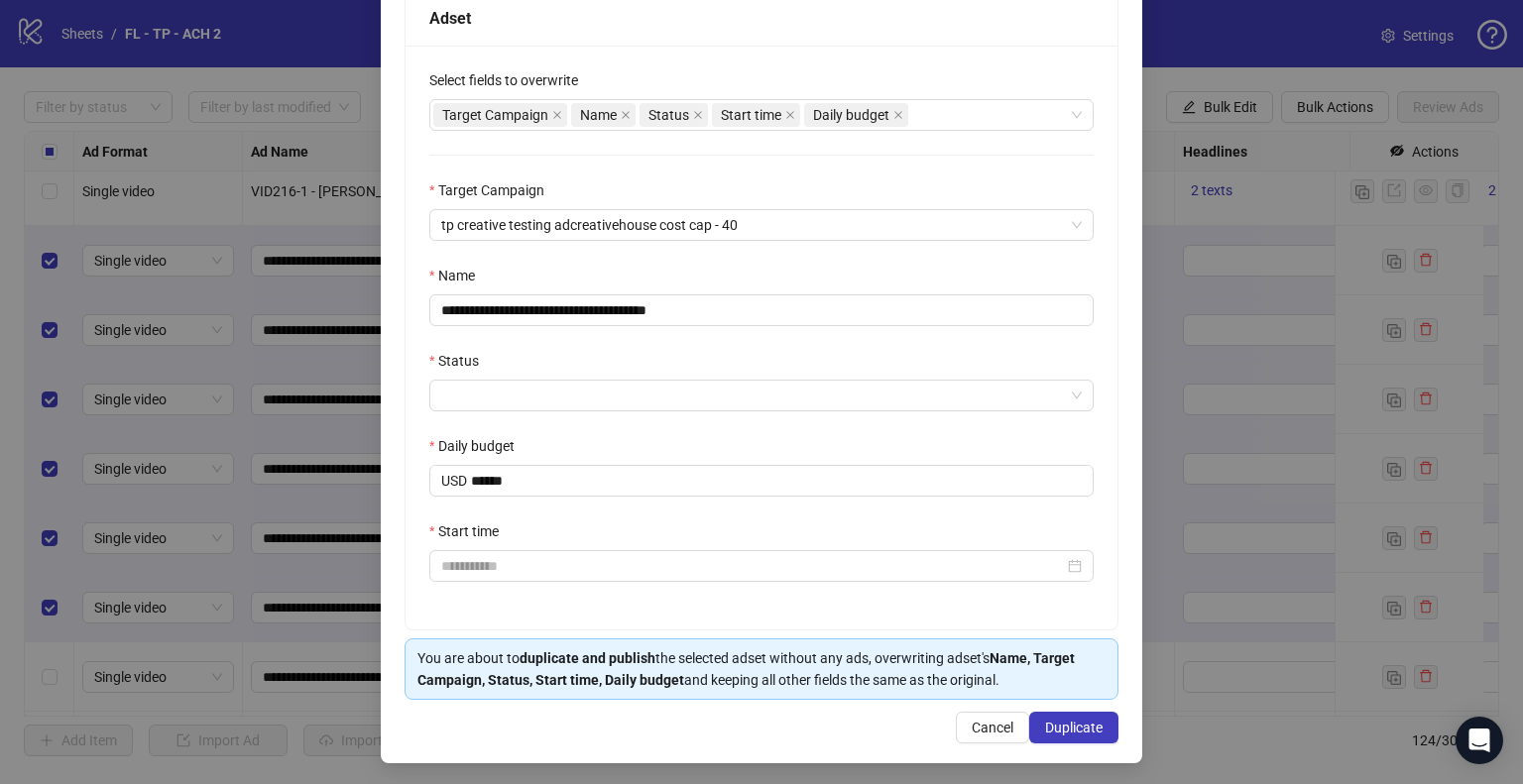 scroll, scrollTop: 338, scrollLeft: 0, axis: vertical 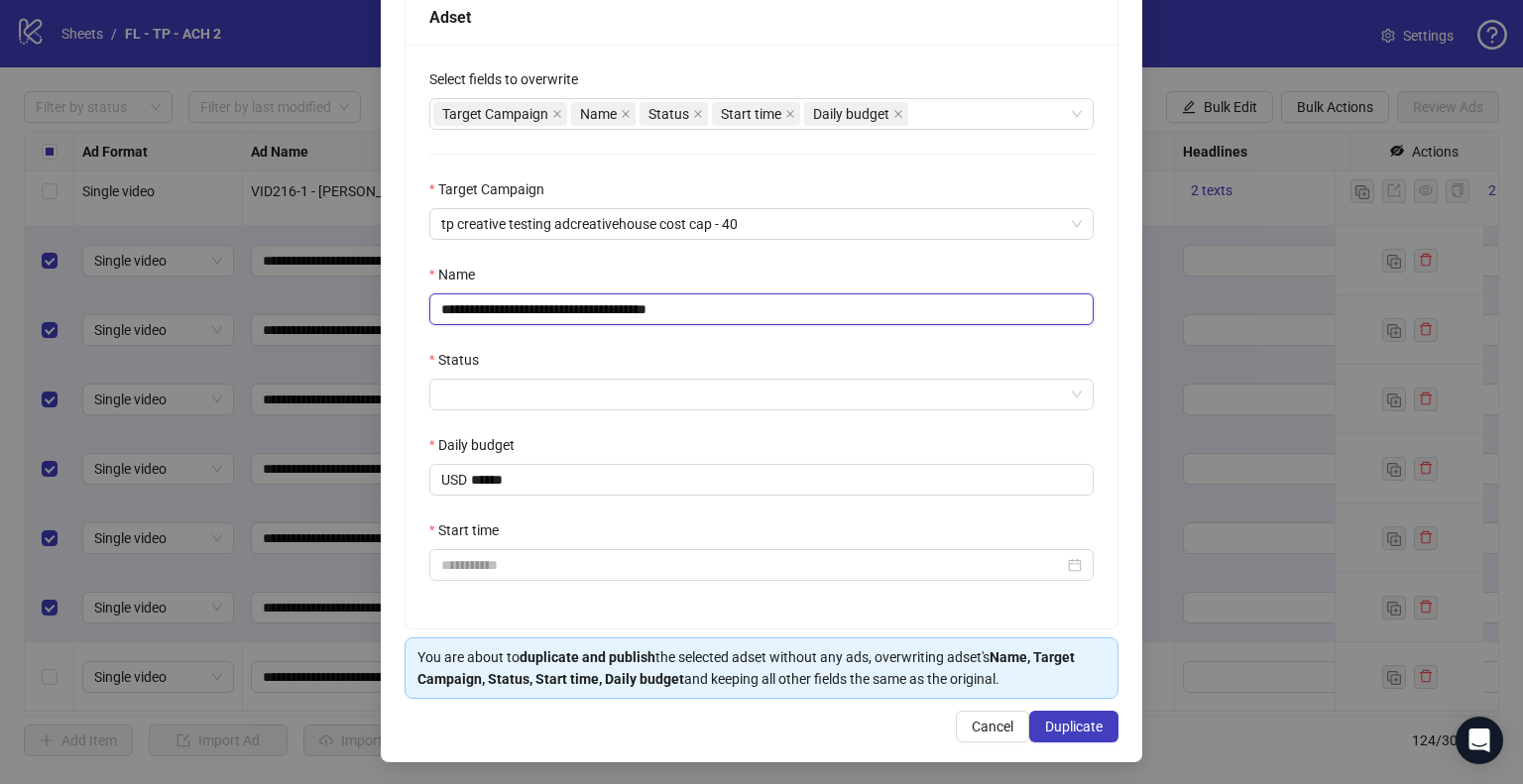 click on "**********" at bounding box center [762, 309] 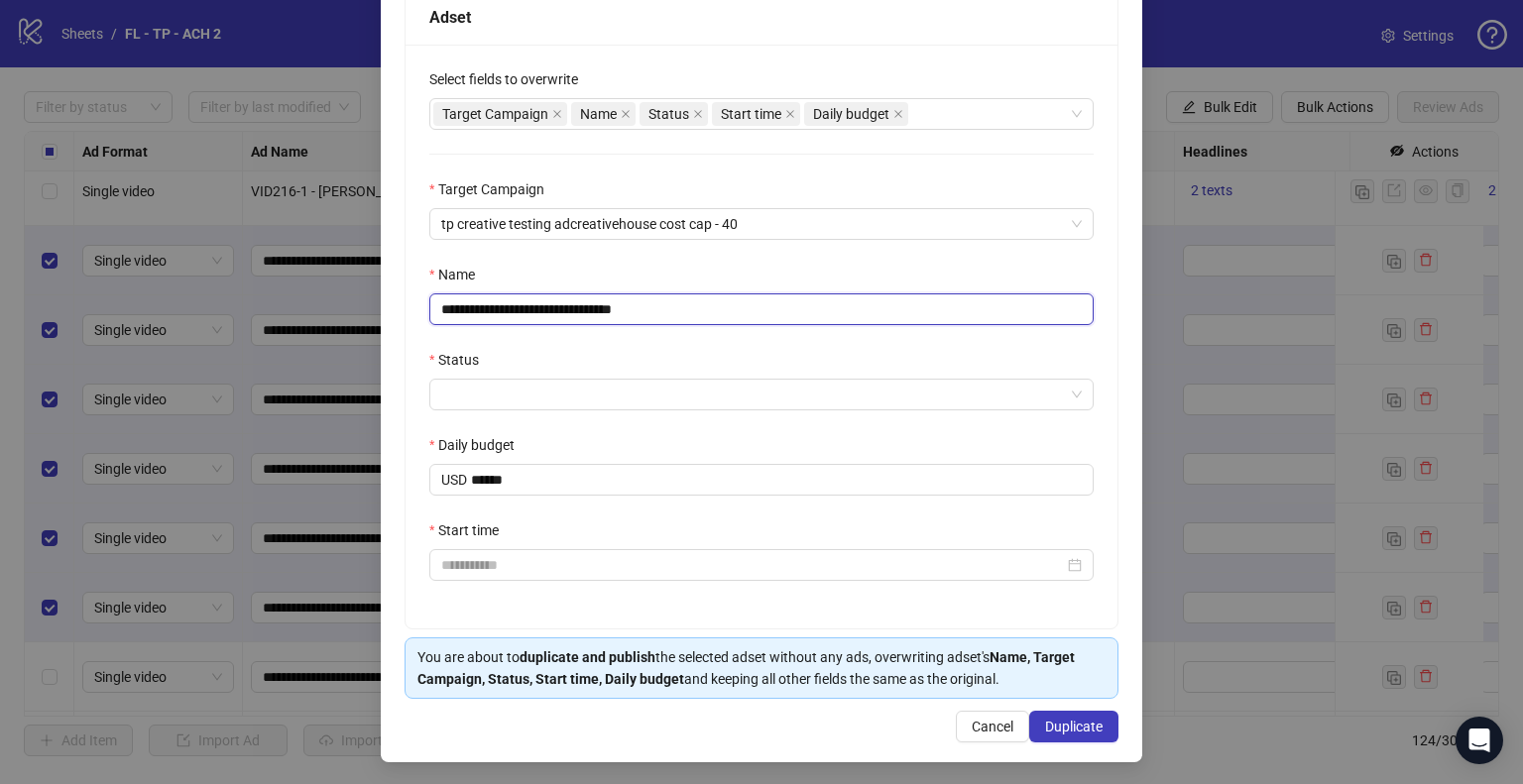 drag, startPoint x: 494, startPoint y: 312, endPoint x: 508, endPoint y: 307, distance: 14.866069 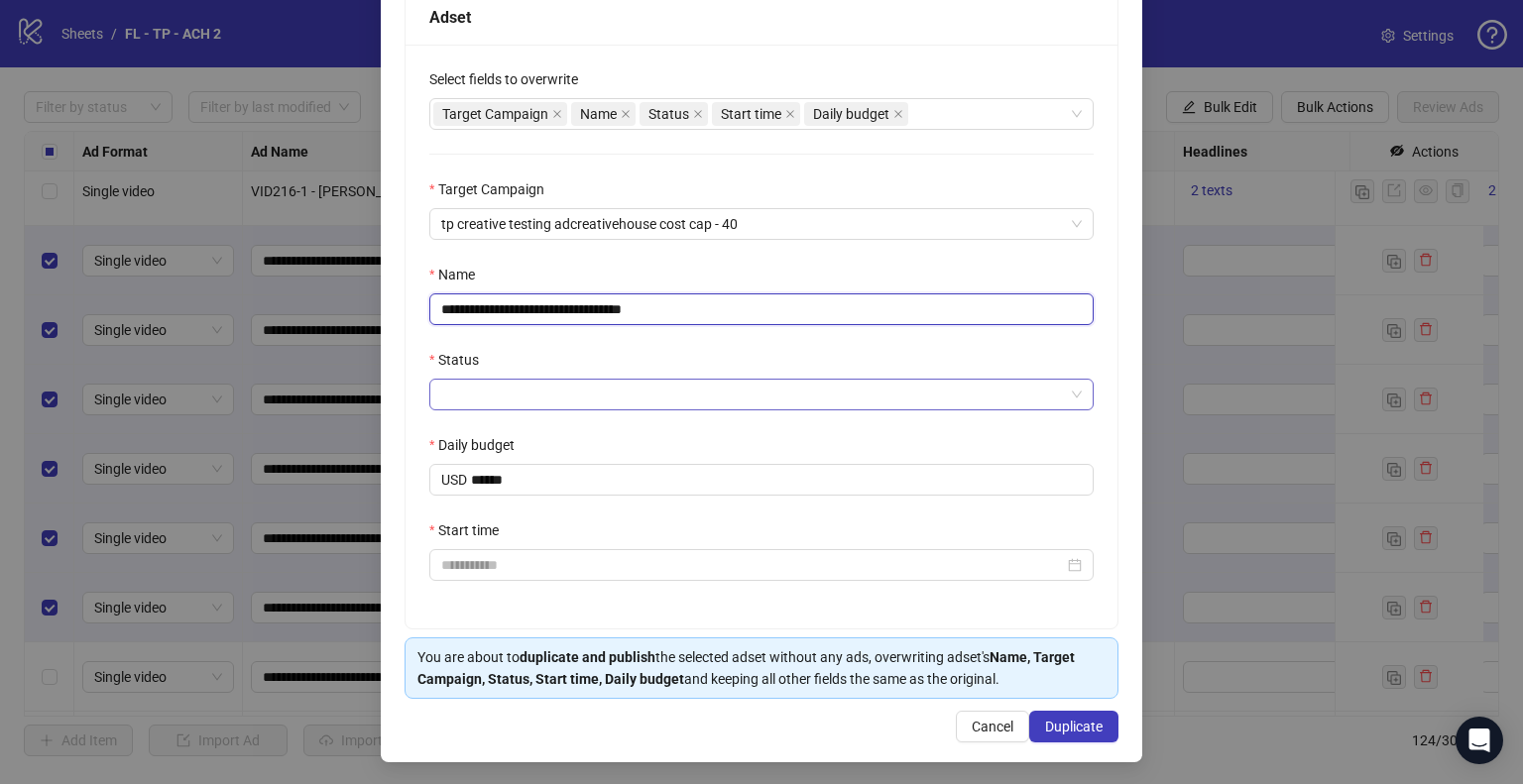 type on "**********" 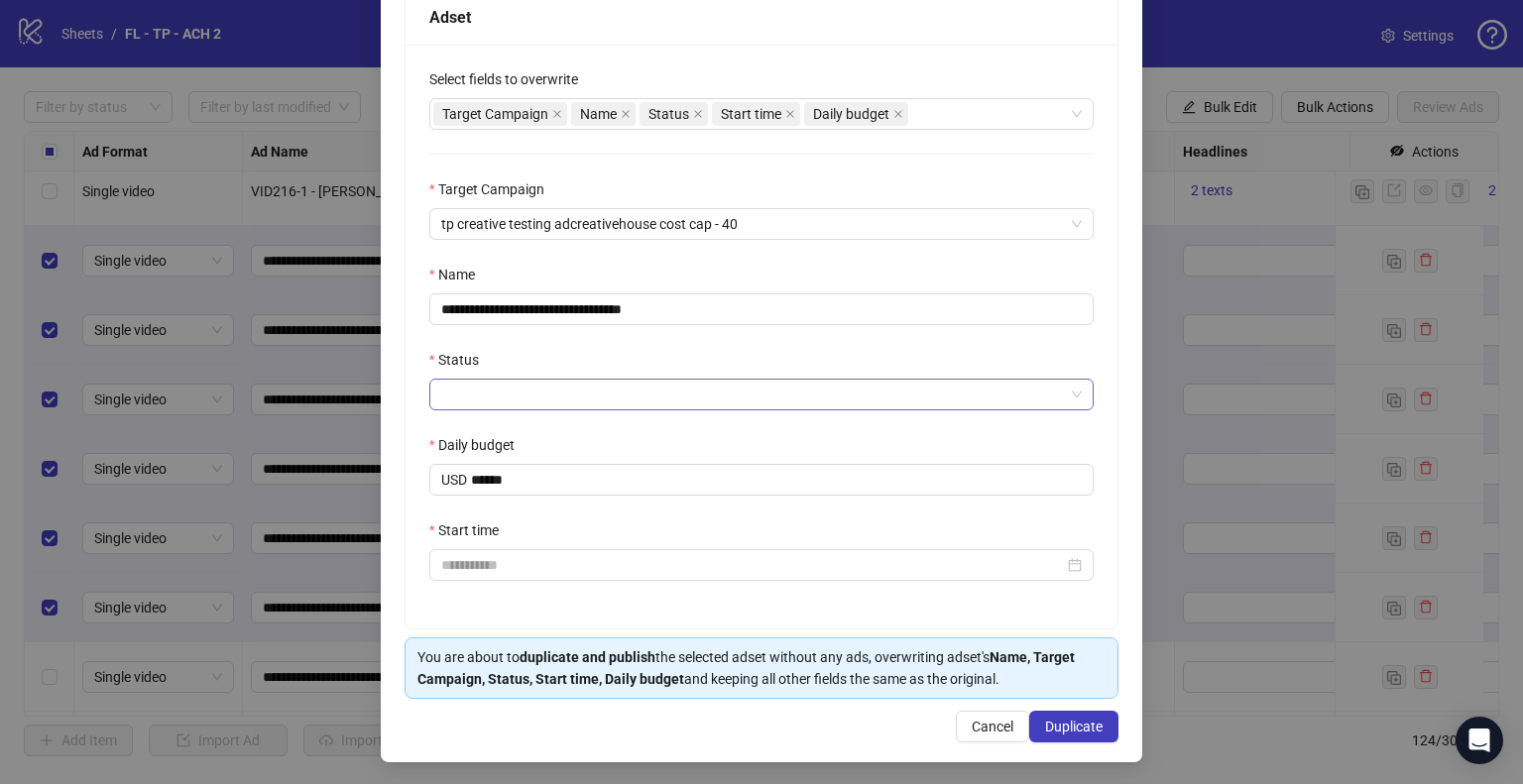 click on "Status" at bounding box center (753, 394) 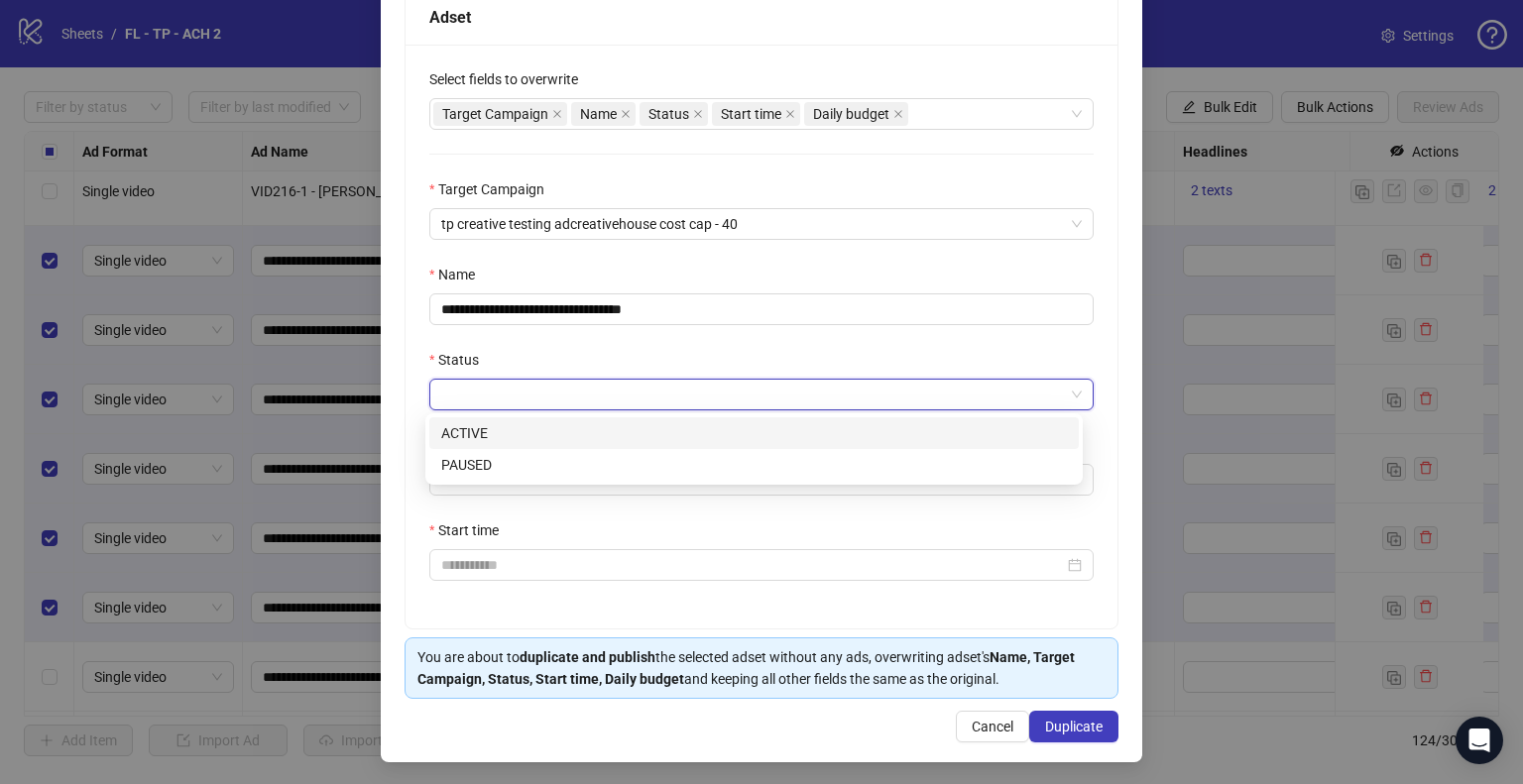 click on "ACTIVE" at bounding box center [754, 433] 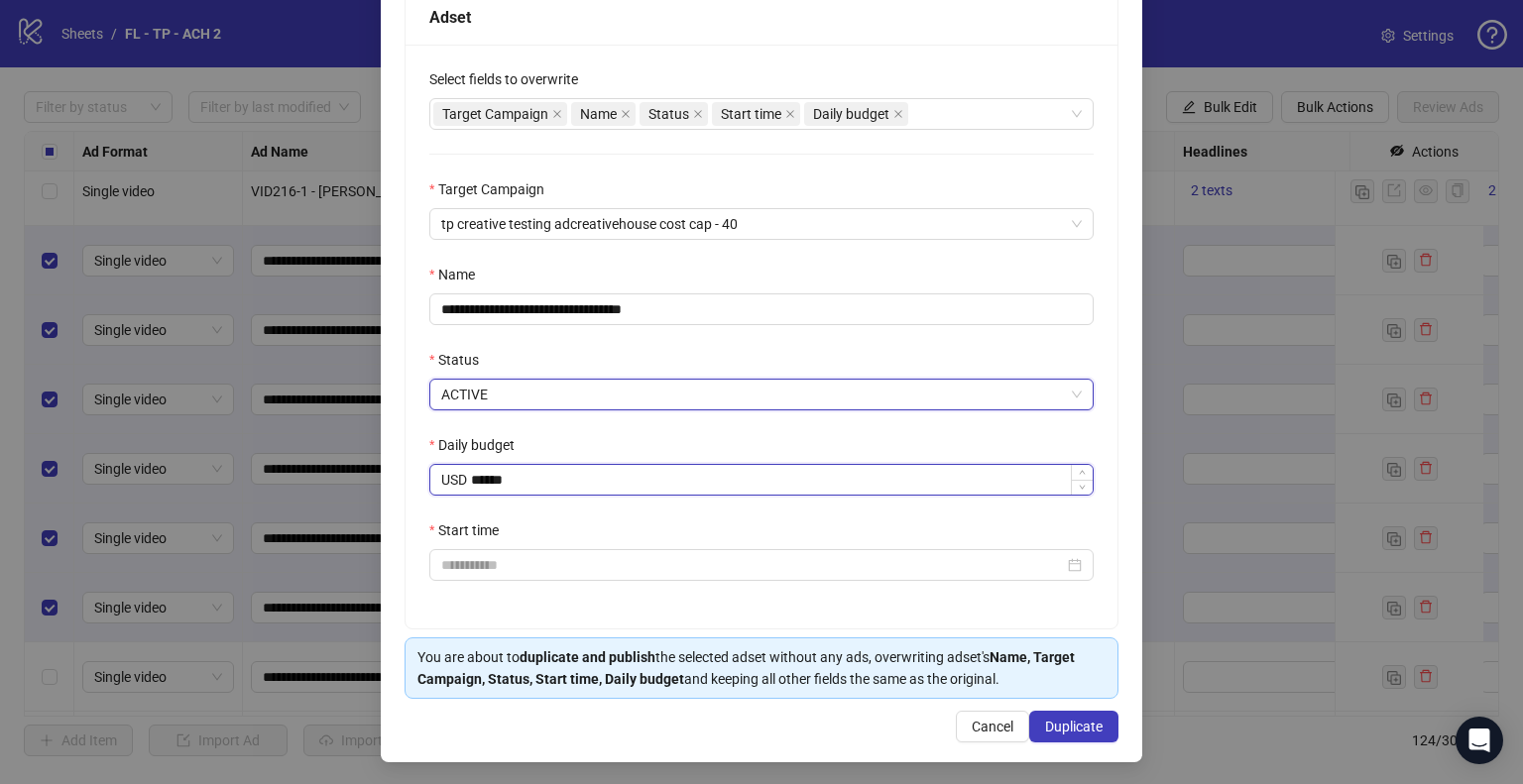 click on "******" at bounding box center (781, 480) 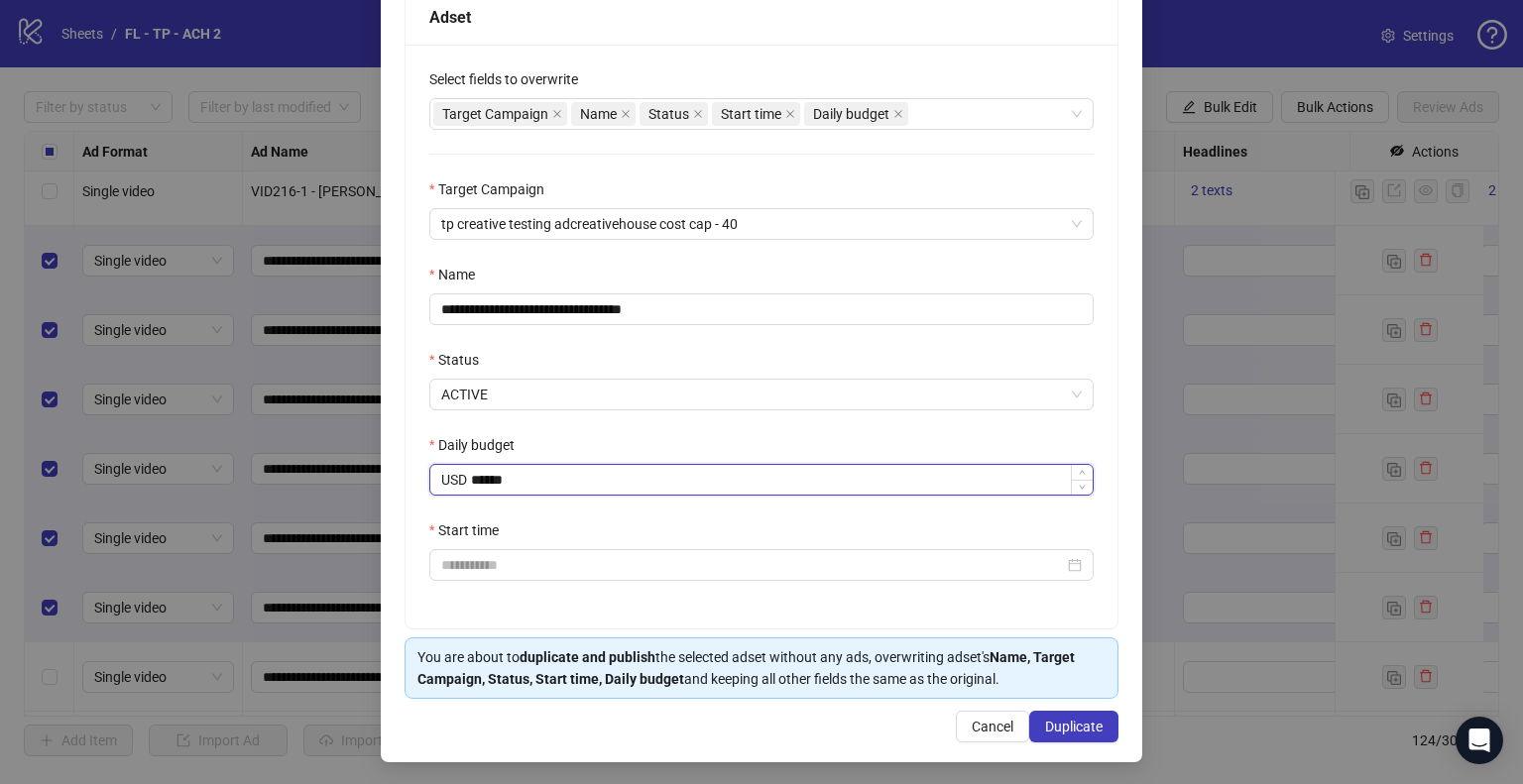click on "******" at bounding box center (781, 480) 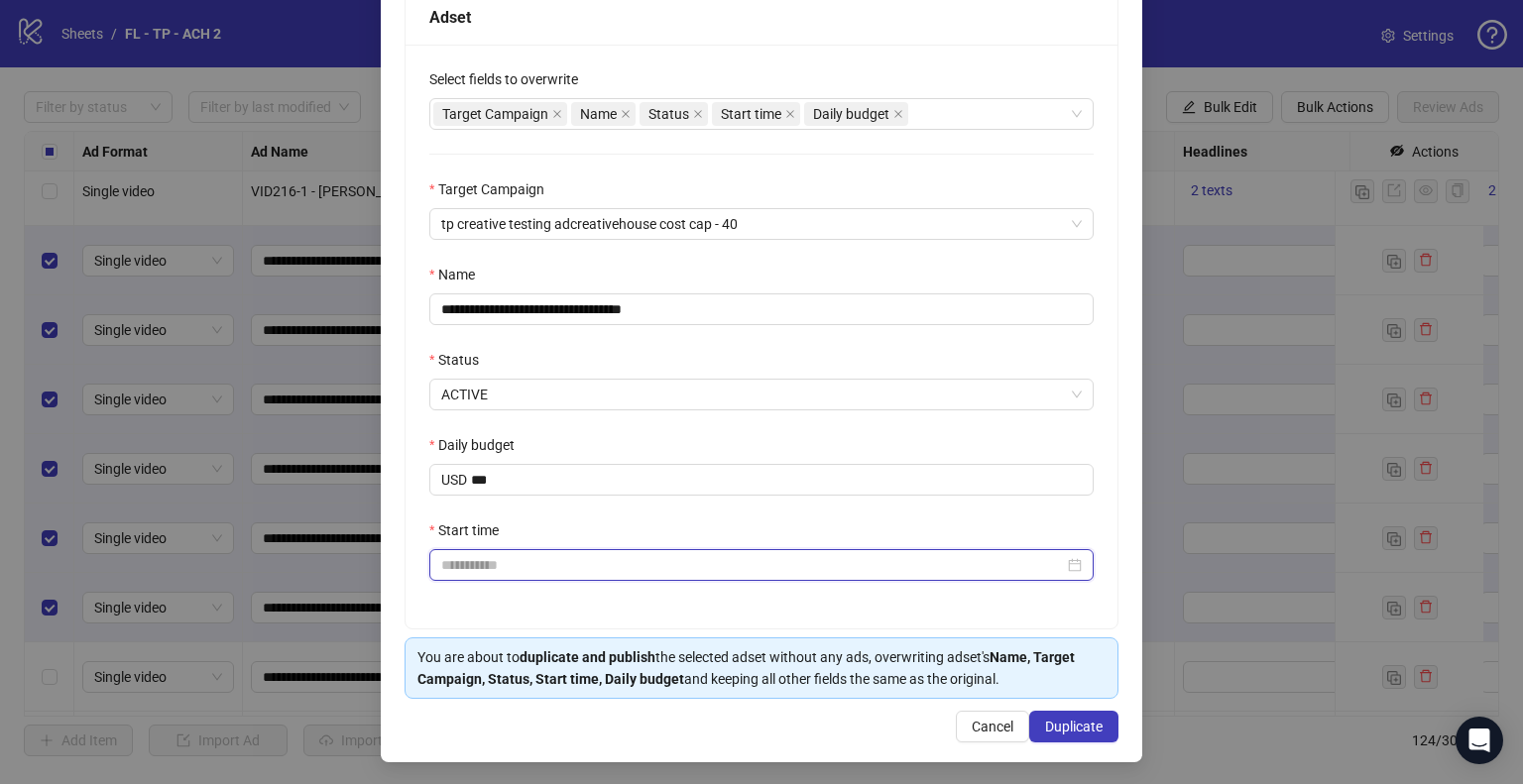 type on "******" 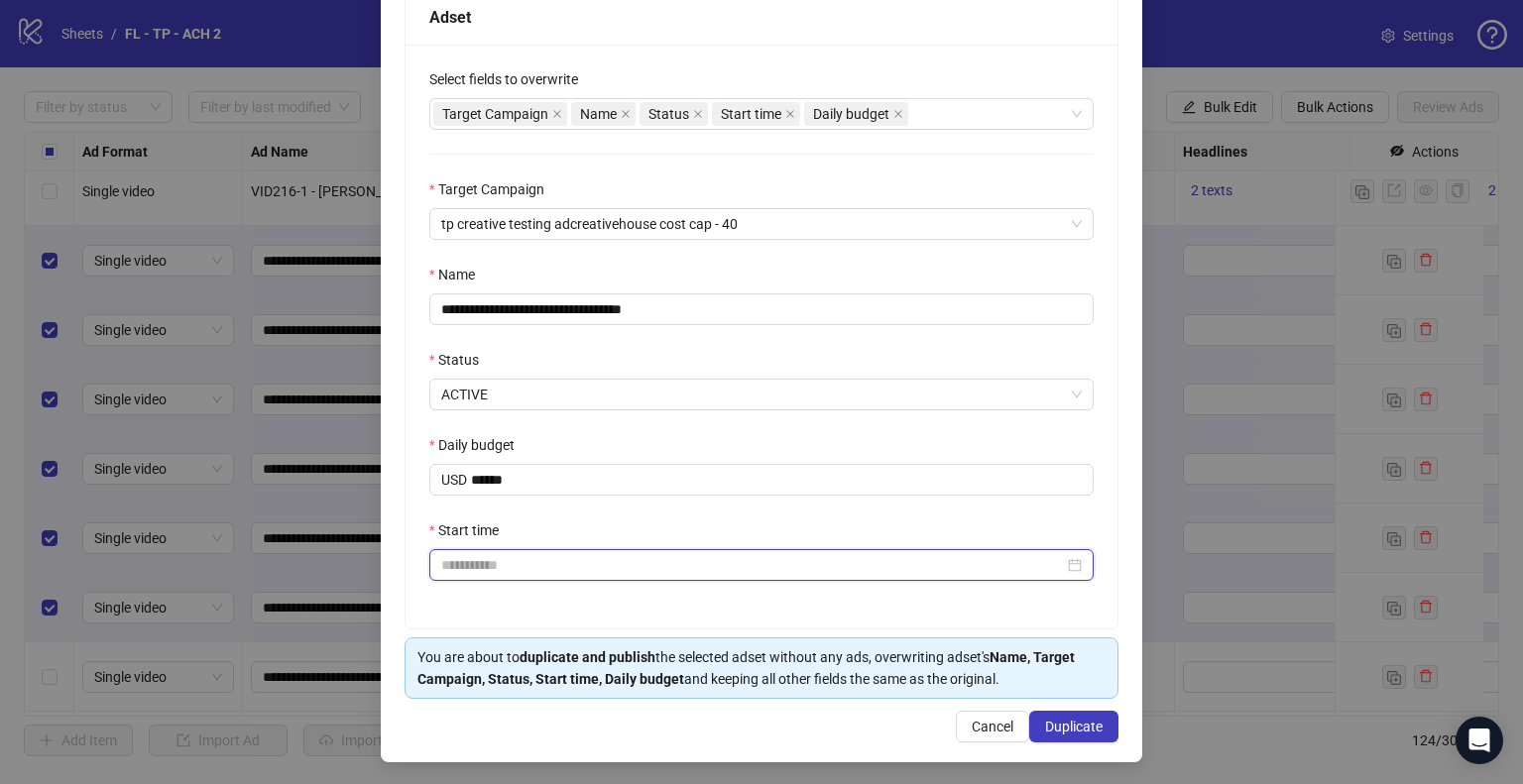 click on "Start time" at bounding box center (753, 565) 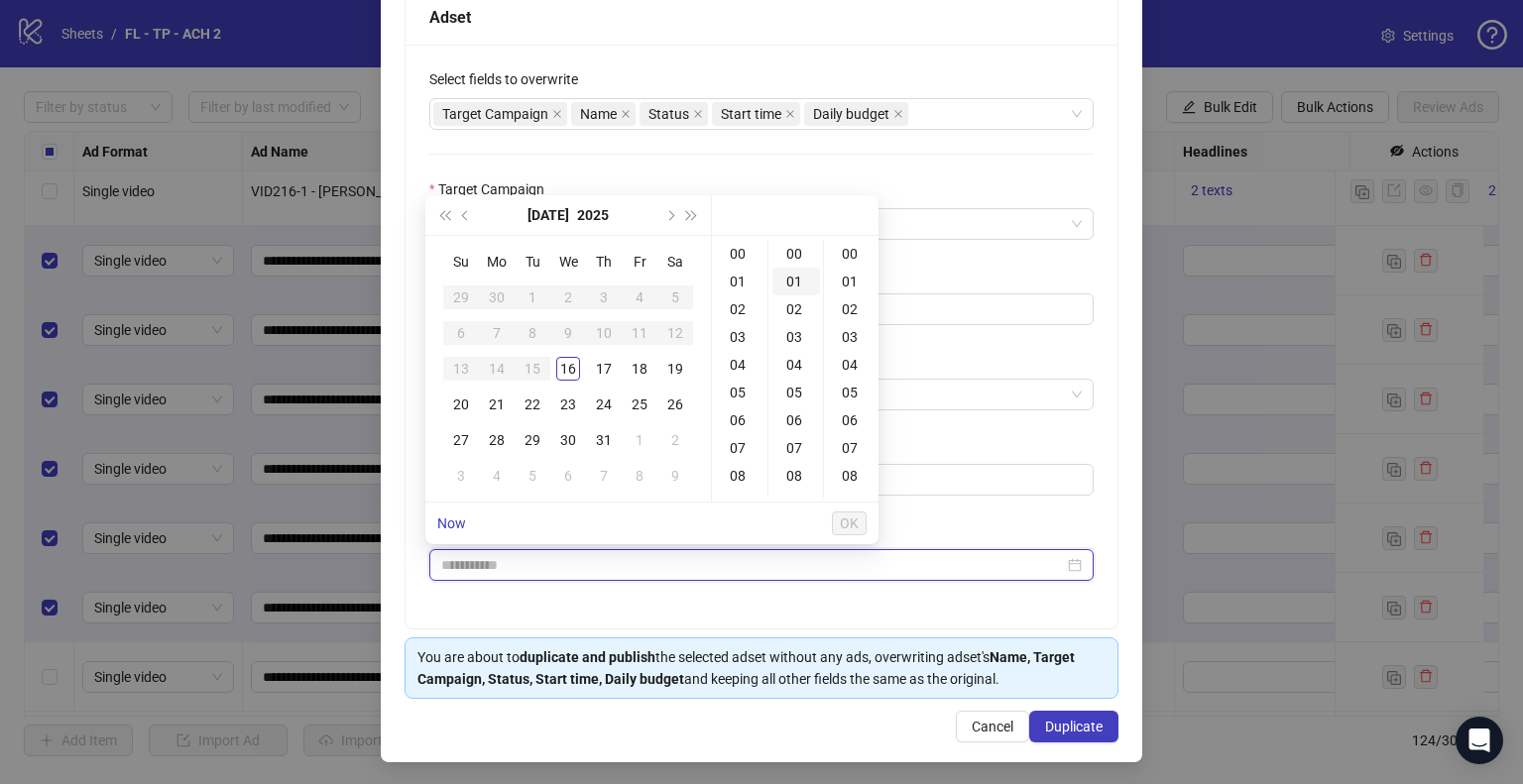 type on "**********" 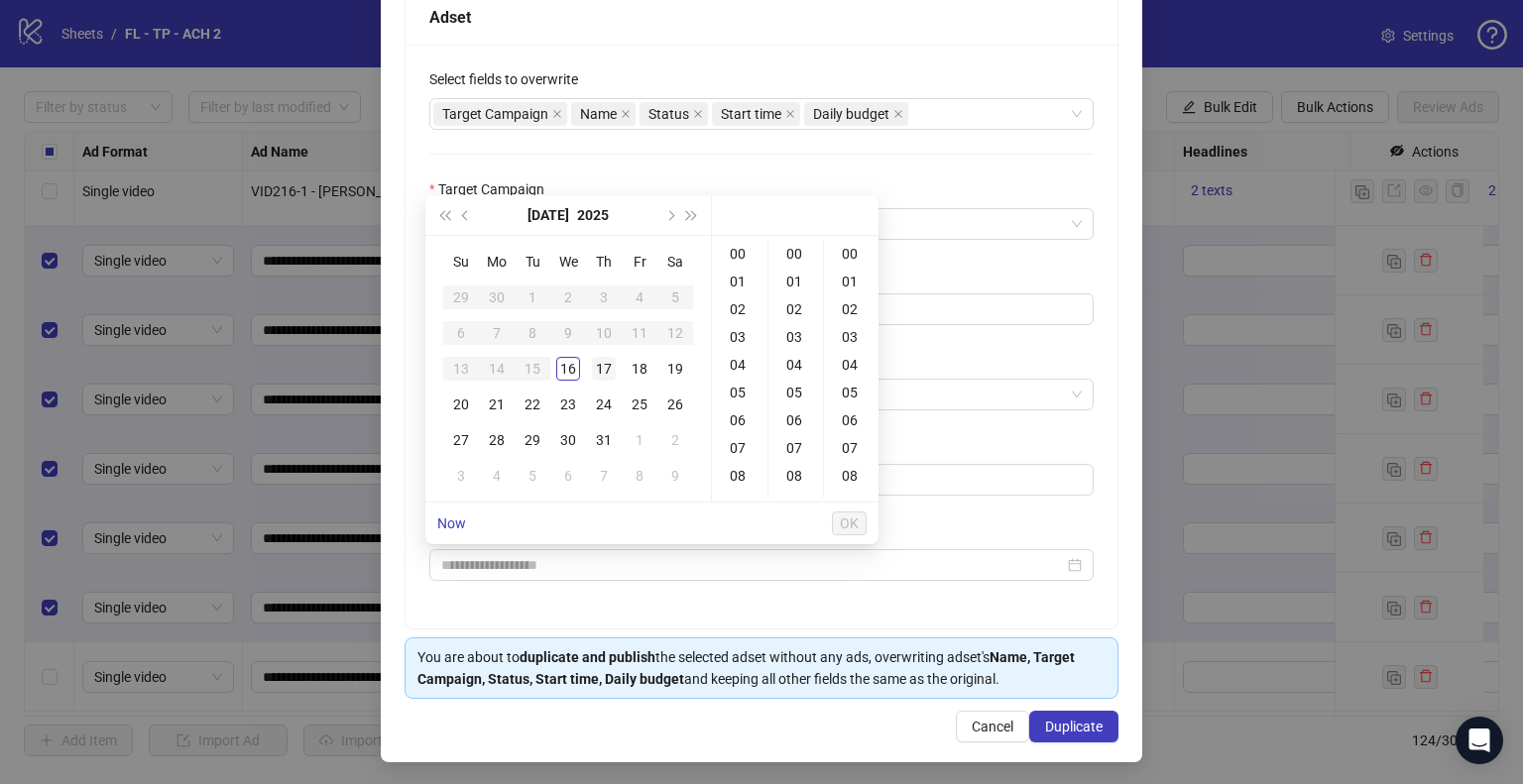 click on "17" at bounding box center (604, 369) 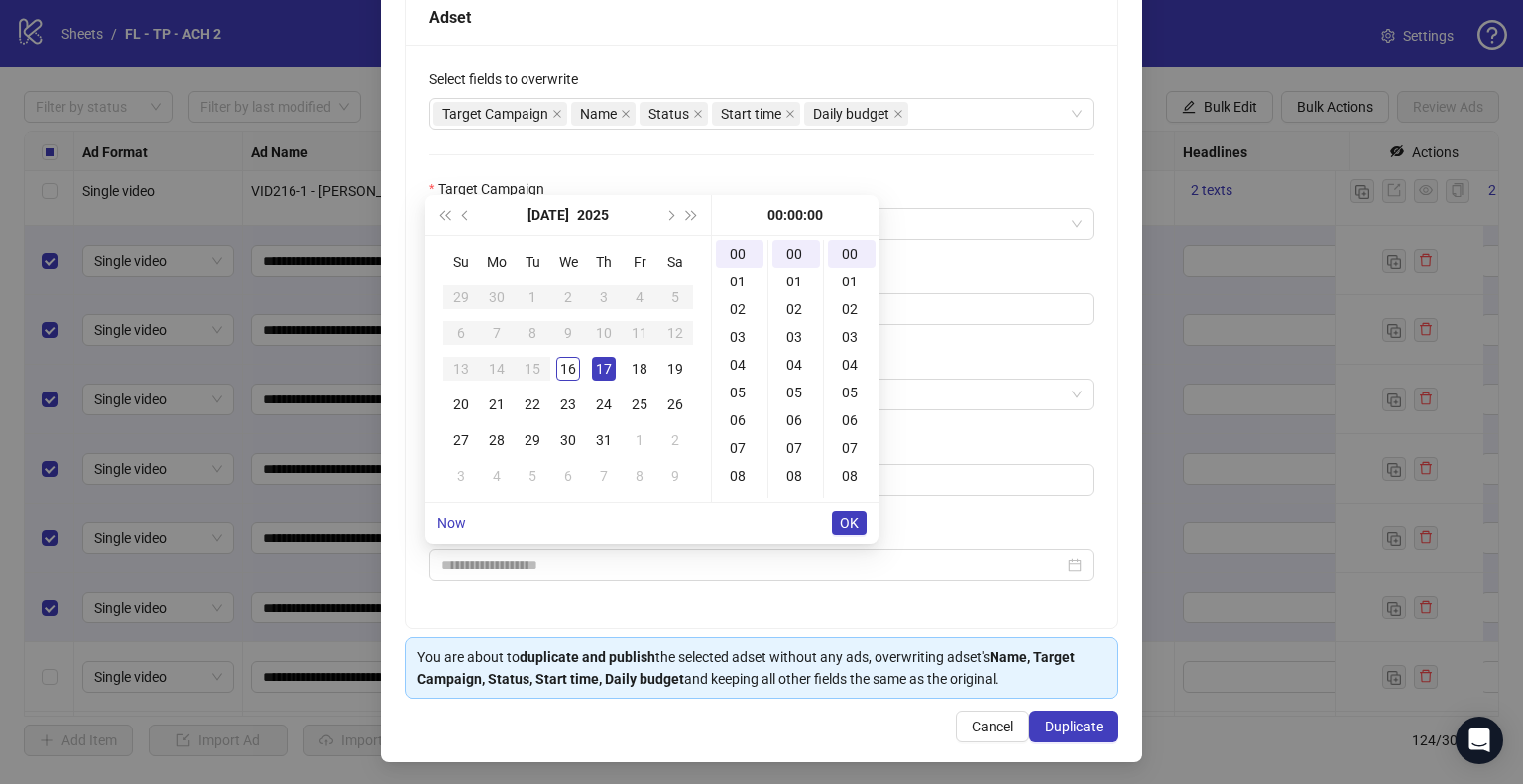 type on "**********" 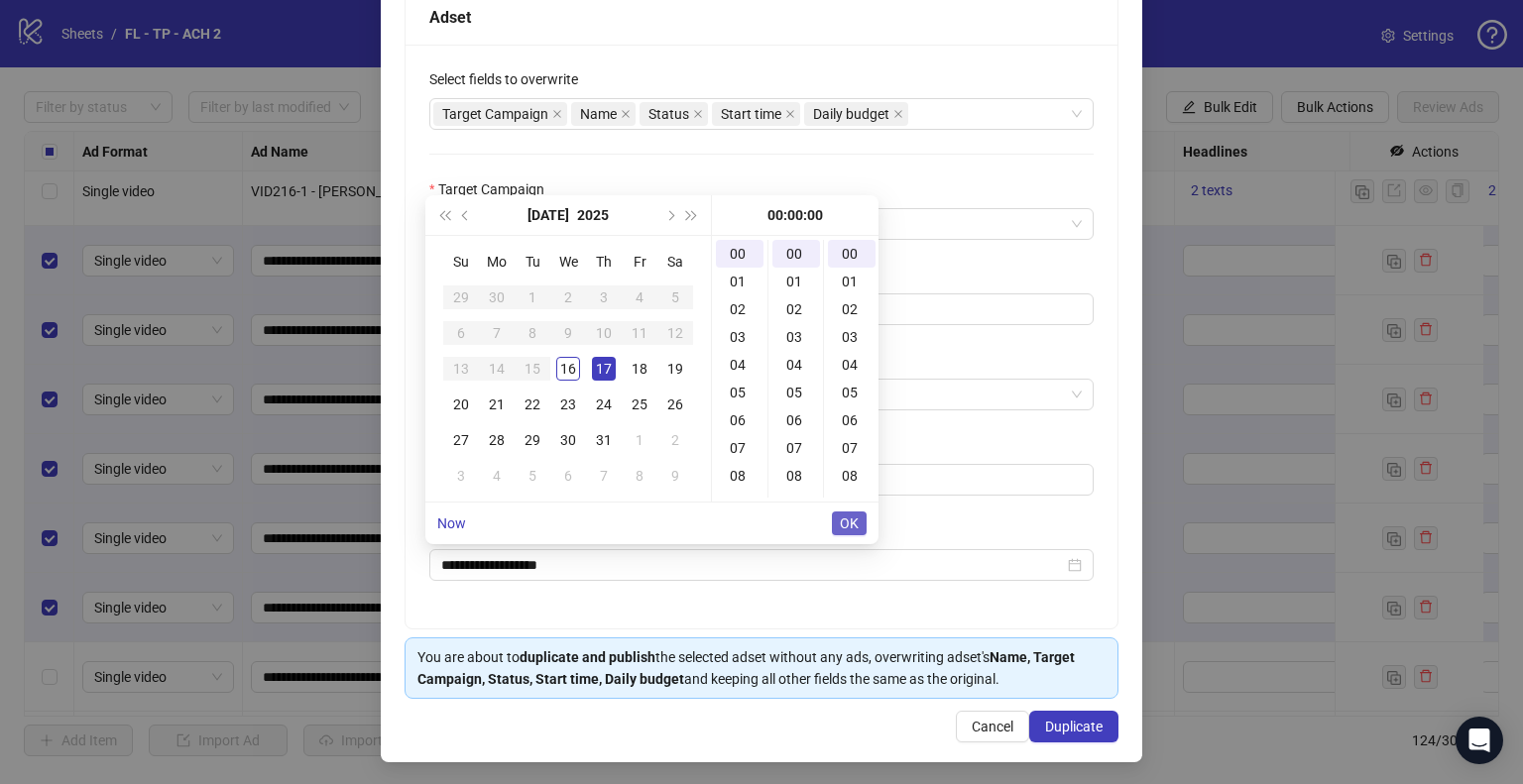 click on "OK" at bounding box center [849, 523] 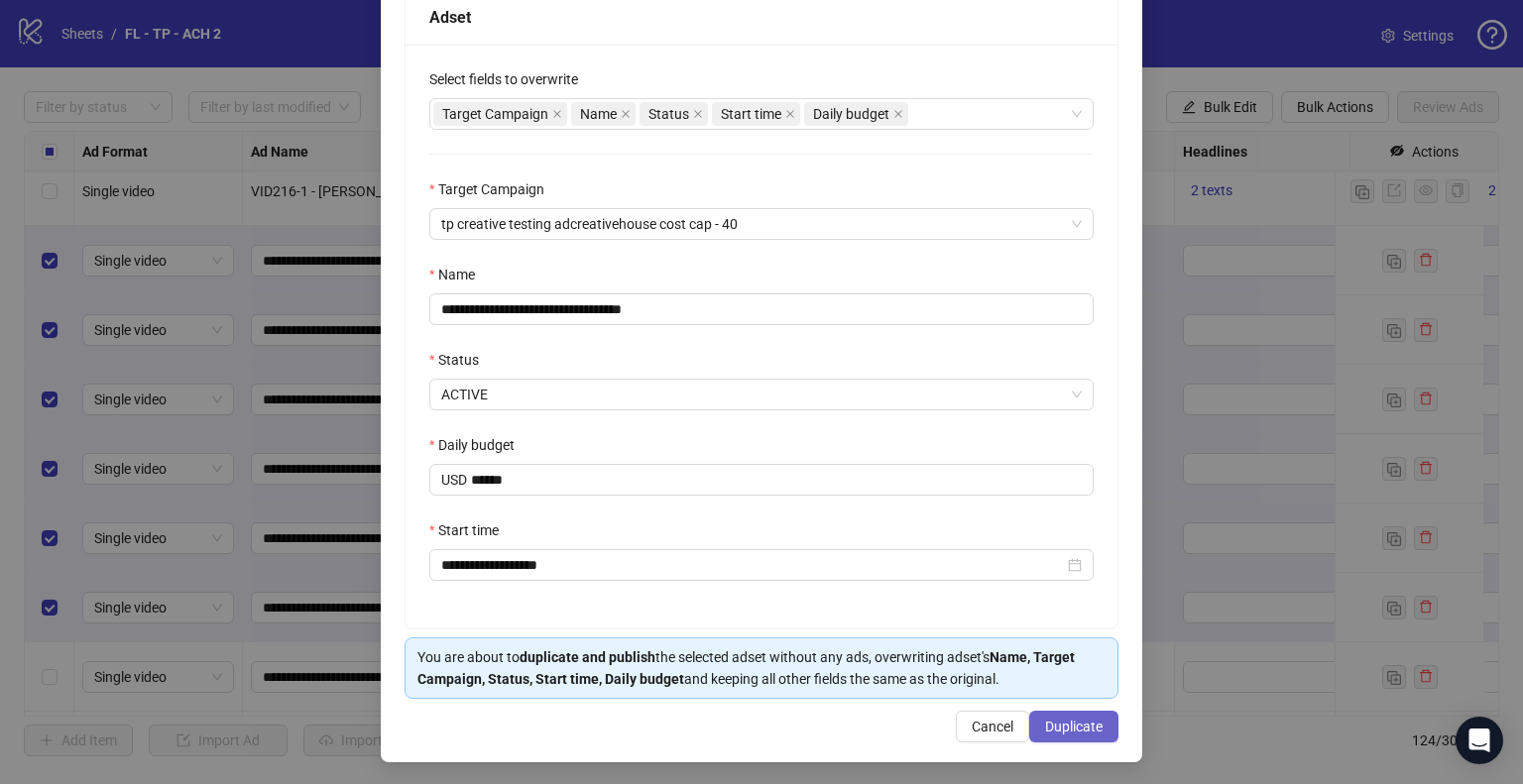 click on "Duplicate" at bounding box center (1074, 727) 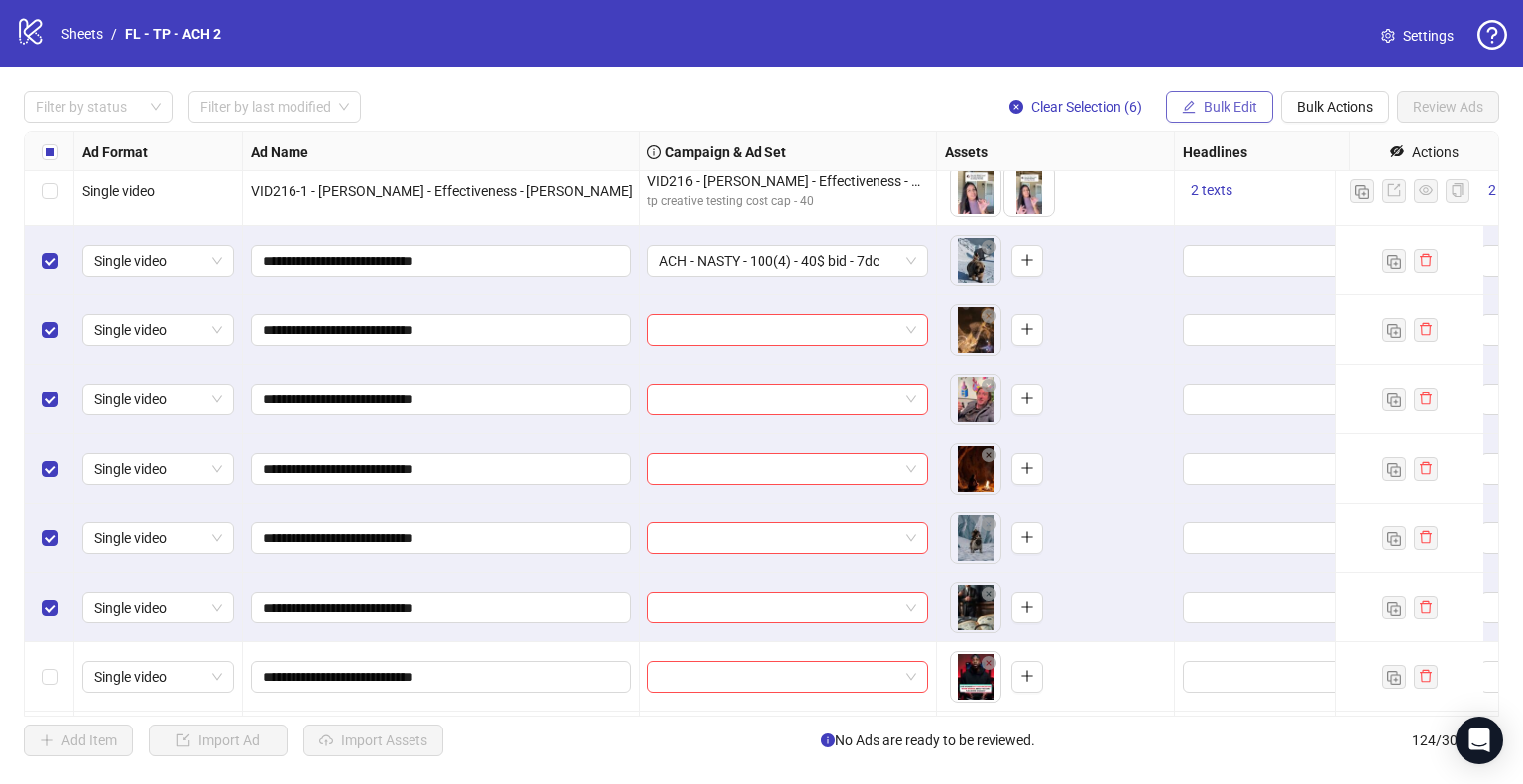 click on "Bulk Edit" at bounding box center (1230, 107) 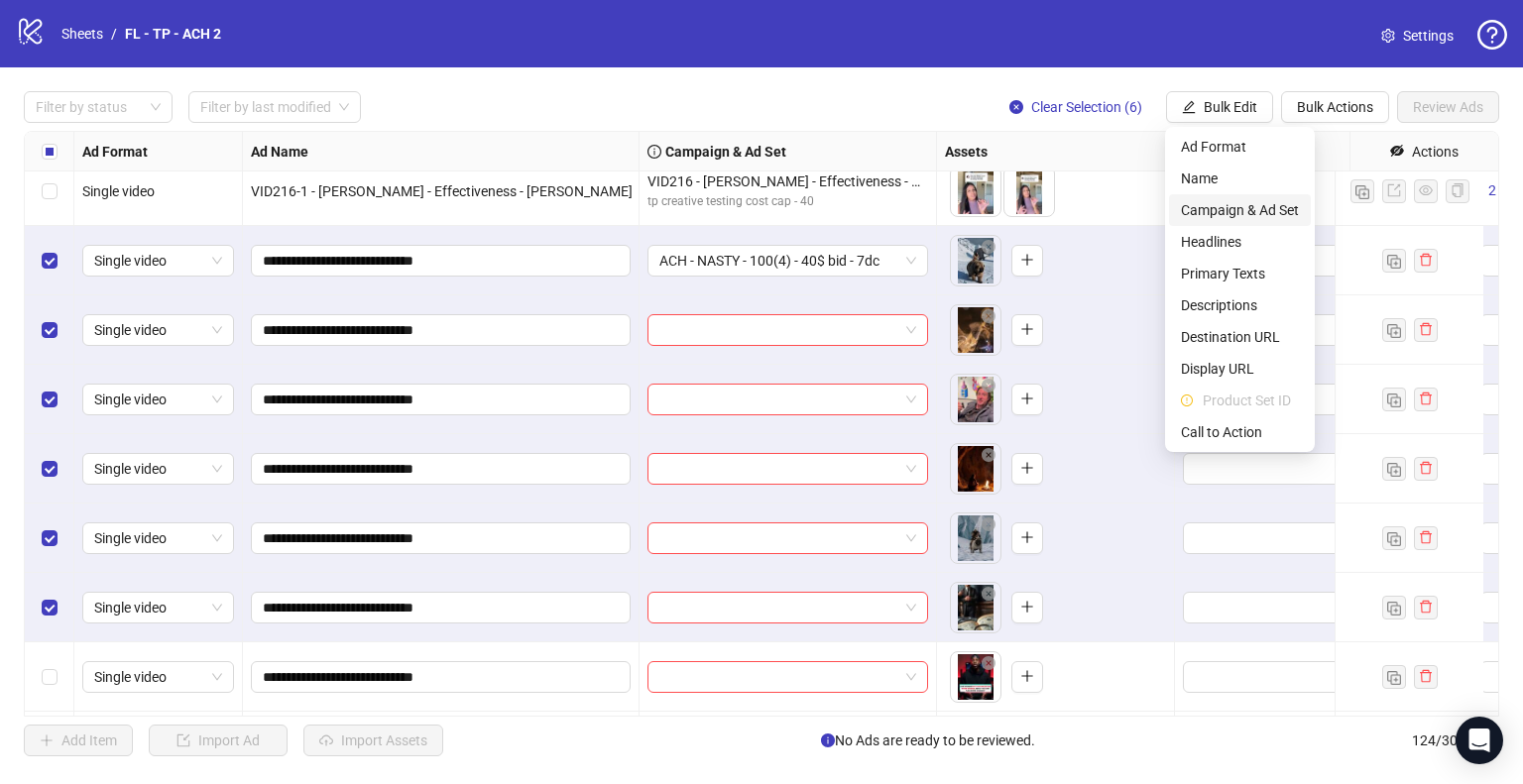 click on "Campaign & Ad Set" at bounding box center (1239, 210) 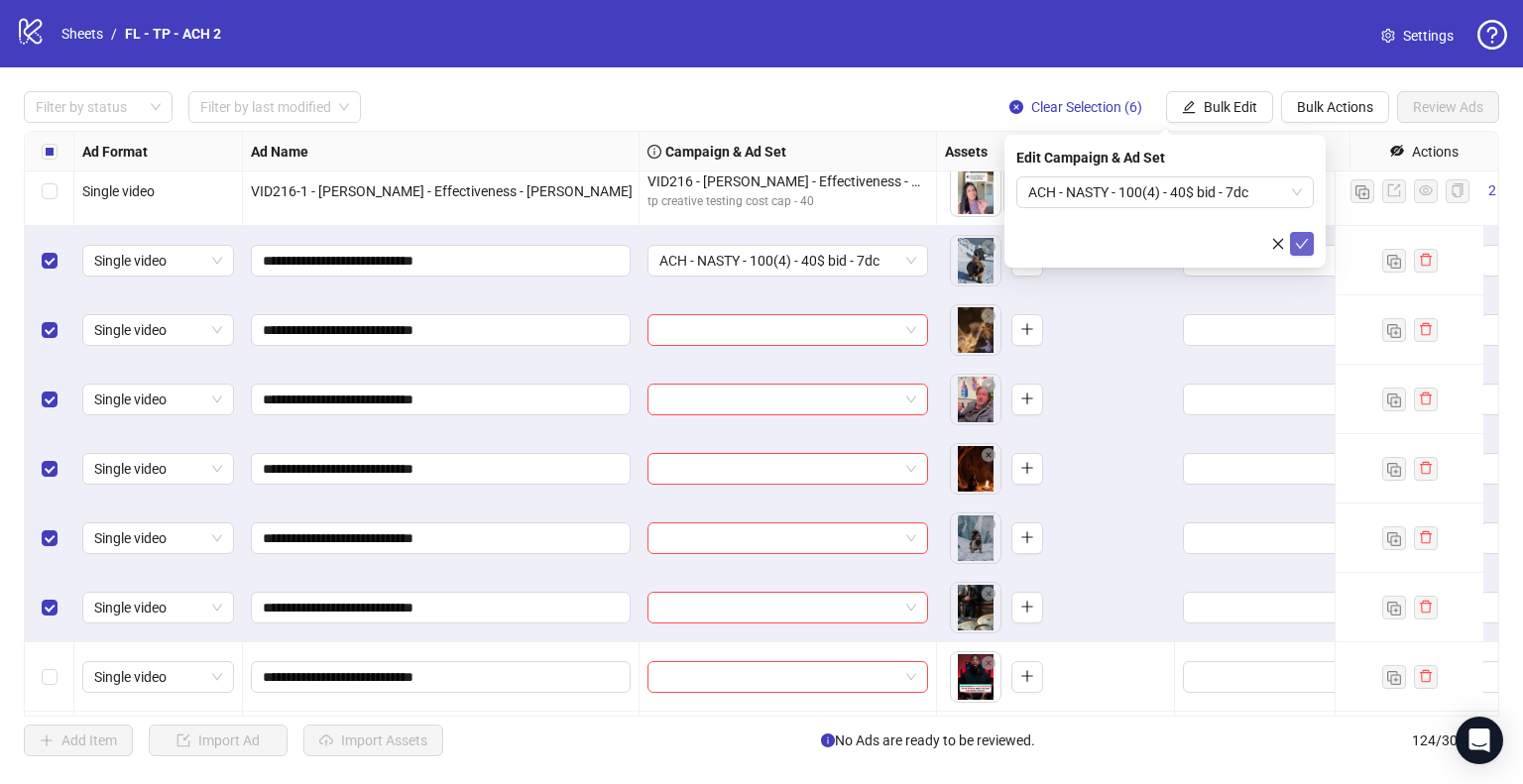 click 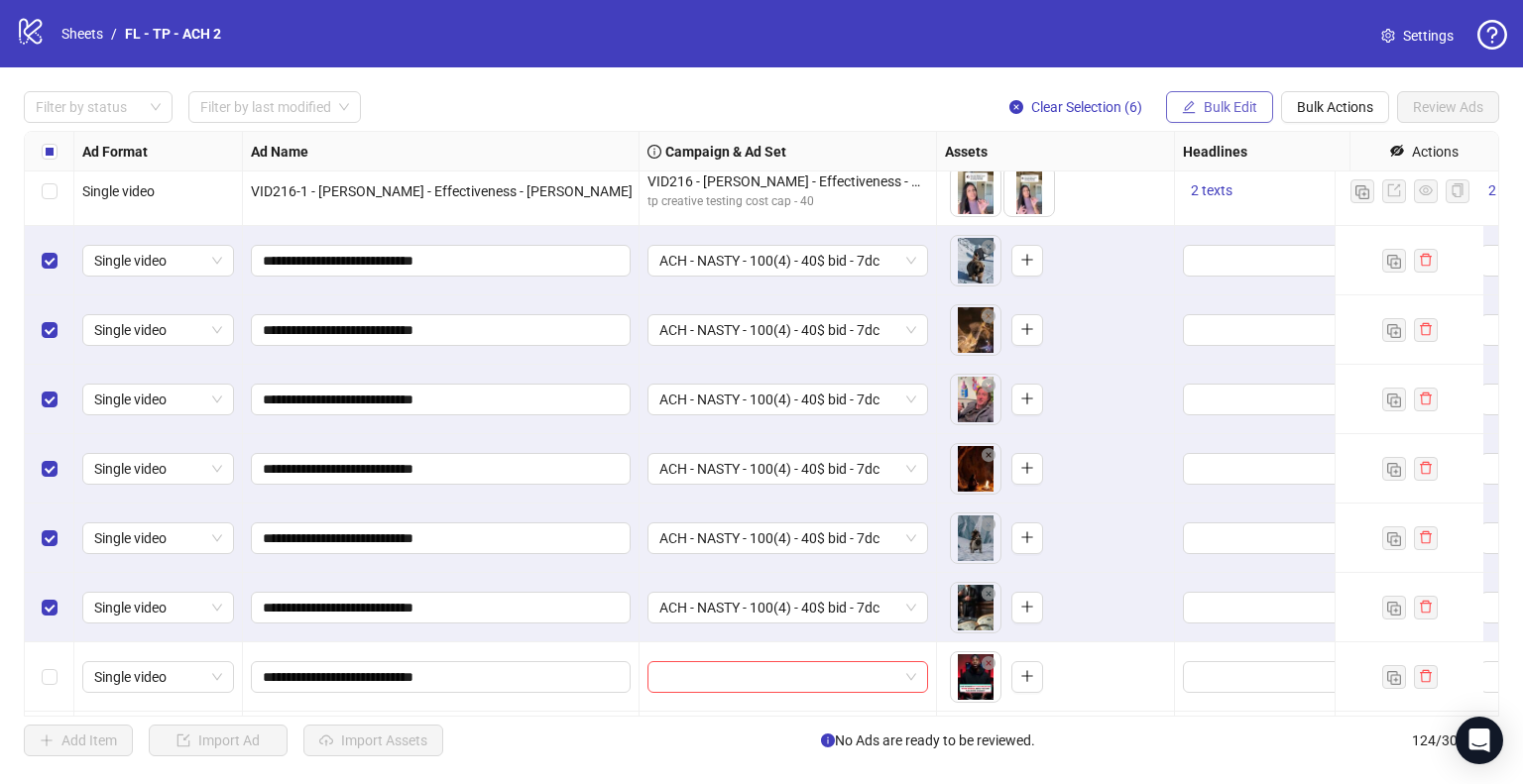 click on "Bulk Edit" at bounding box center [1230, 107] 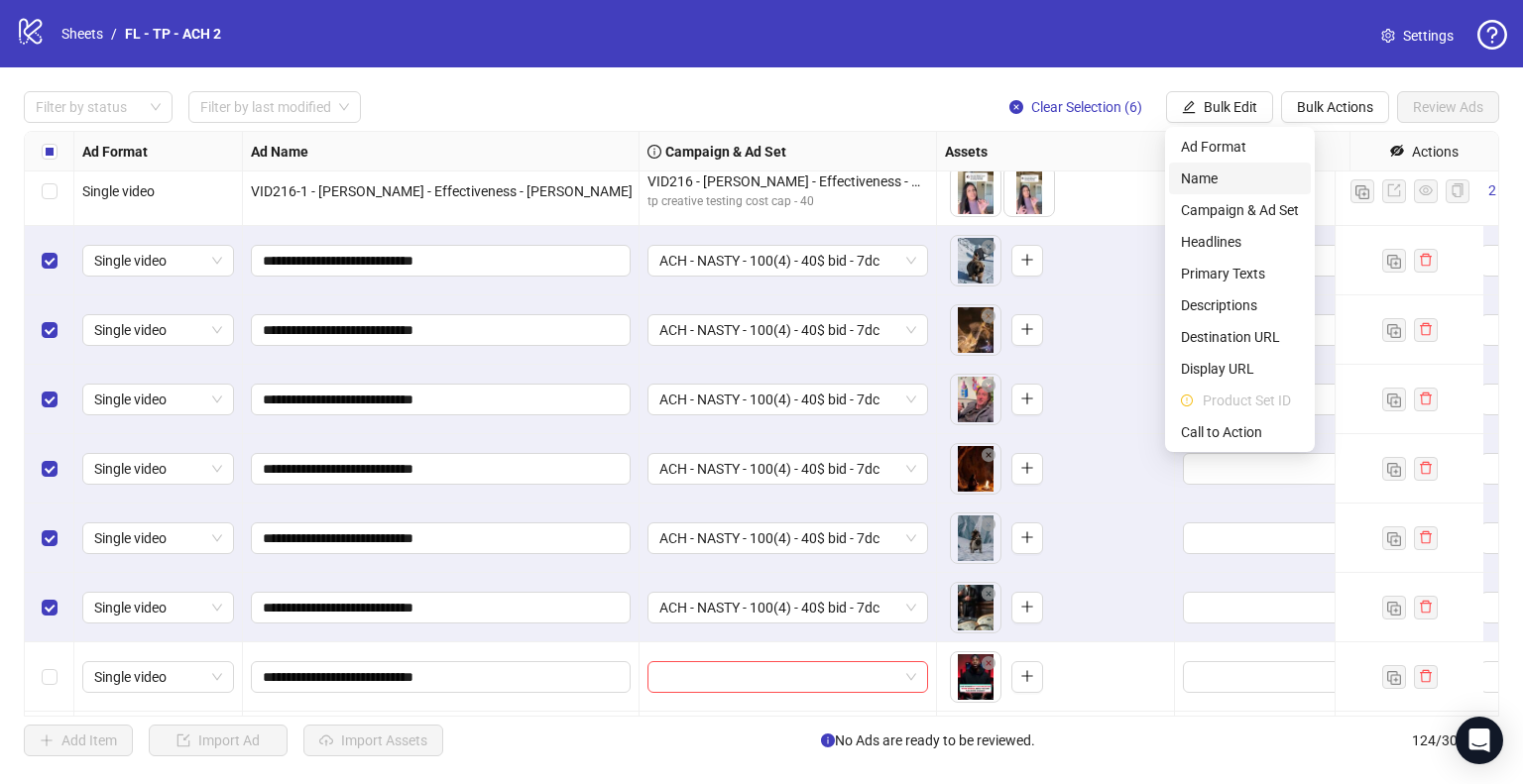 click on "Name" at bounding box center [1239, 178] 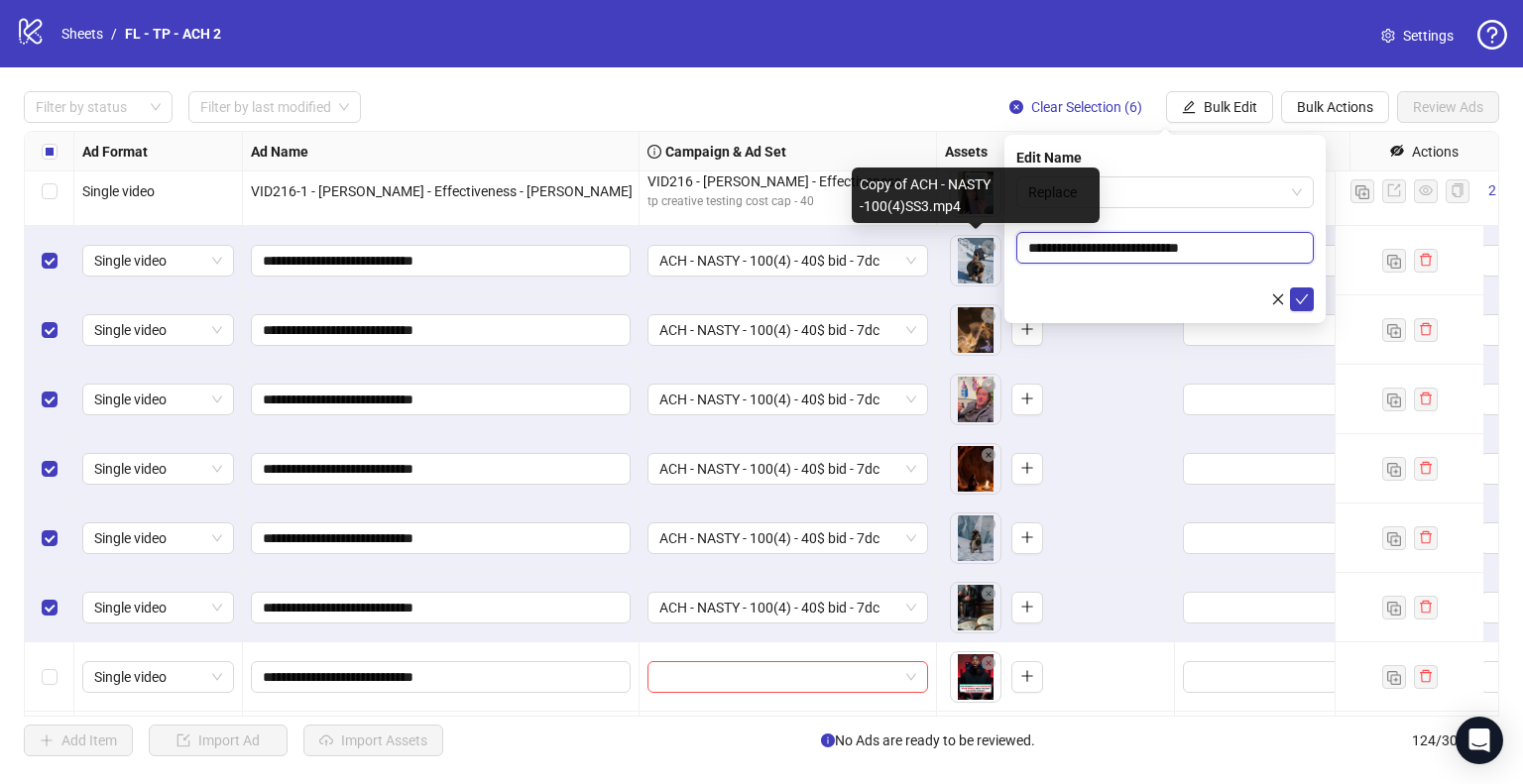 drag, startPoint x: 1107, startPoint y: 248, endPoint x: 969, endPoint y: 249, distance: 138.0036 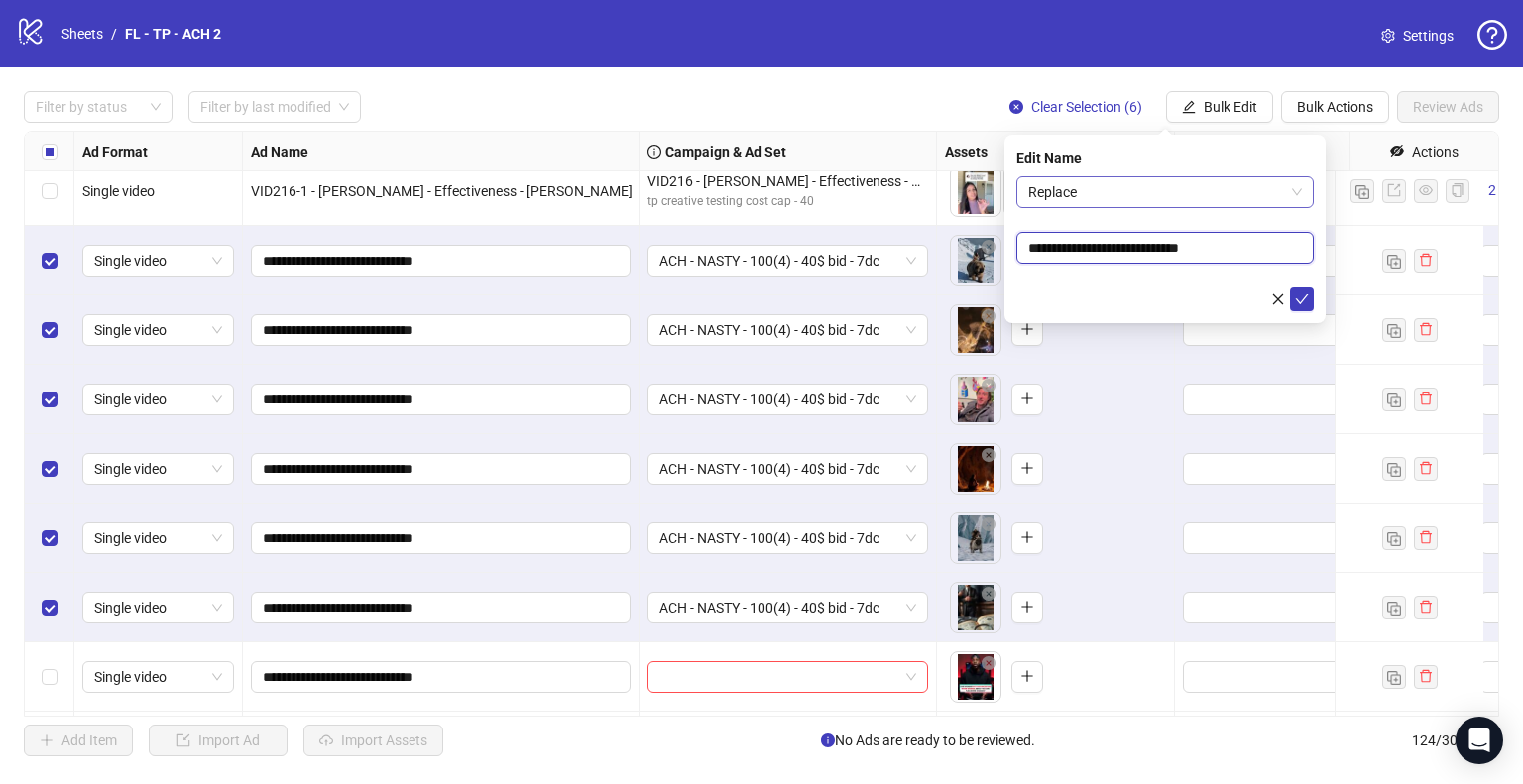 click on "Replace" at bounding box center (1165, 192) 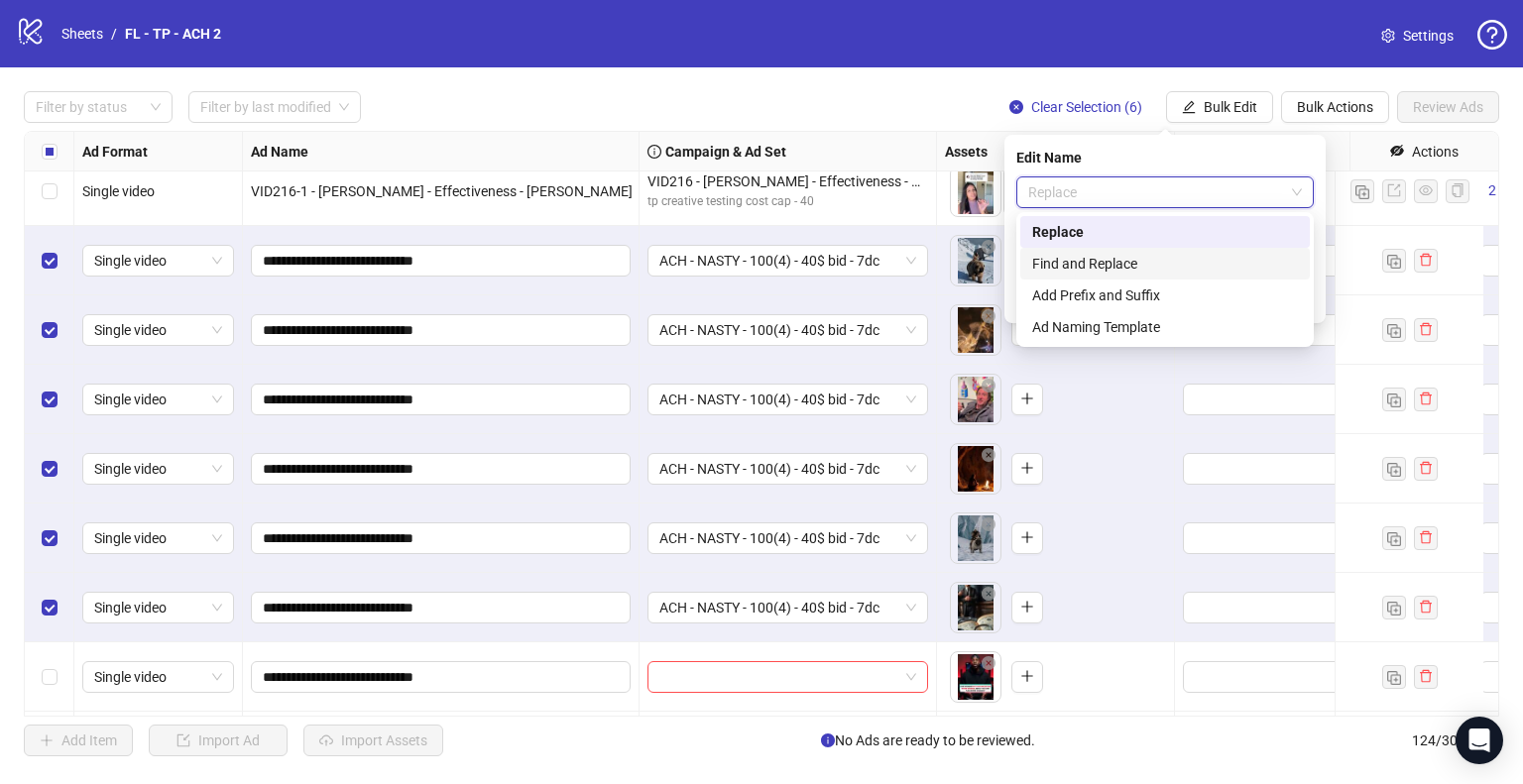 click on "Find and Replace" at bounding box center (1165, 264) 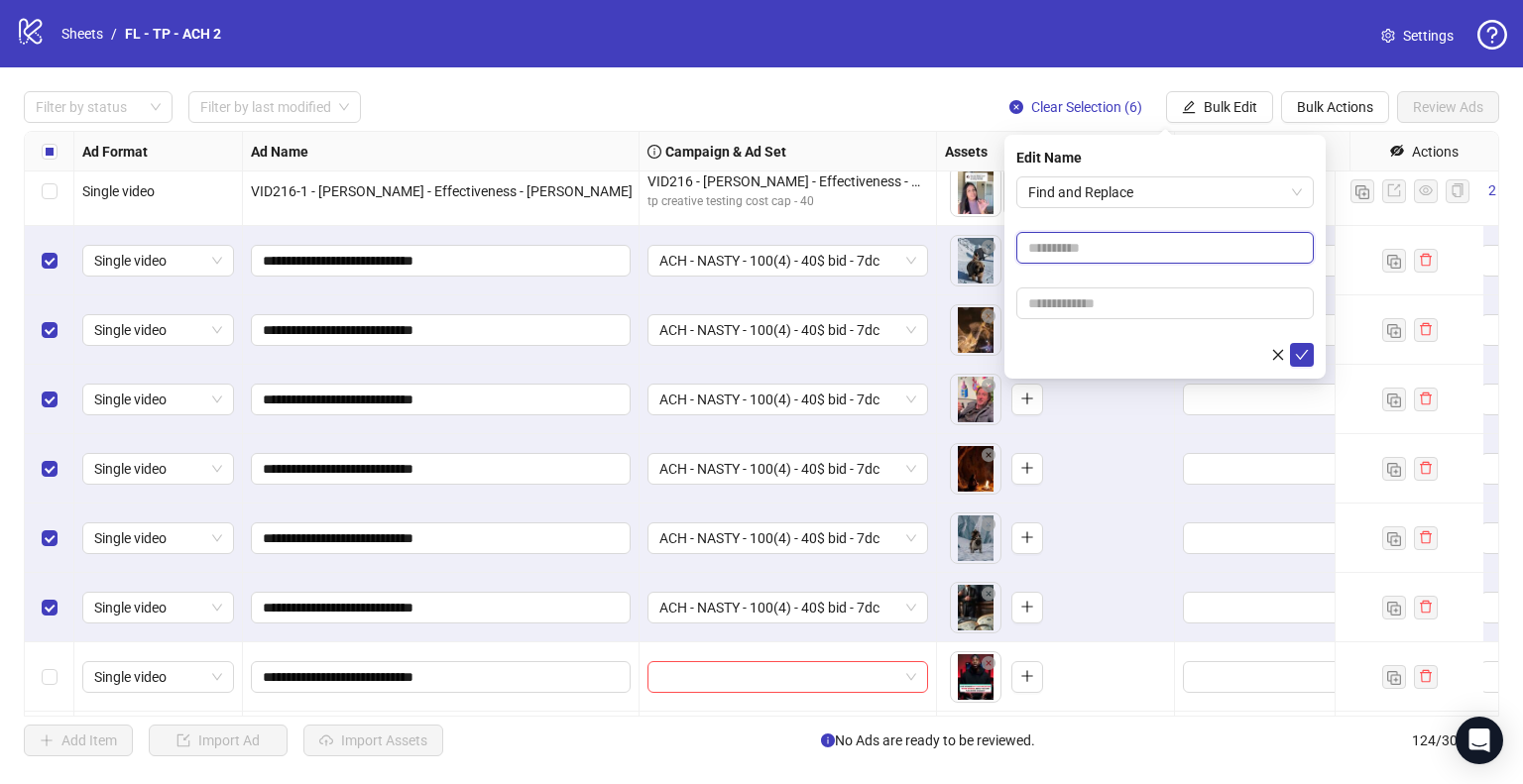 click at bounding box center [1165, 248] 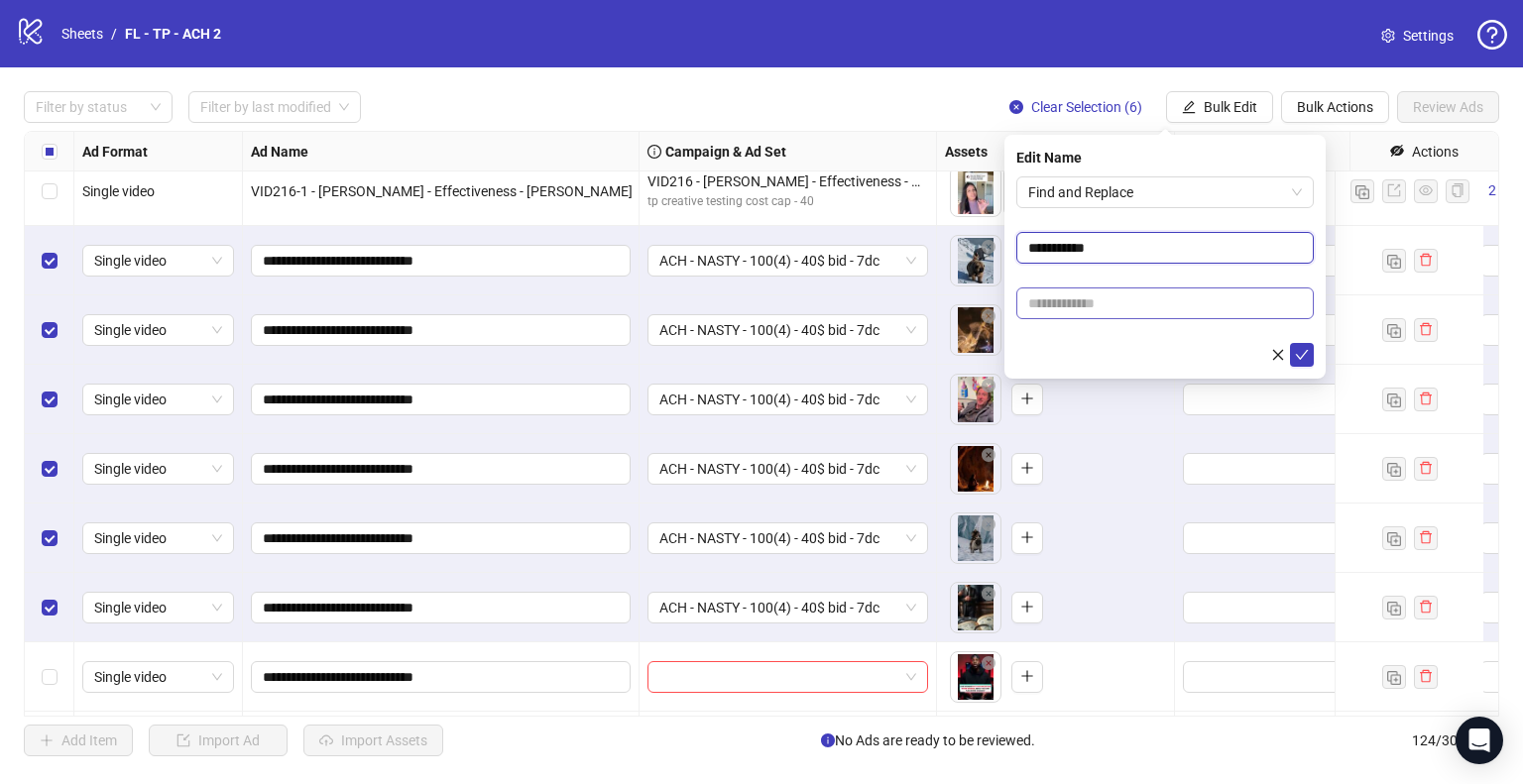 type on "**********" 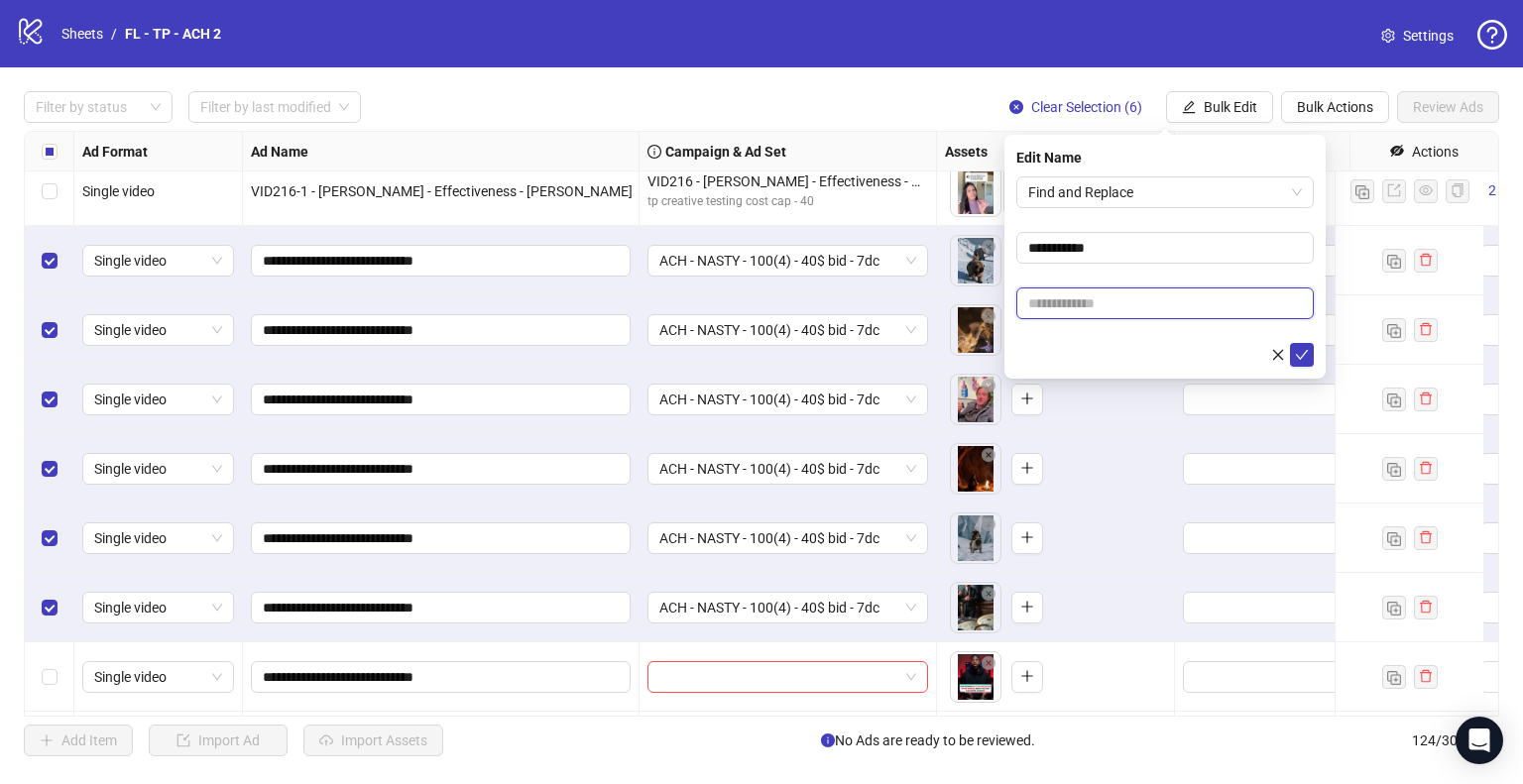 click at bounding box center (1165, 303) 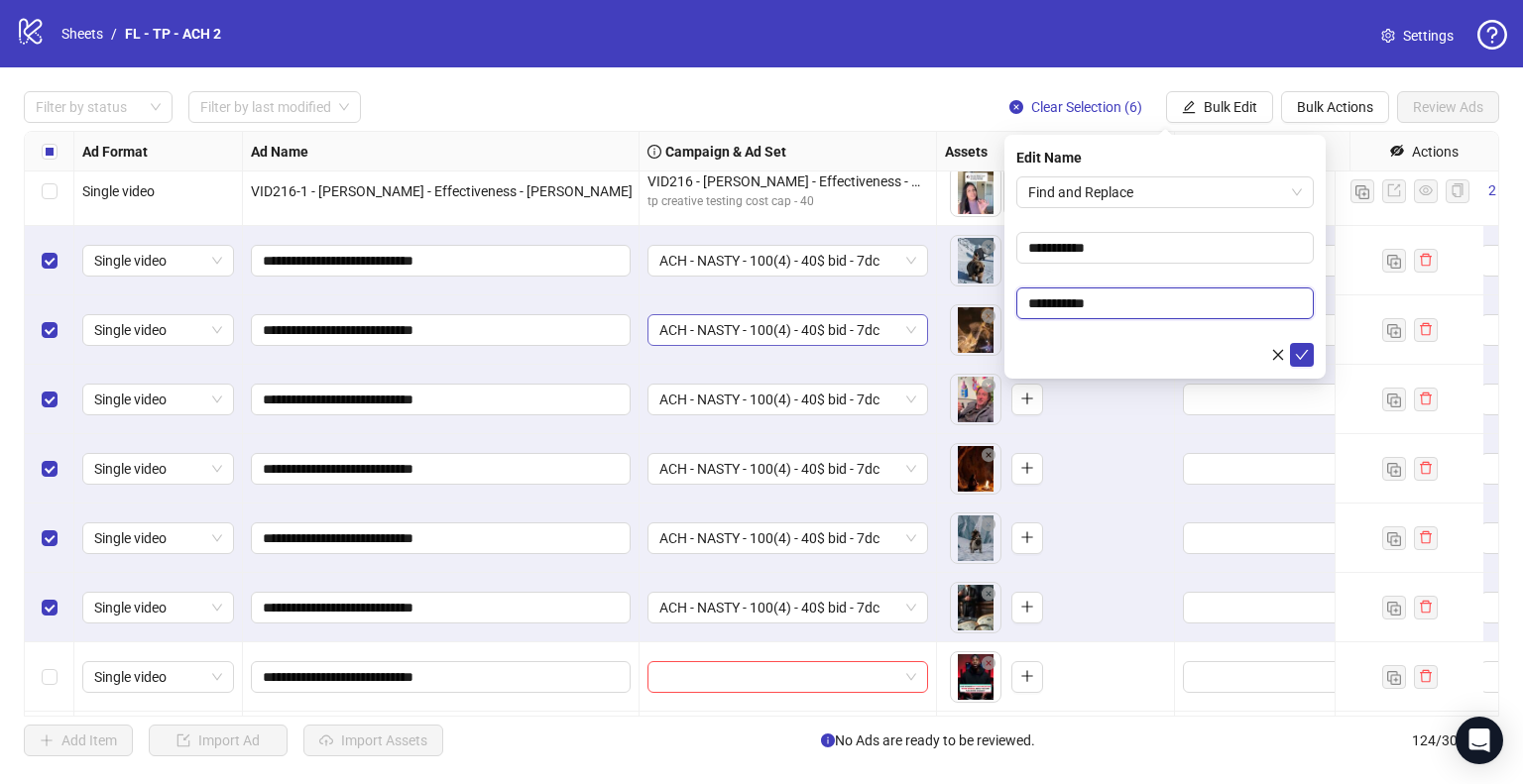 drag, startPoint x: 1081, startPoint y: 304, endPoint x: 912, endPoint y: 313, distance: 169.23948 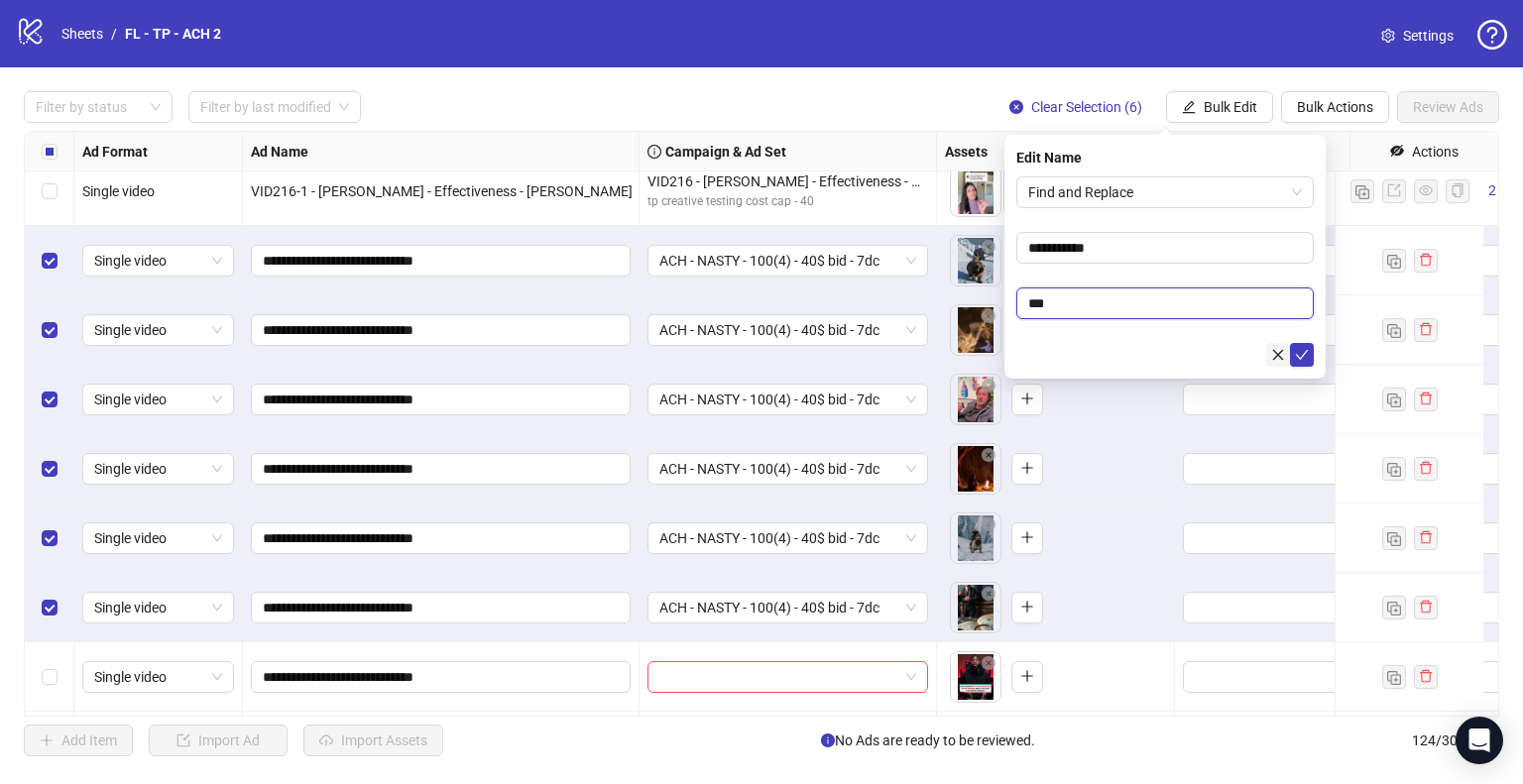 type on "***" 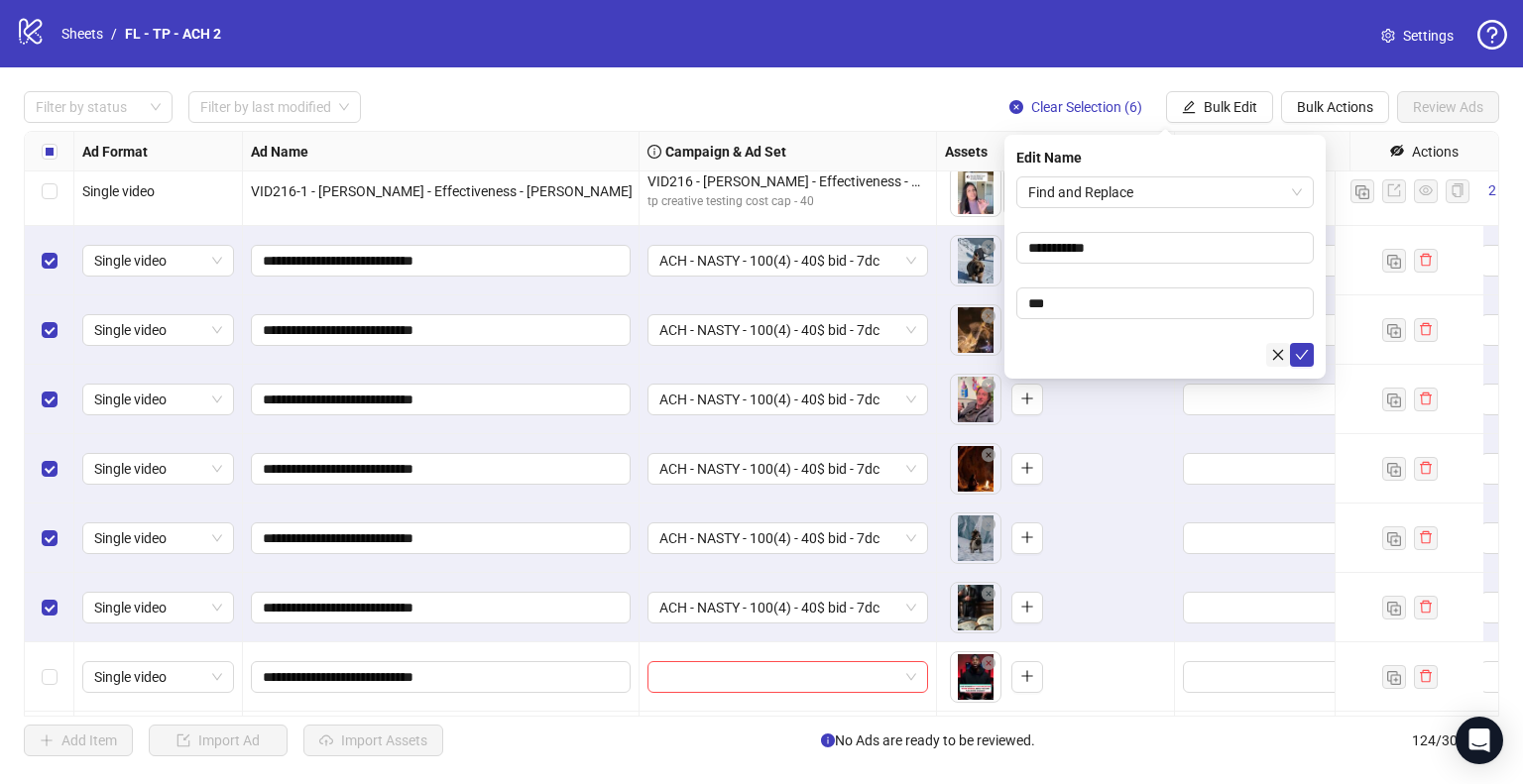 click 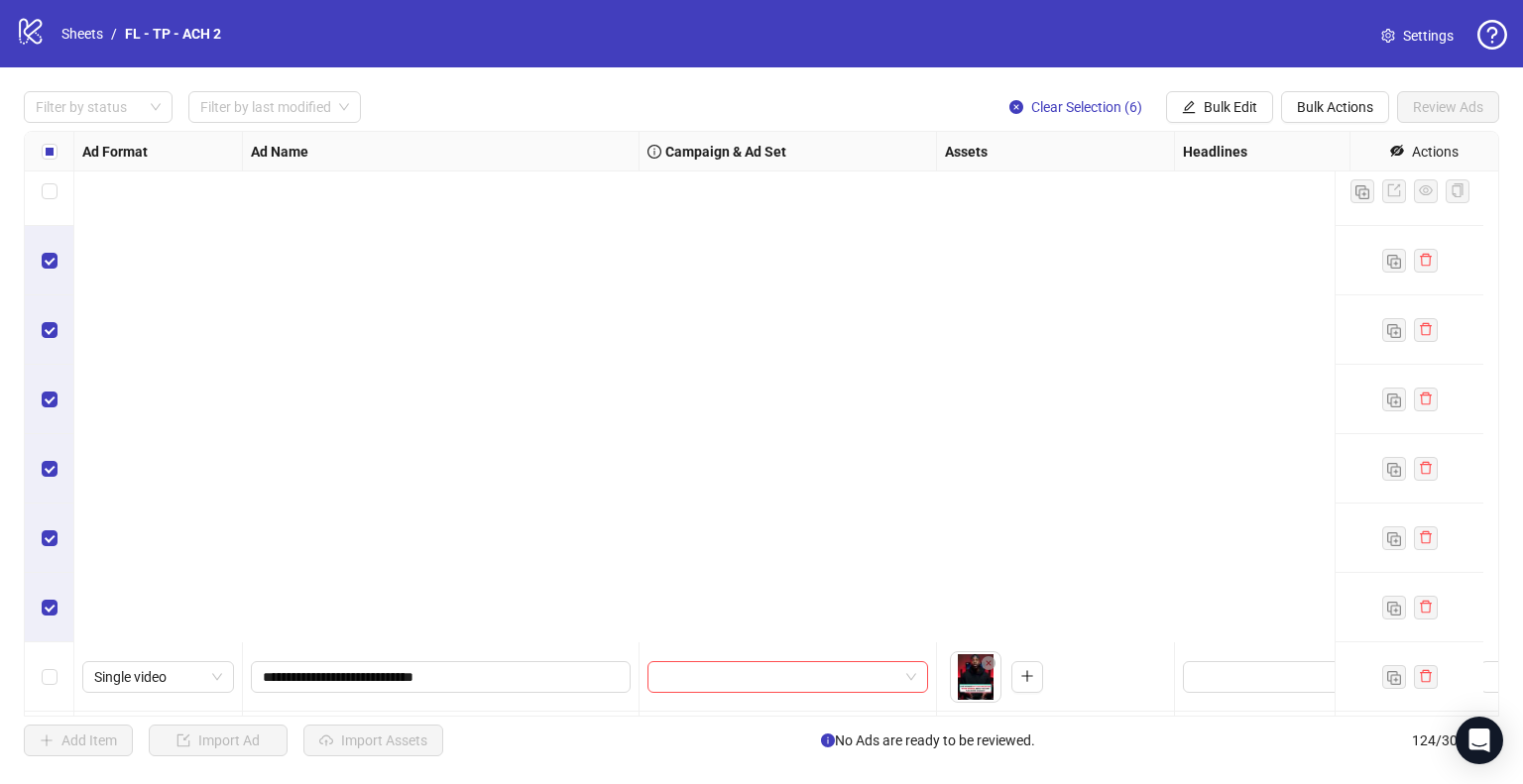 scroll, scrollTop: 8073, scrollLeft: 0, axis: vertical 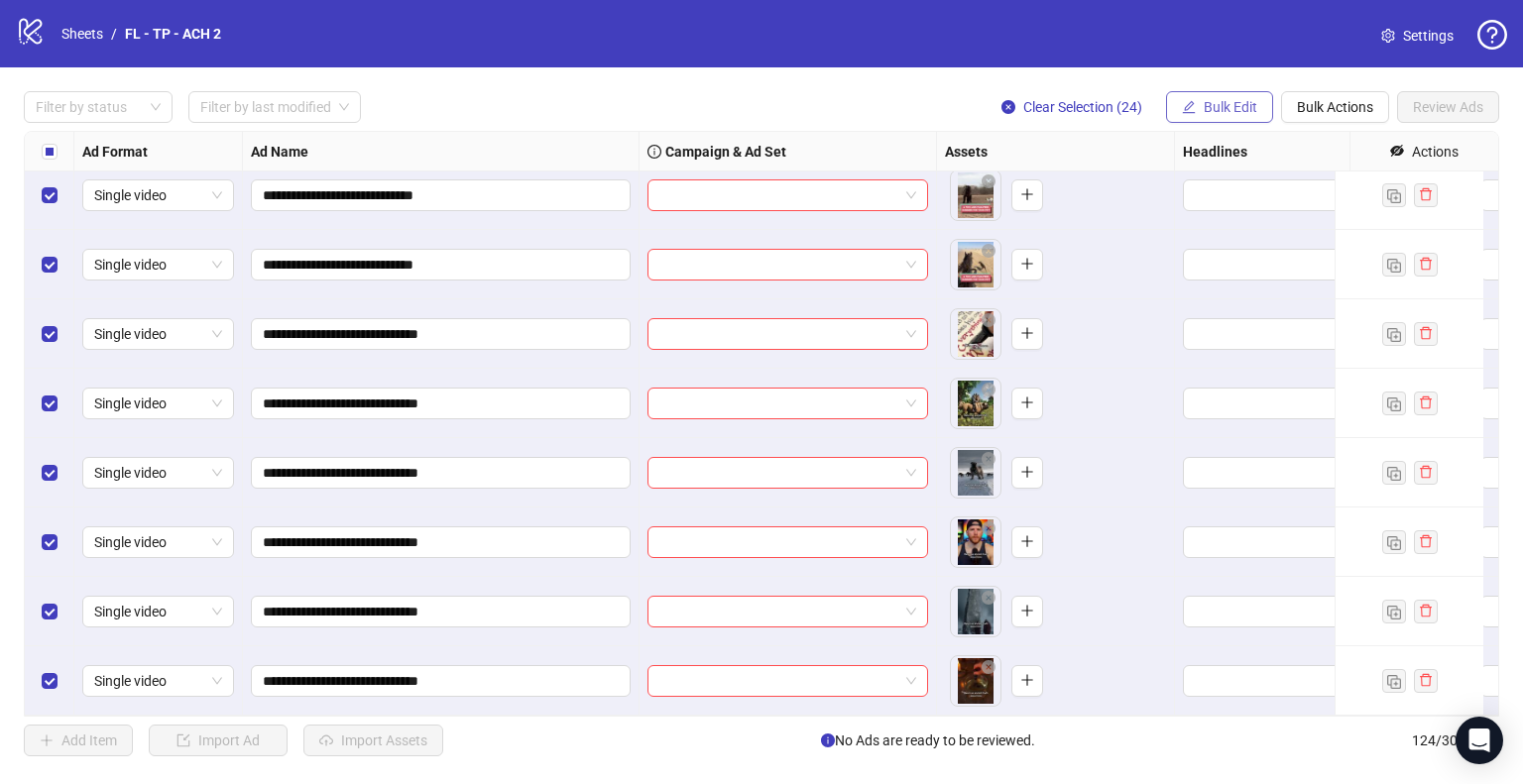 click on "Bulk Edit" at bounding box center (1220, 107) 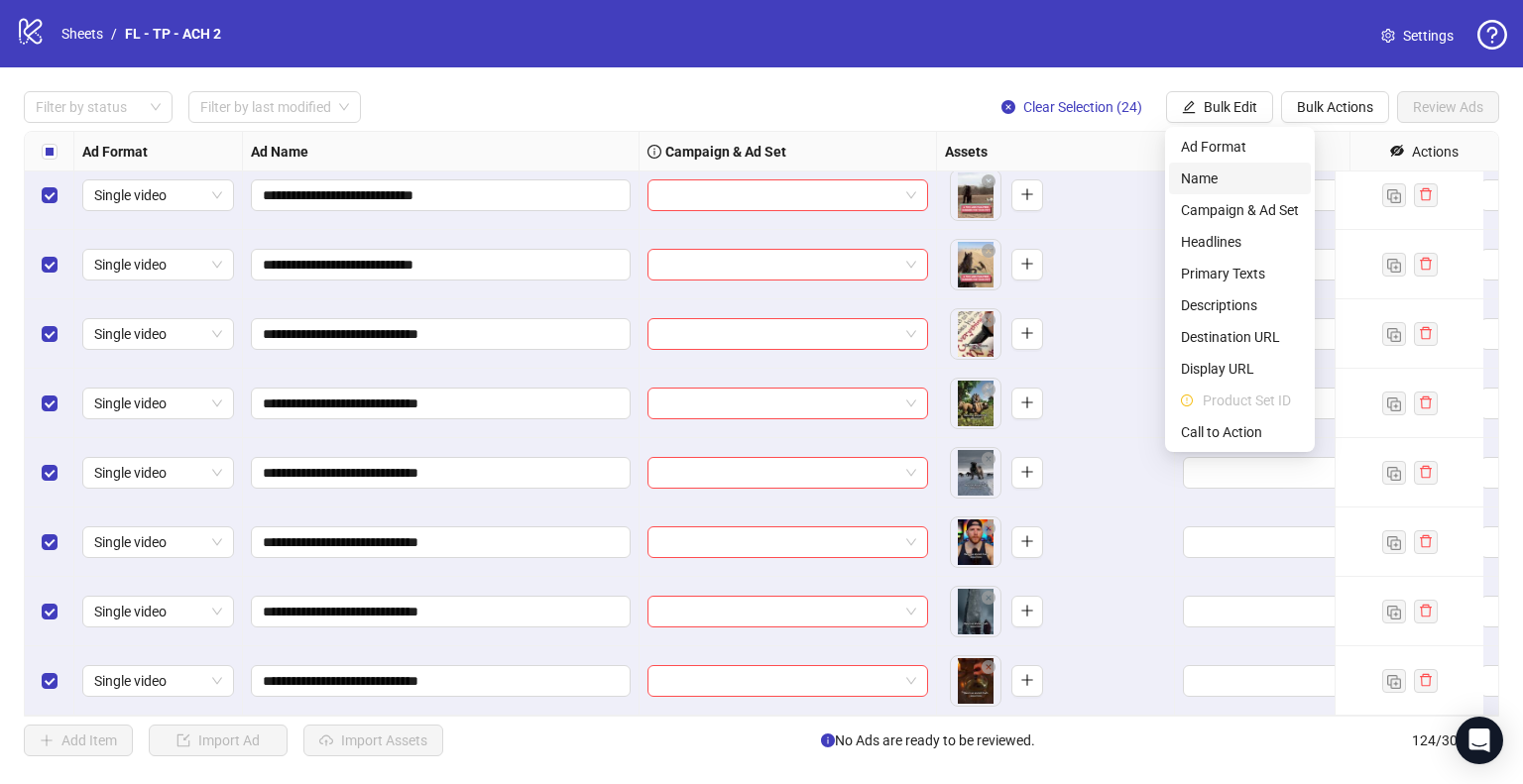 click on "Name" at bounding box center [1239, 178] 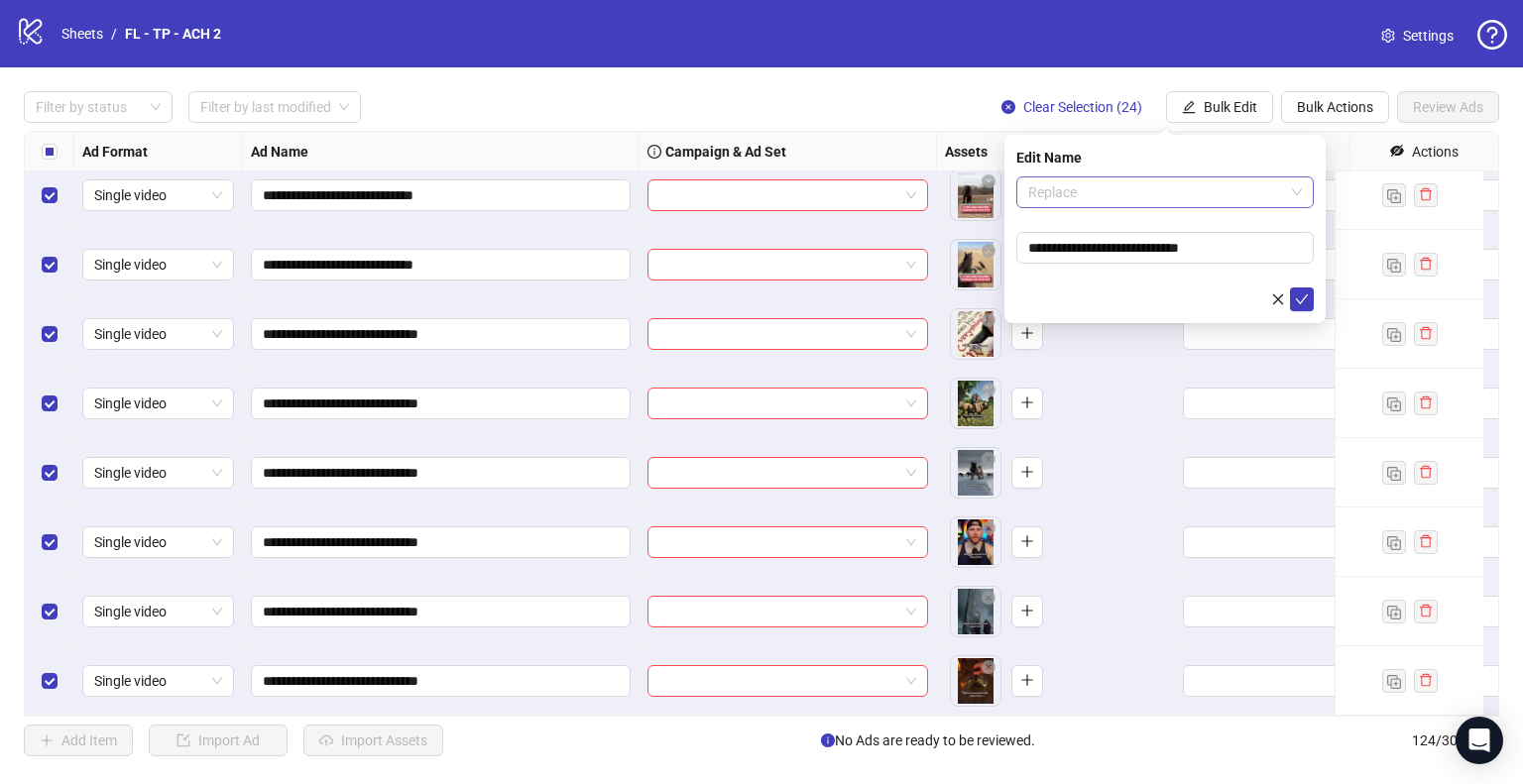 click on "Replace" at bounding box center [1165, 192] 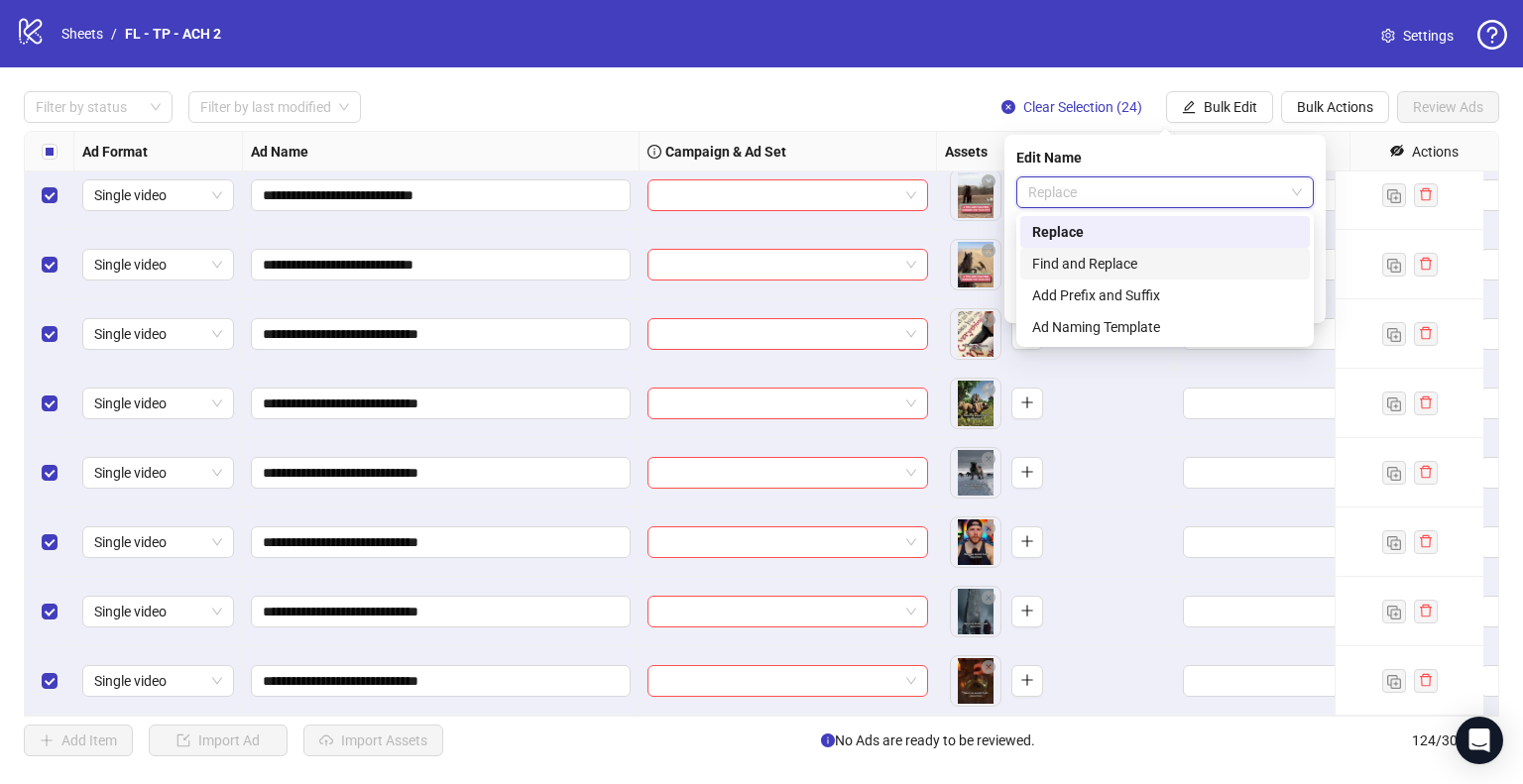 click on "Find and Replace" at bounding box center [1165, 264] 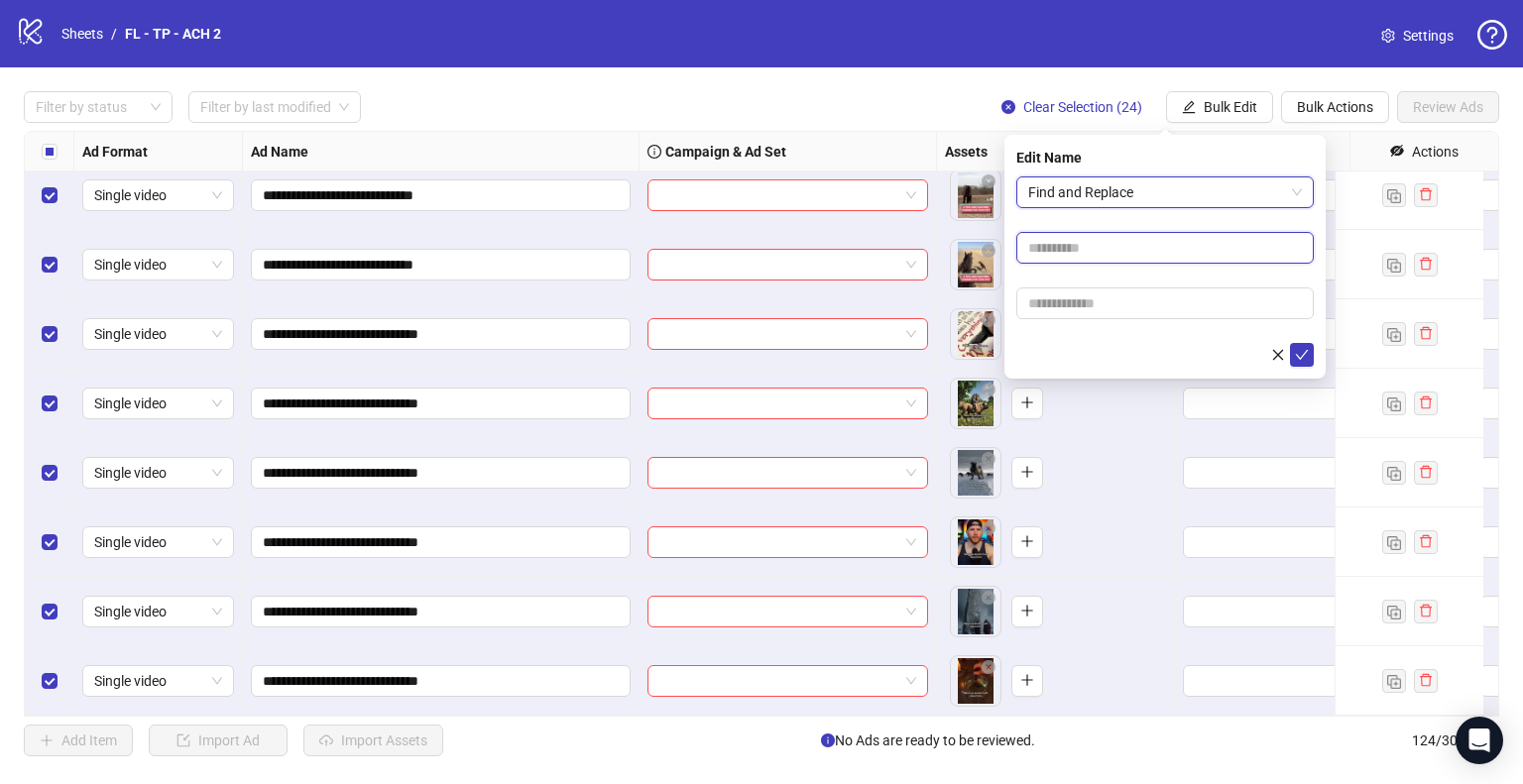 click at bounding box center (1165, 248) 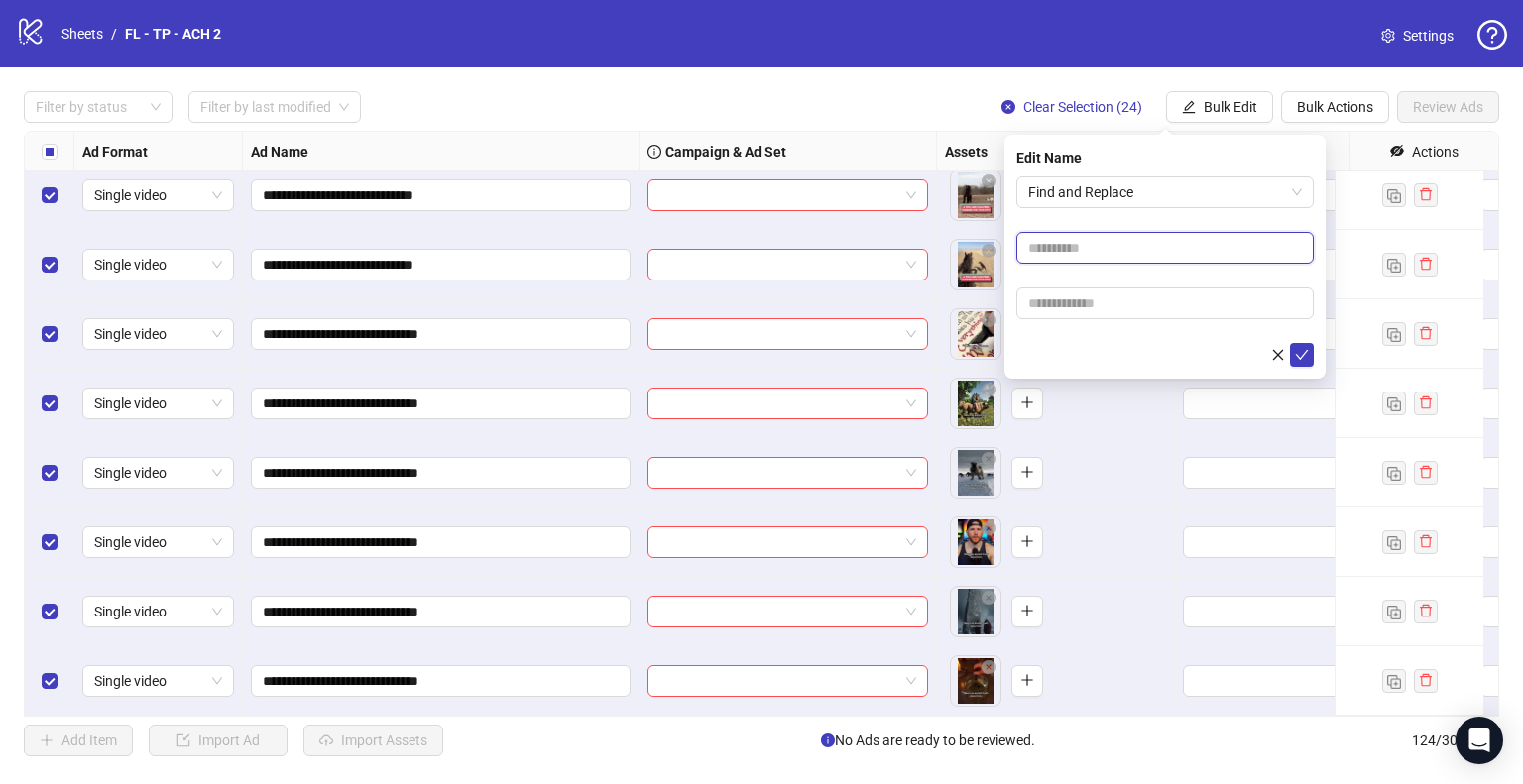 paste on "**********" 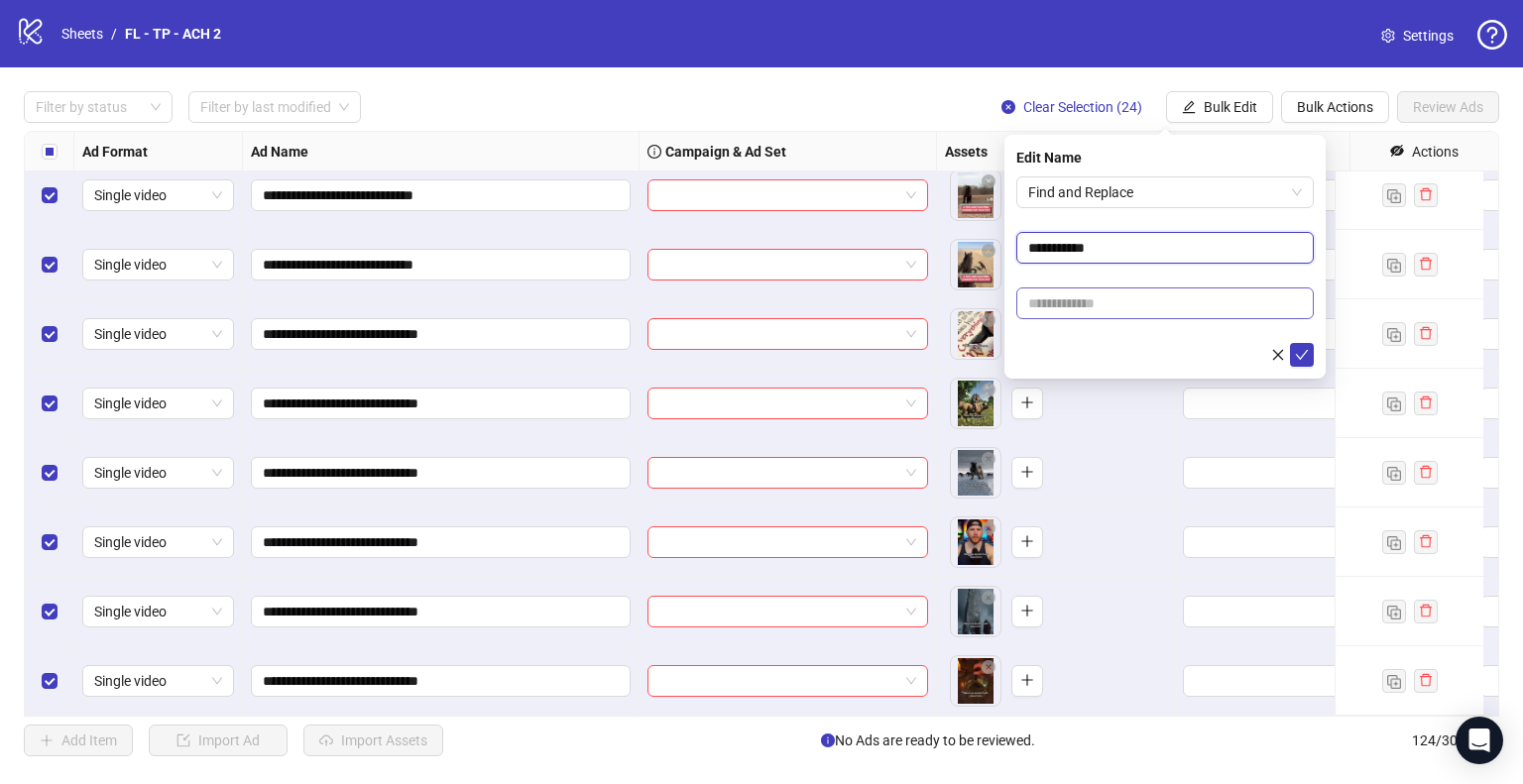 type on "**********" 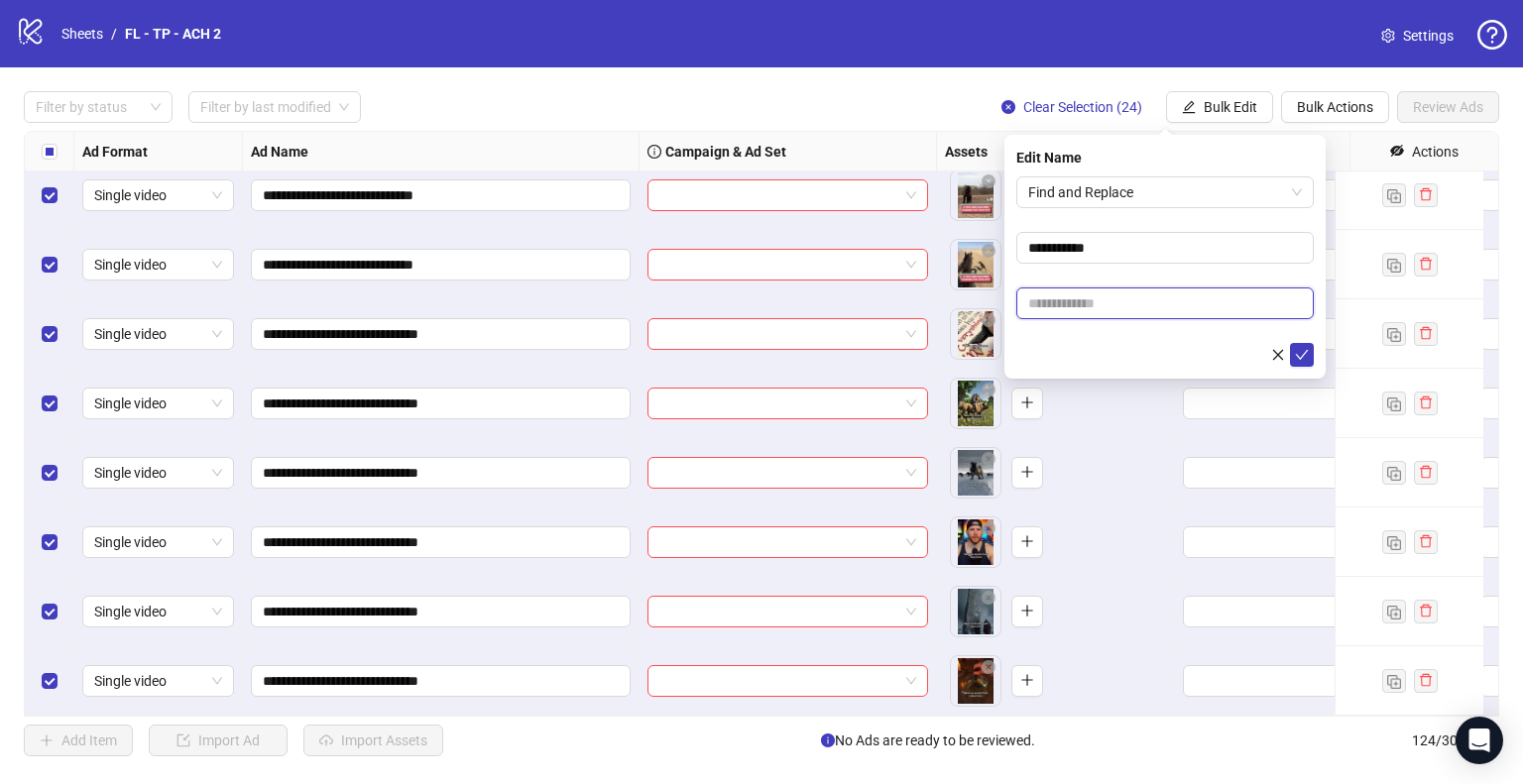 click at bounding box center (1165, 303) 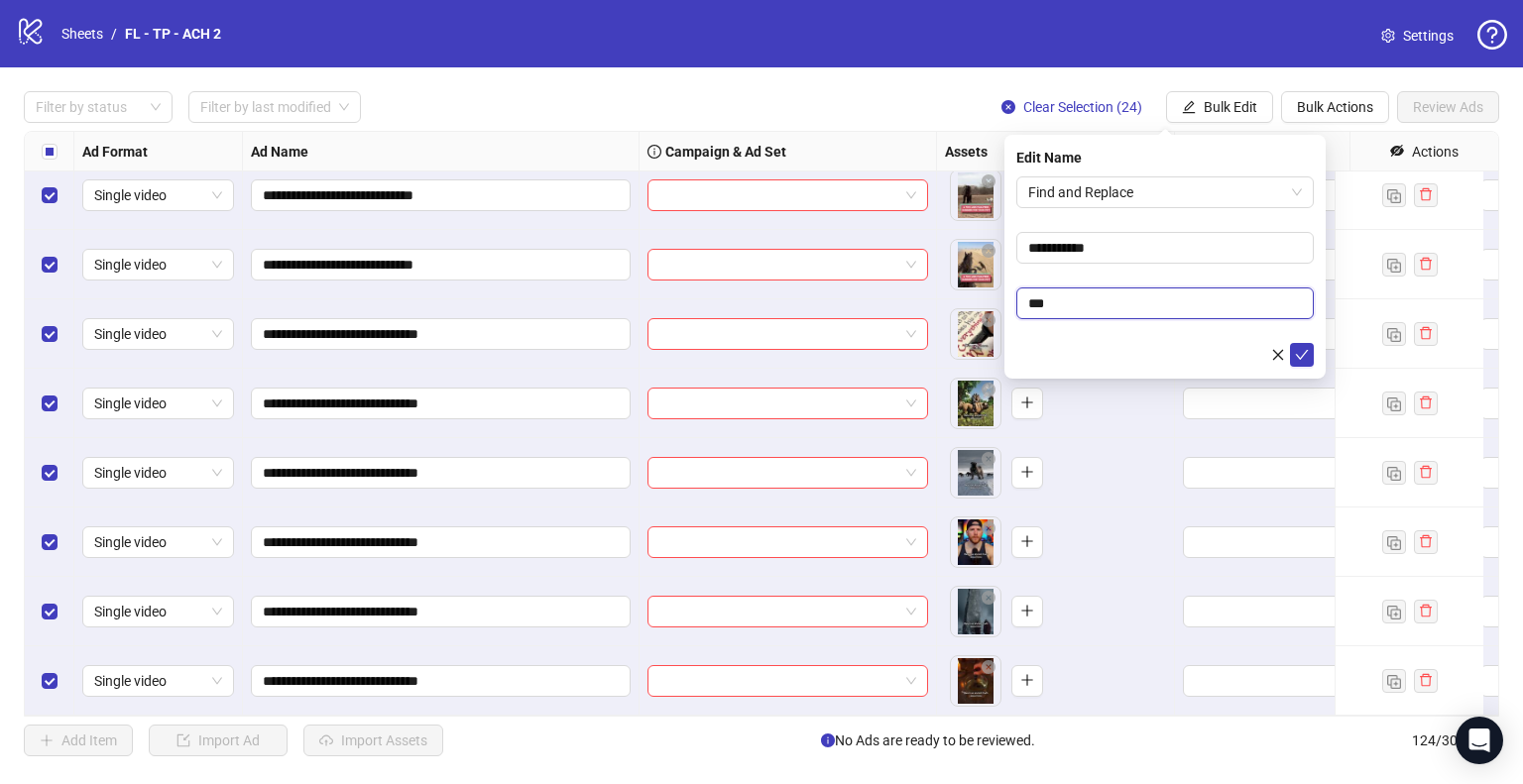 type on "***" 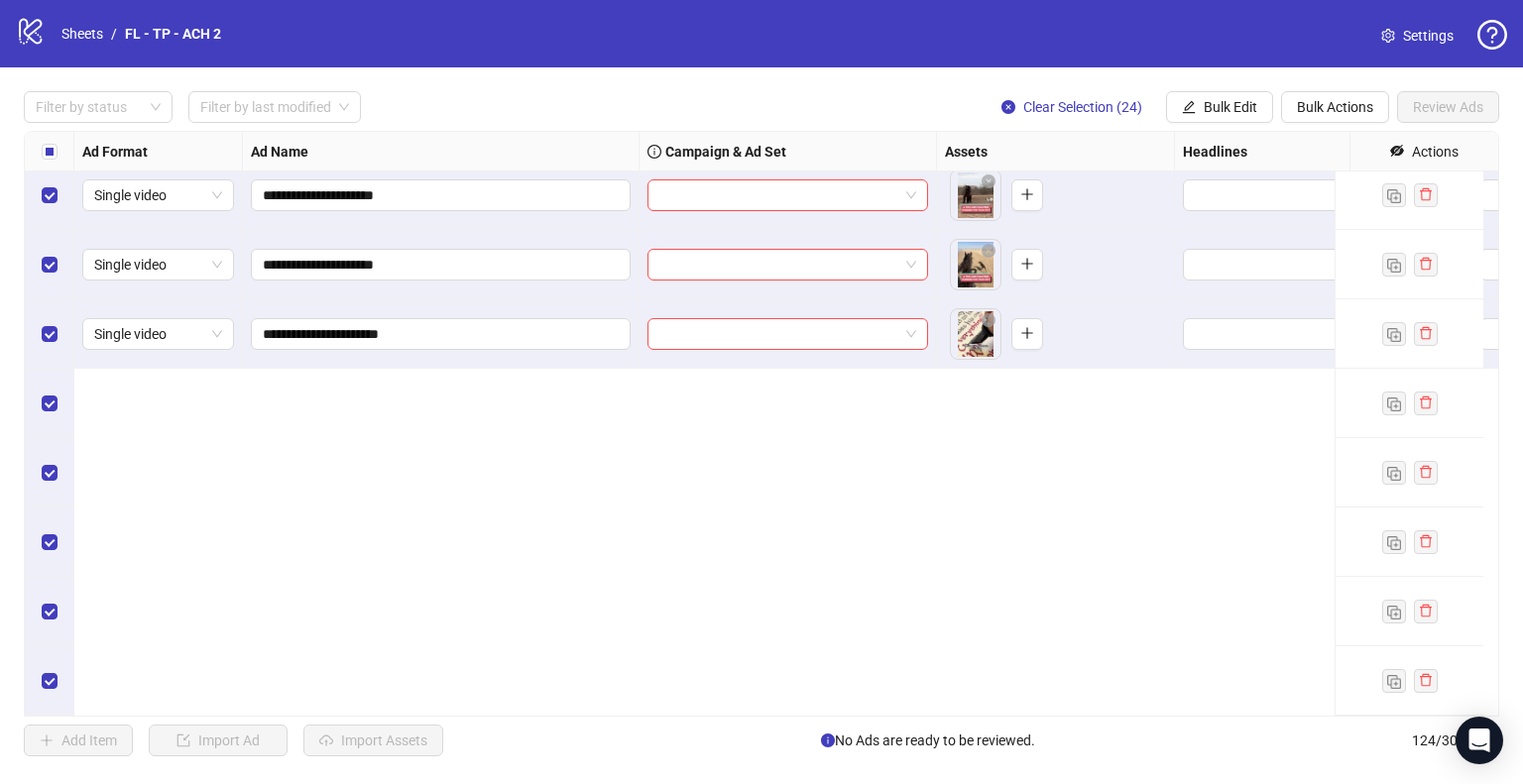 scroll, scrollTop: 7577, scrollLeft: 0, axis: vertical 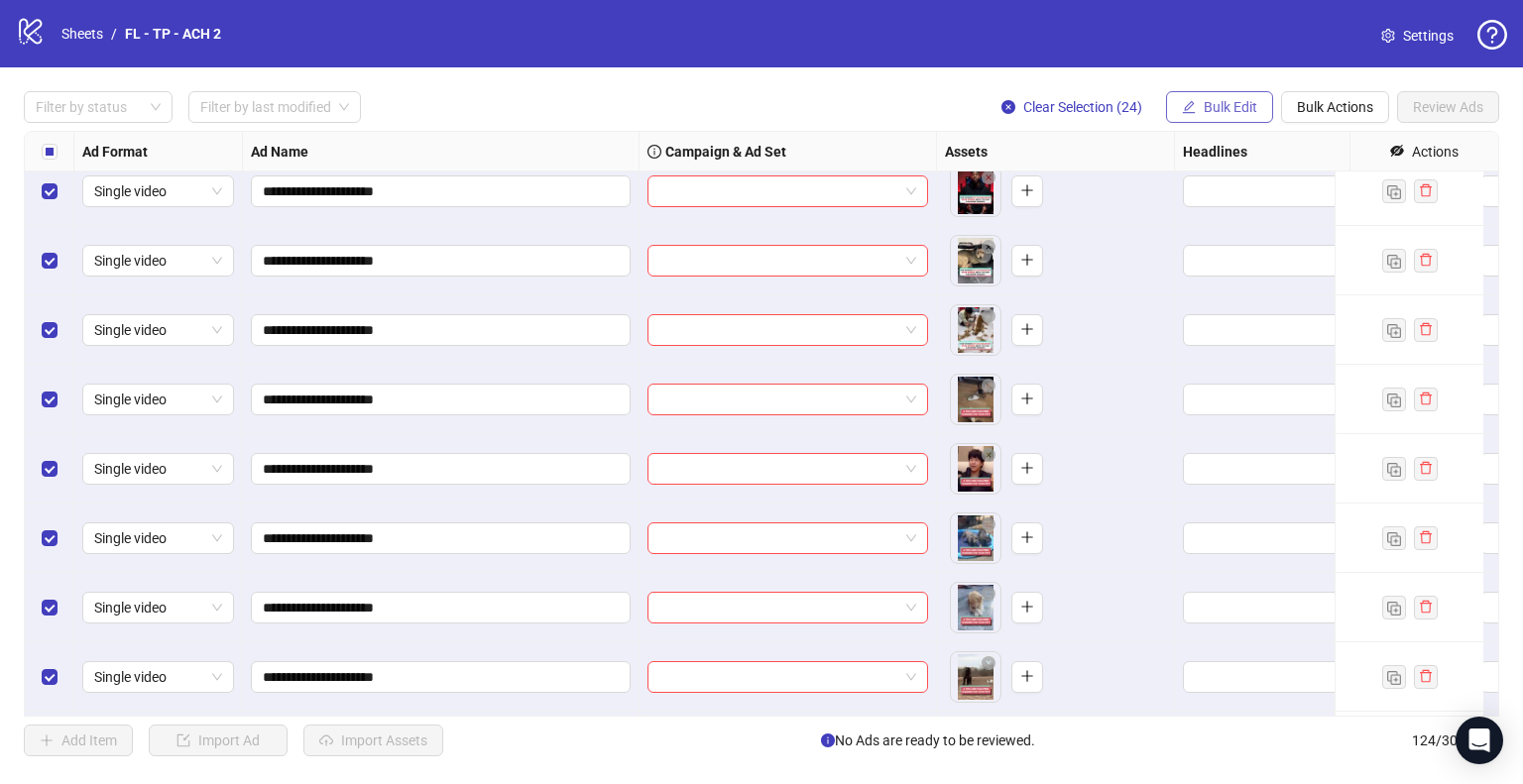click on "Bulk Edit" at bounding box center [1230, 107] 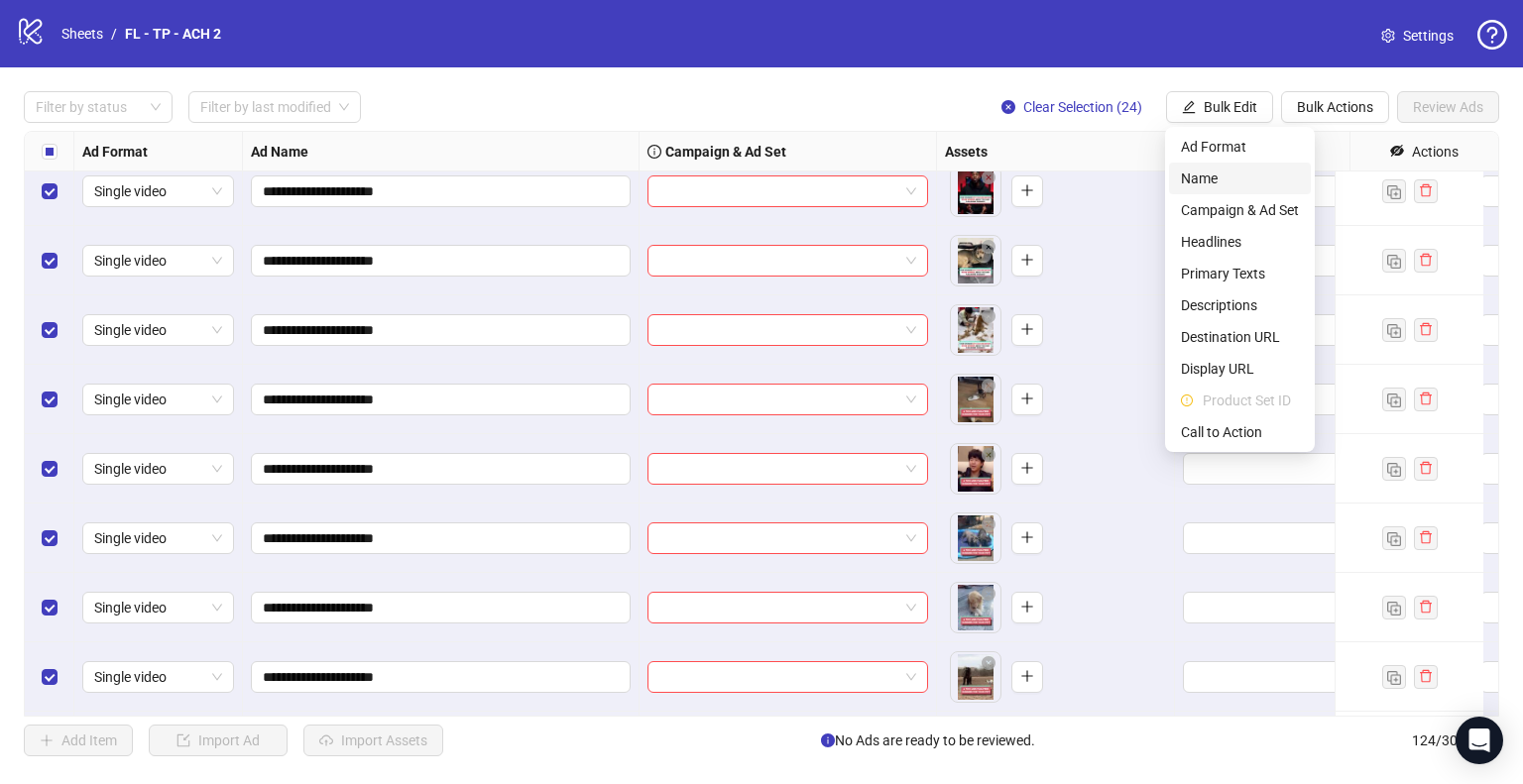 click on "Name" at bounding box center (1239, 178) 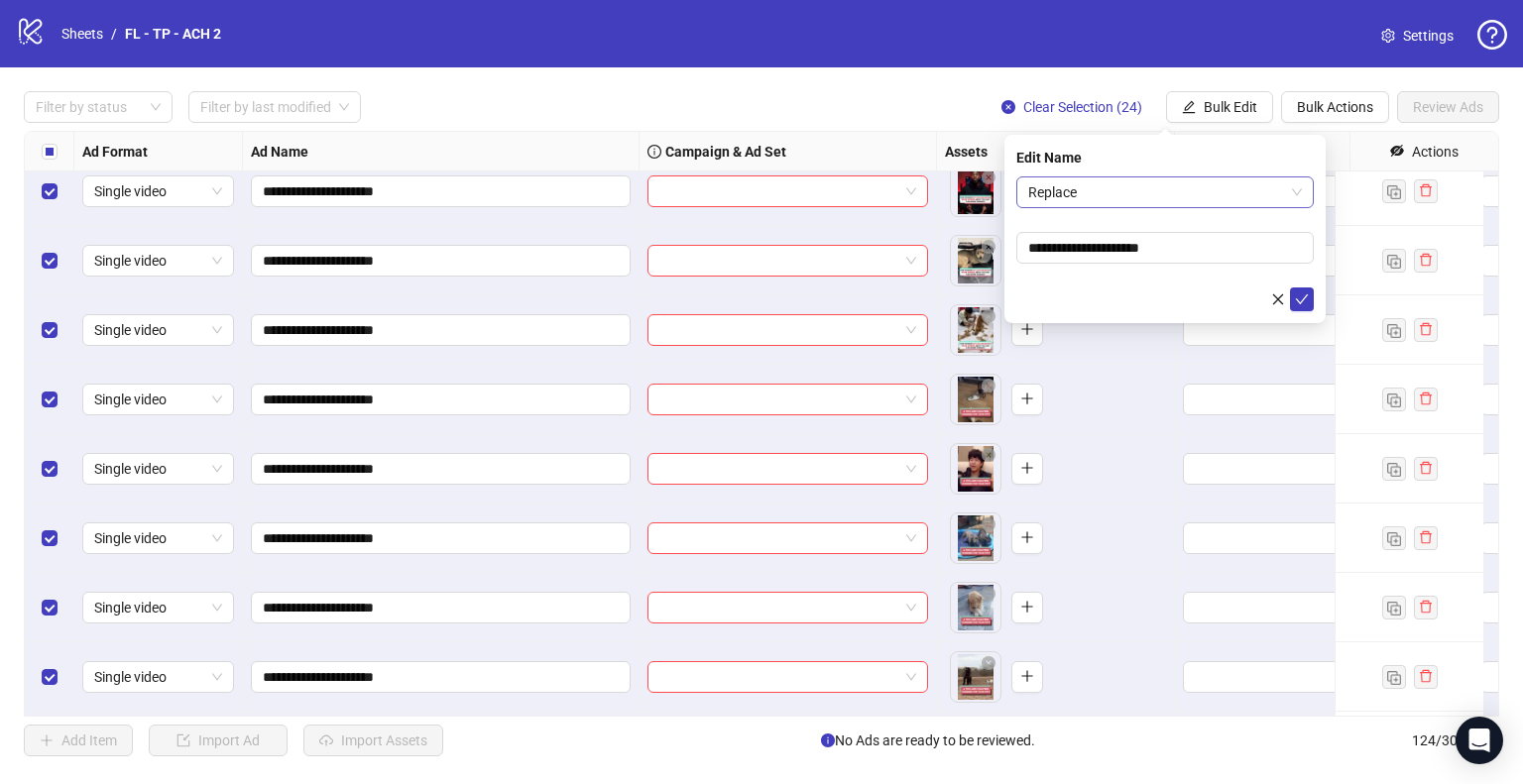 click on "Replace" at bounding box center [1165, 192] 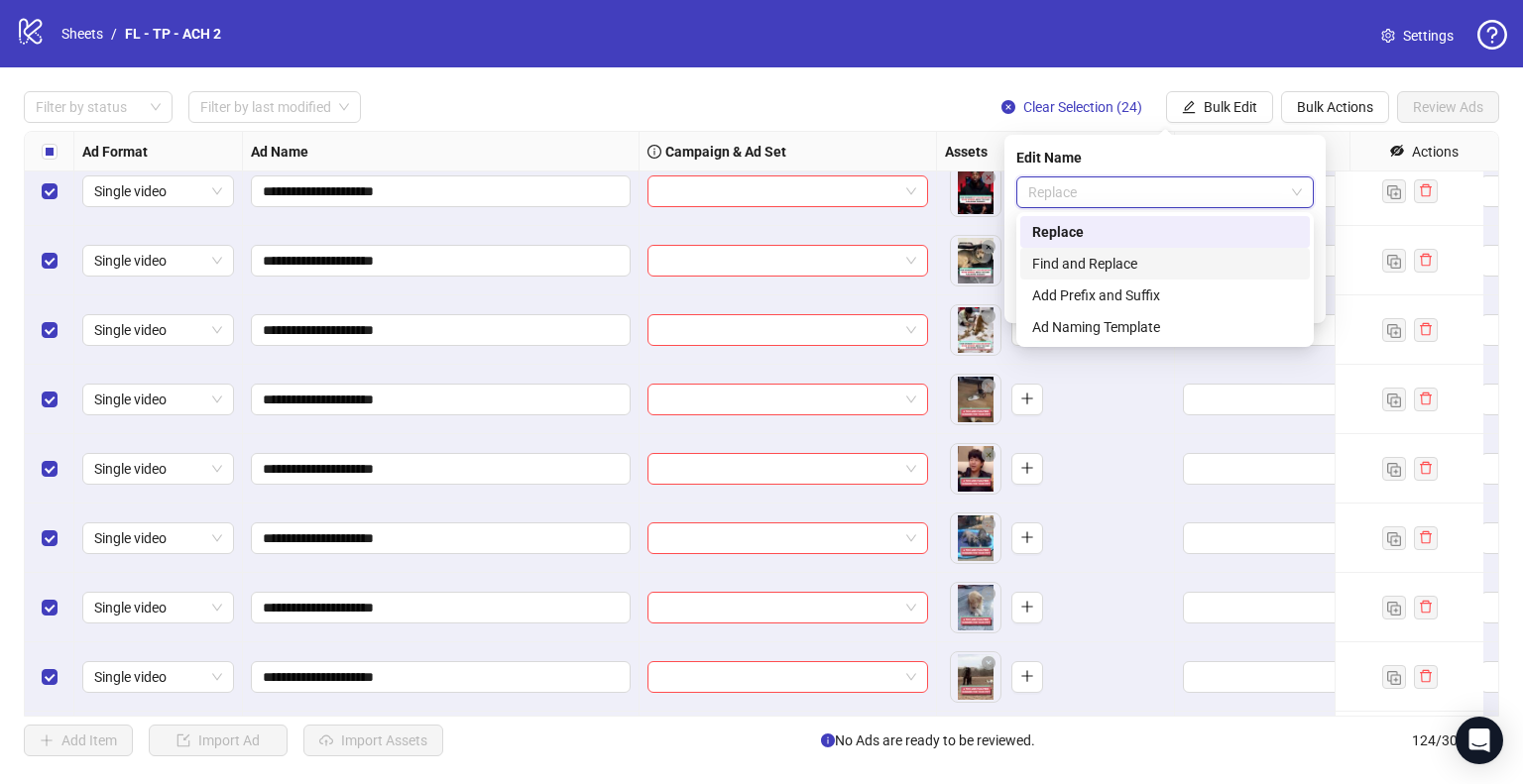 click on "Find and Replace" at bounding box center [1165, 264] 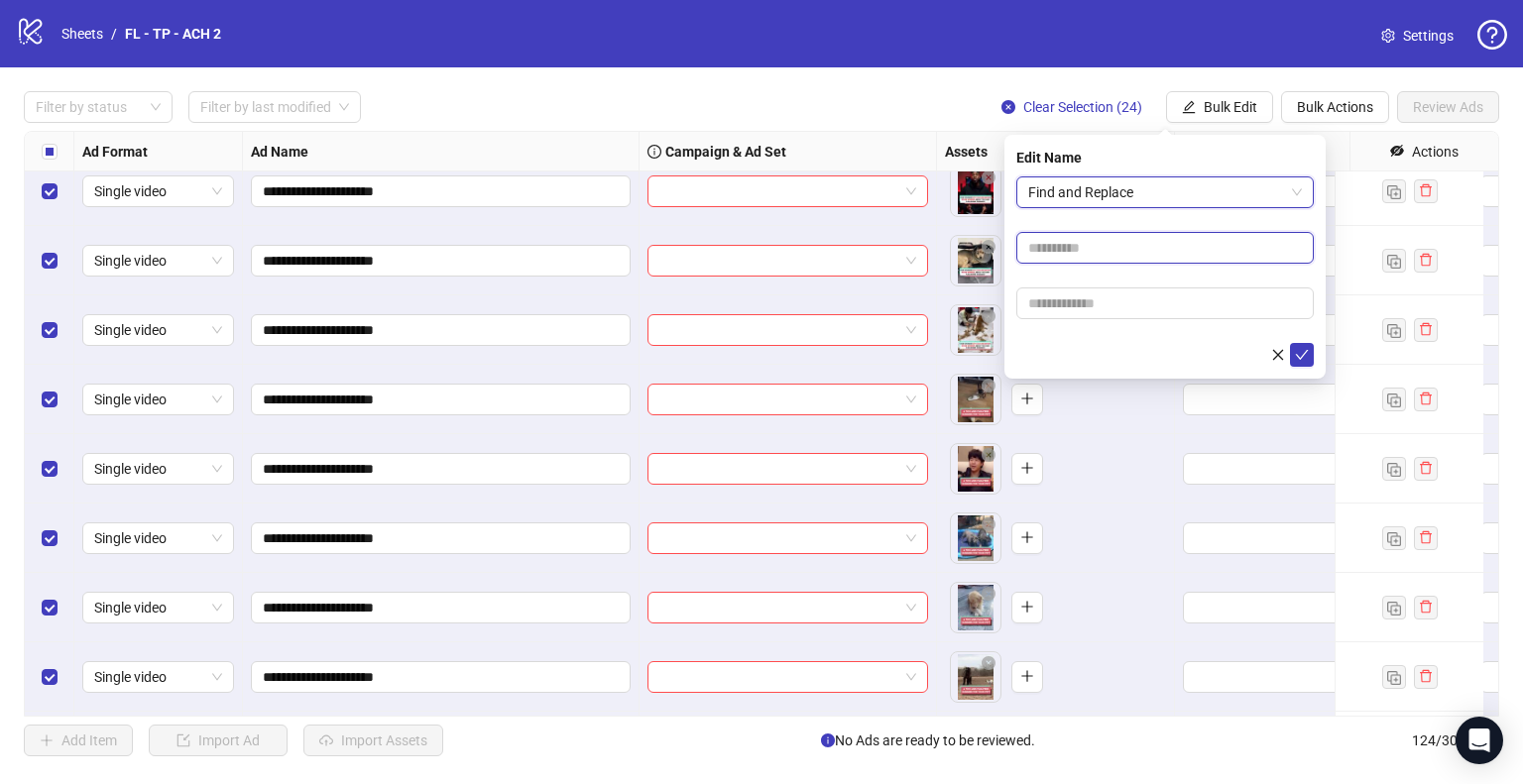 click at bounding box center (1165, 248) 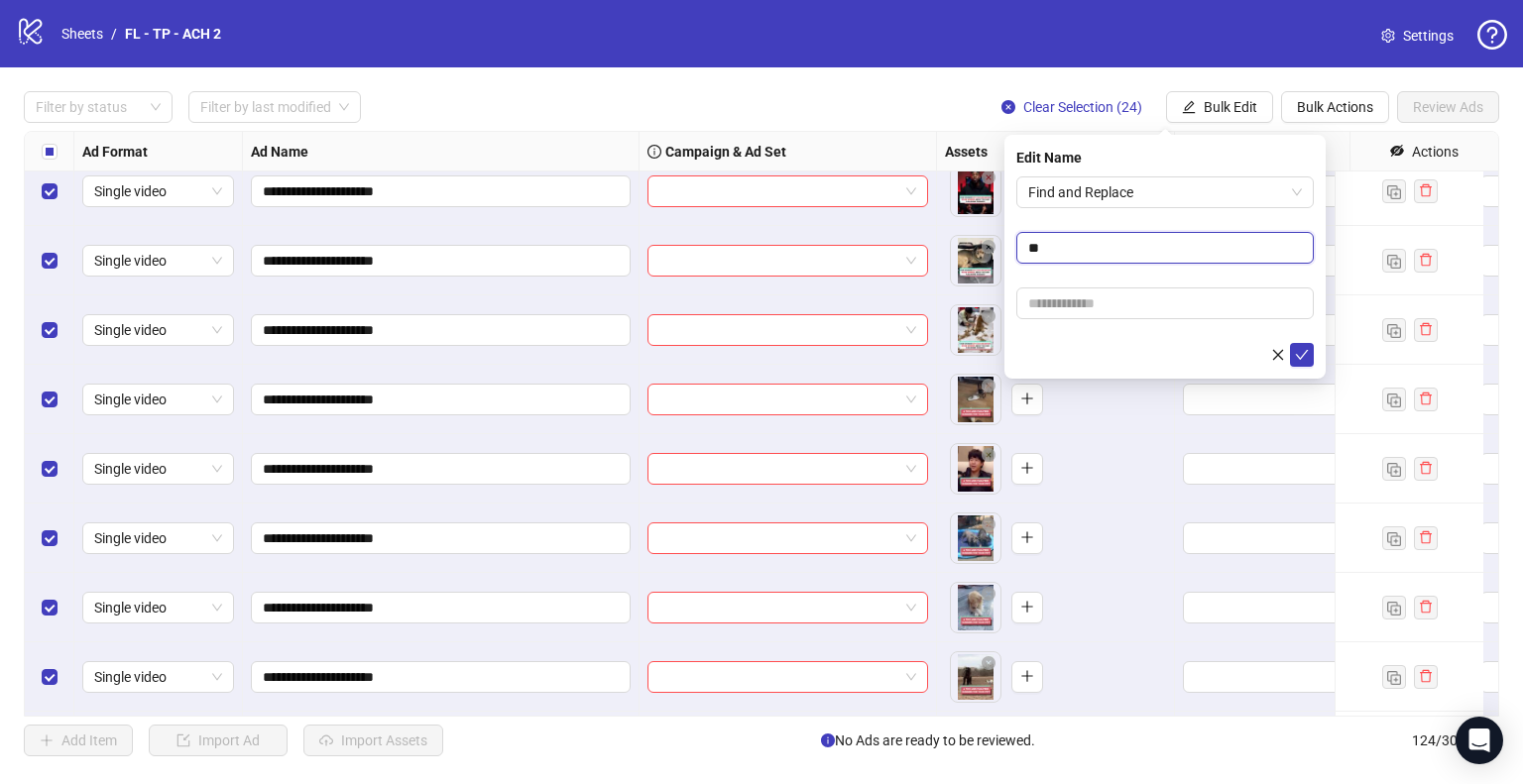type on "**" 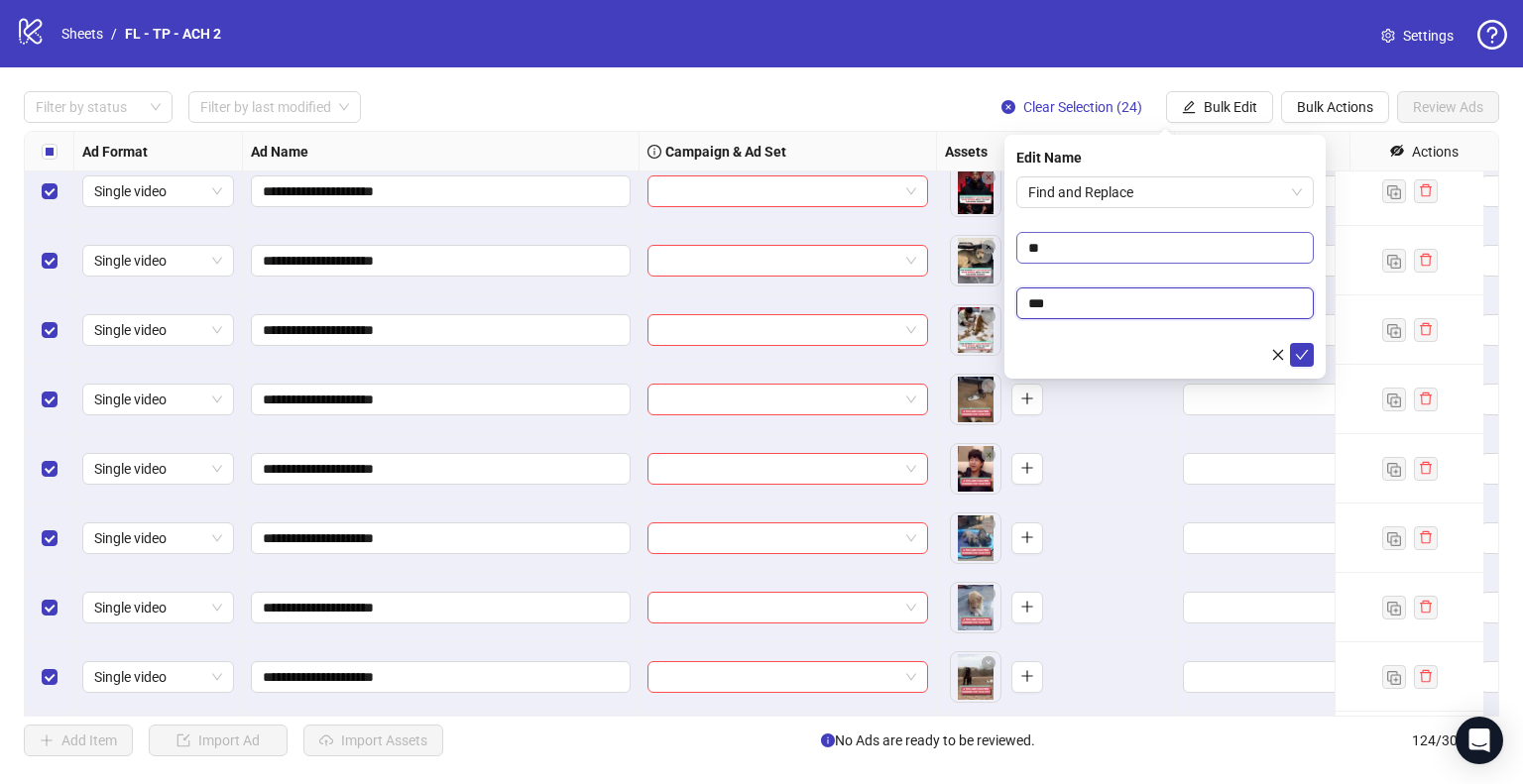 type on "**" 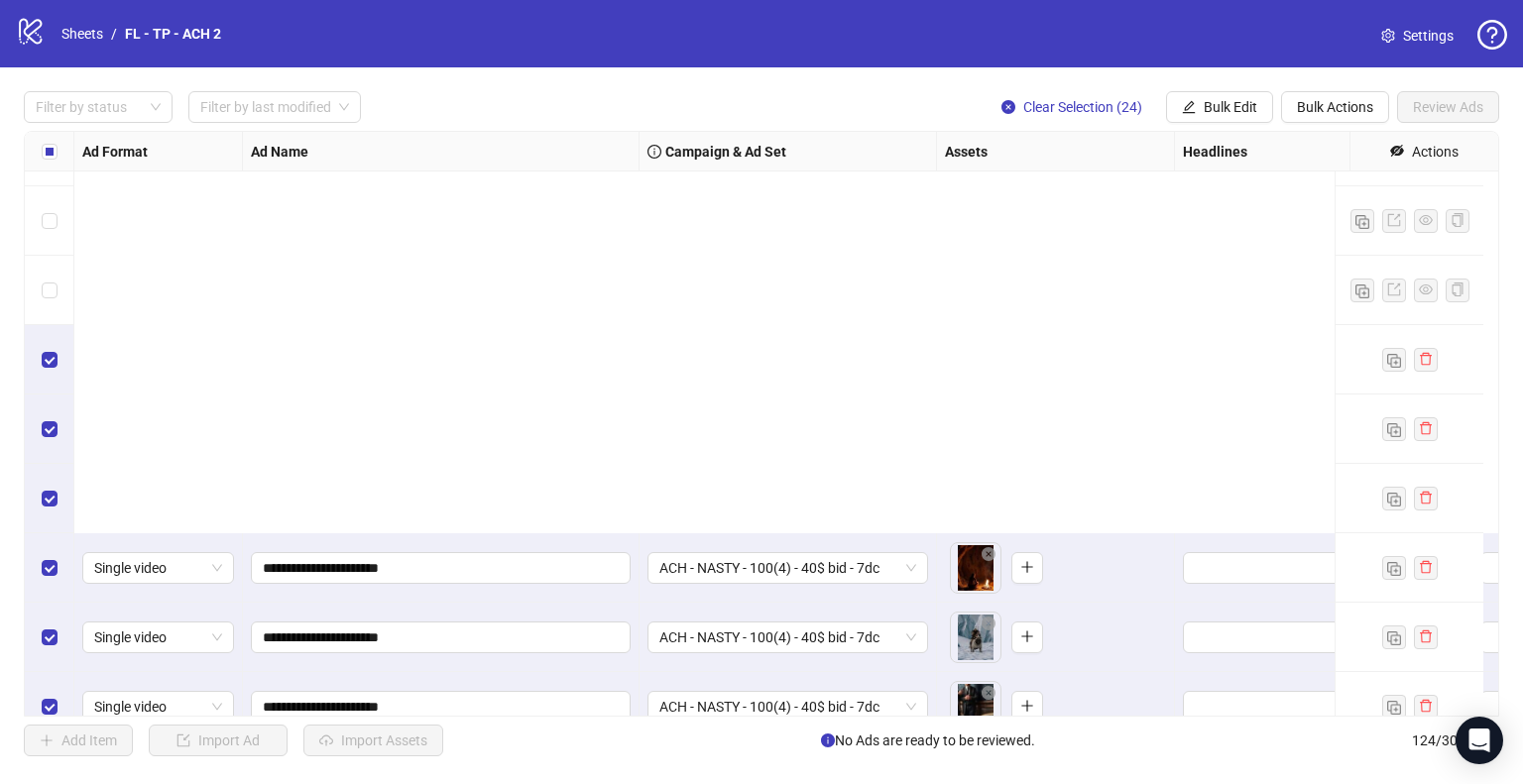 scroll, scrollTop: 7280, scrollLeft: 0, axis: vertical 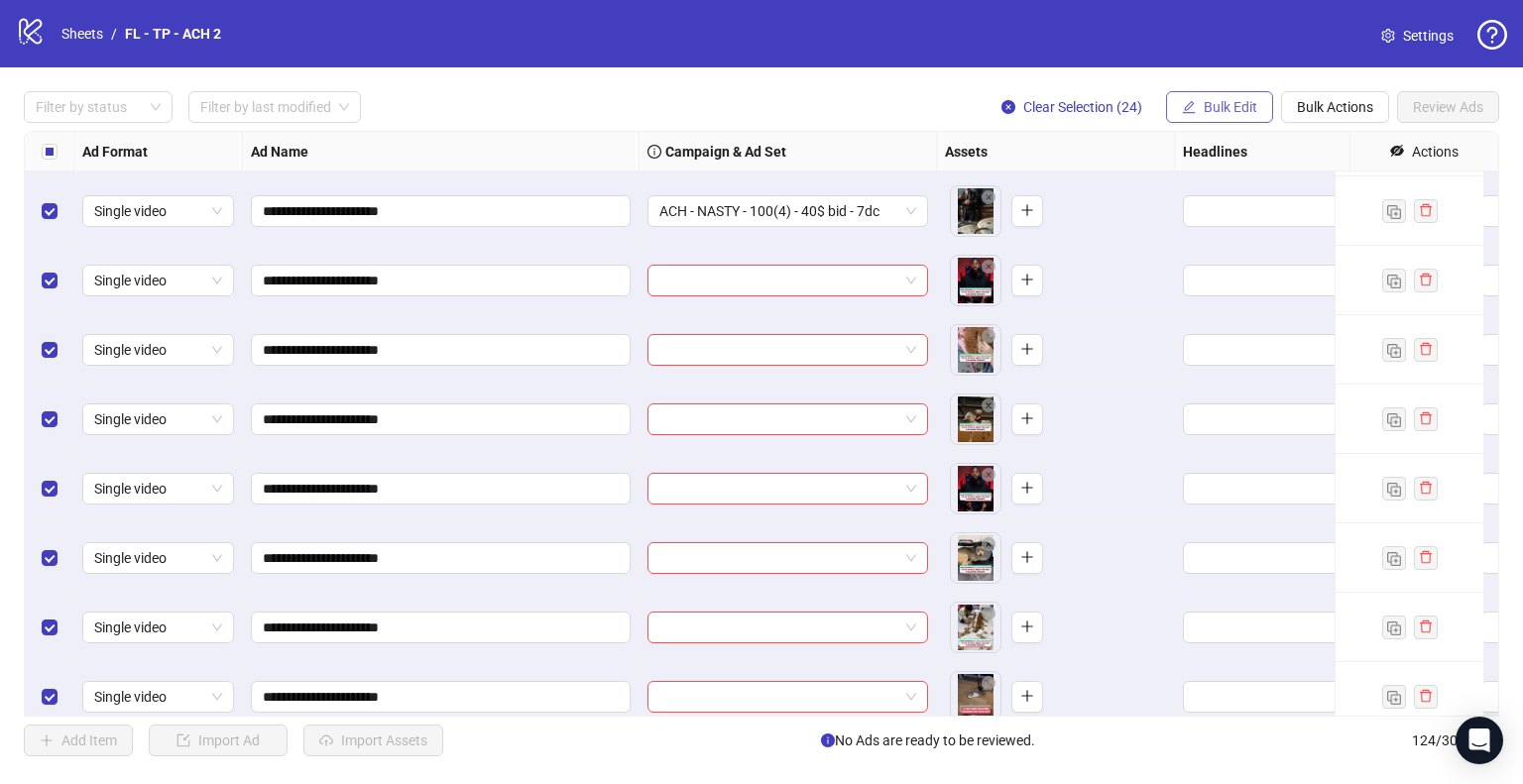 click on "Bulk Edit" at bounding box center (1230, 107) 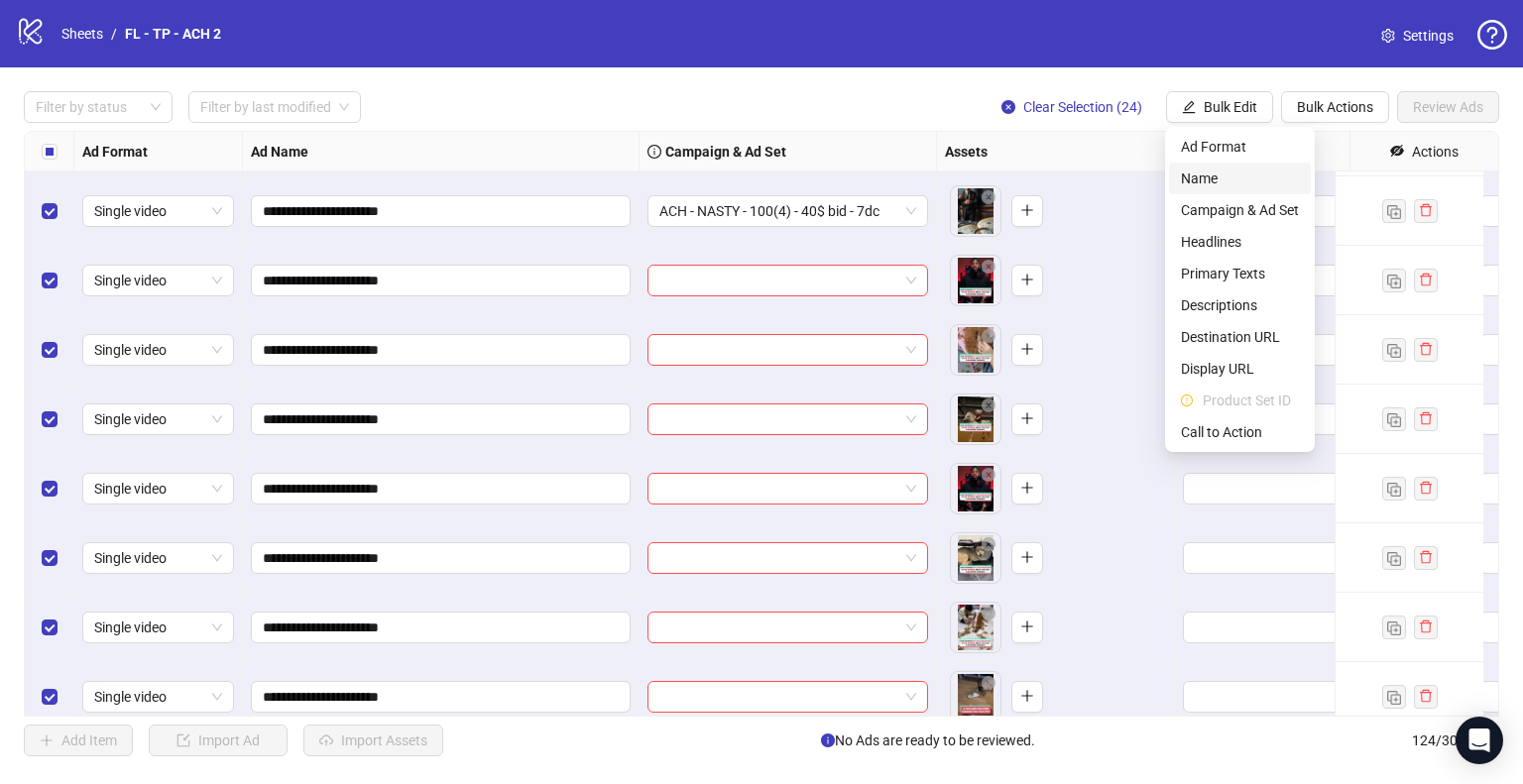 click on "Name" at bounding box center [1239, 178] 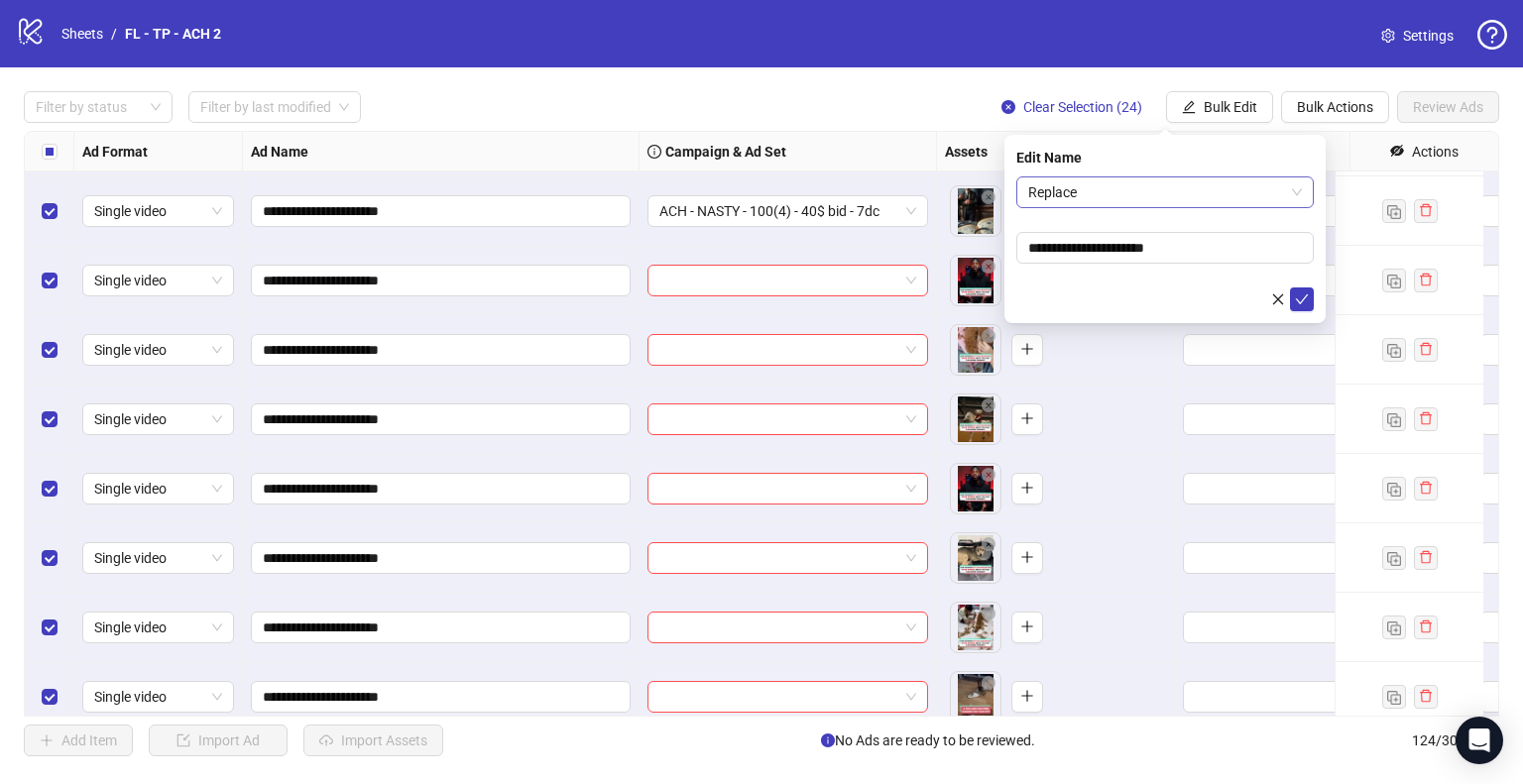 click on "Replace" at bounding box center (1165, 192) 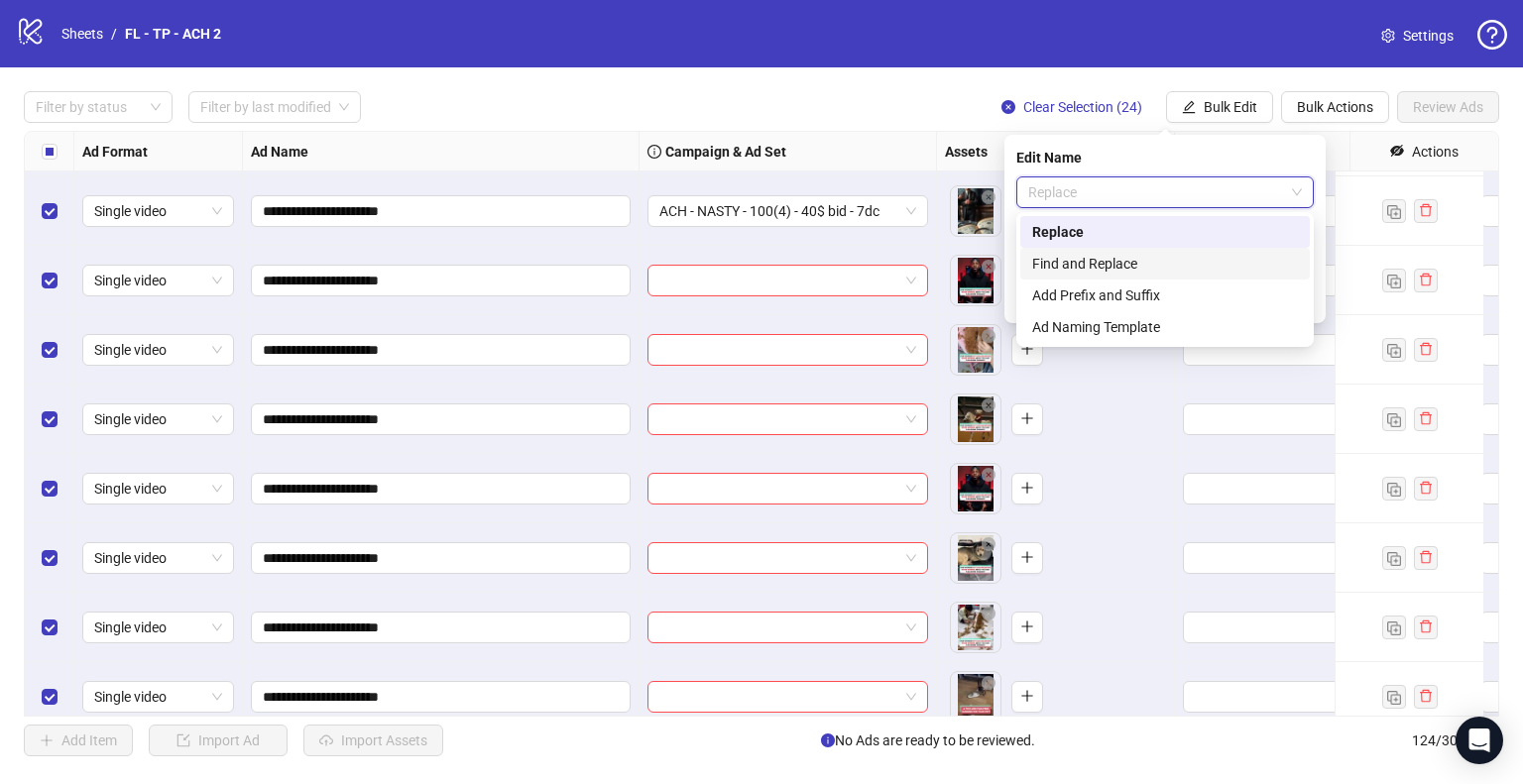 click on "Find and Replace" at bounding box center [1165, 264] 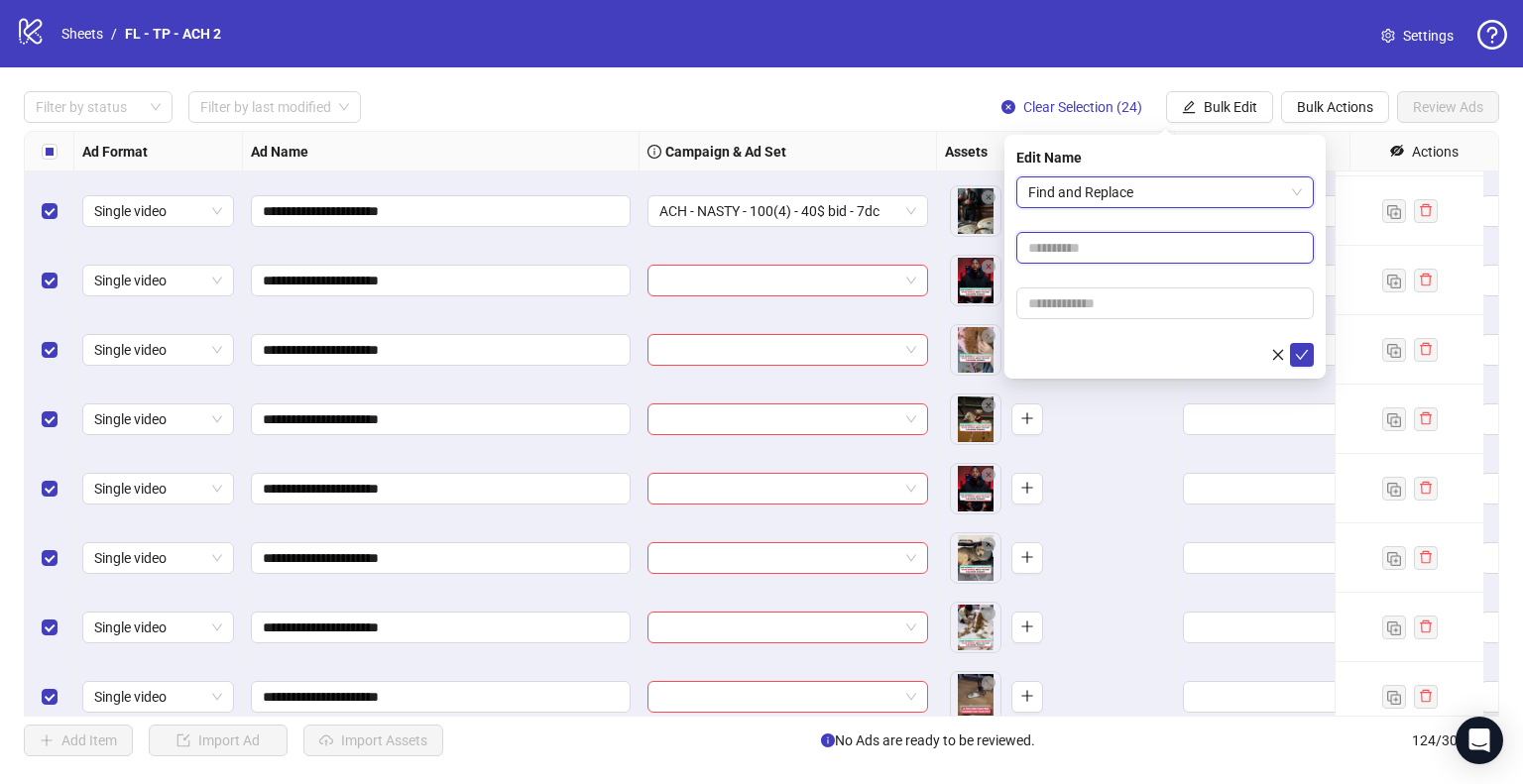 click at bounding box center (1165, 248) 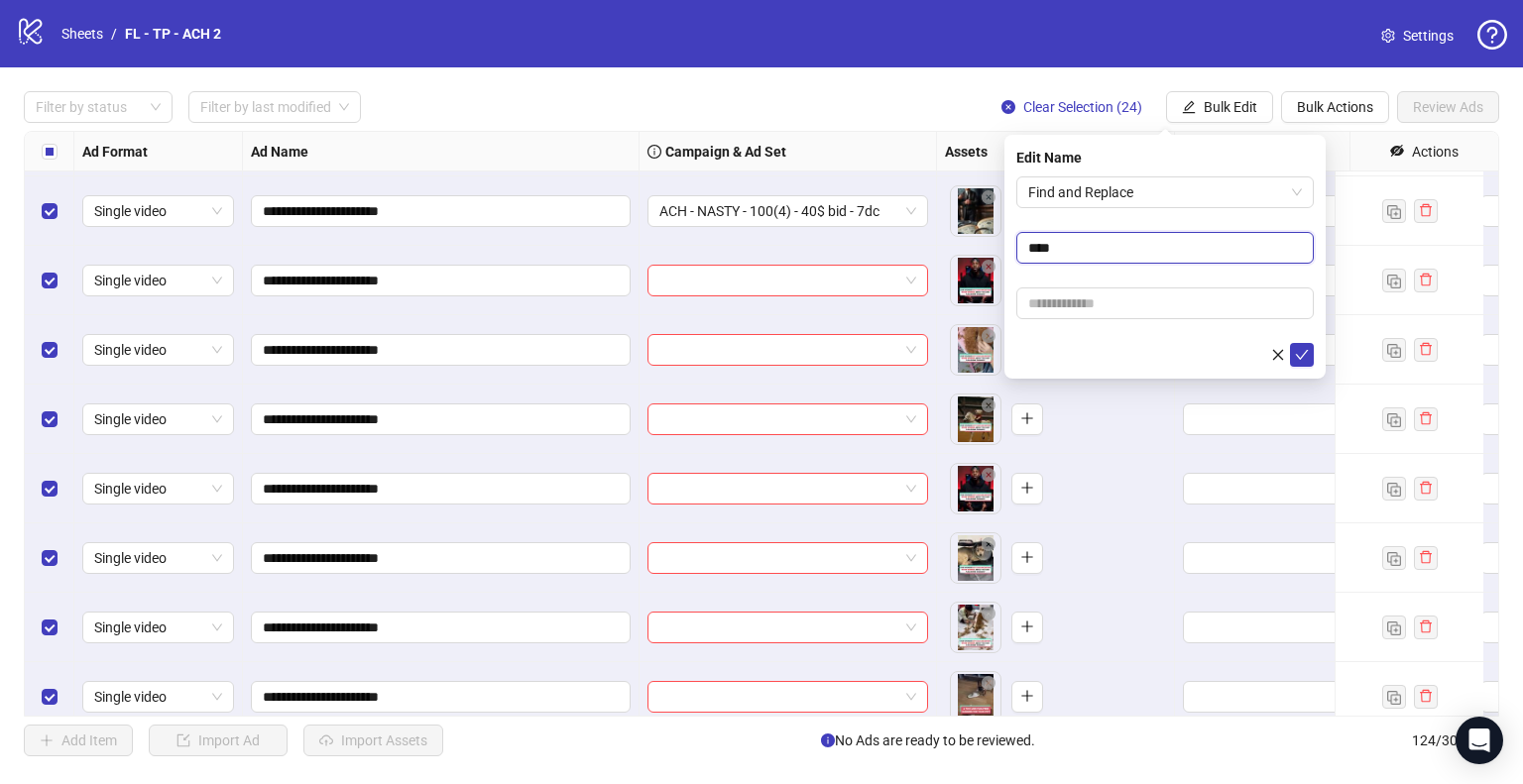 type on "****" 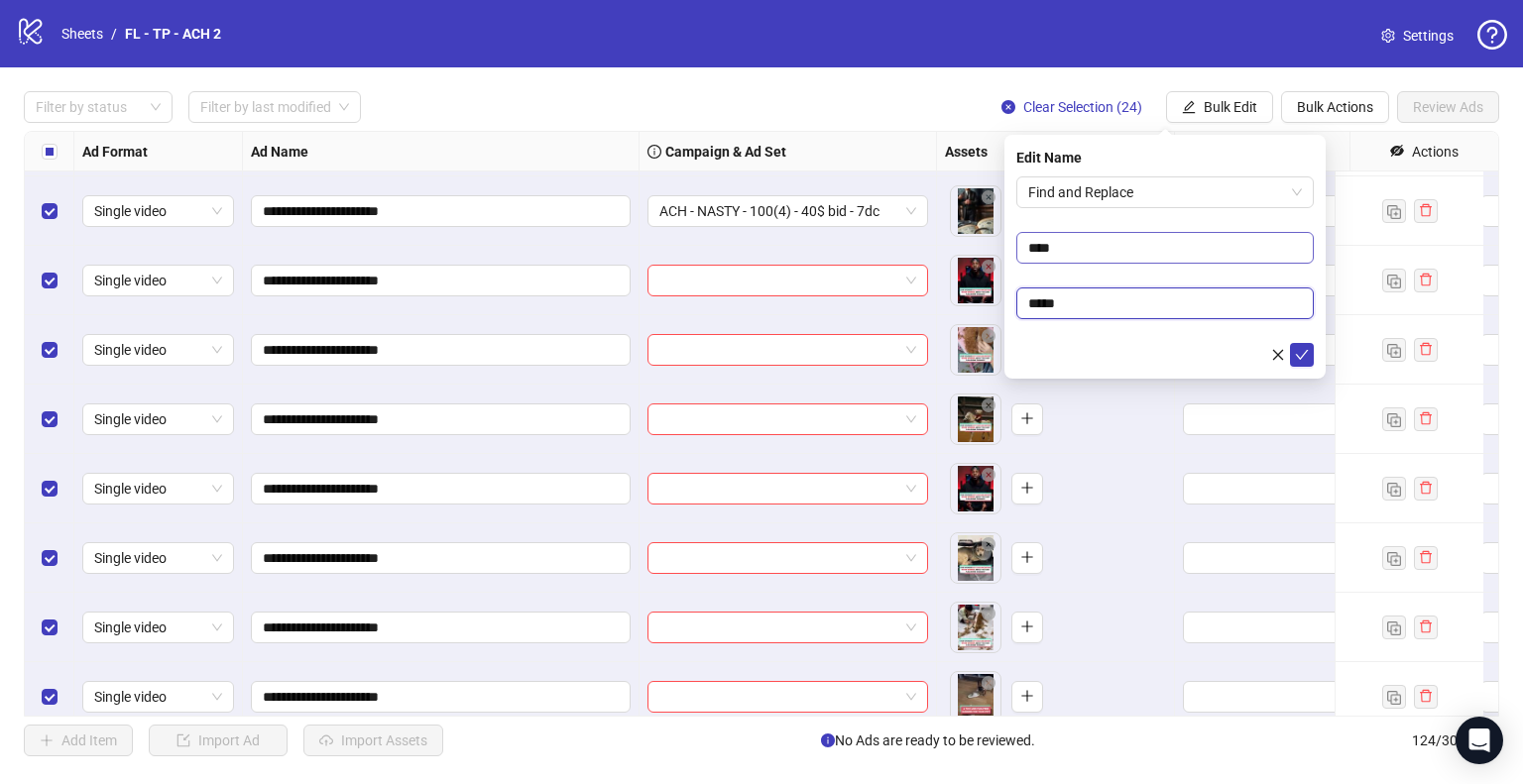 type on "*****" 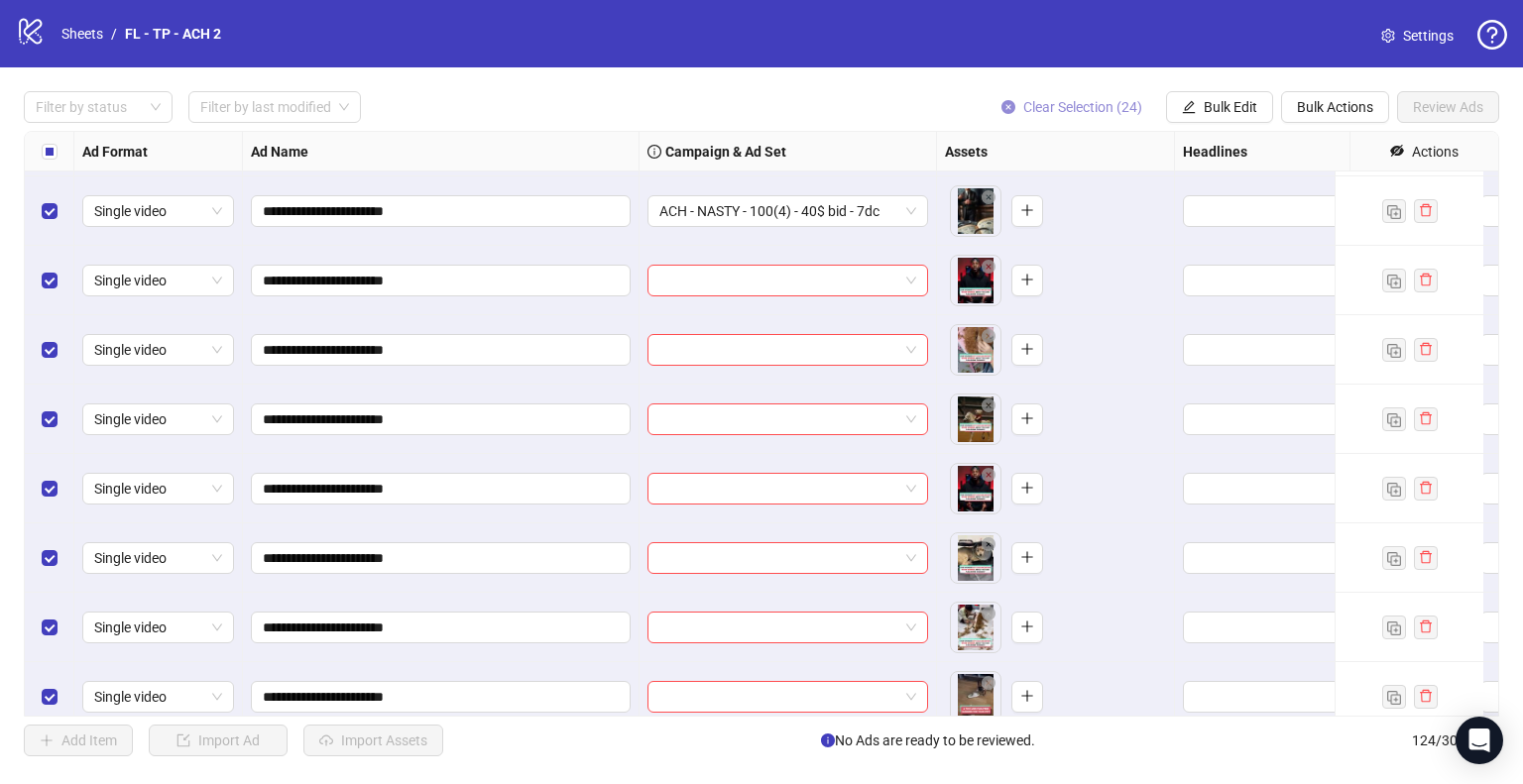 click on "Clear Selection (24)" at bounding box center (1083, 107) 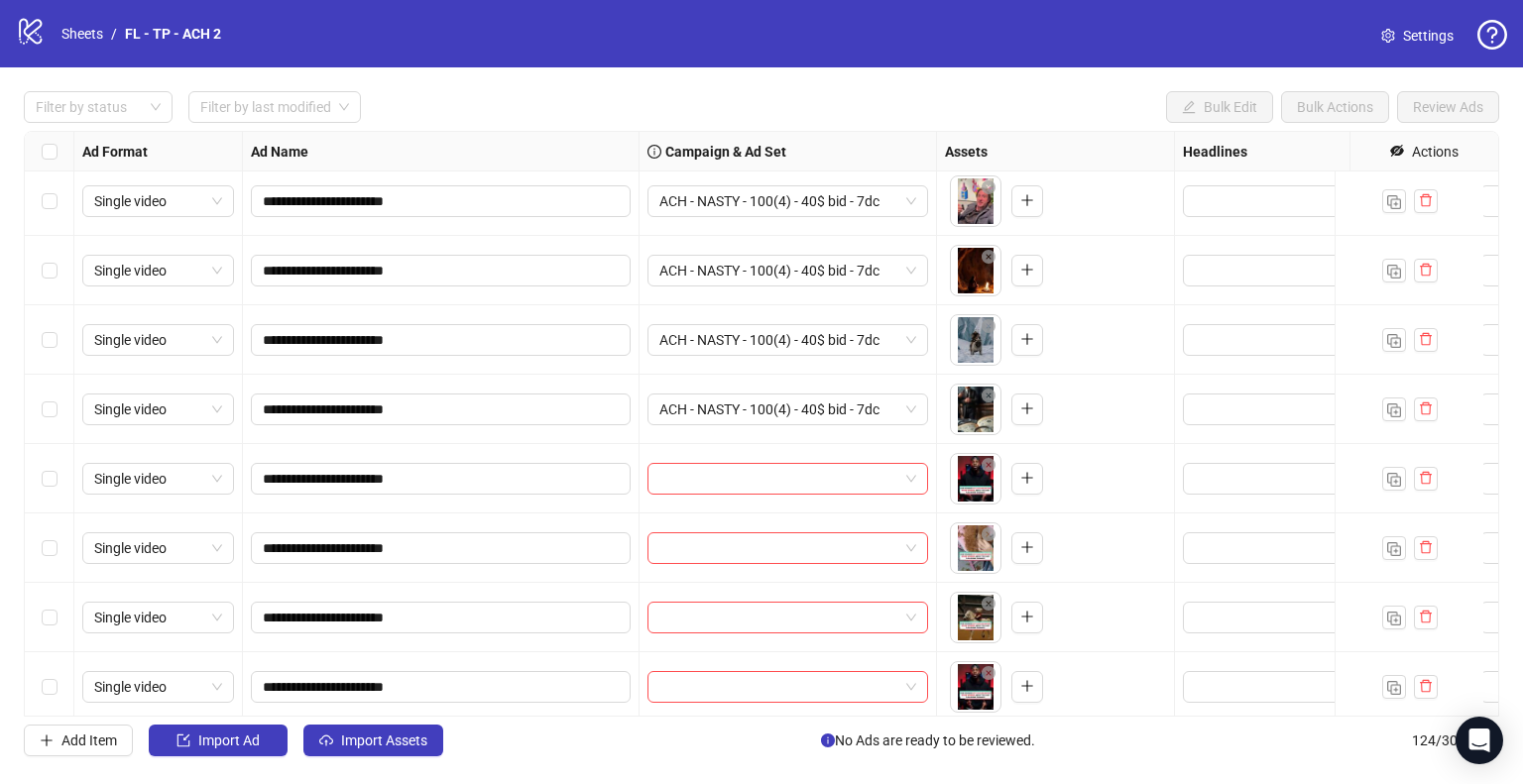 scroll, scrollTop: 7181, scrollLeft: 0, axis: vertical 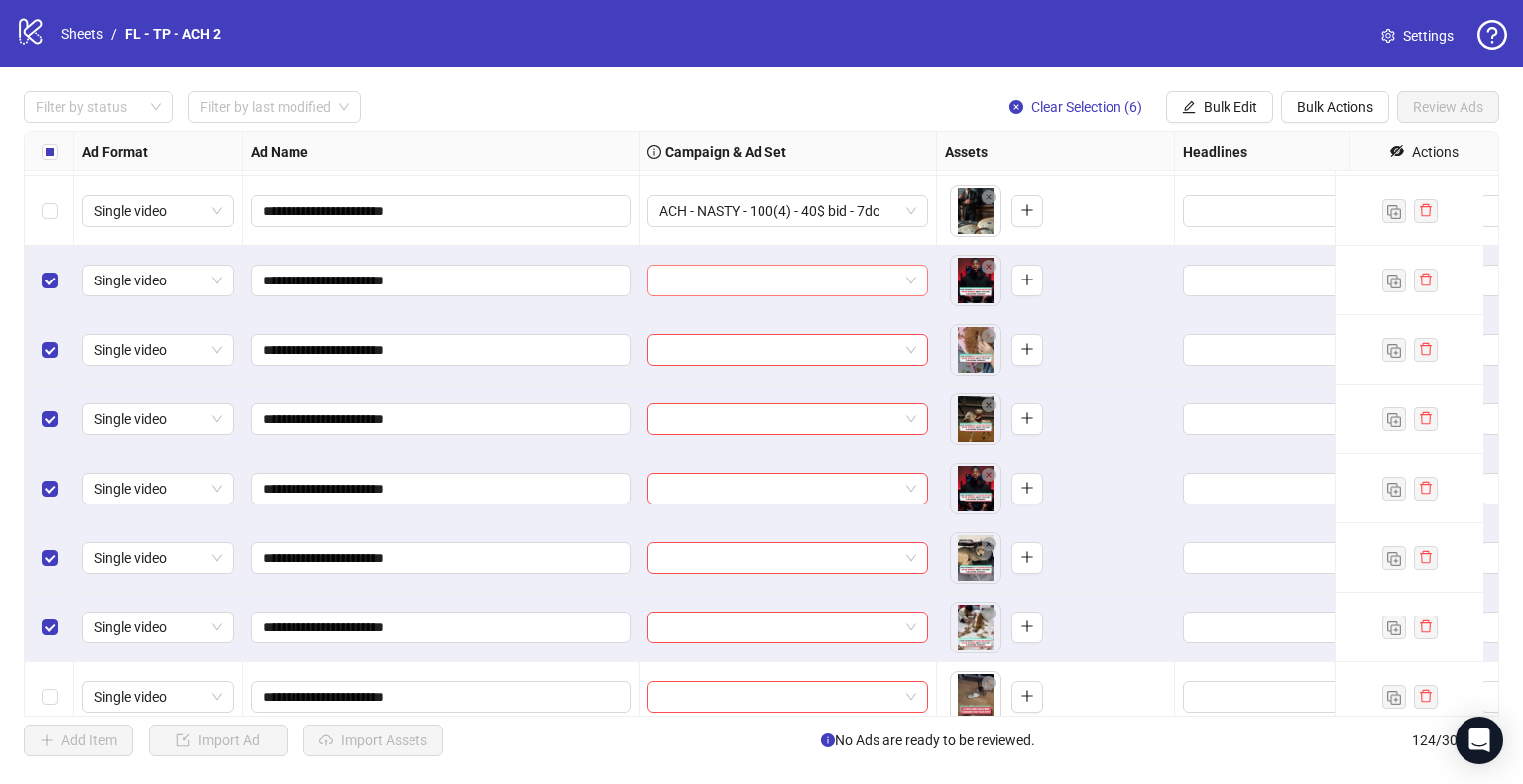 click at bounding box center [778, 280] 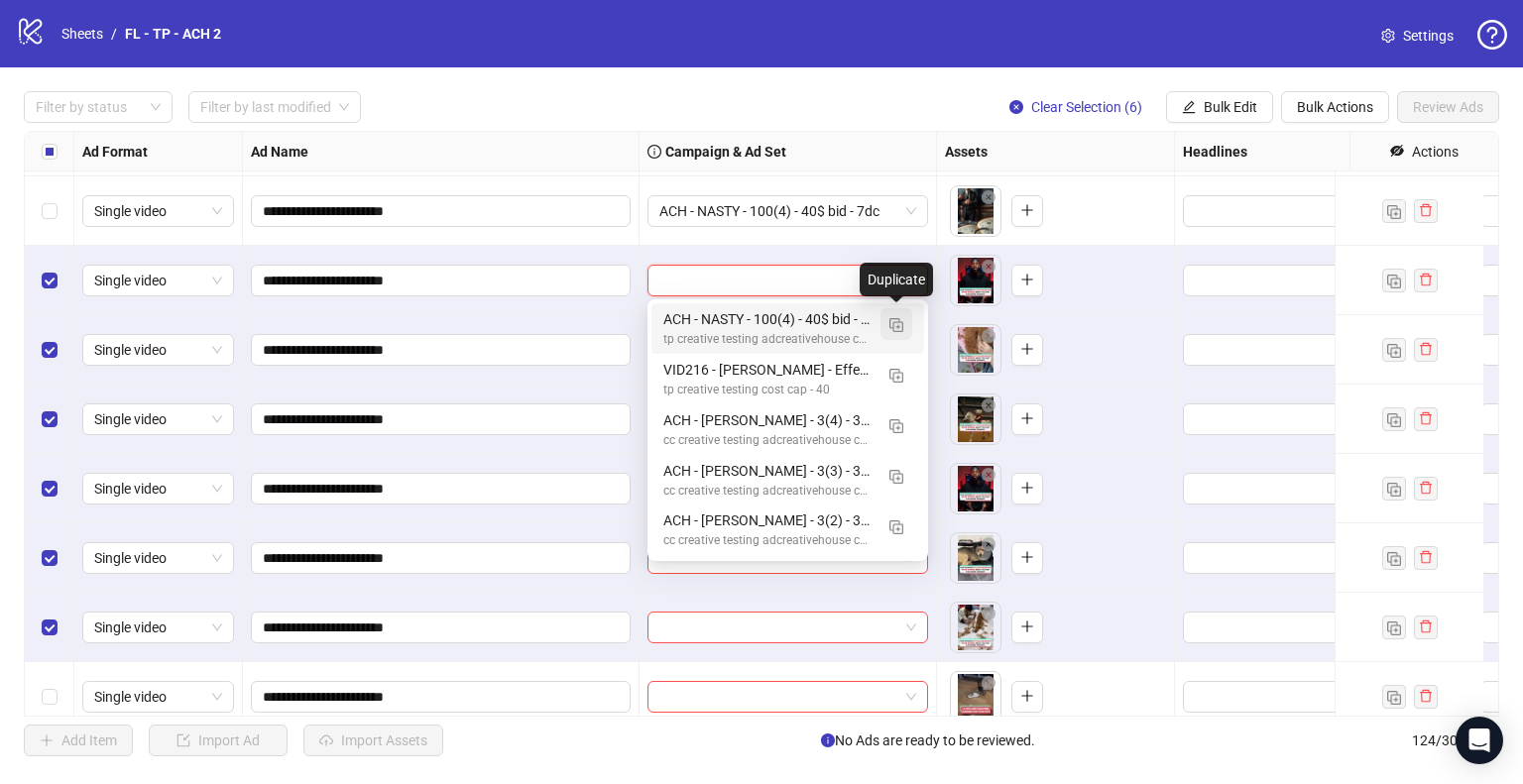 click at bounding box center [896, 325] 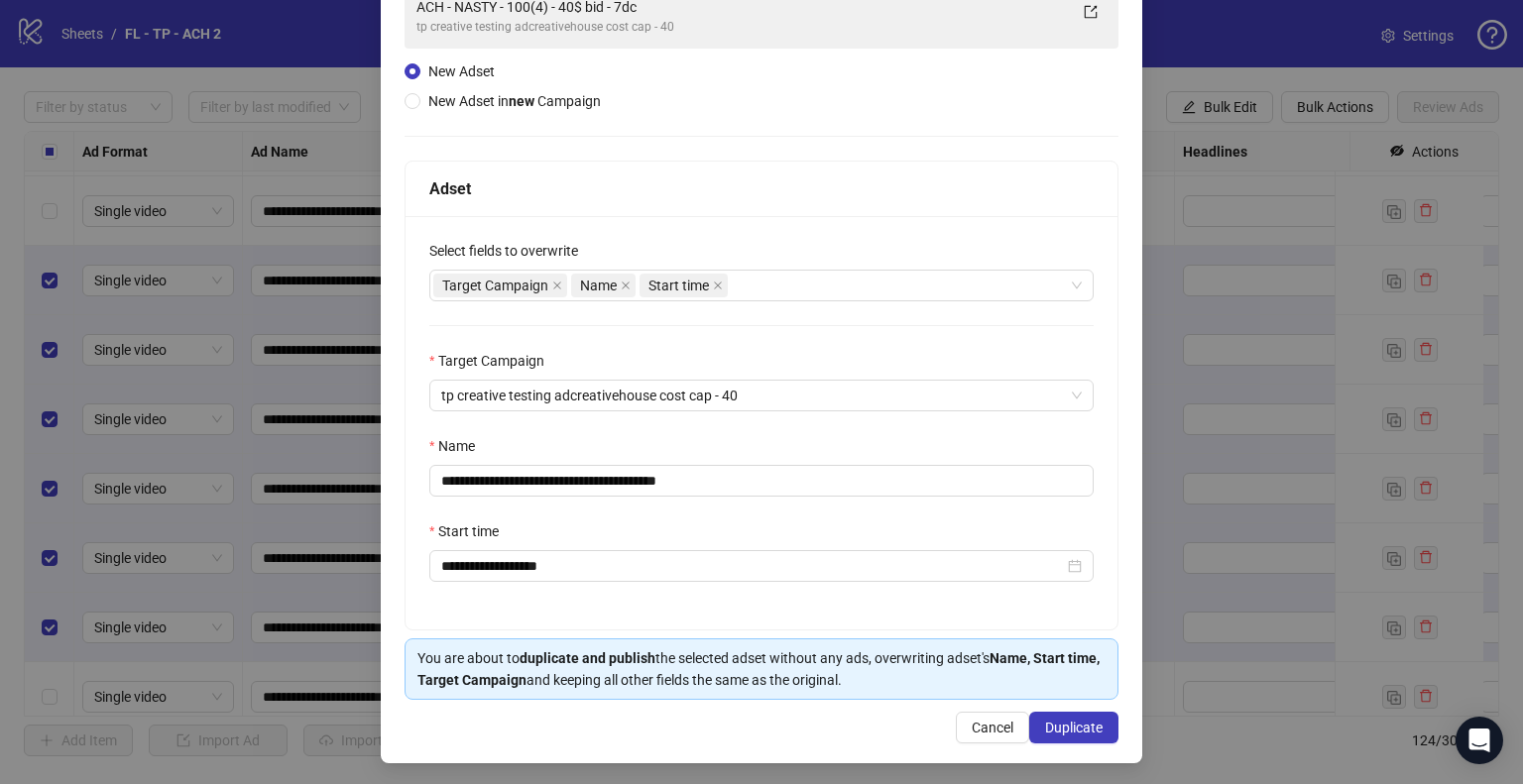 scroll, scrollTop: 168, scrollLeft: 0, axis: vertical 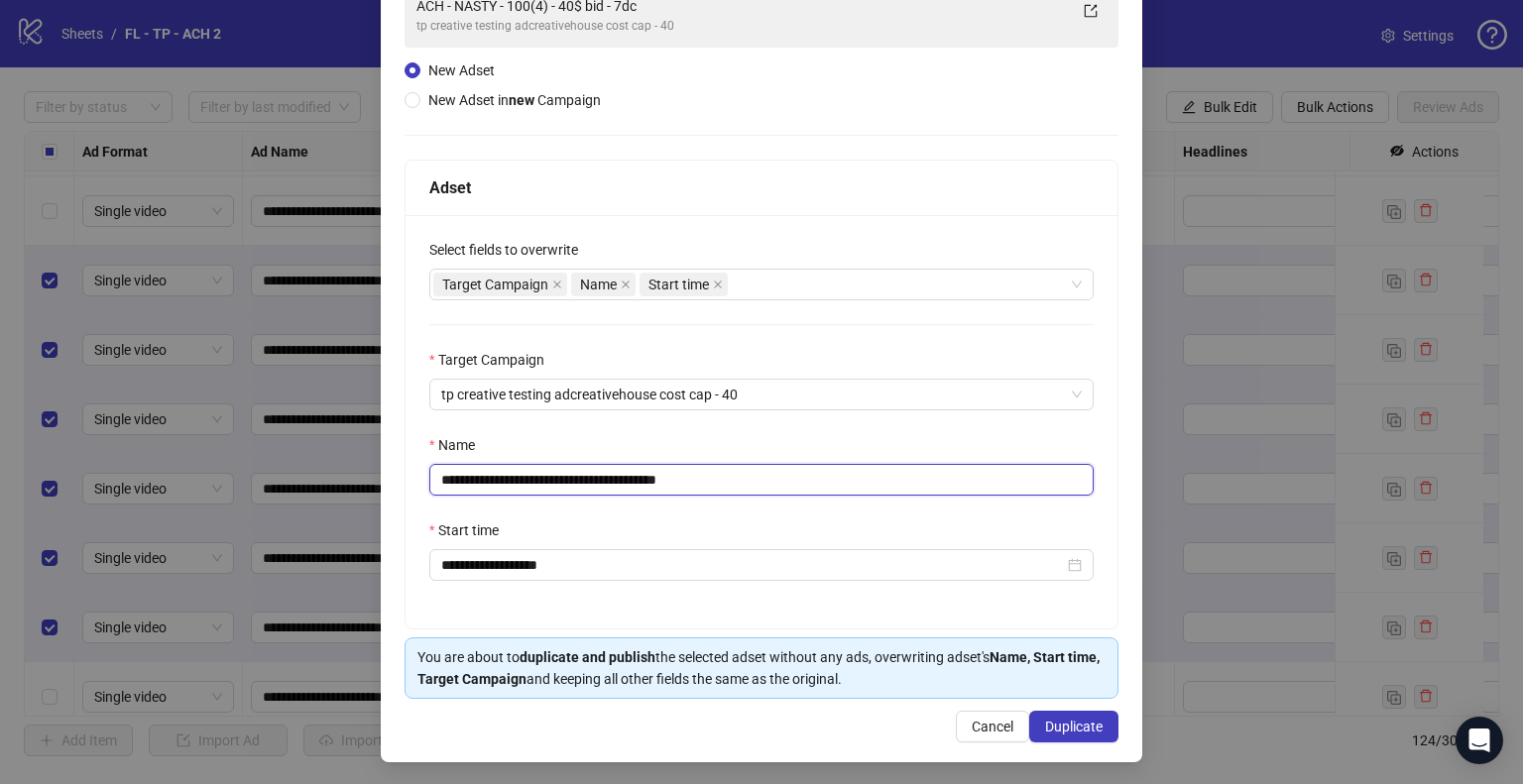 click on "**********" at bounding box center [762, 480] 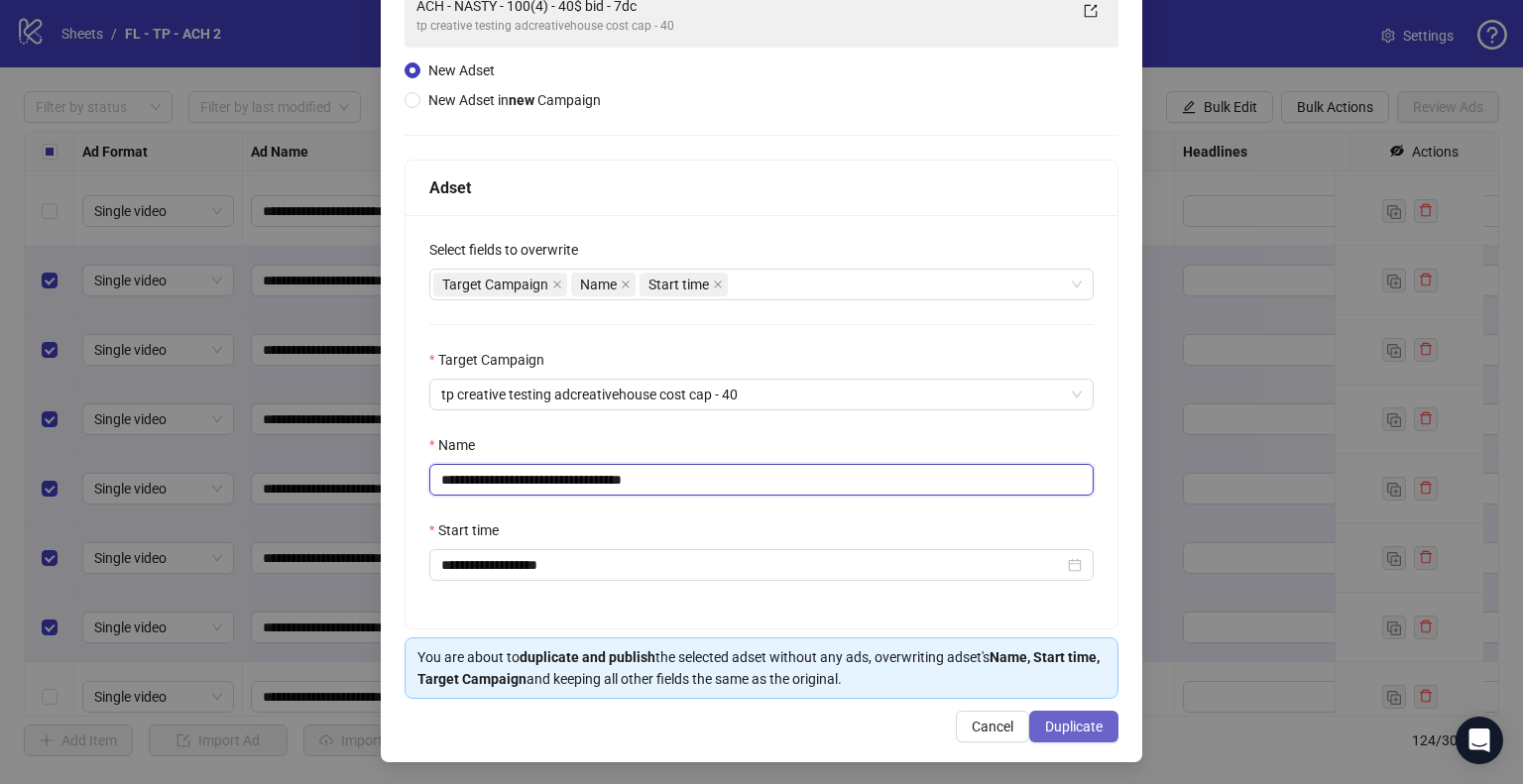 type on "**********" 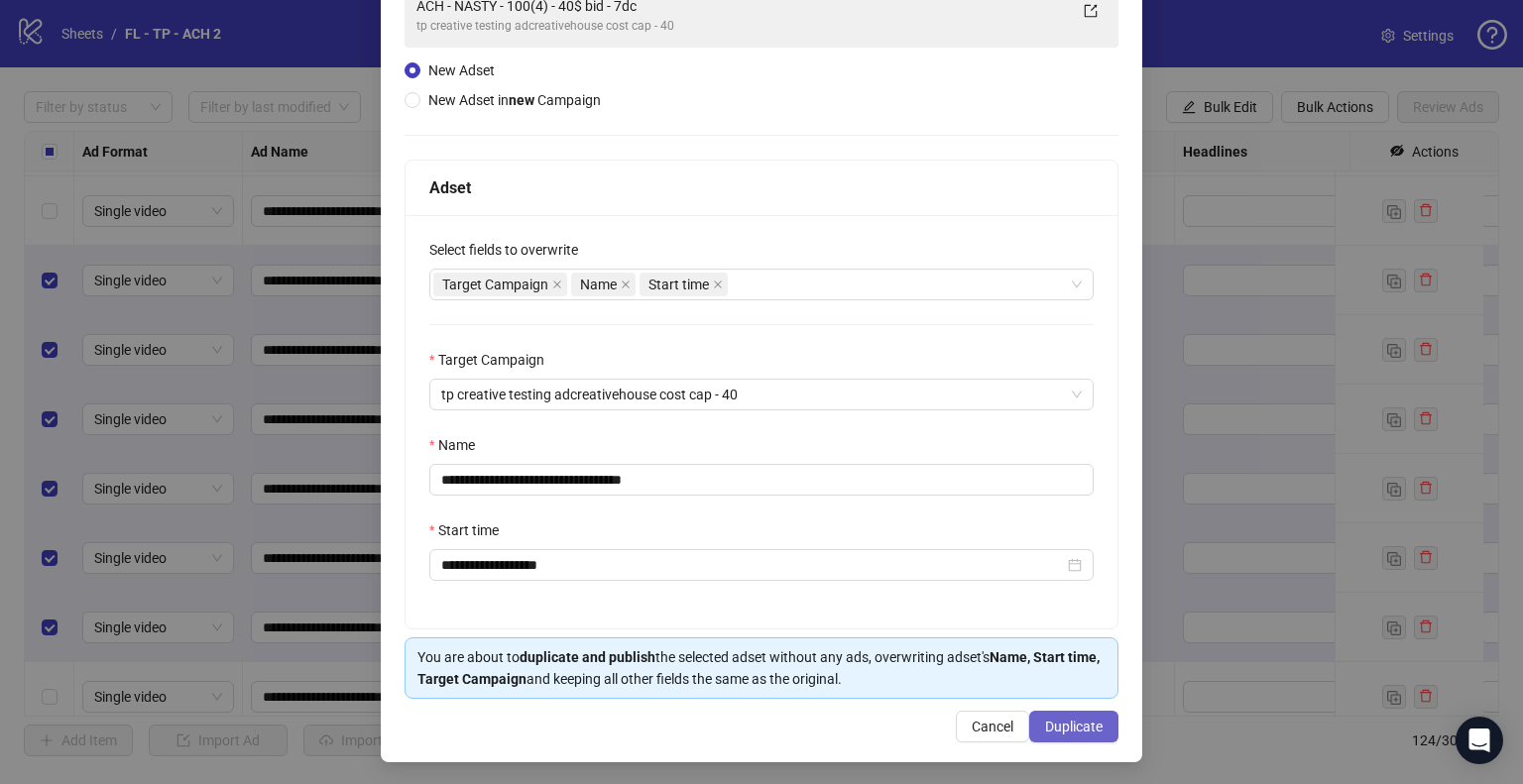 click on "Duplicate" at bounding box center [1074, 727] 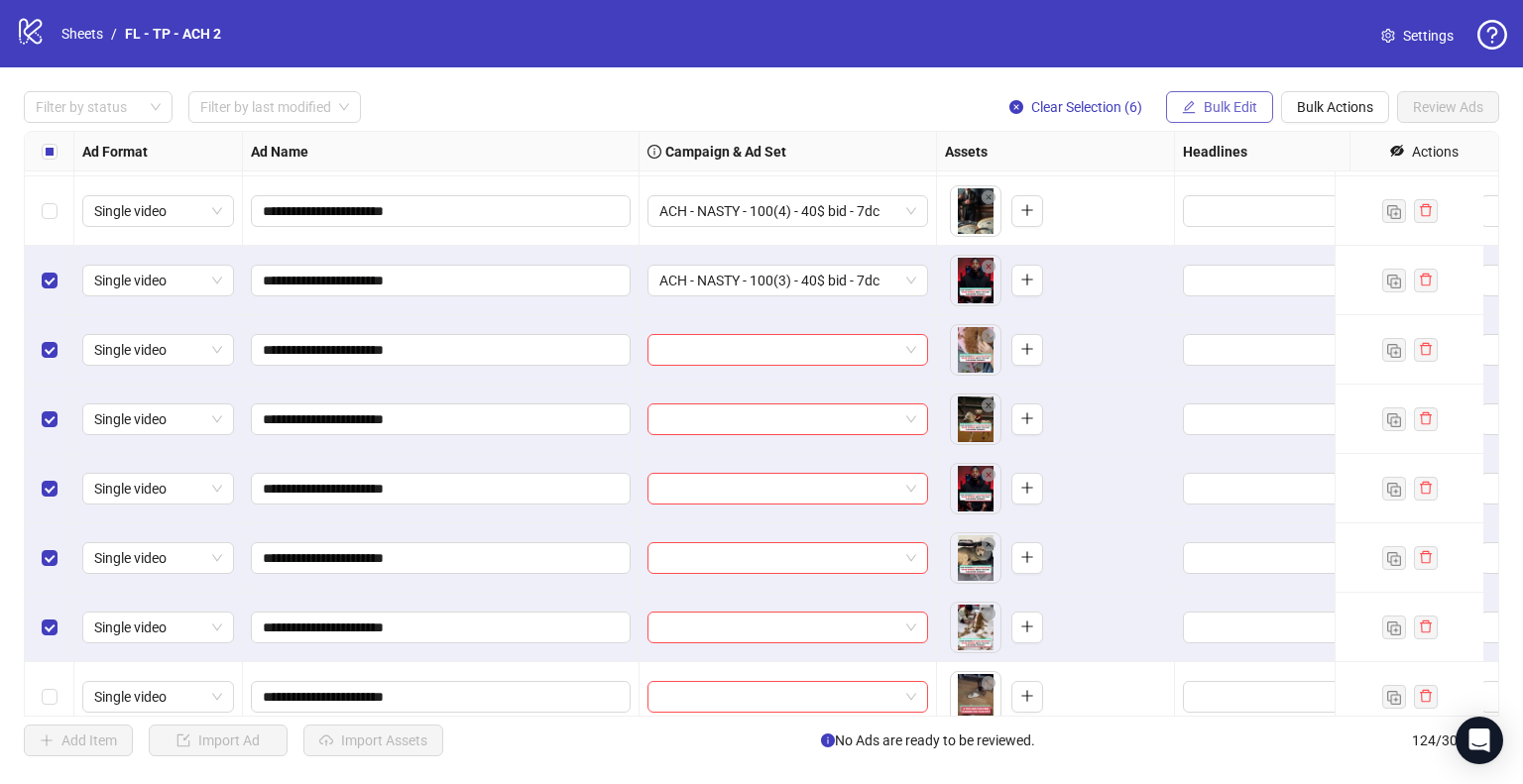 click on "Bulk Edit" at bounding box center [1230, 107] 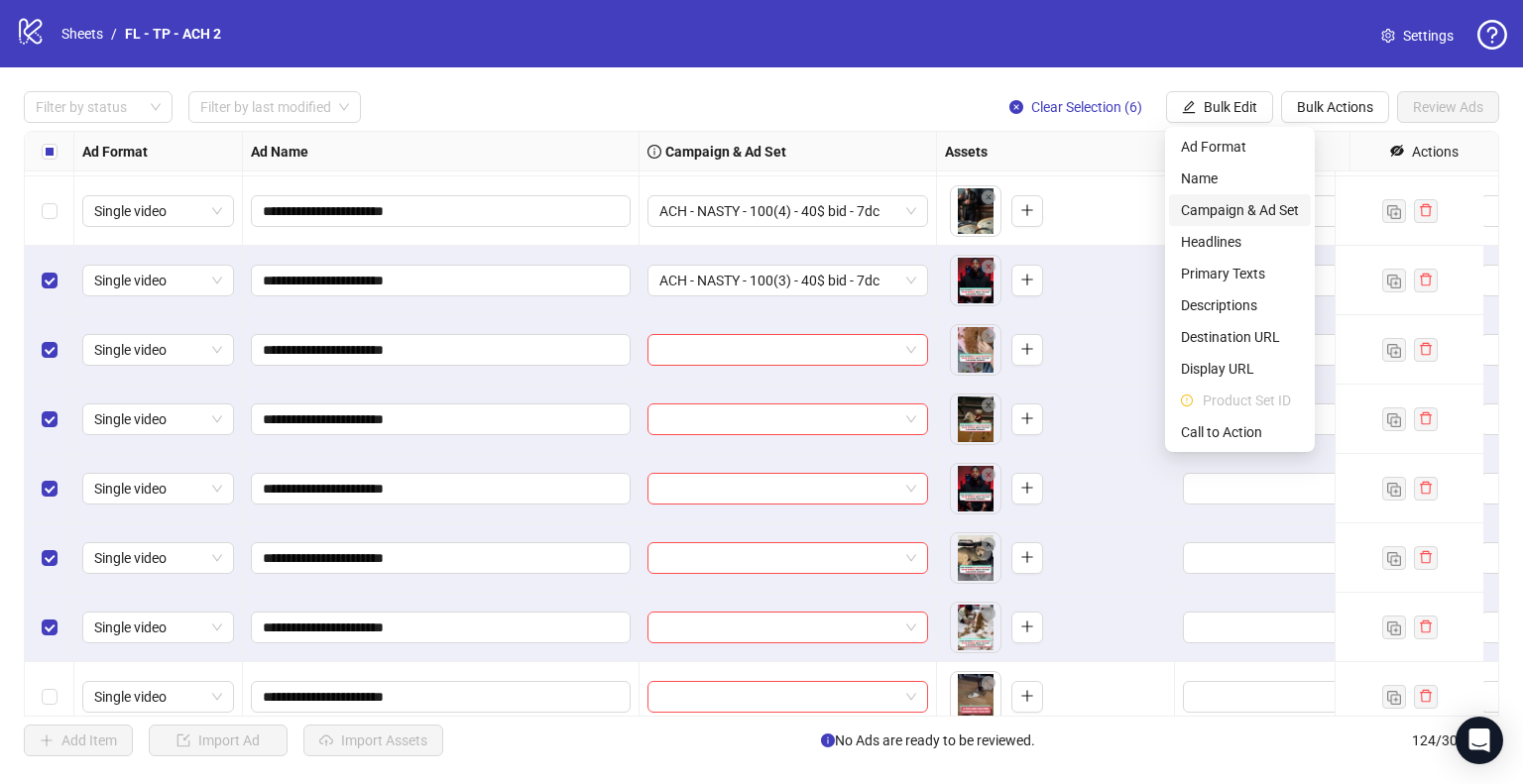 click on "Campaign & Ad Set" at bounding box center [1239, 210] 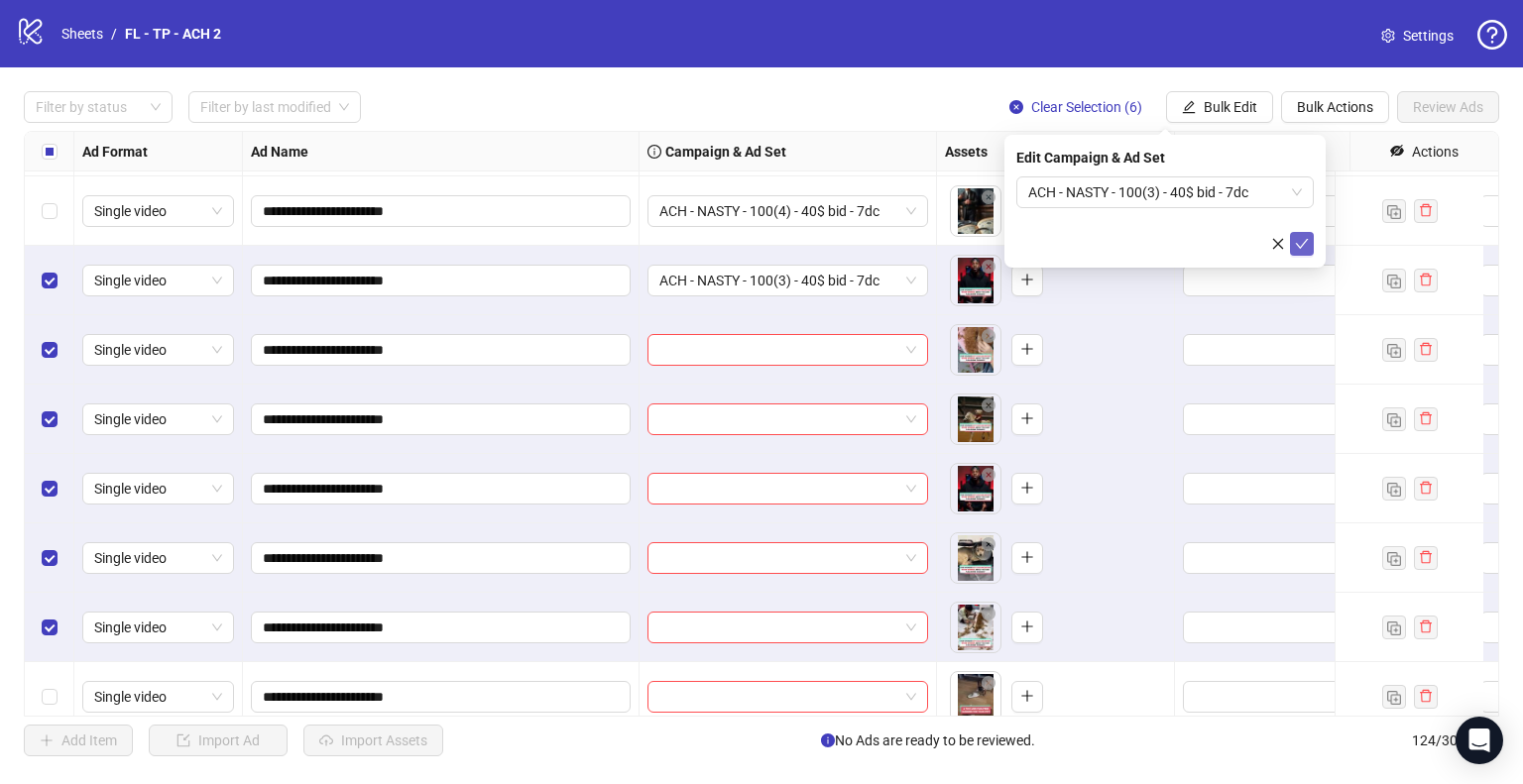 click 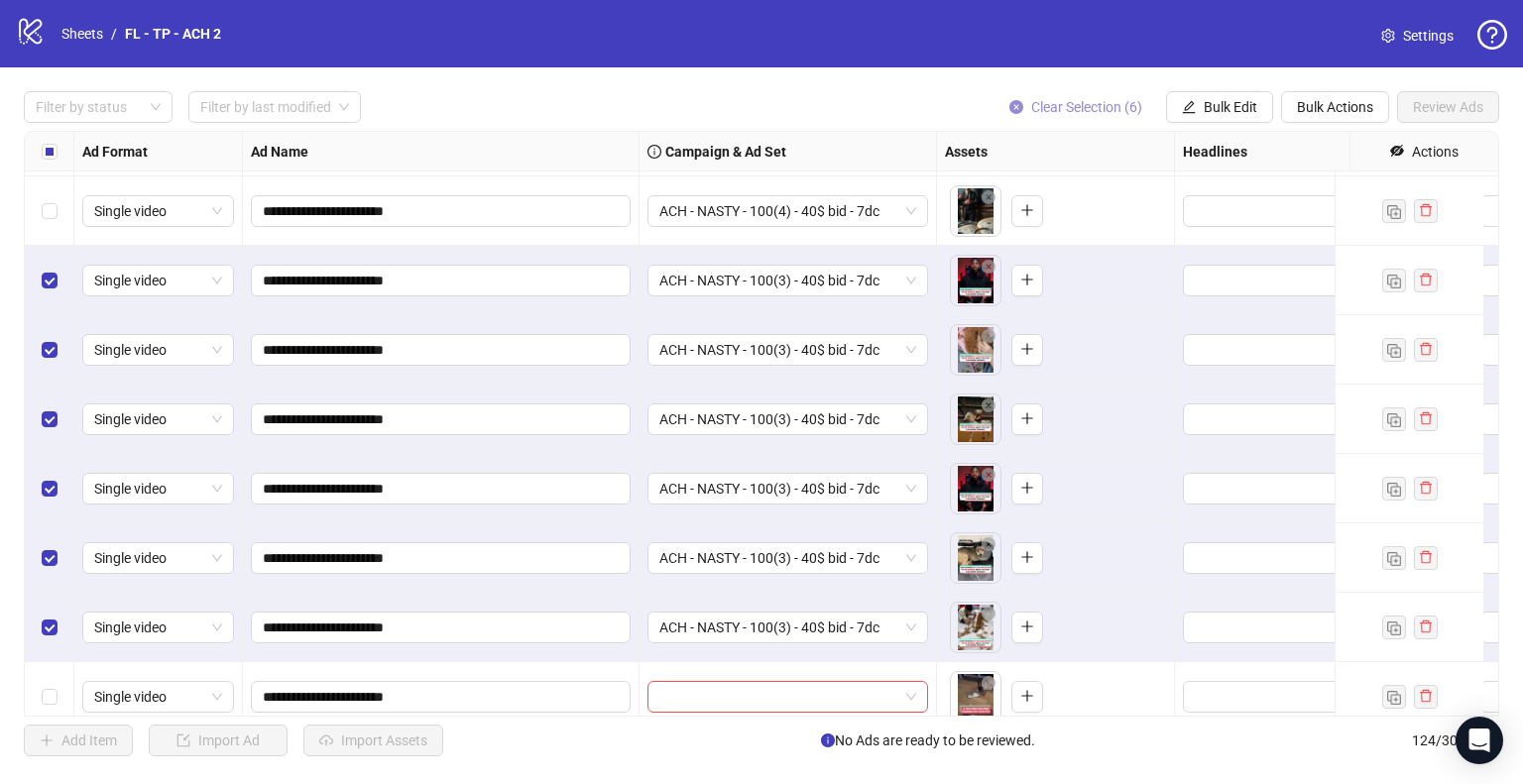 click on "Clear Selection (6)" at bounding box center [1087, 107] 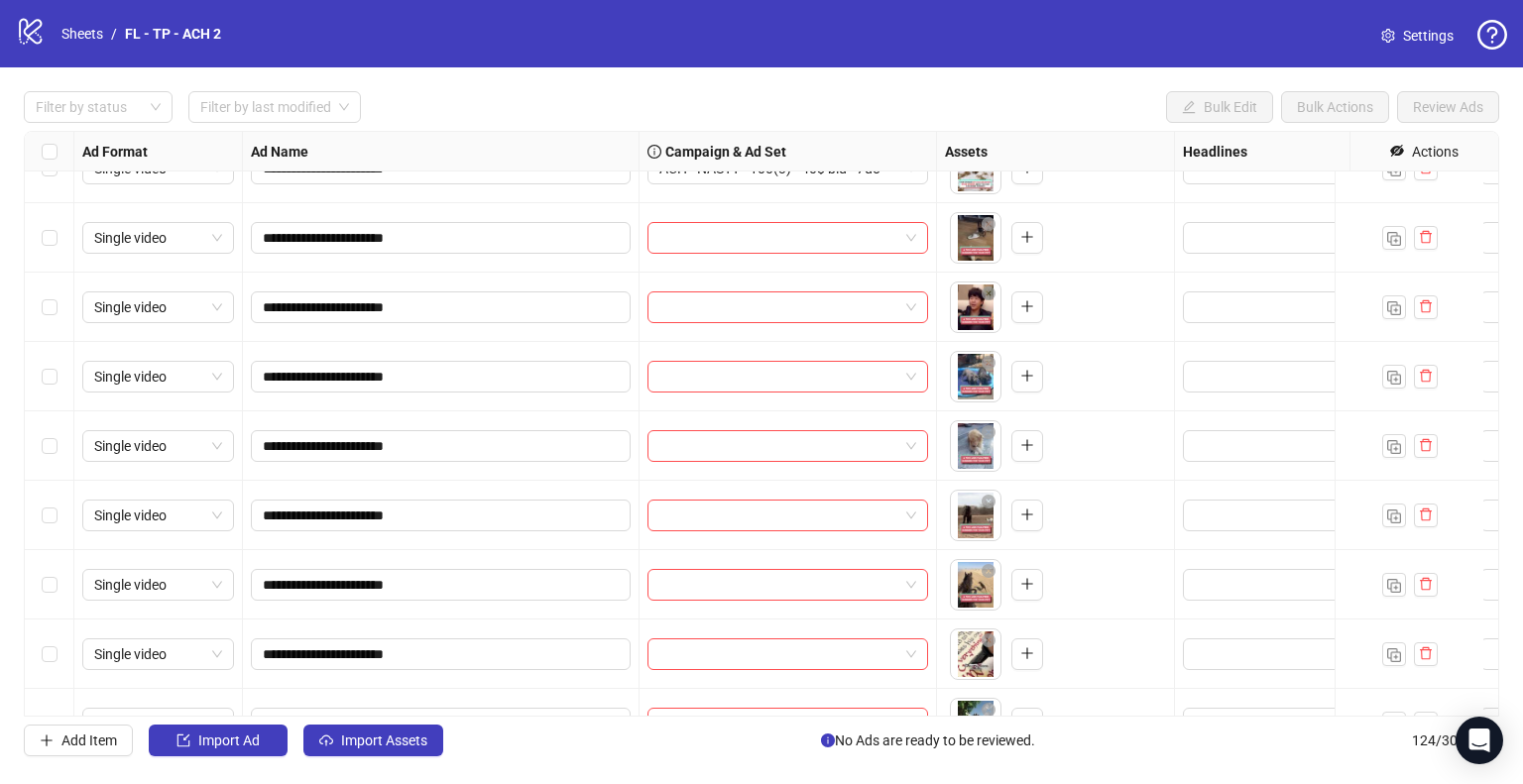 scroll, scrollTop: 7676, scrollLeft: 0, axis: vertical 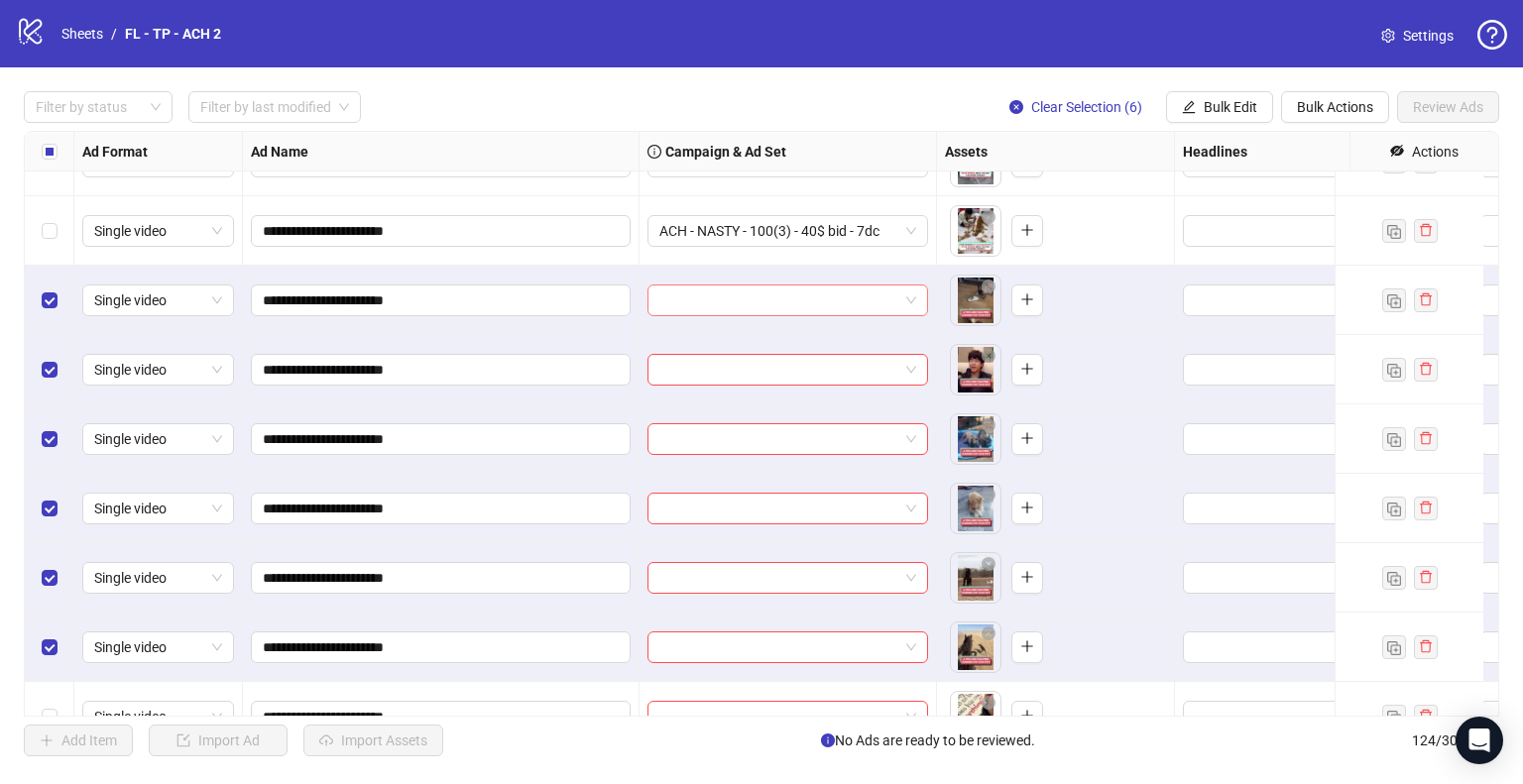 click at bounding box center [778, 300] 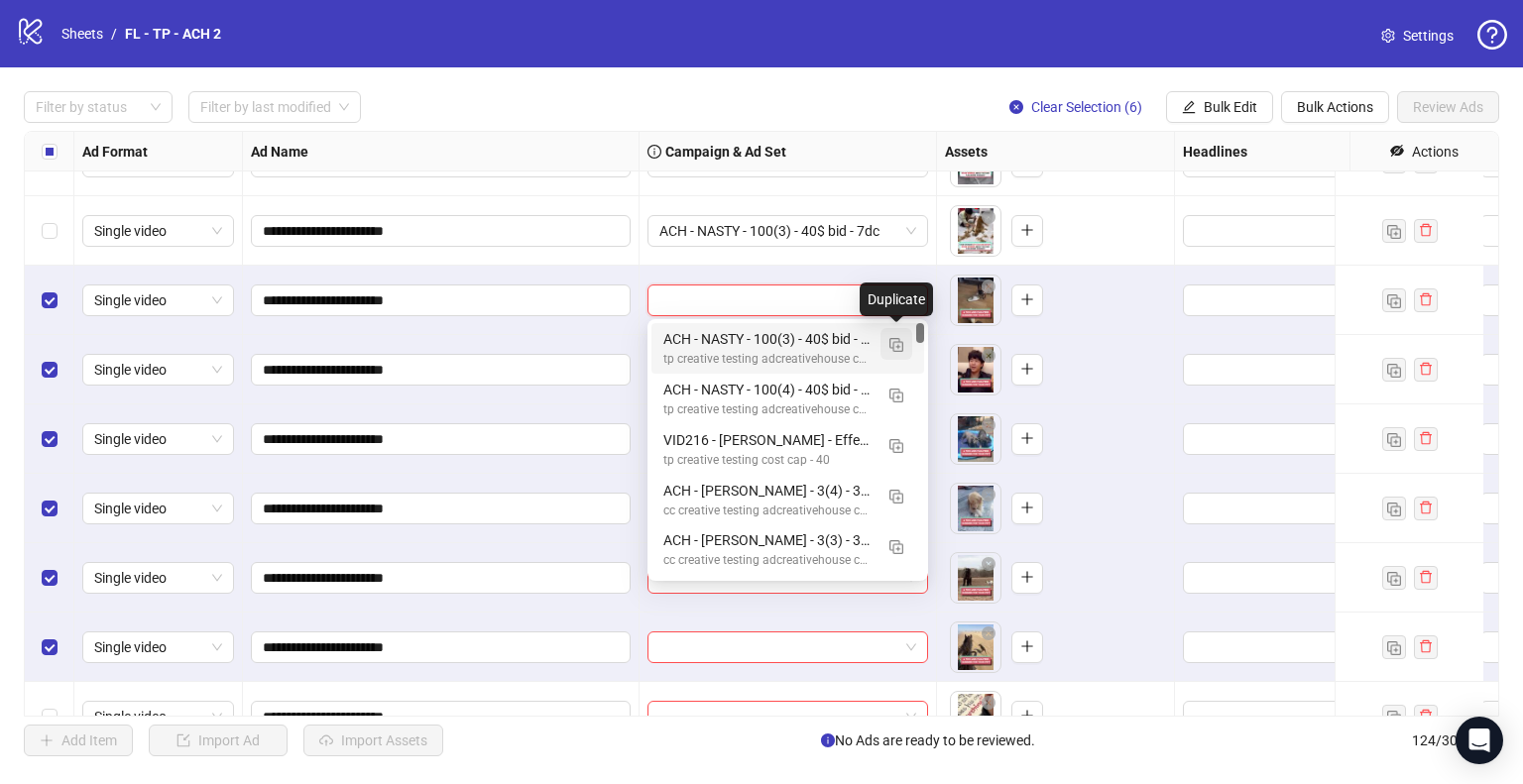 click at bounding box center [896, 345] 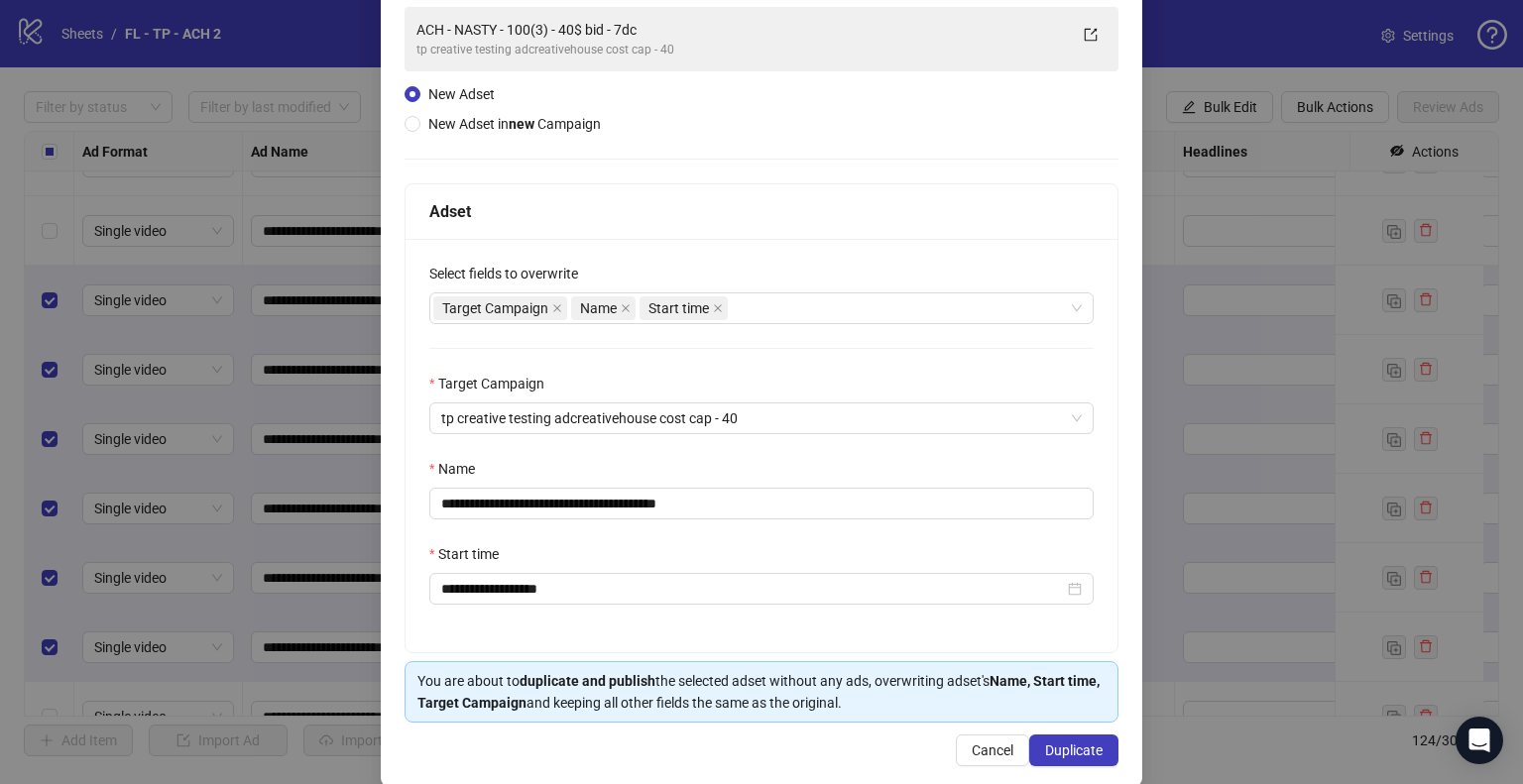 scroll, scrollTop: 168, scrollLeft: 0, axis: vertical 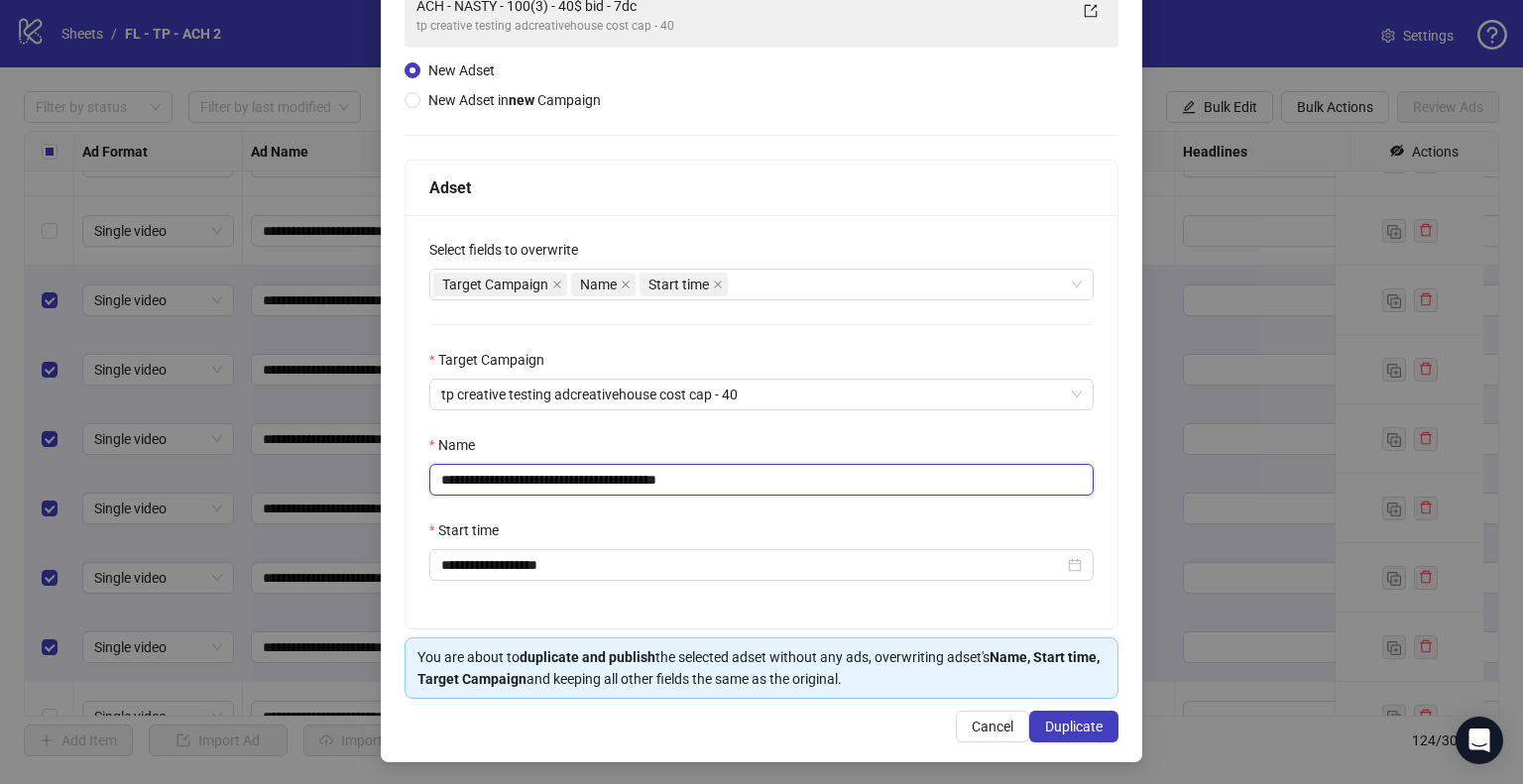 click on "**********" at bounding box center [762, 480] 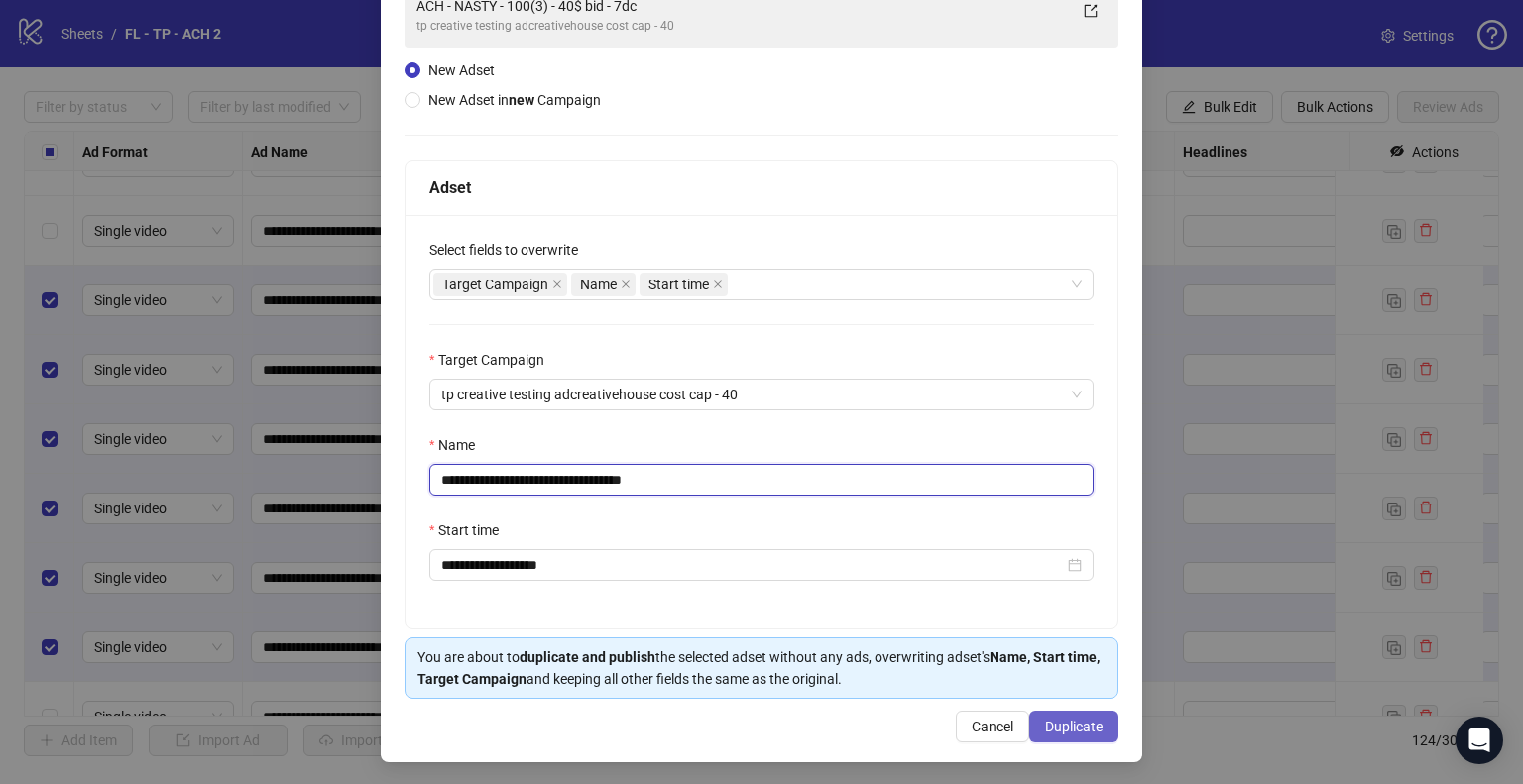 type on "**********" 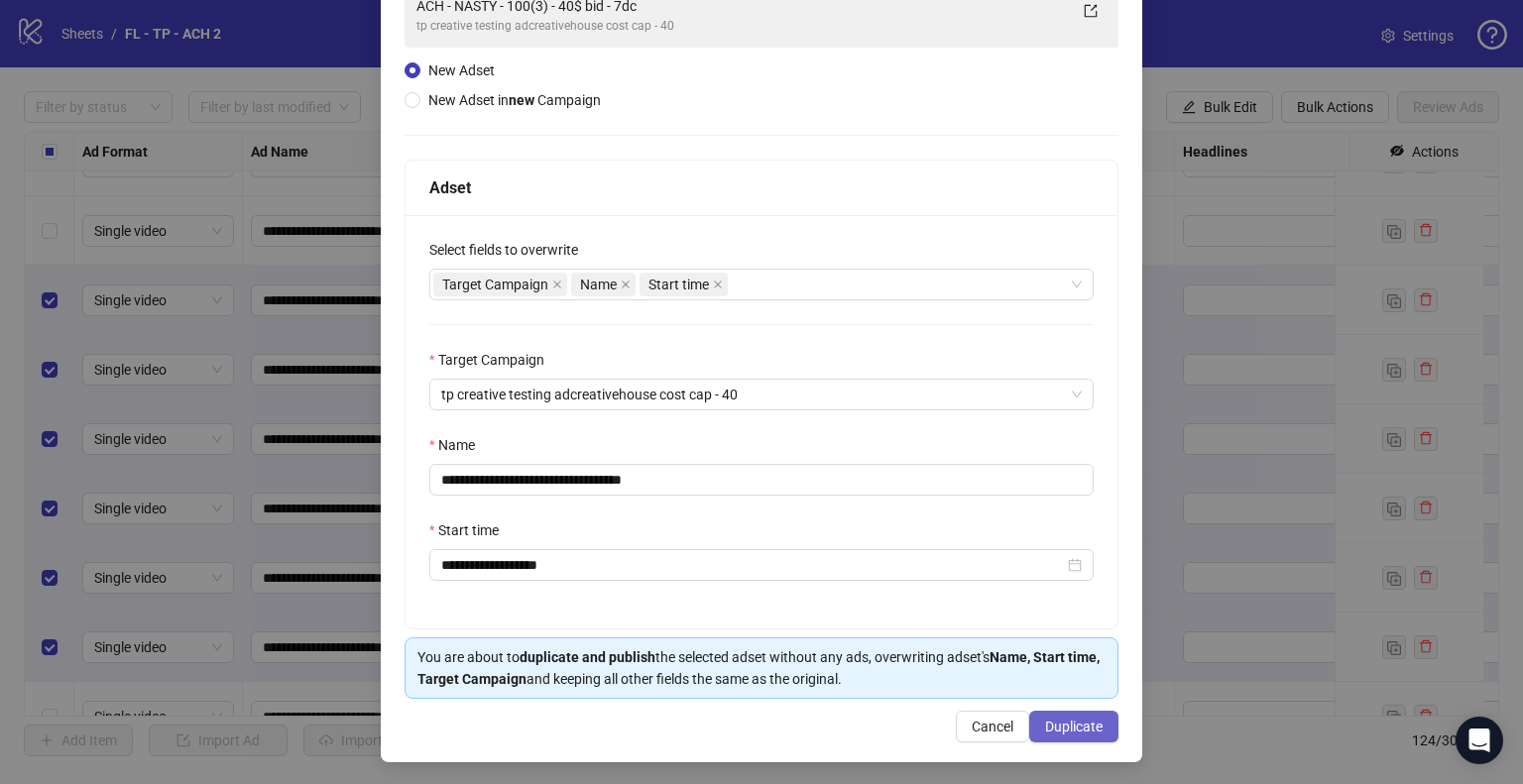 click on "Duplicate" at bounding box center [1074, 727] 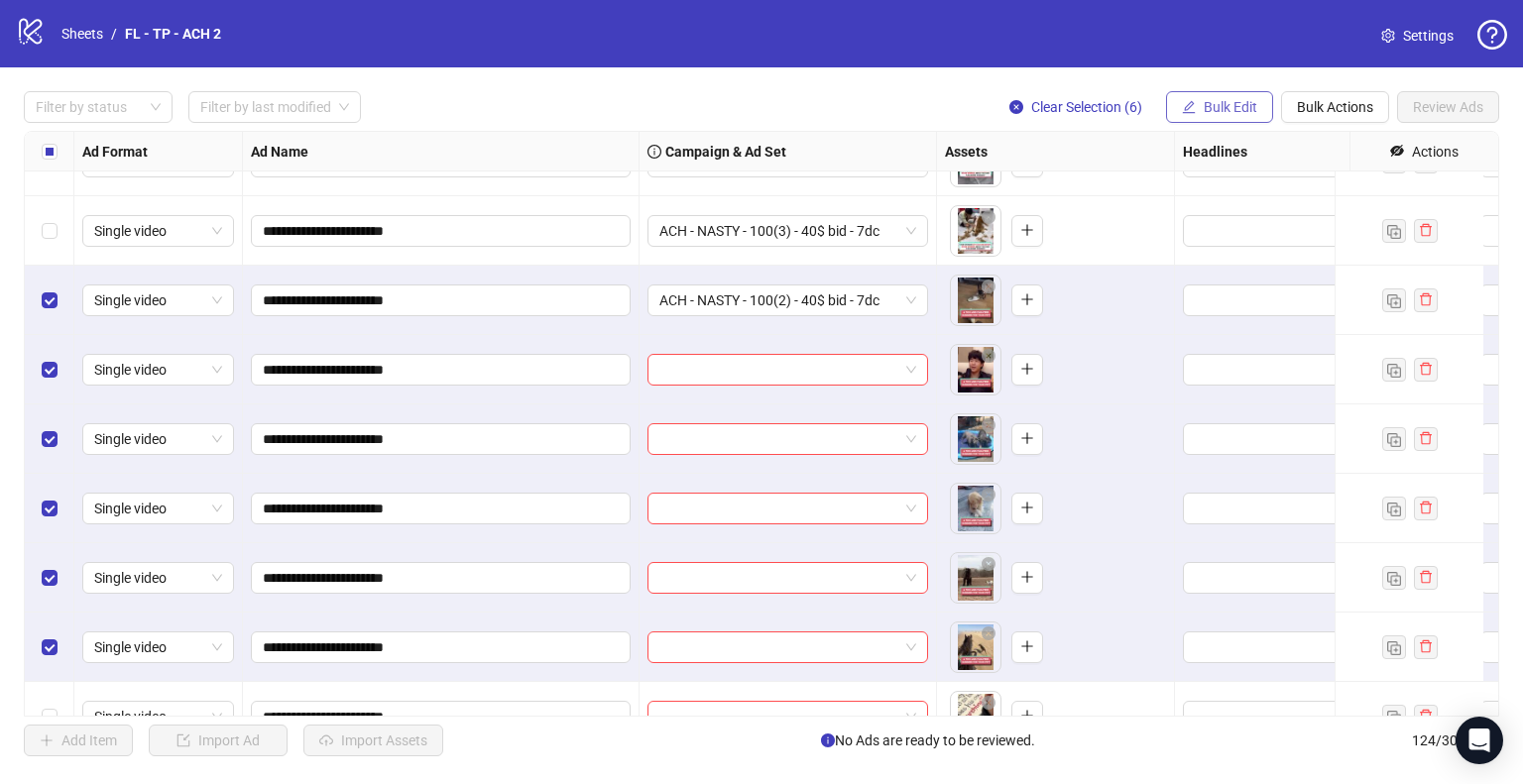 click on "Bulk Edit" at bounding box center (1230, 107) 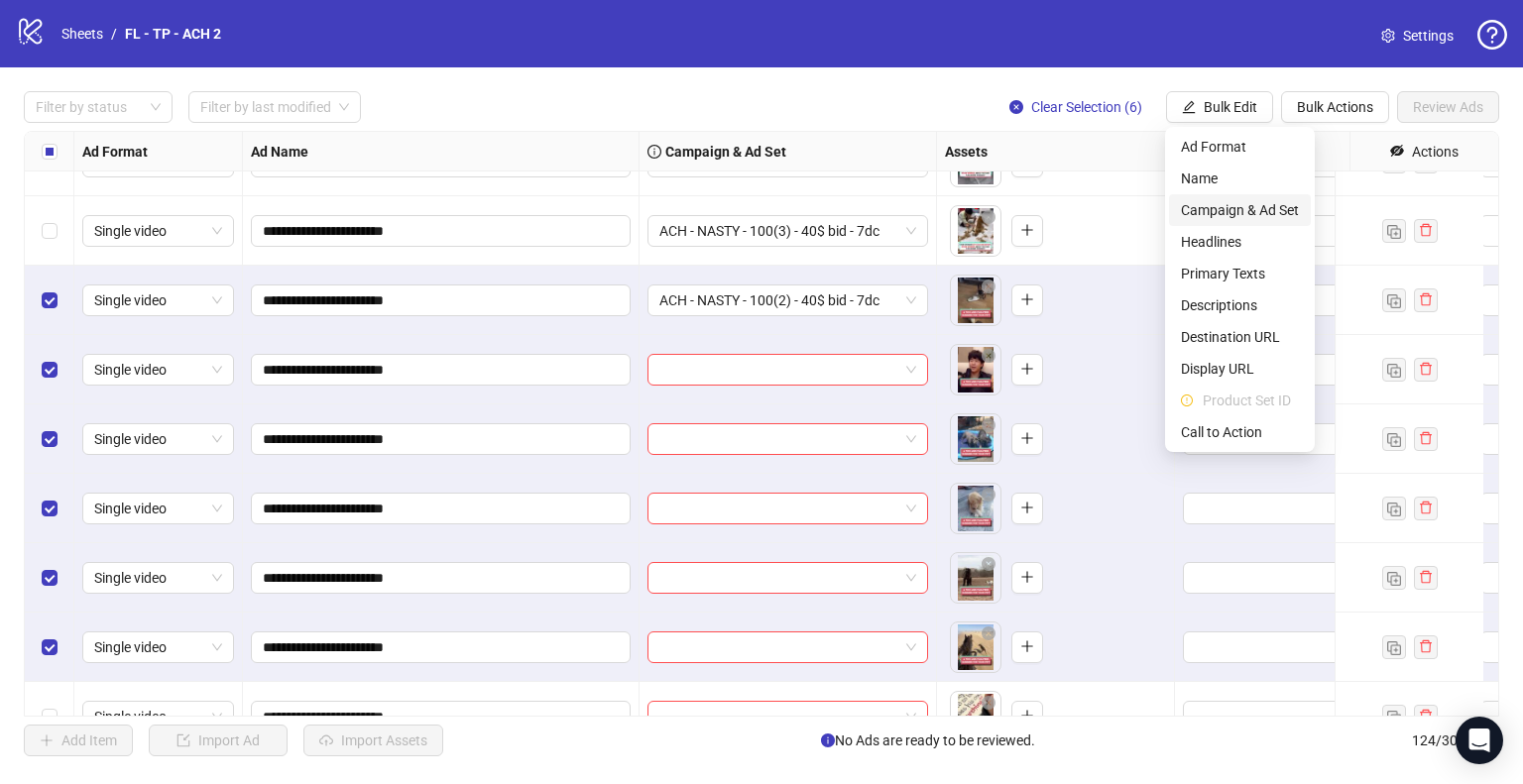 click on "Campaign & Ad Set" at bounding box center [1239, 210] 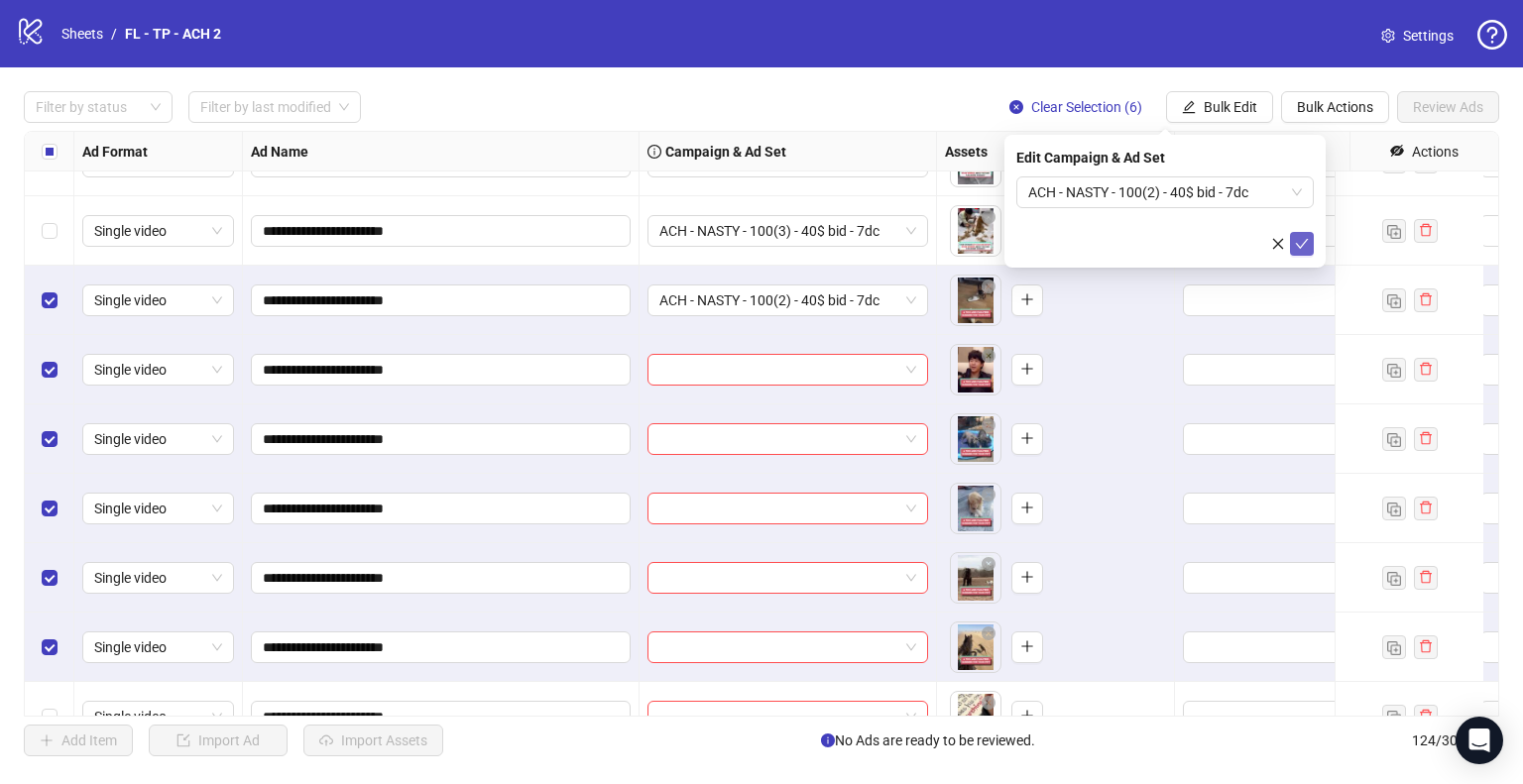click at bounding box center (1302, 244) 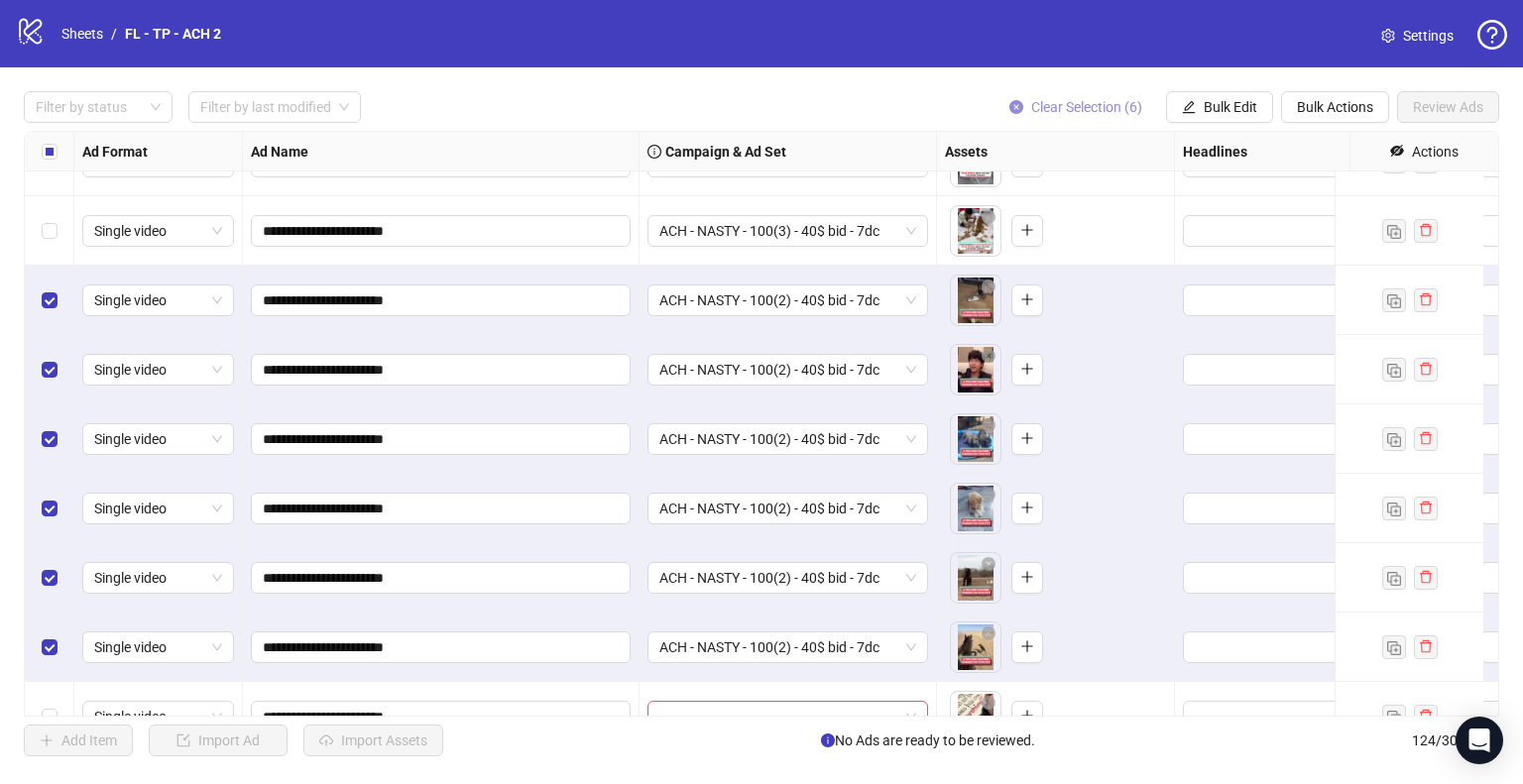 click on "Clear Selection (6)" at bounding box center [1087, 107] 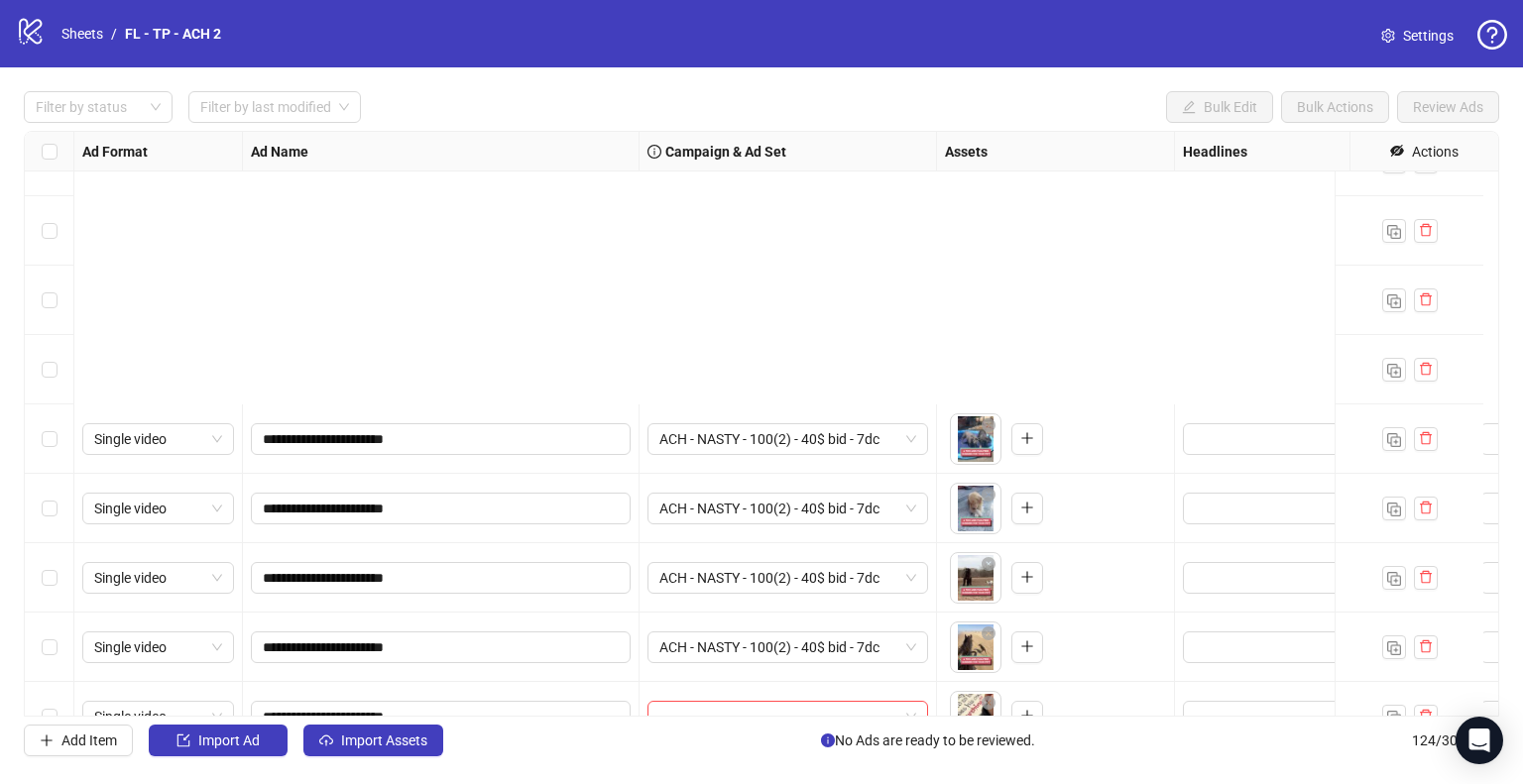 scroll, scrollTop: 8073, scrollLeft: 0, axis: vertical 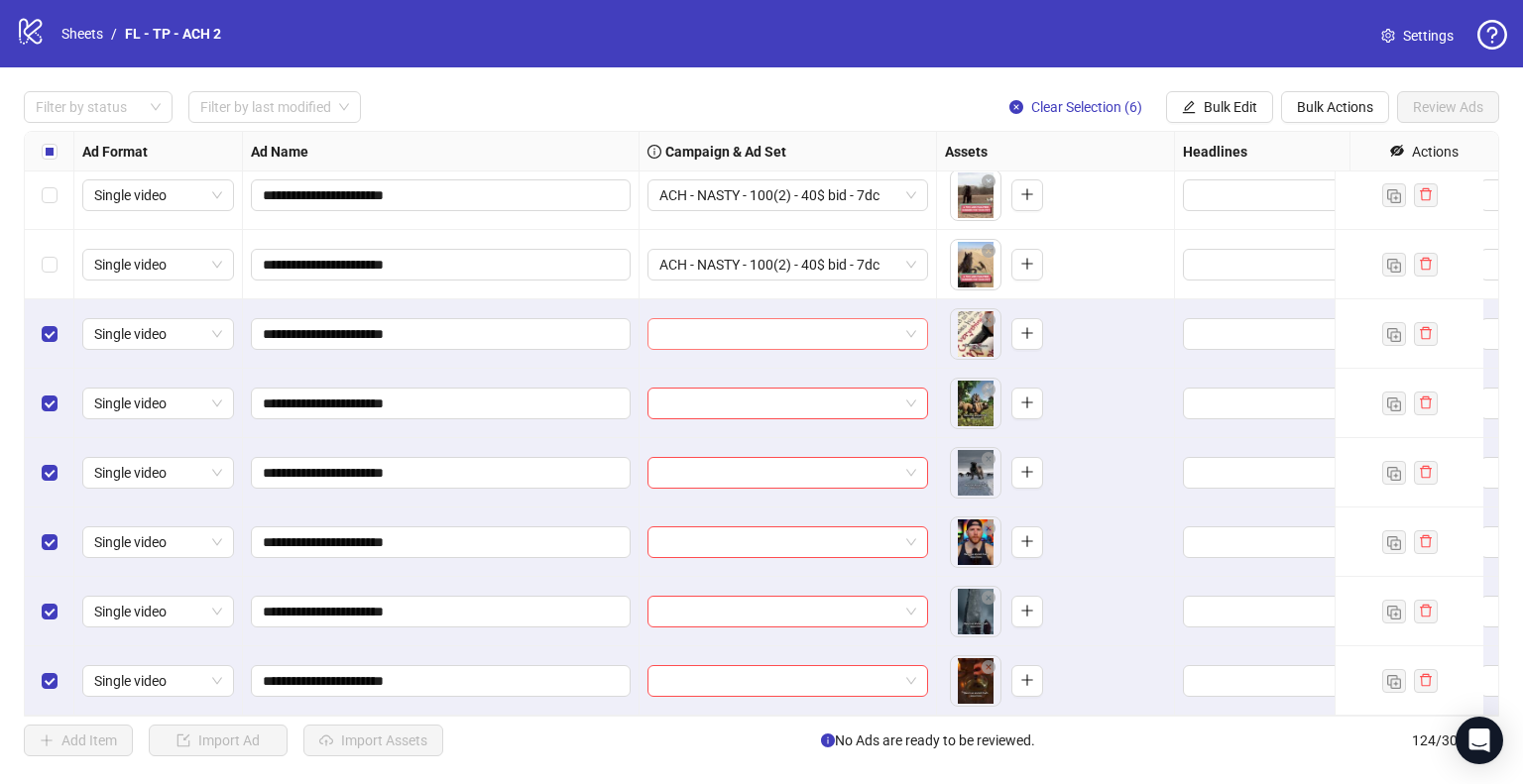 click at bounding box center [787, 334] 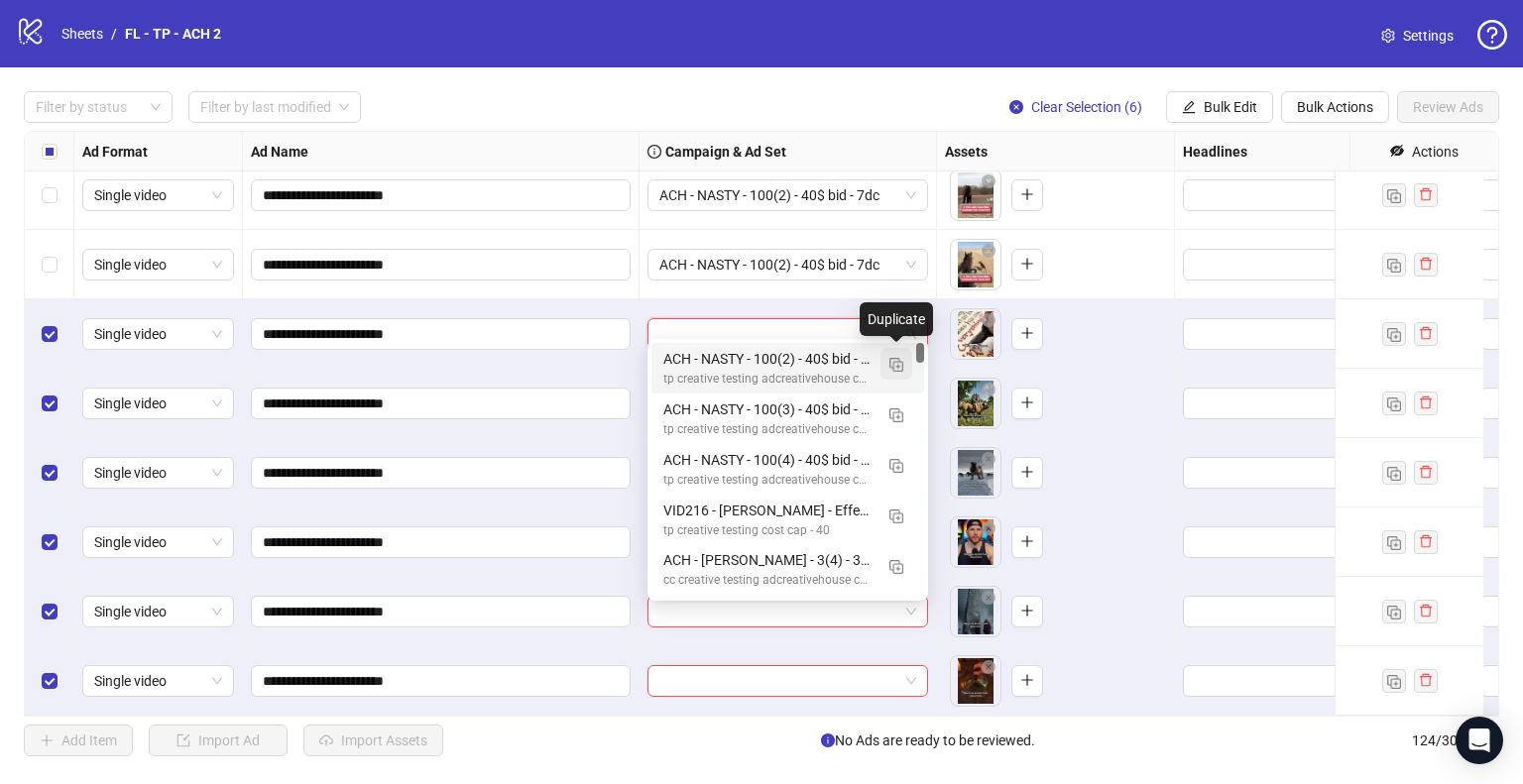 click at bounding box center (896, 365) 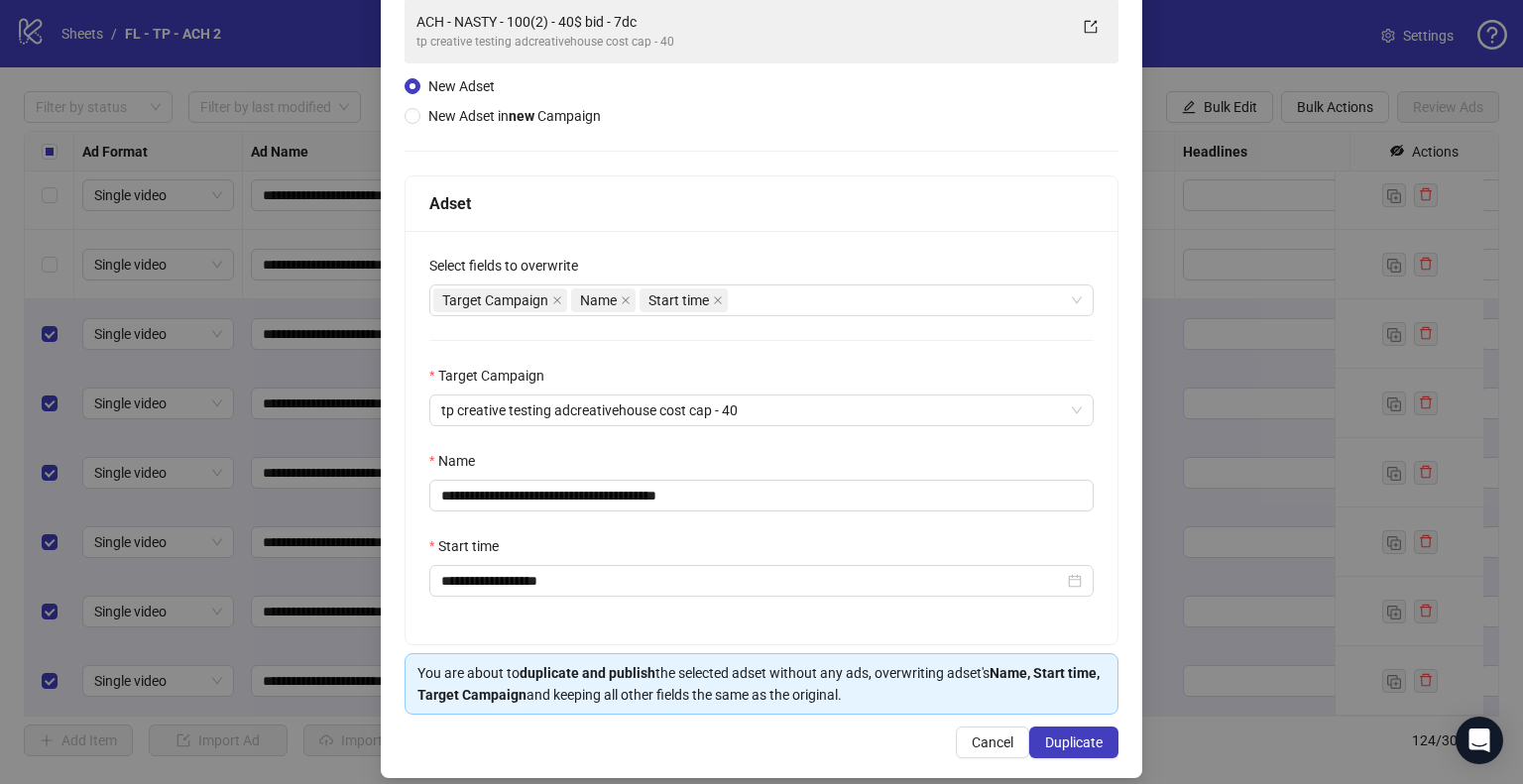 scroll, scrollTop: 168, scrollLeft: 0, axis: vertical 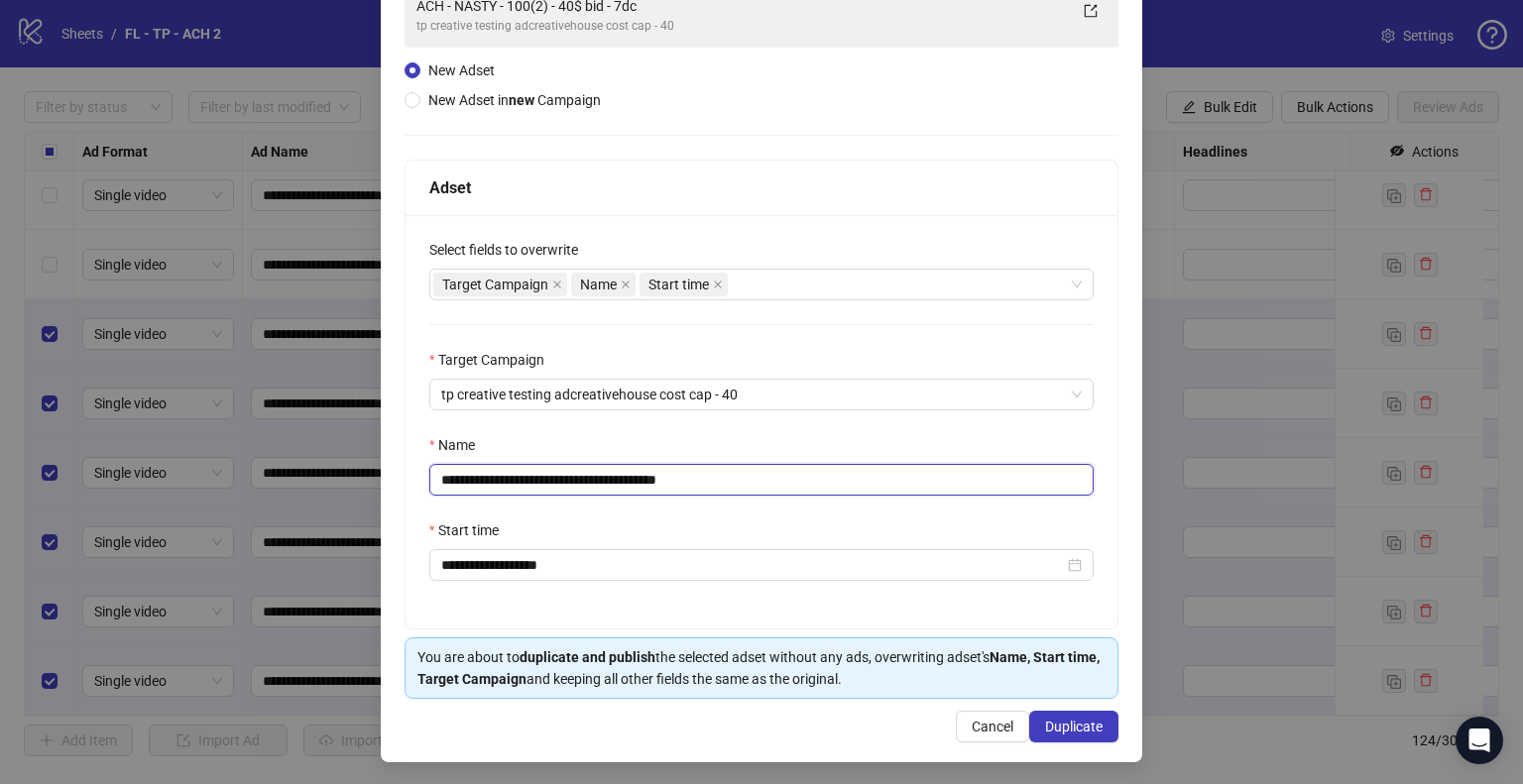 click on "**********" at bounding box center [762, 480] 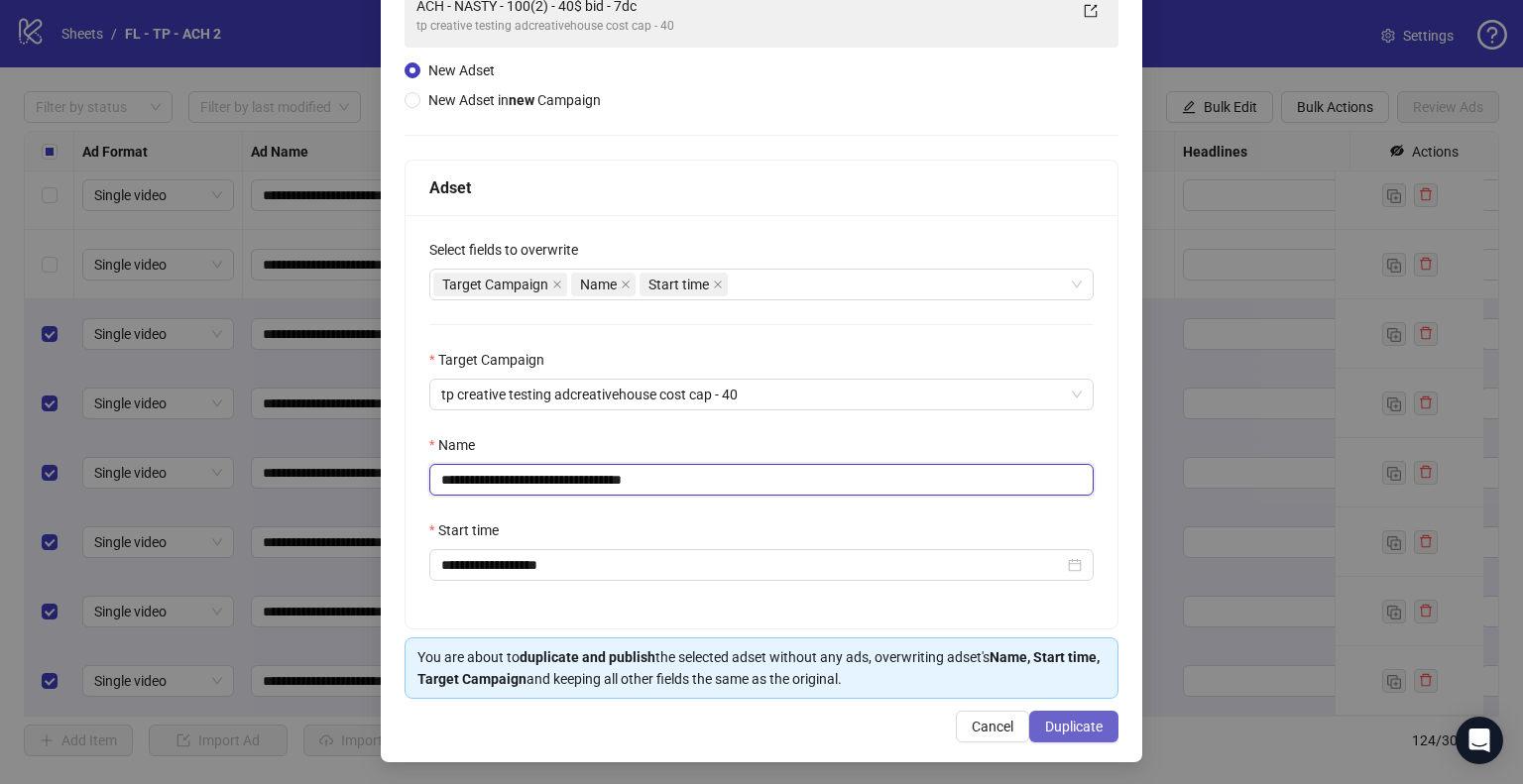 type on "**********" 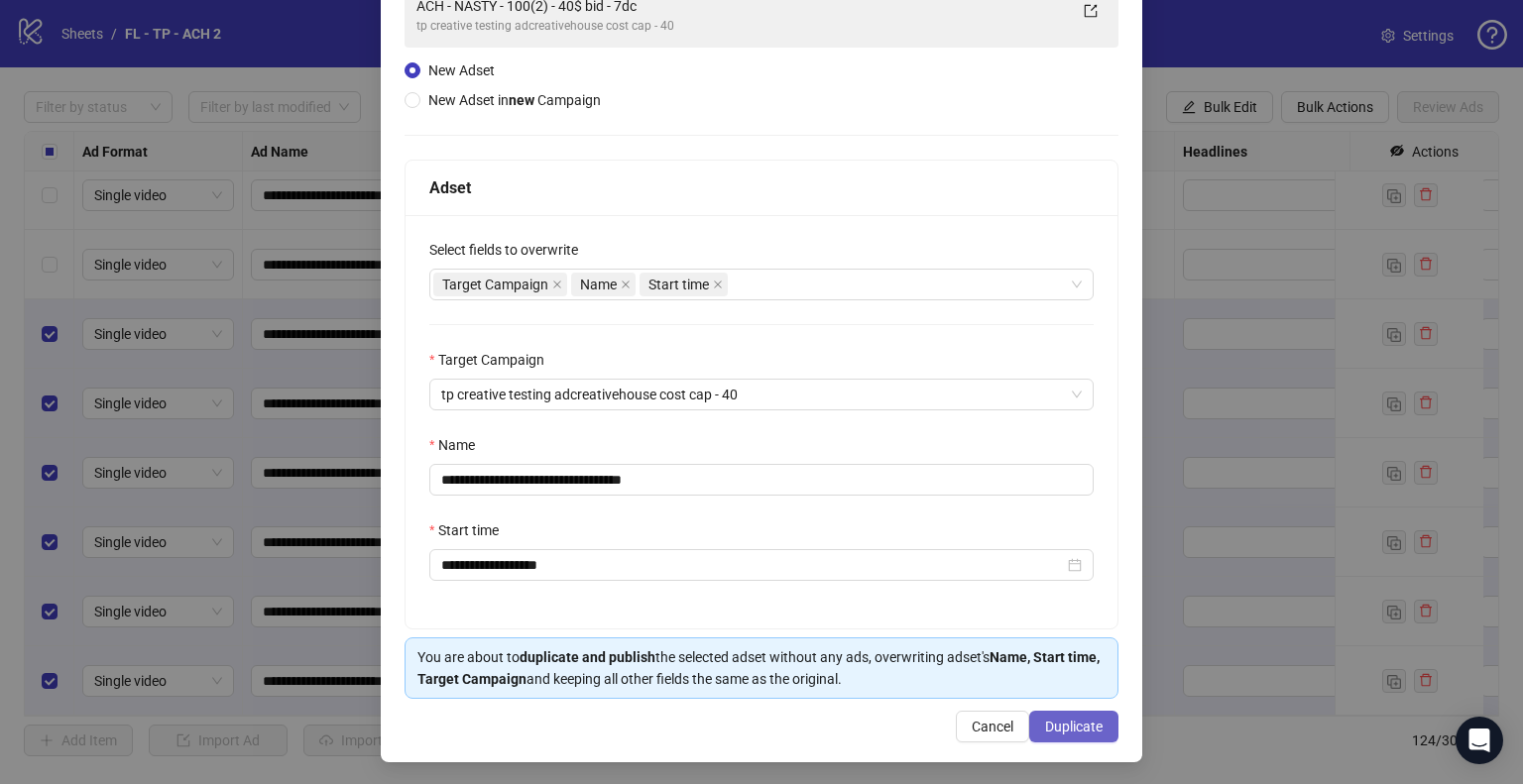 click on "Duplicate" at bounding box center (1074, 727) 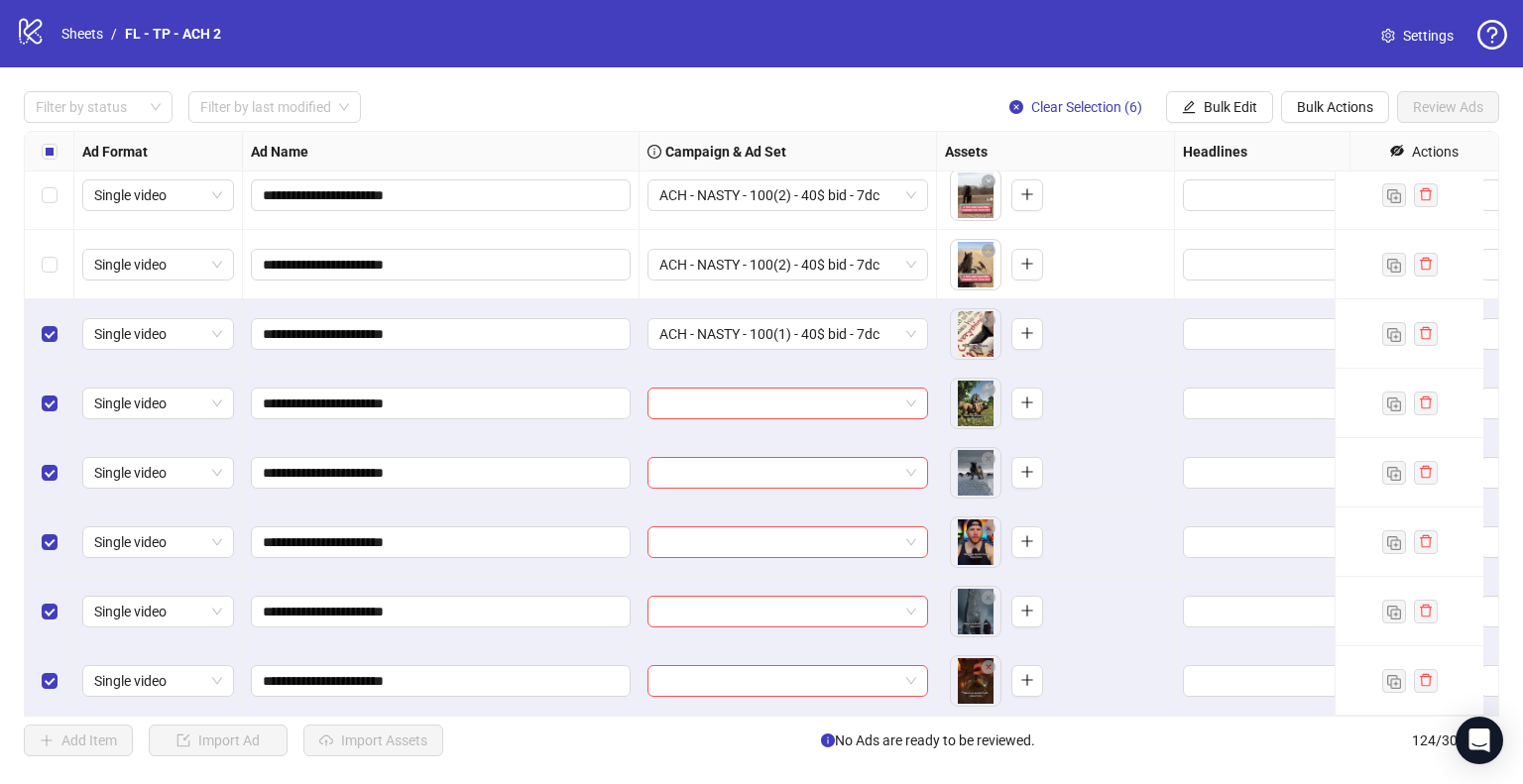 click on "Bulk Edit" at bounding box center [1230, 107] 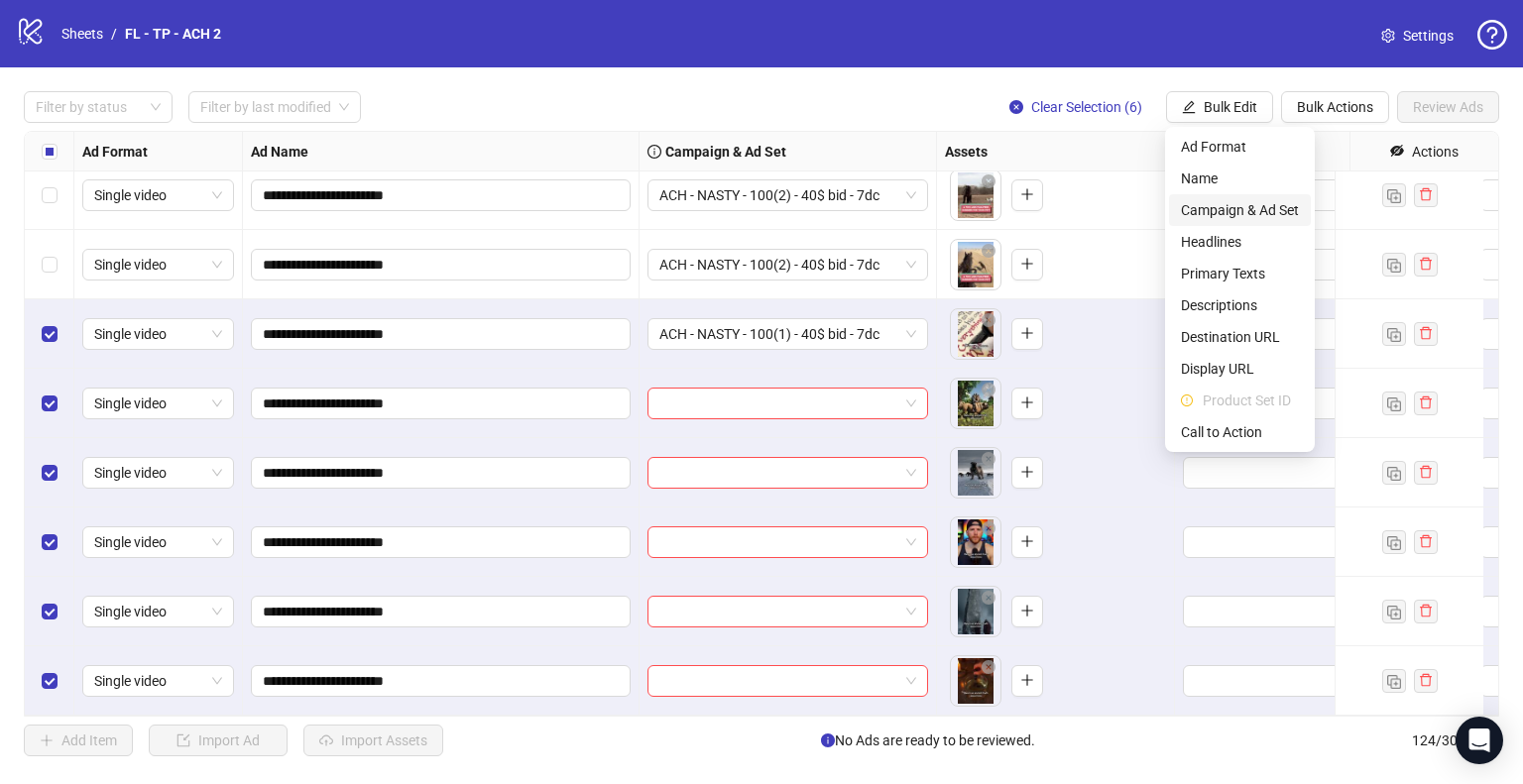click on "Campaign & Ad Set" at bounding box center [1239, 210] 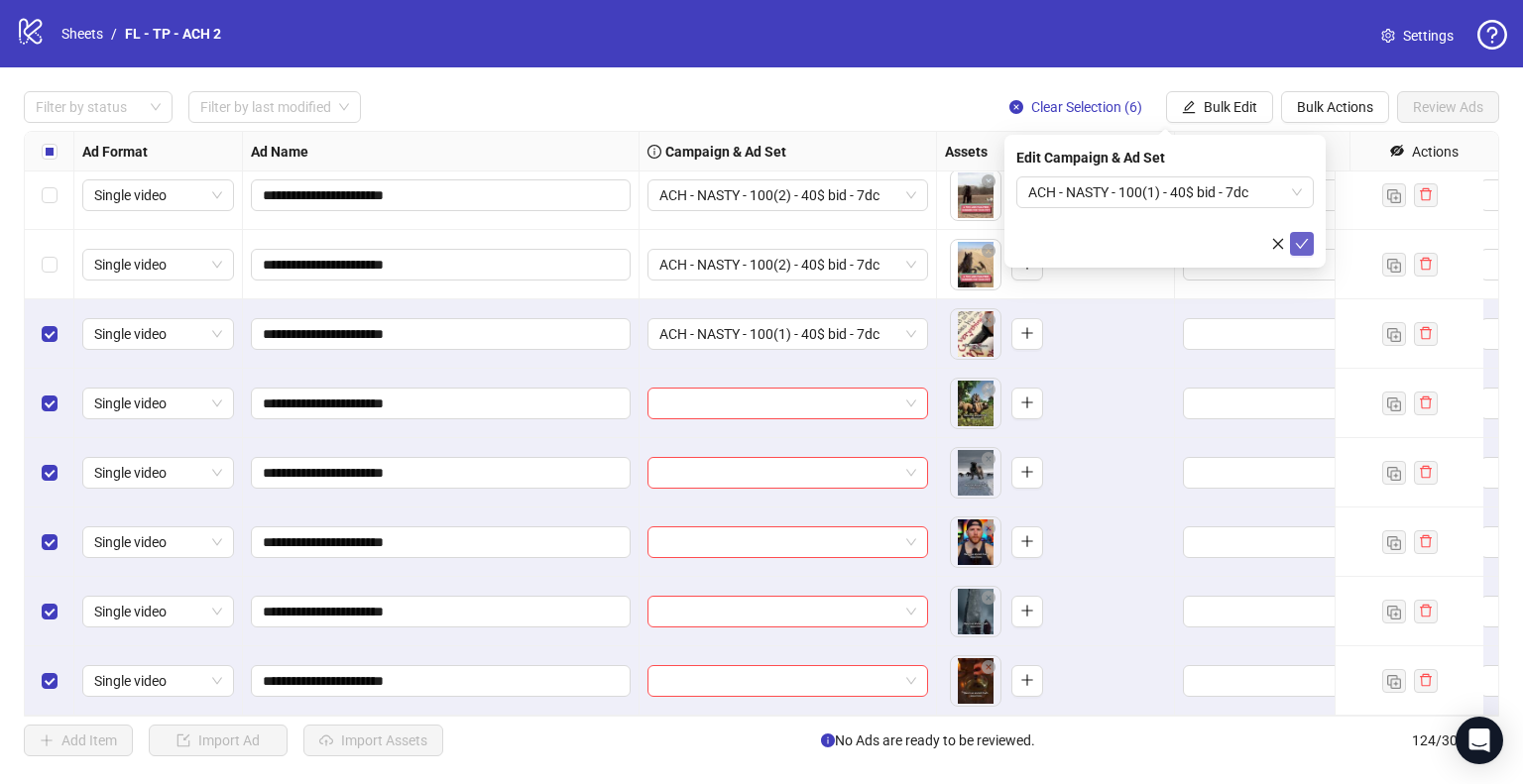 click at bounding box center (1302, 244) 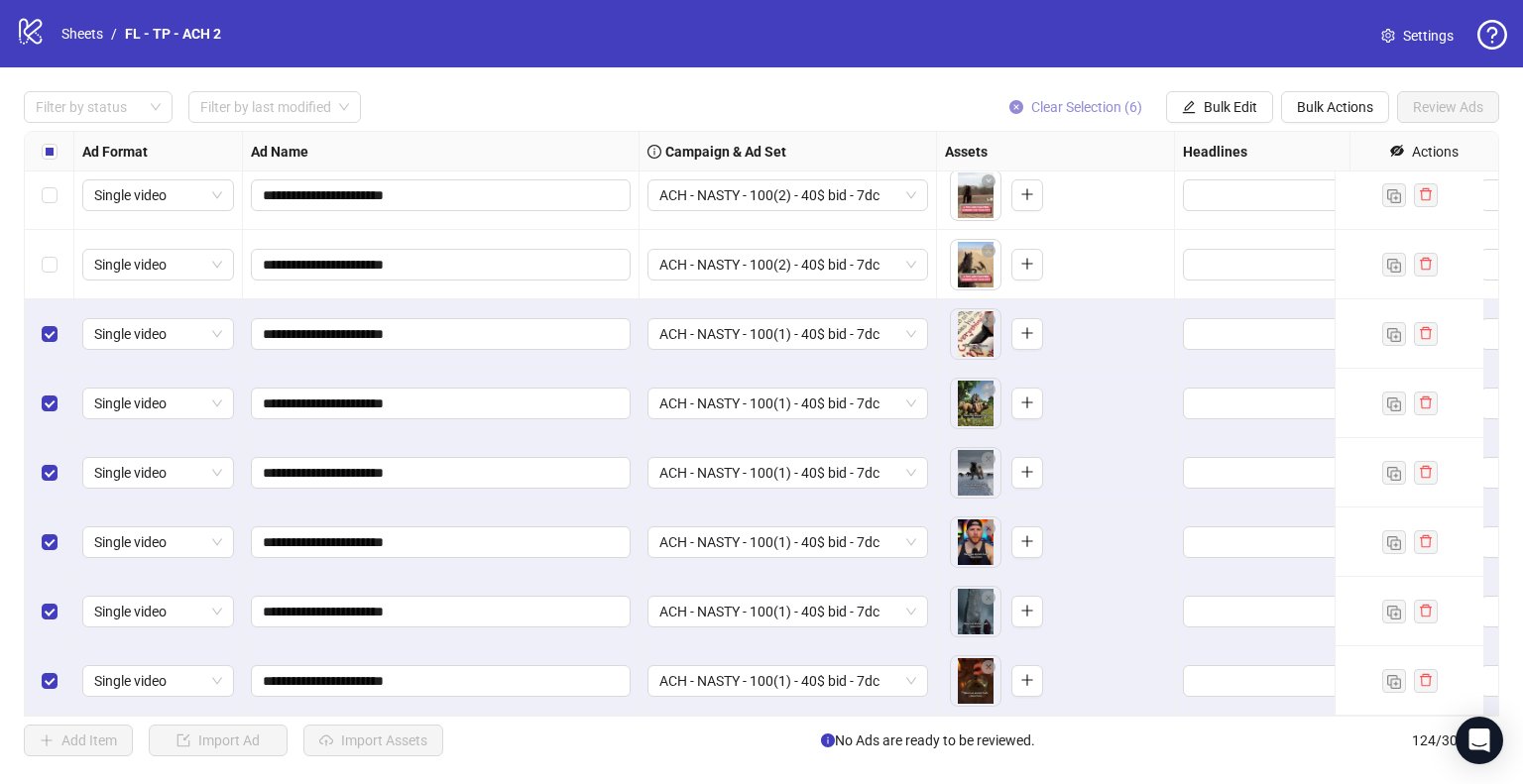 click on "Clear Selection (6)" at bounding box center (1087, 107) 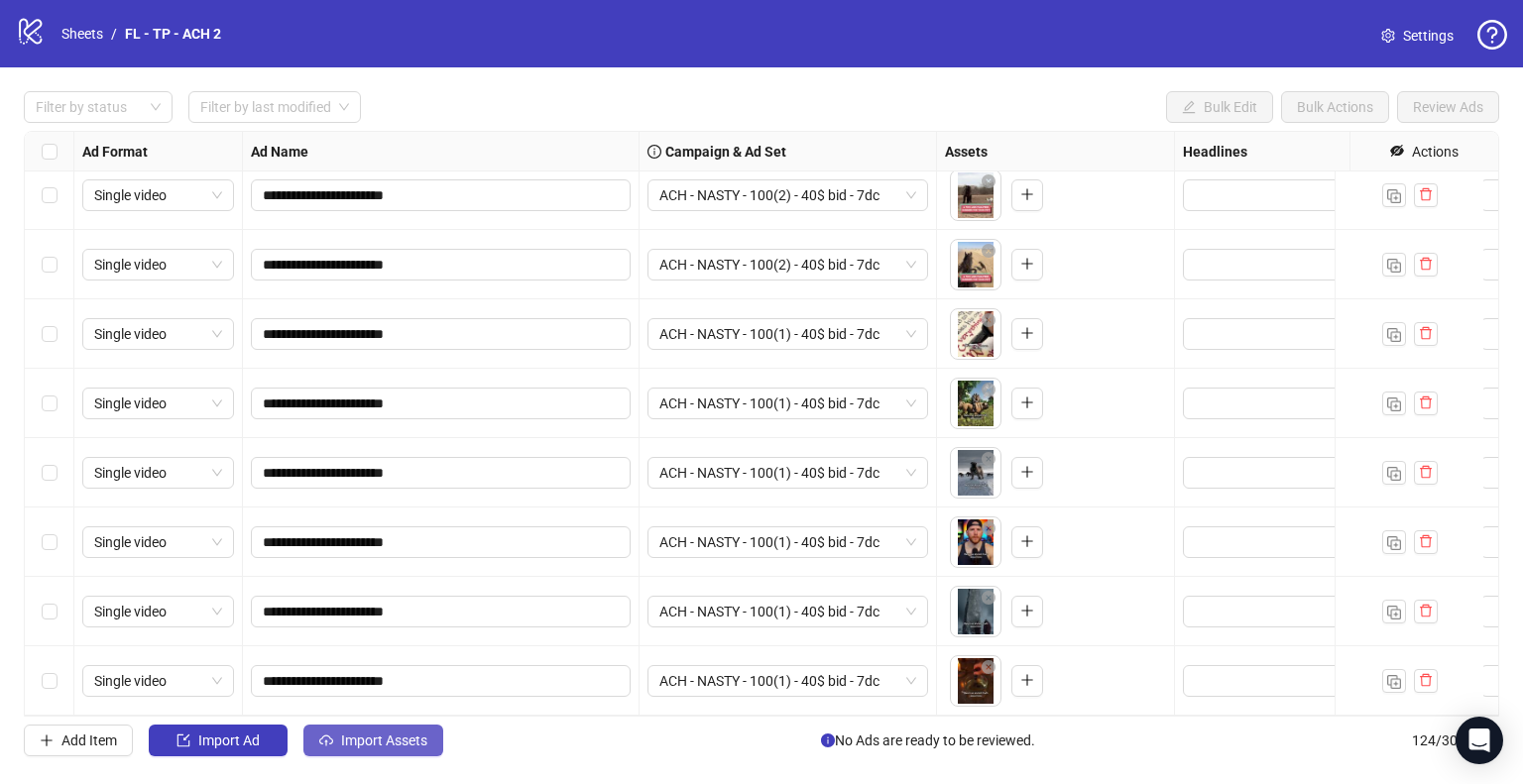click on "Import Assets" at bounding box center (384, 740) 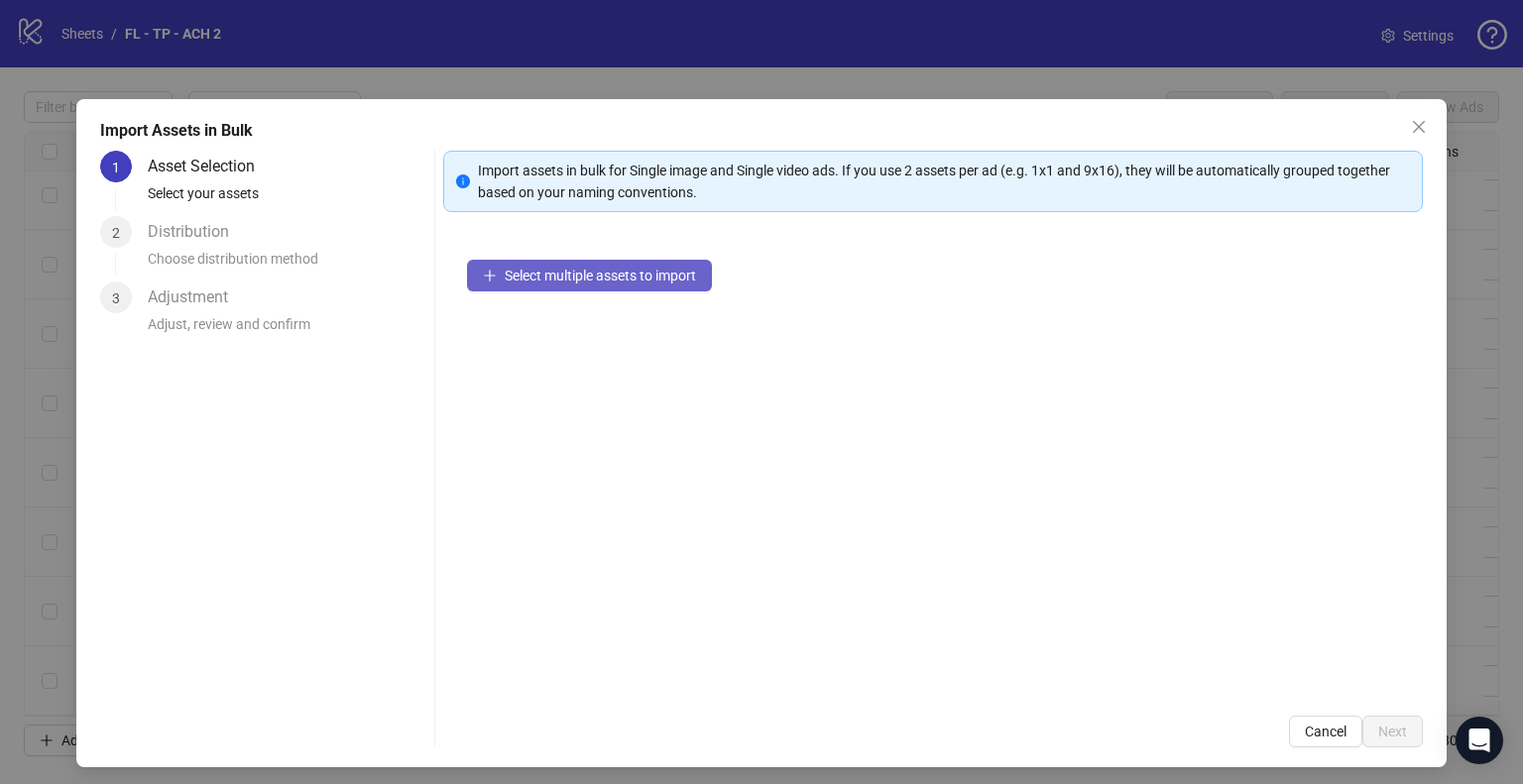 click on "Select multiple assets to import" at bounding box center [589, 276] 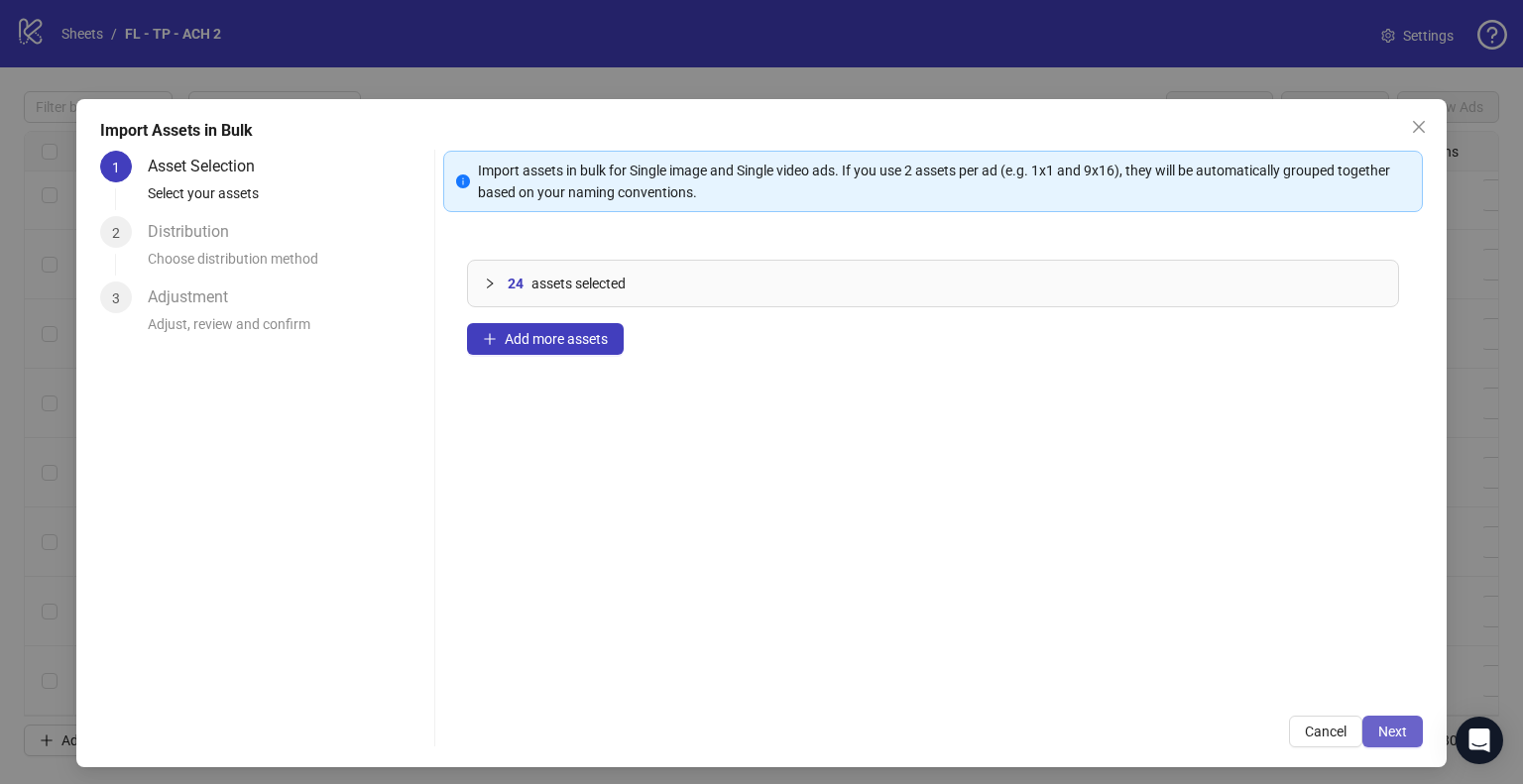 click on "Next" at bounding box center (1392, 731) 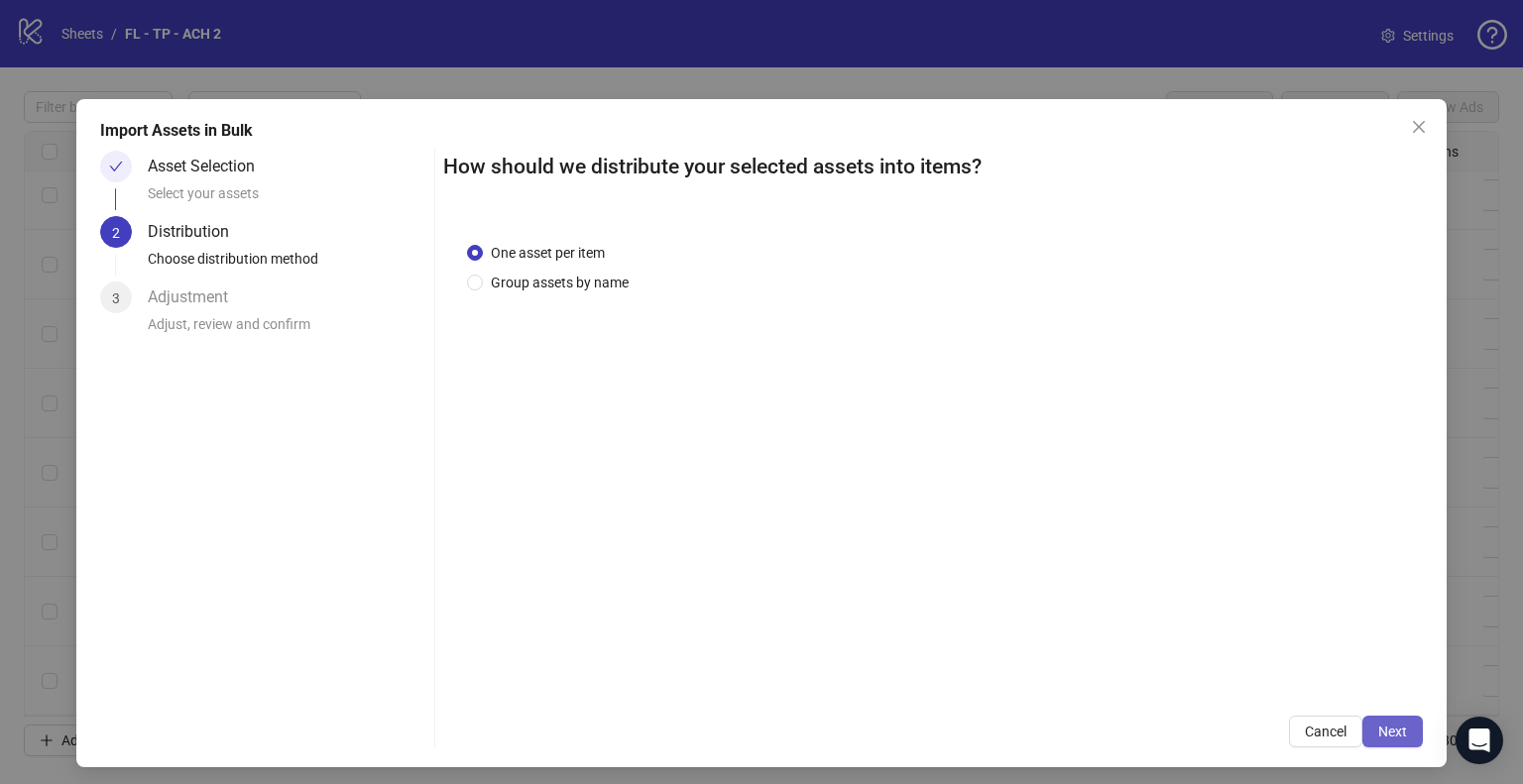 click on "Next" at bounding box center (1392, 731) 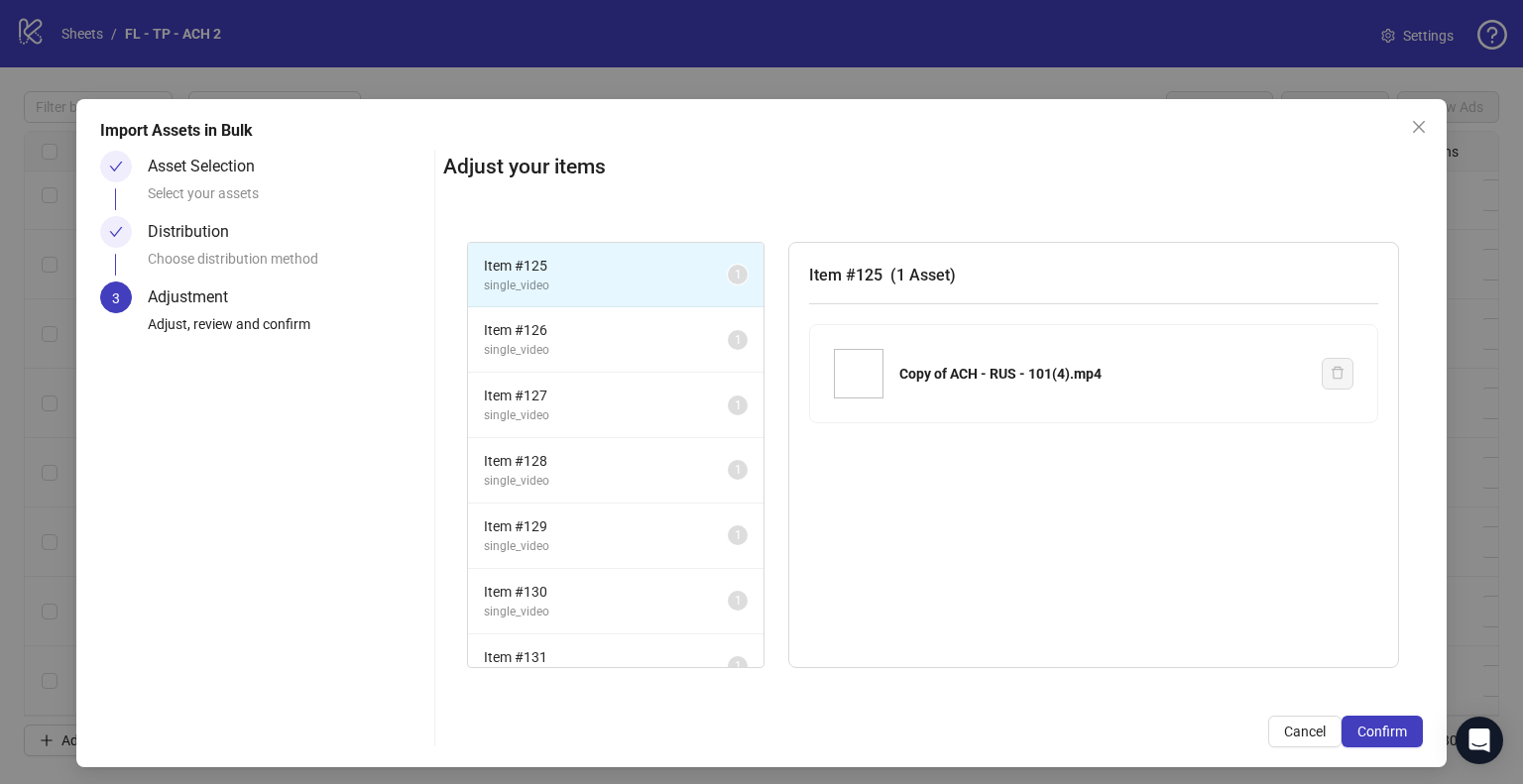 click on "Confirm" at bounding box center (1382, 731) 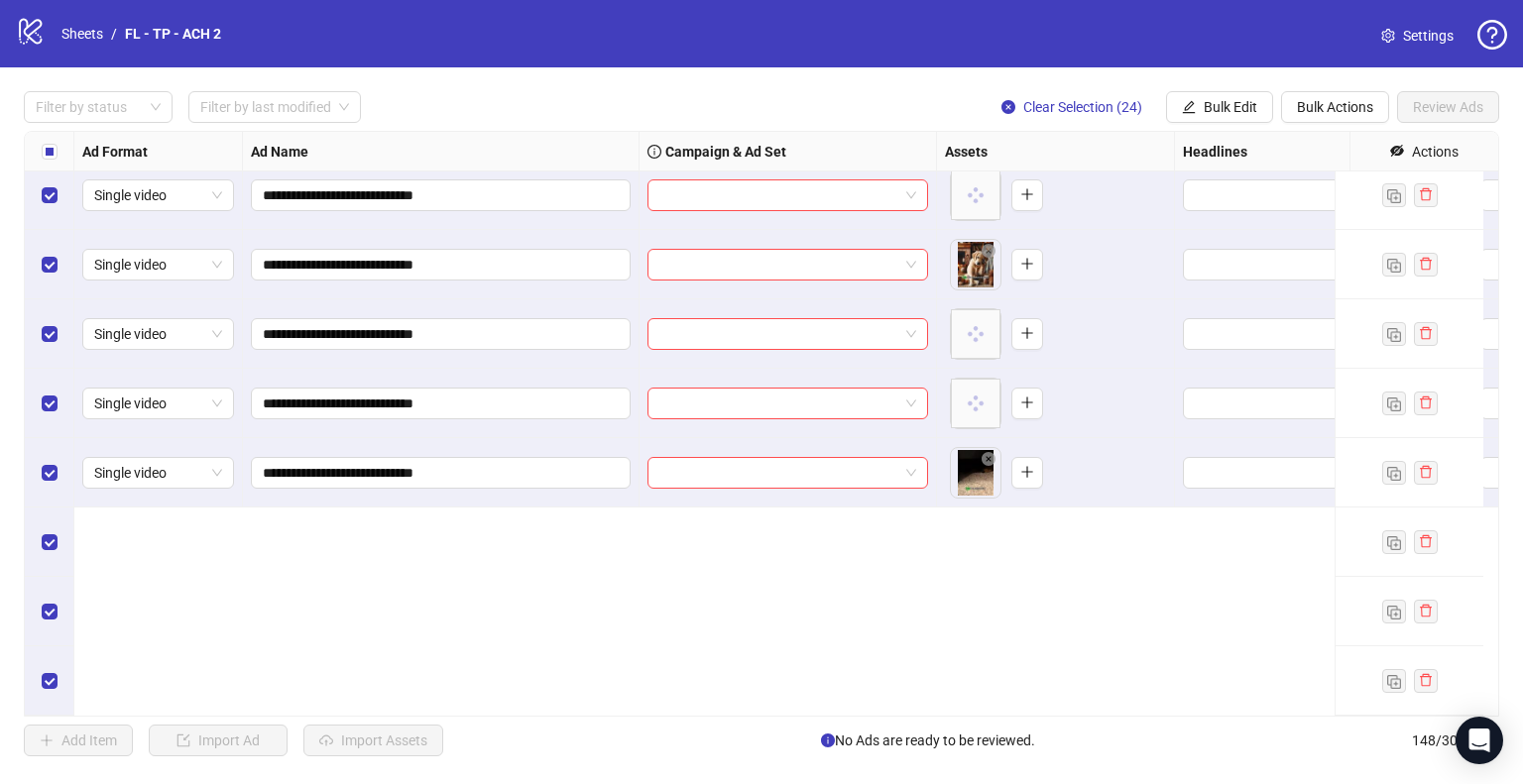 scroll, scrollTop: 9441, scrollLeft: 0, axis: vertical 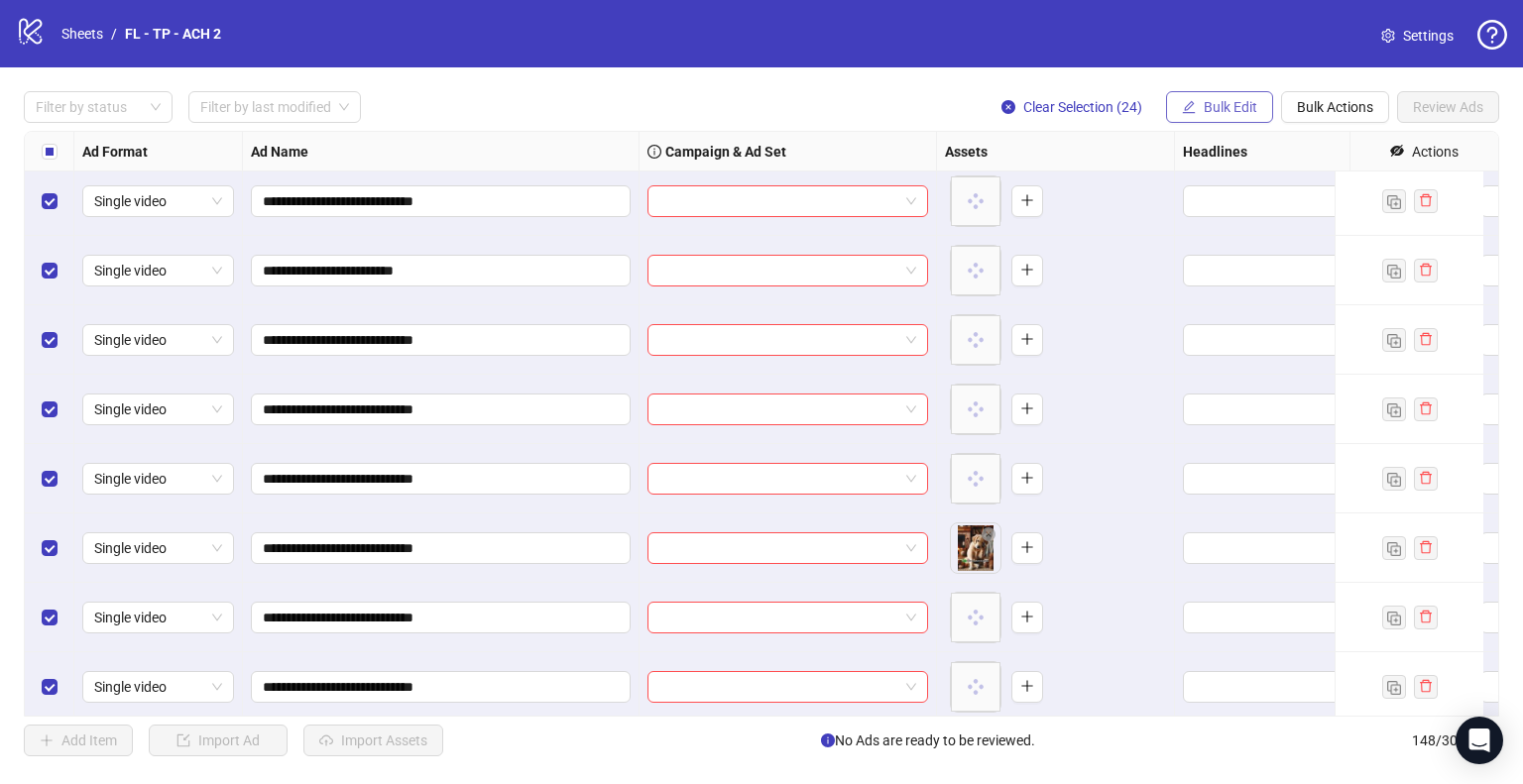 click on "Bulk Edit" at bounding box center [1220, 107] 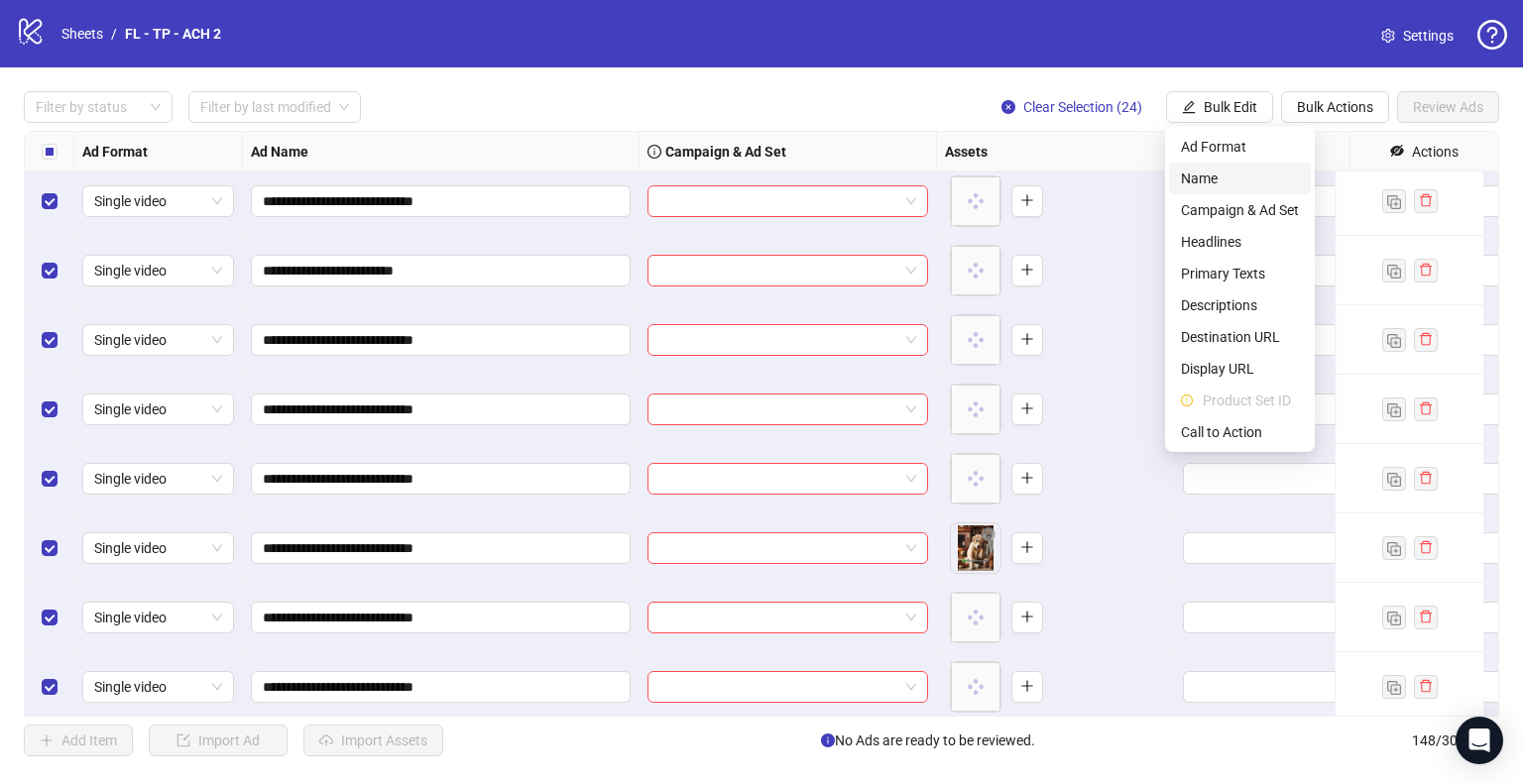 click on "Name" at bounding box center [1239, 178] 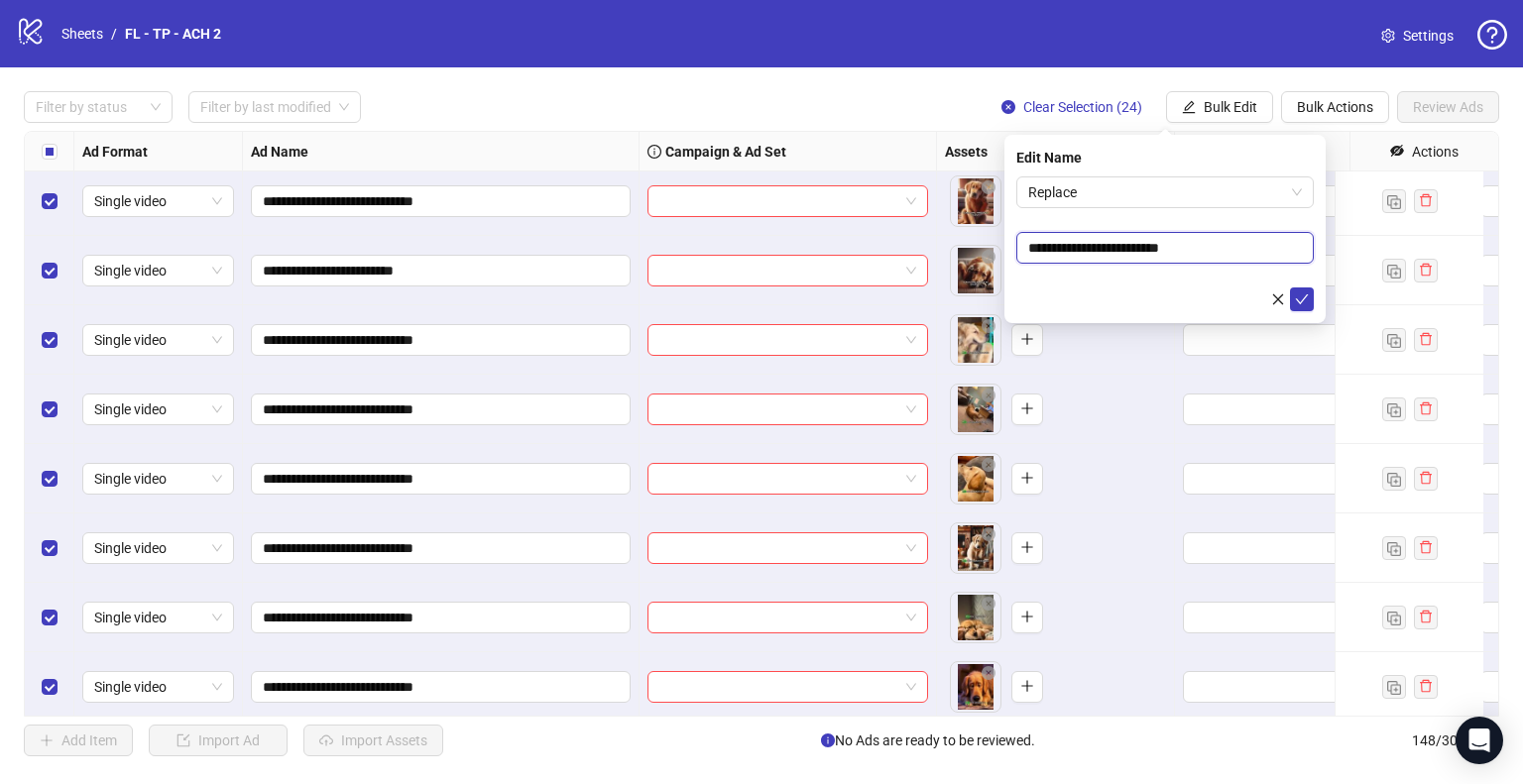 drag, startPoint x: 1108, startPoint y: 250, endPoint x: 1010, endPoint y: 250, distance: 98 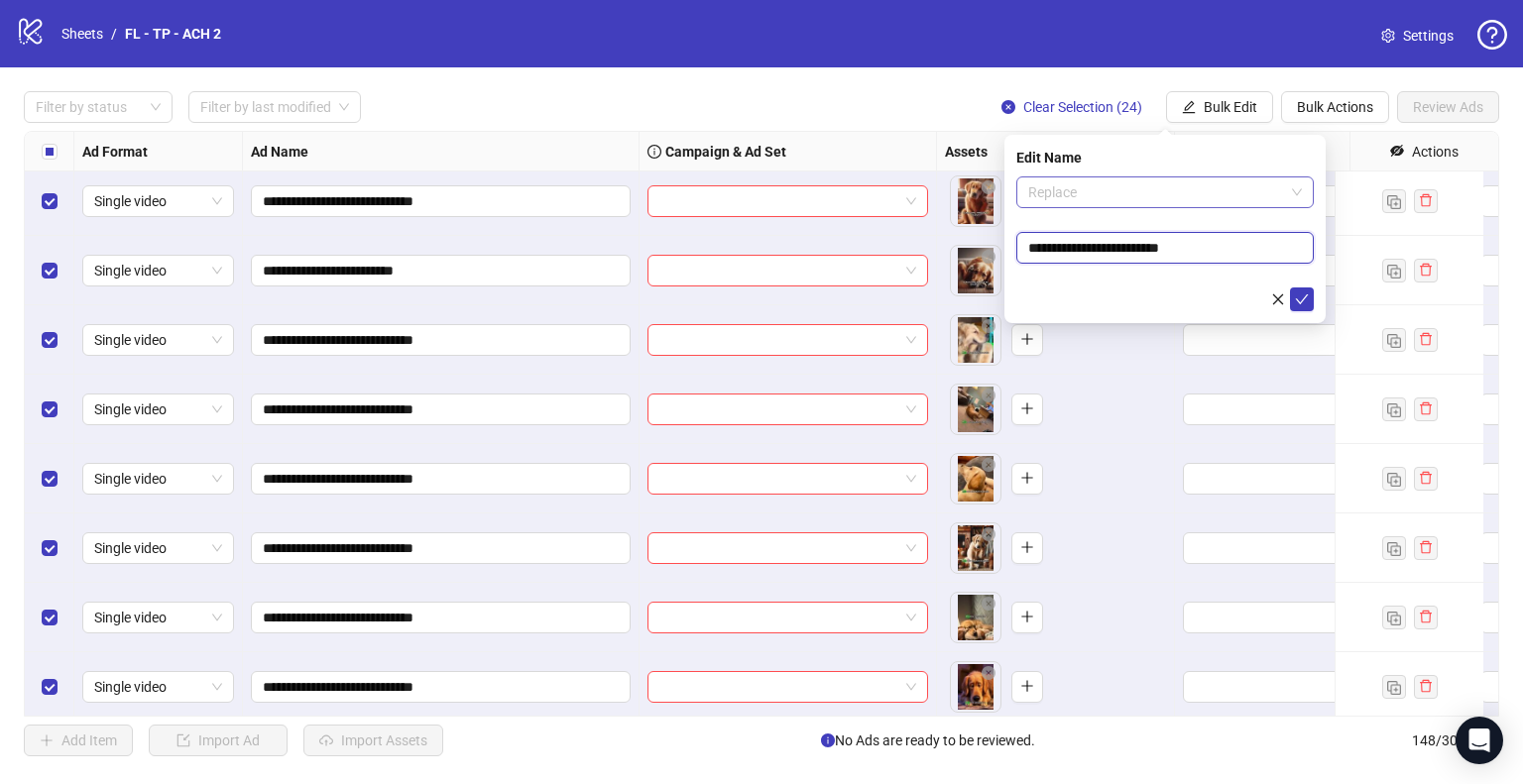 click on "Replace" at bounding box center [1165, 192] 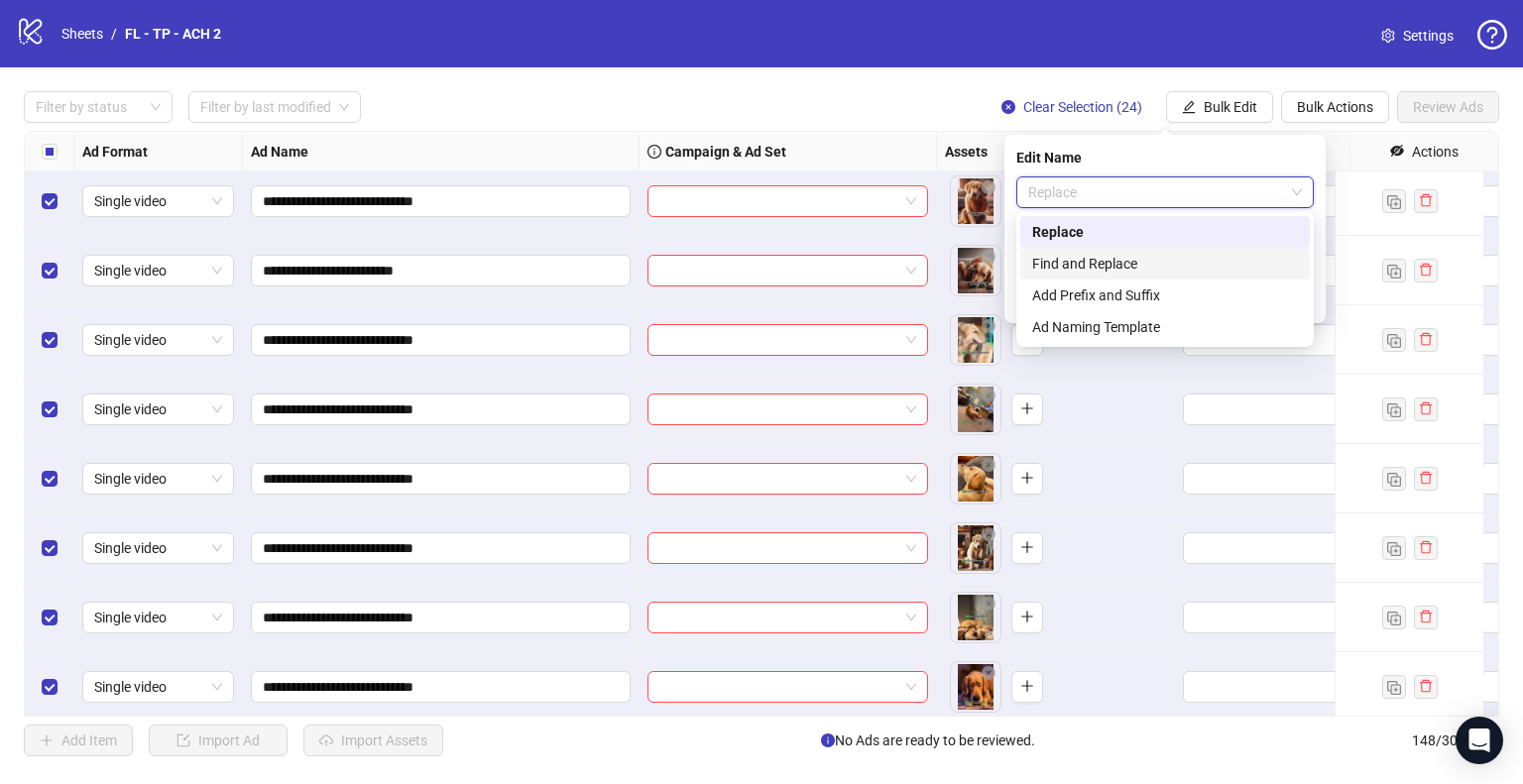 click on "Find and Replace" at bounding box center [1165, 264] 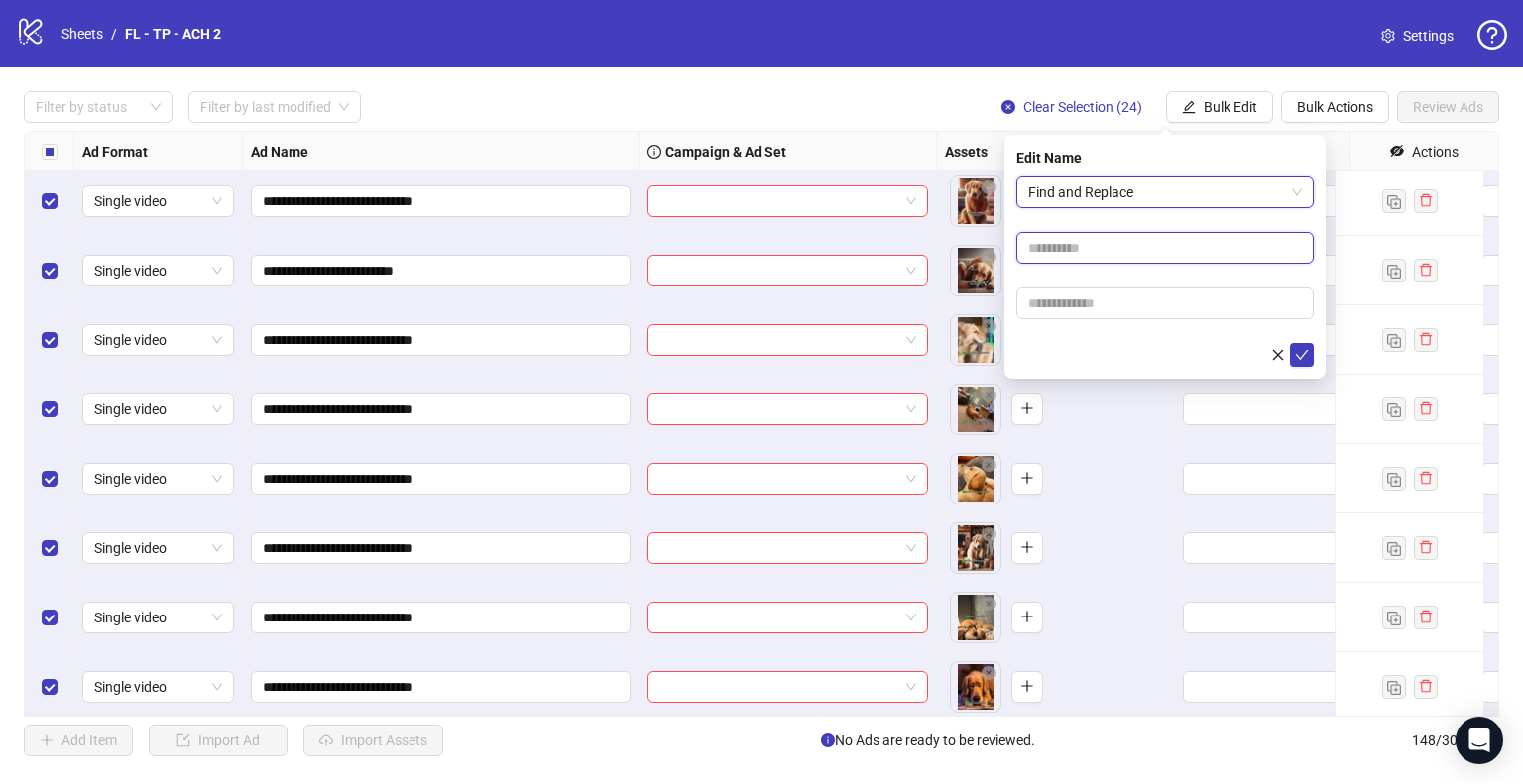 click at bounding box center (1165, 248) 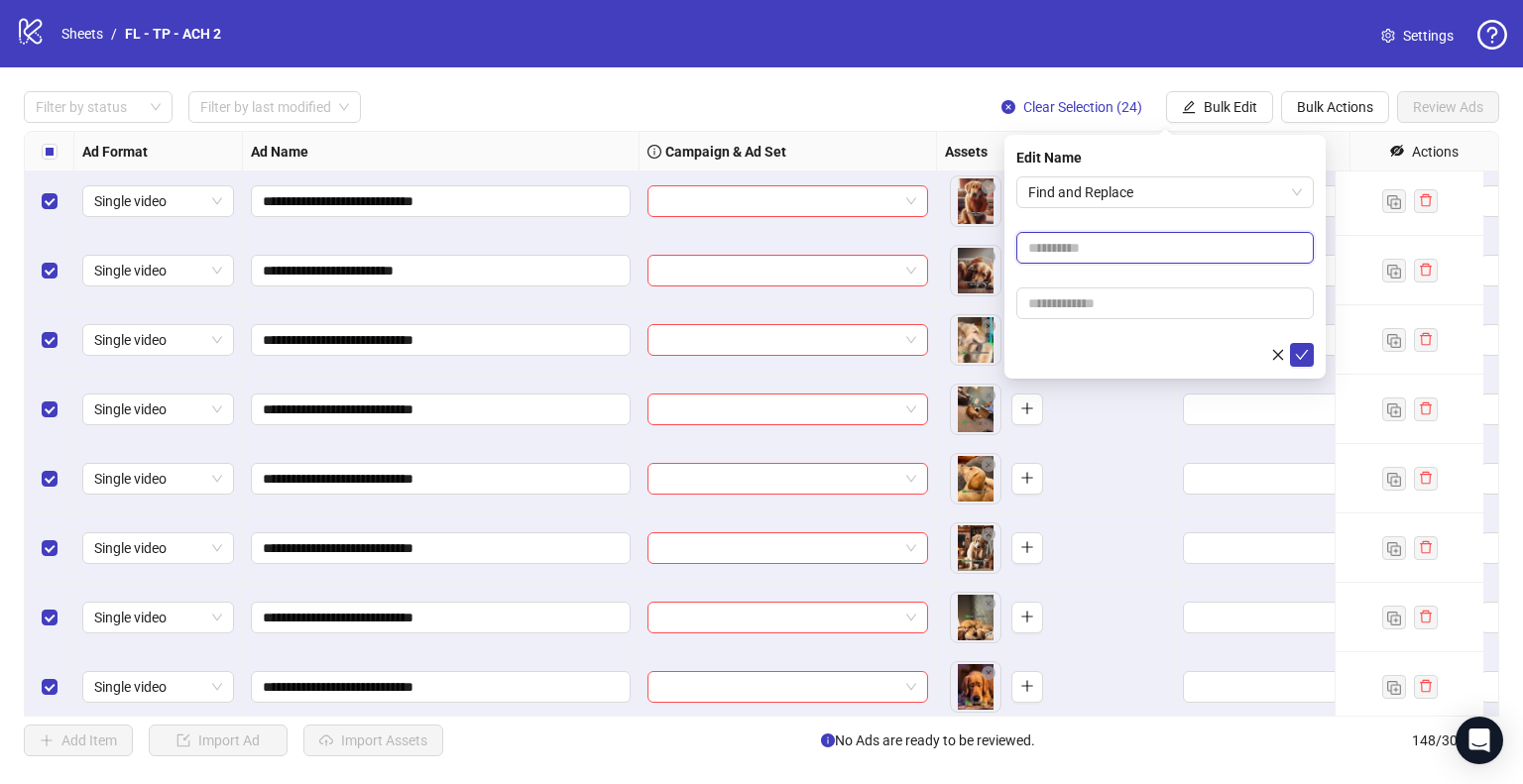 paste on "**********" 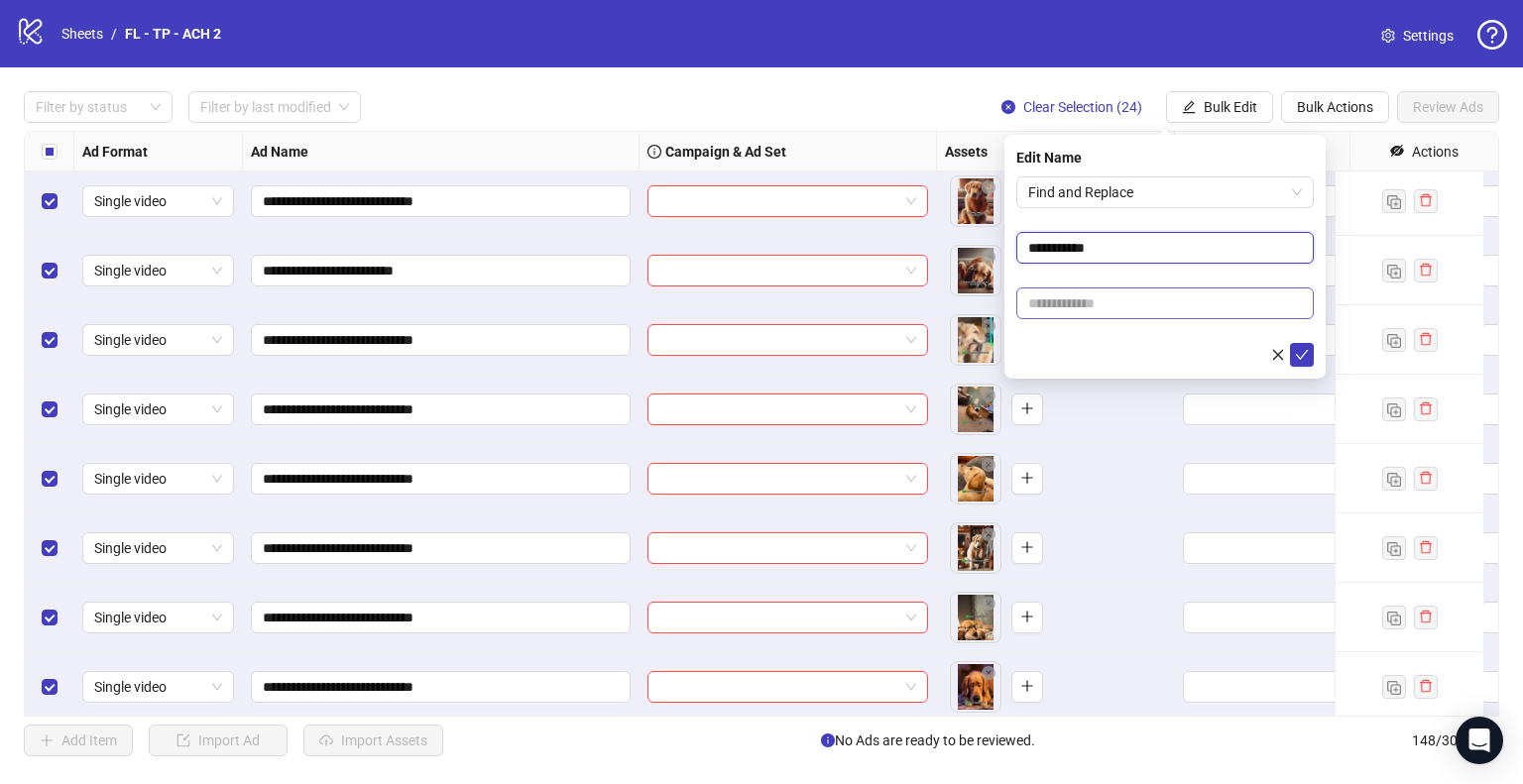 type on "**********" 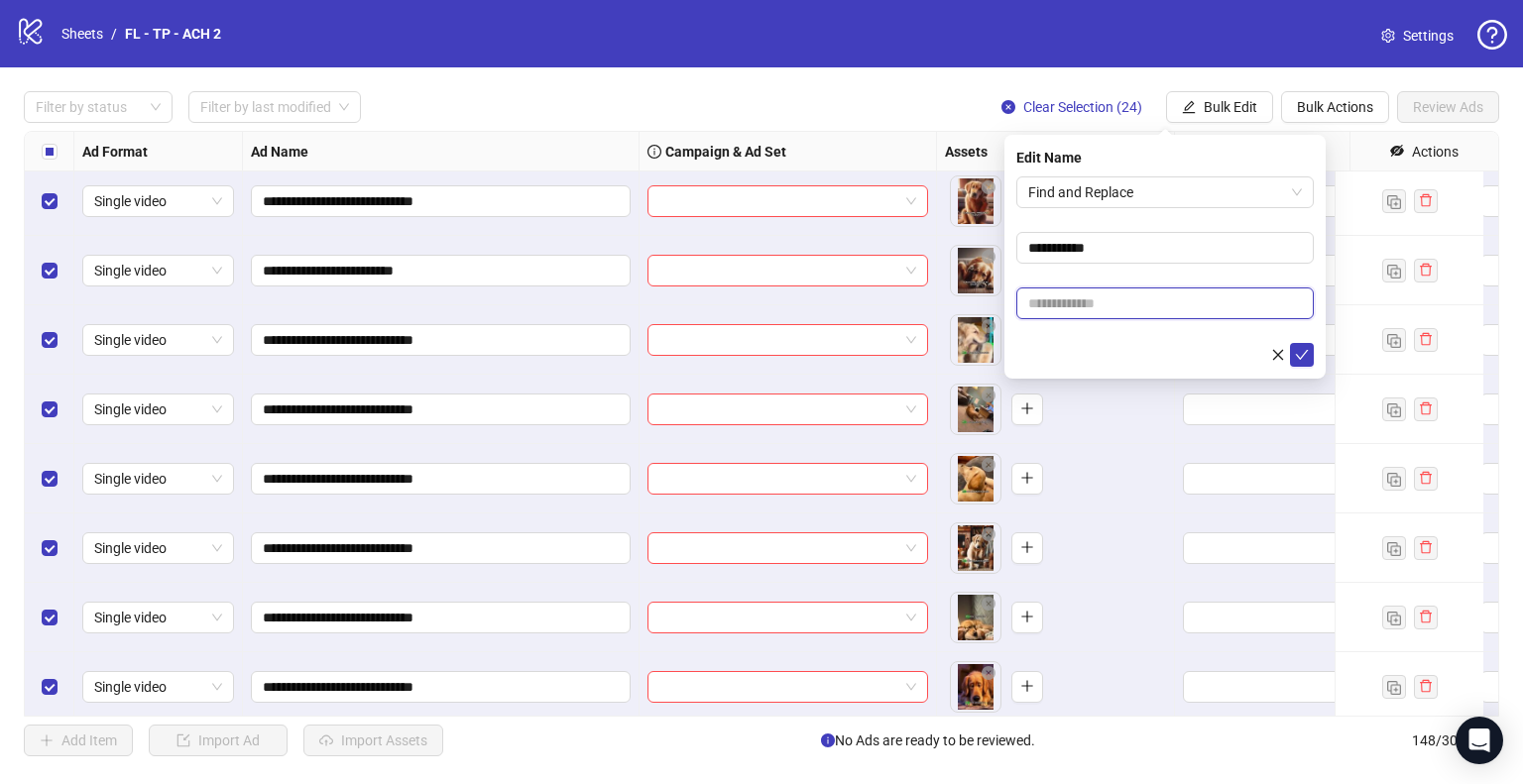 click at bounding box center (1165, 303) 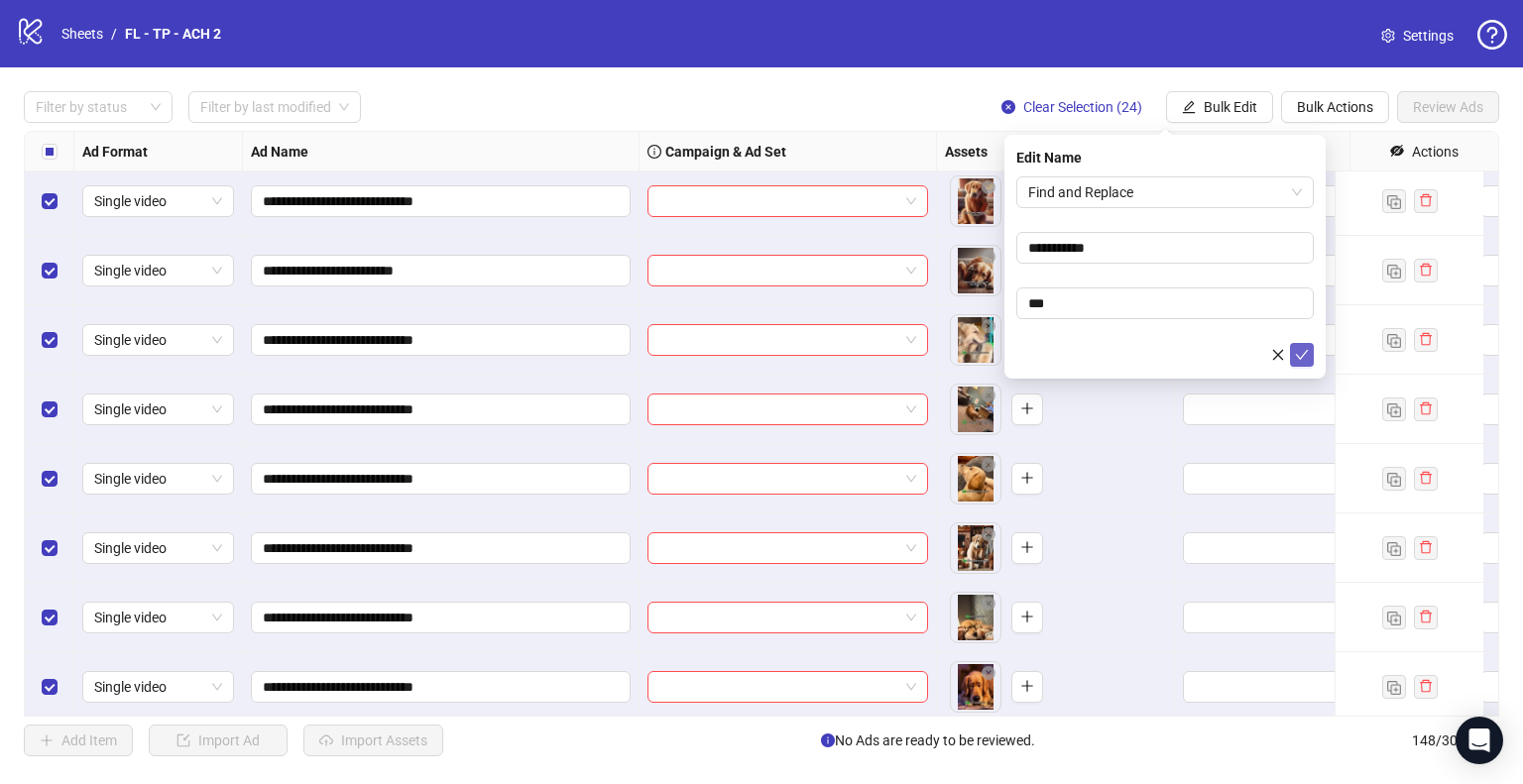 click 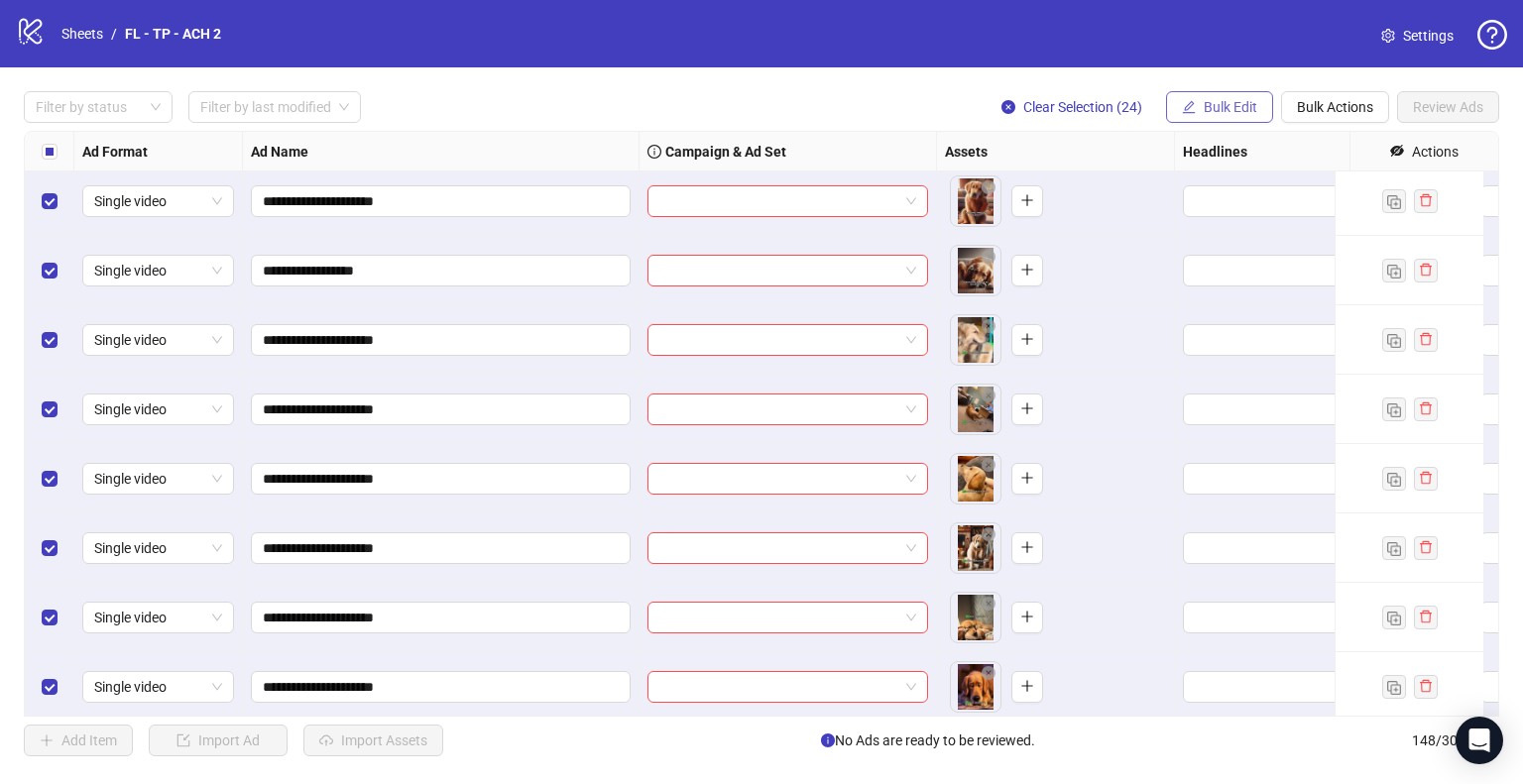 click on "Bulk Edit" at bounding box center [1230, 107] 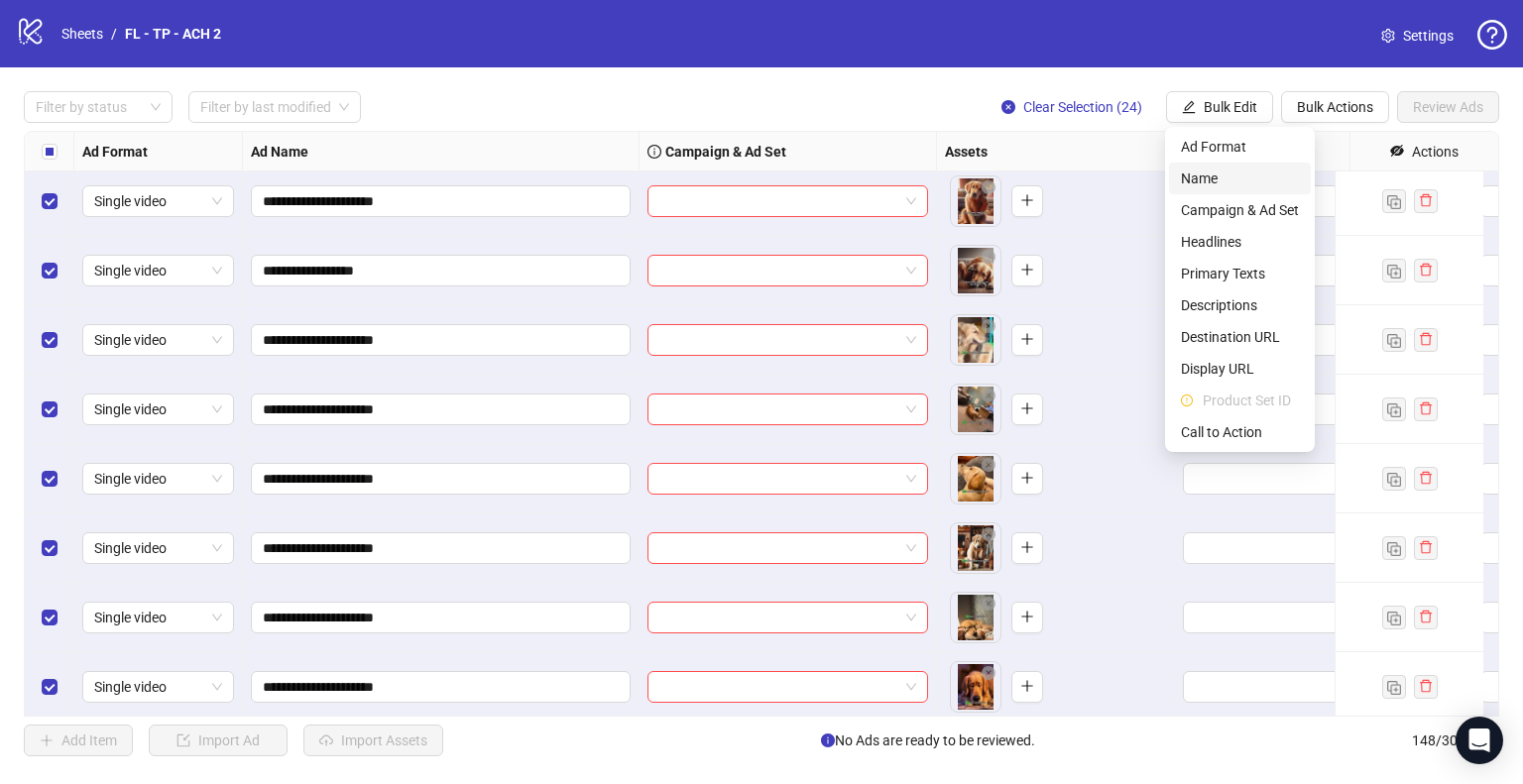 click on "Name" at bounding box center (1239, 178) 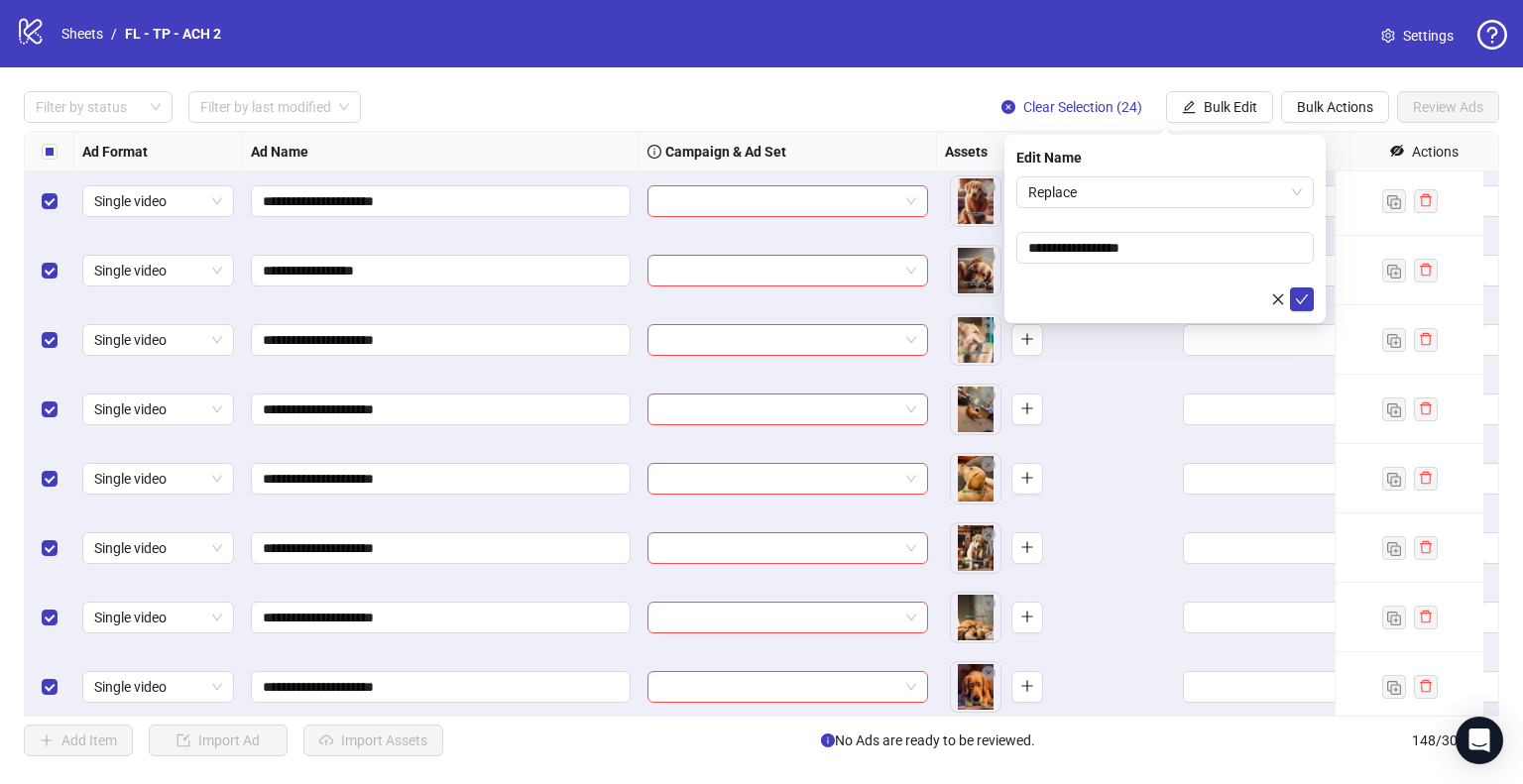 click on "**********" at bounding box center (1165, 244) 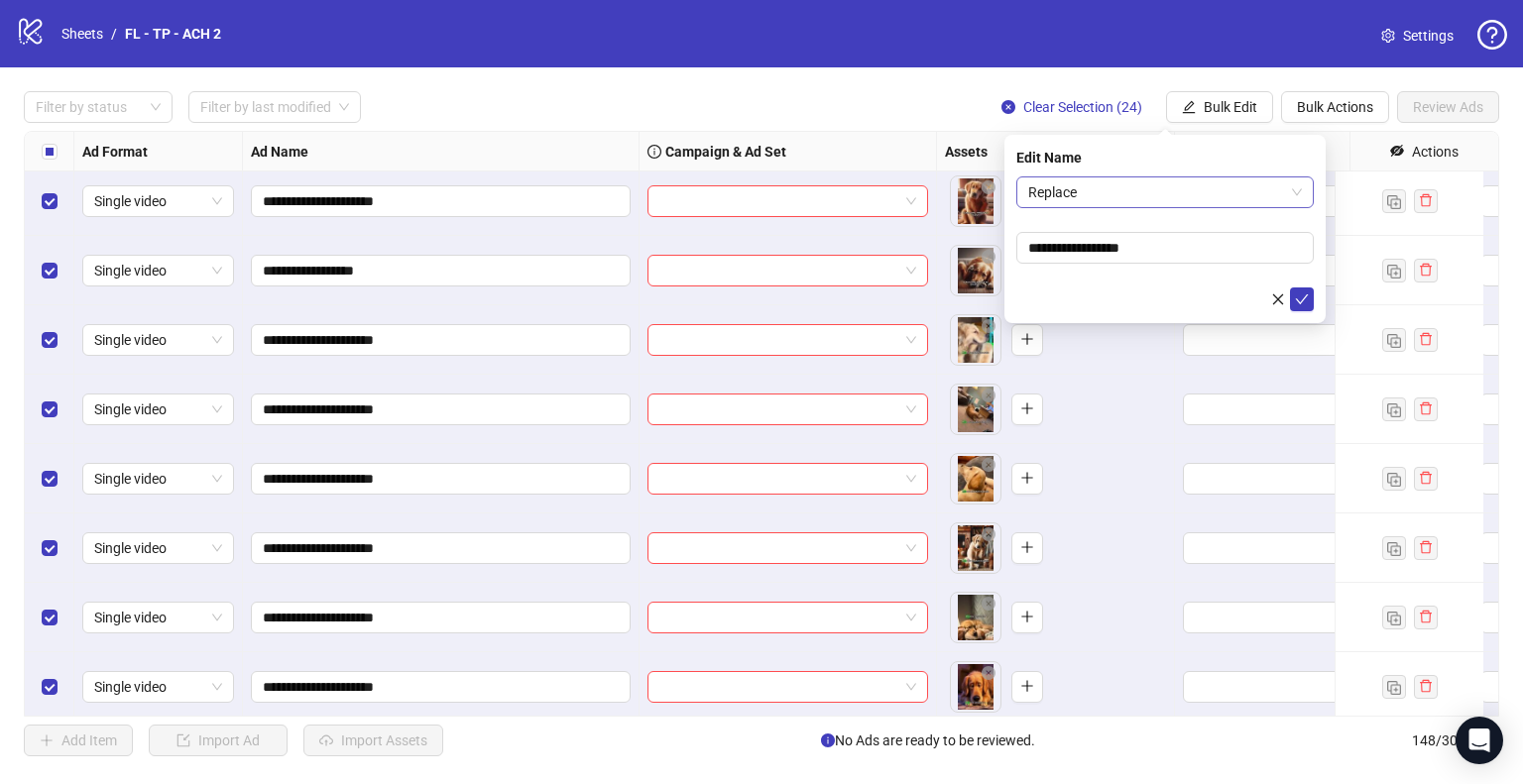 click on "Replace" at bounding box center (1165, 192) 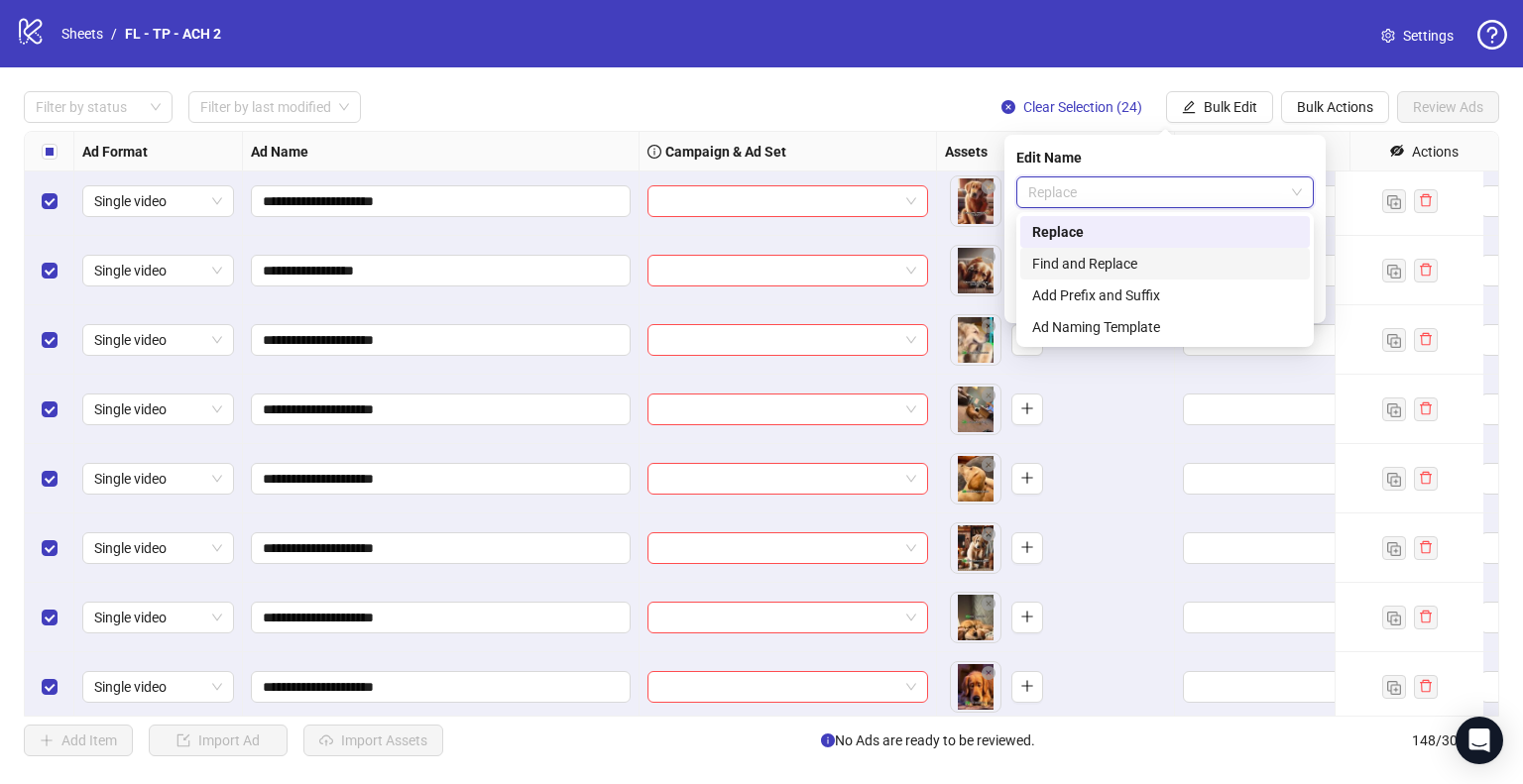 click on "Find and Replace" at bounding box center [1165, 264] 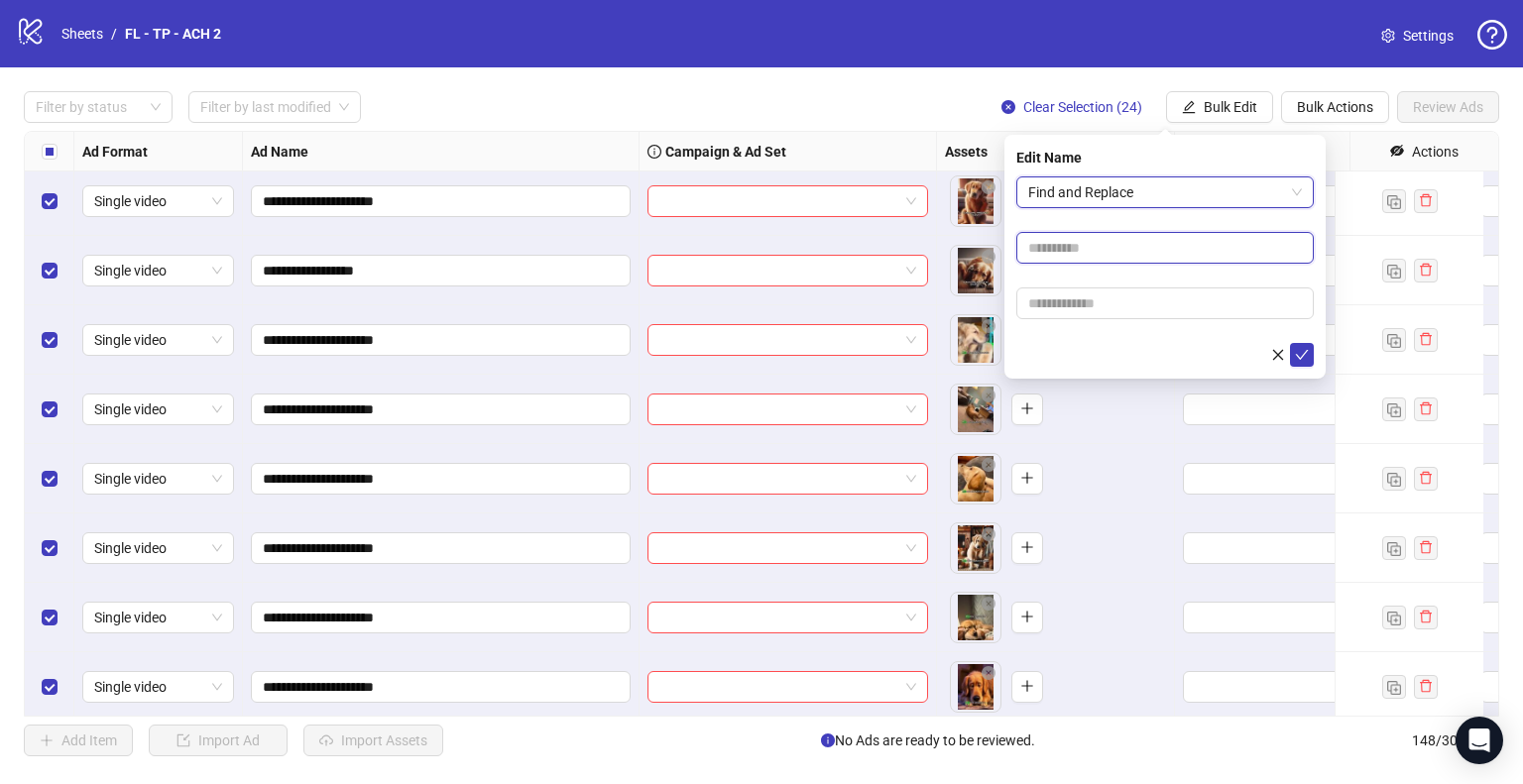 click at bounding box center (1165, 248) 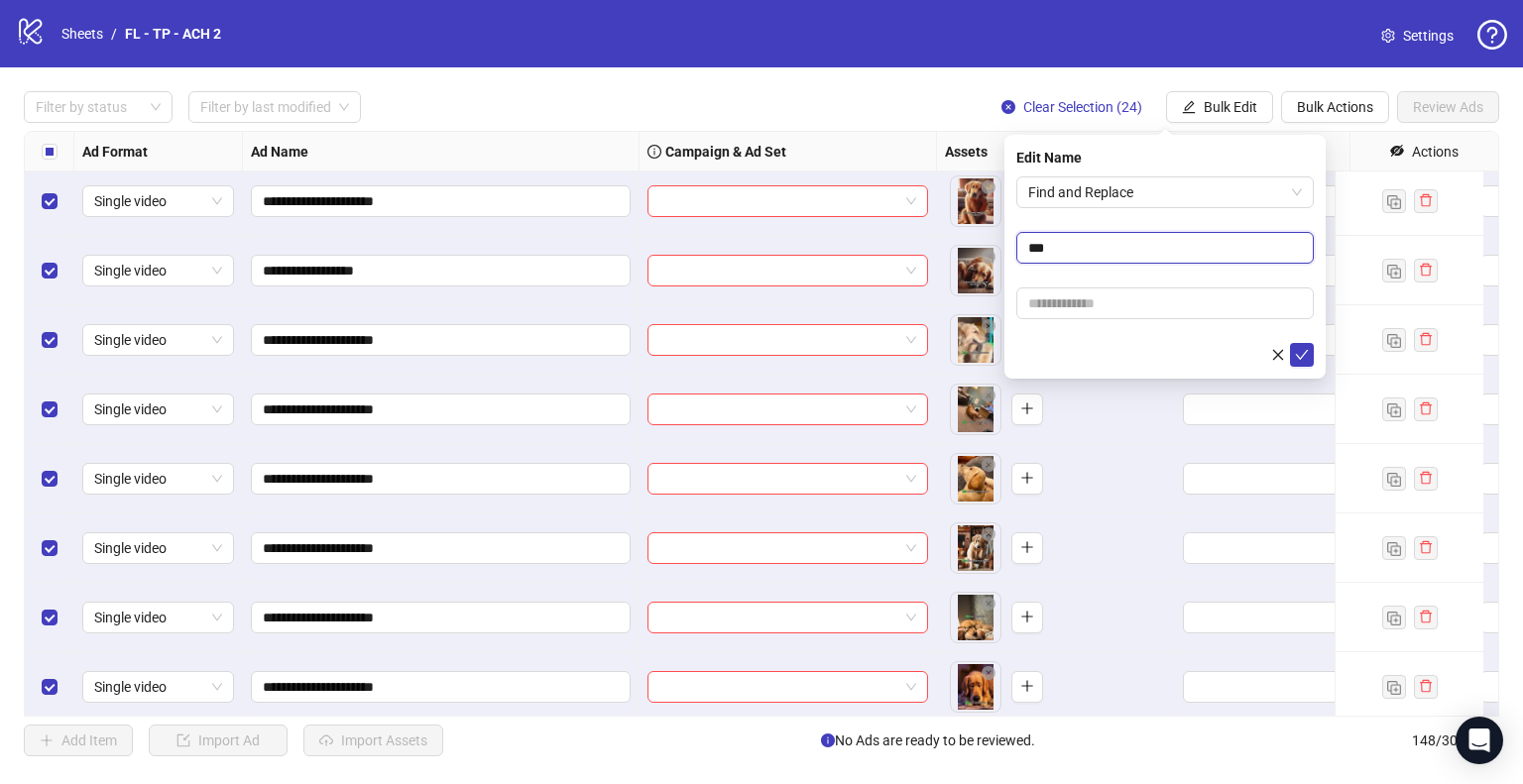 type on "***" 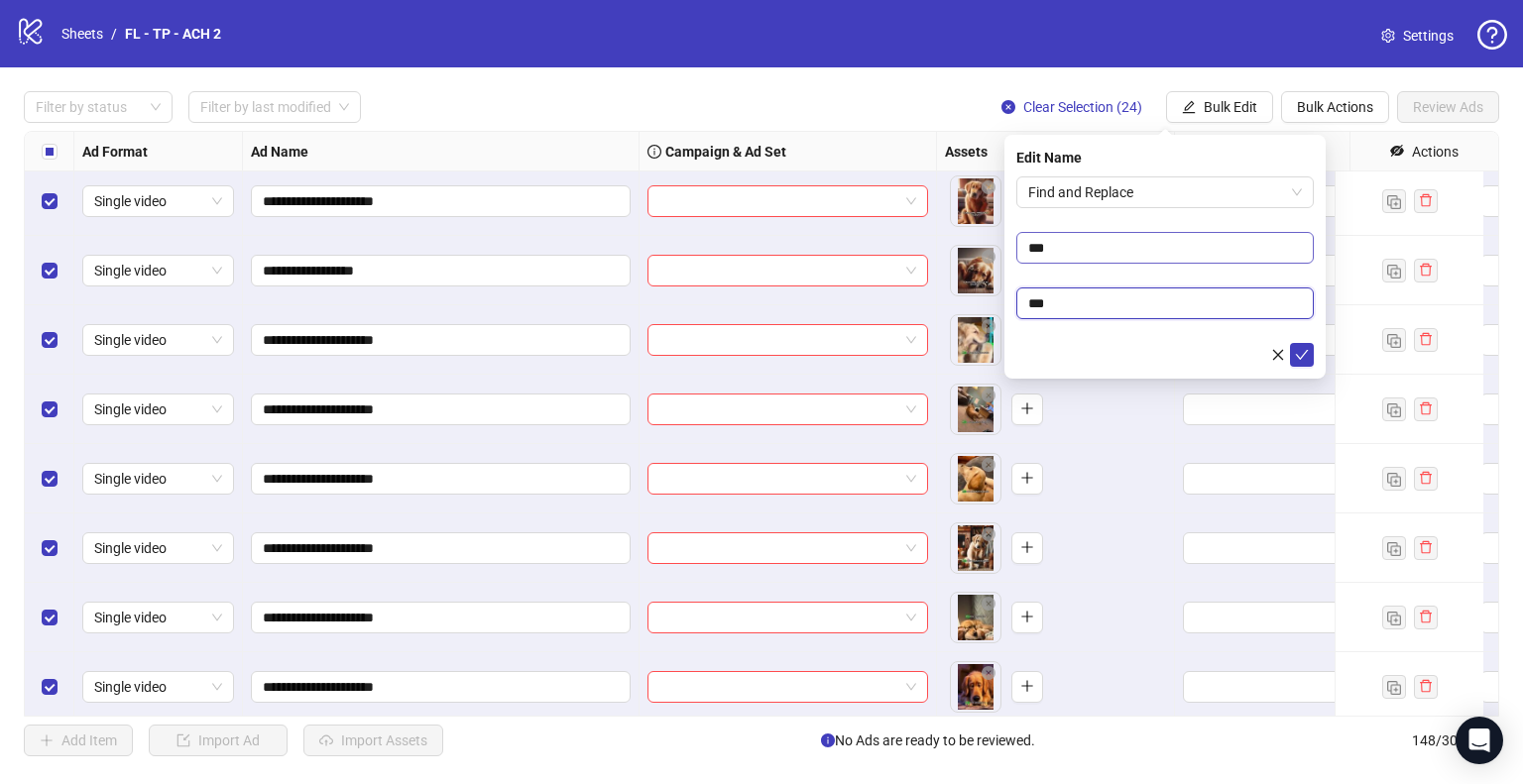 type on "**" 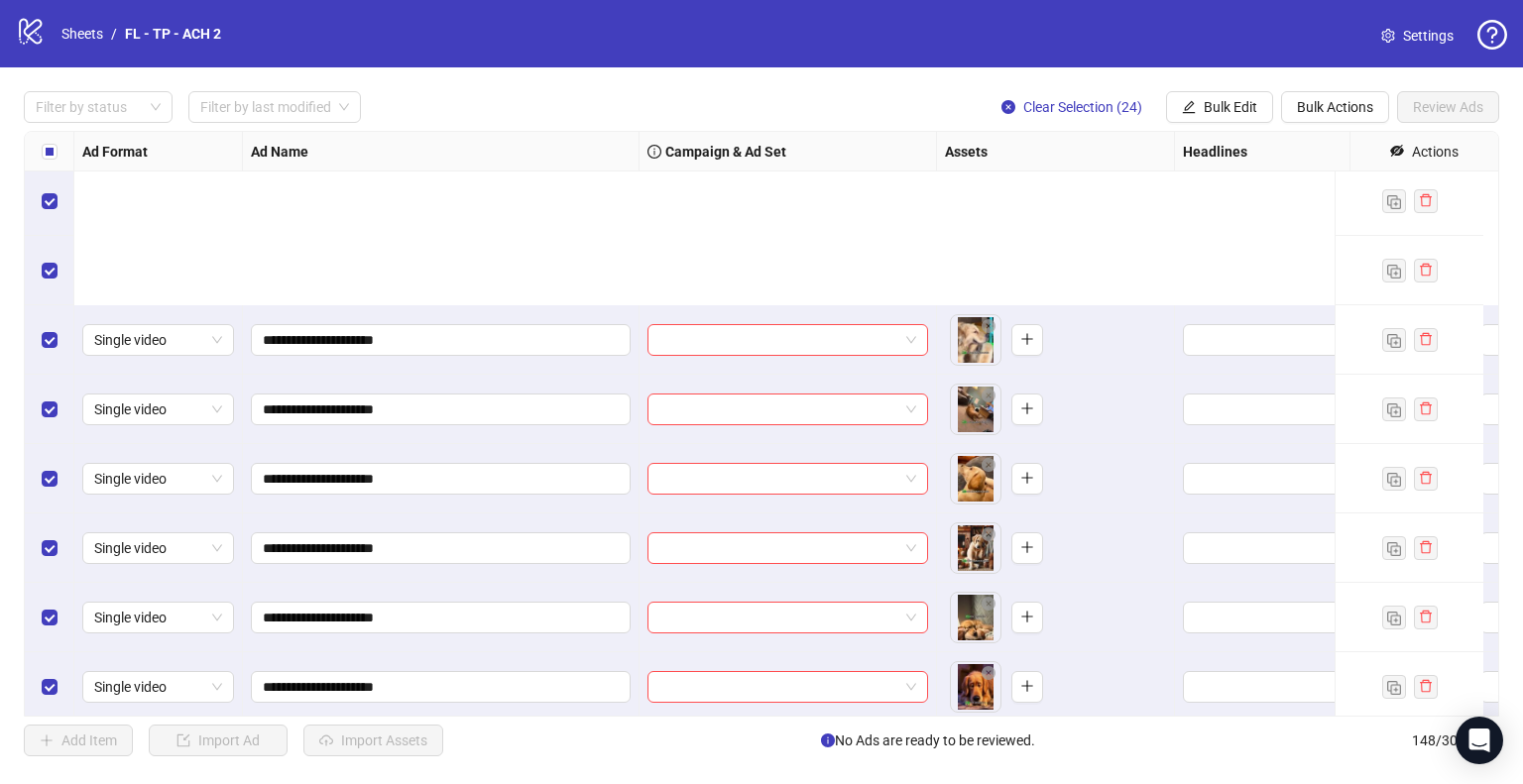 scroll, scrollTop: 9738, scrollLeft: 0, axis: vertical 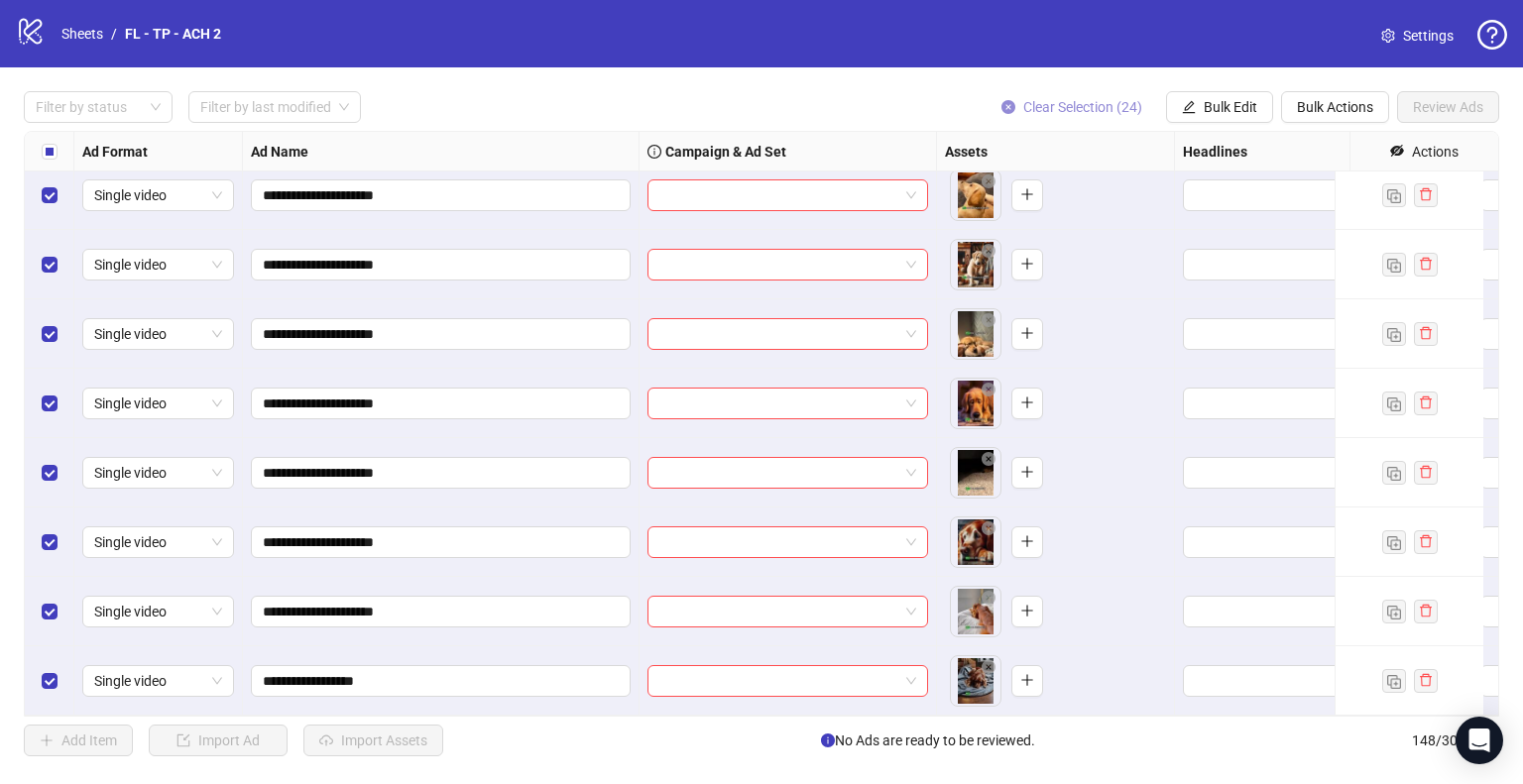 click on "Clear Selection (24)" at bounding box center [1083, 107] 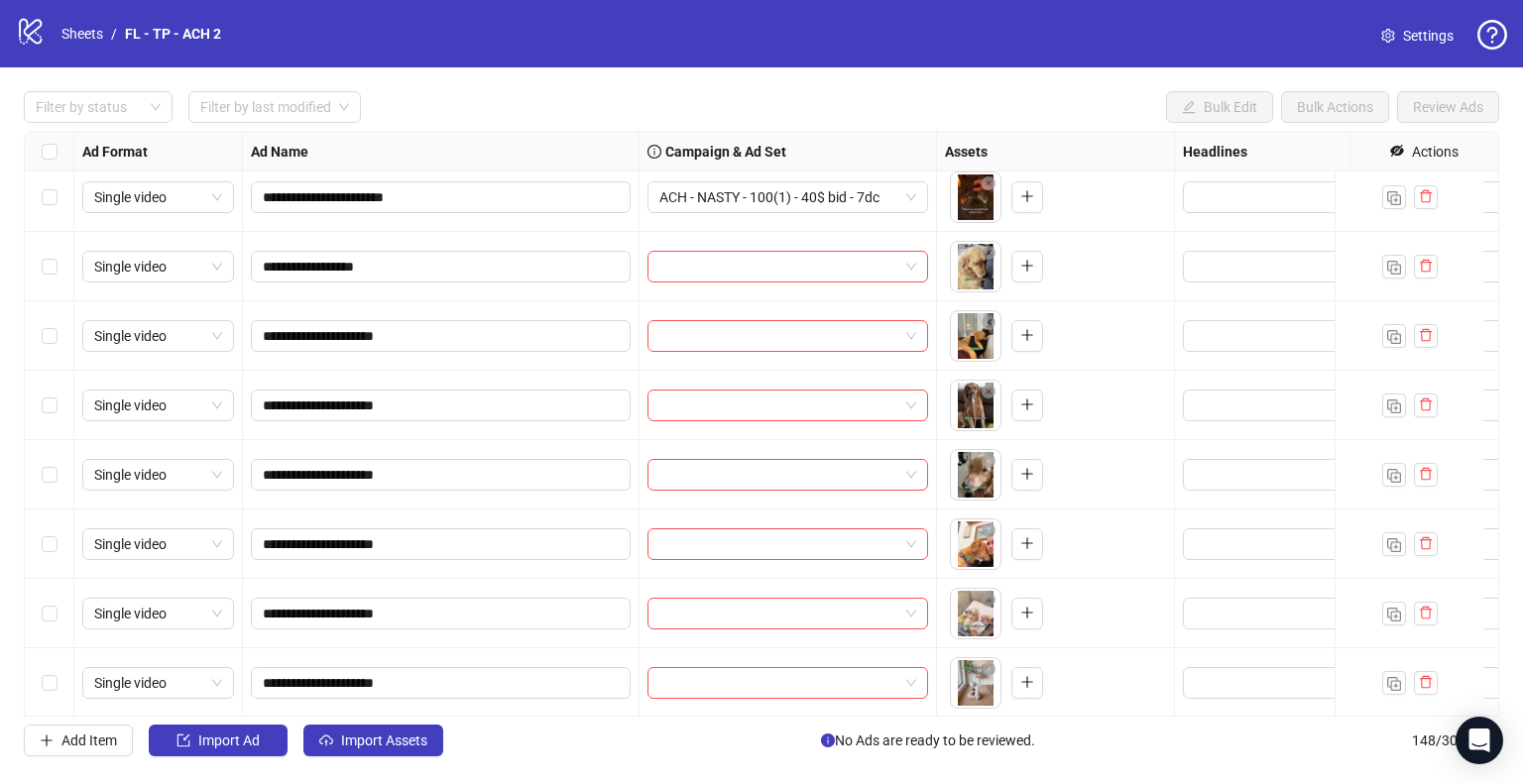 scroll, scrollTop: 8450, scrollLeft: 0, axis: vertical 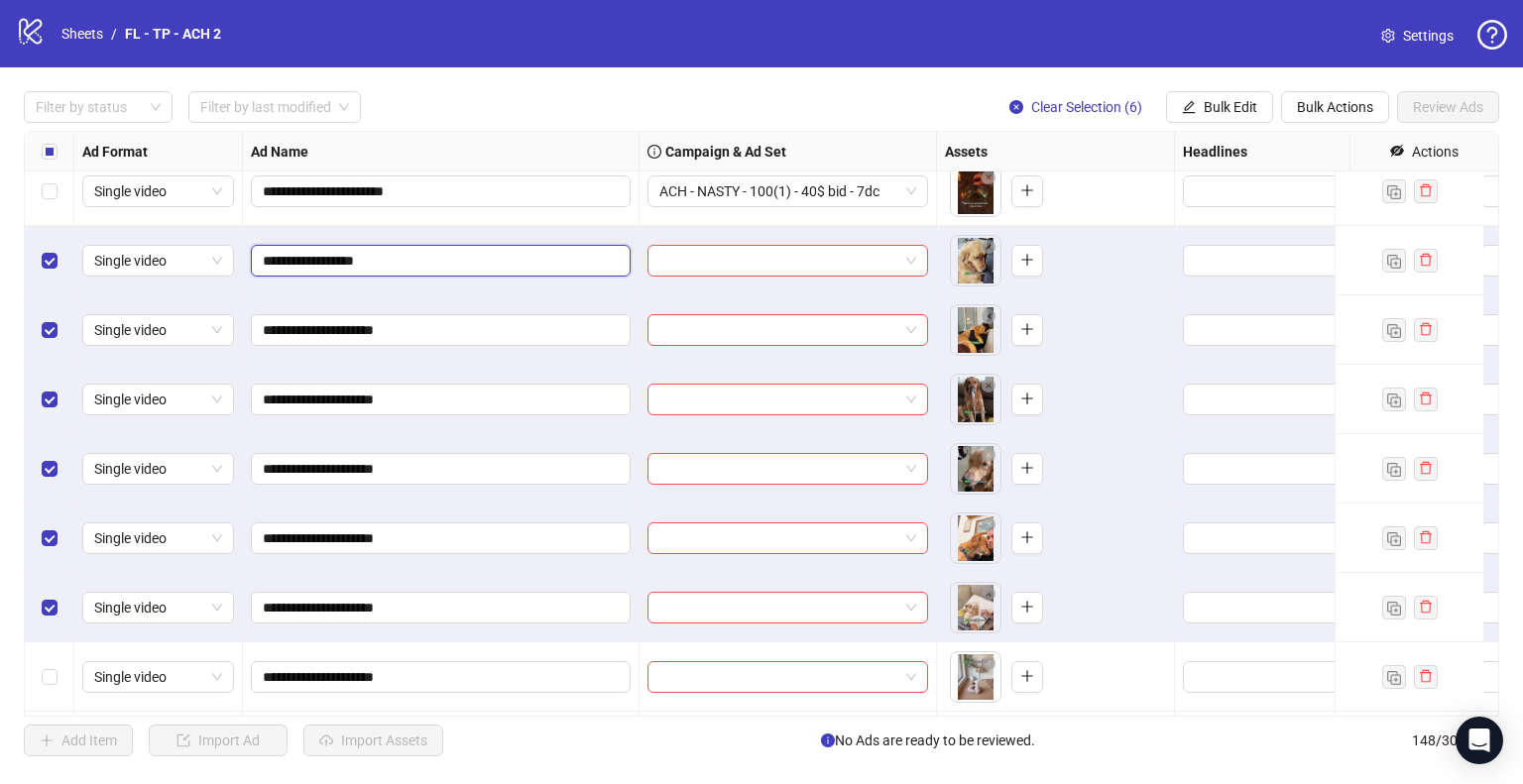 click on "**********" at bounding box center (438, 261) 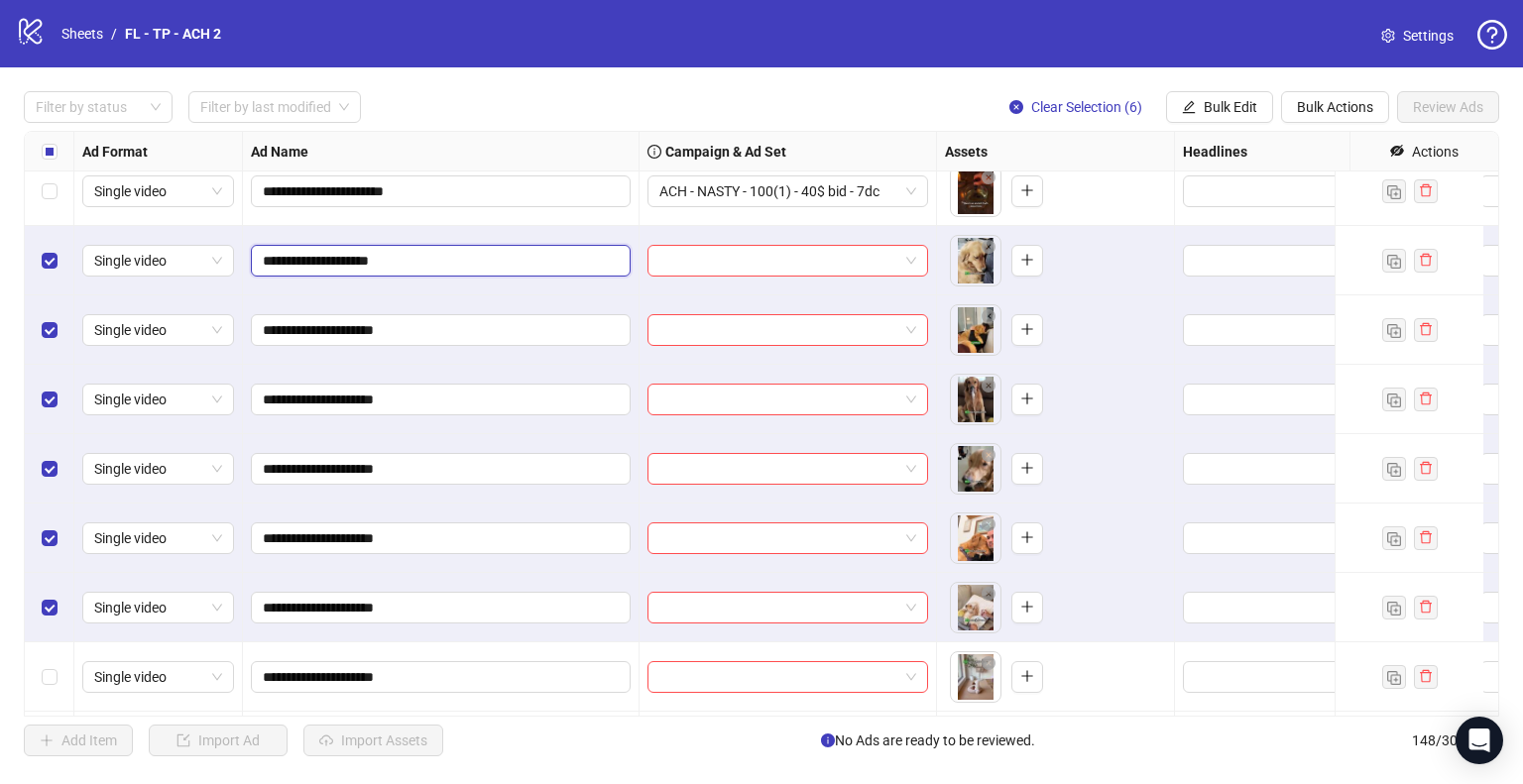 type on "**********" 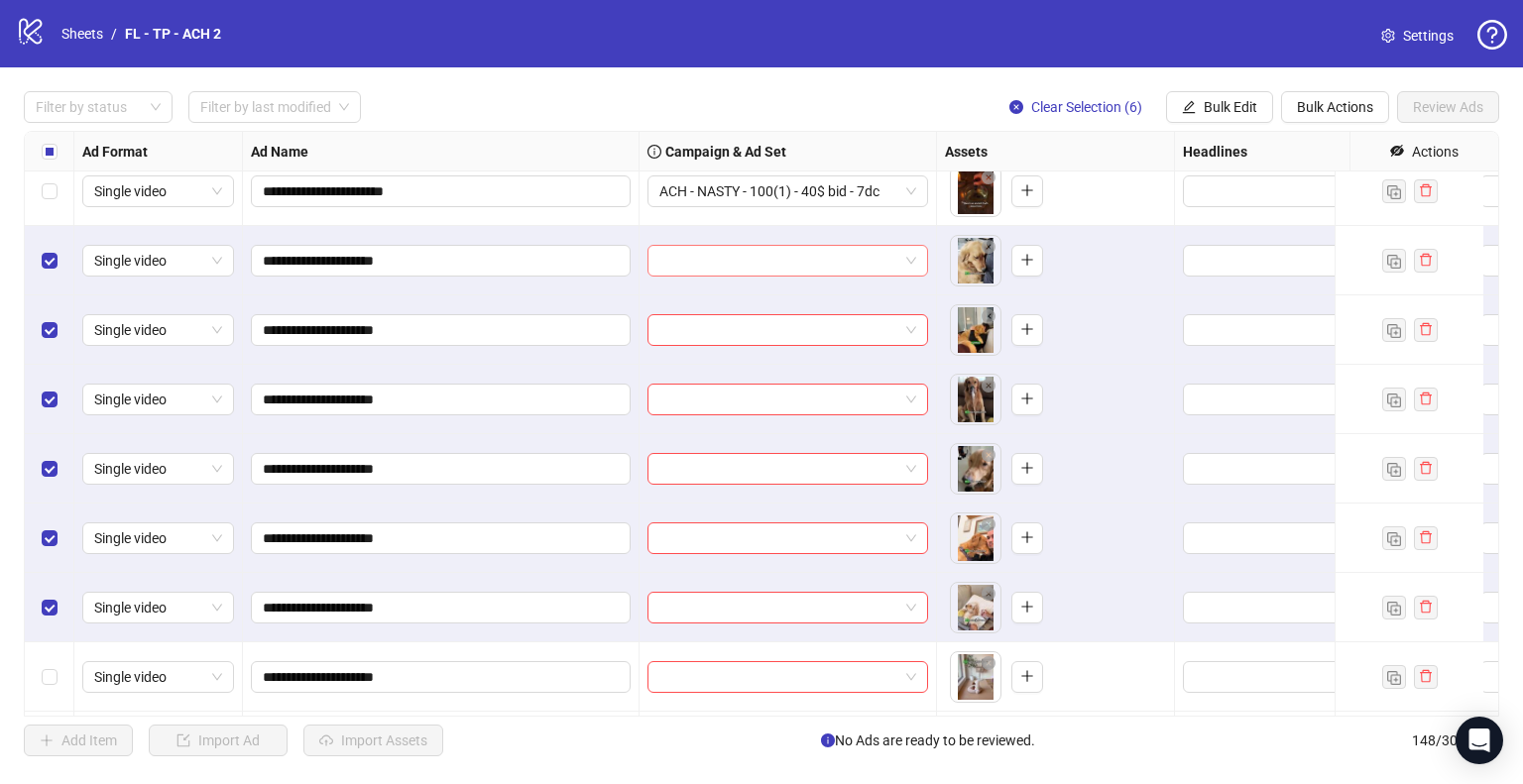 click at bounding box center (778, 261) 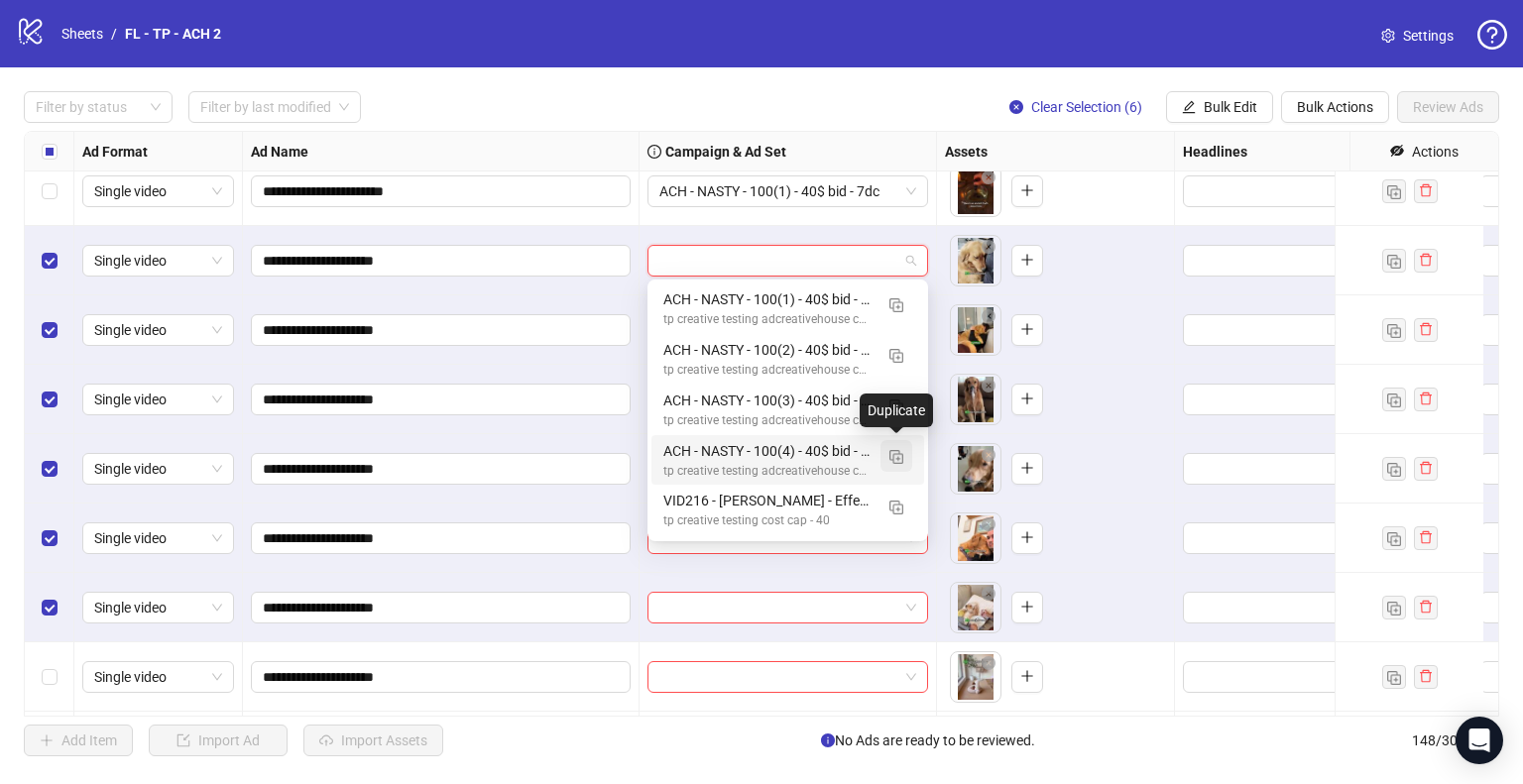 click at bounding box center (896, 457) 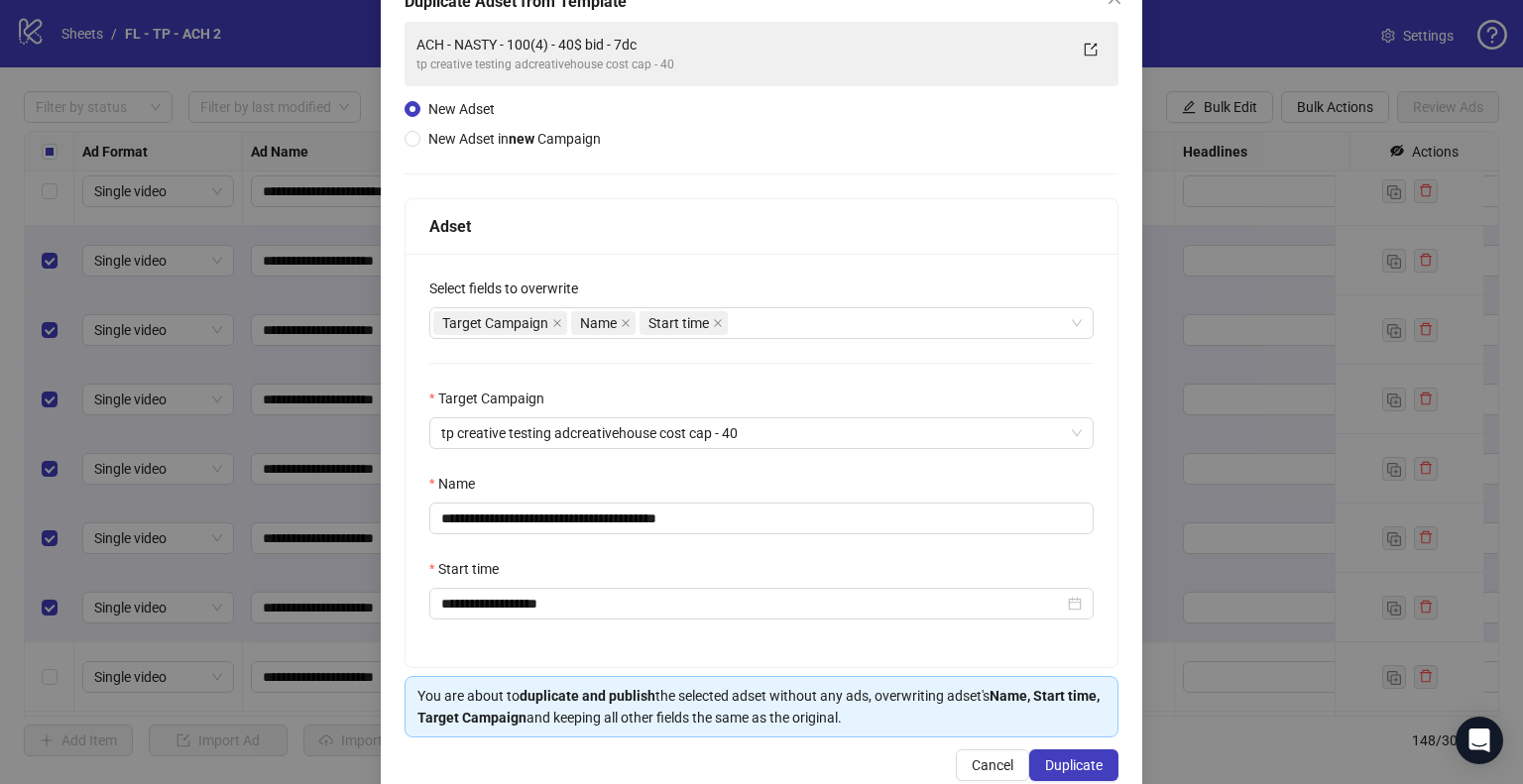scroll, scrollTop: 168, scrollLeft: 0, axis: vertical 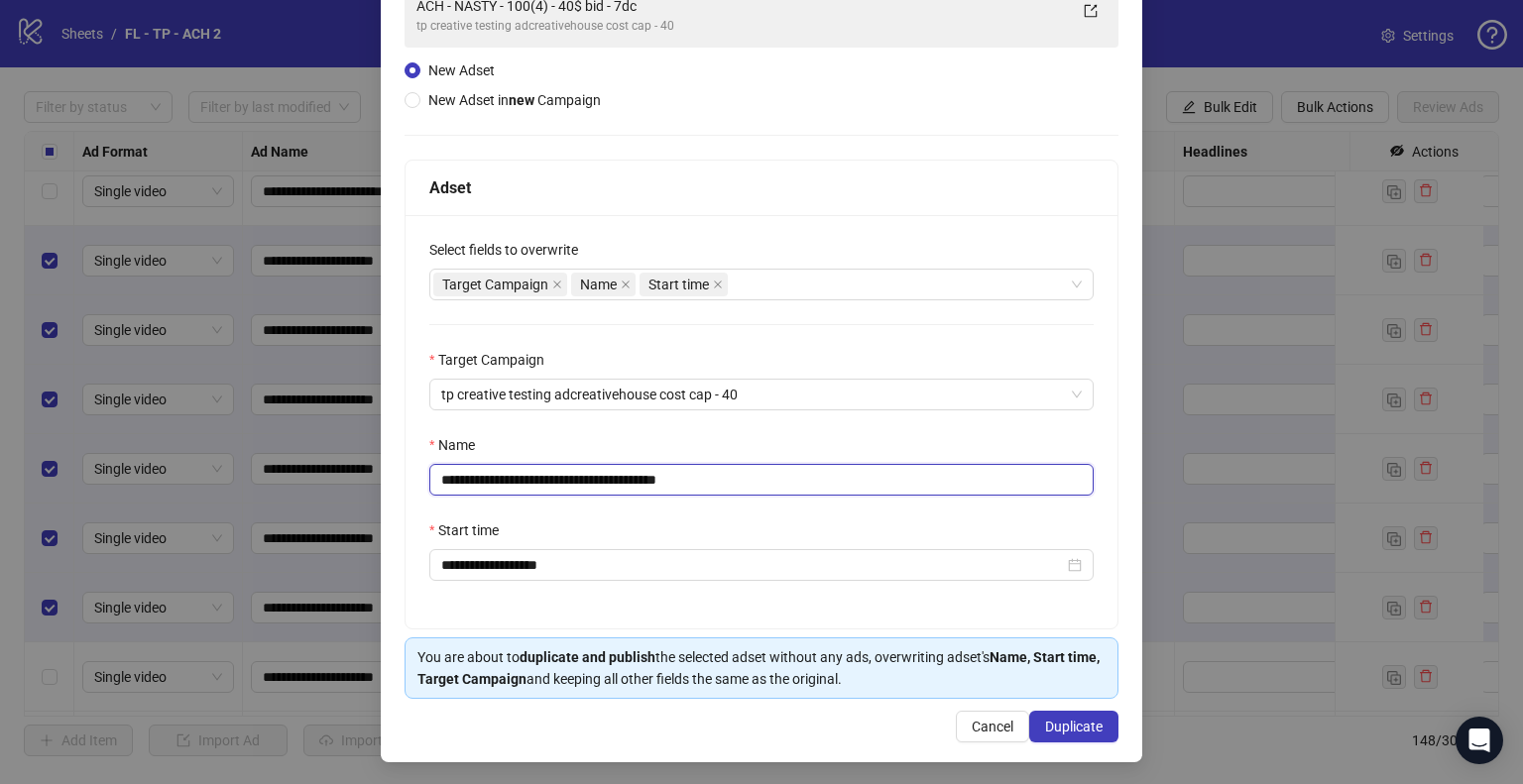 click on "**********" at bounding box center (762, 480) 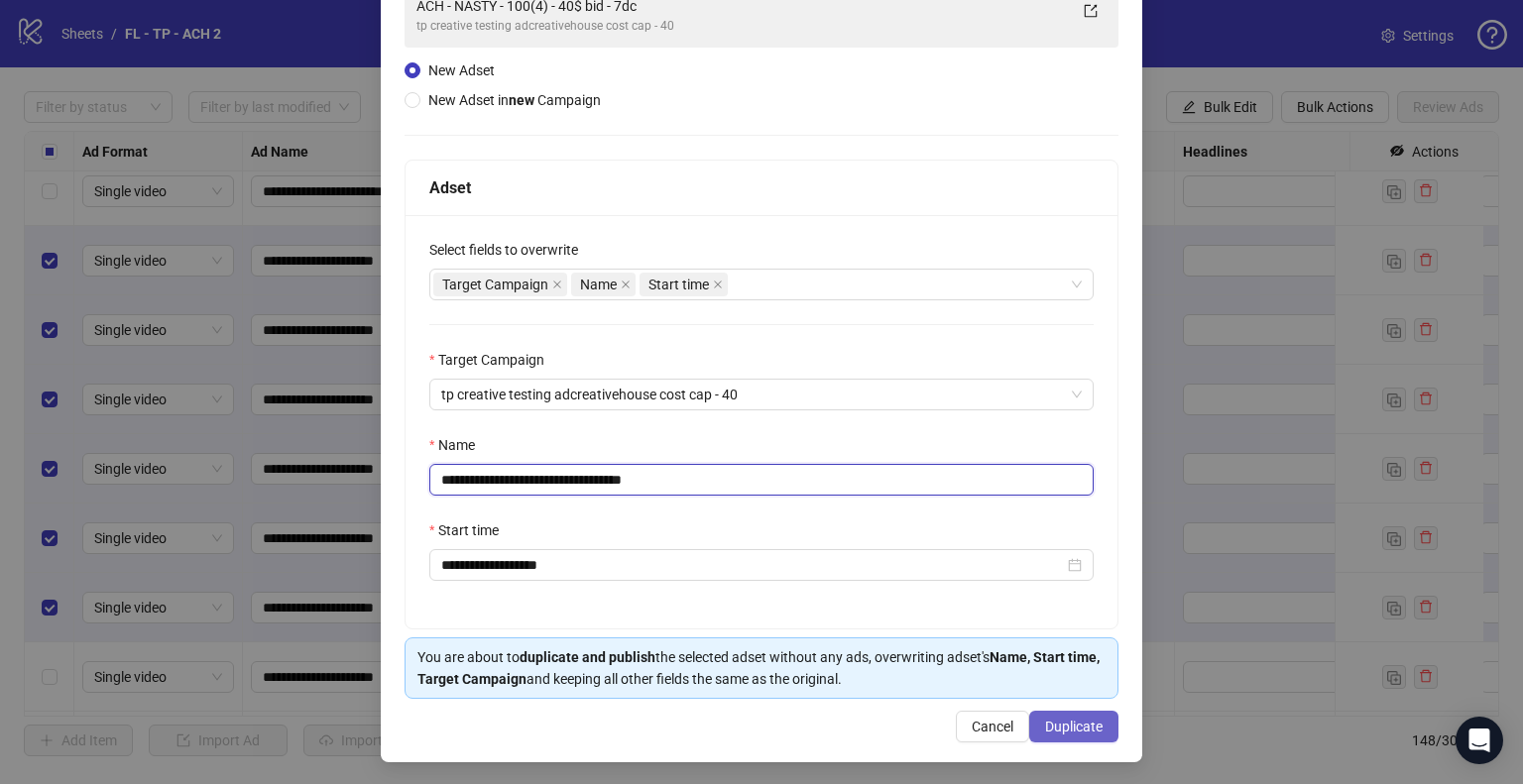 type on "**********" 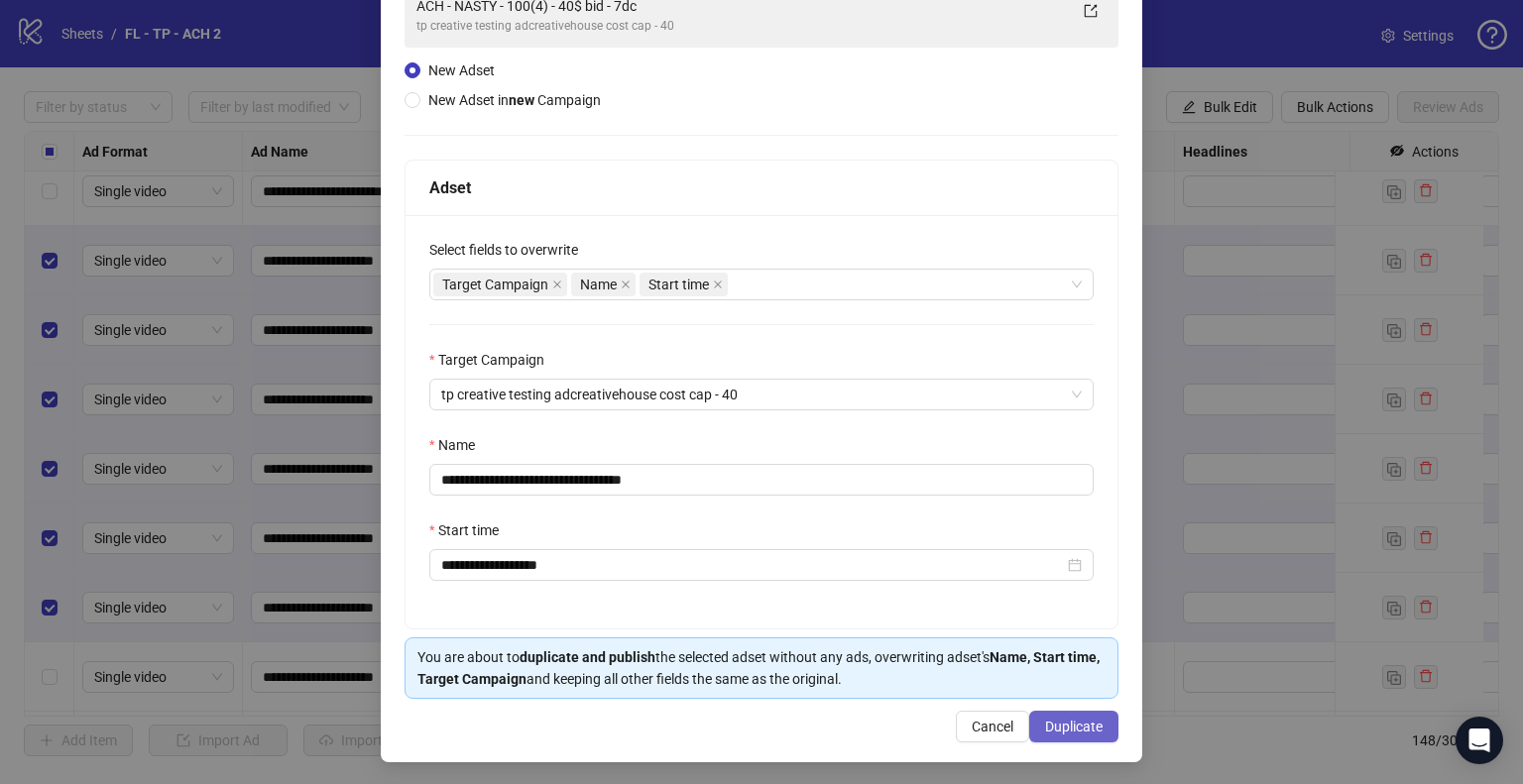 click on "Duplicate" at bounding box center [1074, 727] 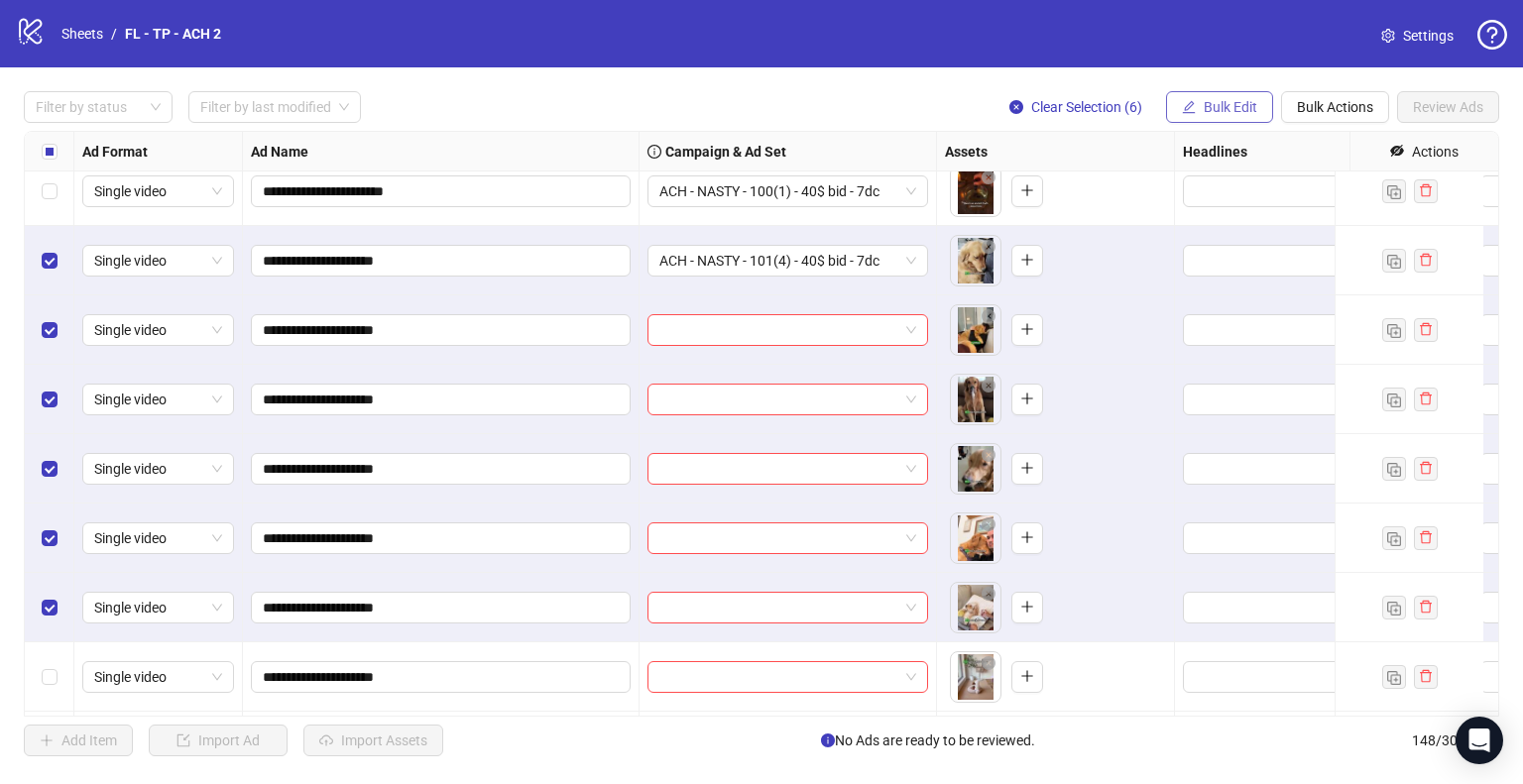 click on "Bulk Edit" at bounding box center [1220, 107] 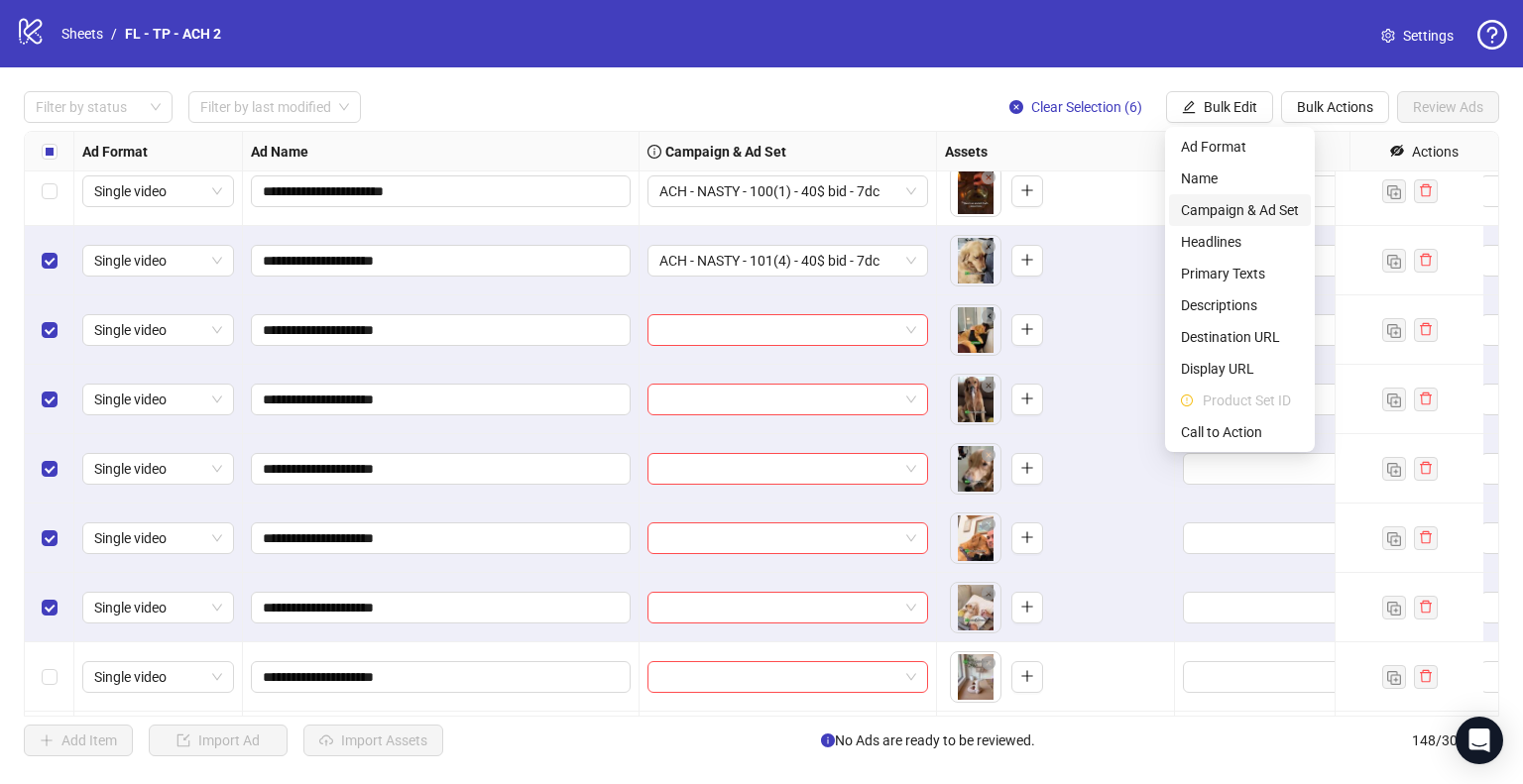click on "Campaign & Ad Set" at bounding box center [1239, 210] 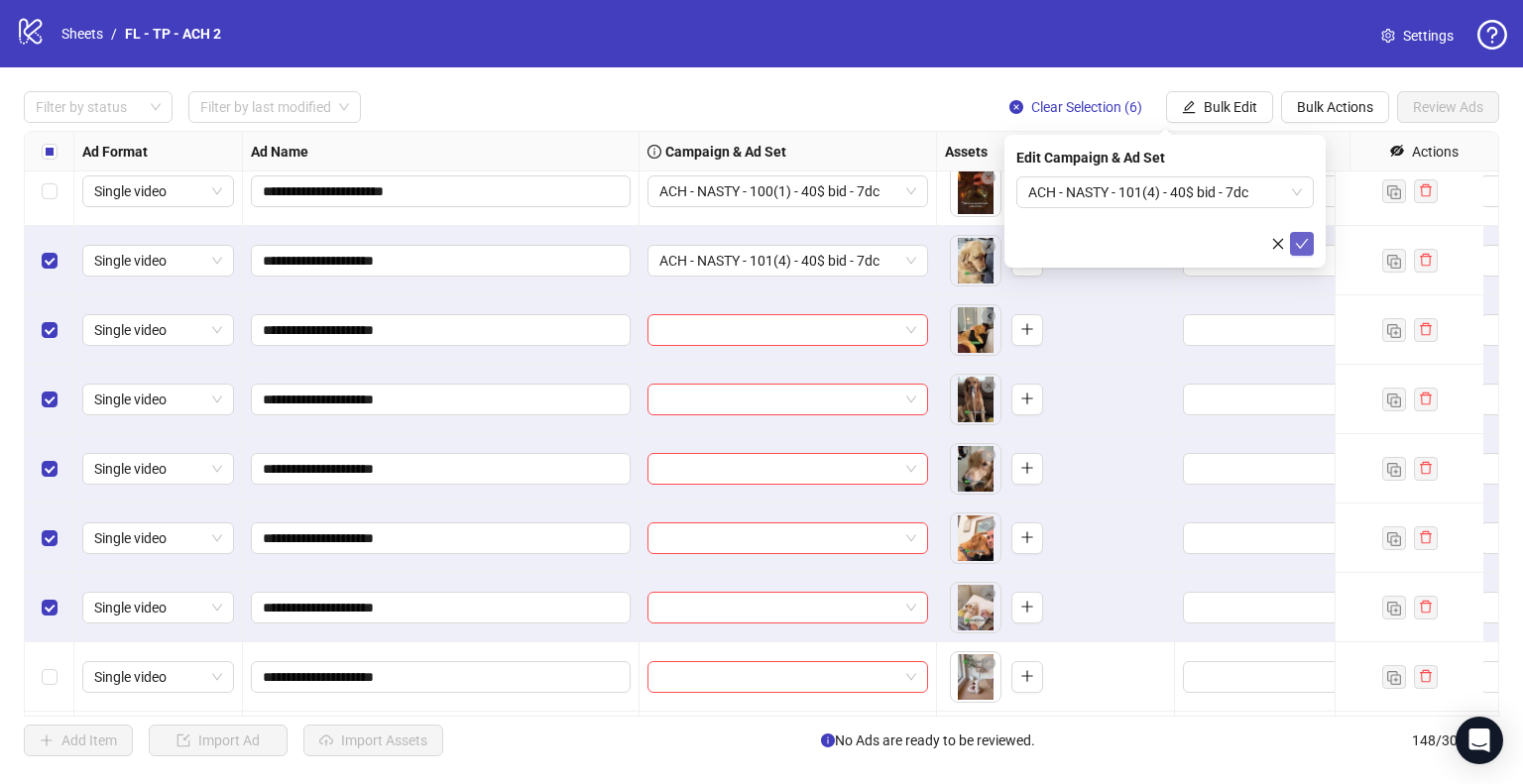 click 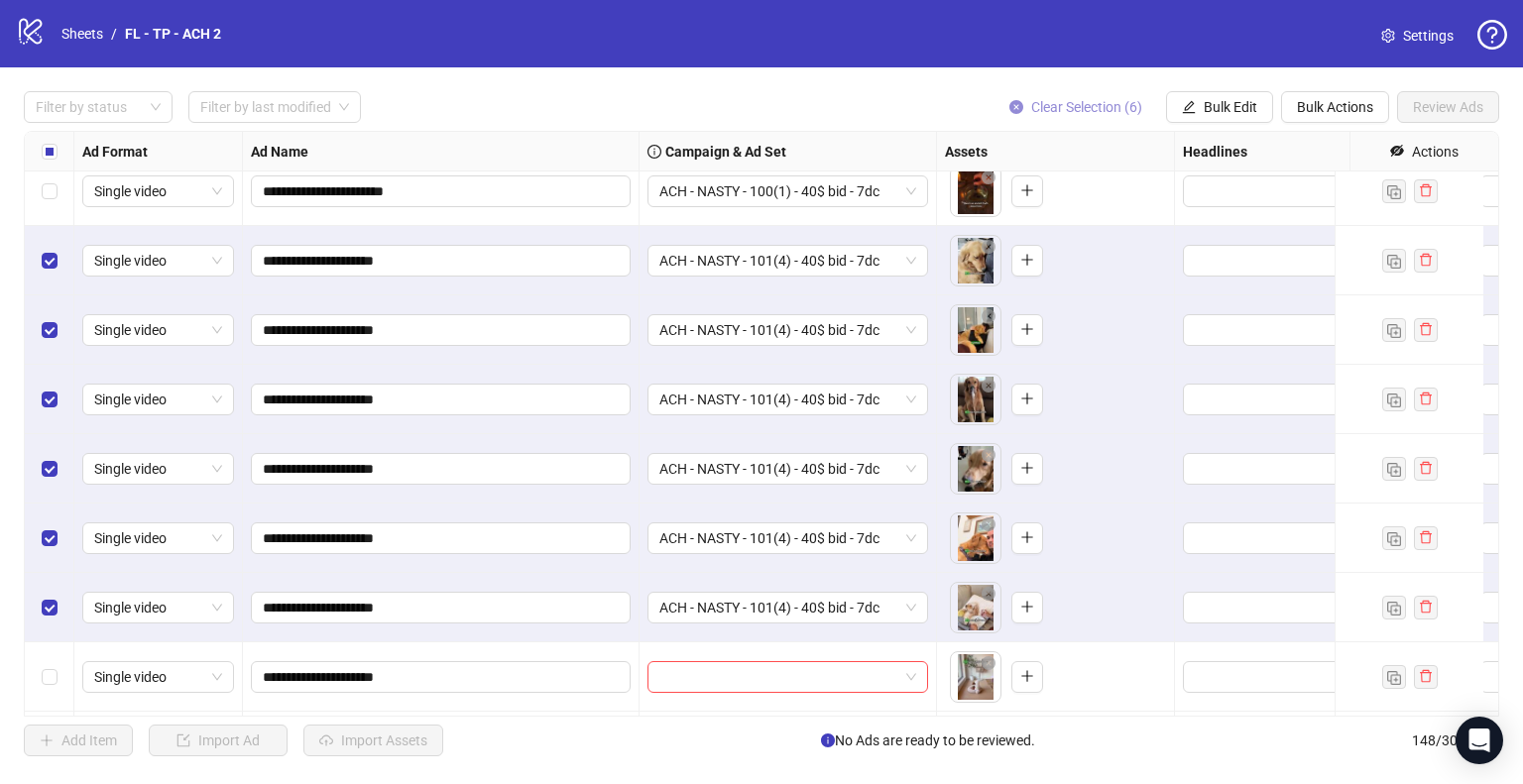 click on "Clear Selection (6)" at bounding box center (1087, 107) 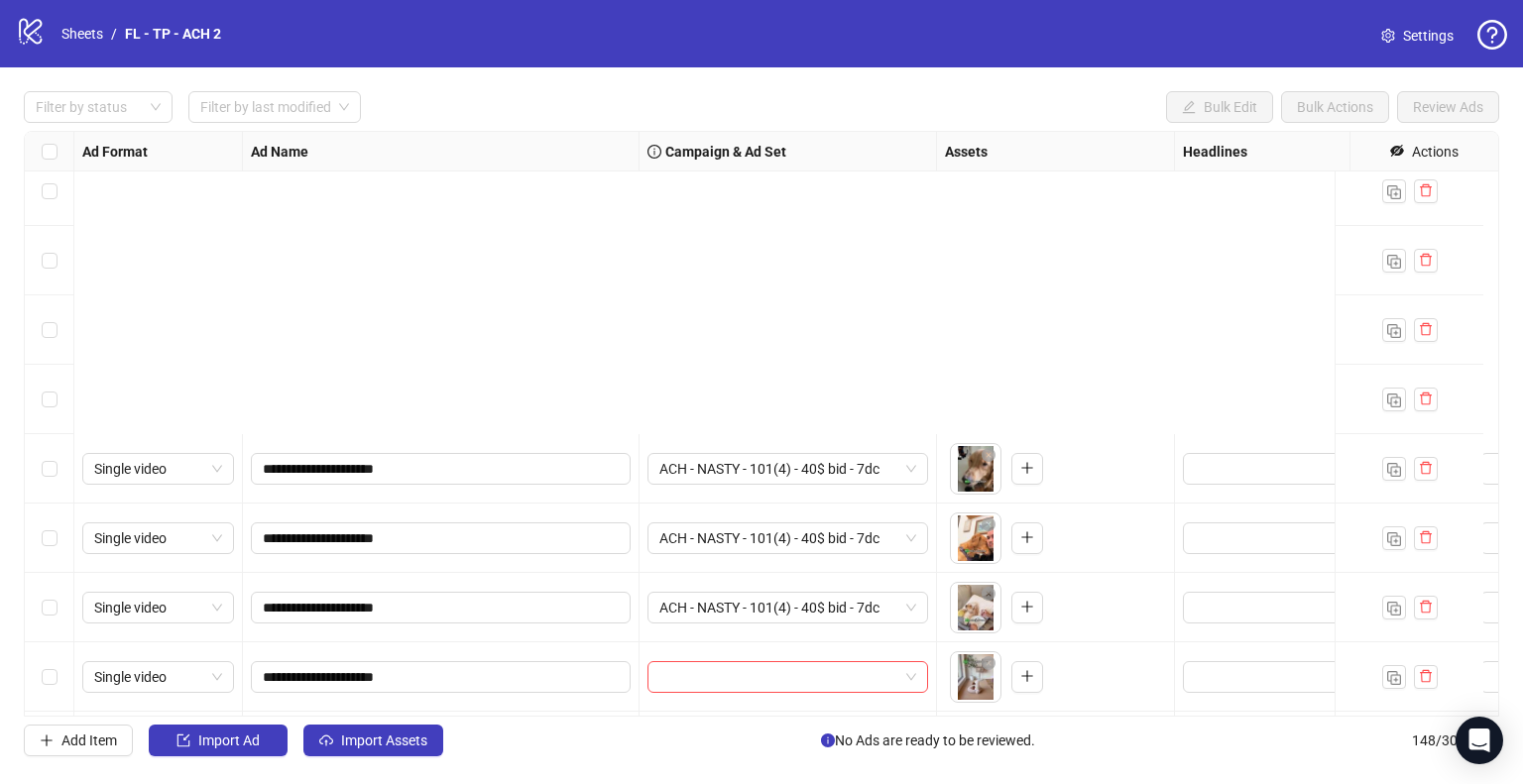 scroll, scrollTop: 8945, scrollLeft: 0, axis: vertical 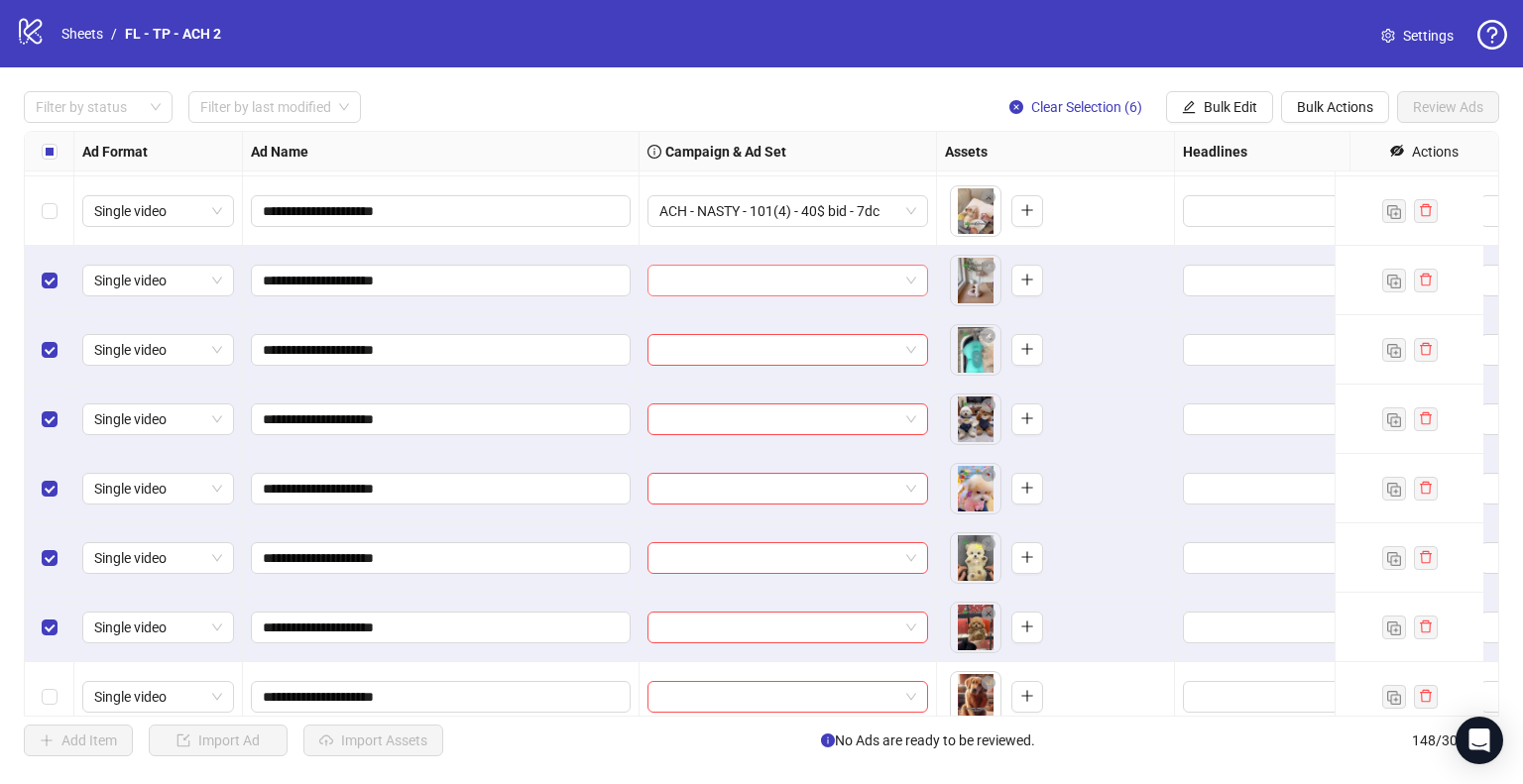 click at bounding box center [787, 280] 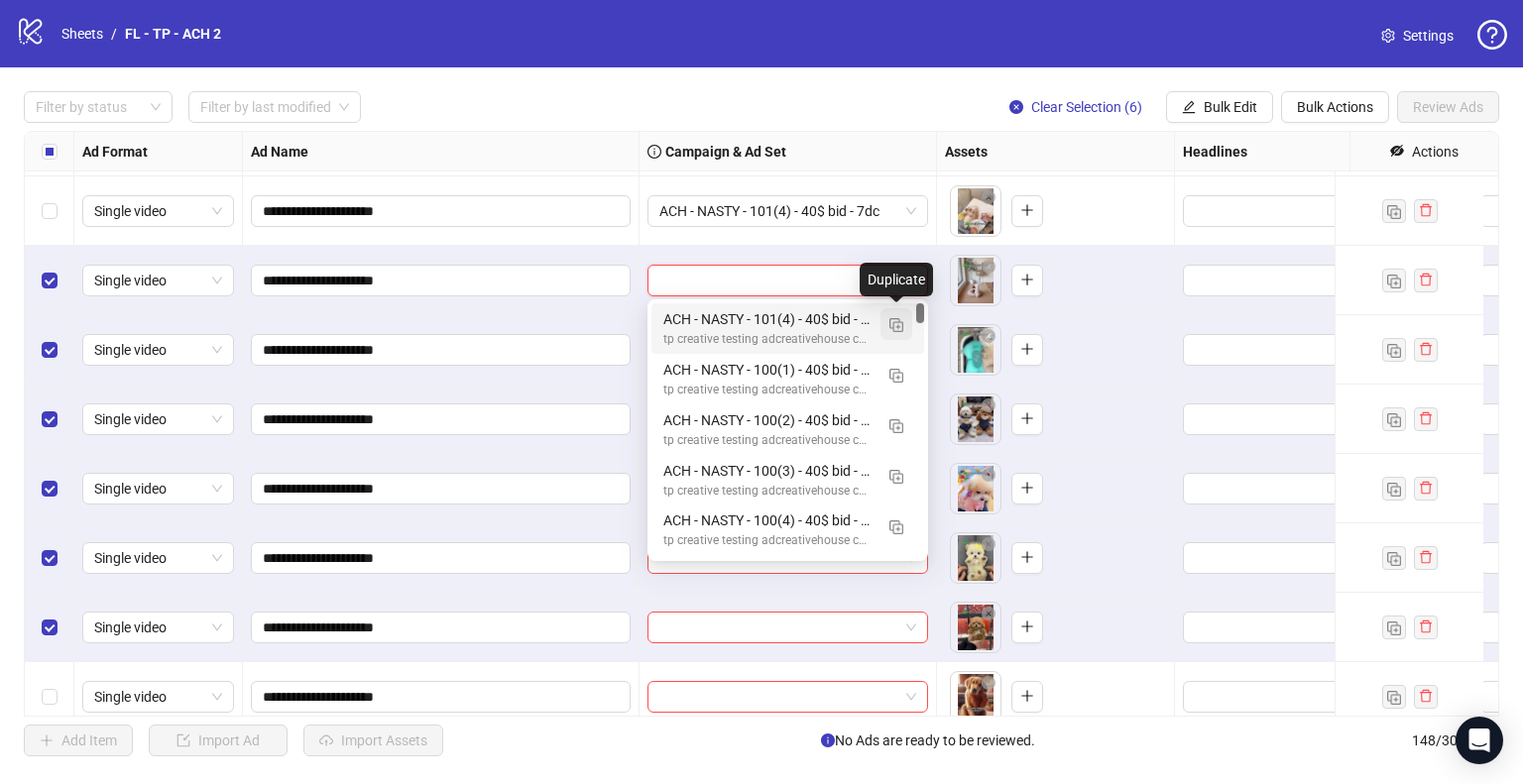 click at bounding box center [896, 325] 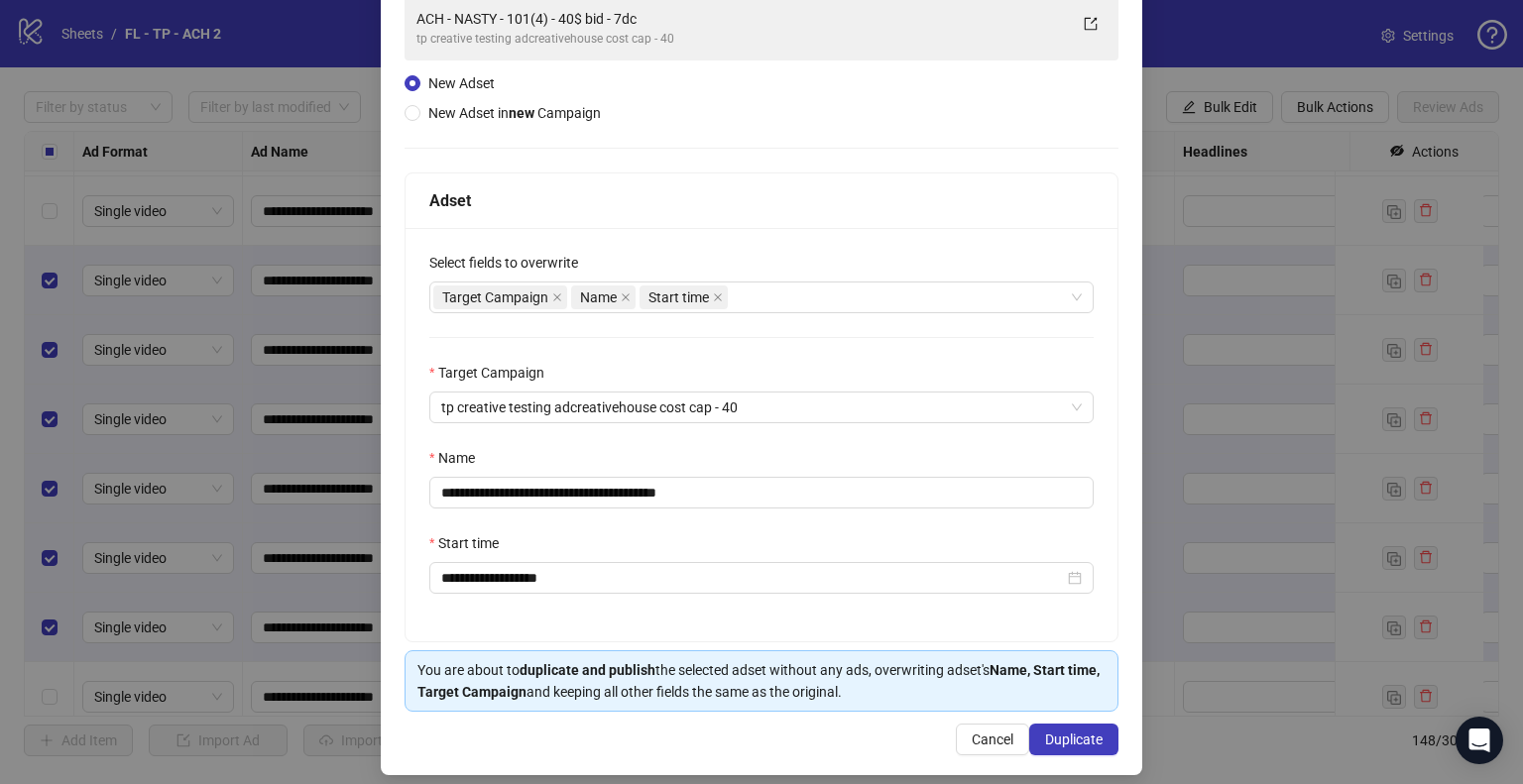 scroll, scrollTop: 168, scrollLeft: 0, axis: vertical 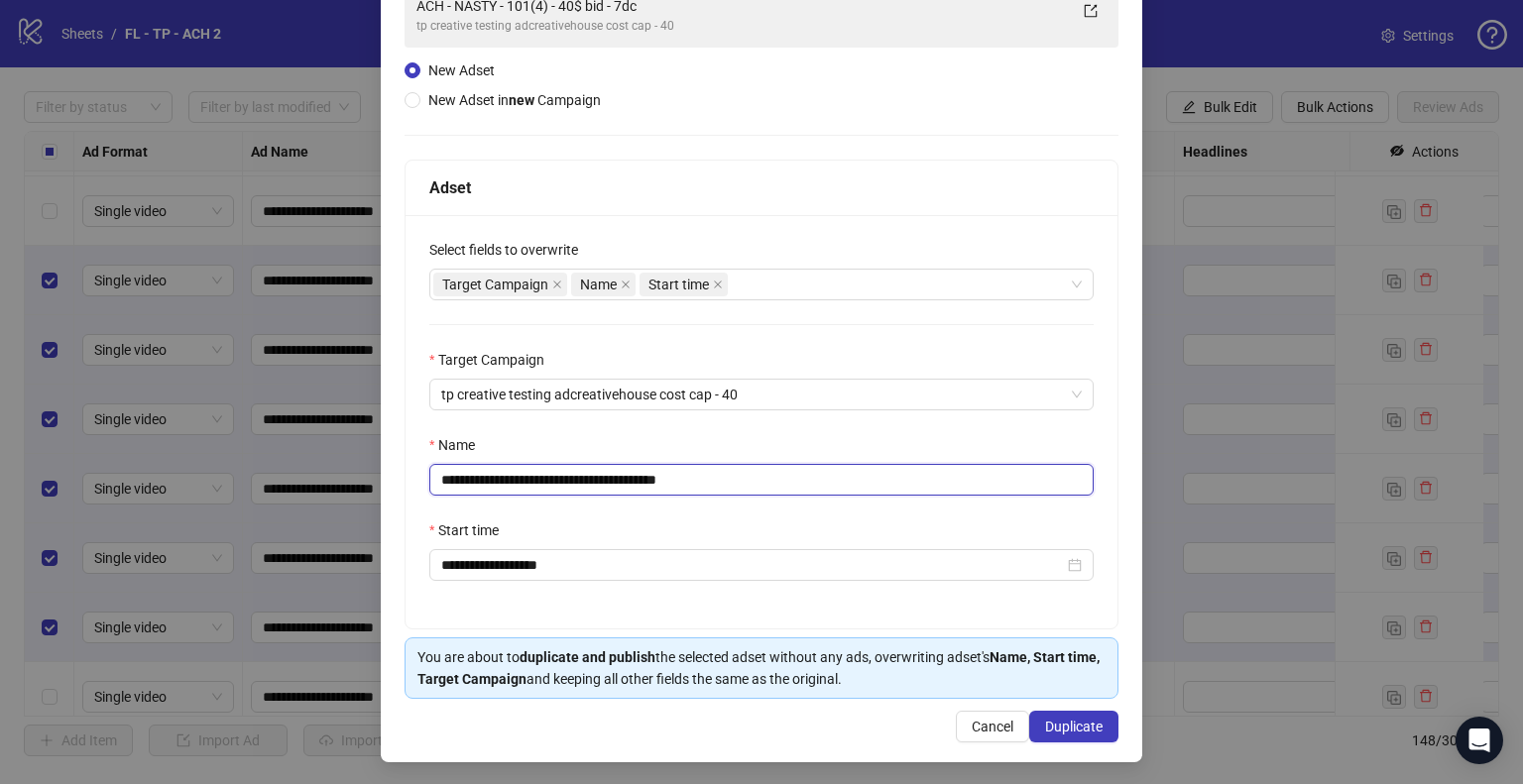 click on "**********" at bounding box center (762, 480) 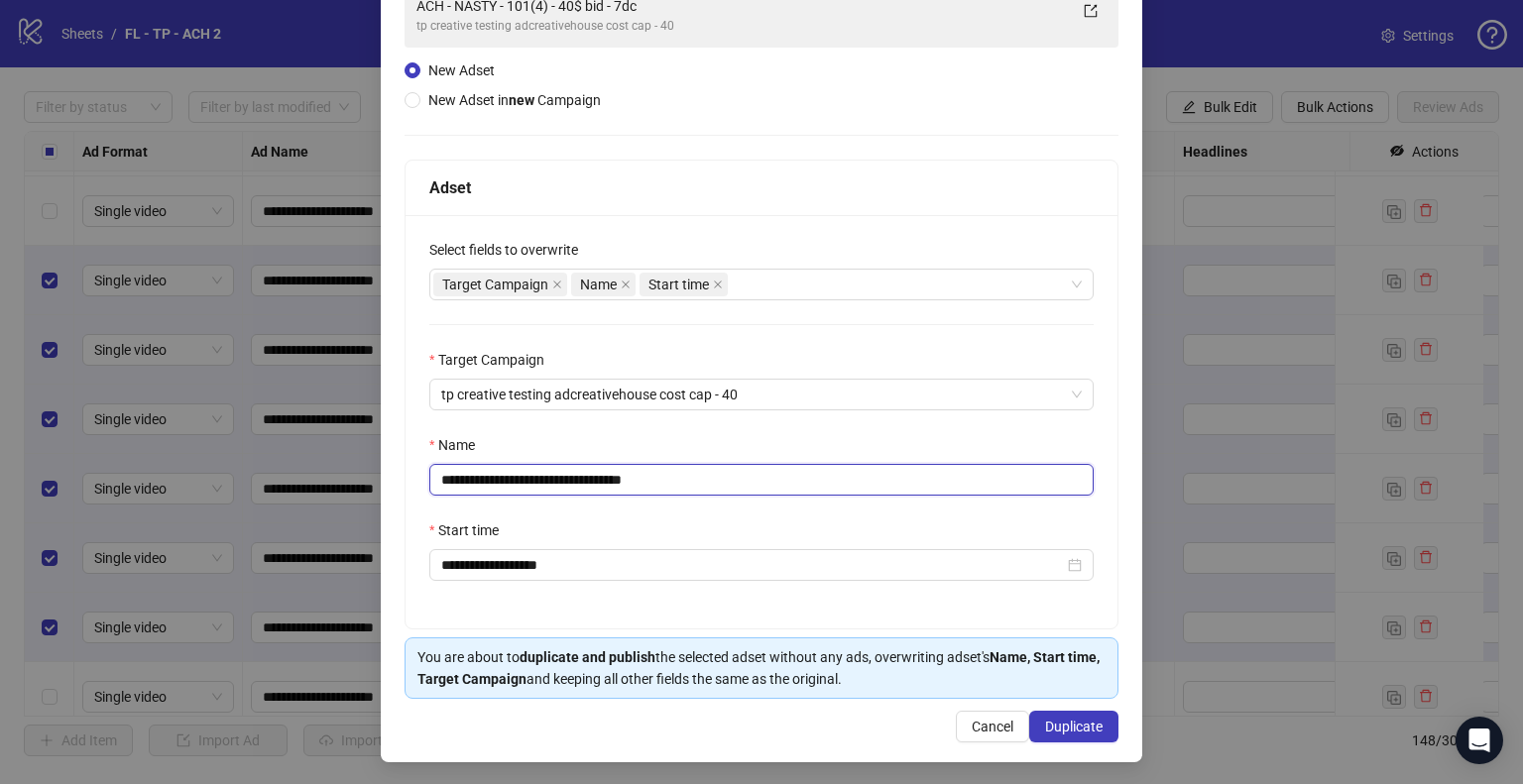 drag, startPoint x: 476, startPoint y: 480, endPoint x: 518, endPoint y: 467, distance: 43.965896 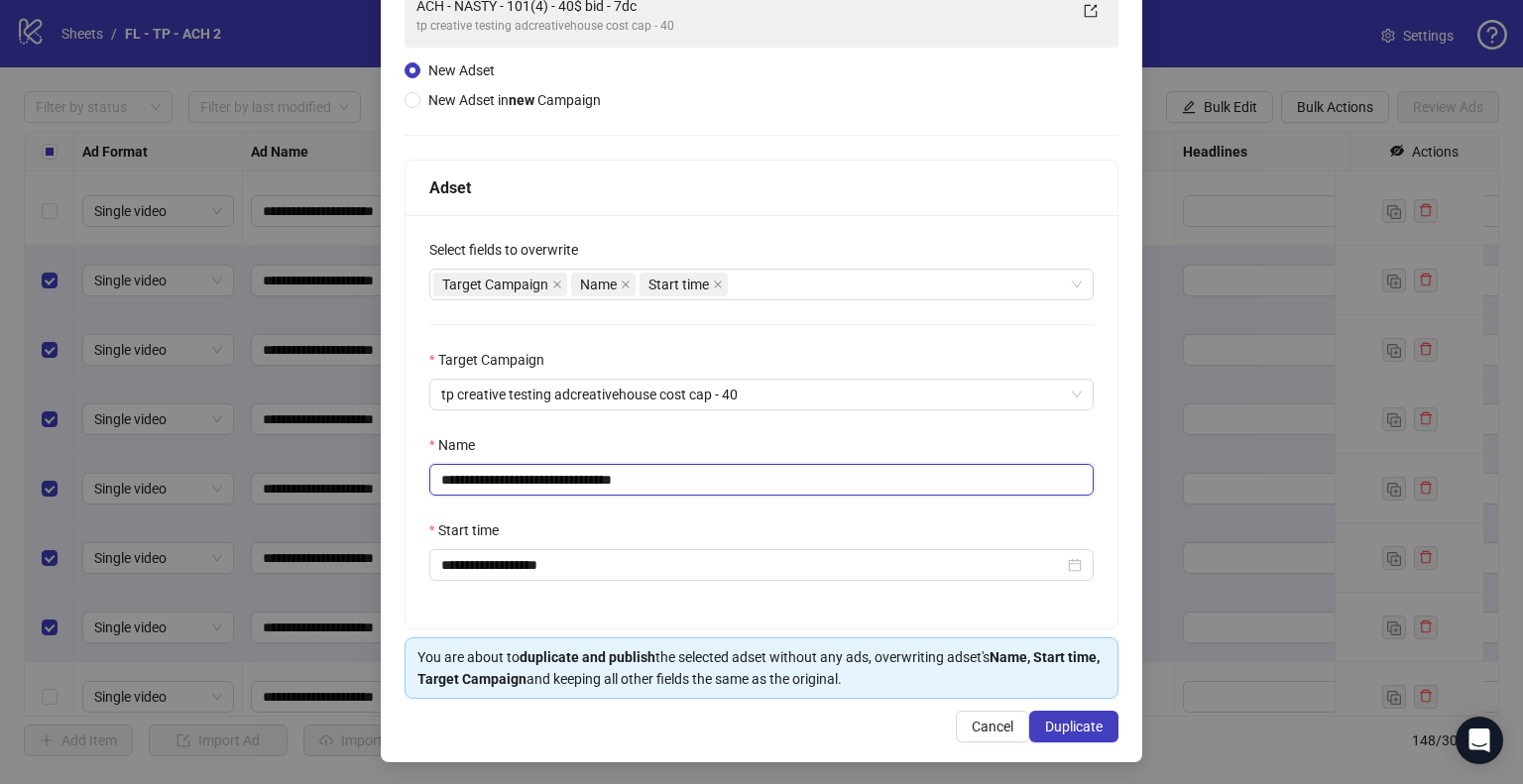 type on "**********" 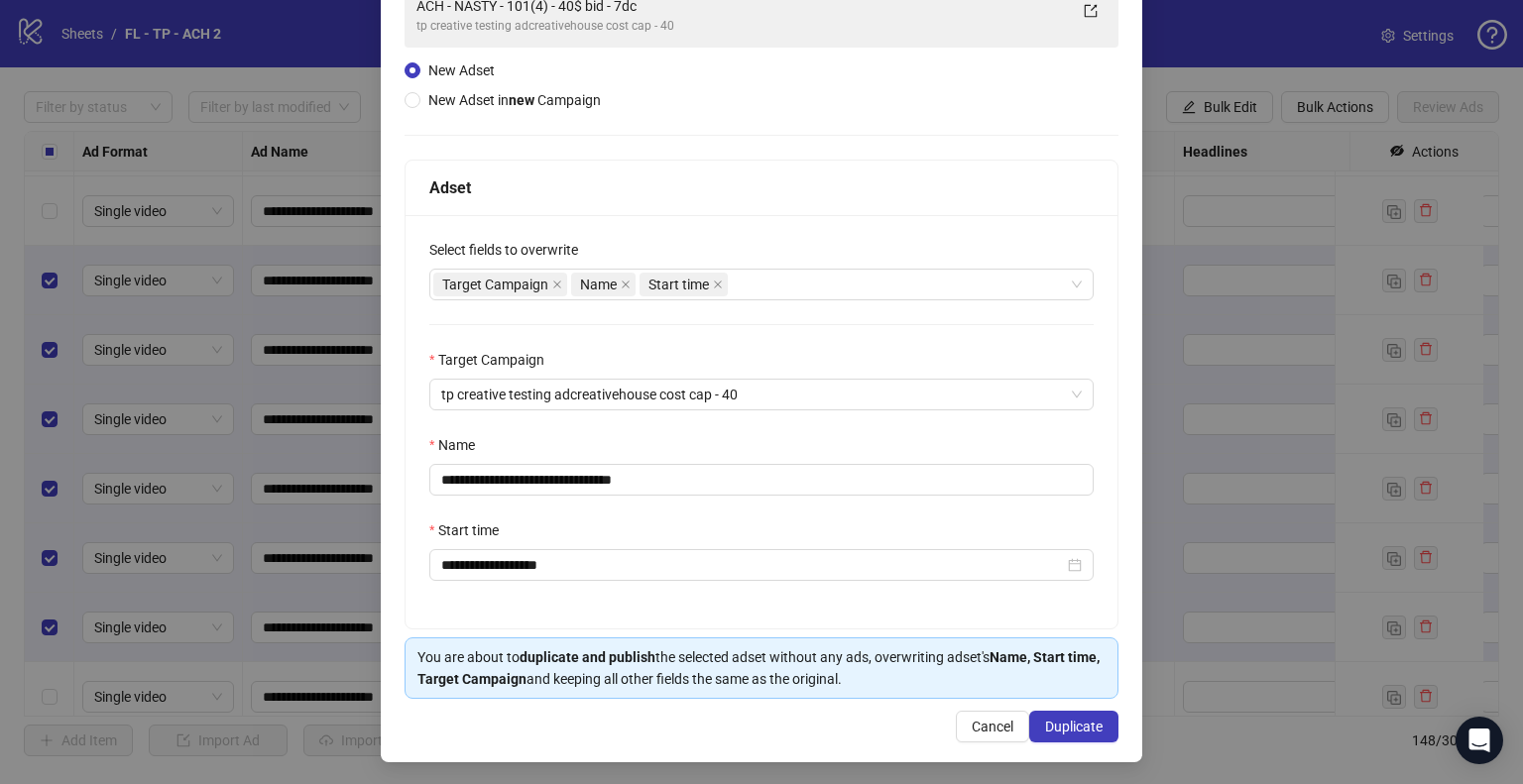 click on "**********" at bounding box center (762, 421) 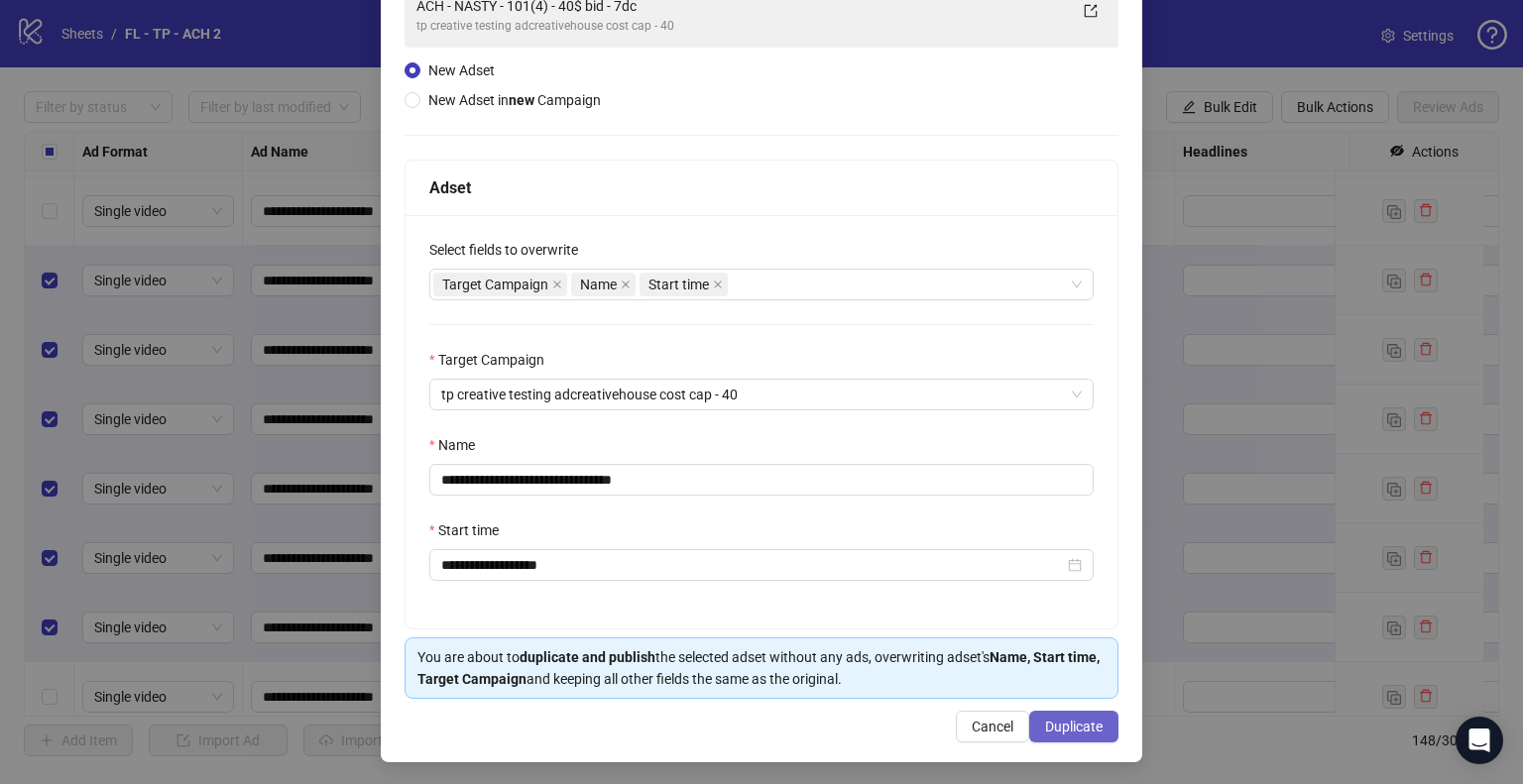 click on "Duplicate" at bounding box center [1074, 727] 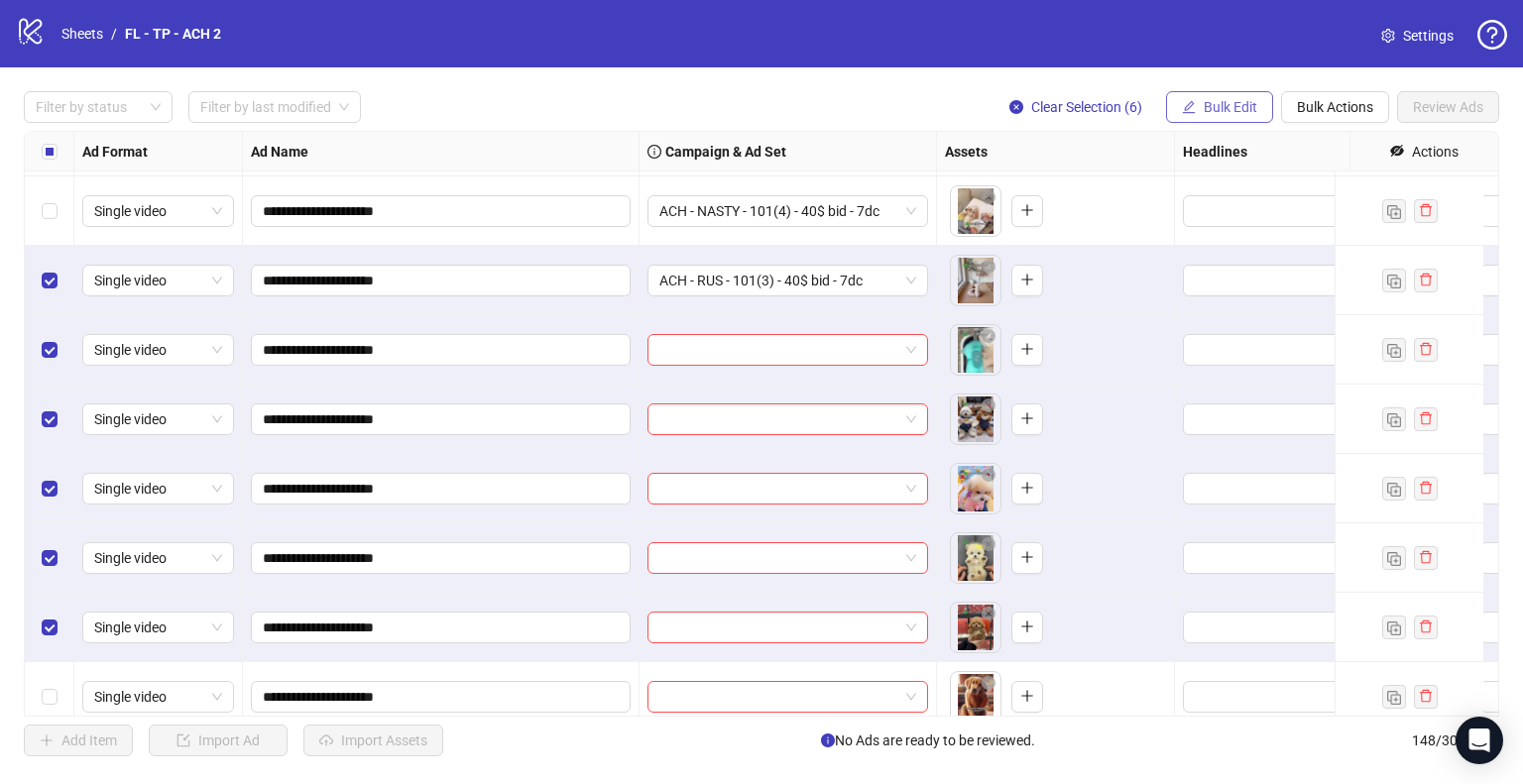 click on "Bulk Edit" at bounding box center (1230, 107) 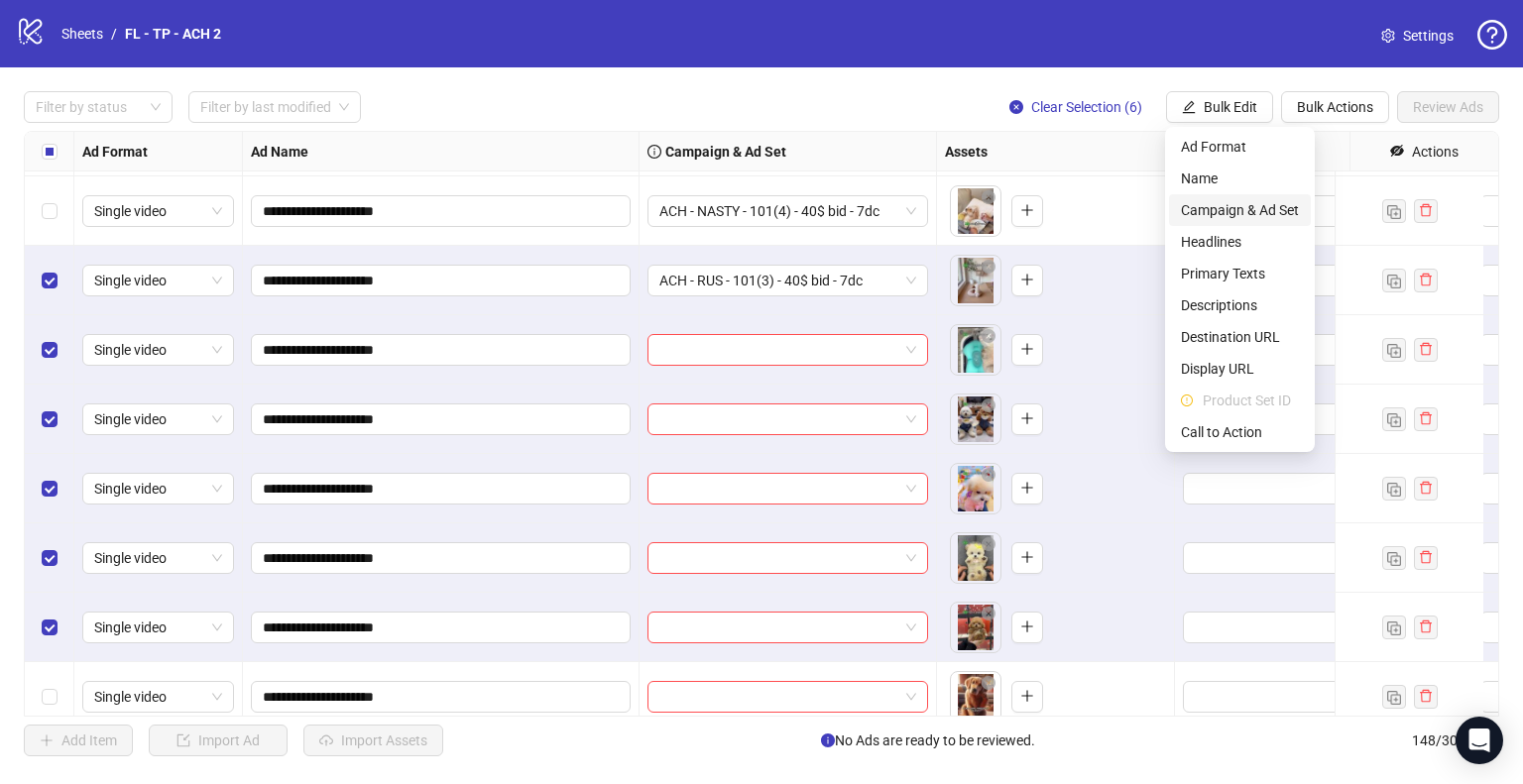 click on "Campaign & Ad Set" at bounding box center [1239, 210] 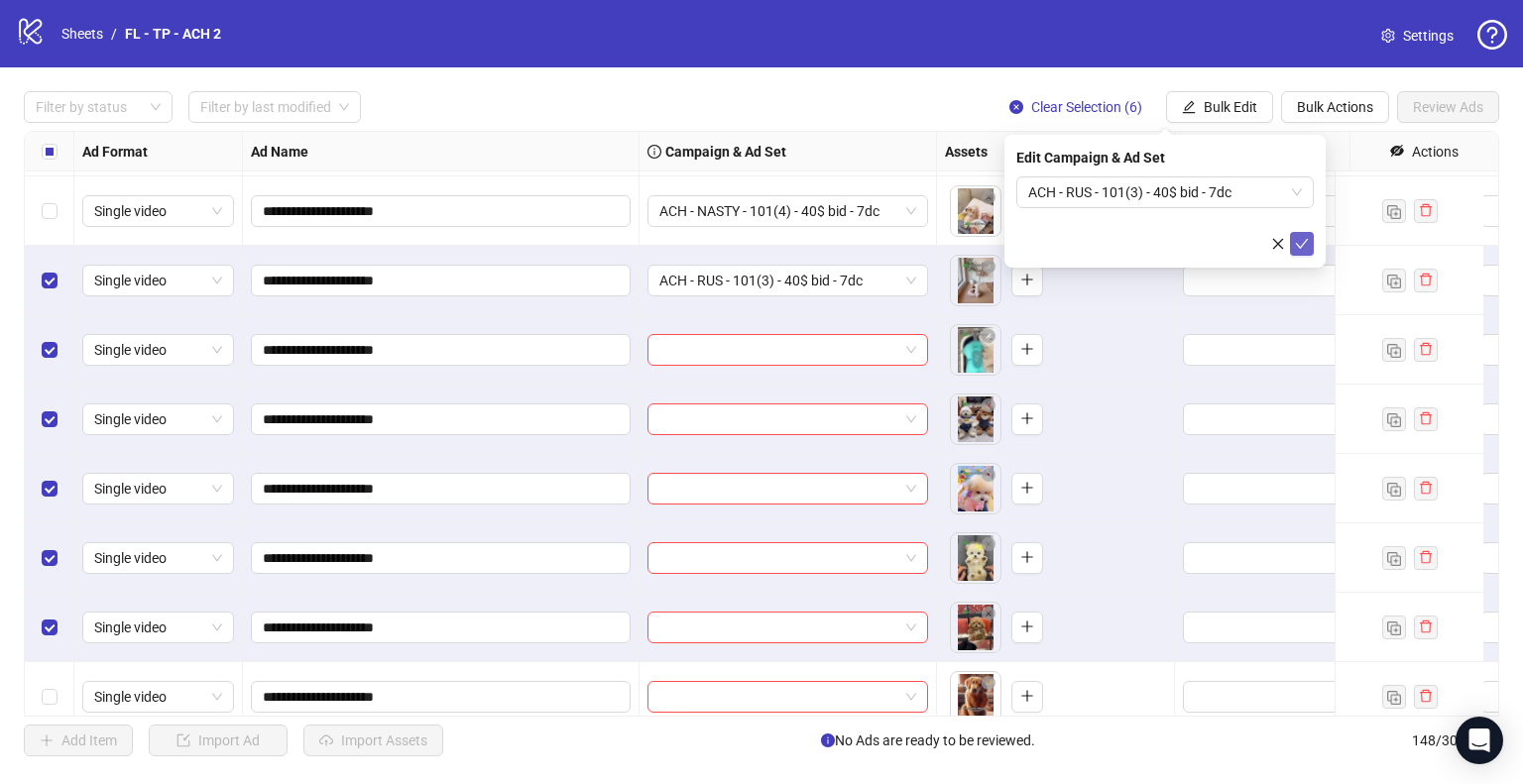 click 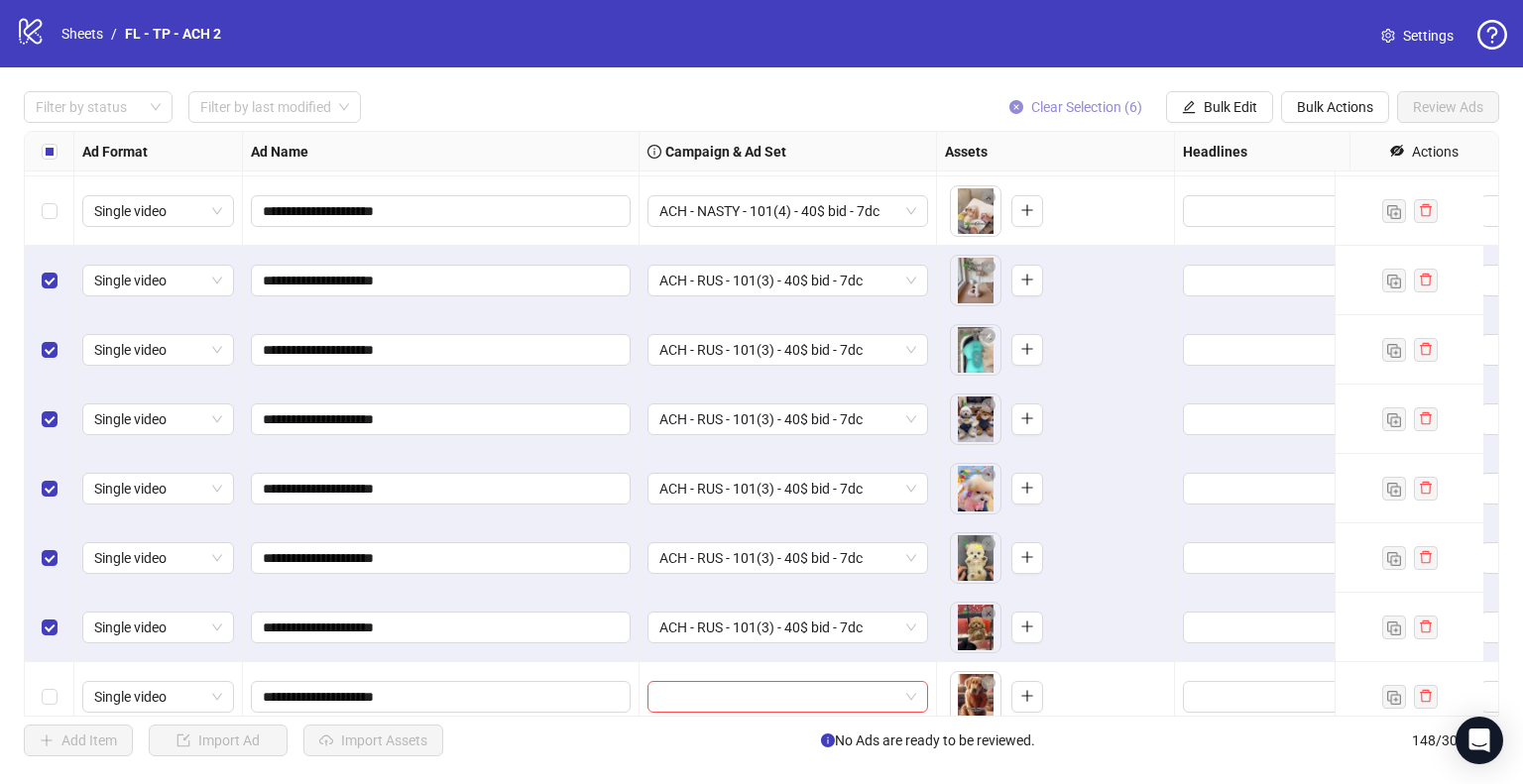 click on "Clear Selection (6)" at bounding box center (1087, 107) 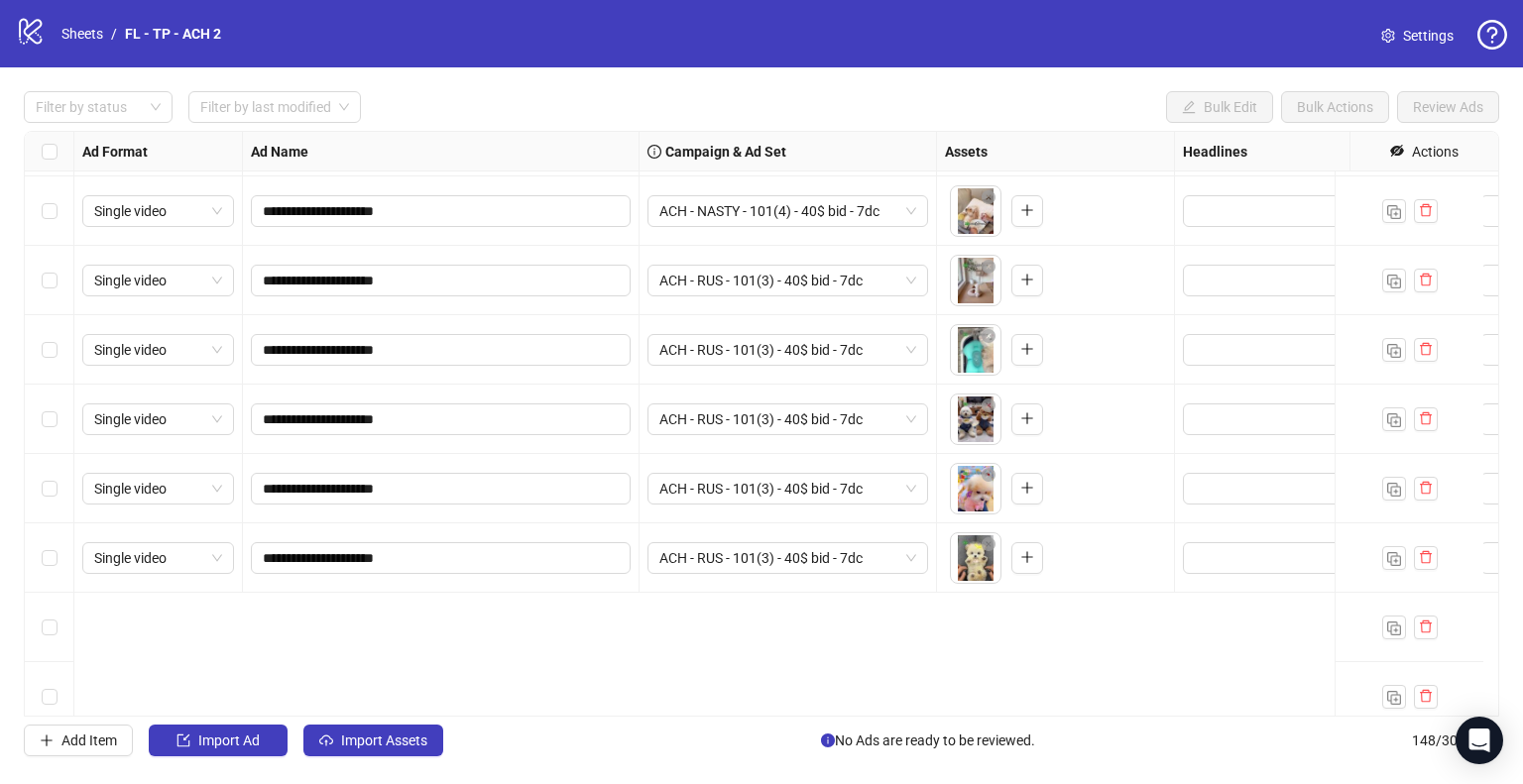 scroll, scrollTop: 8747, scrollLeft: 0, axis: vertical 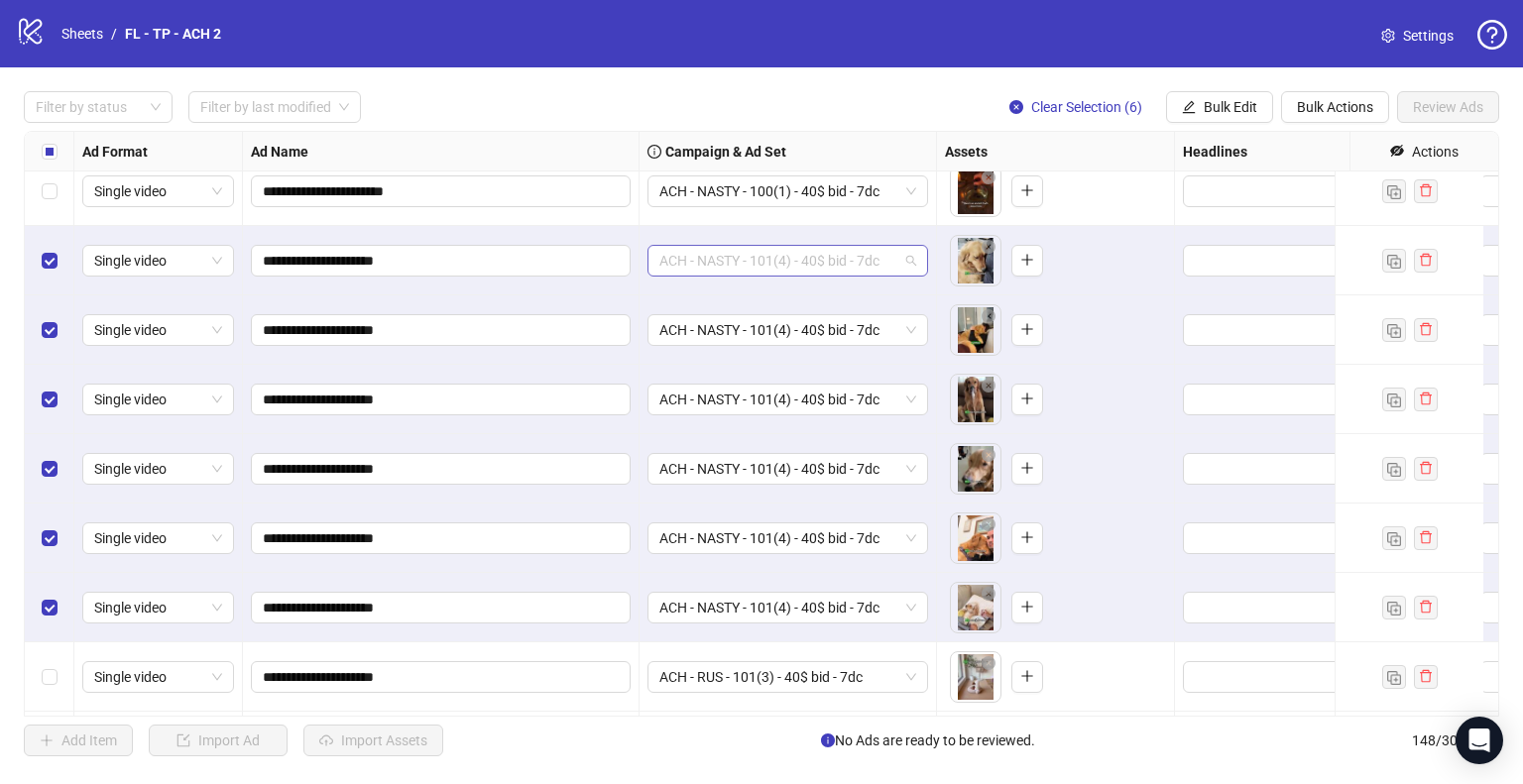 click on "ACH - NASTY - 101(4) - 40$ bid - 7dc" at bounding box center (787, 261) 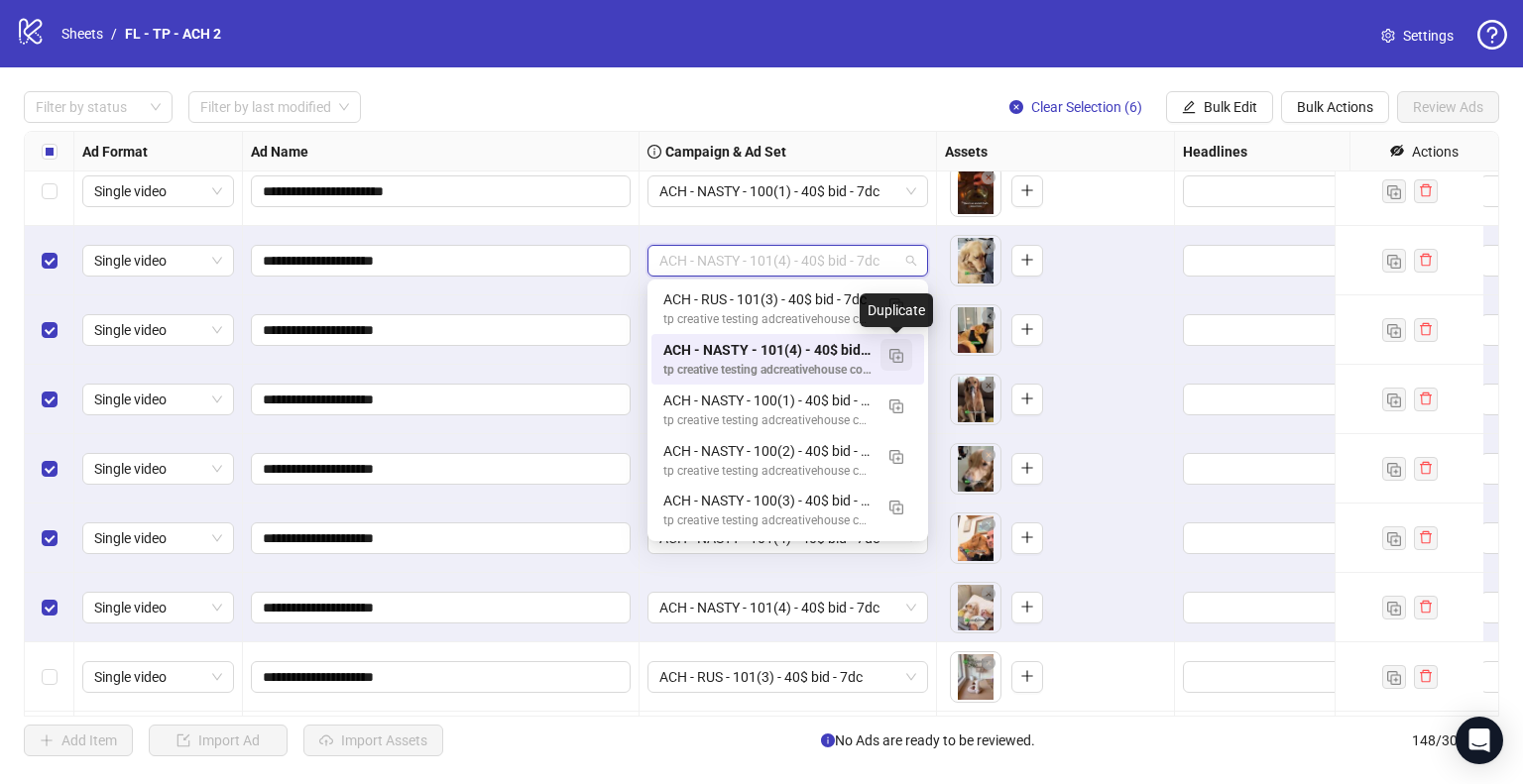 click at bounding box center (896, 356) 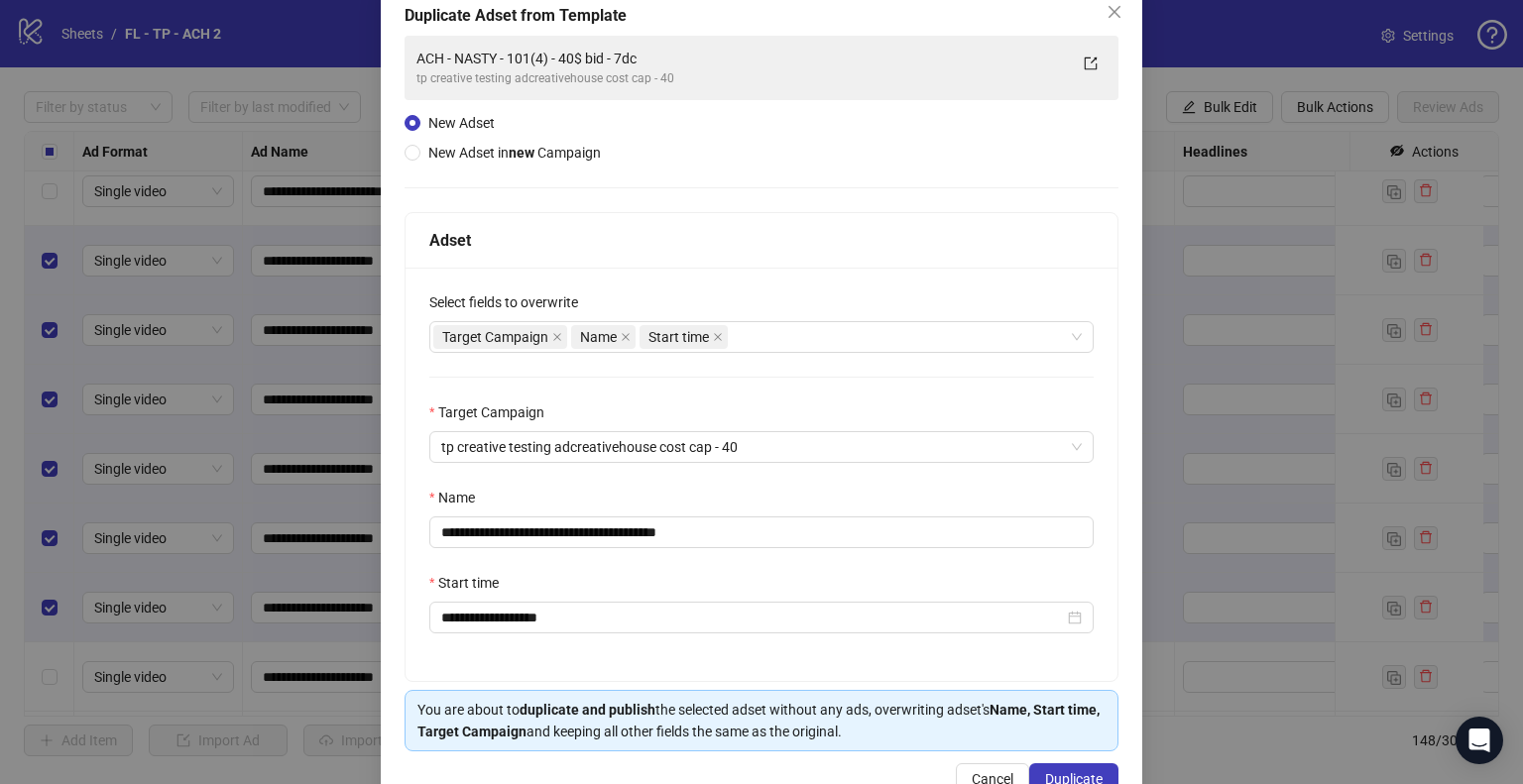 scroll, scrollTop: 168, scrollLeft: 0, axis: vertical 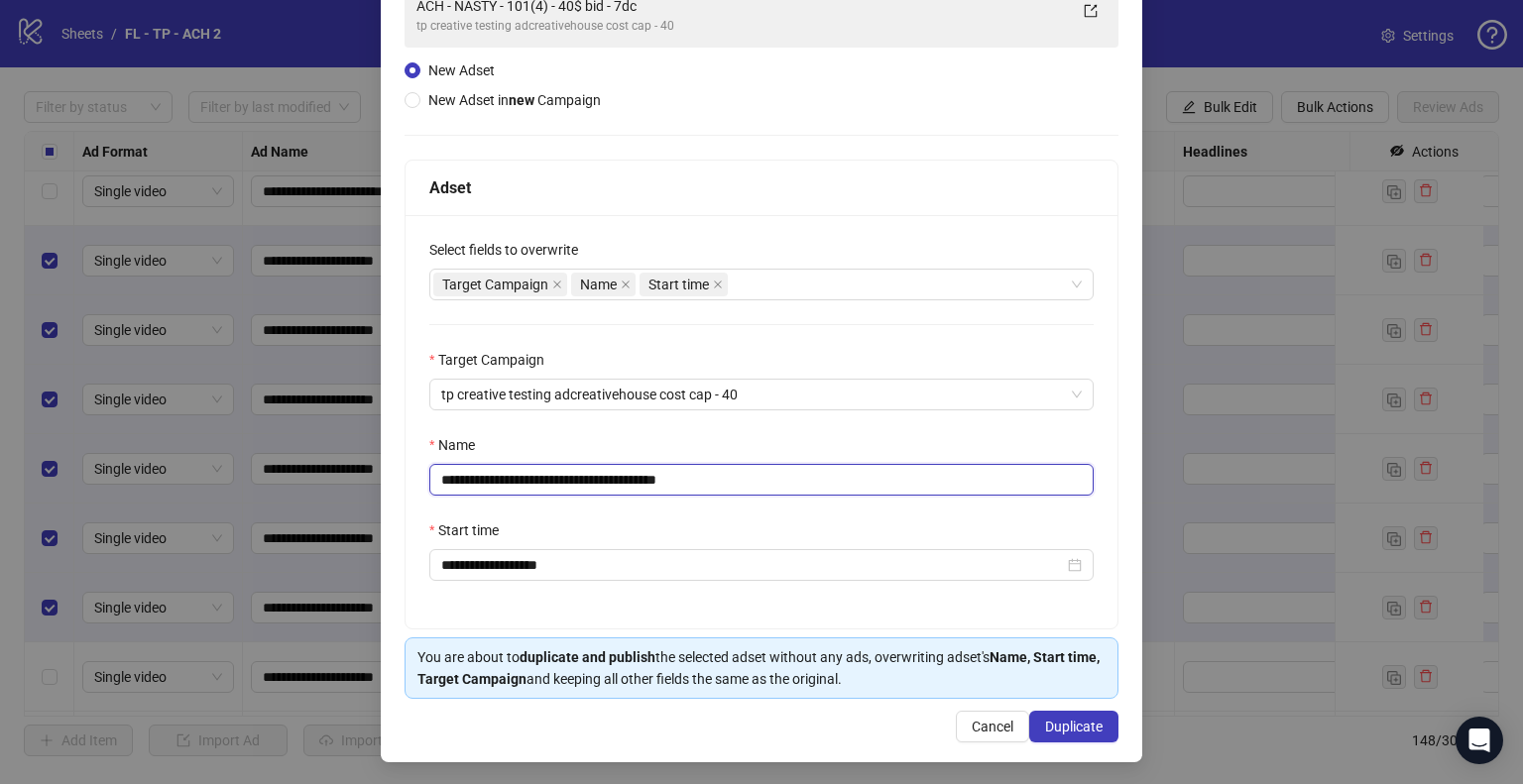 click on "**********" at bounding box center (762, 480) 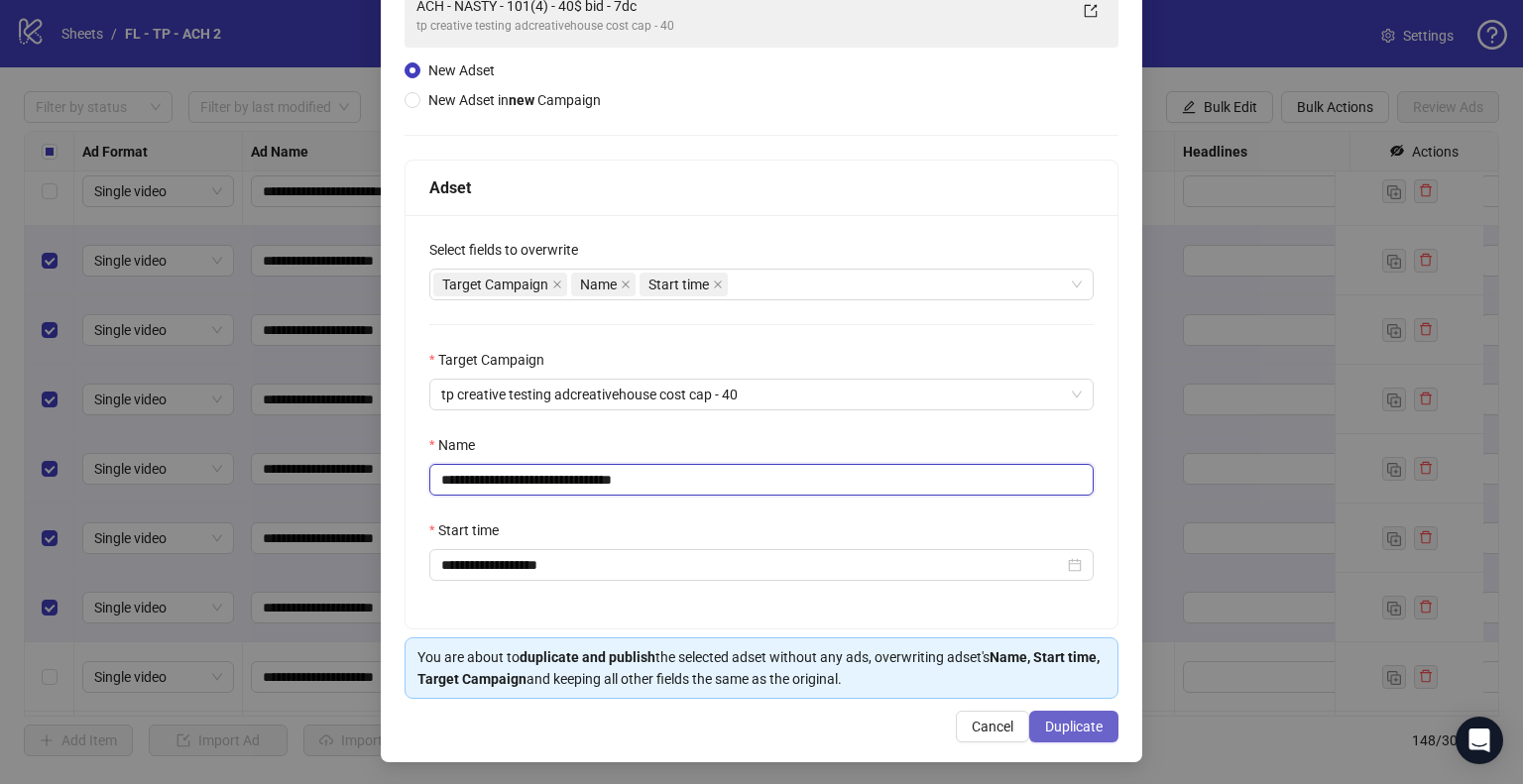 type on "**********" 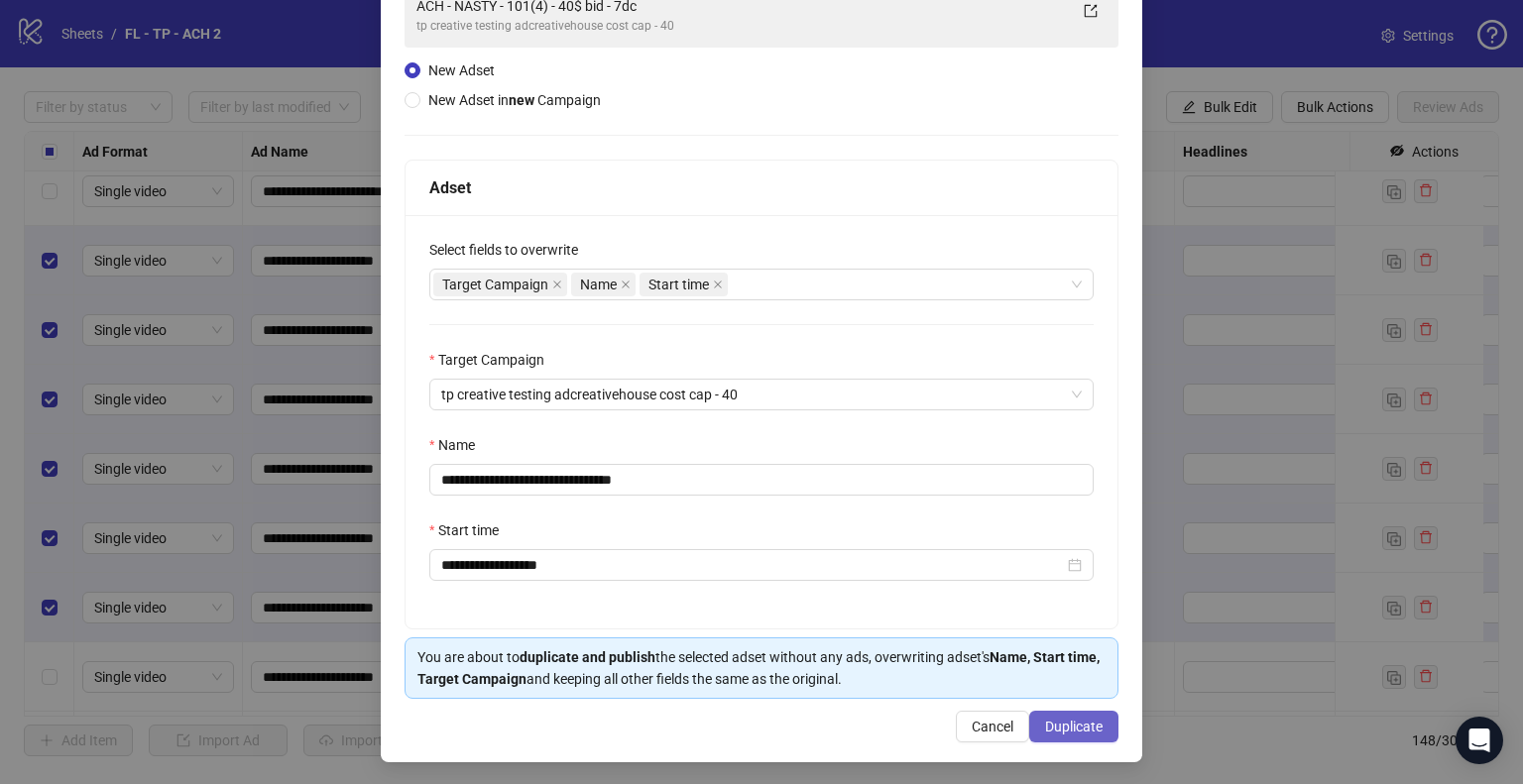 click on "Duplicate" at bounding box center (1074, 727) 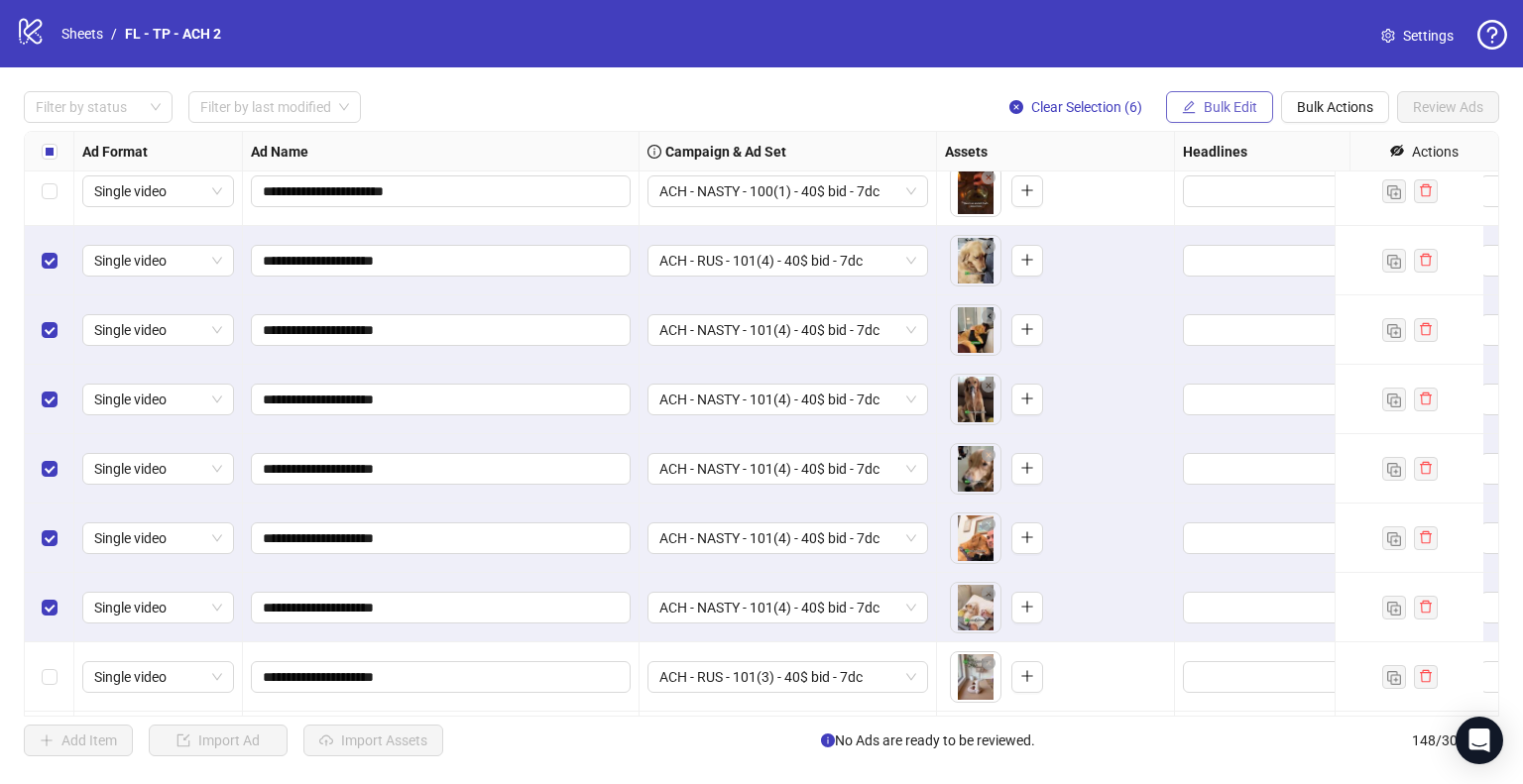 click on "Bulk Edit" at bounding box center [1230, 107] 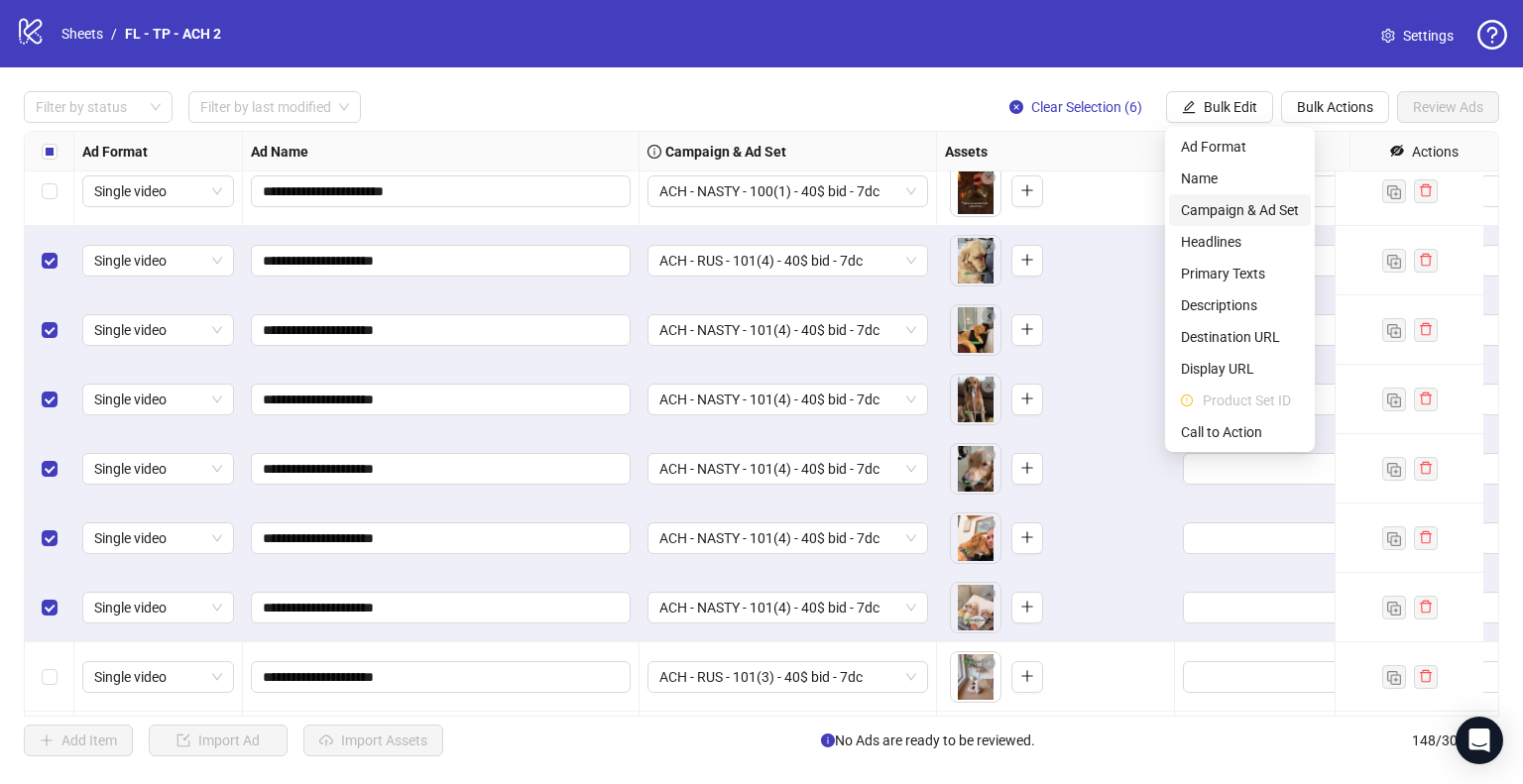 click on "Campaign & Ad Set" at bounding box center [1239, 210] 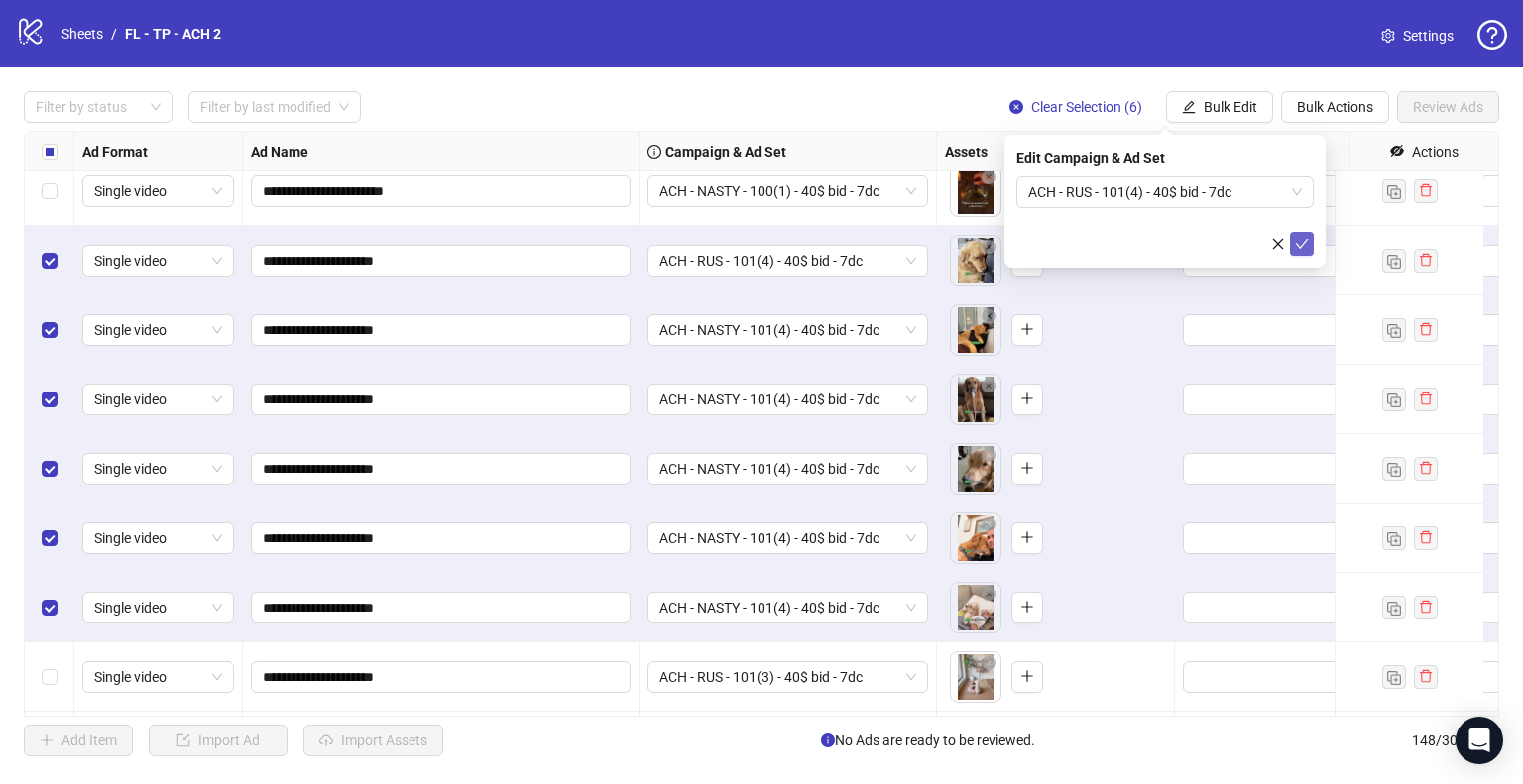 click at bounding box center [1302, 244] 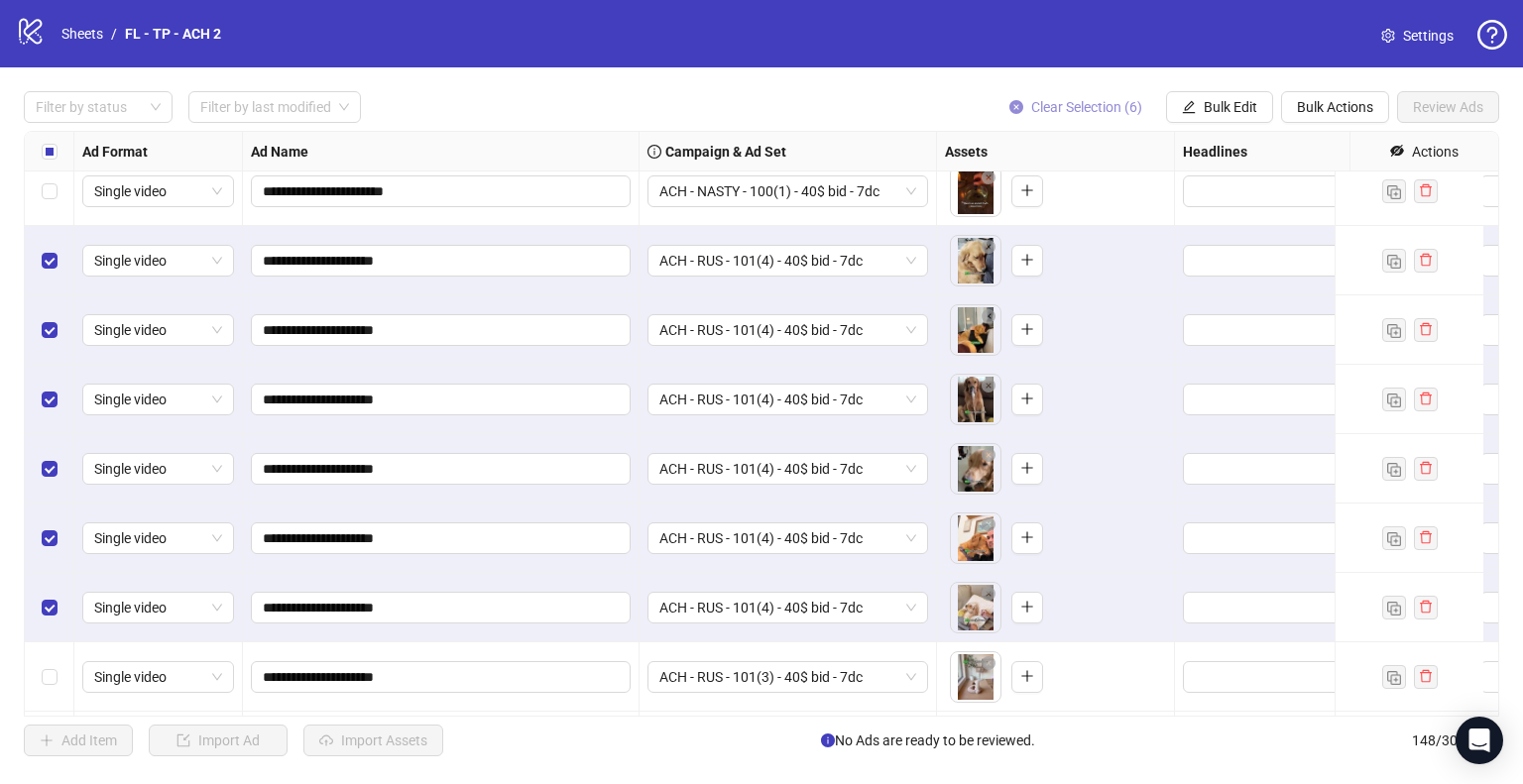 click on "Clear Selection (6)" at bounding box center [1087, 107] 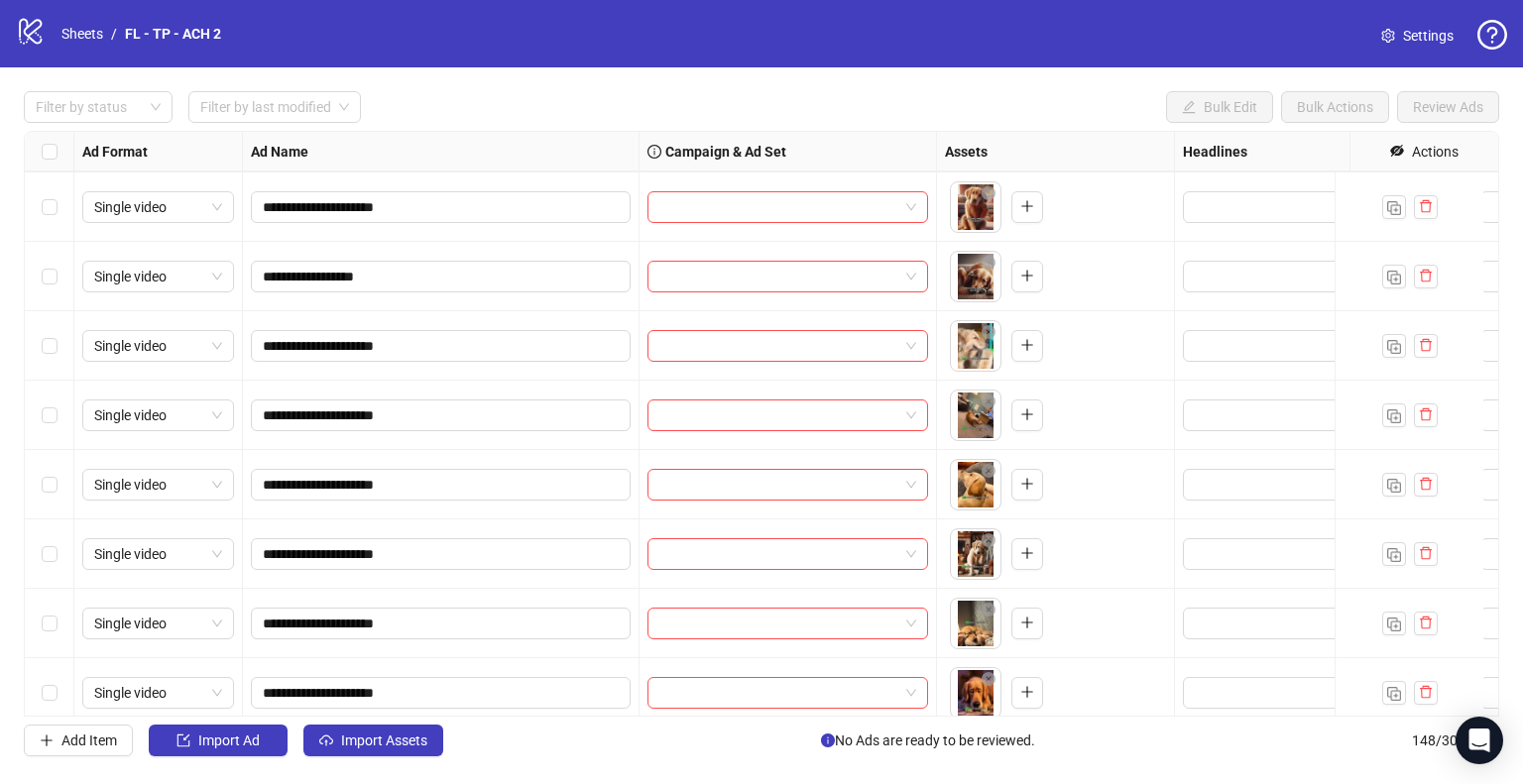 scroll, scrollTop: 9342, scrollLeft: 0, axis: vertical 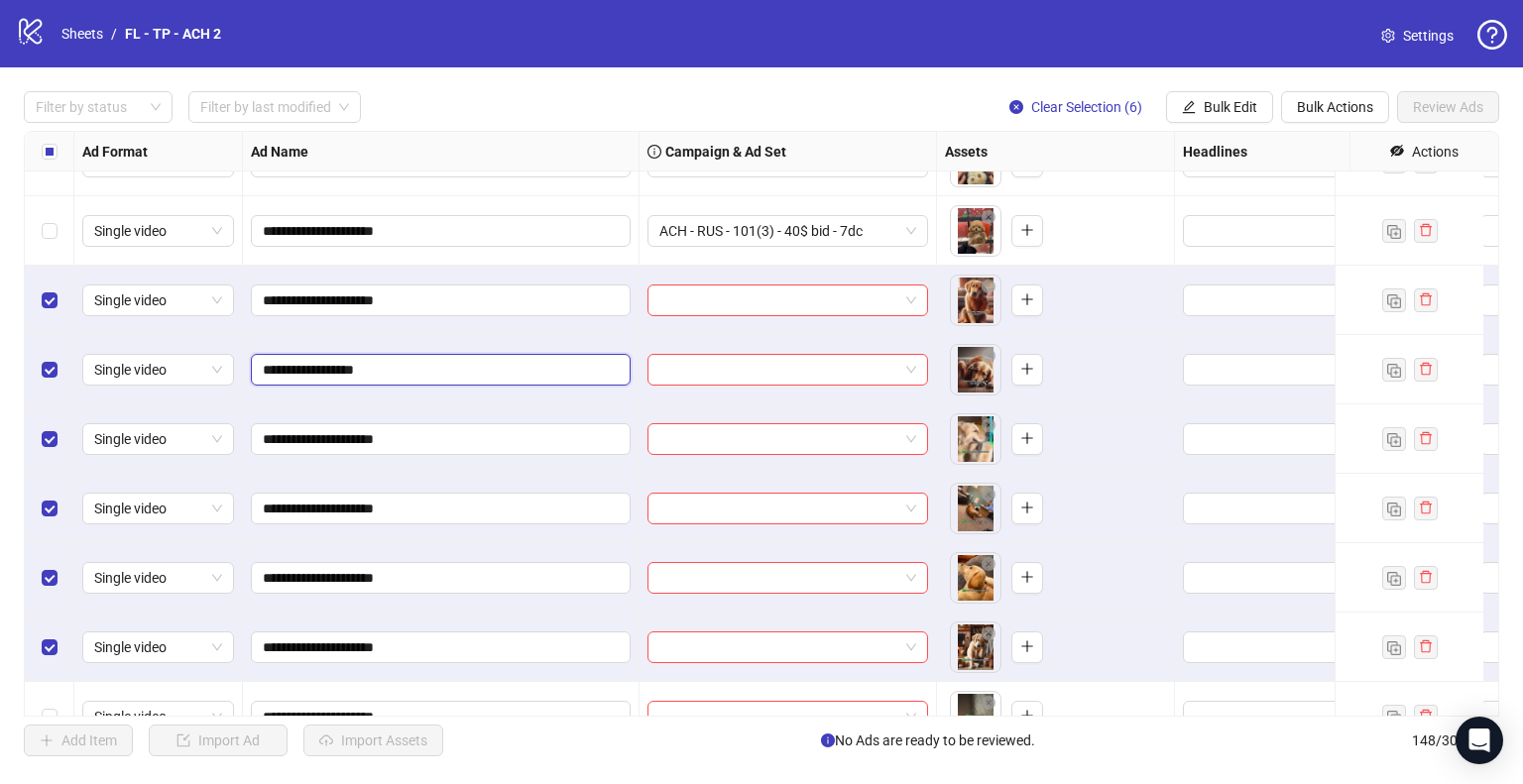 click on "**********" at bounding box center (438, 370) 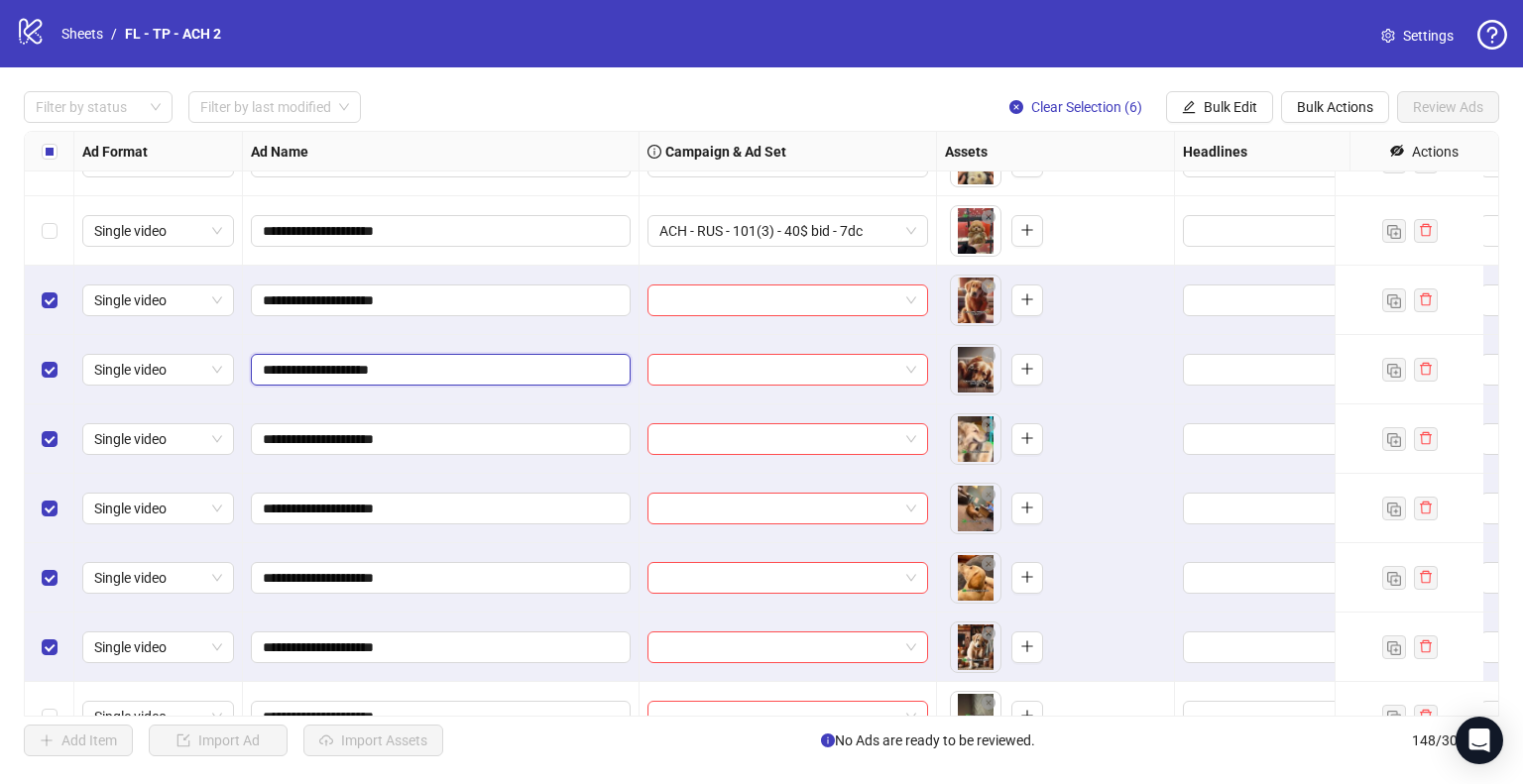 type on "**********" 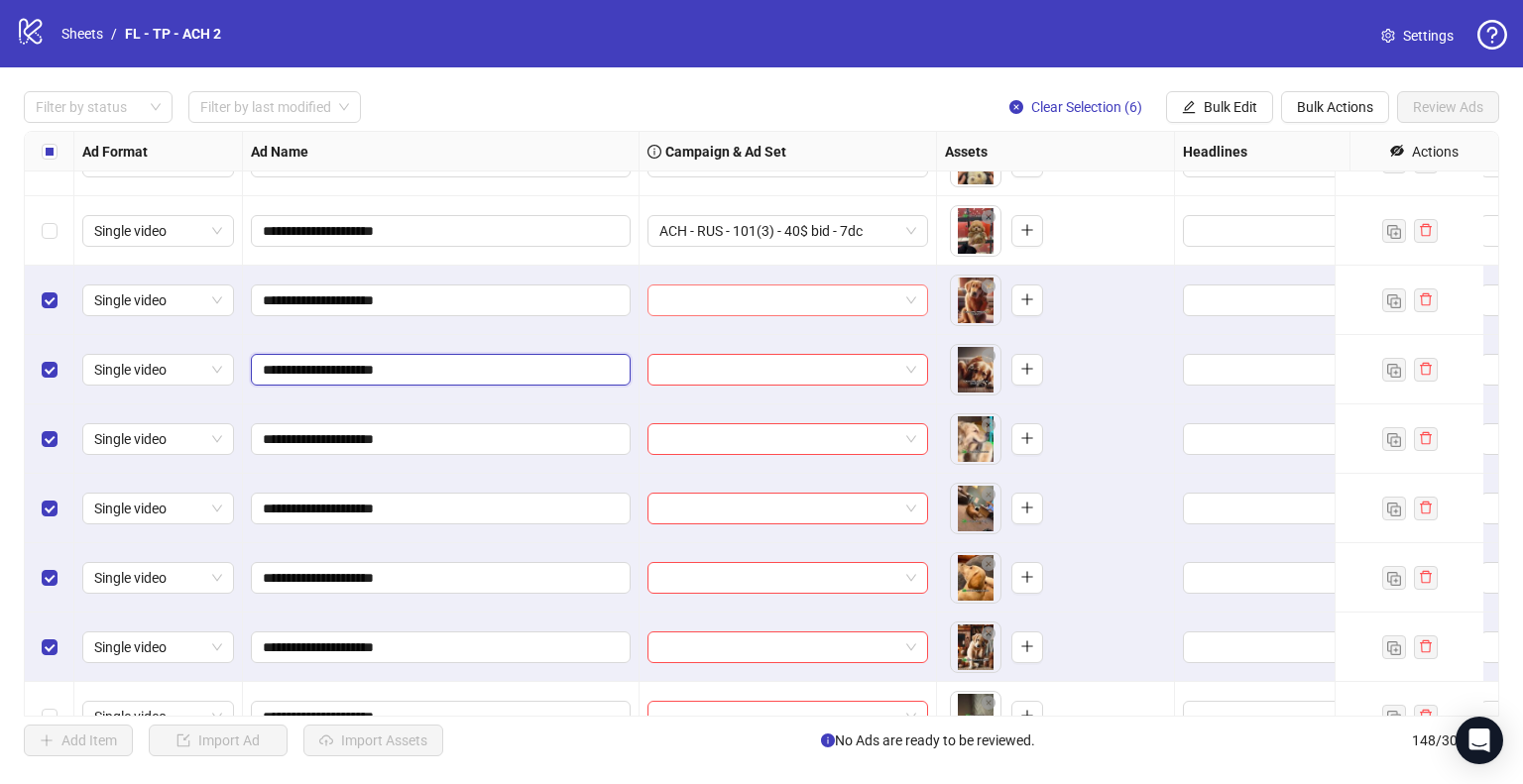 click at bounding box center [787, 300] 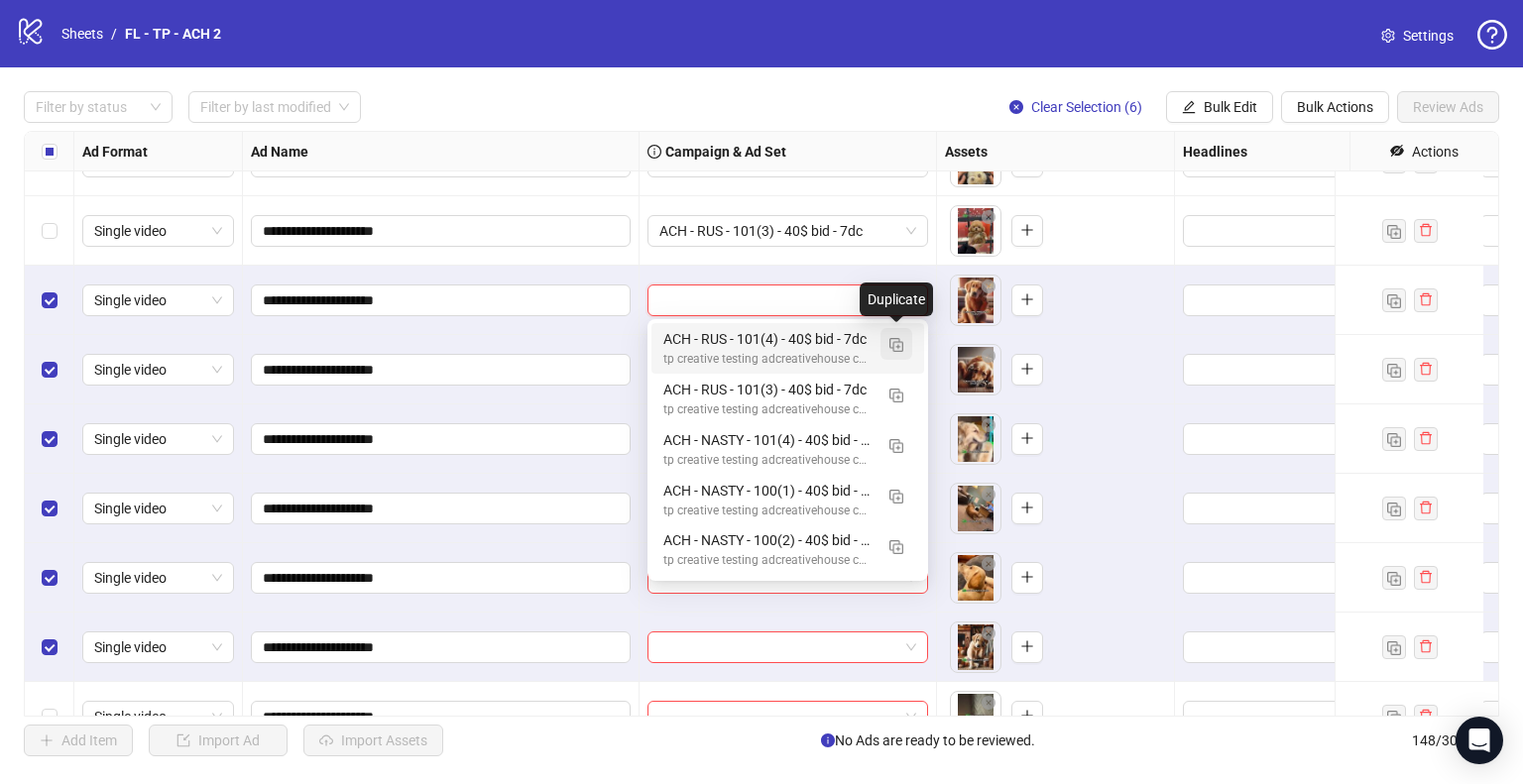 click at bounding box center (896, 345) 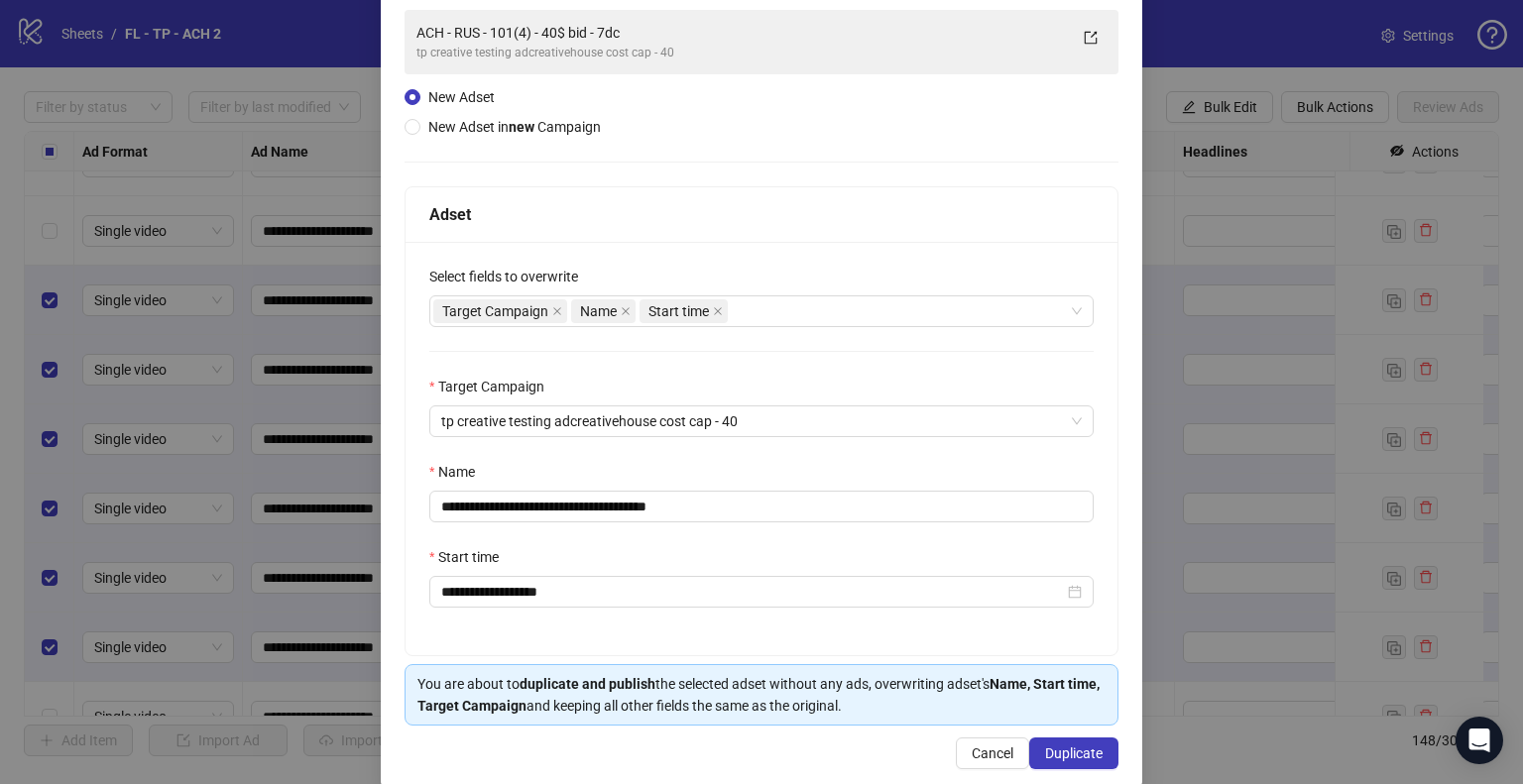 scroll, scrollTop: 168, scrollLeft: 0, axis: vertical 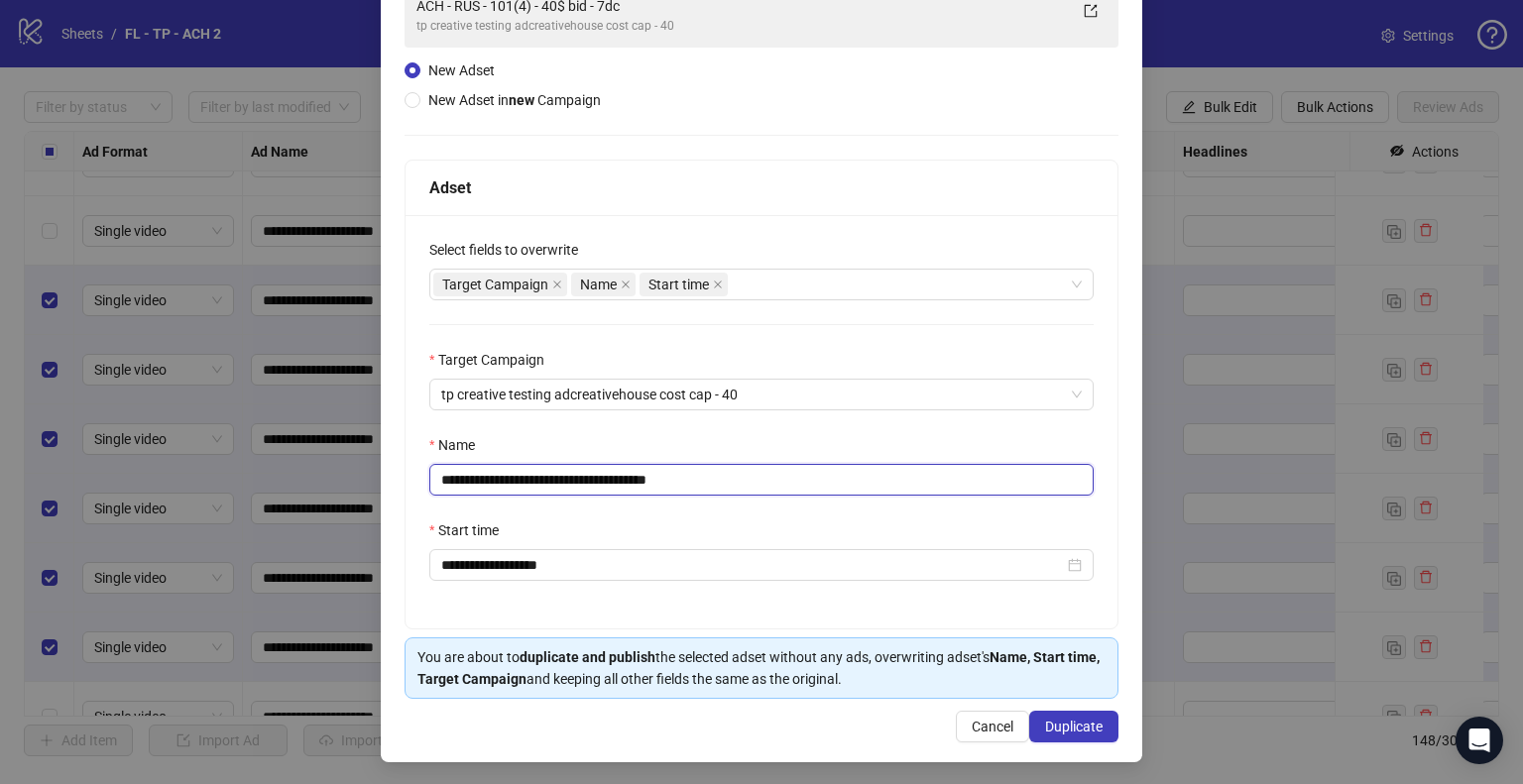 click on "**********" at bounding box center [762, 480] 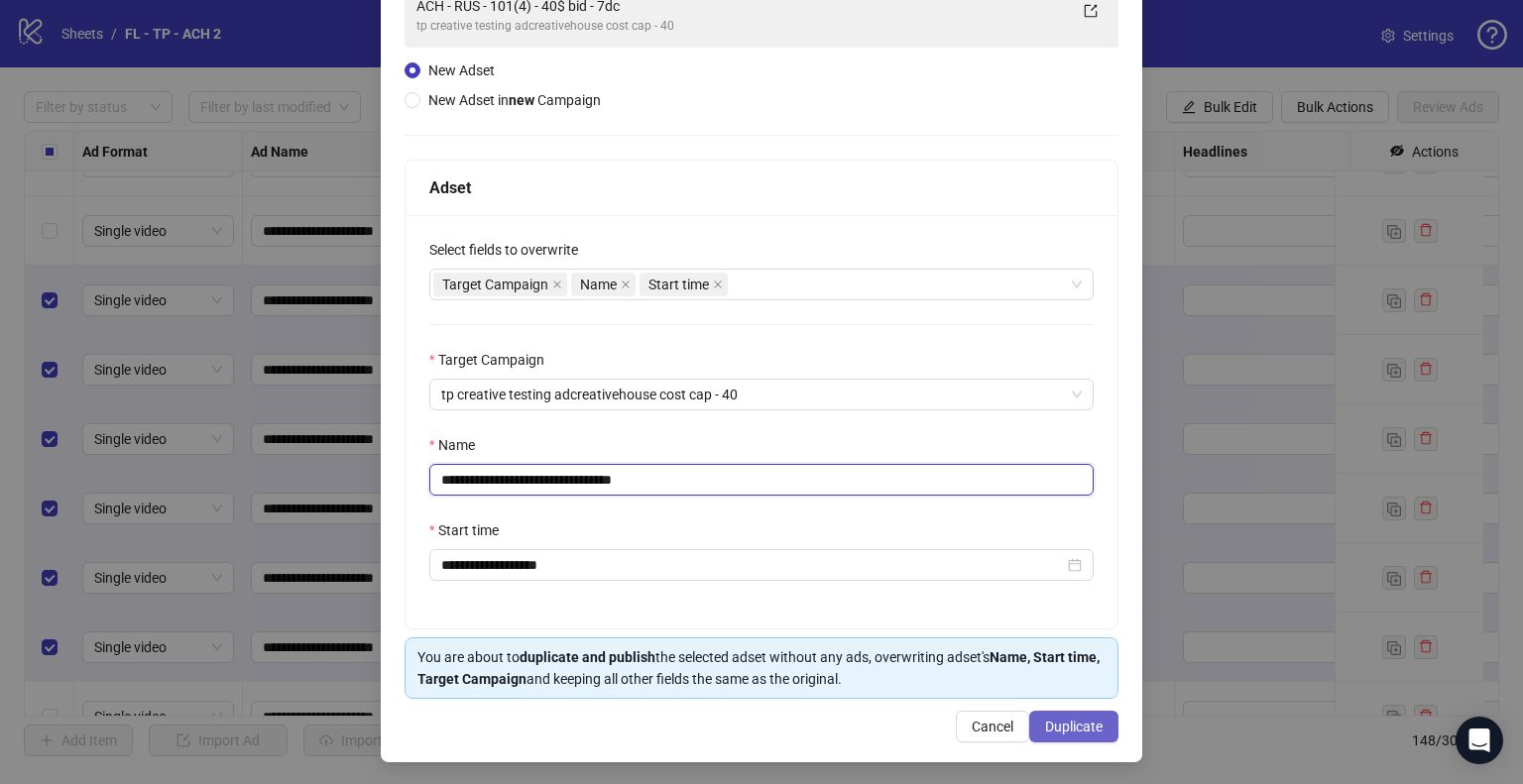 type on "**********" 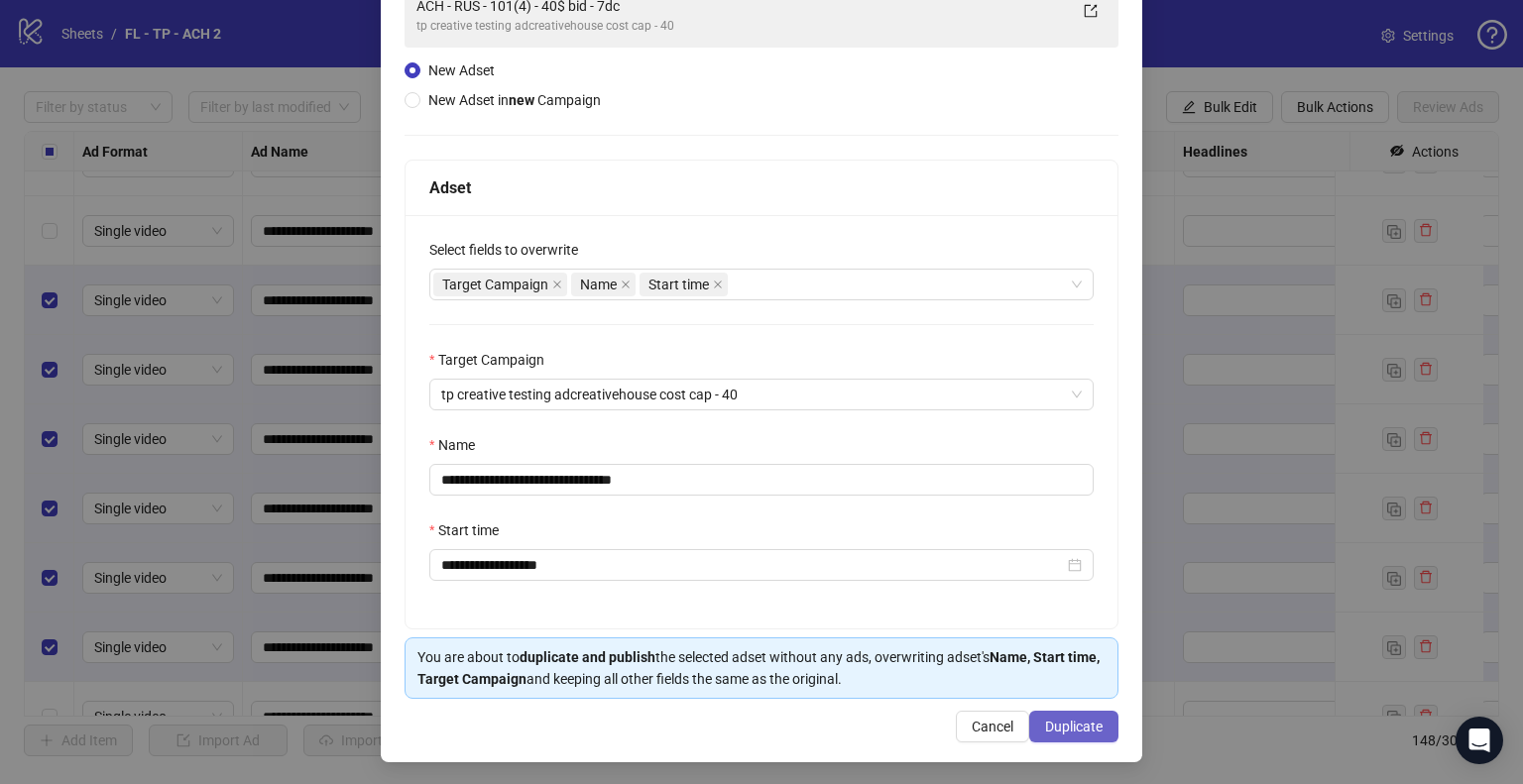 click on "Duplicate" at bounding box center [1074, 727] 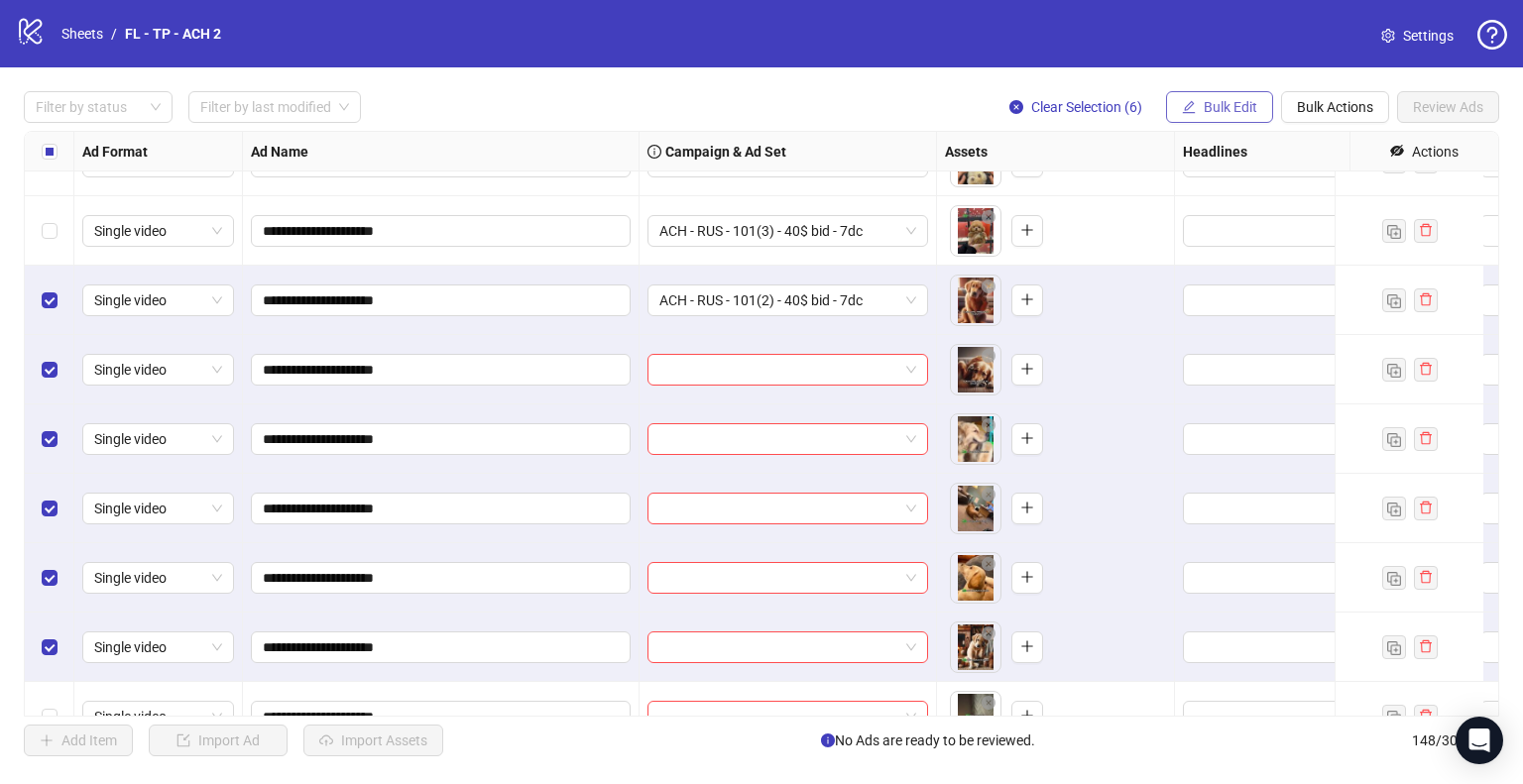 click 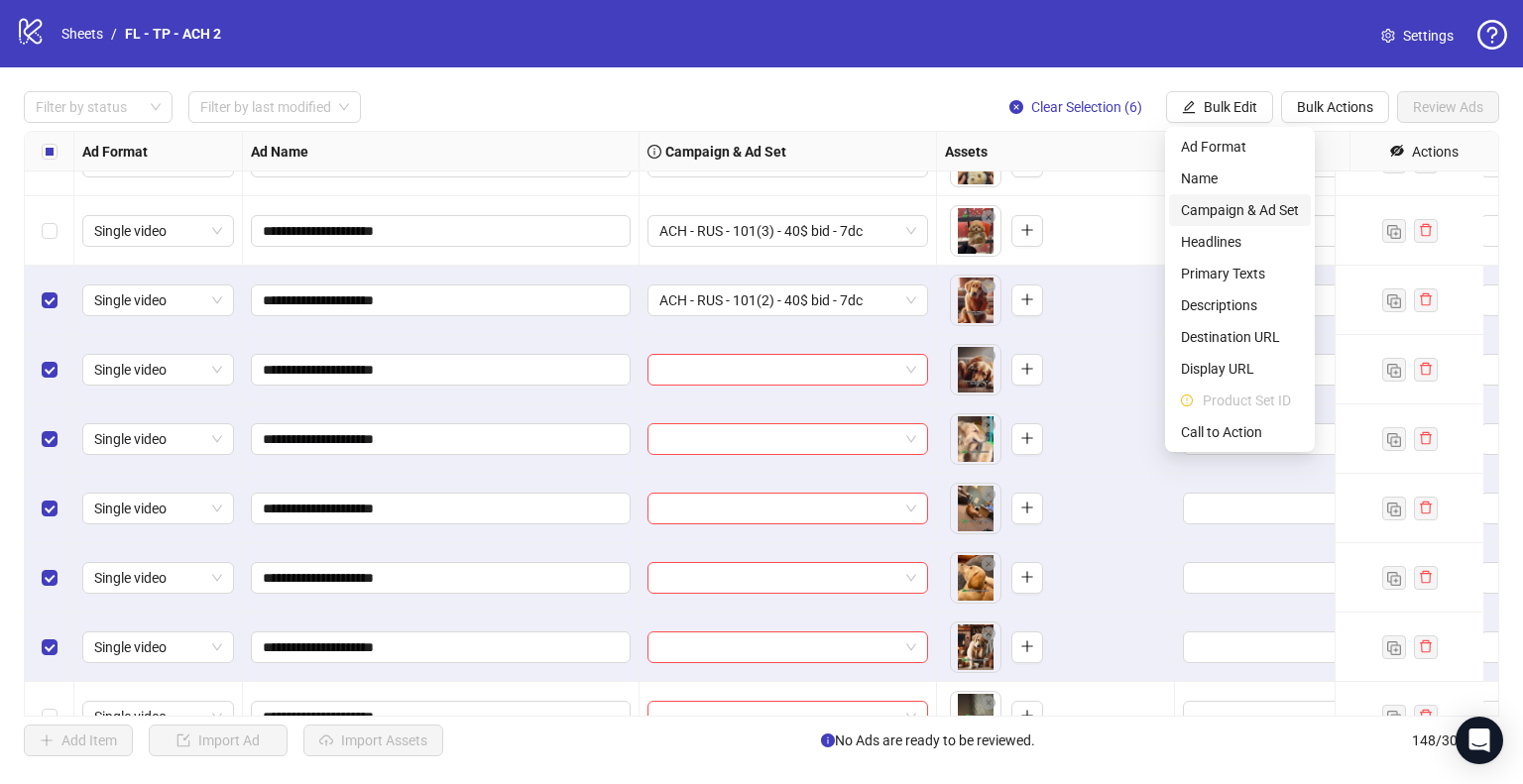 click on "Campaign & Ad Set" at bounding box center (1239, 210) 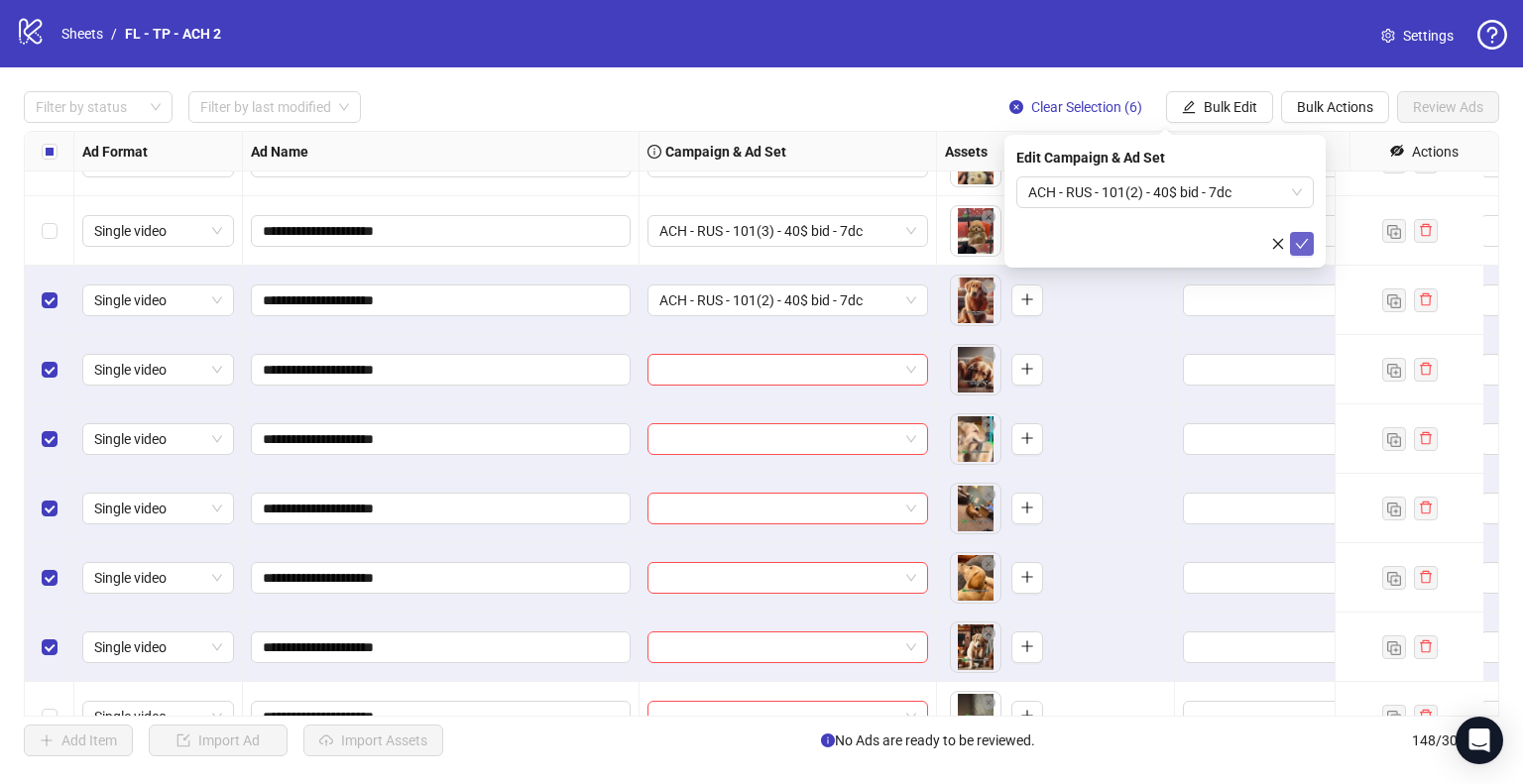 click 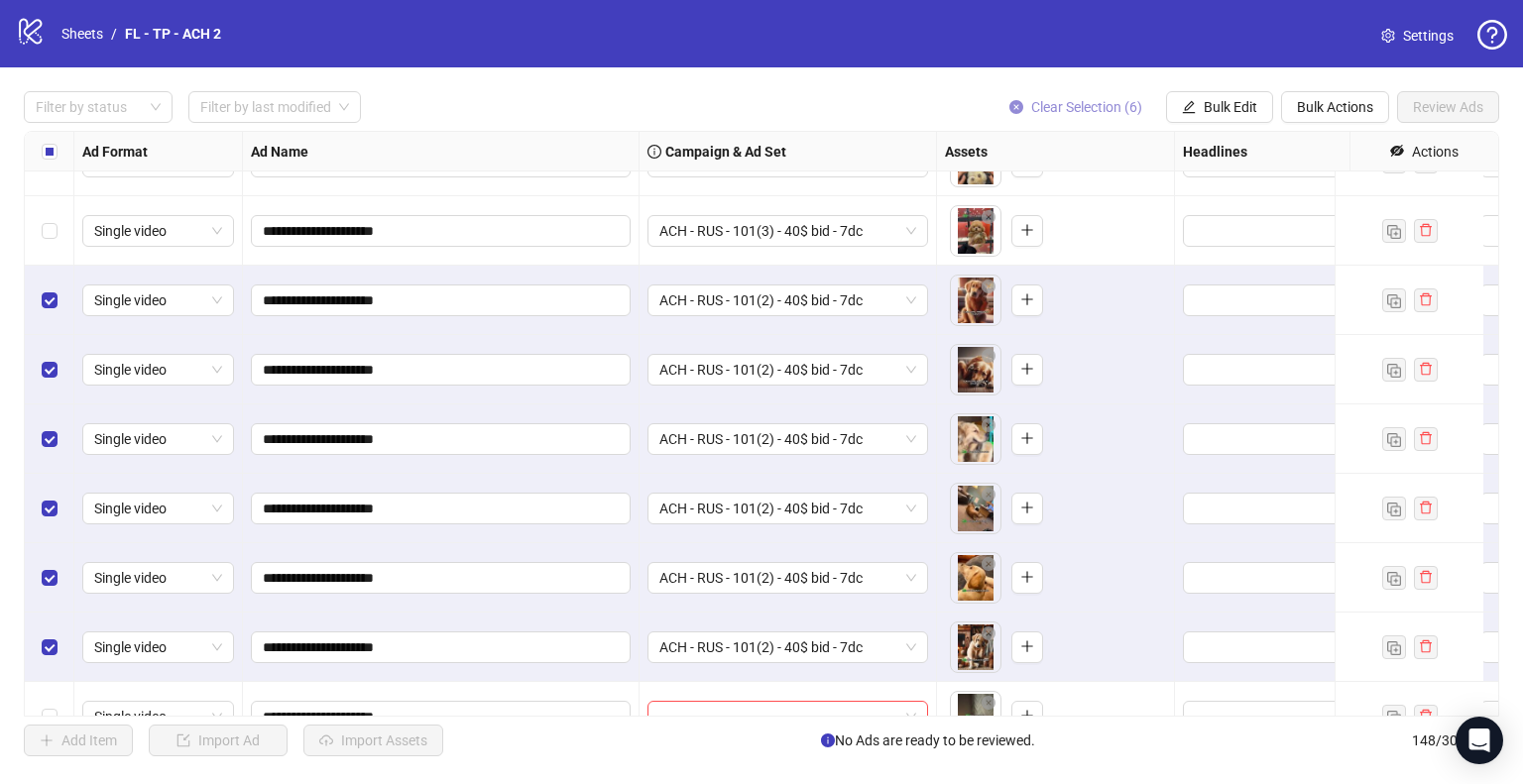 click on "Clear Selection (6)" at bounding box center (1087, 107) 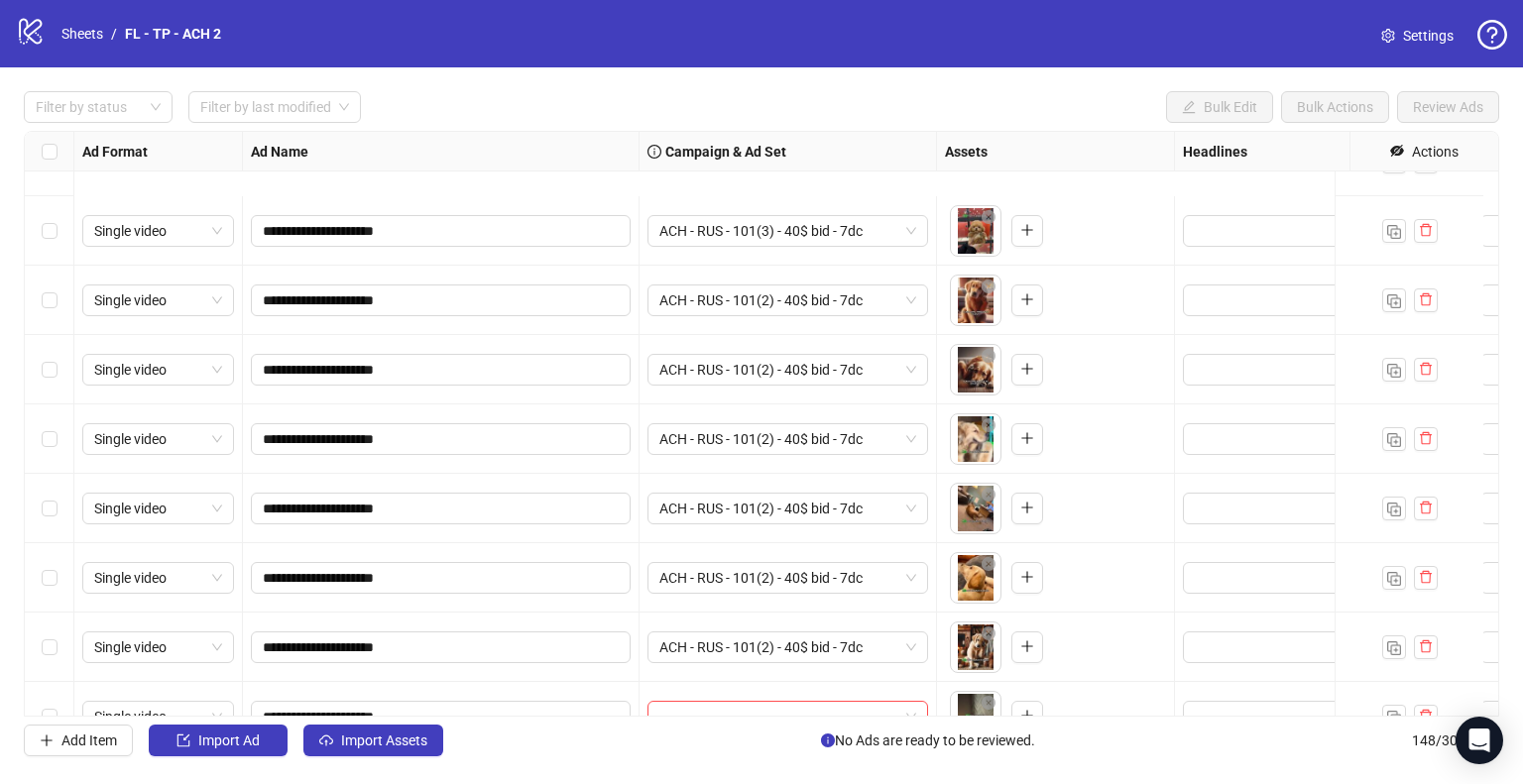 scroll, scrollTop: 9738, scrollLeft: 0, axis: vertical 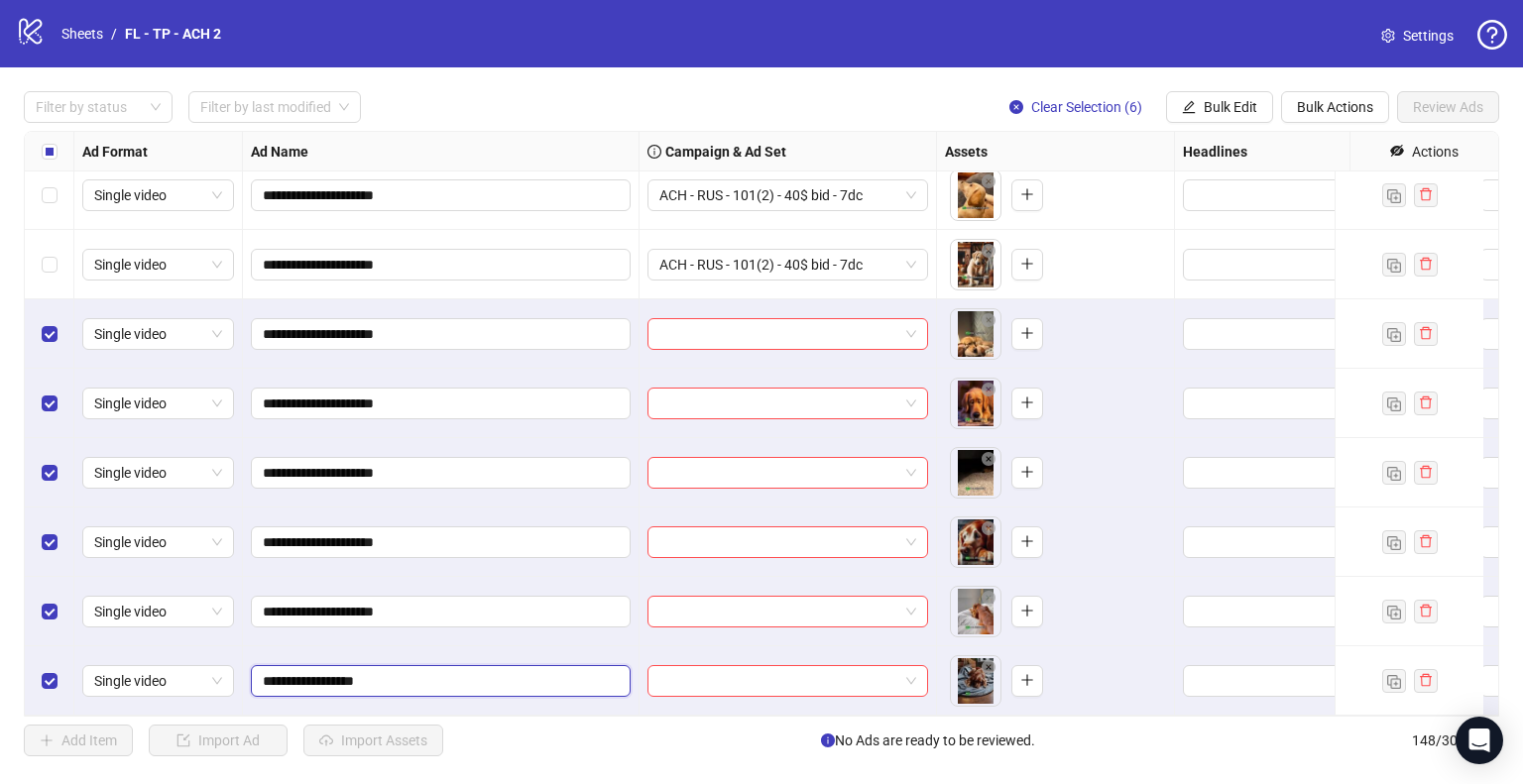 click on "**********" at bounding box center (438, 681) 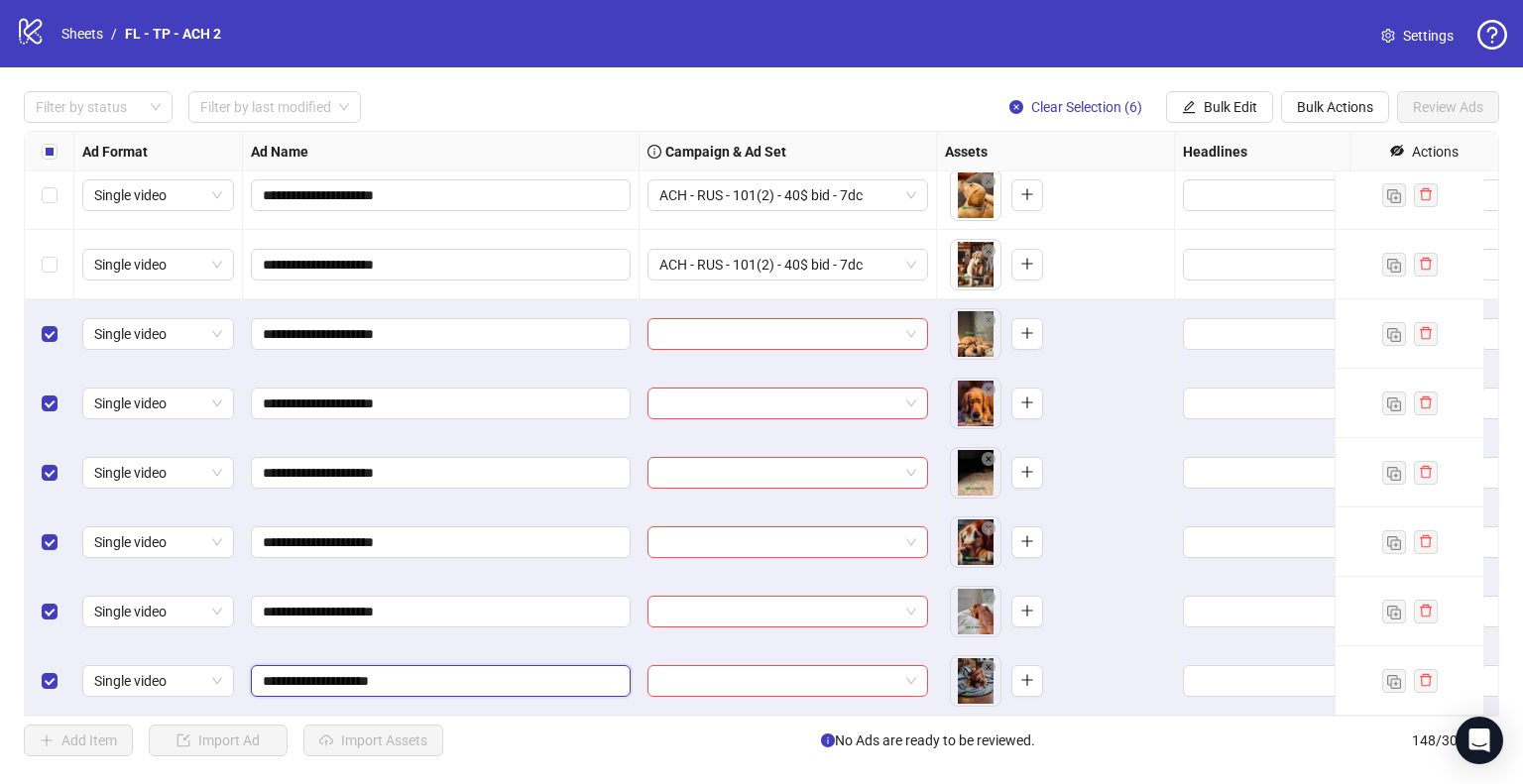 type on "**********" 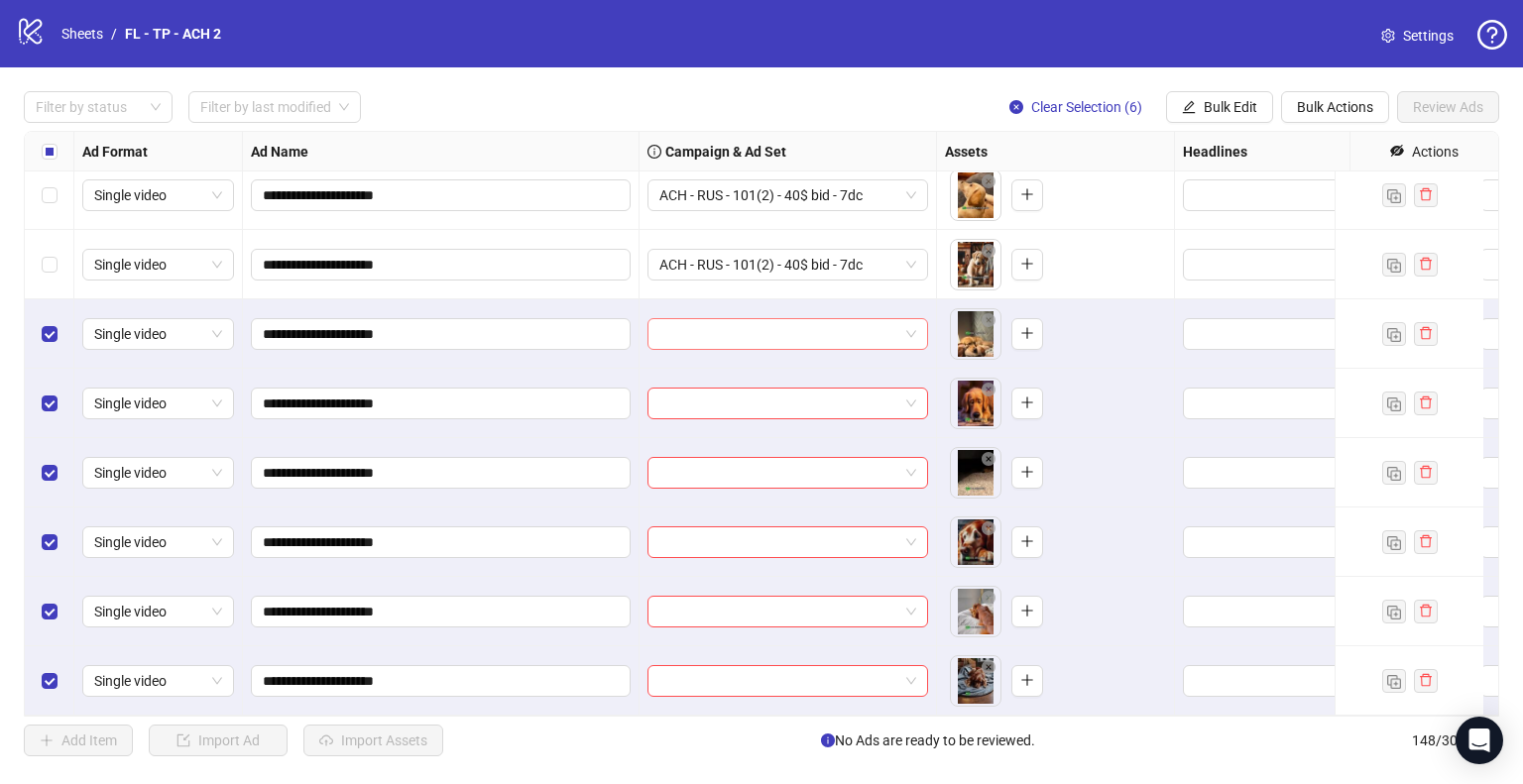 click at bounding box center [778, 334] 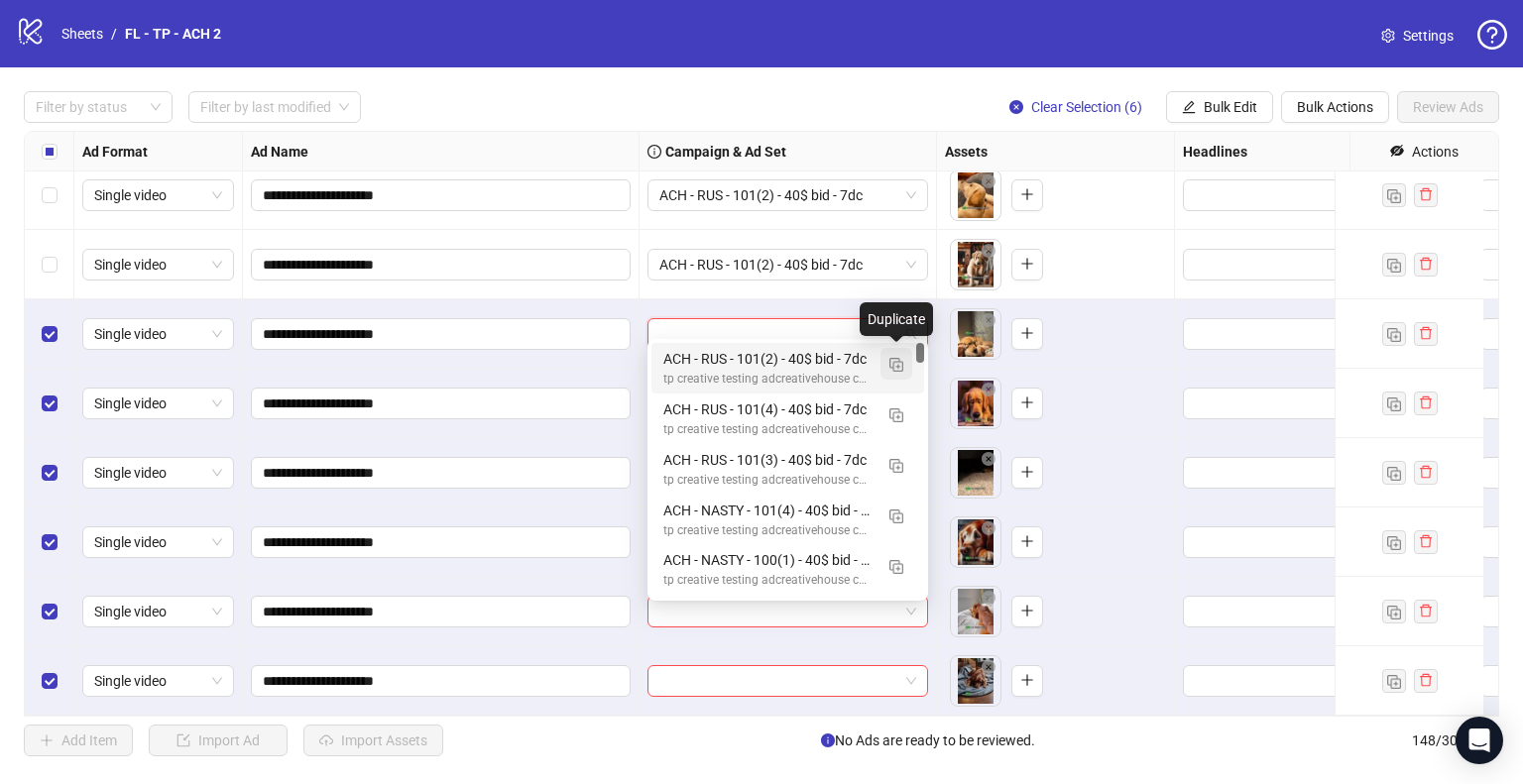 click at bounding box center [896, 364] 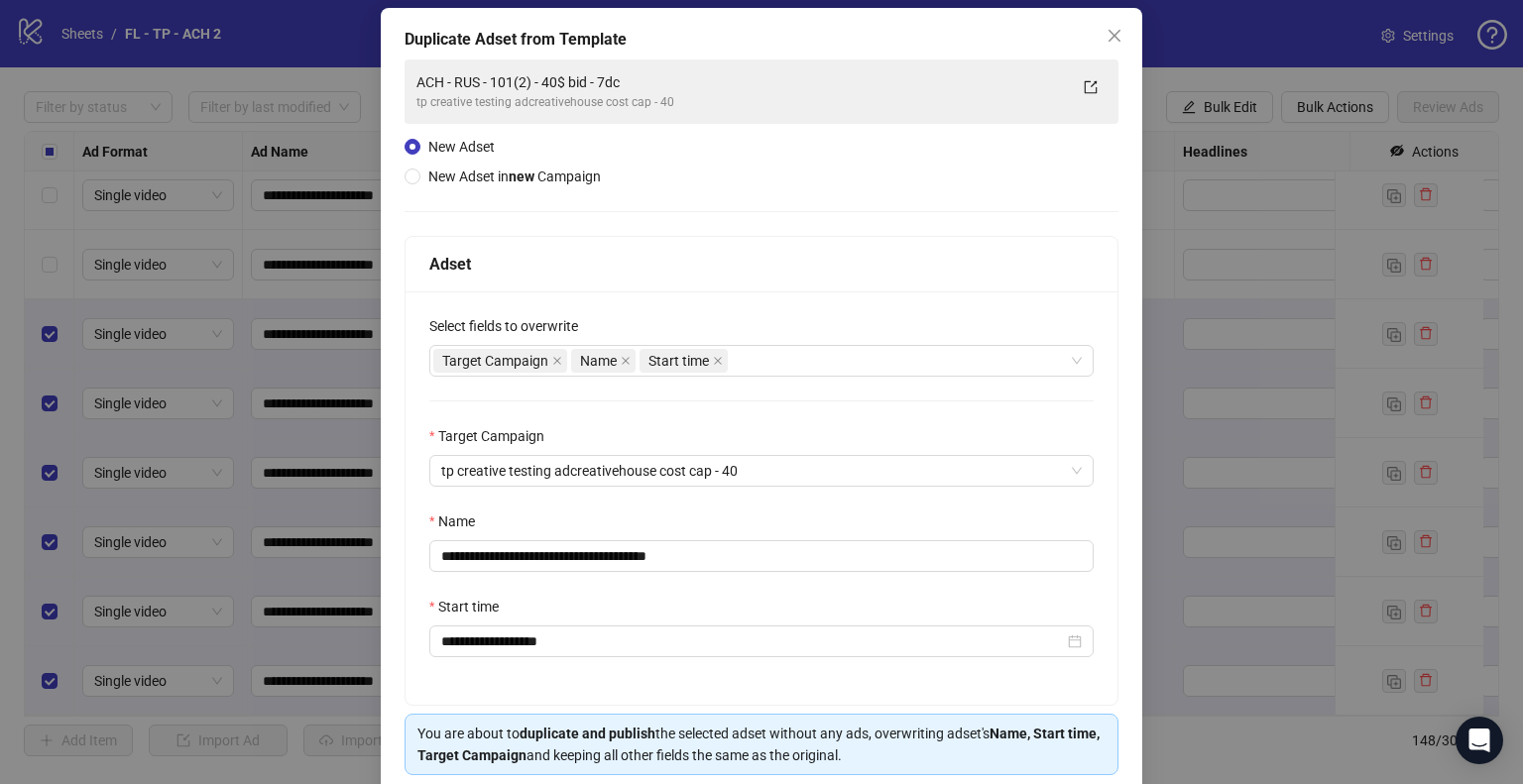 scroll, scrollTop: 168, scrollLeft: 0, axis: vertical 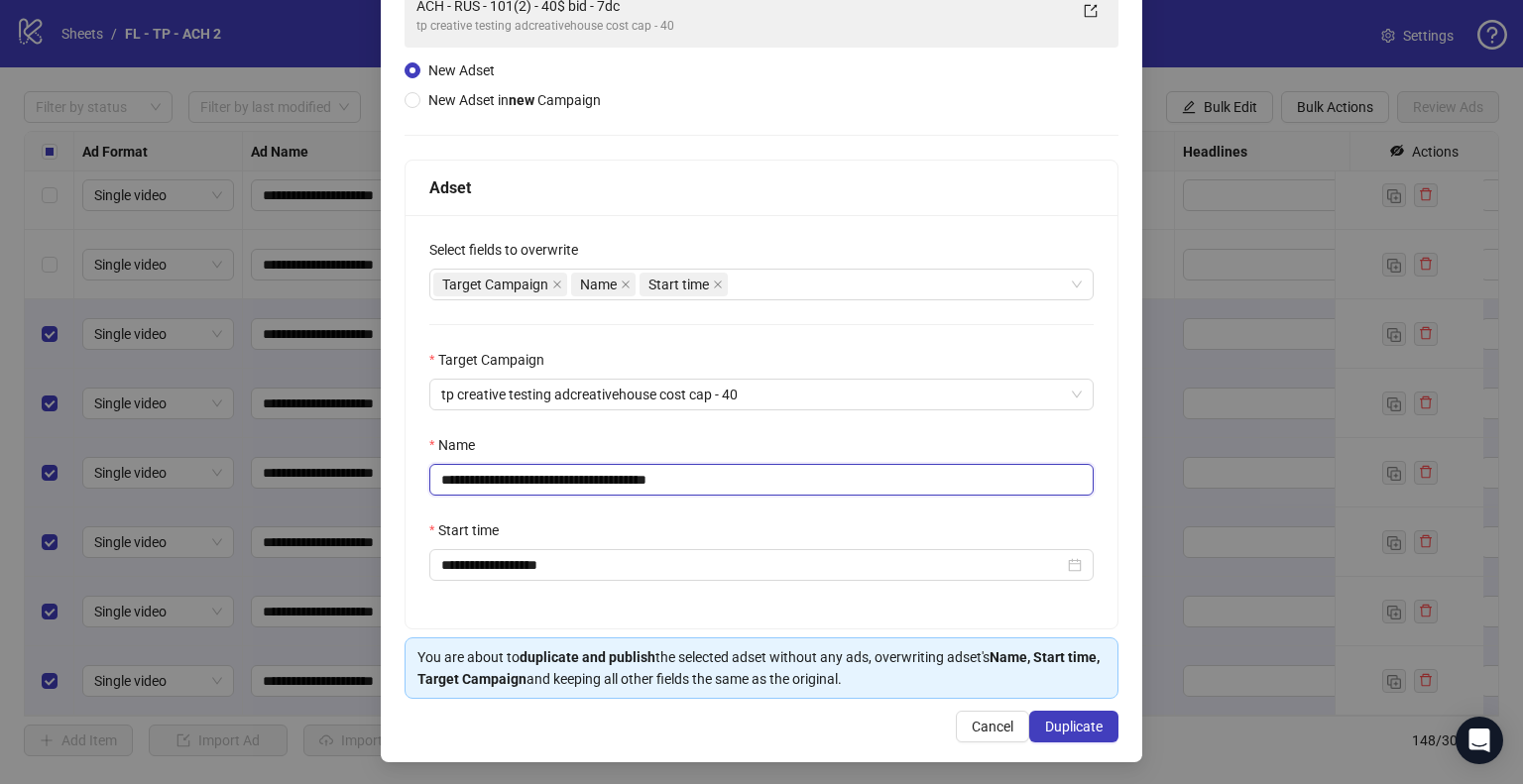 click on "**********" at bounding box center [762, 480] 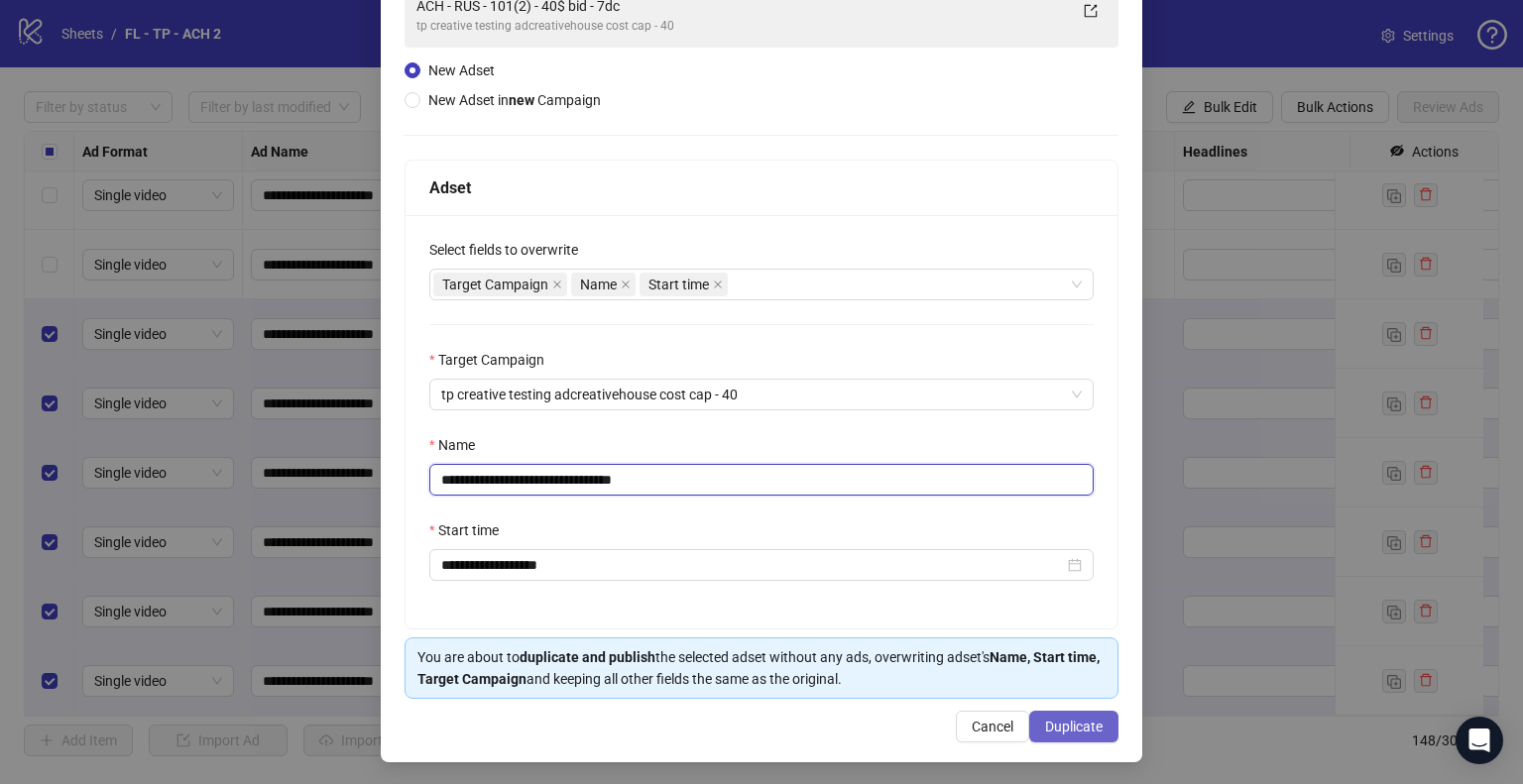 type on "**********" 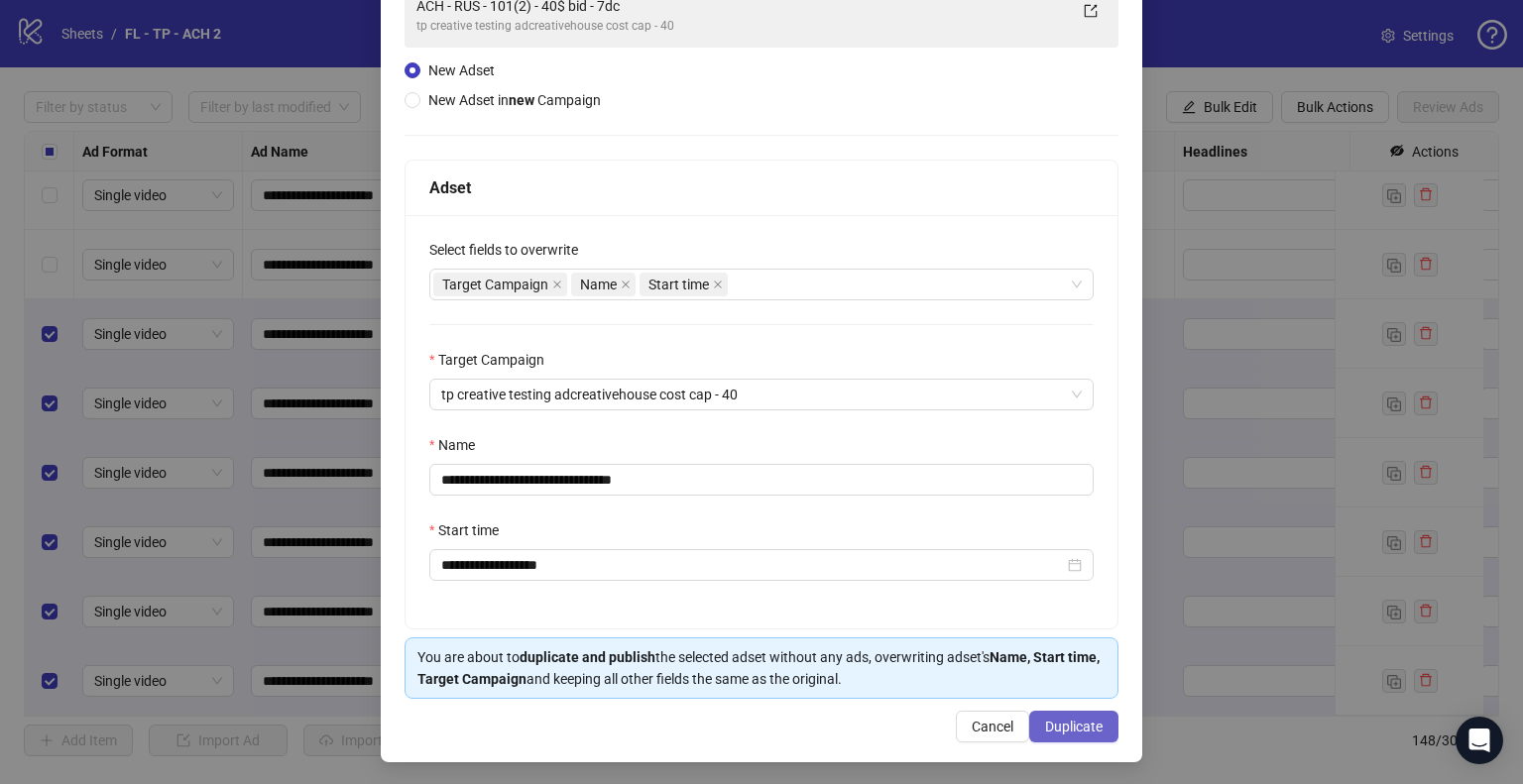 click on "Duplicate" at bounding box center (1074, 727) 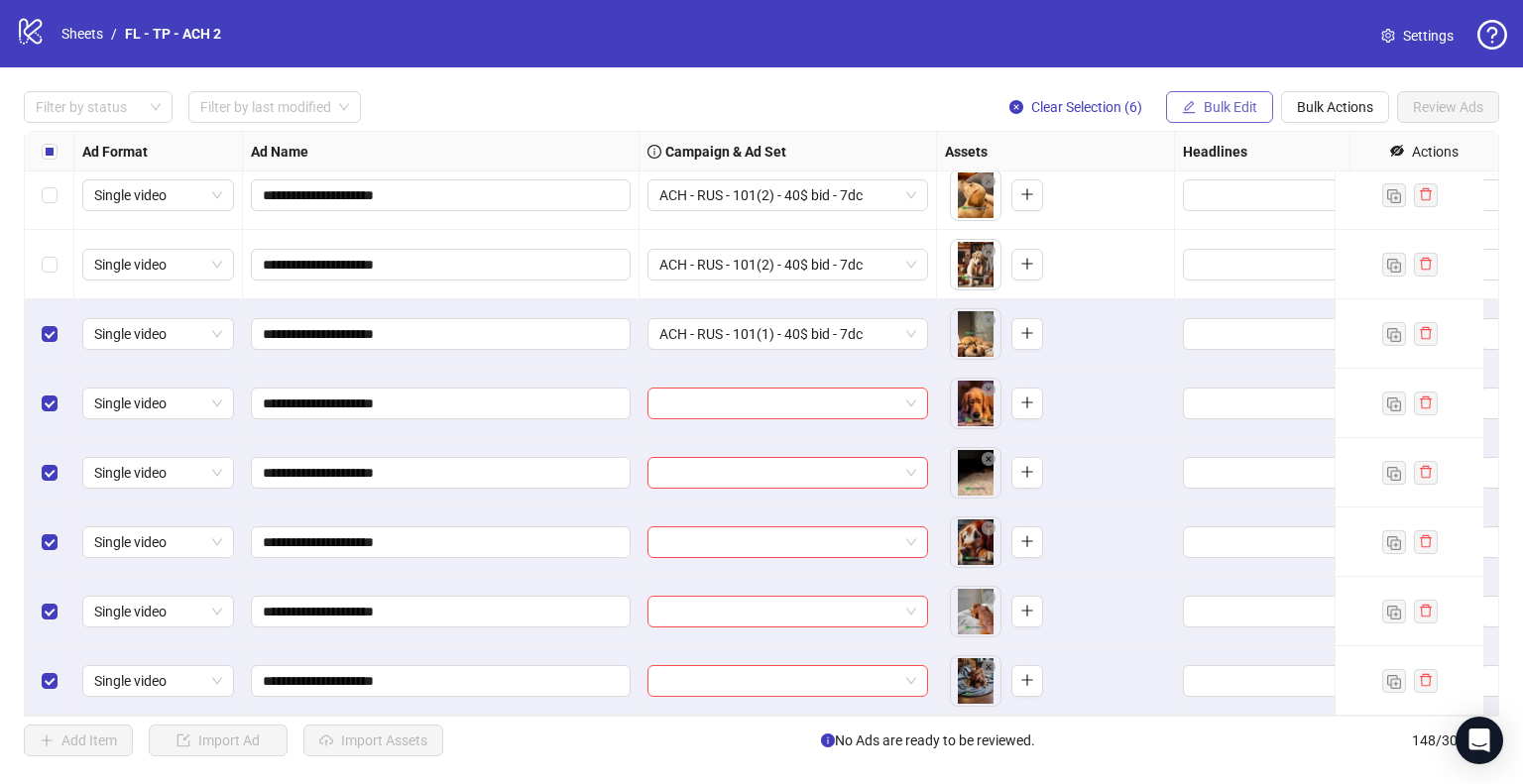 click on "Bulk Edit" at bounding box center [1230, 107] 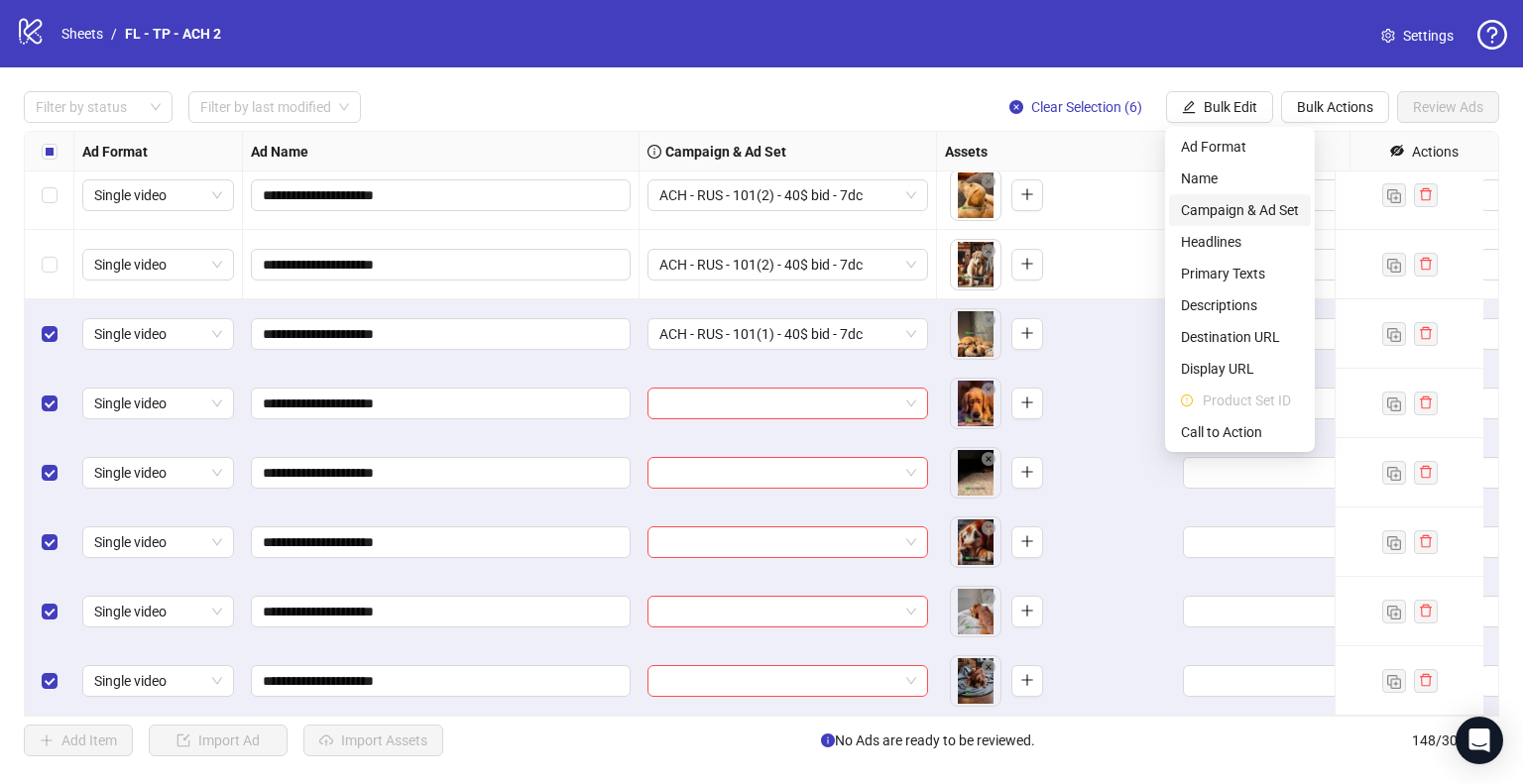 click on "Campaign & Ad Set" at bounding box center [1239, 210] 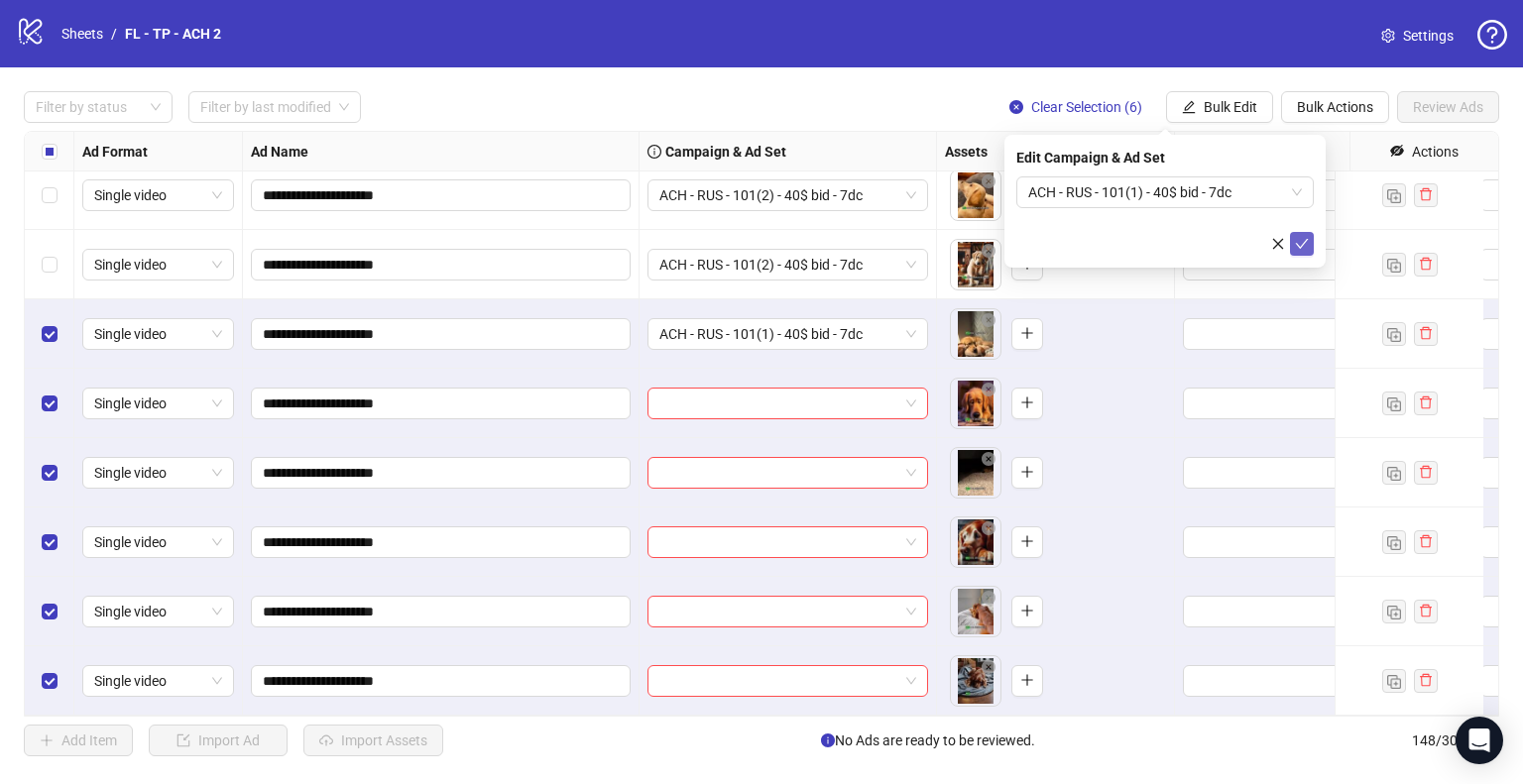 click 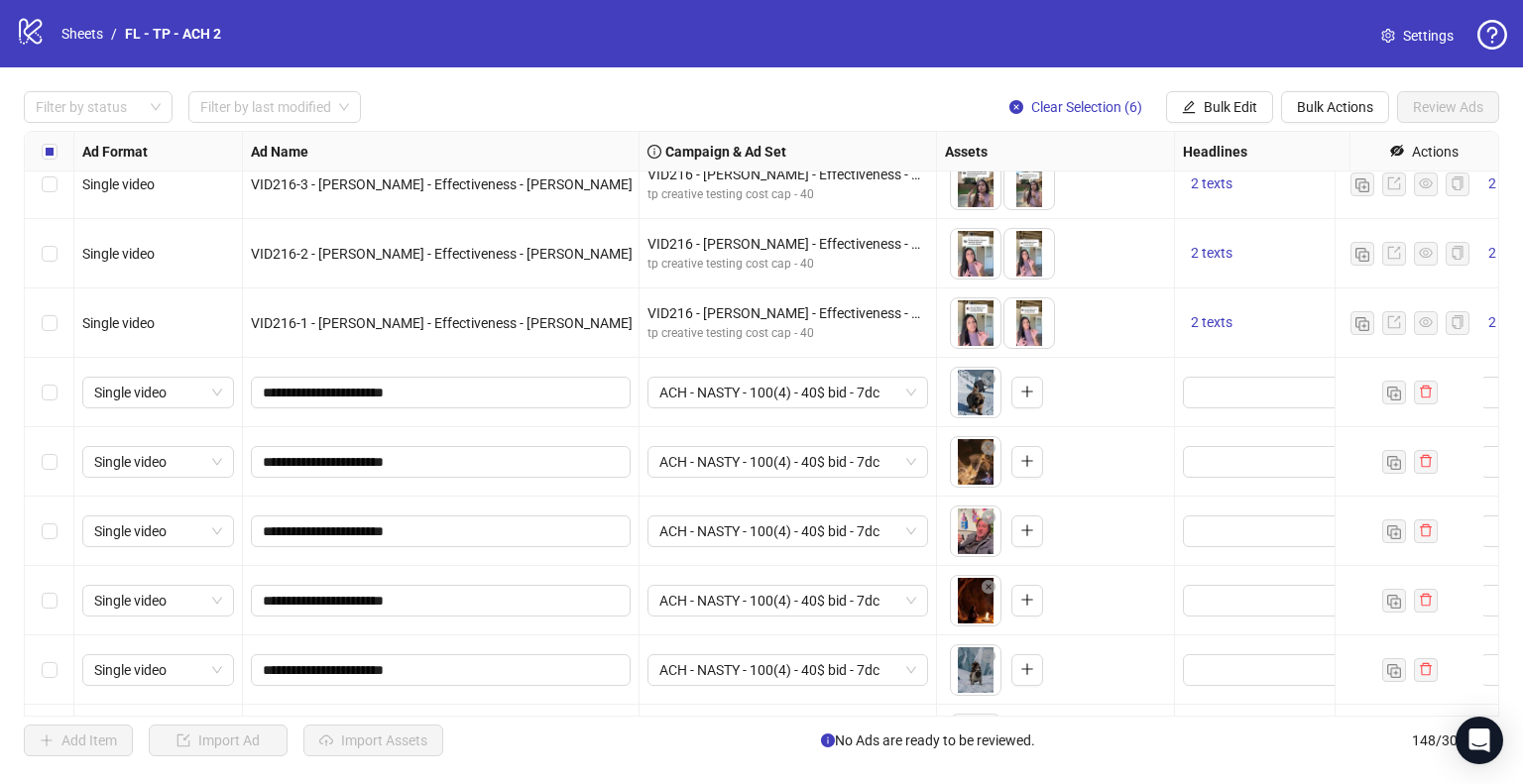 scroll, scrollTop: 6864, scrollLeft: 0, axis: vertical 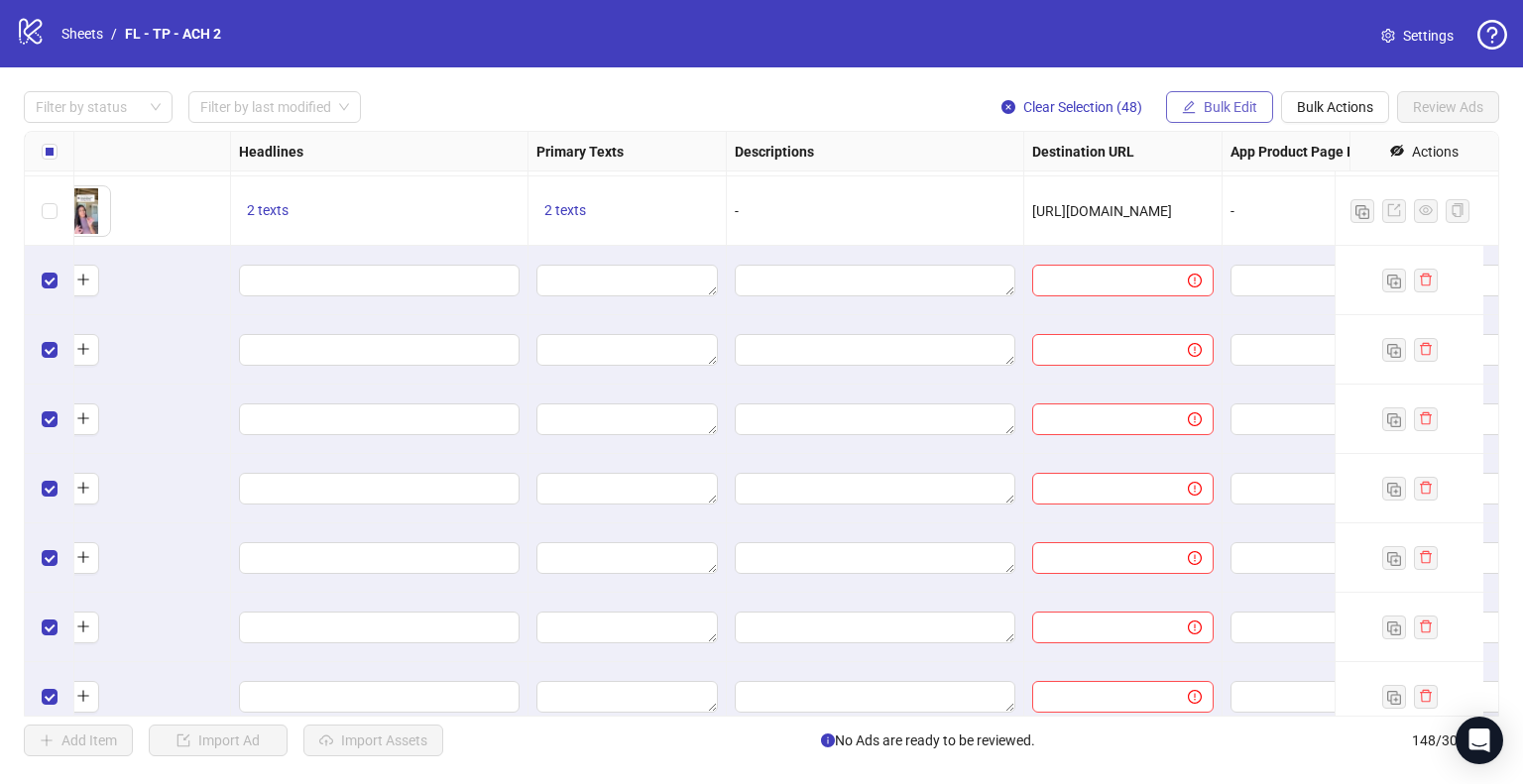 click 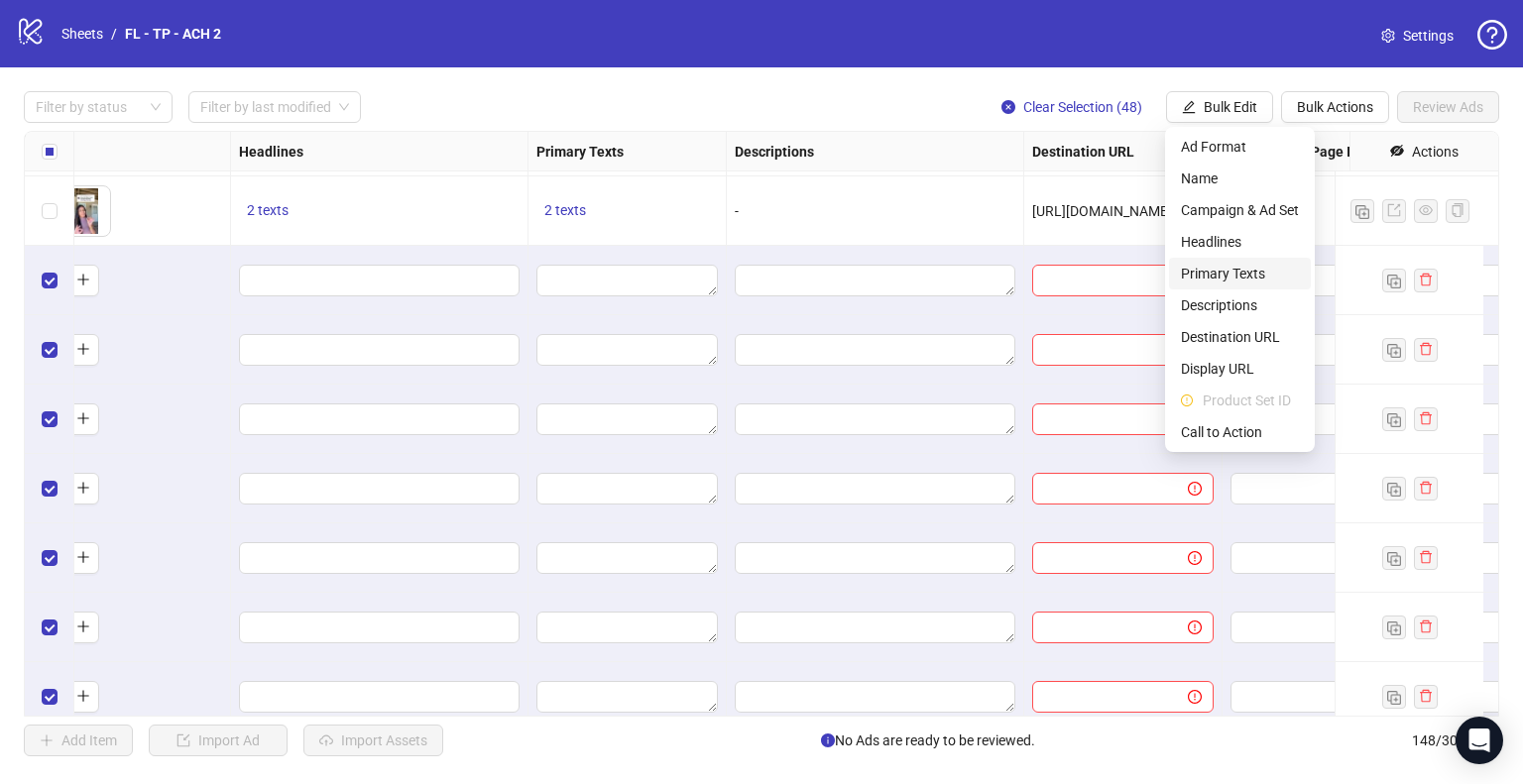 click on "Primary Texts" at bounding box center [1239, 274] 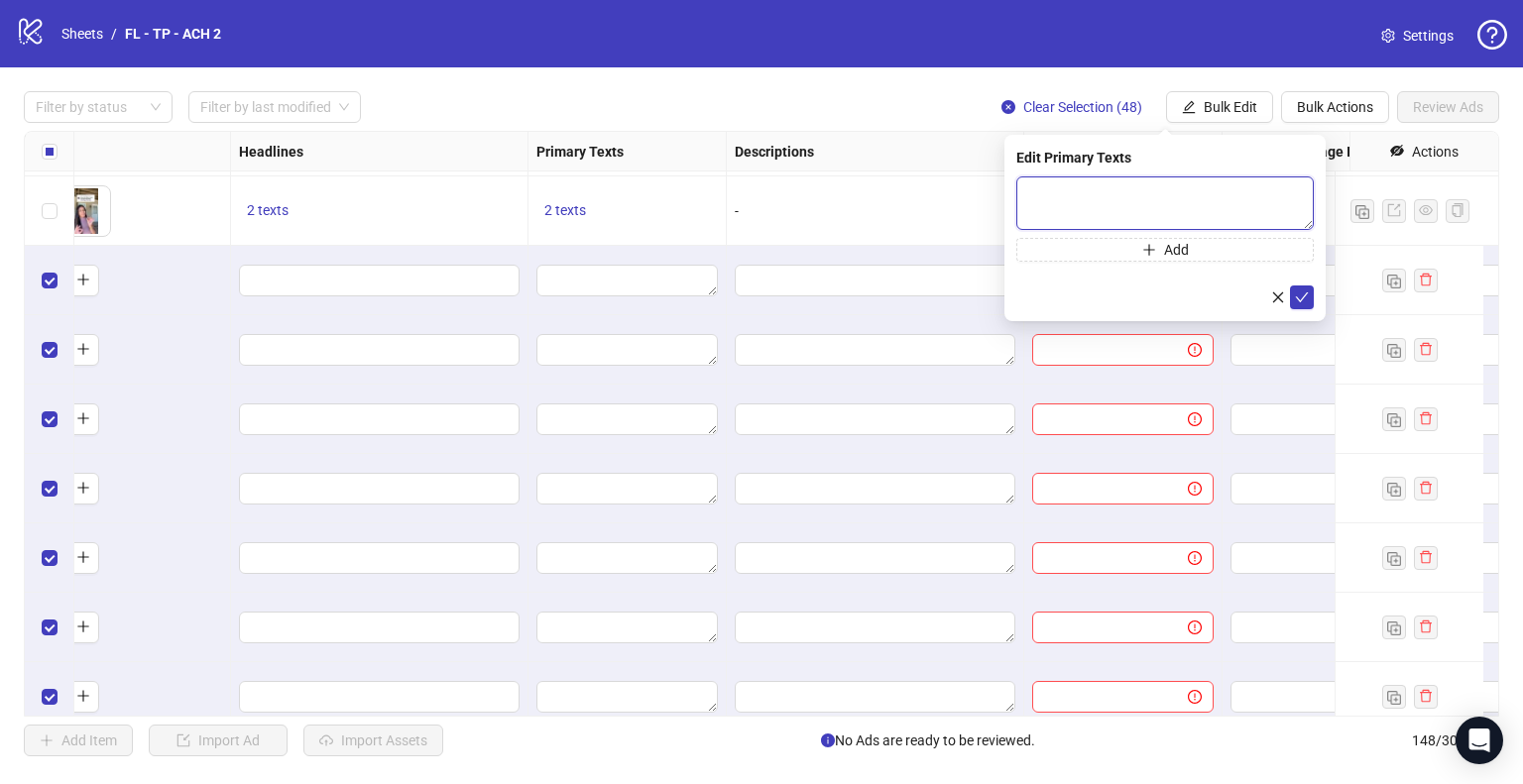 click at bounding box center (1165, 203) 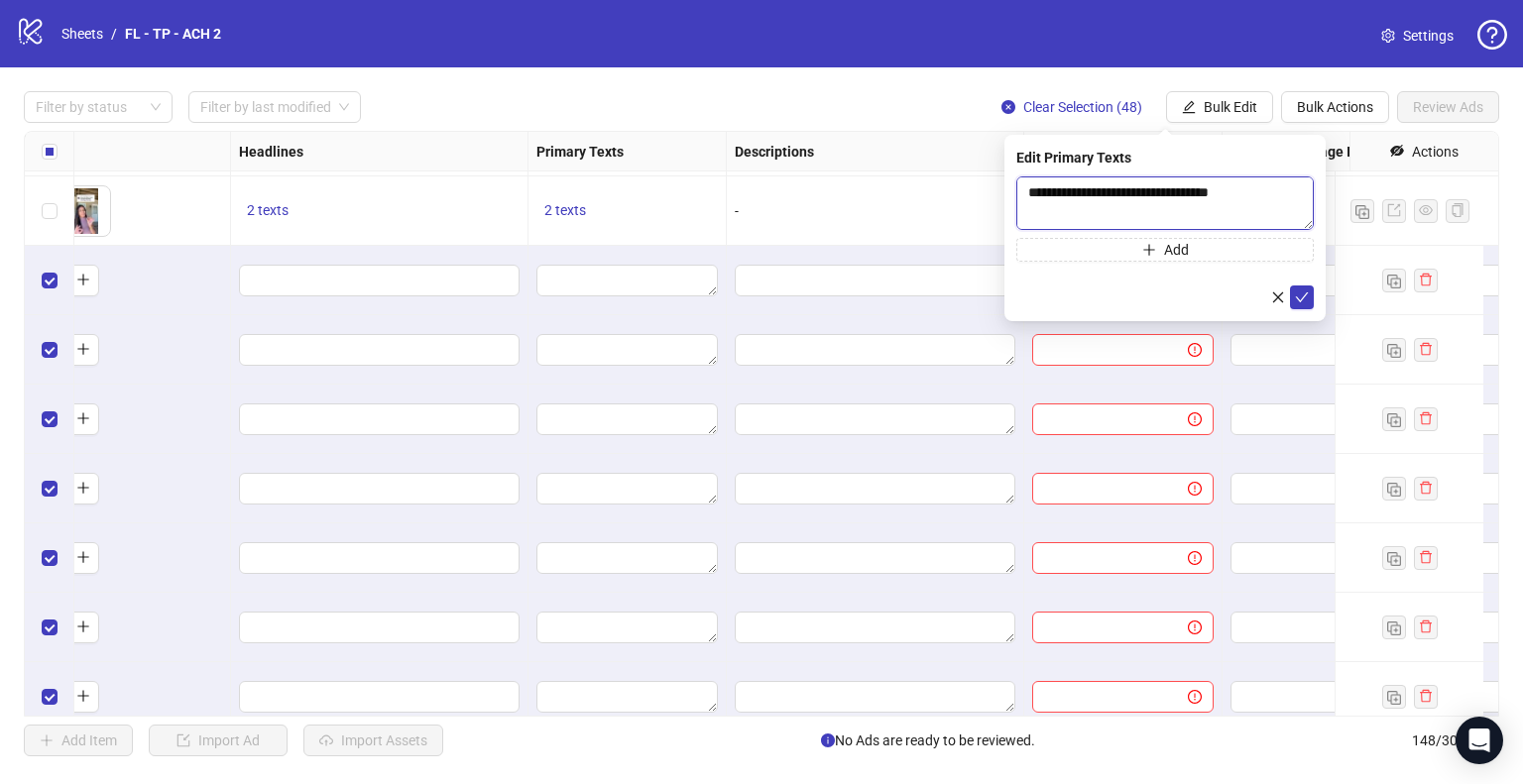 scroll, scrollTop: 321, scrollLeft: 0, axis: vertical 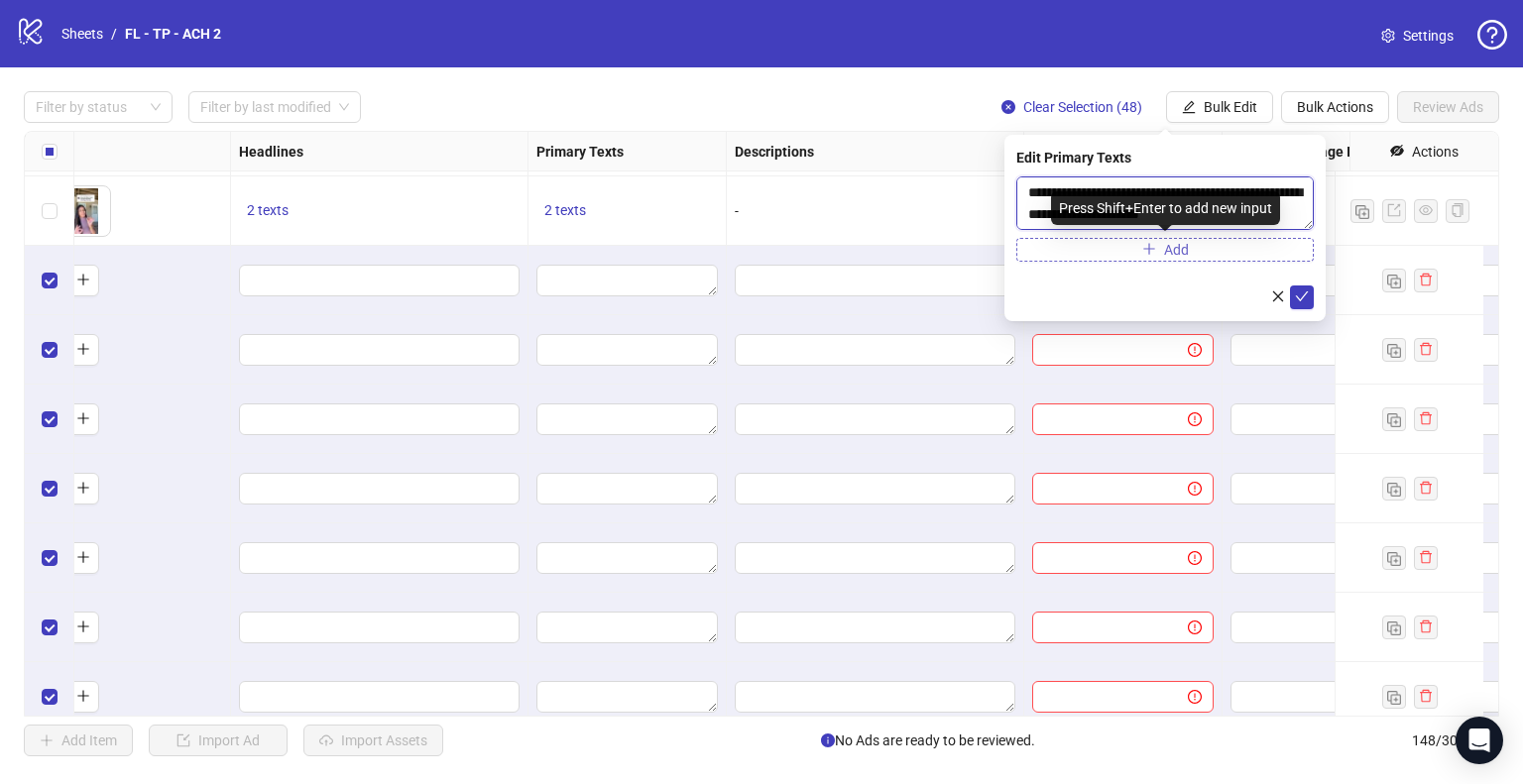 type on "**********" 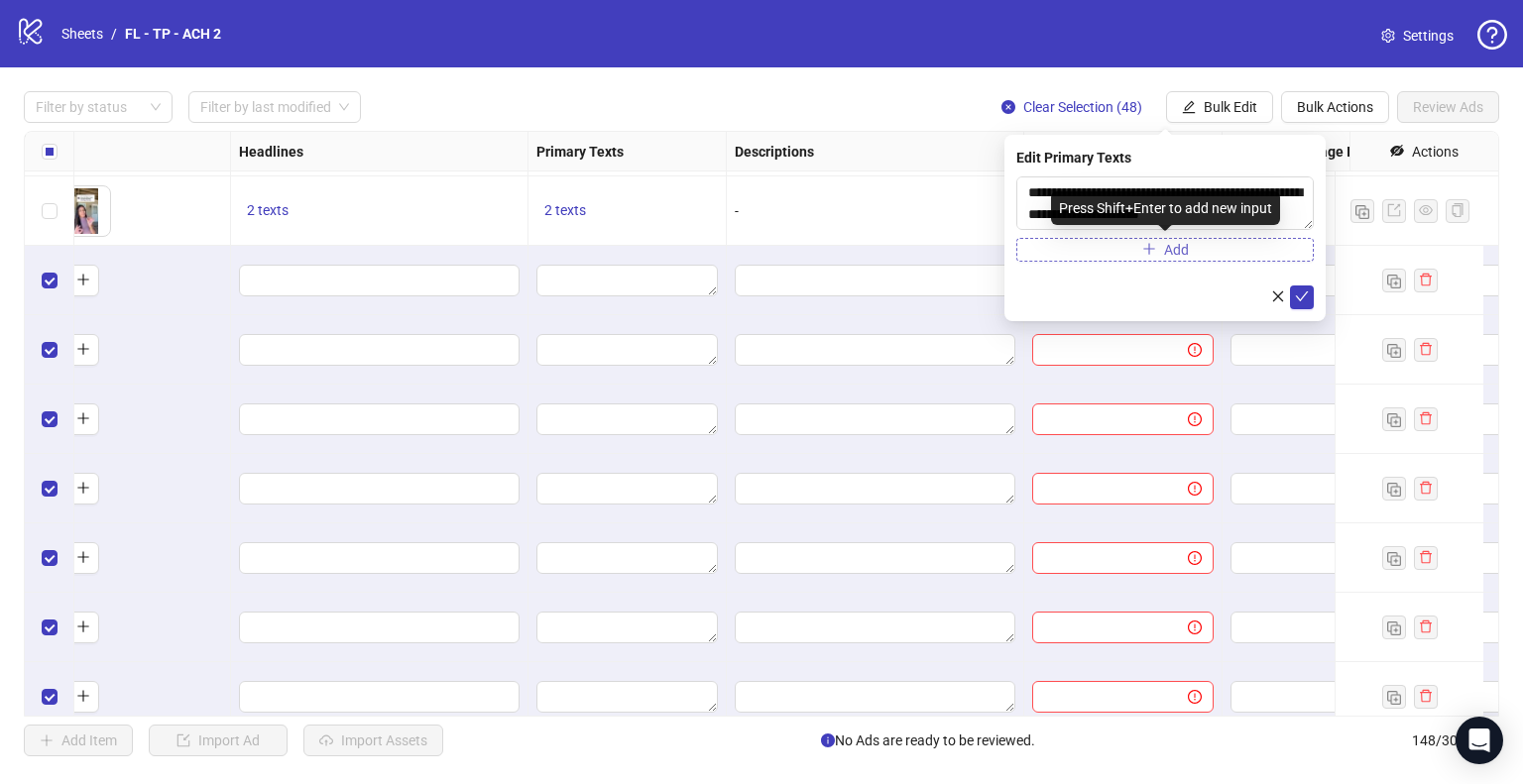 click on "Add" at bounding box center [1165, 250] 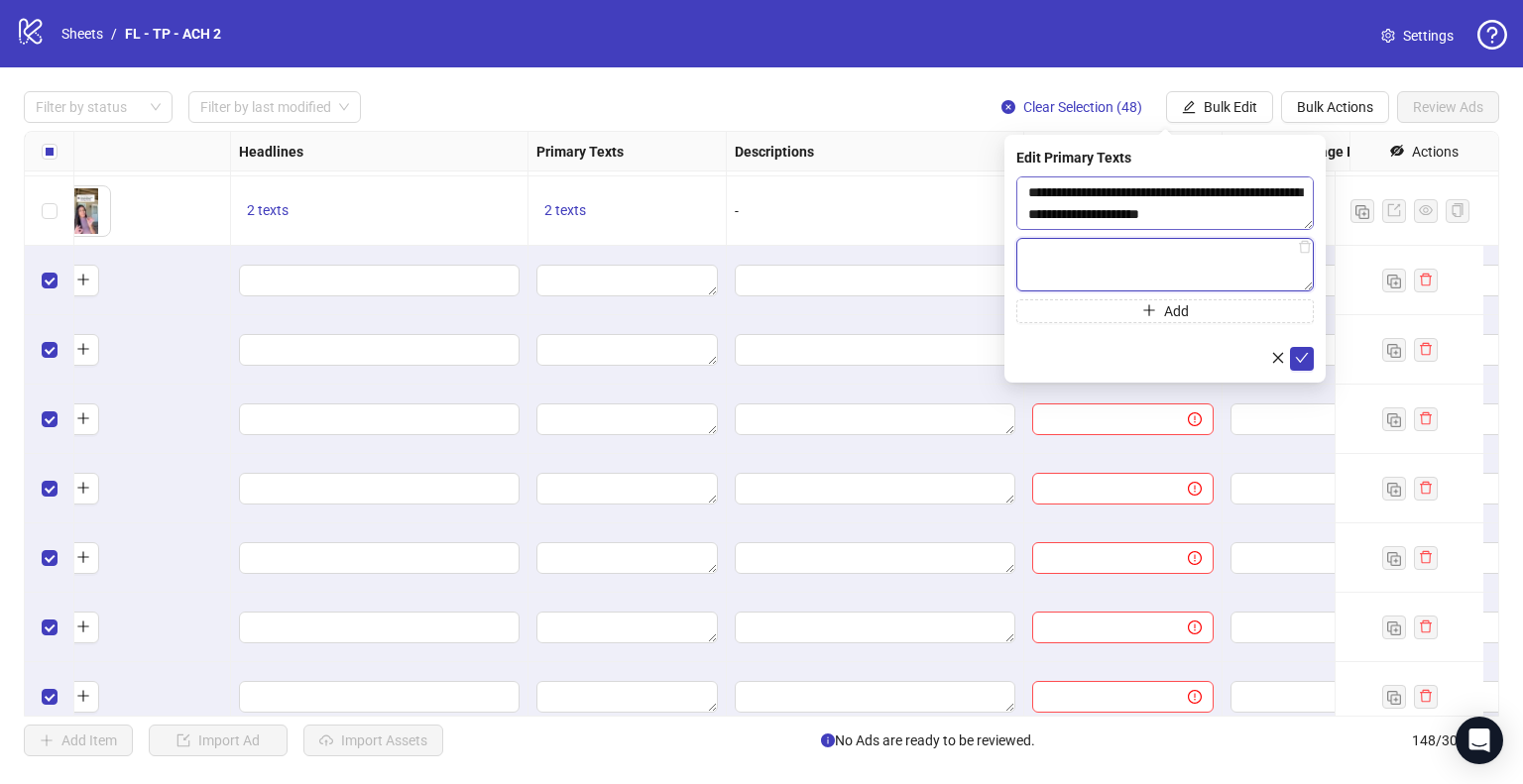 paste on "**********" 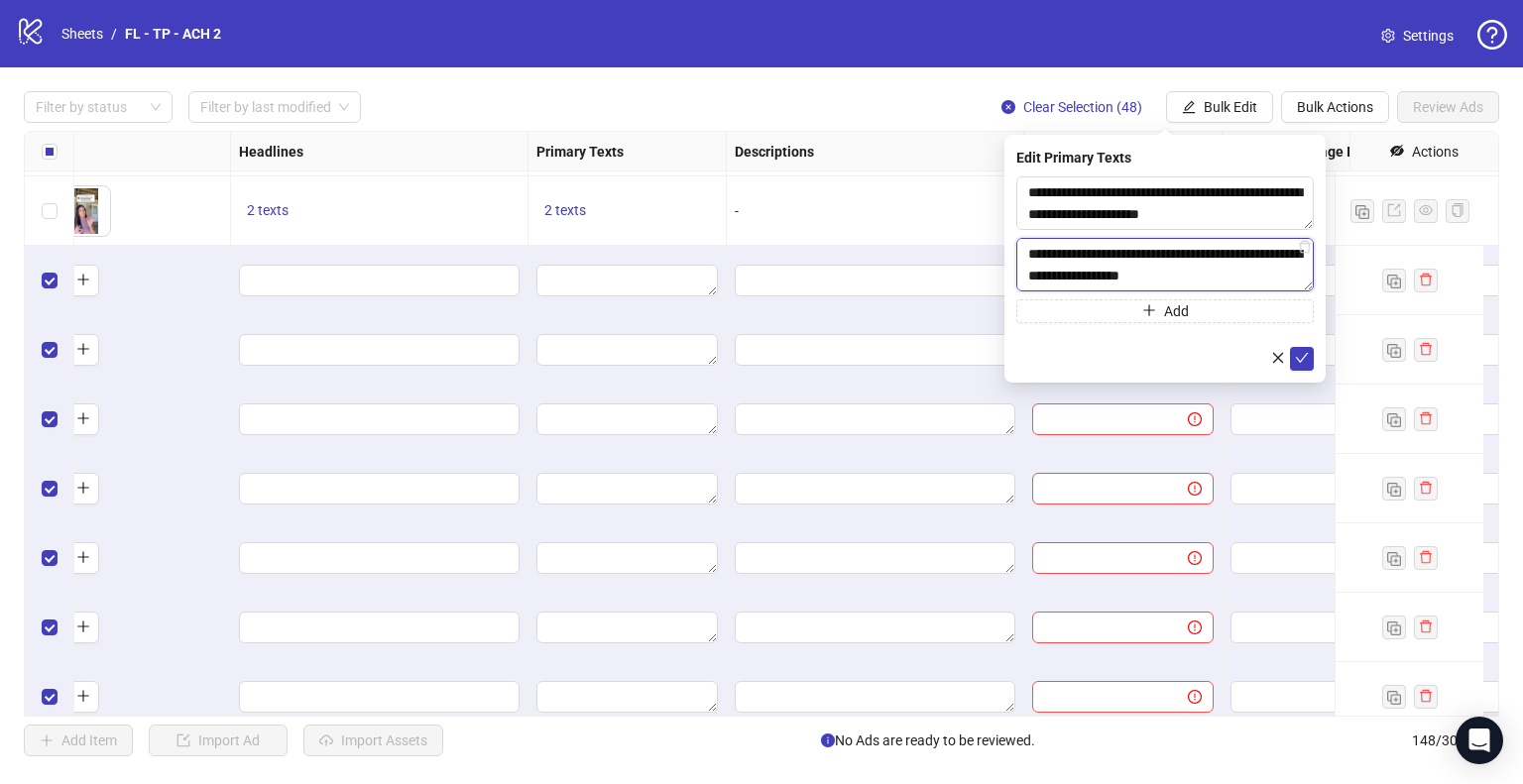 click on "**********" at bounding box center [1165, 265] 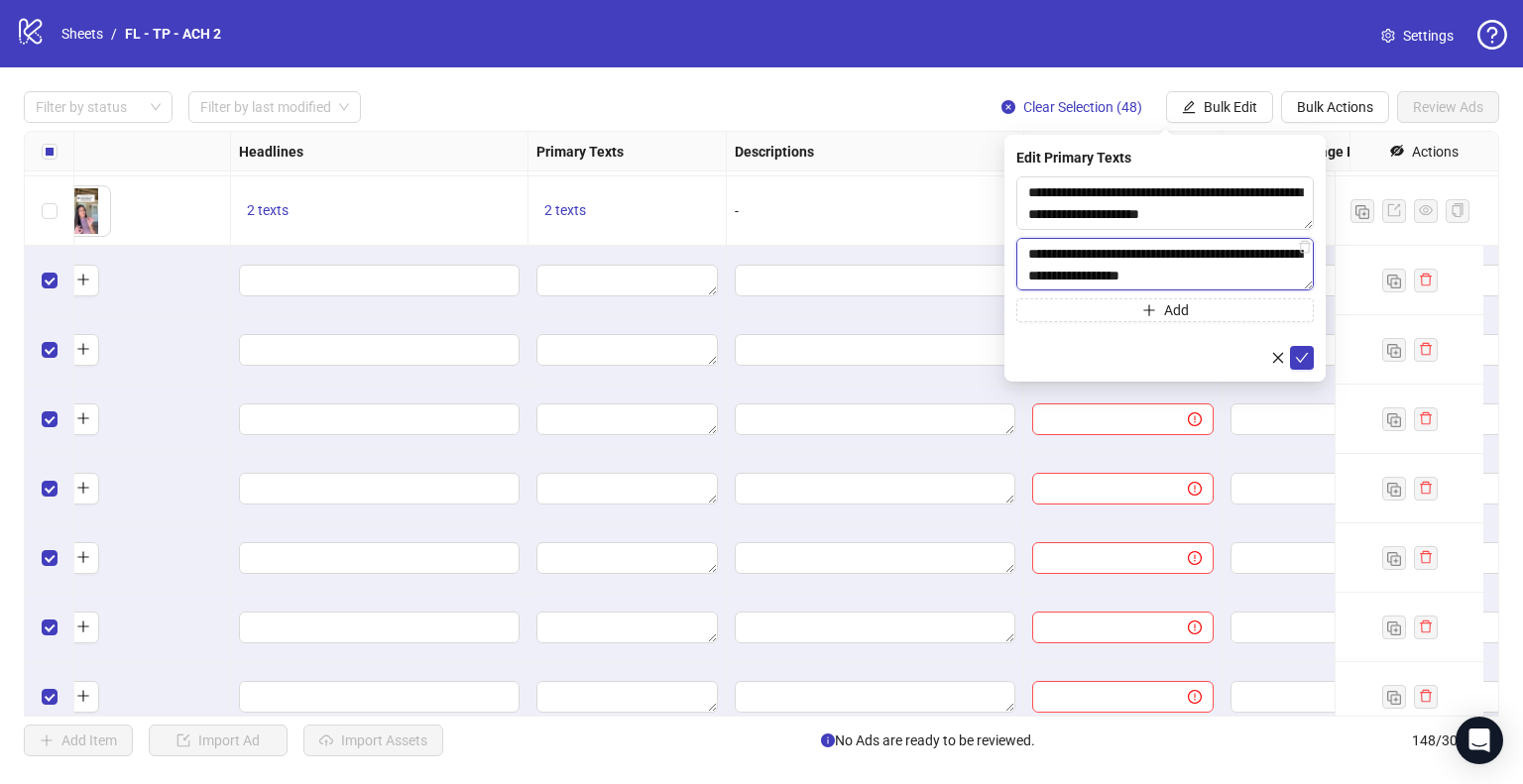 scroll, scrollTop: 321, scrollLeft: 0, axis: vertical 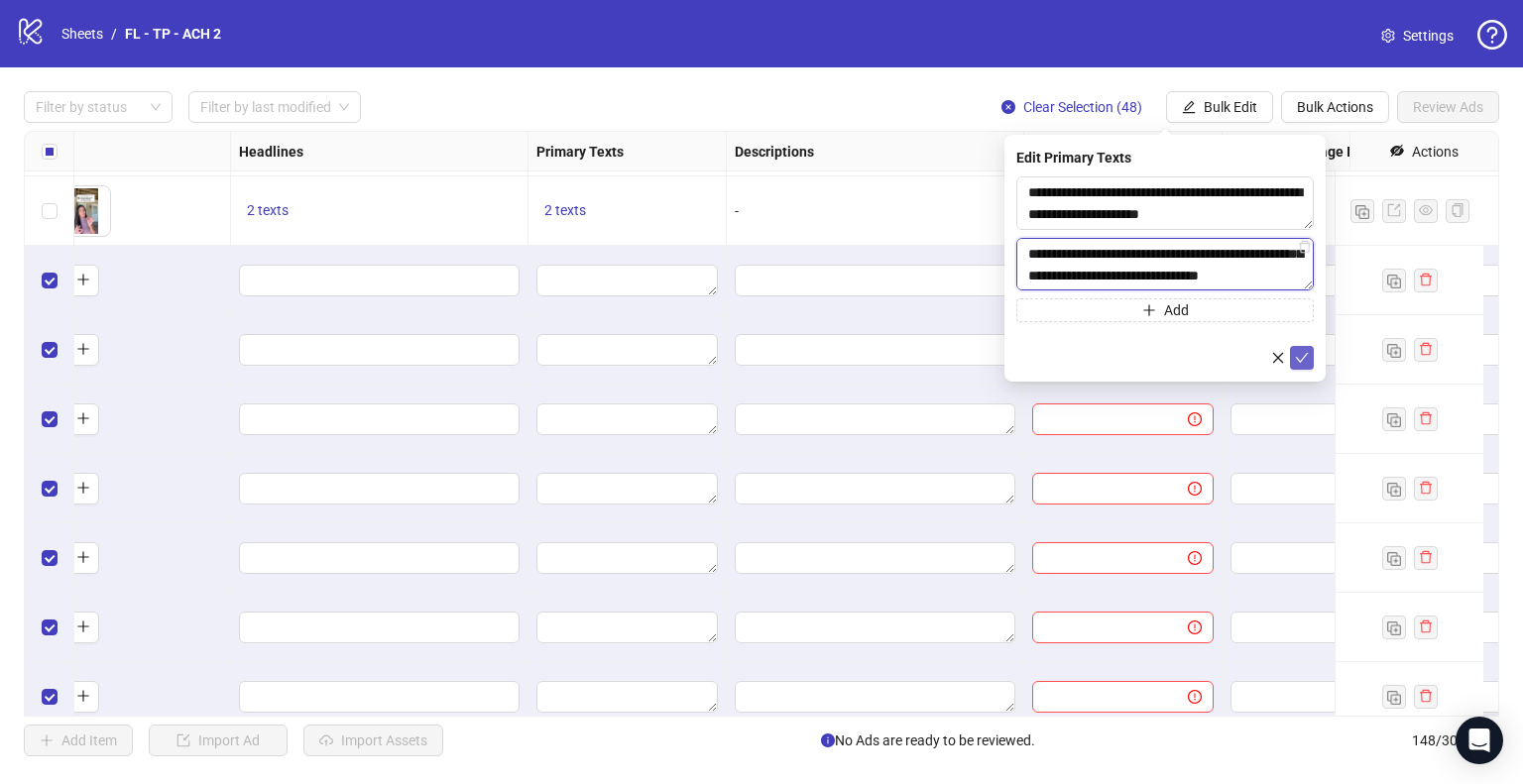 type on "**********" 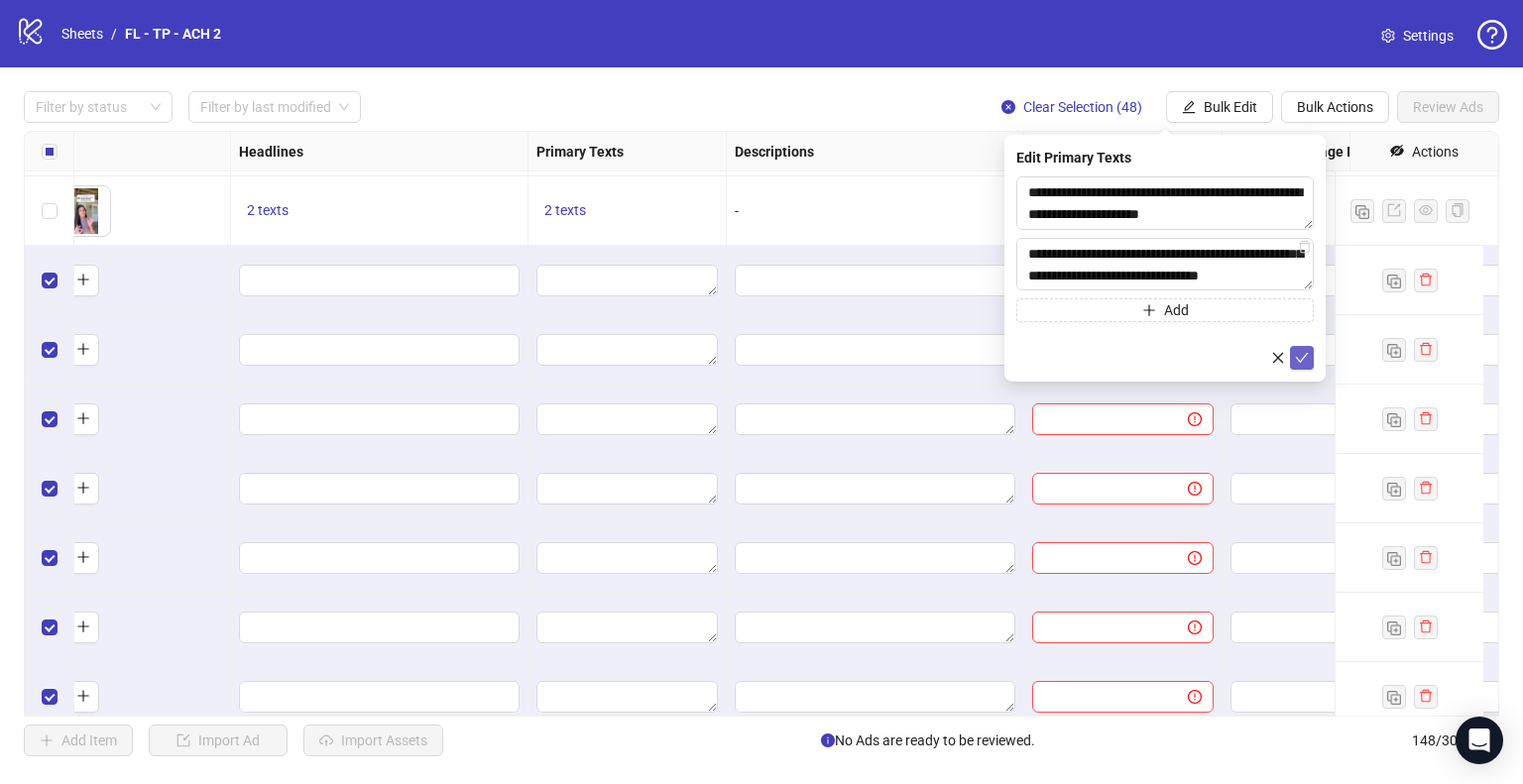 click 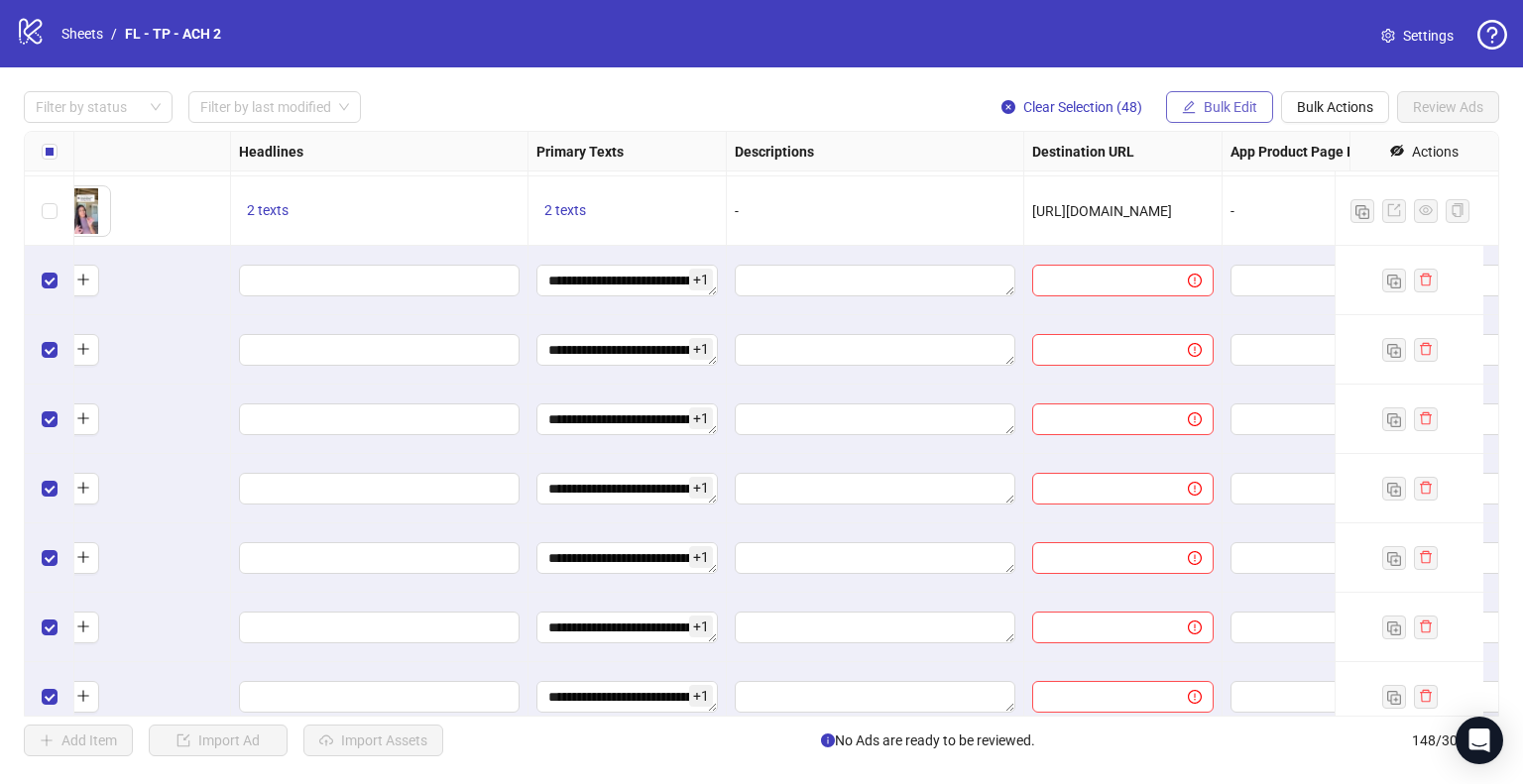 click on "Bulk Edit" at bounding box center (1230, 107) 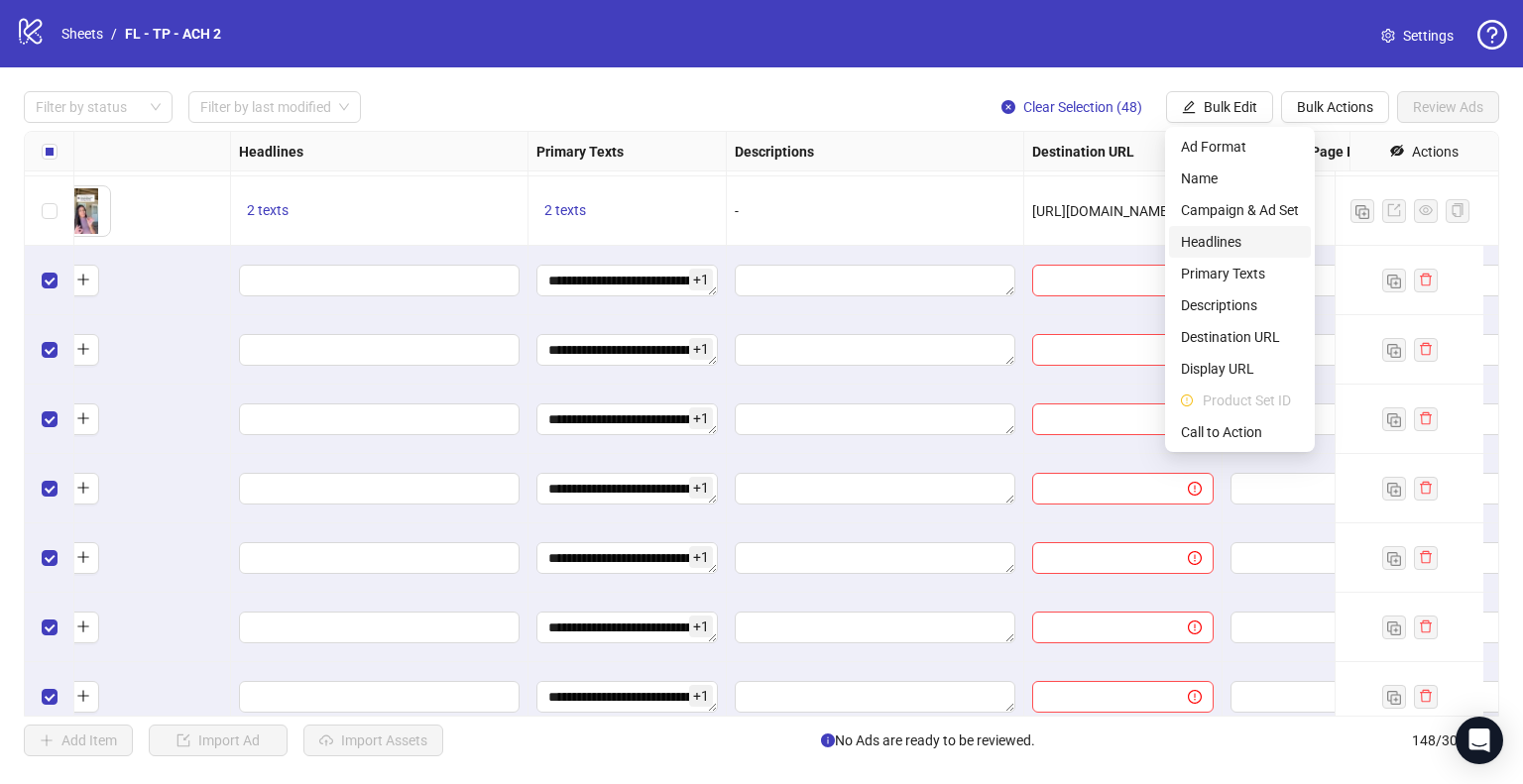 click on "Headlines" at bounding box center (1239, 242) 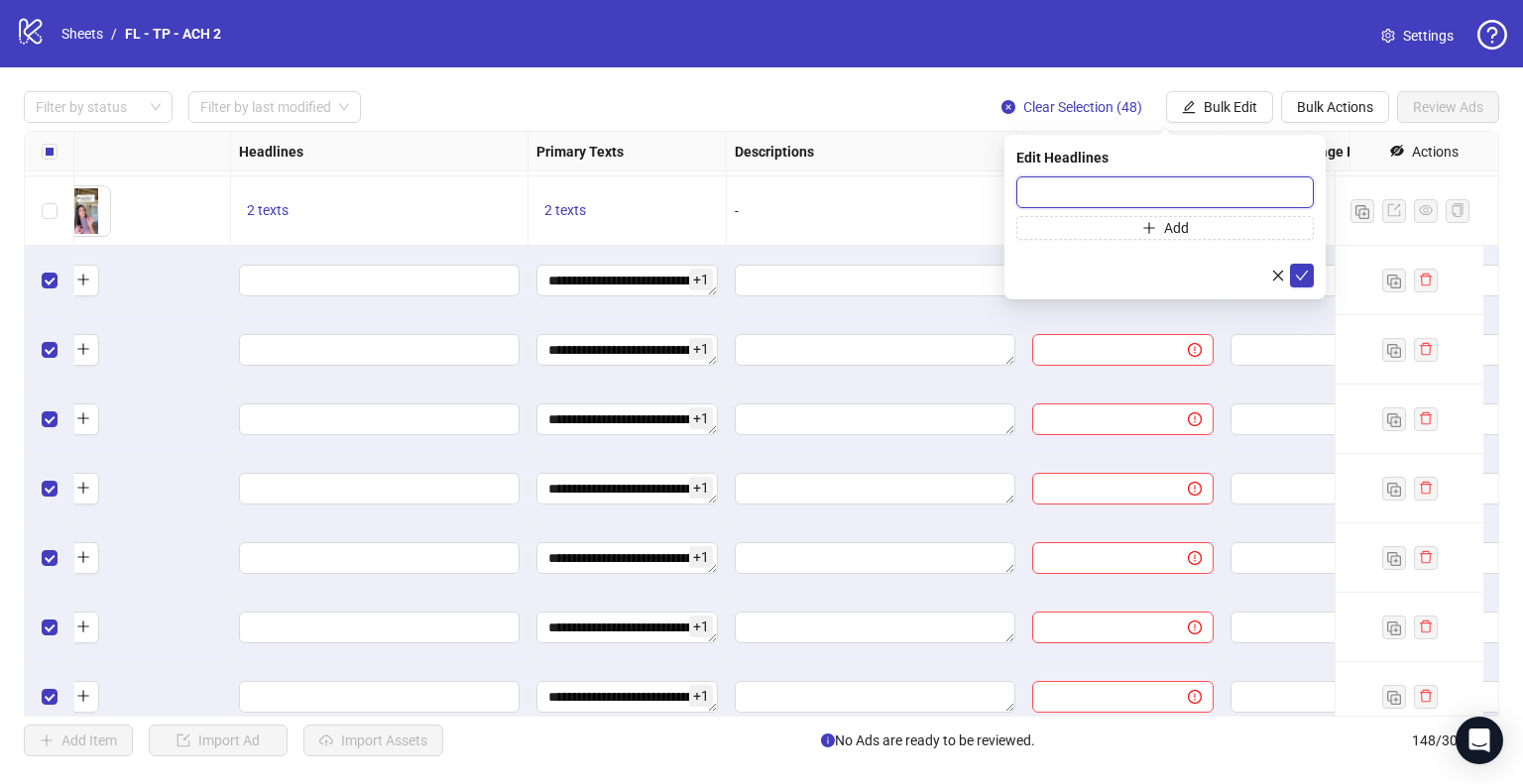 click at bounding box center [1165, 192] 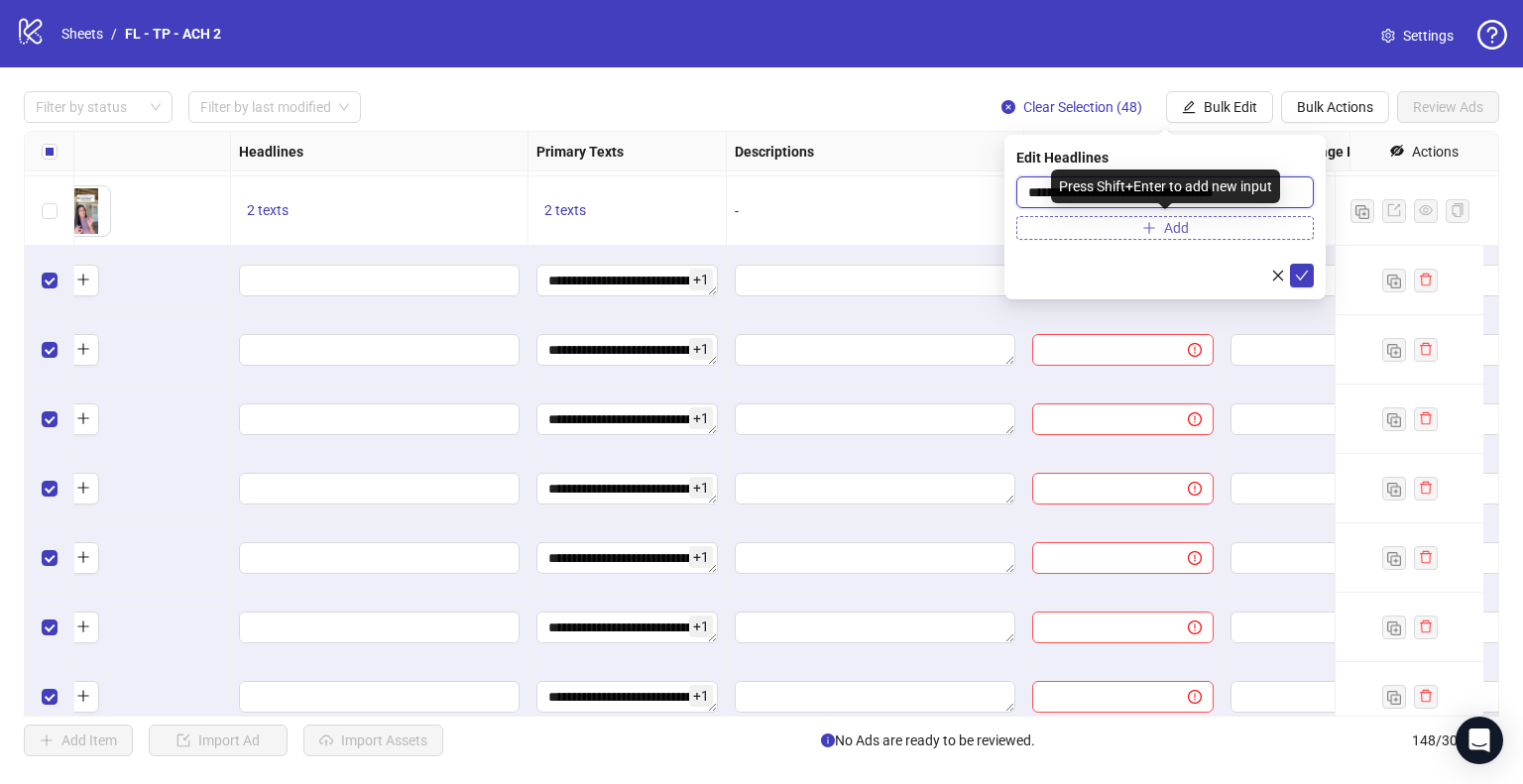 type on "**********" 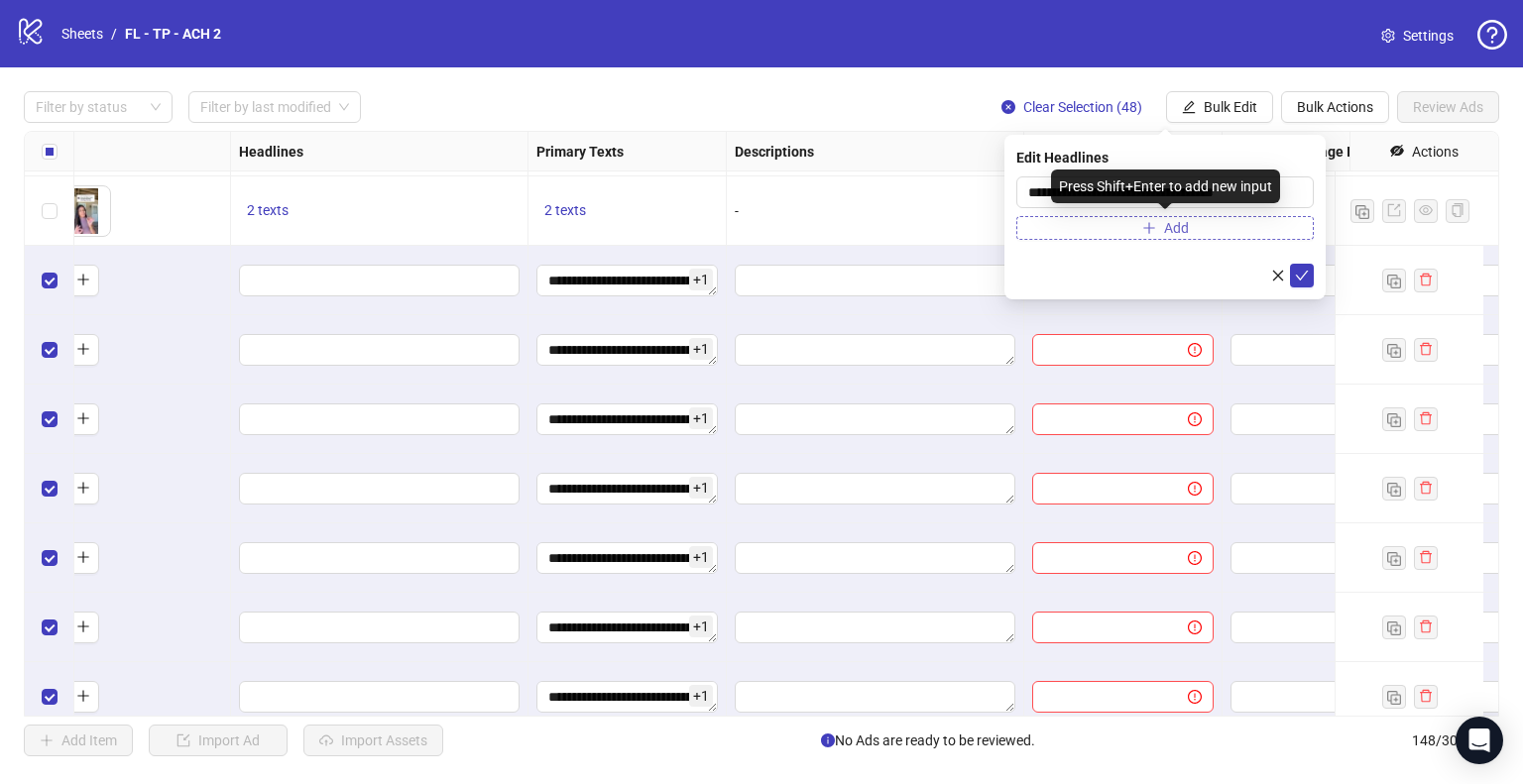 click on "Add" at bounding box center (1165, 228) 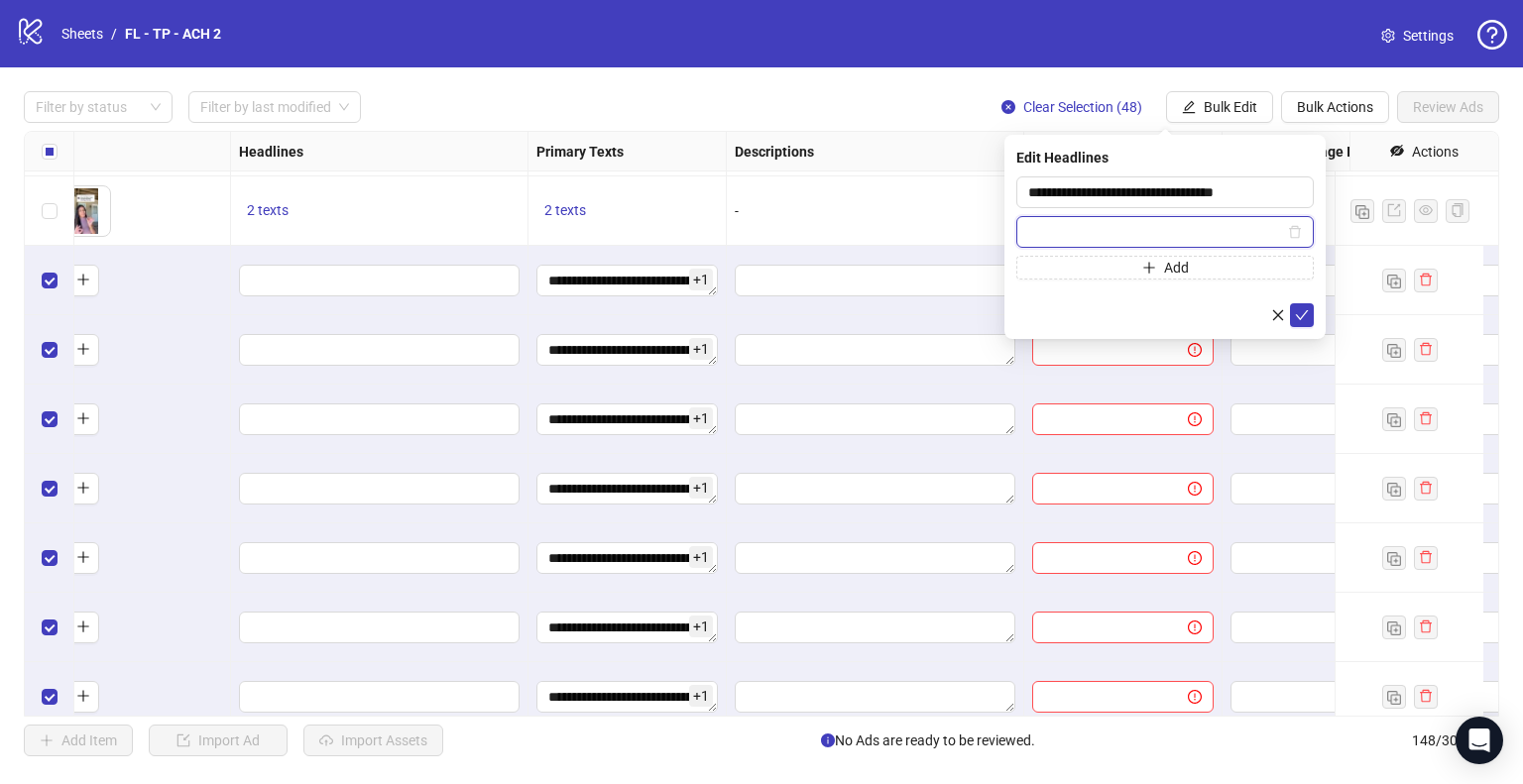 paste on "**********" 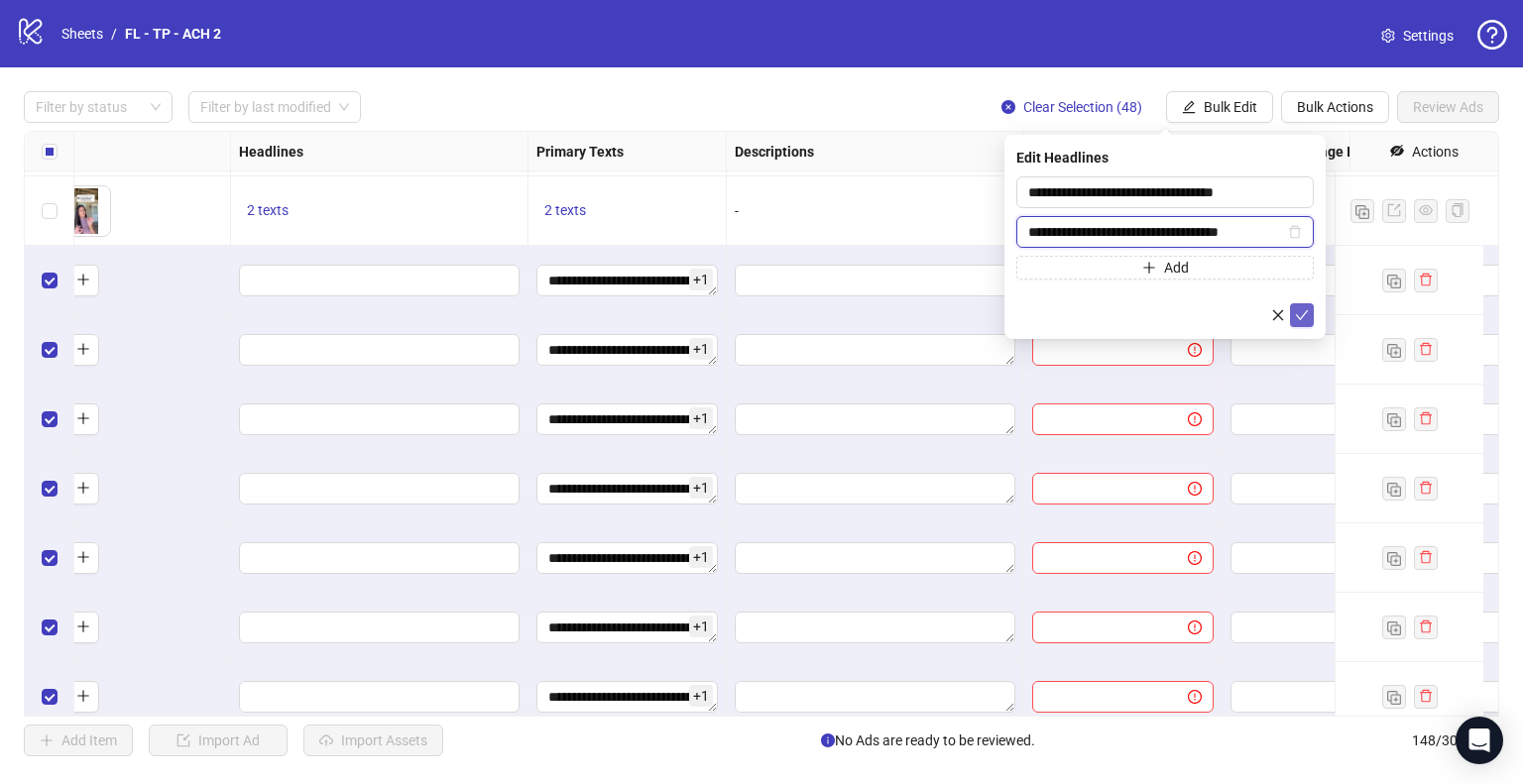 type on "**********" 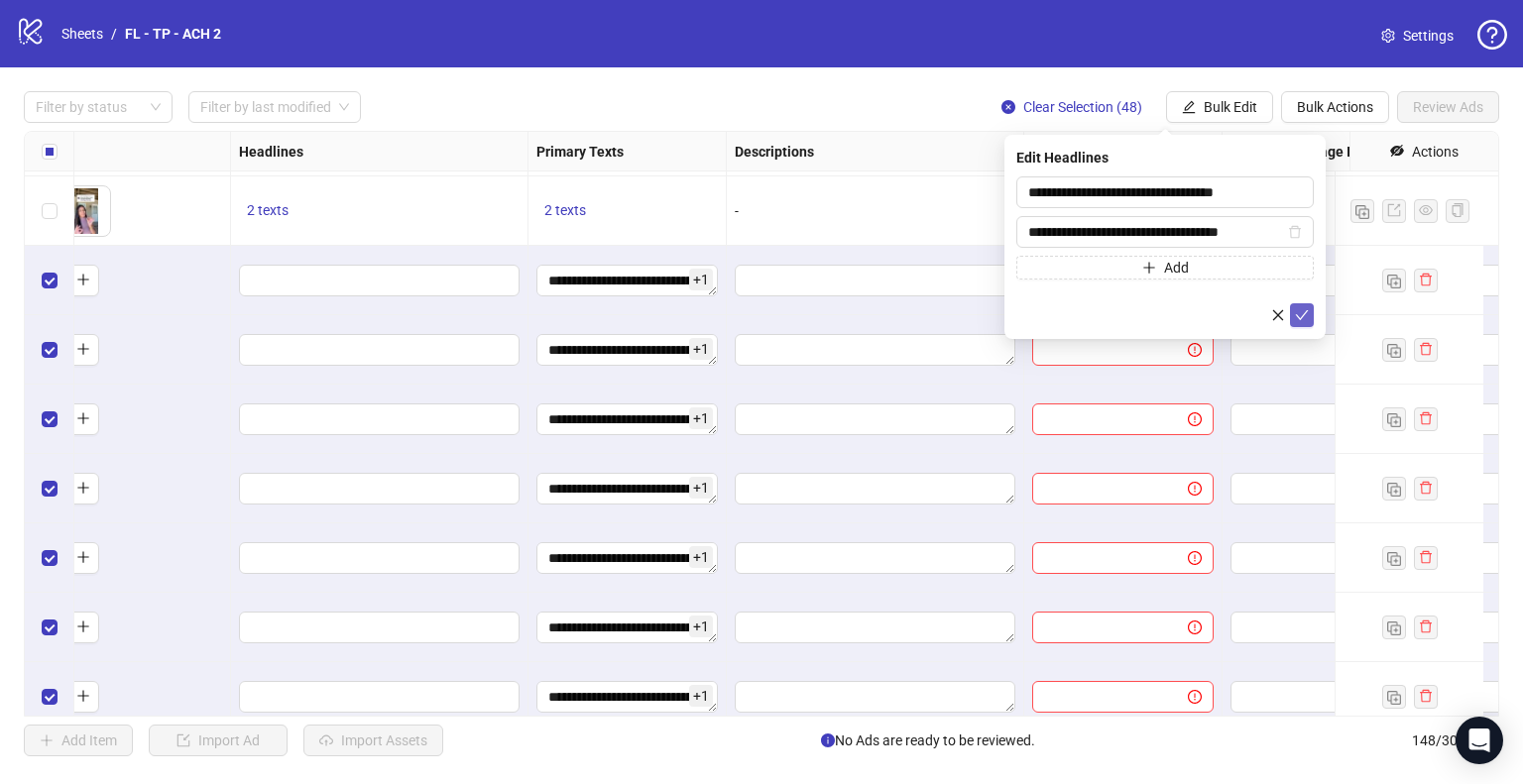 click 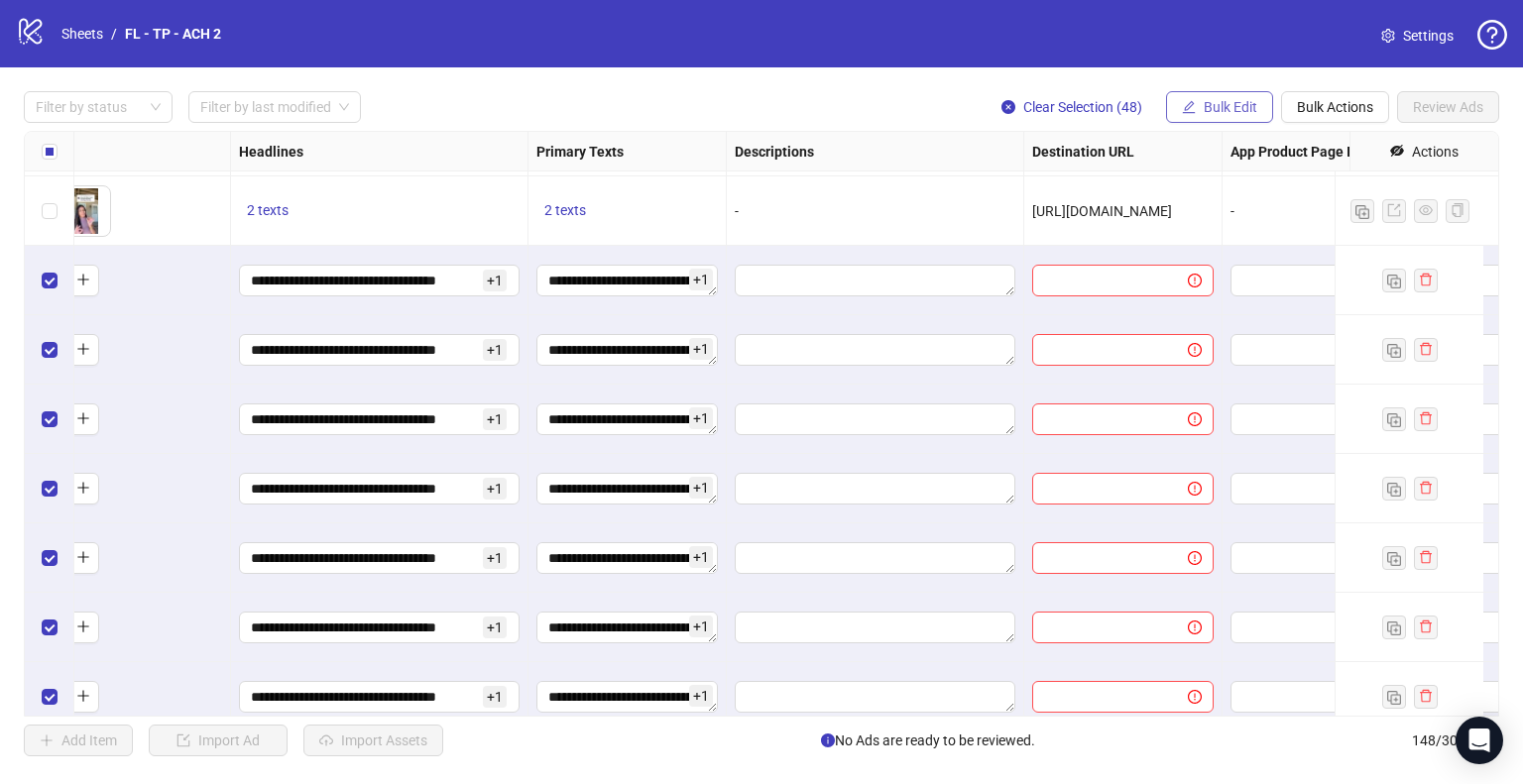 click on "Bulk Edit" at bounding box center [1230, 107] 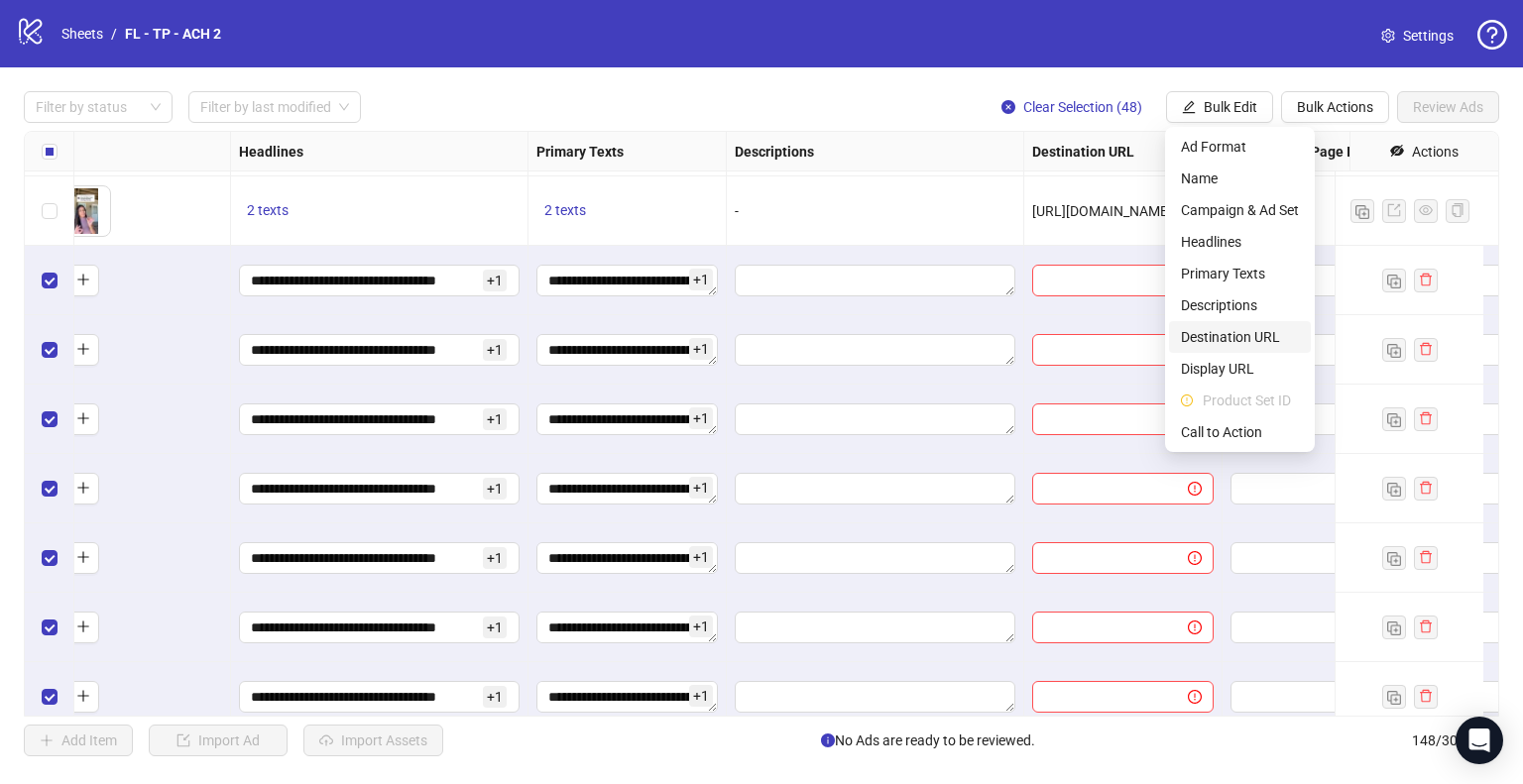 click on "Destination URL" at bounding box center [1239, 337] 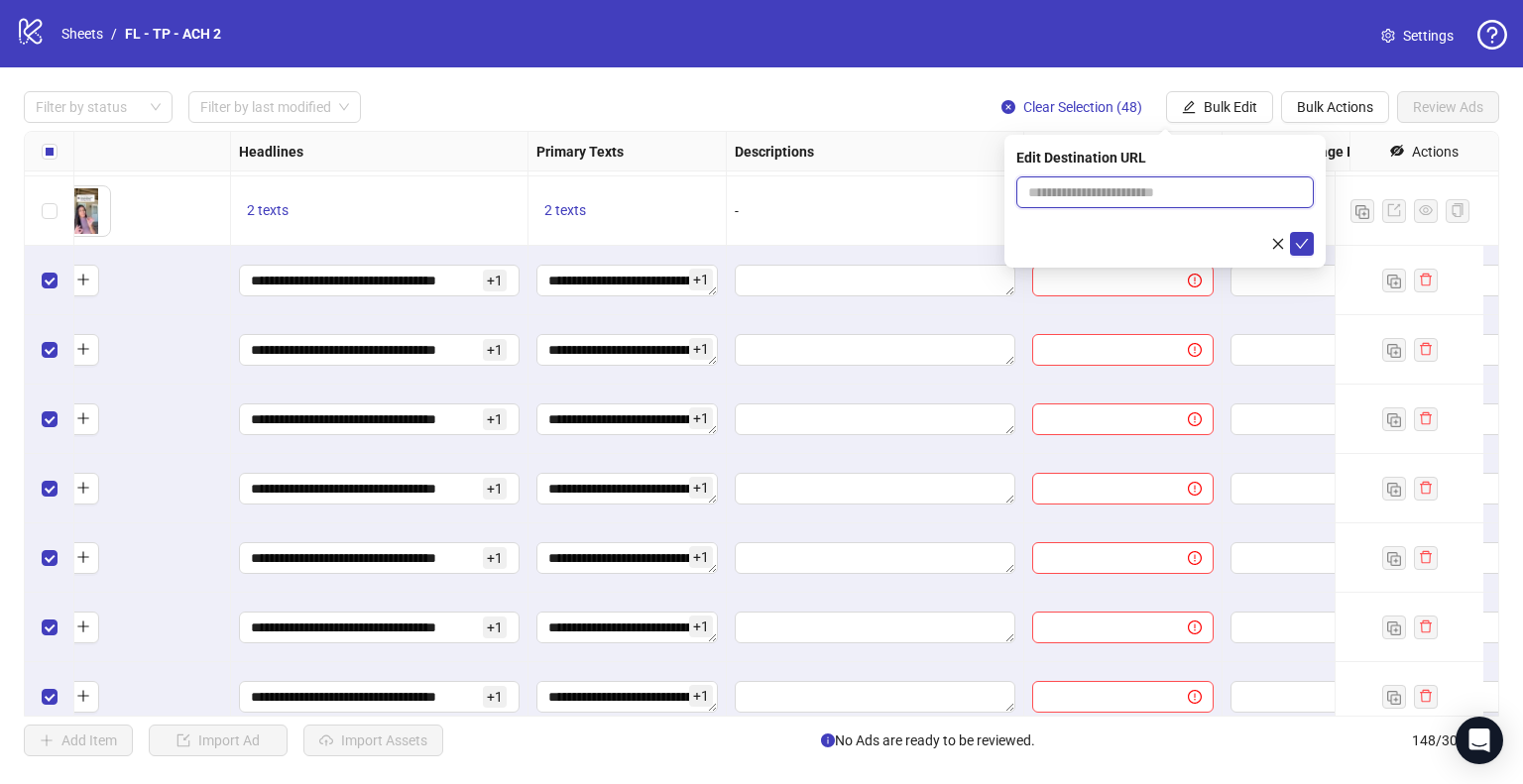 click at bounding box center (1157, 192) 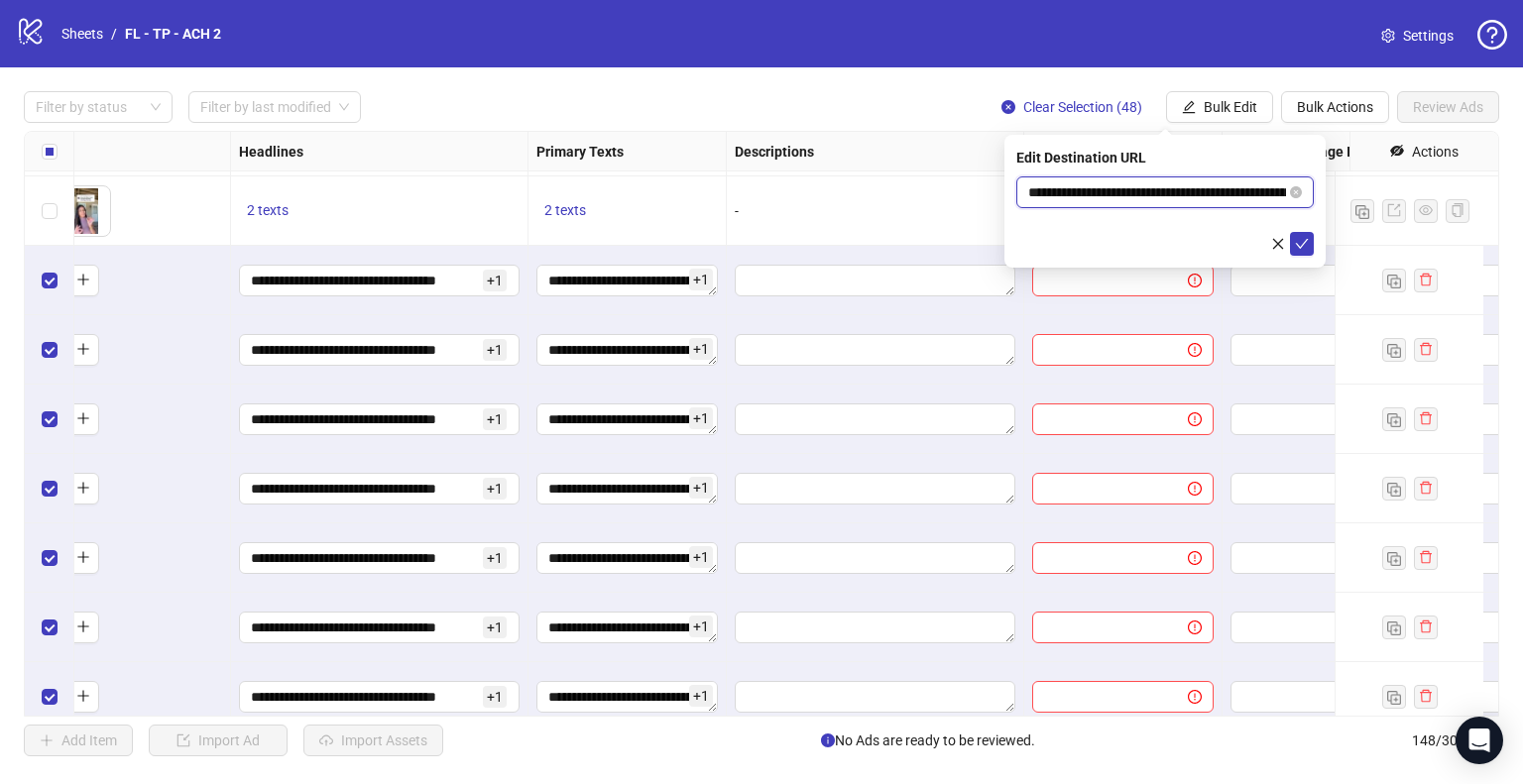 scroll, scrollTop: 0, scrollLeft: 160, axis: horizontal 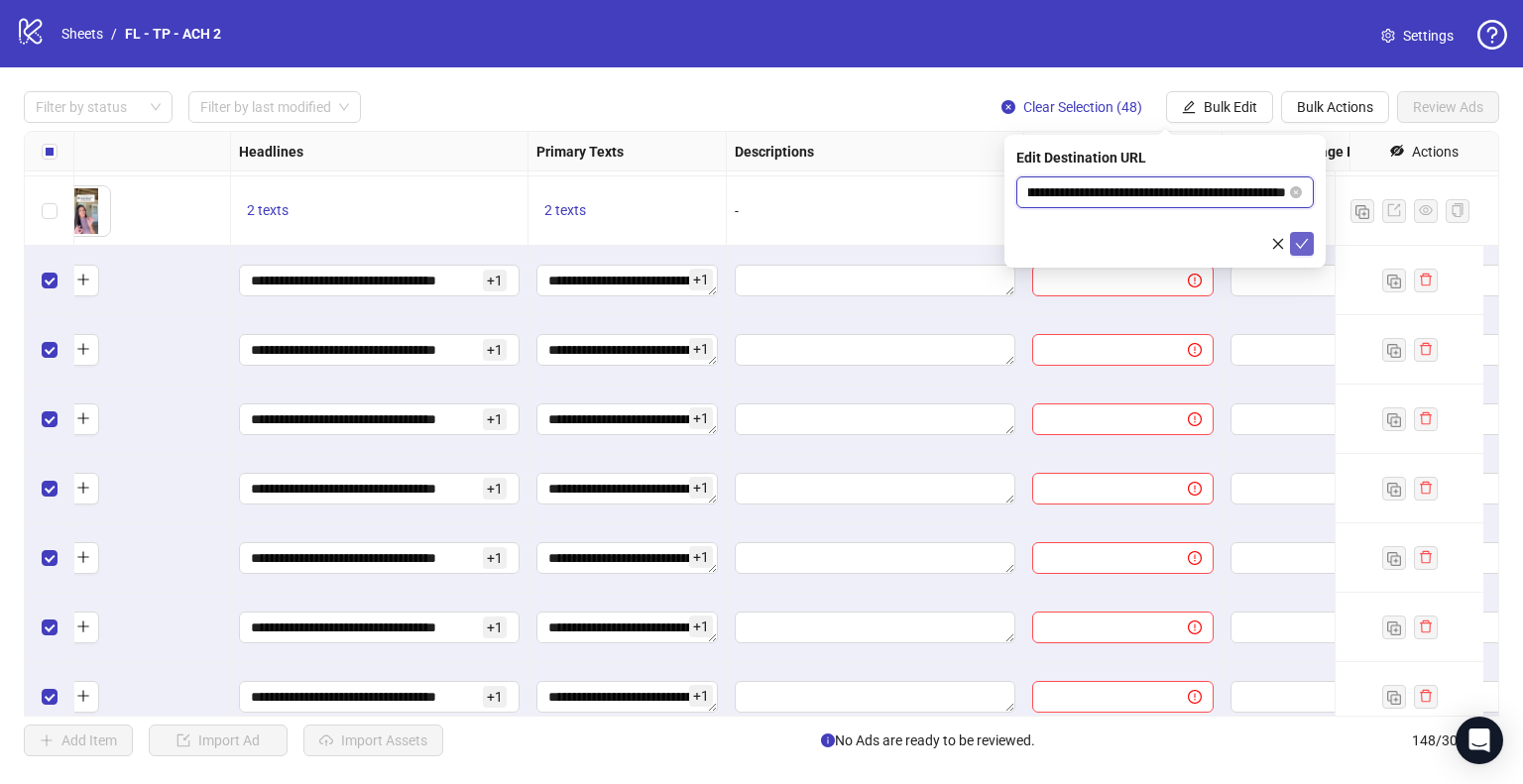 type on "**********" 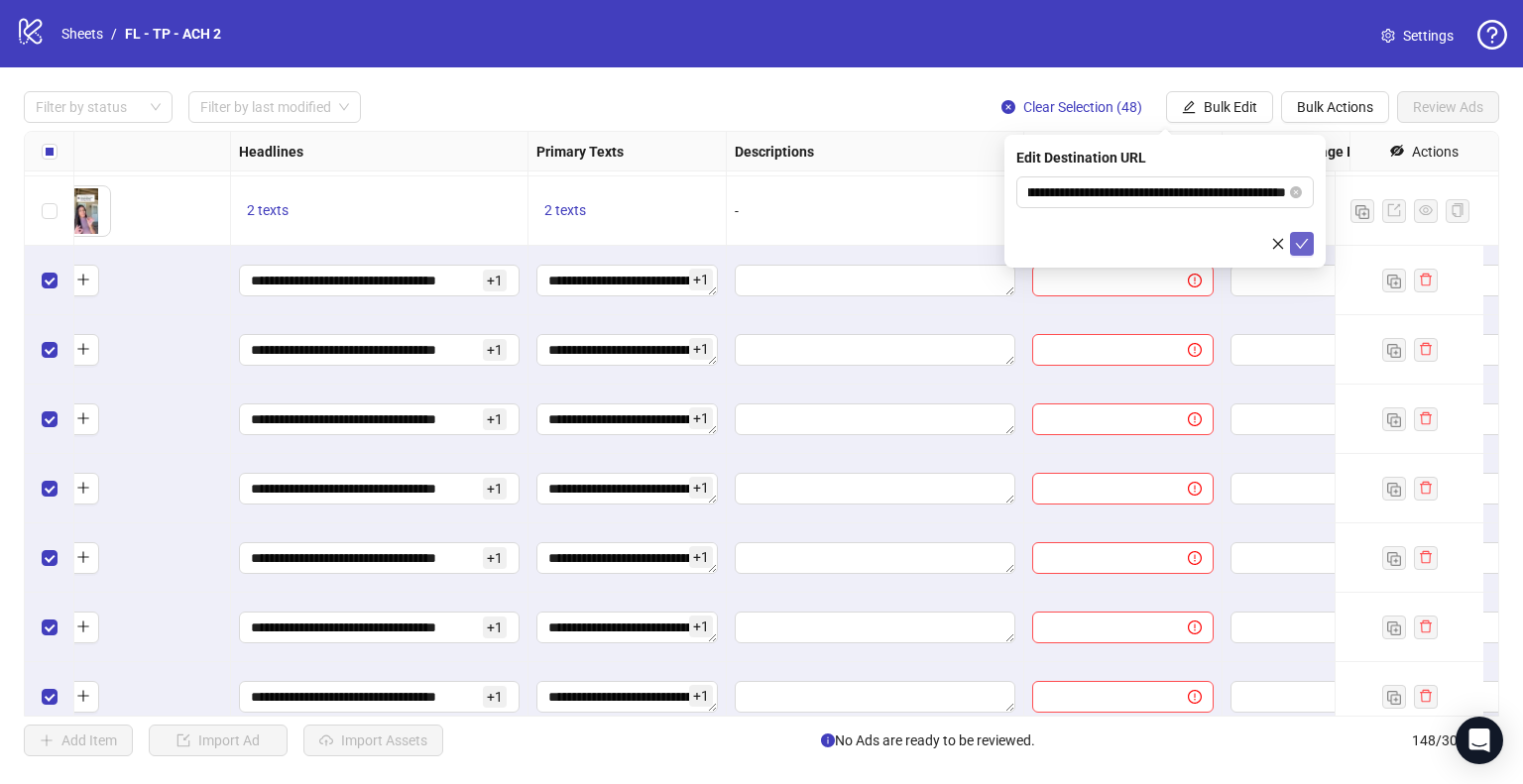 click at bounding box center (1302, 244) 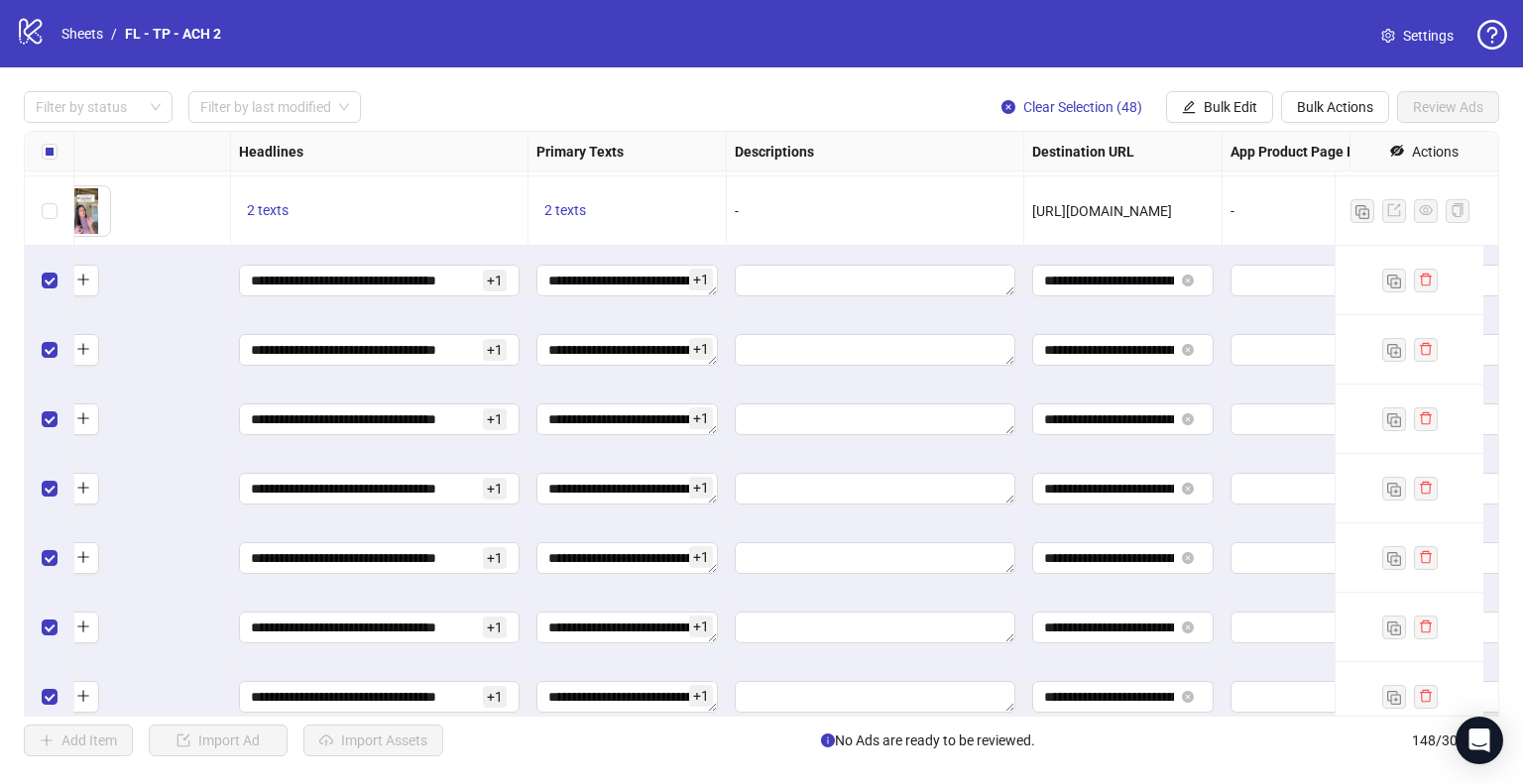 click at bounding box center [876, 419] 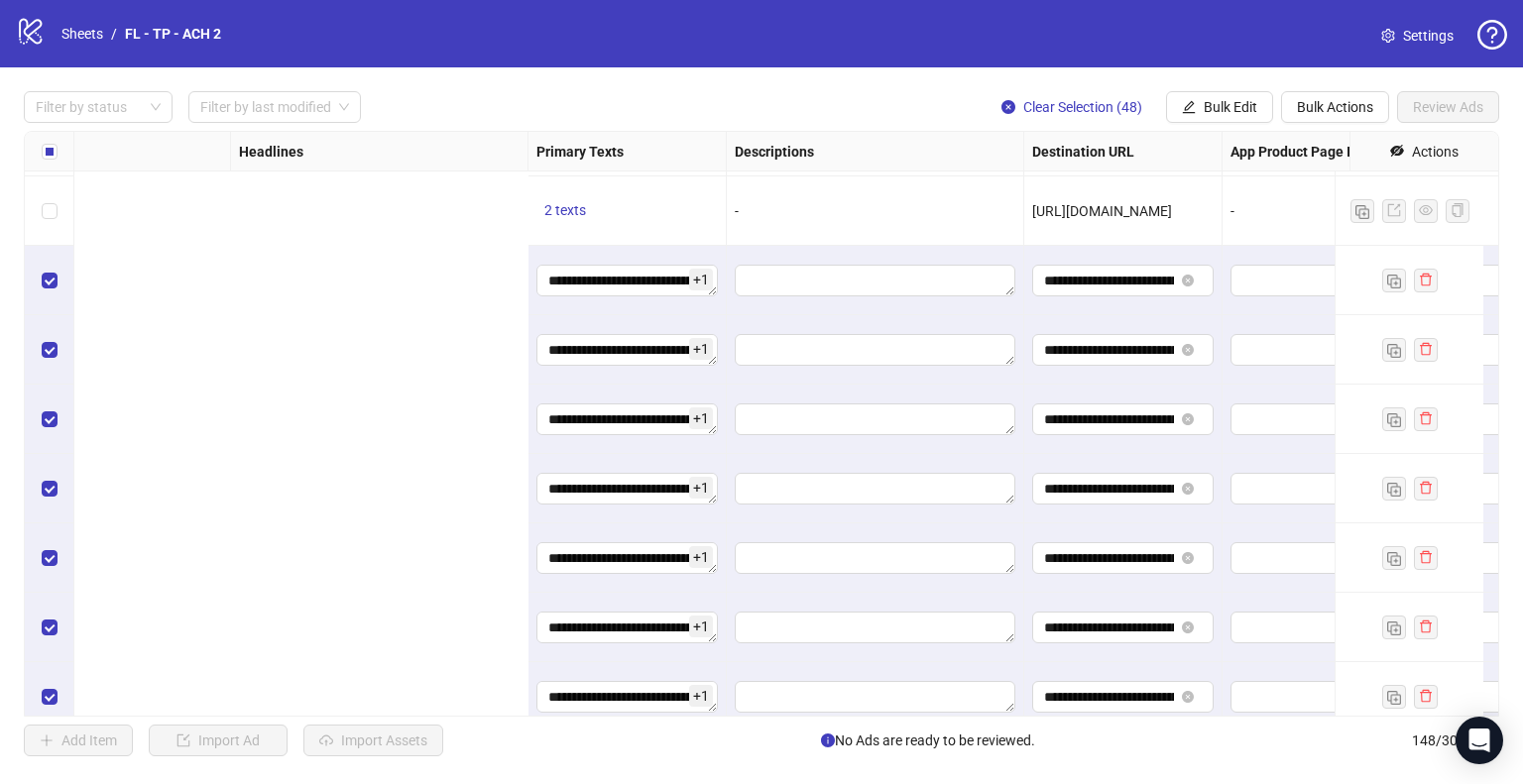 scroll, scrollTop: 6864, scrollLeft: 1784, axis: both 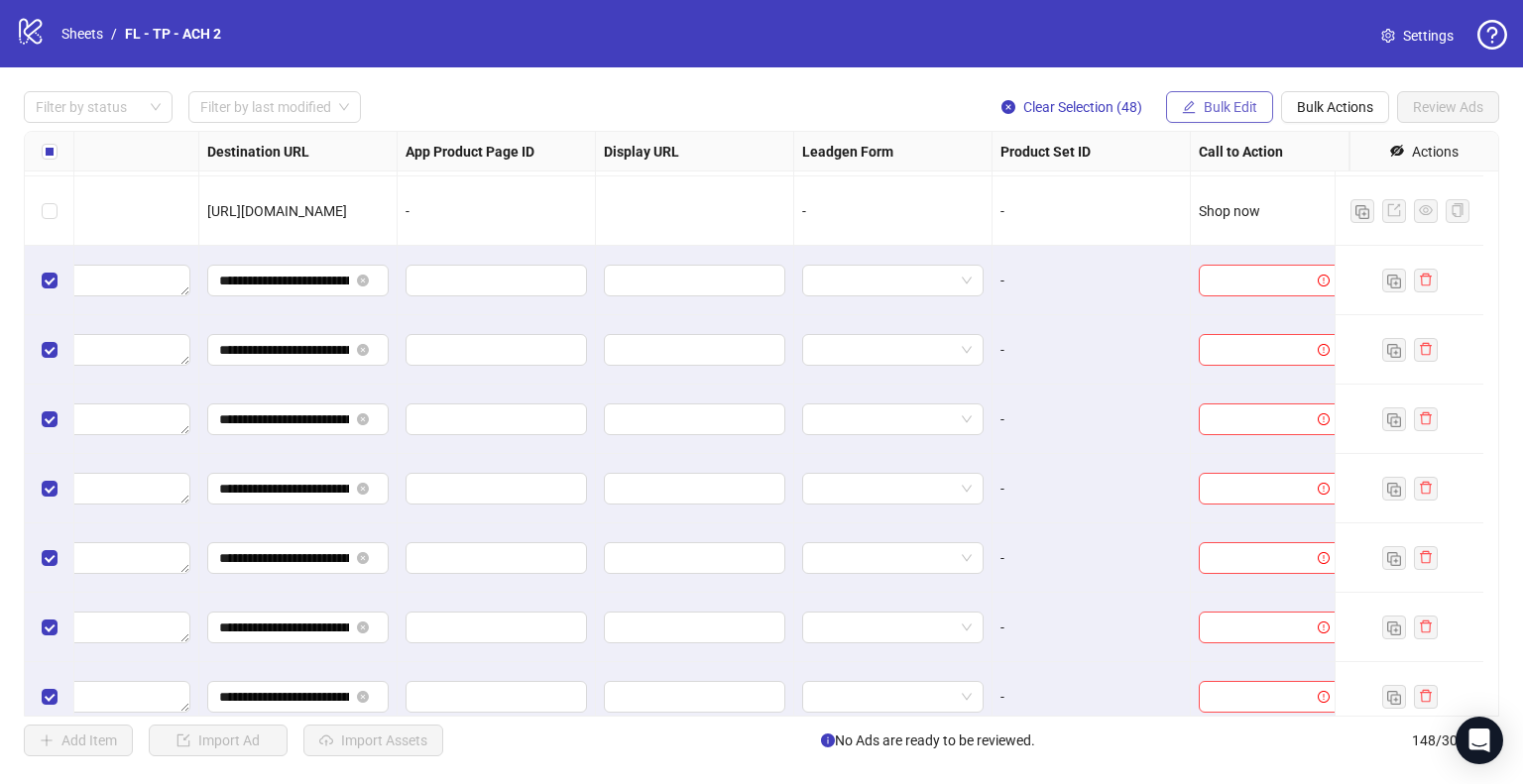 click on "Bulk Edit" at bounding box center [1230, 107] 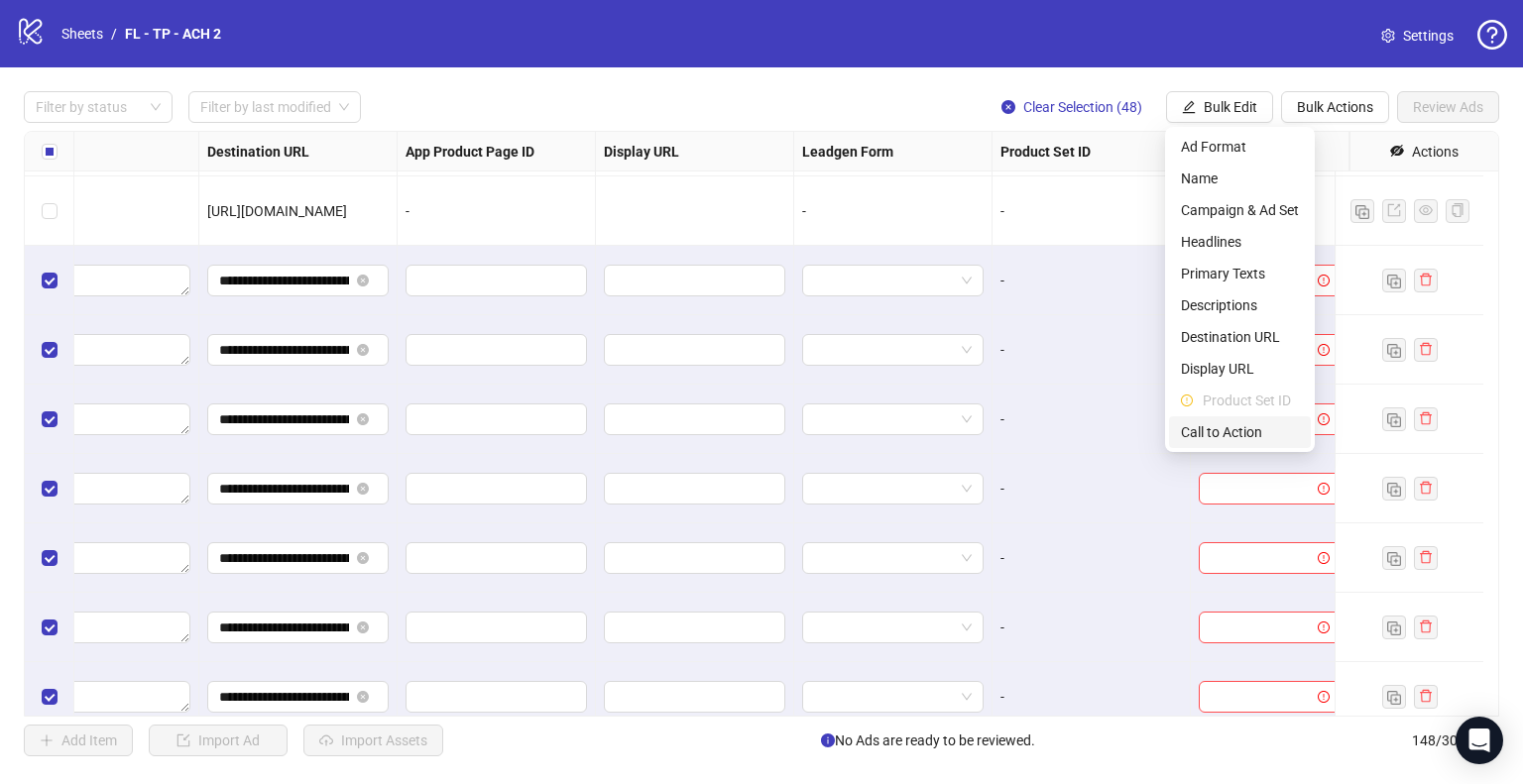click on "Call to Action" at bounding box center (1239, 432) 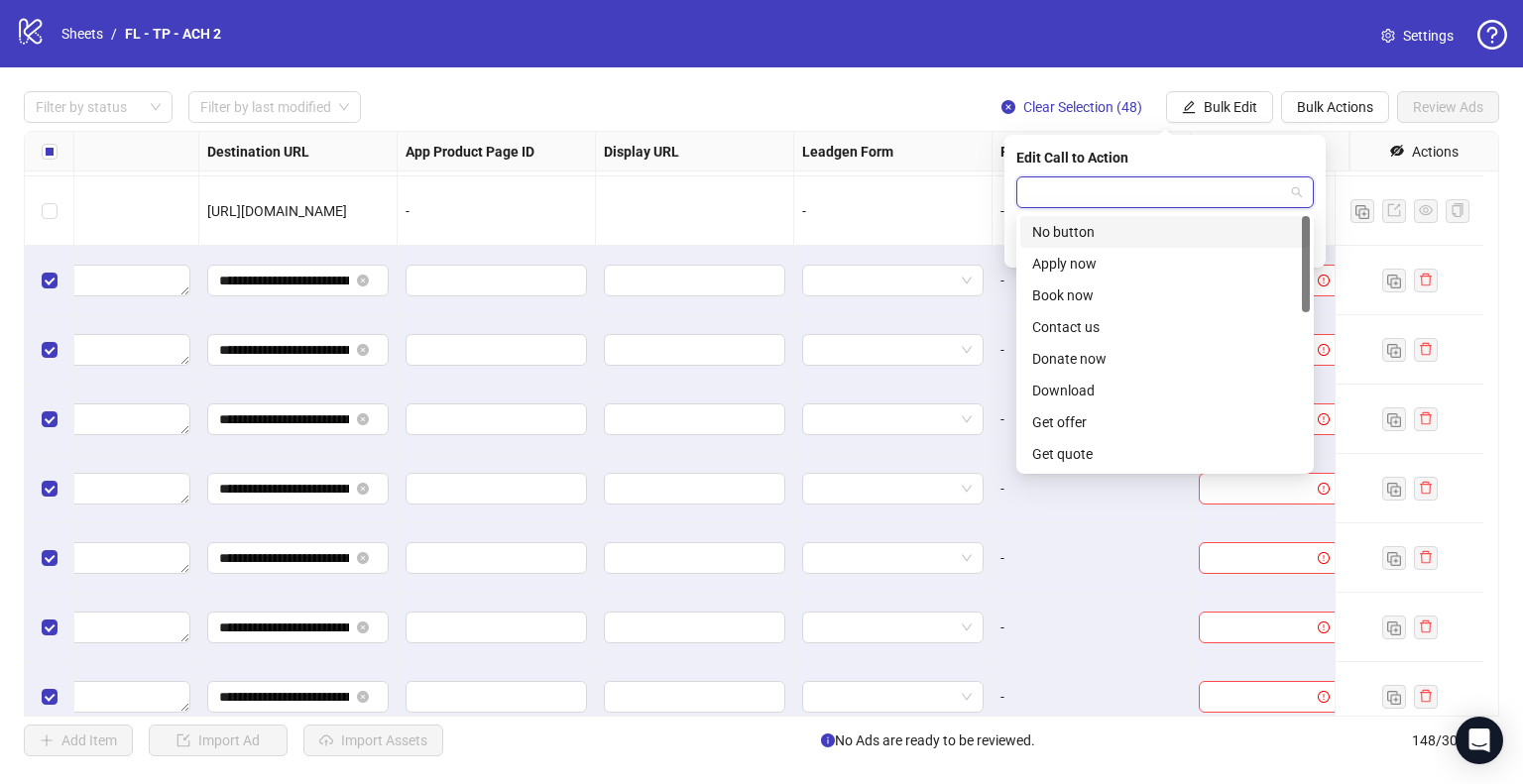 click at bounding box center [1156, 192] 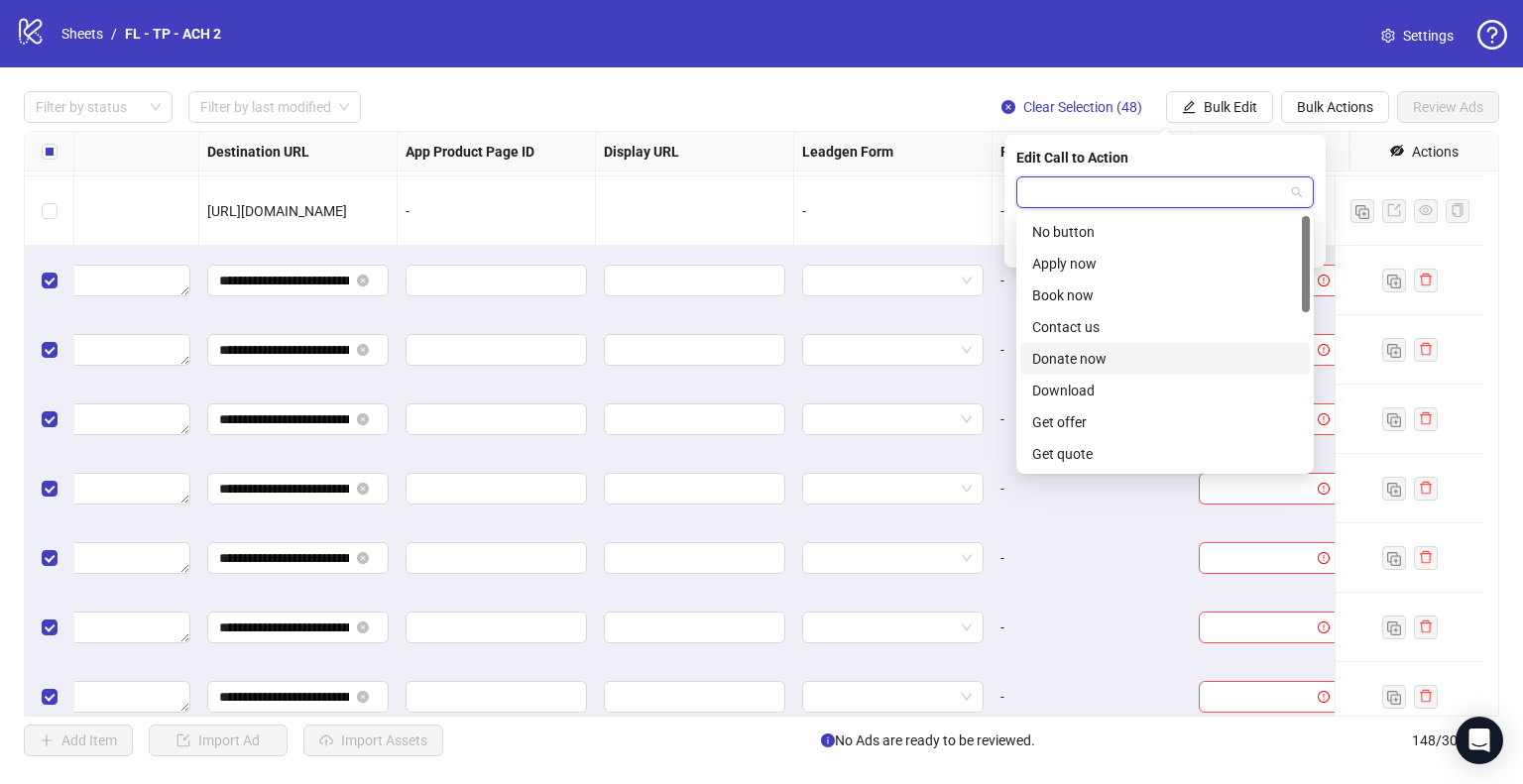scroll, scrollTop: 412, scrollLeft: 0, axis: vertical 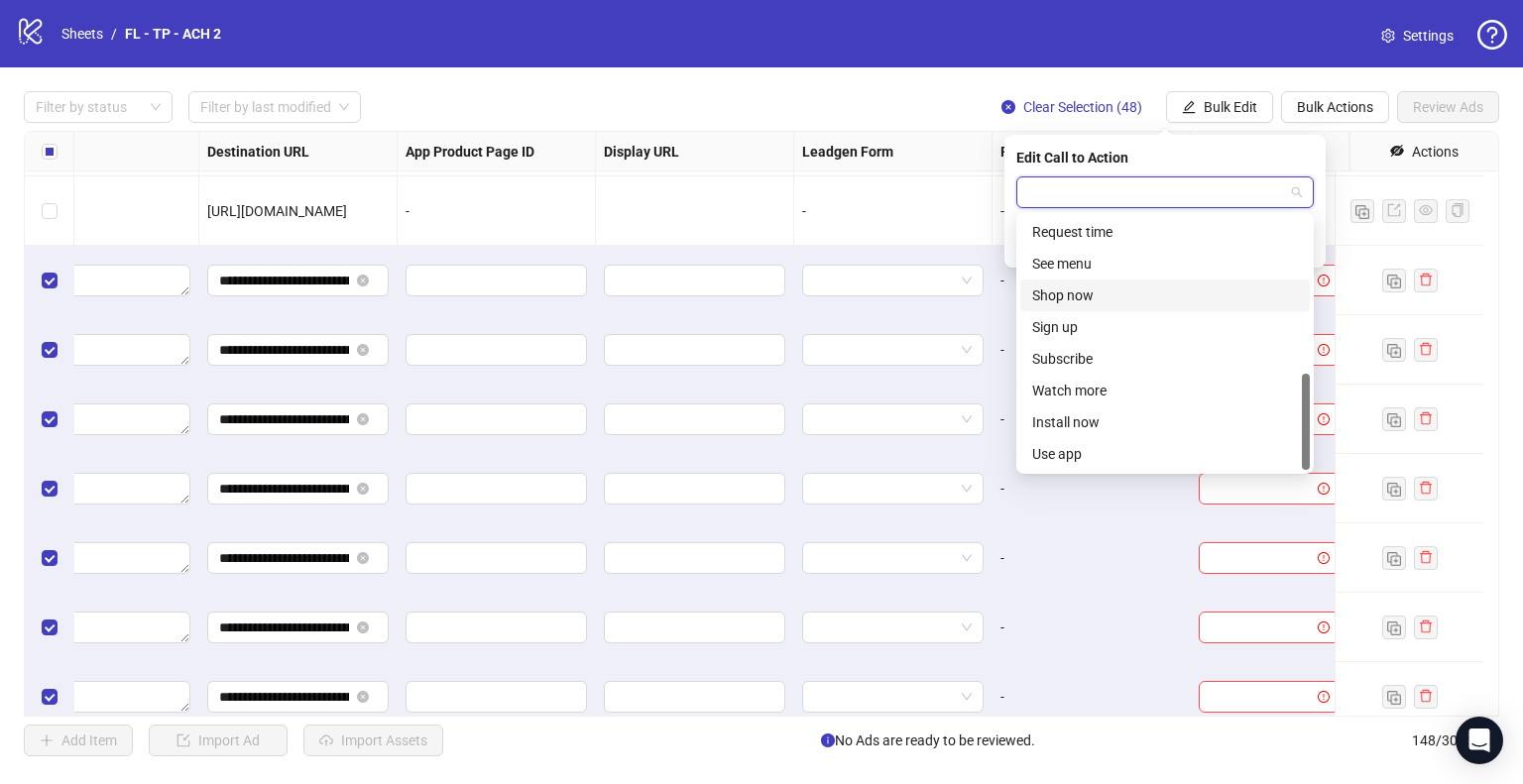 click on "Shop now" at bounding box center (1165, 295) 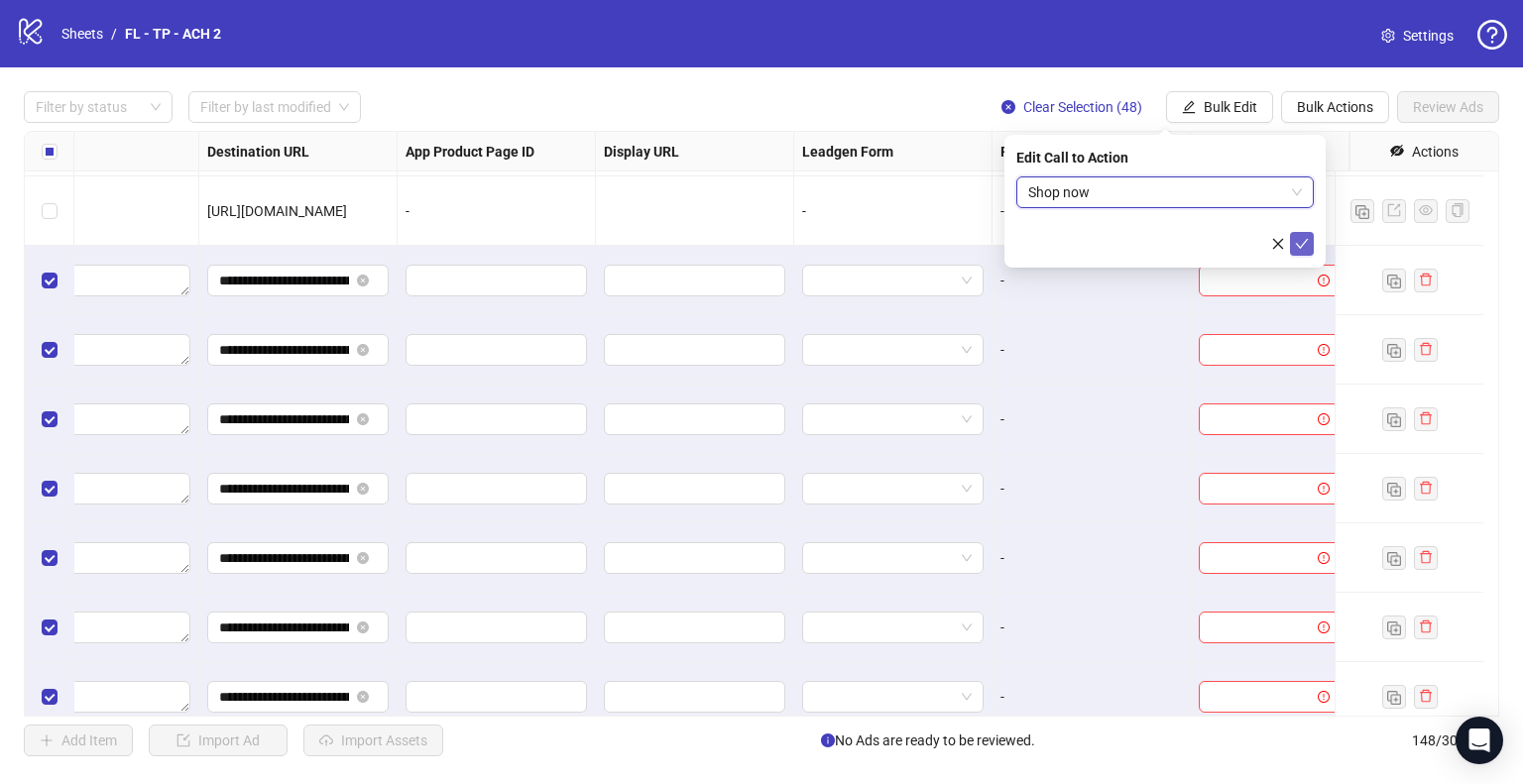 click 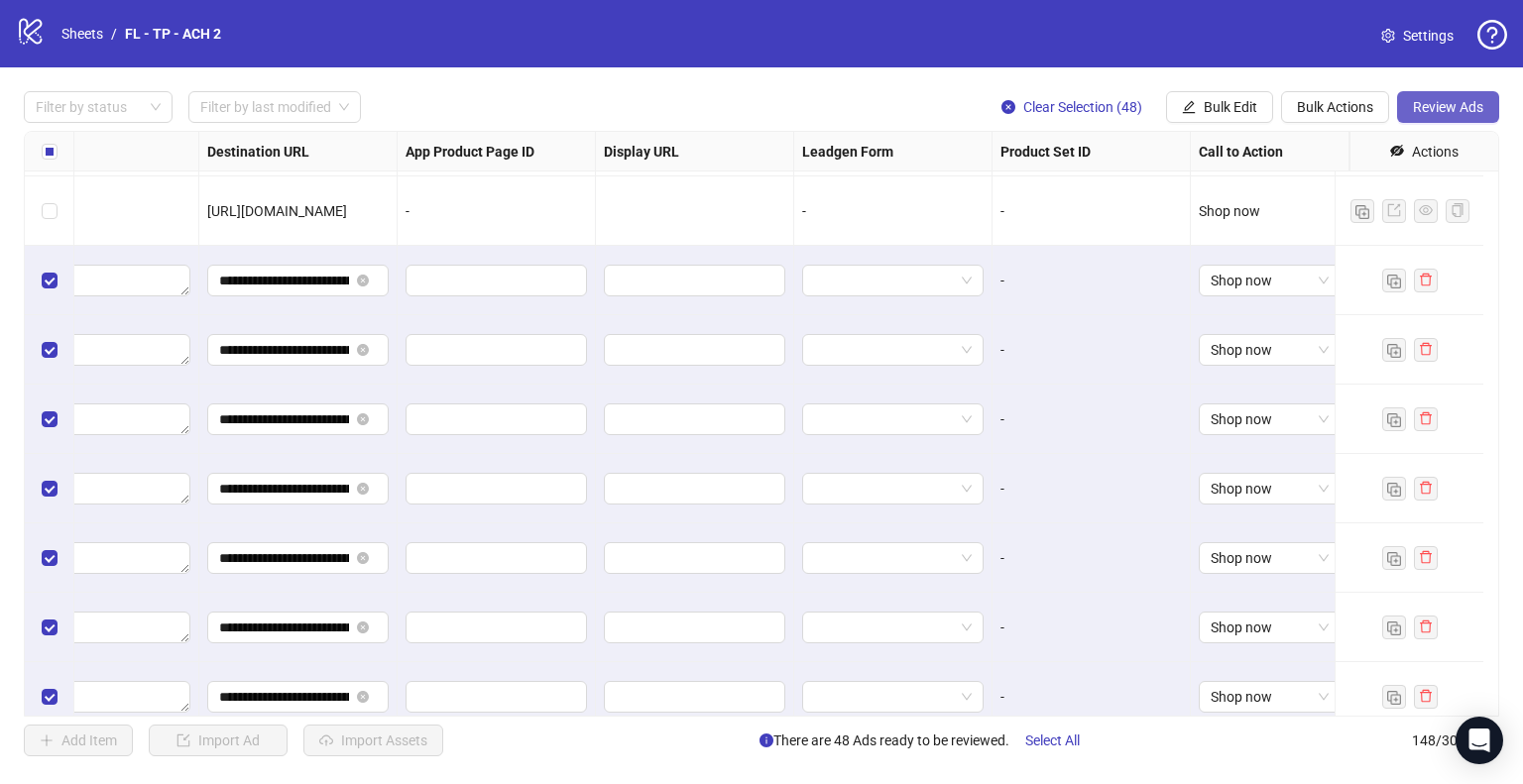 click on "Review Ads" at bounding box center (1448, 107) 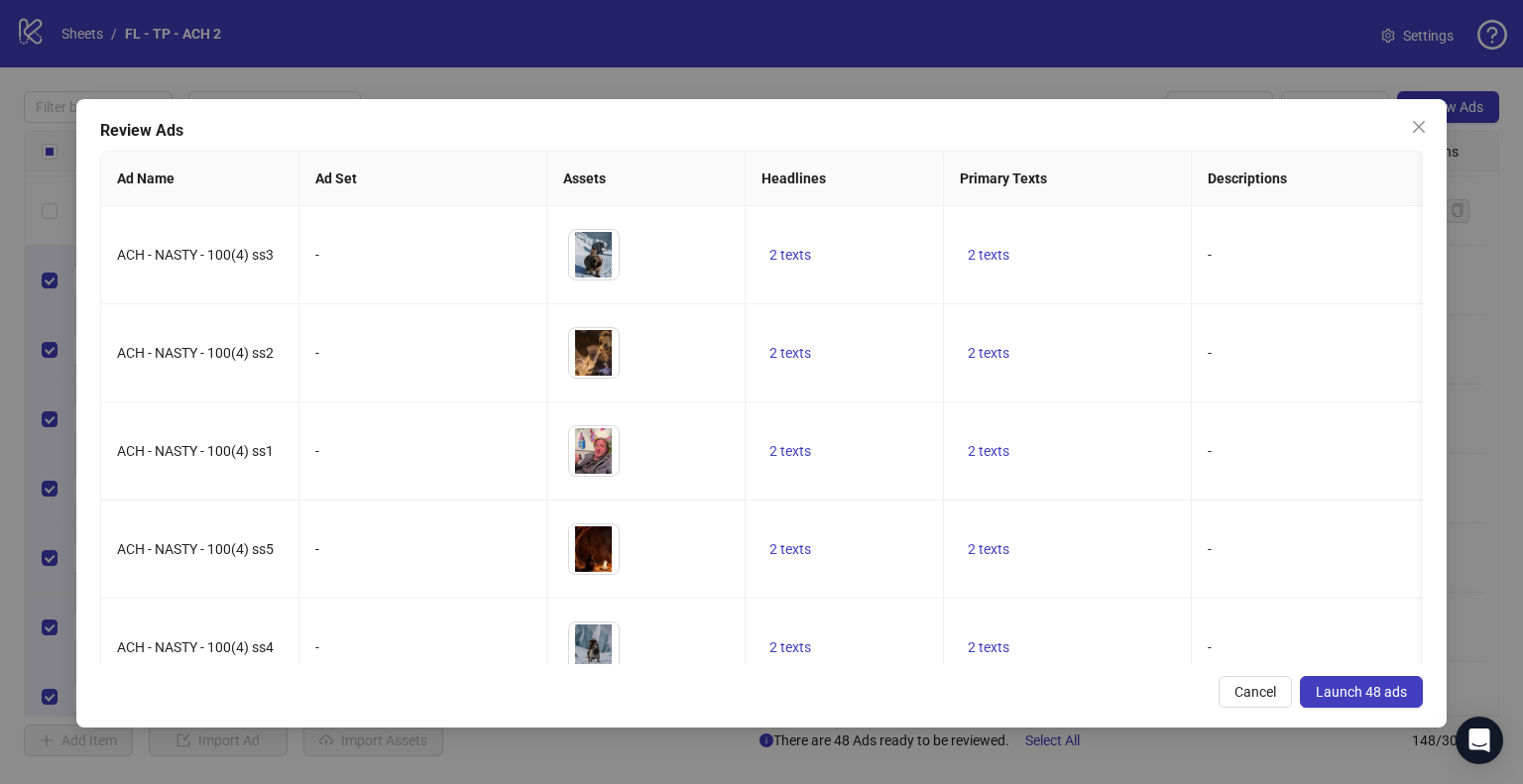 click on "Launch 48 ads" at bounding box center [1361, 692] 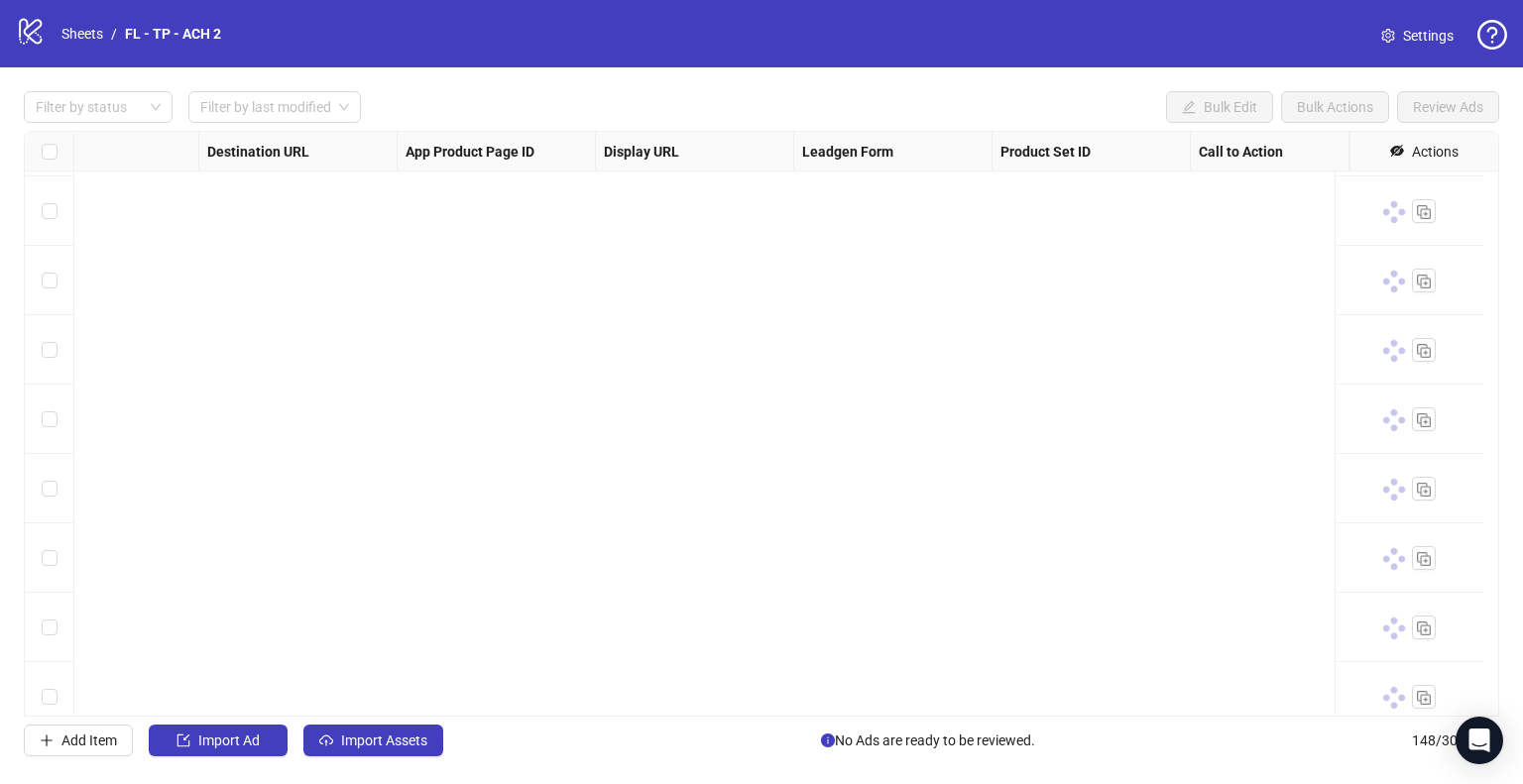 scroll, scrollTop: 7558, scrollLeft: 1784, axis: both 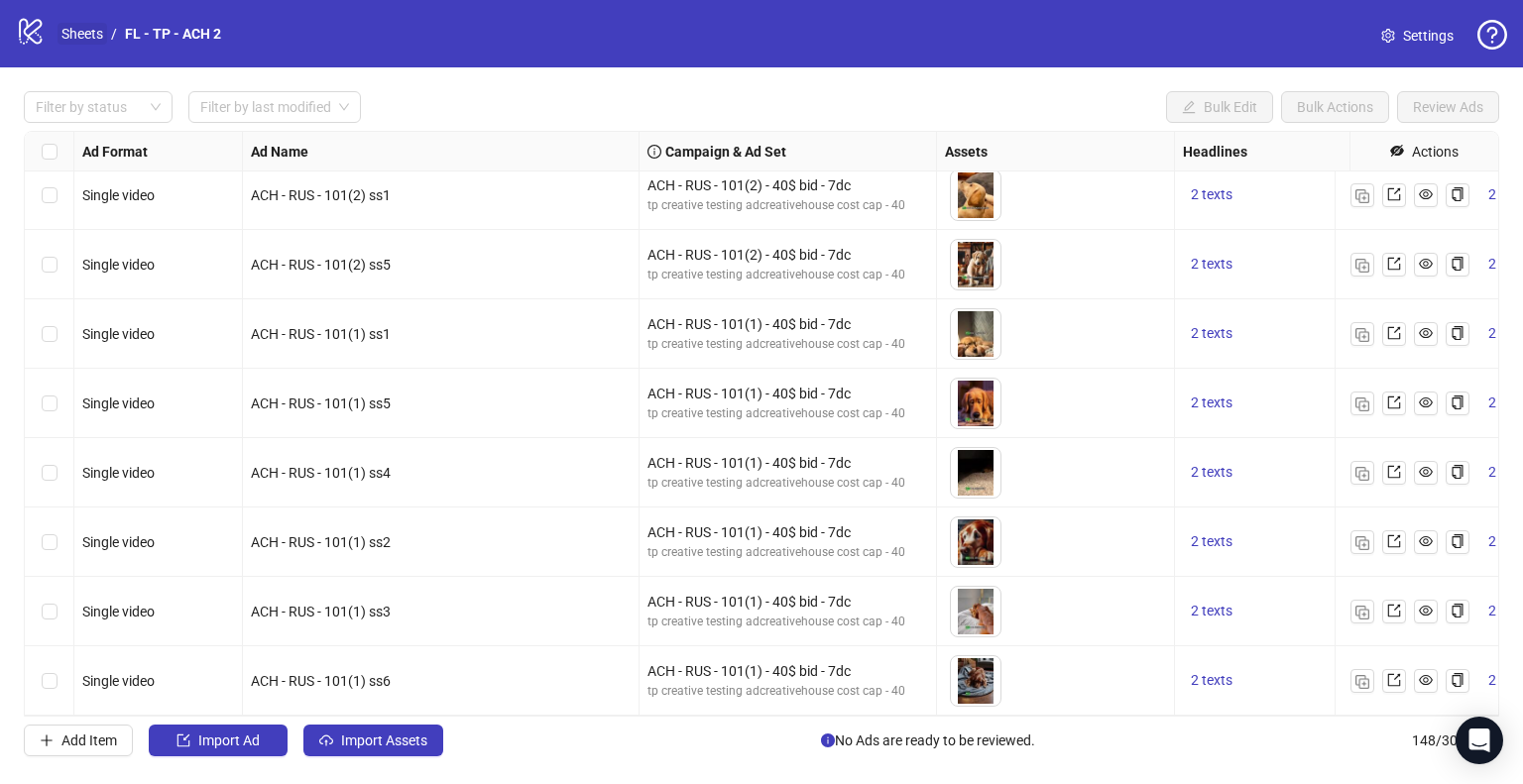 click on "Sheets" at bounding box center [82, 34] 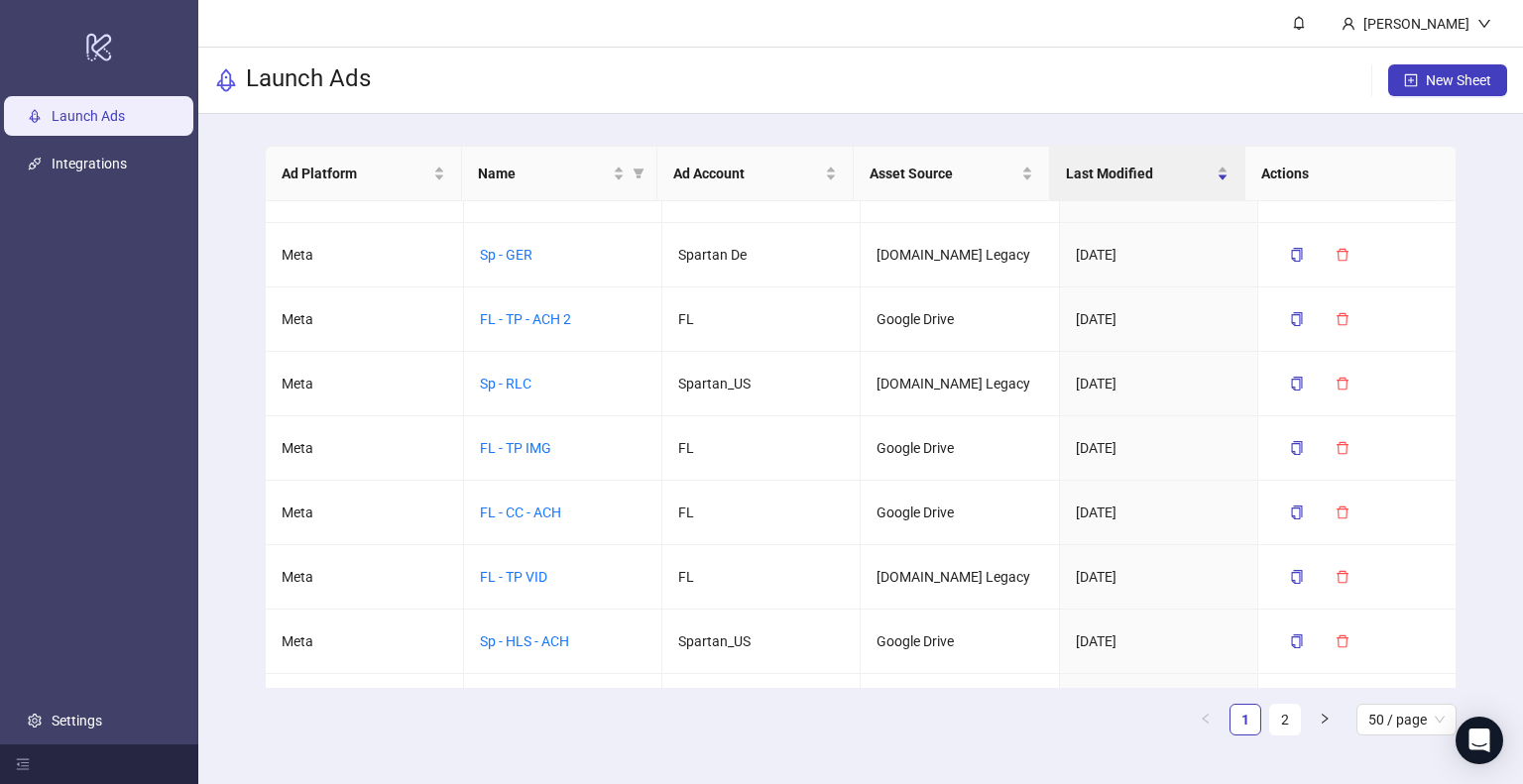 scroll, scrollTop: 396, scrollLeft: 0, axis: vertical 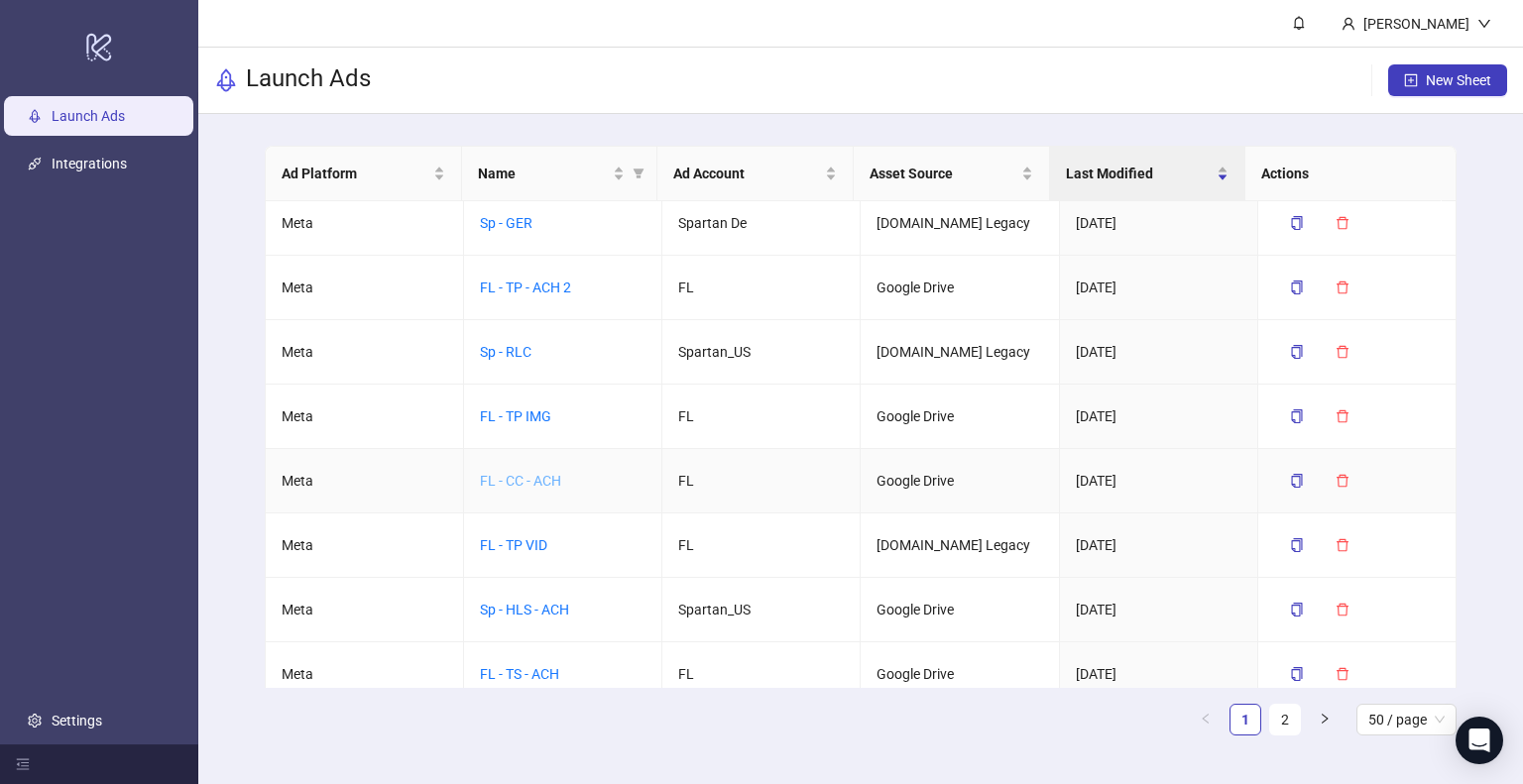 click on "FL - CC - ACH" at bounding box center (521, 481) 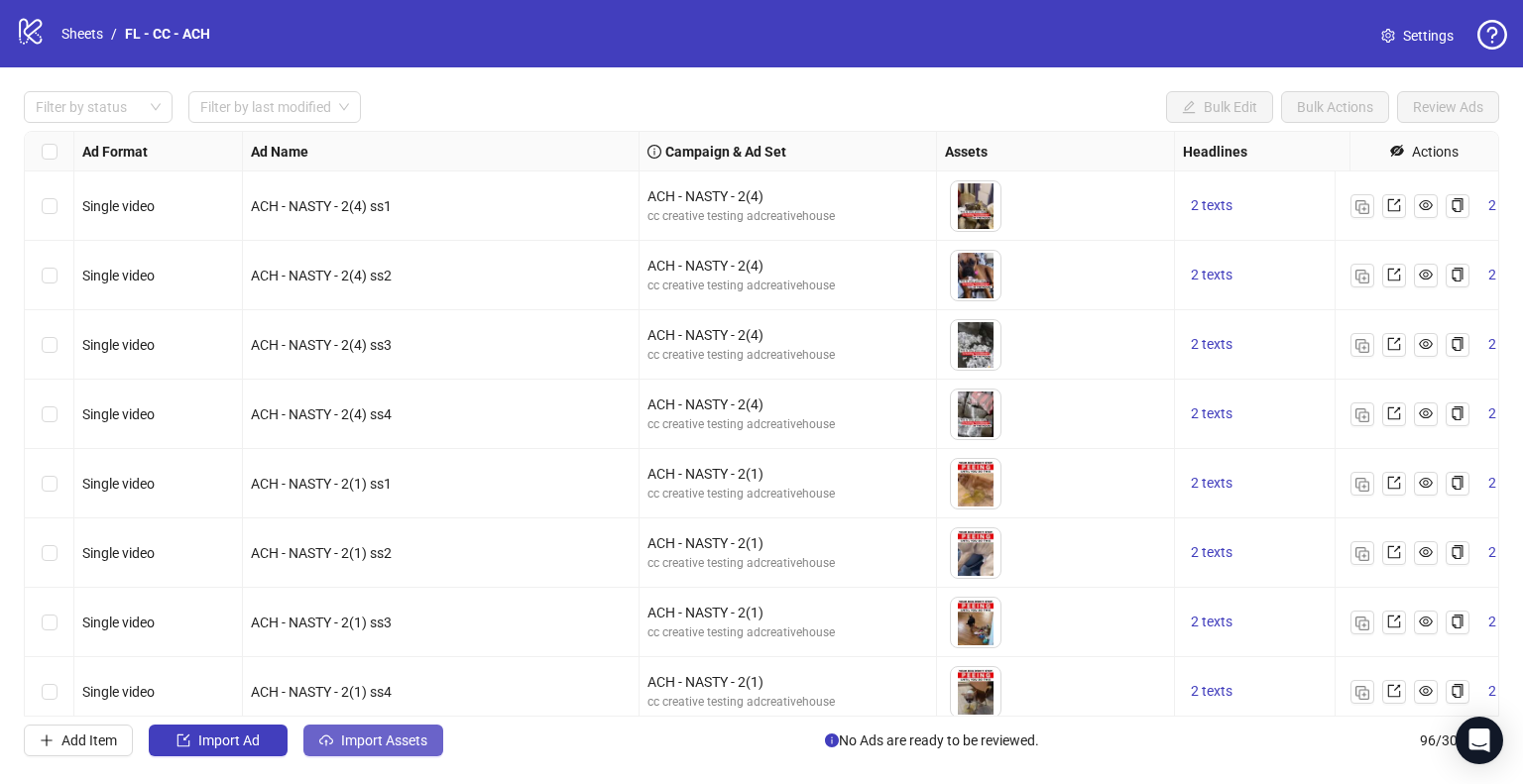 click on "Import Assets" at bounding box center (384, 740) 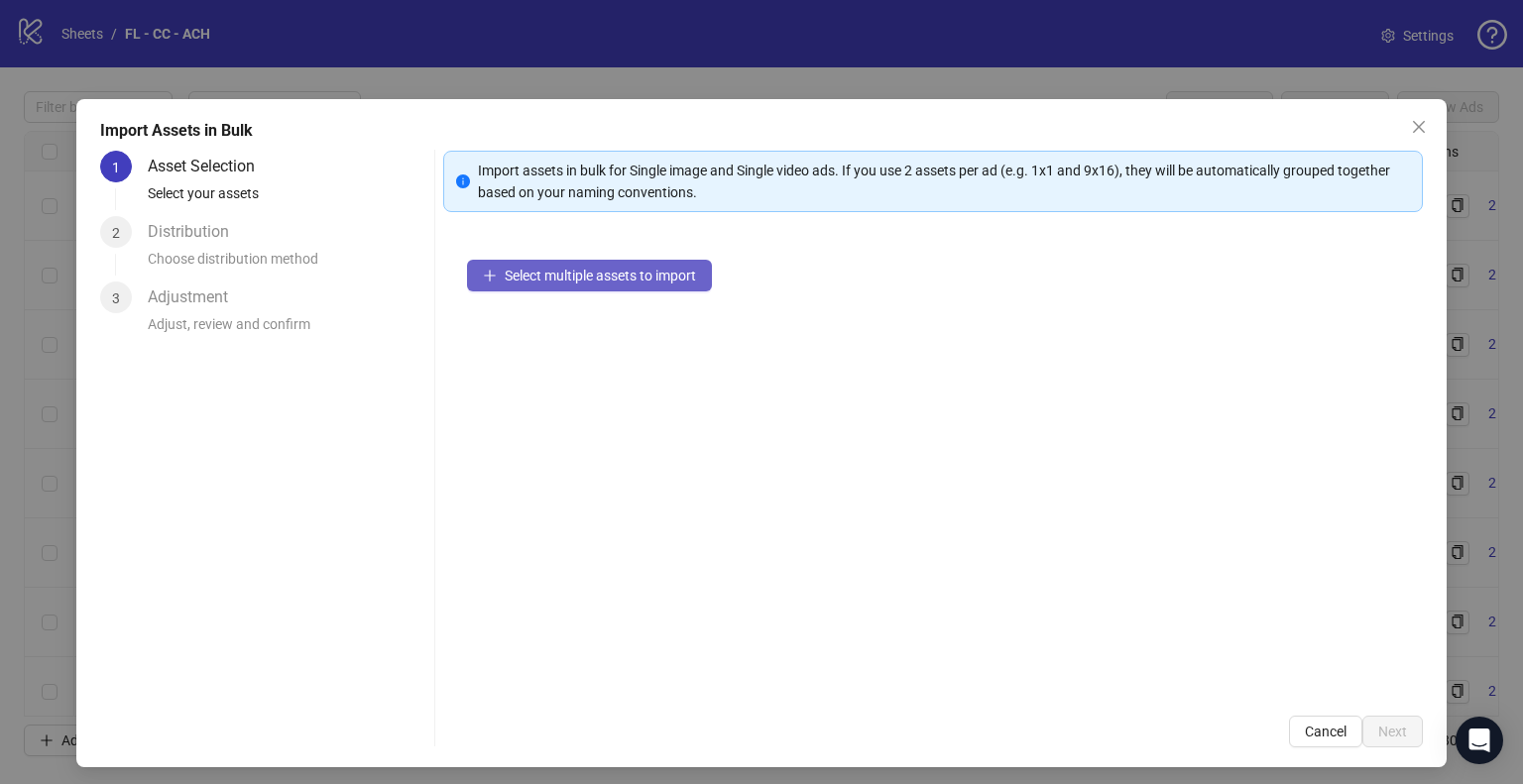 click on "Select multiple assets to import" at bounding box center (600, 276) 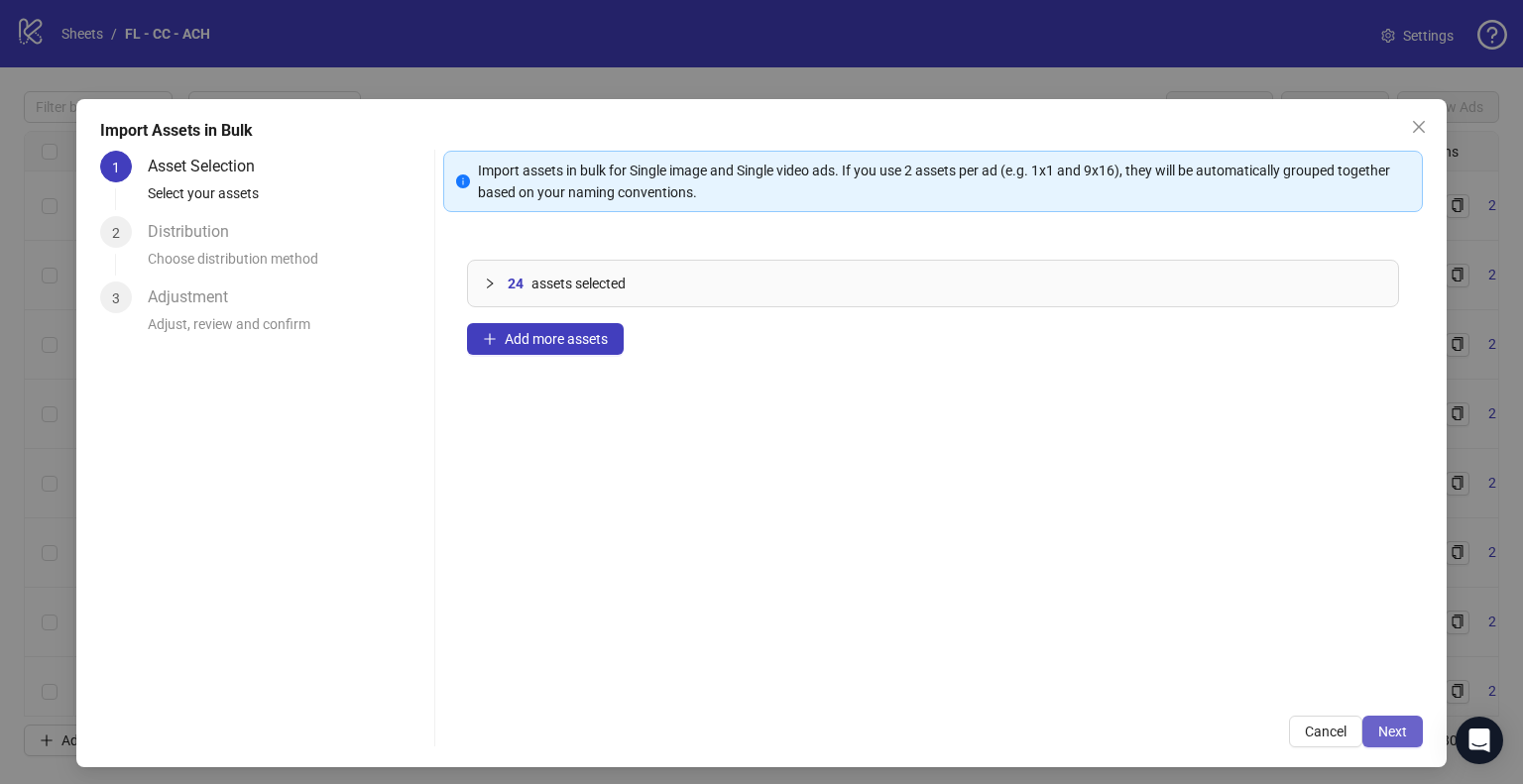 click on "Next" at bounding box center [1392, 731] 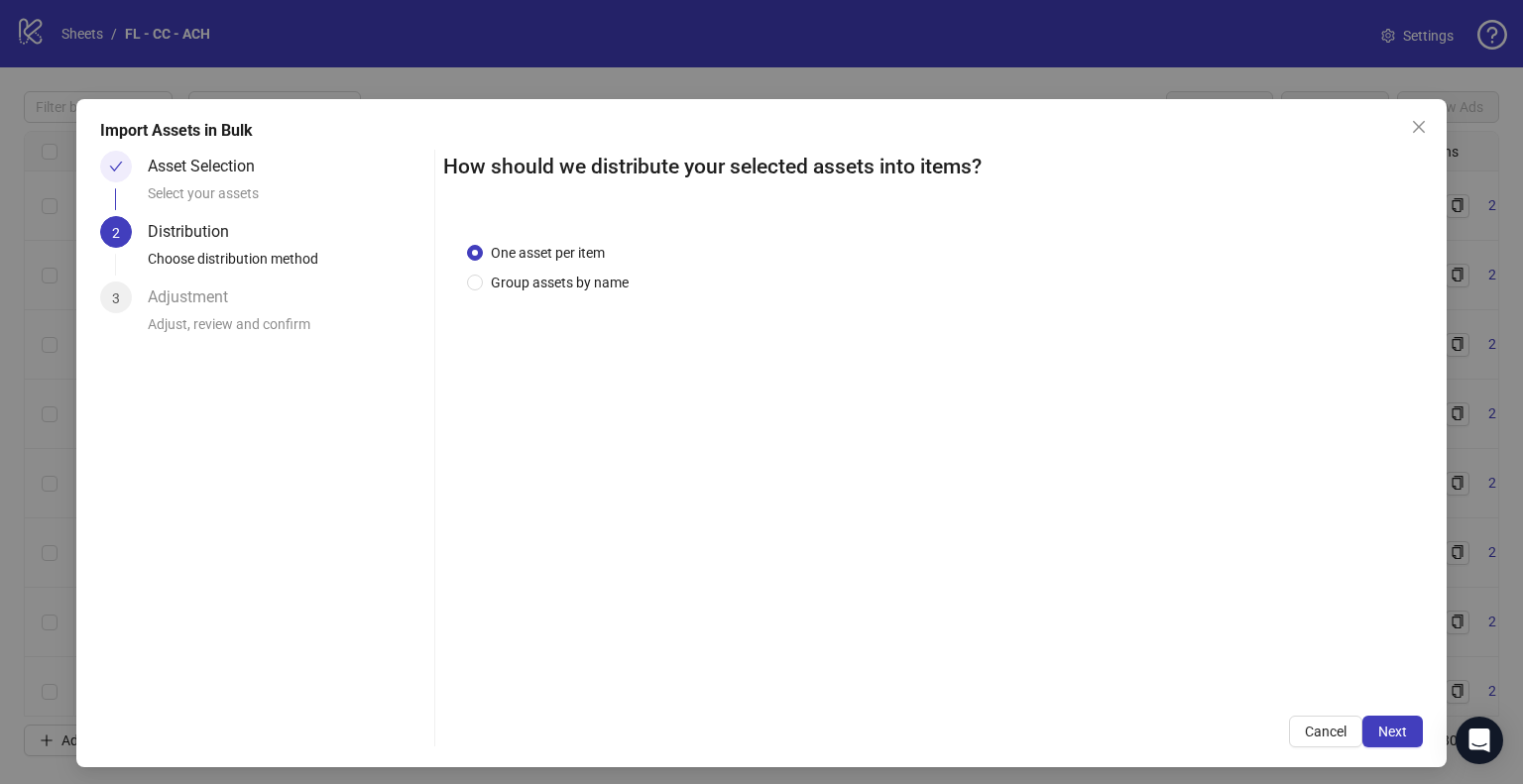 click on "Next" at bounding box center (1392, 731) 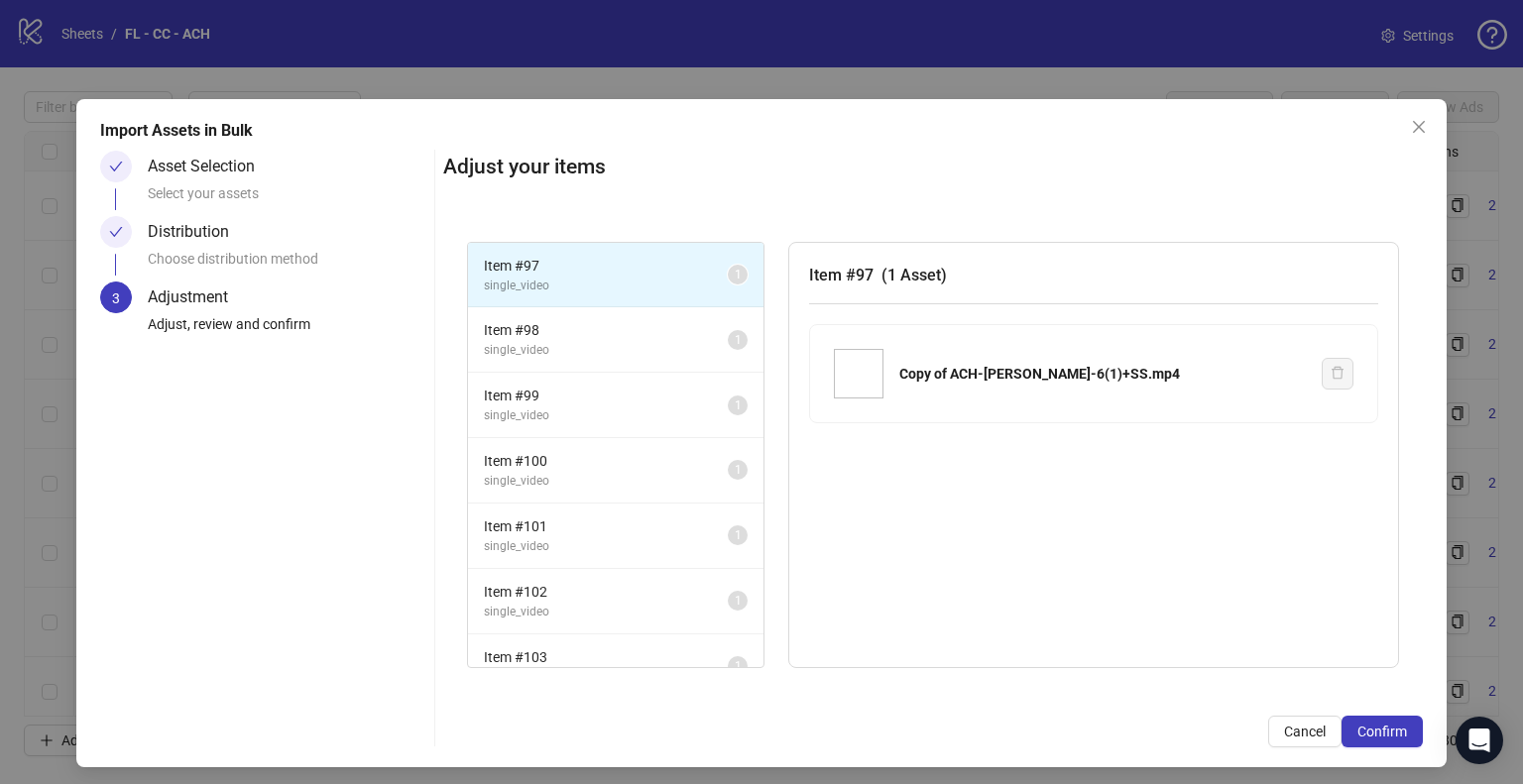 click on "Confirm" at bounding box center [1382, 731] 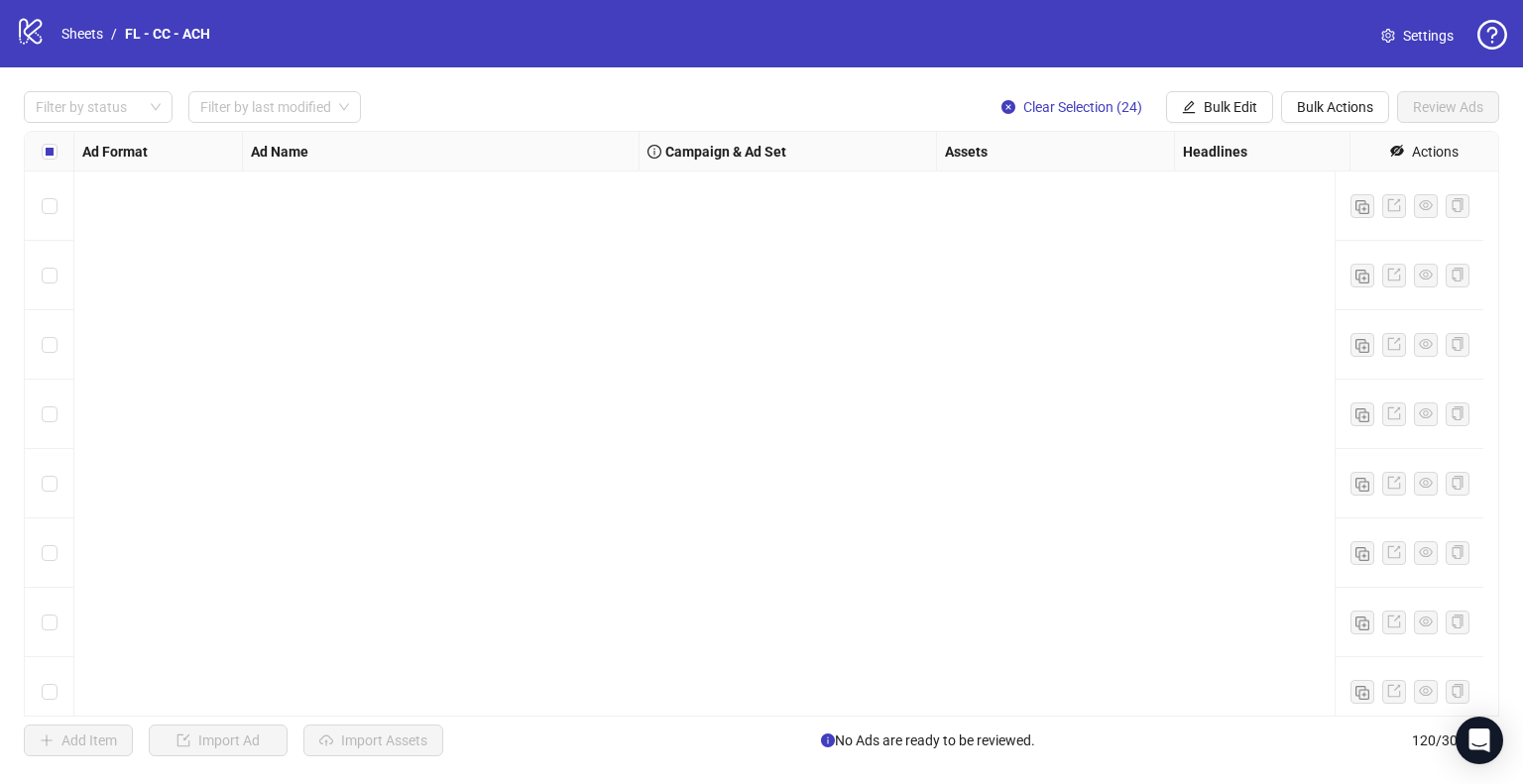 scroll, scrollTop: 7795, scrollLeft: 0, axis: vertical 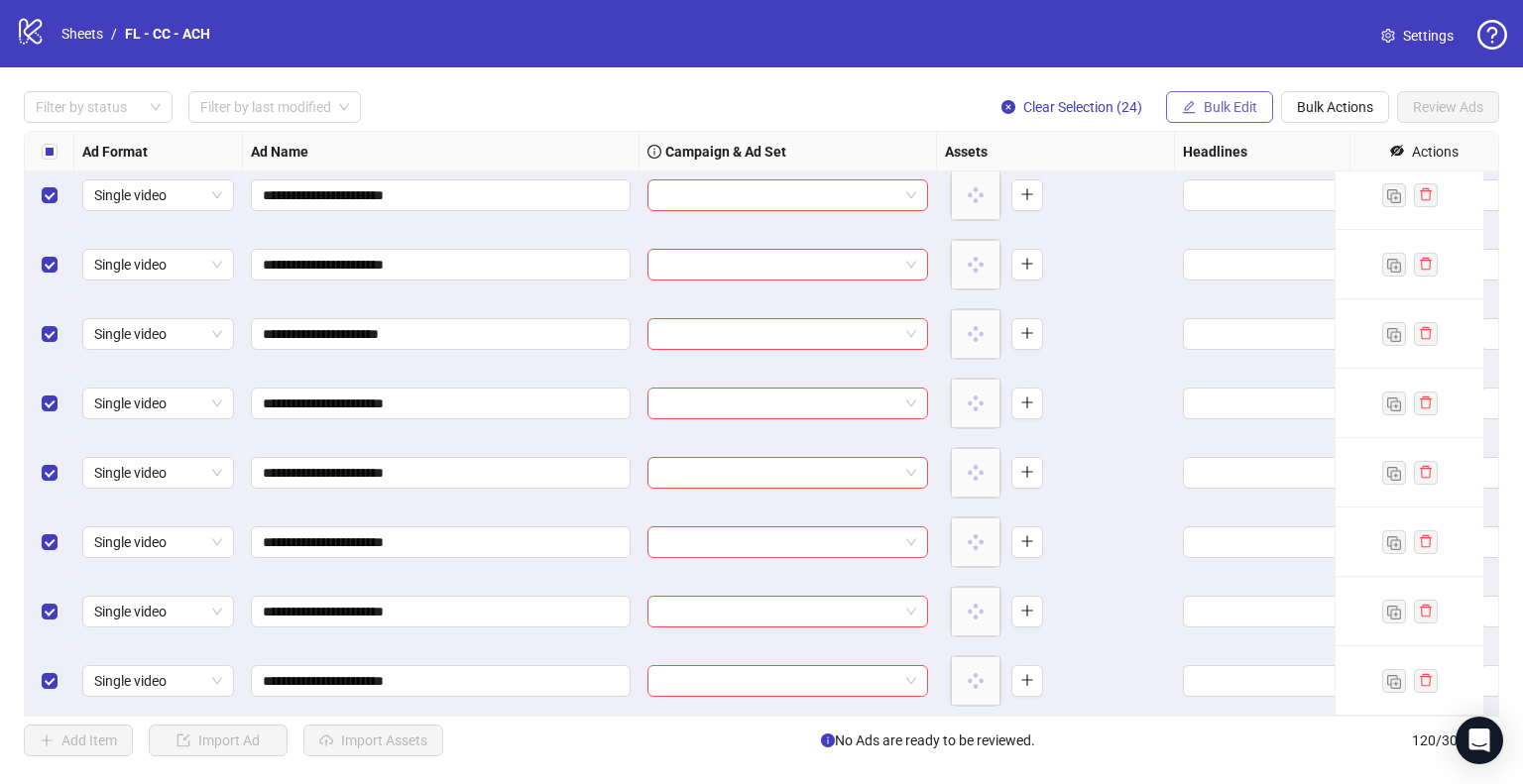 click on "Bulk Edit" at bounding box center [1230, 107] 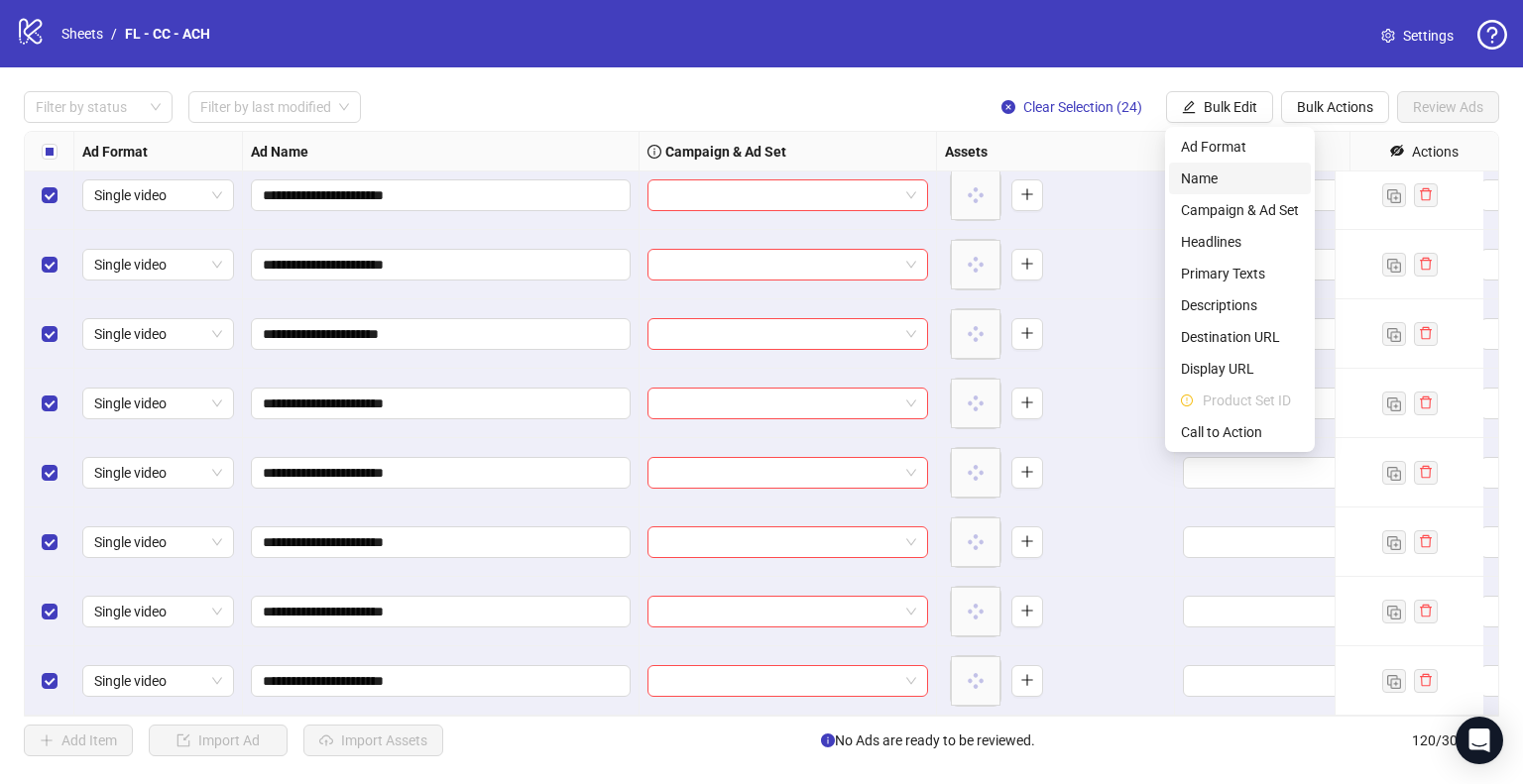 click on "Name" at bounding box center (1239, 178) 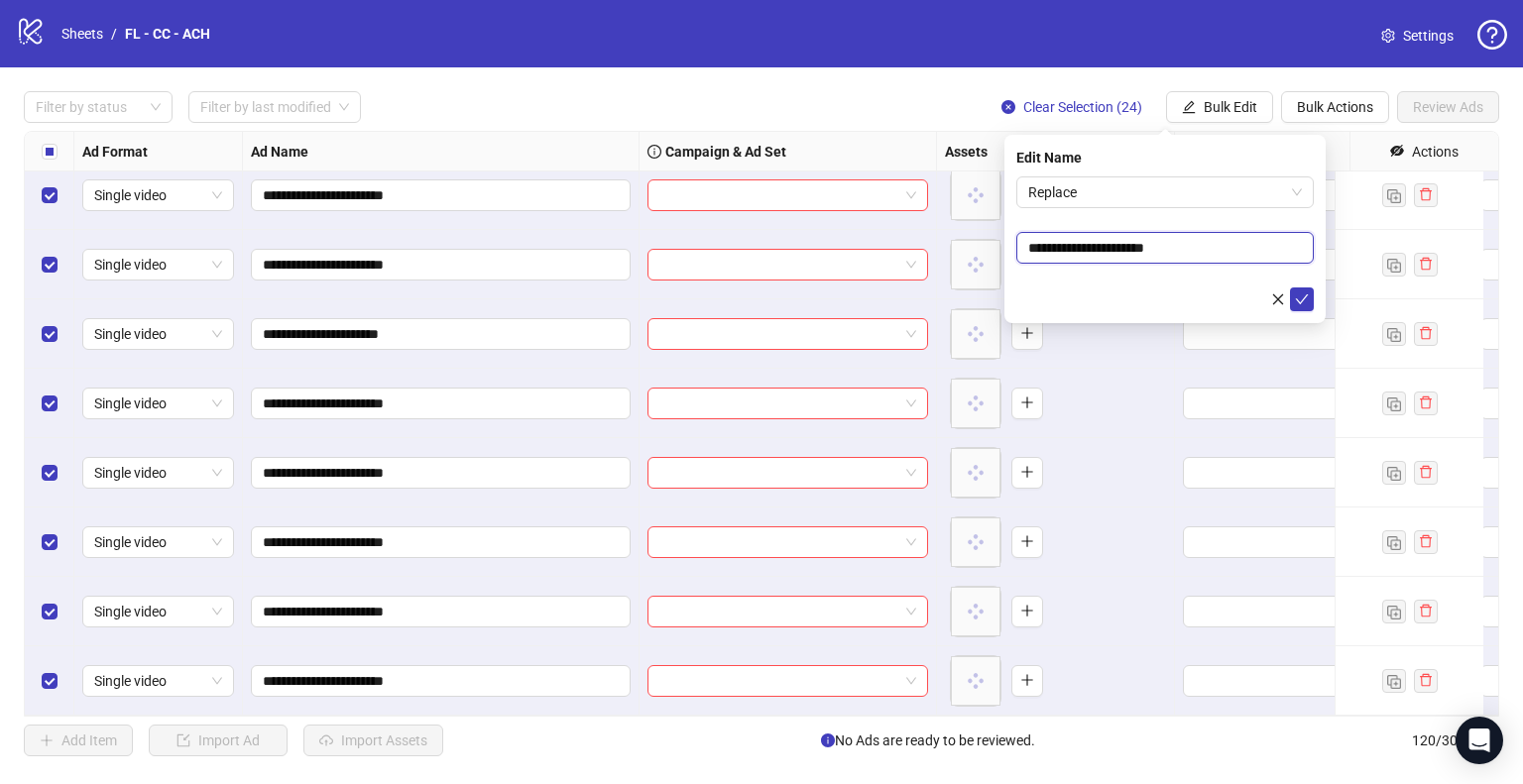 drag, startPoint x: 1140, startPoint y: 248, endPoint x: 1022, endPoint y: 251, distance: 118.03813 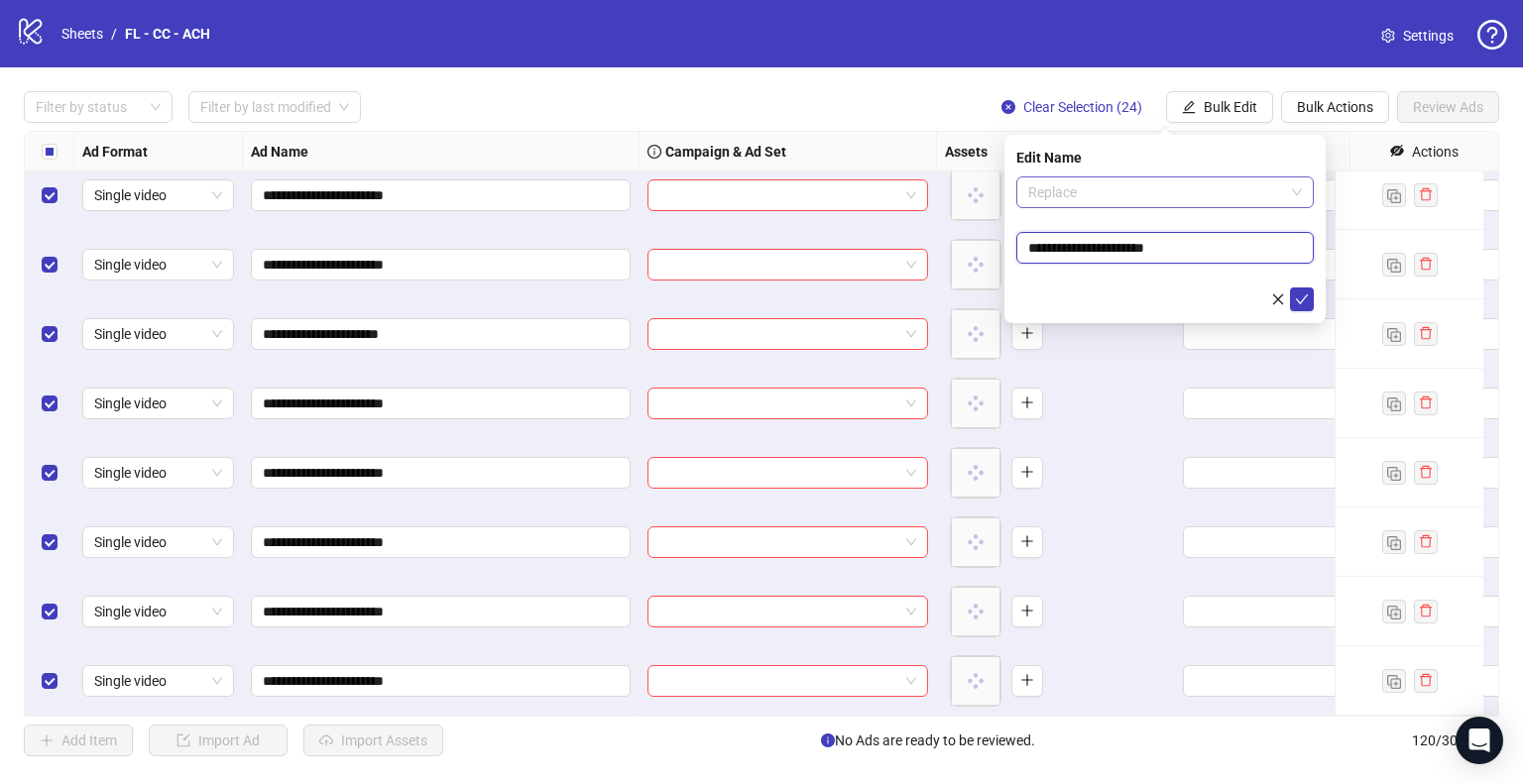 click on "Replace" at bounding box center [1165, 192] 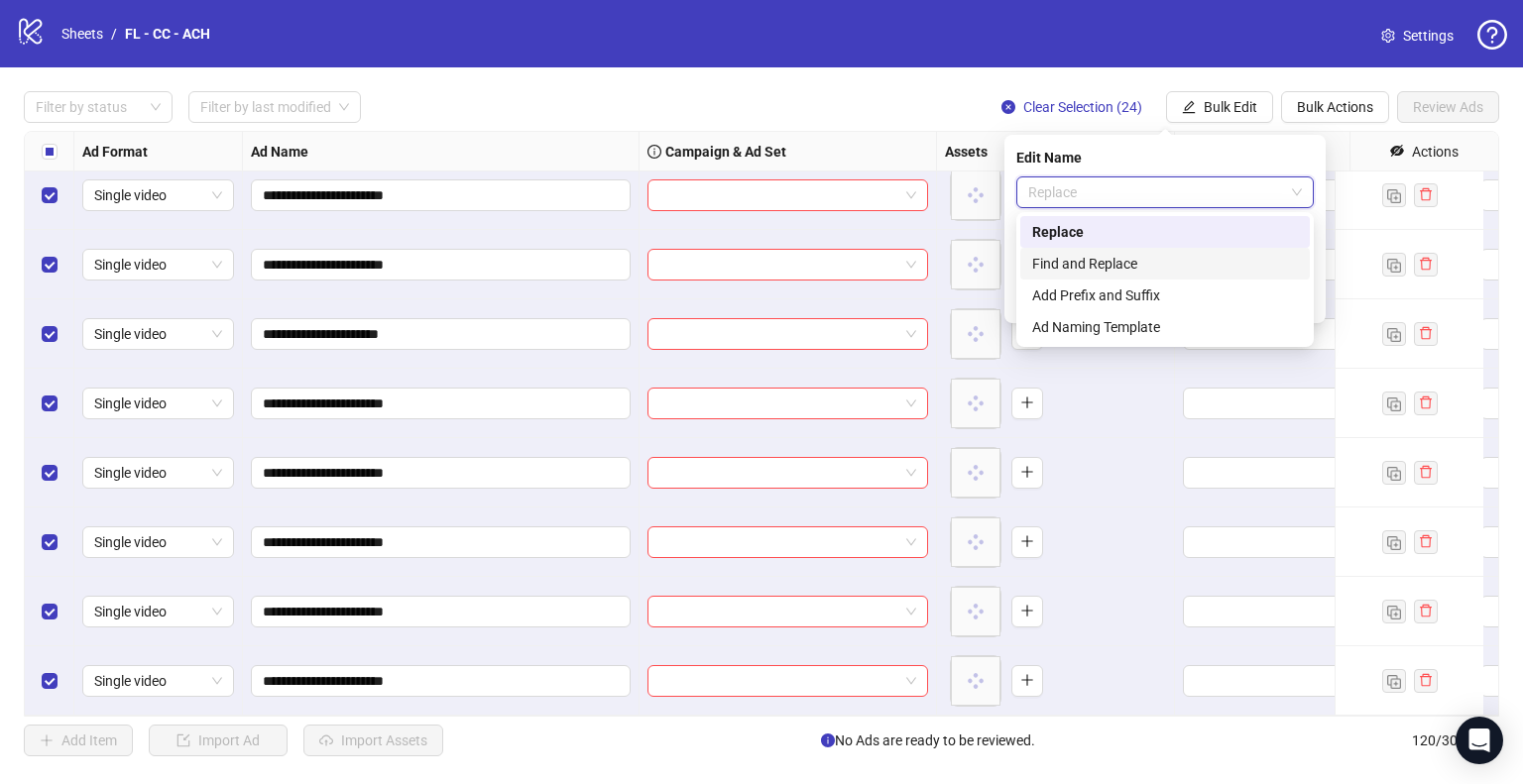 click on "Find and Replace" at bounding box center [1165, 264] 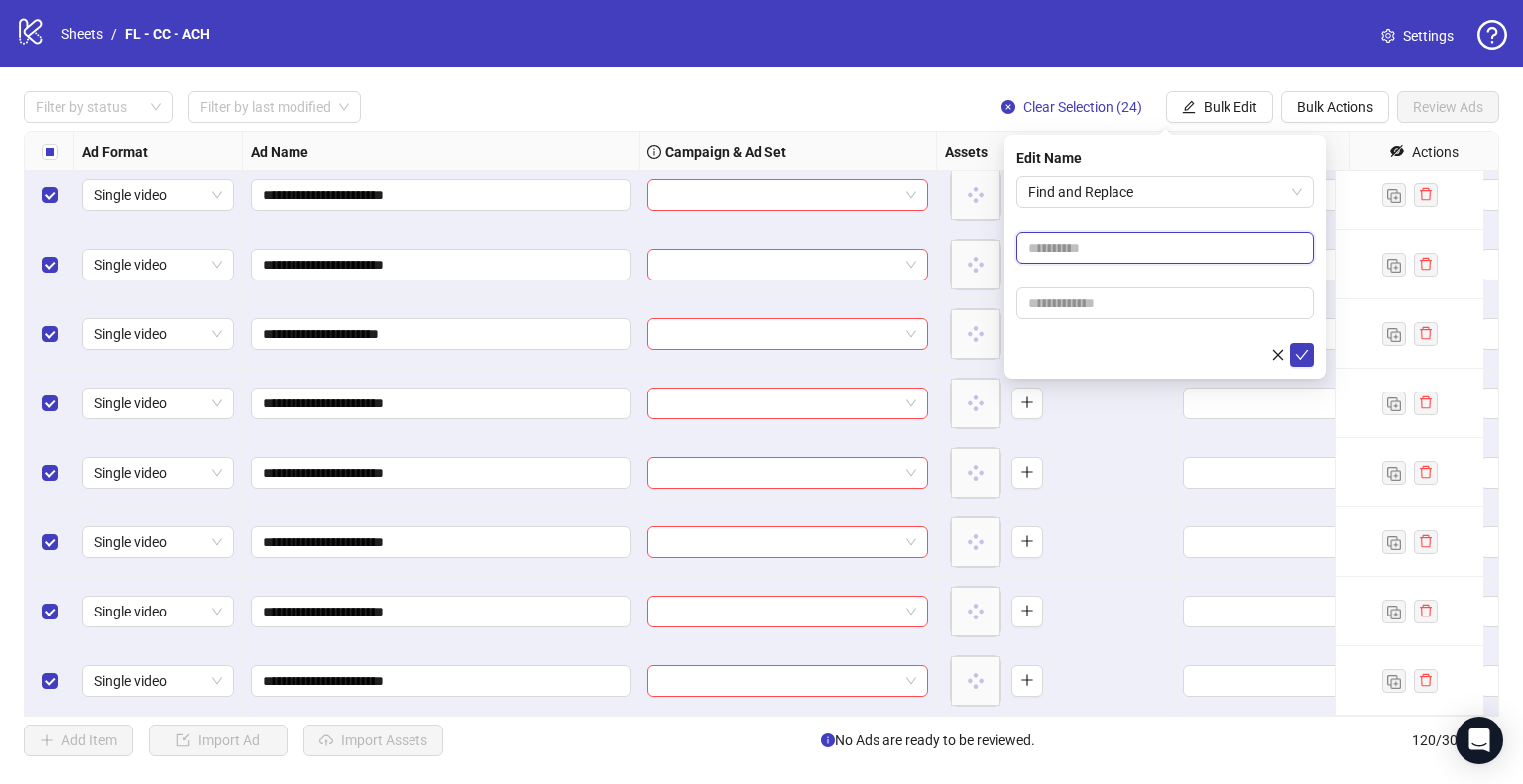 click at bounding box center [1165, 248] 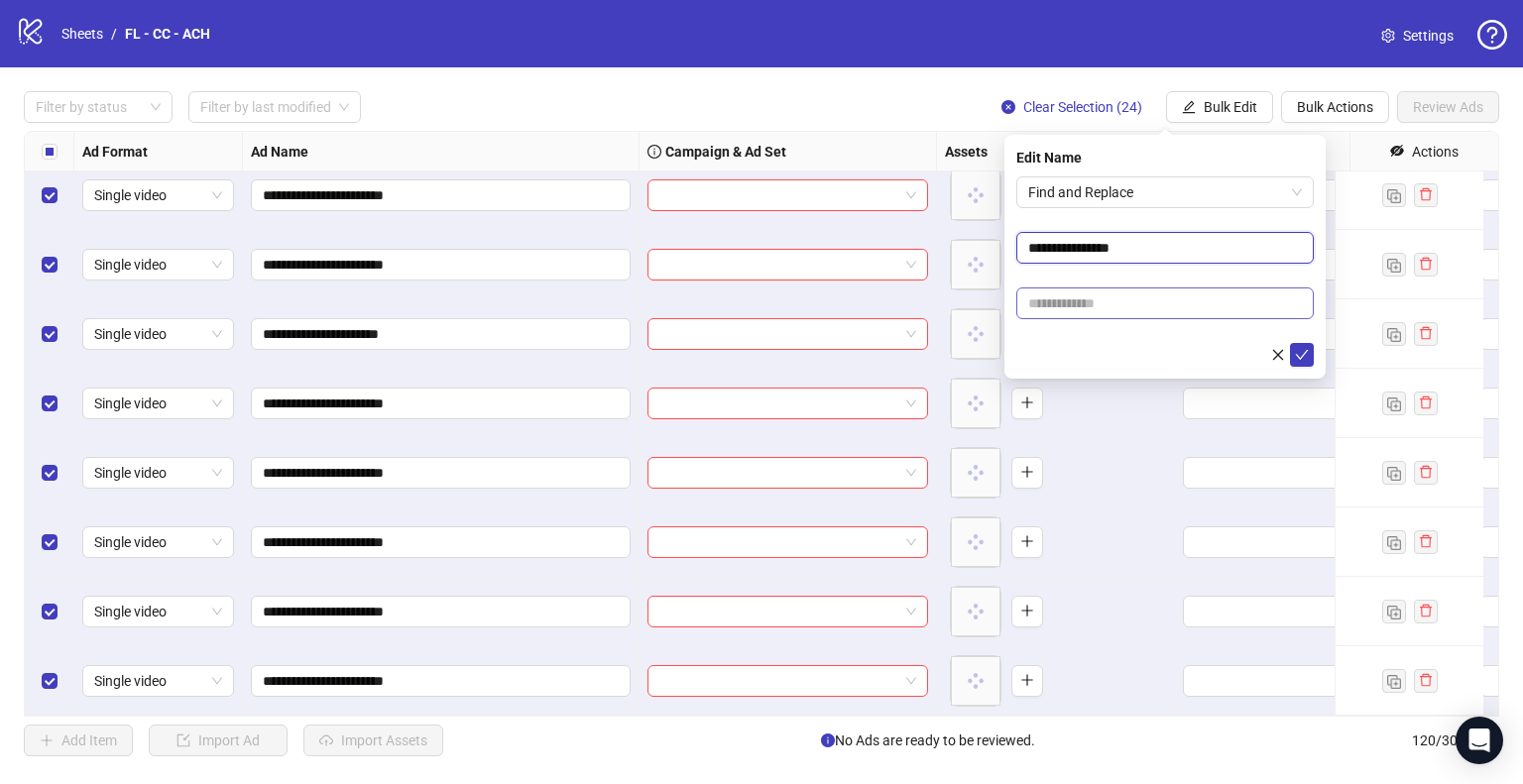type on "**********" 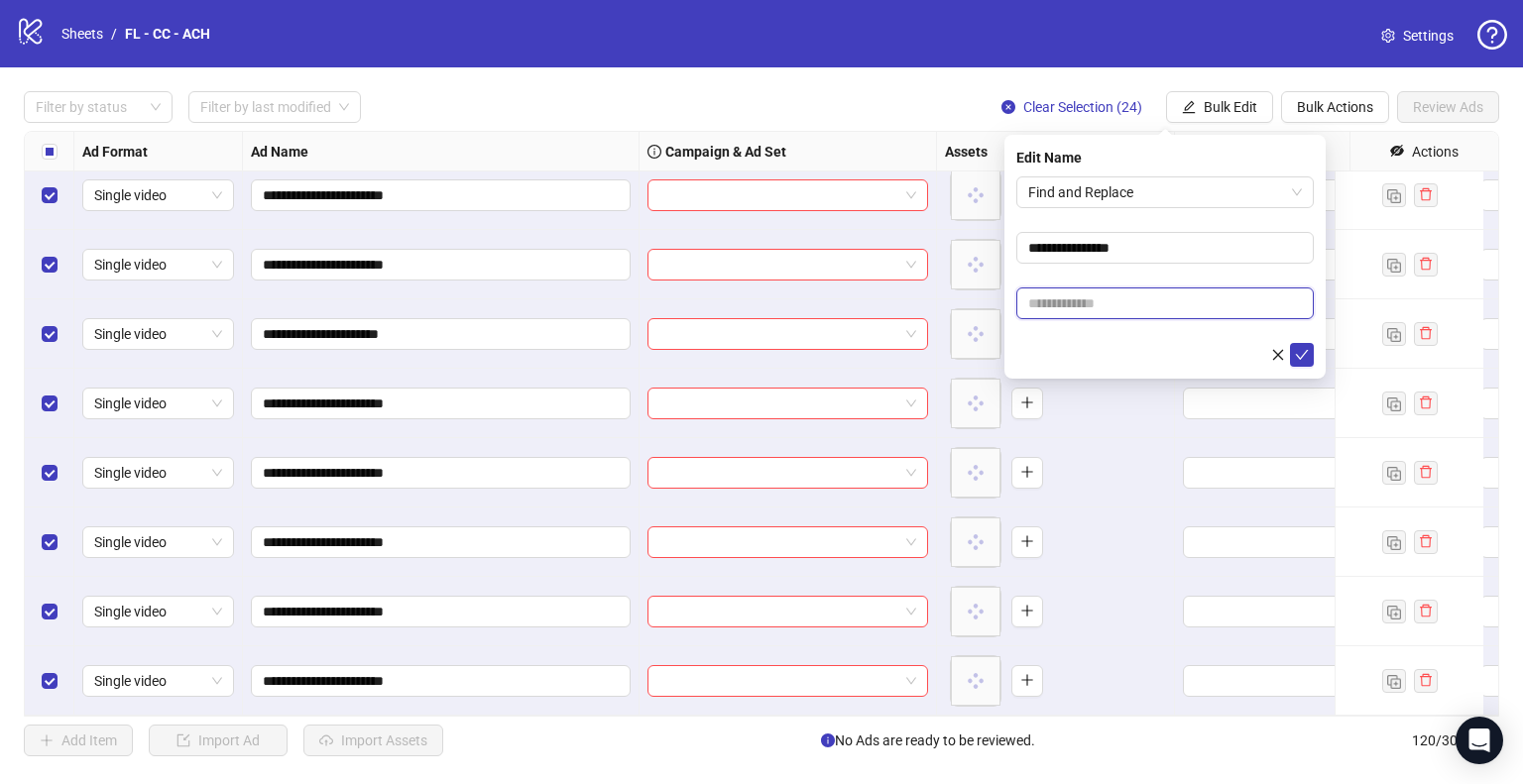 click at bounding box center (1165, 303) 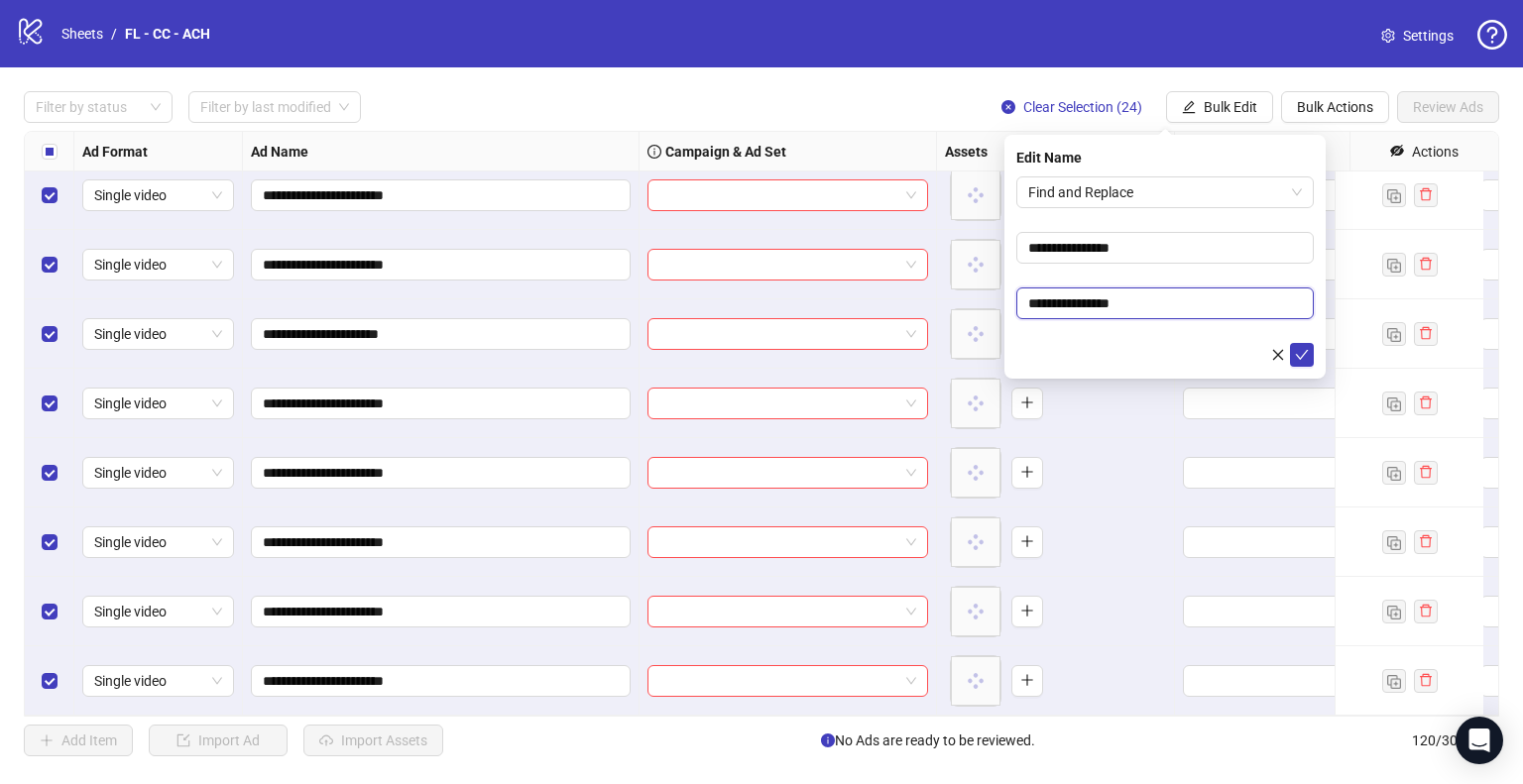 drag, startPoint x: 1083, startPoint y: 296, endPoint x: 1020, endPoint y: 300, distance: 63.126856 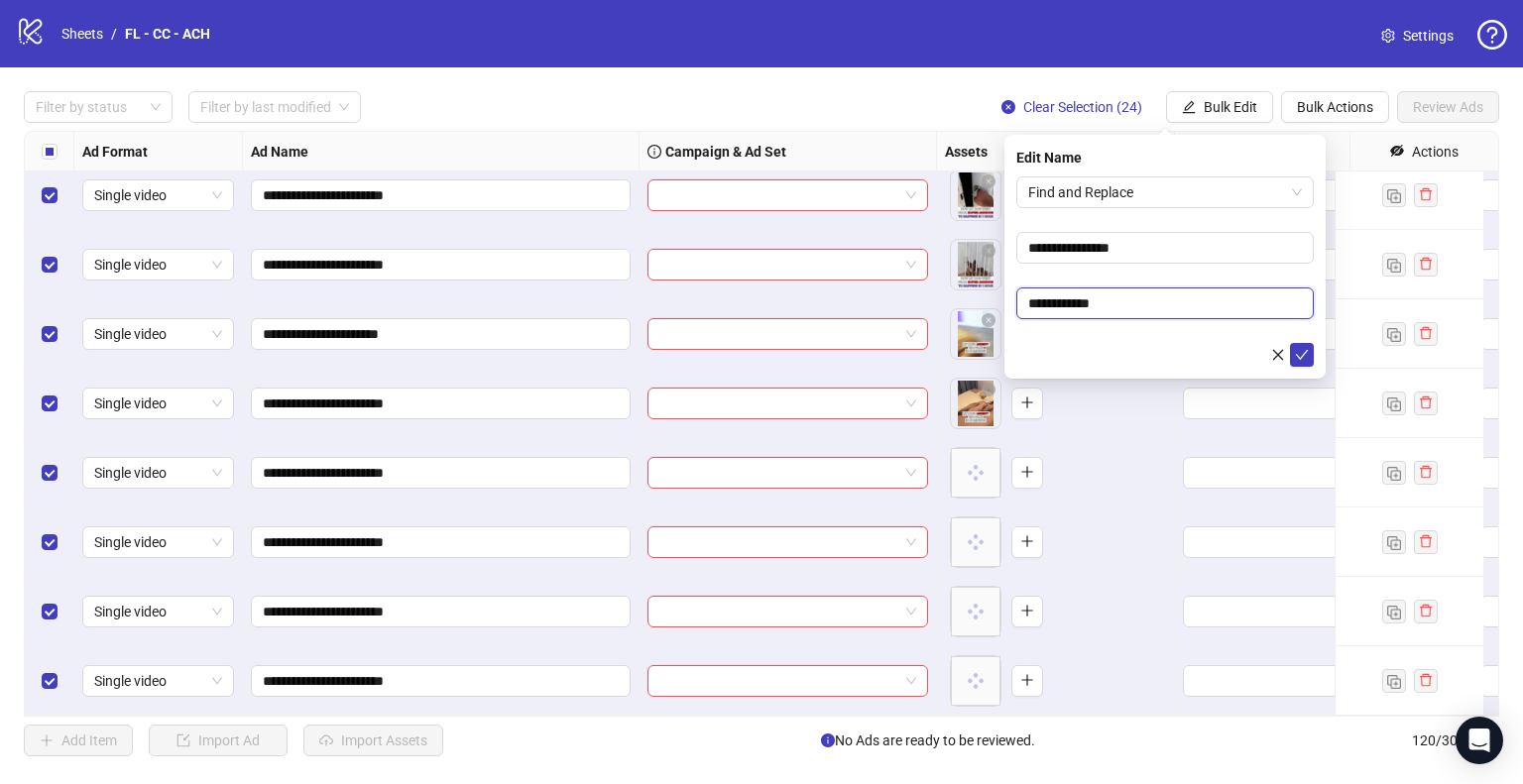 type on "**********" 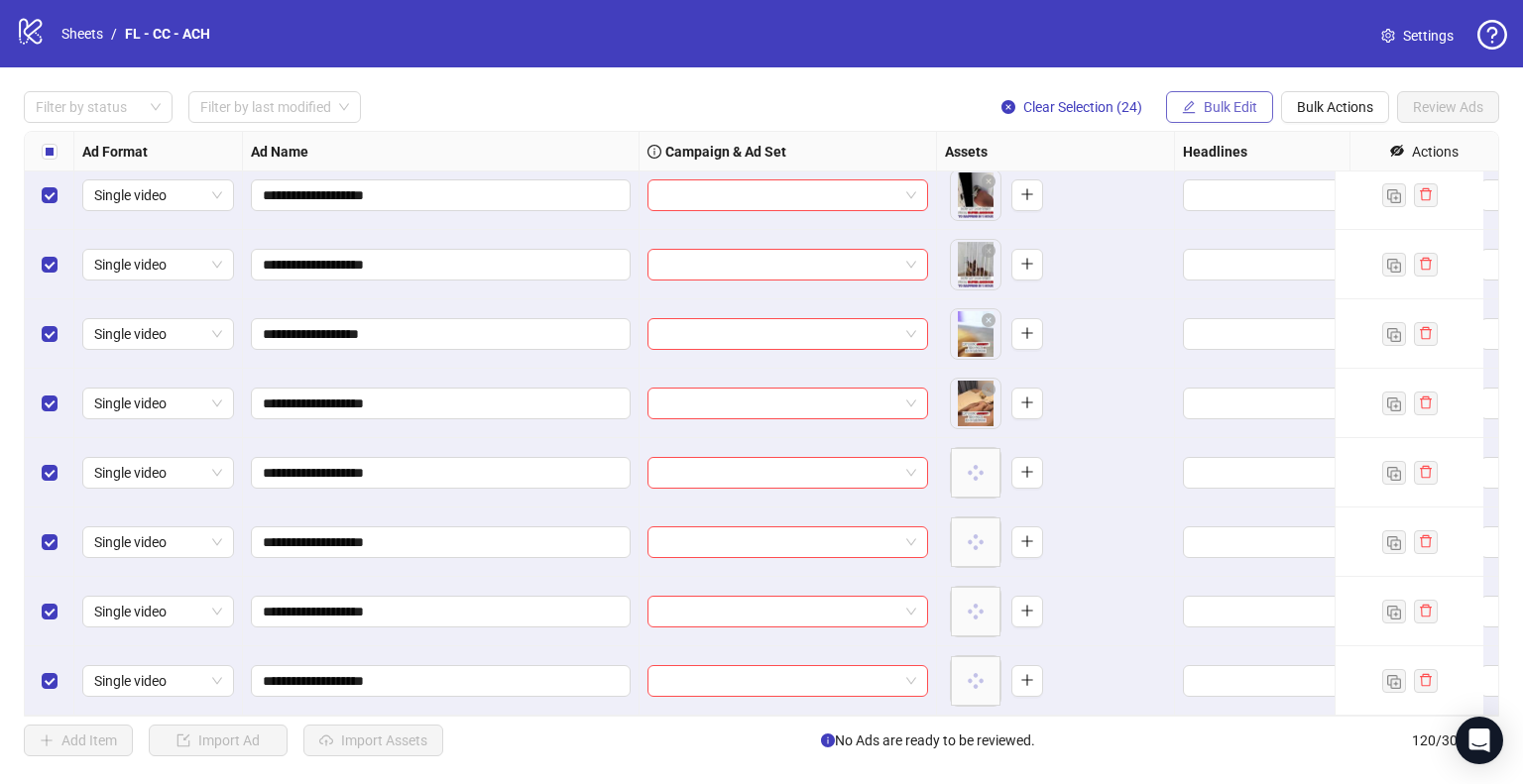 click on "Bulk Edit" at bounding box center (1230, 107) 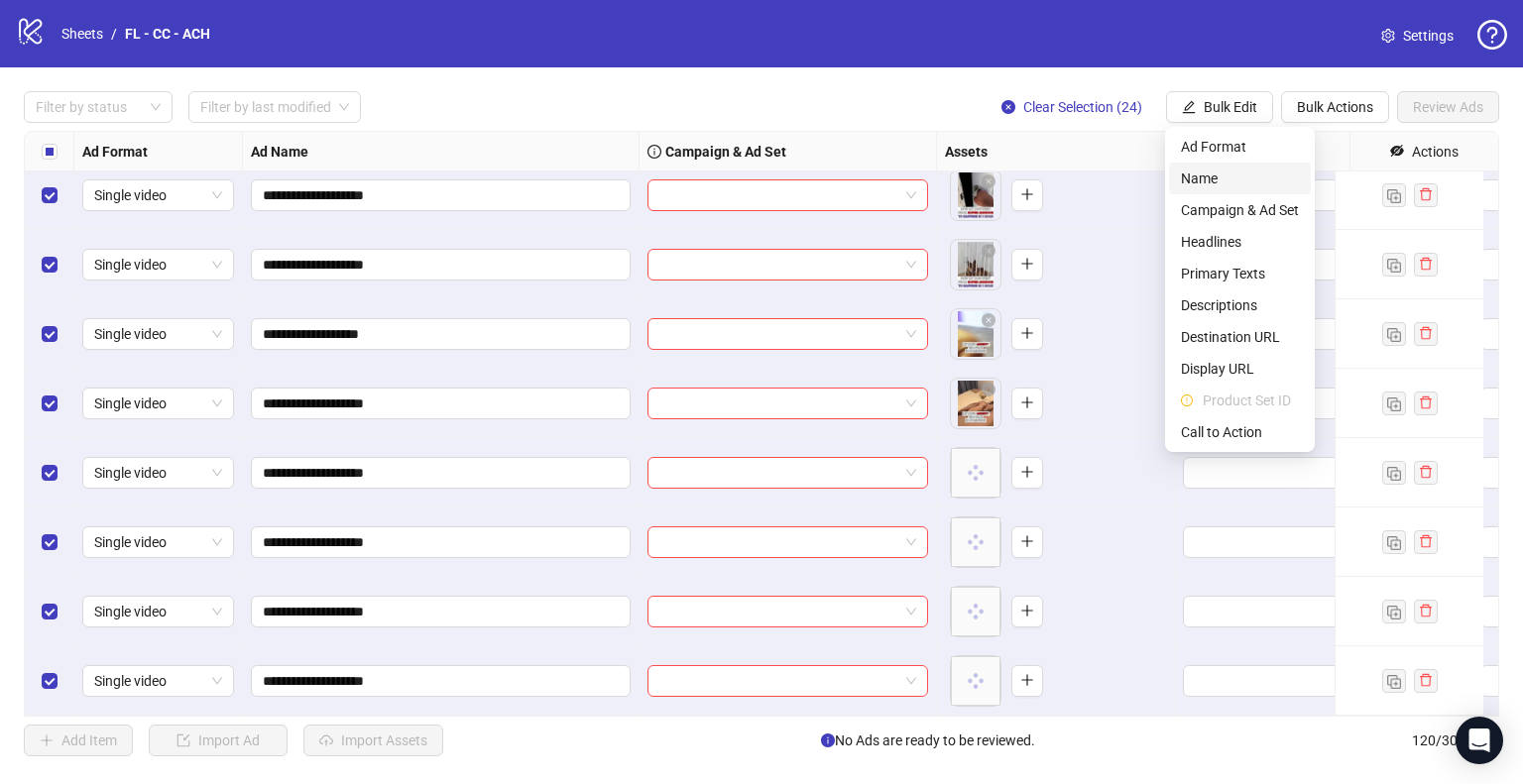 click on "Name" at bounding box center [1239, 178] 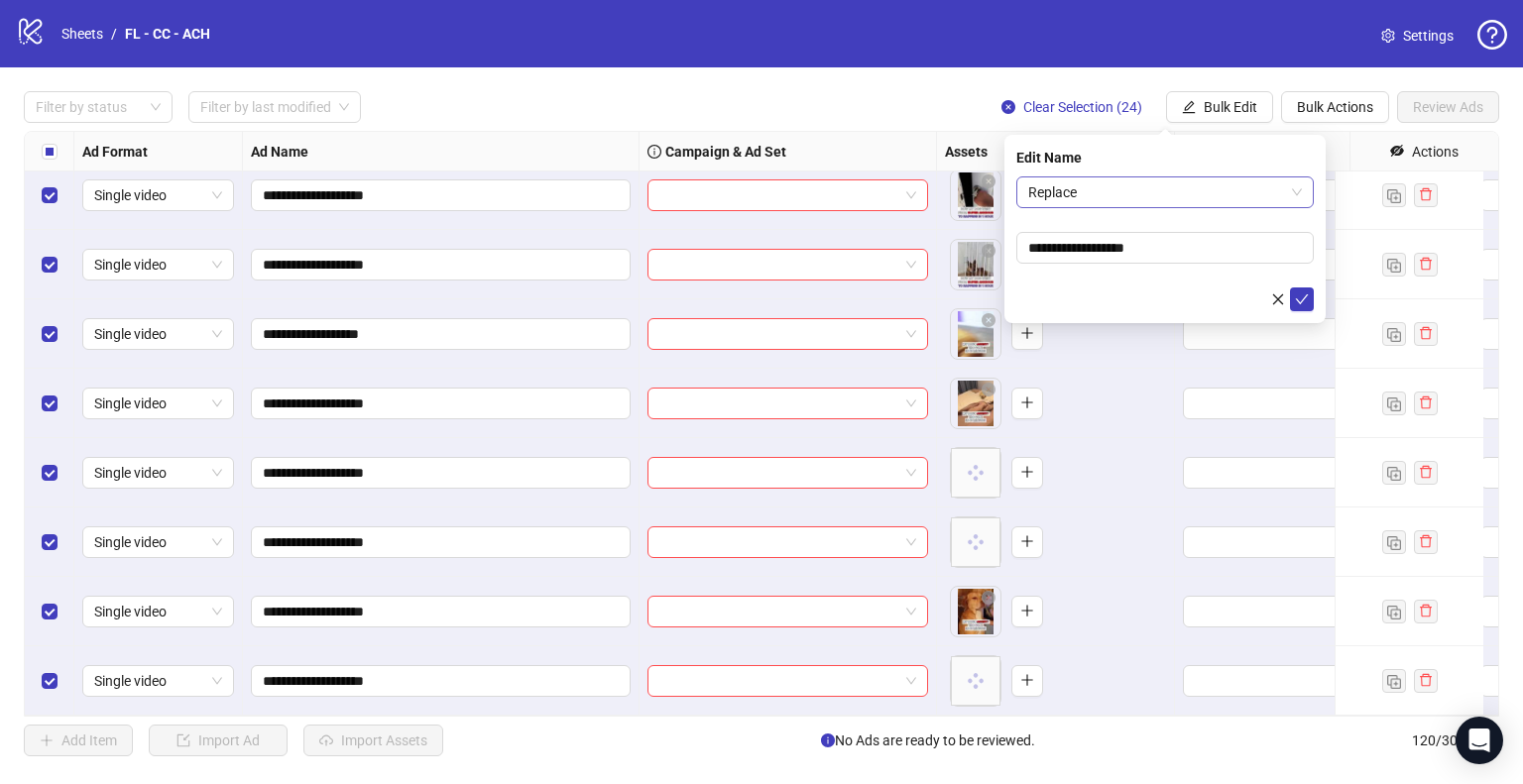 click on "Replace" at bounding box center [1165, 192] 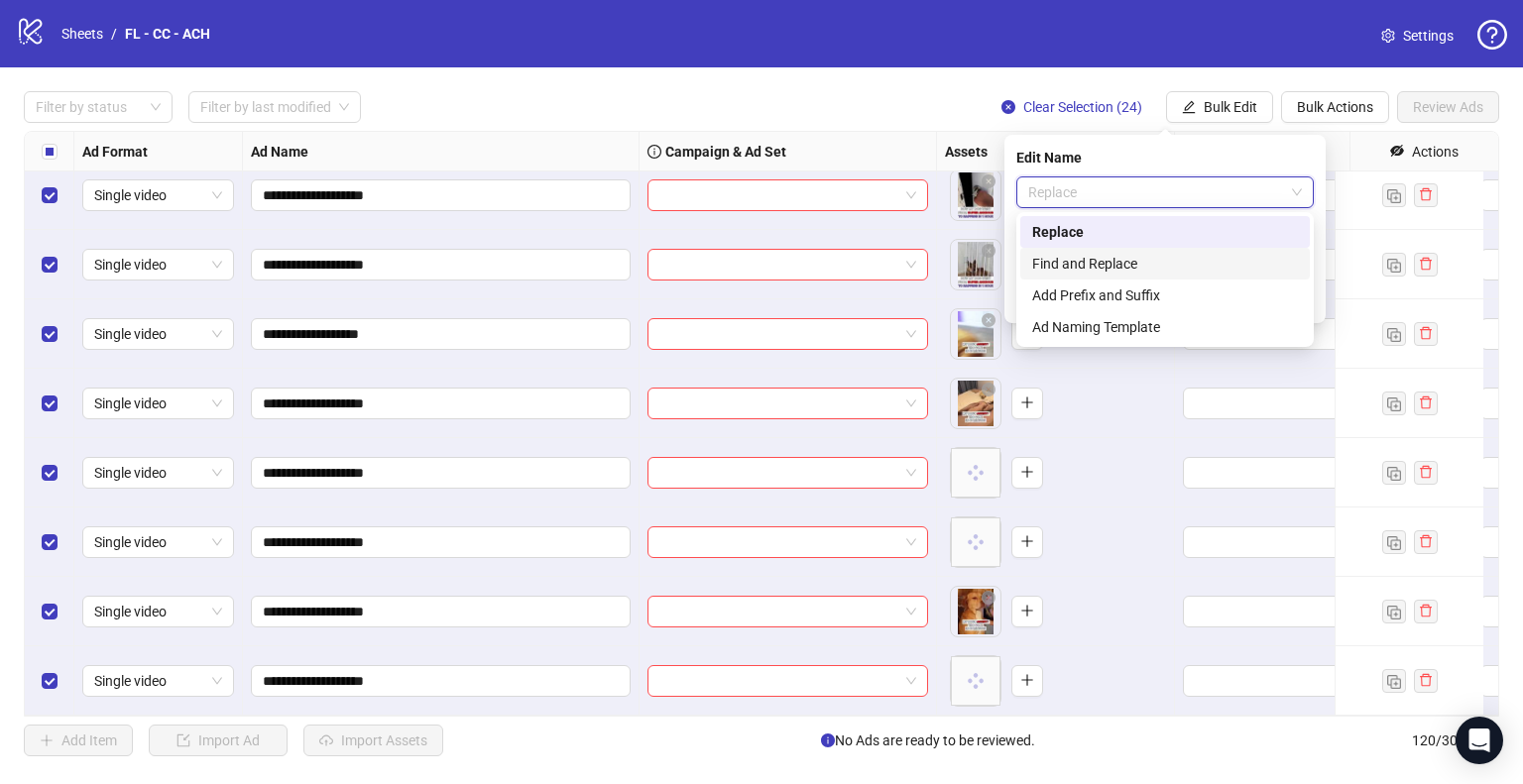 click on "Find and Replace" at bounding box center (1165, 264) 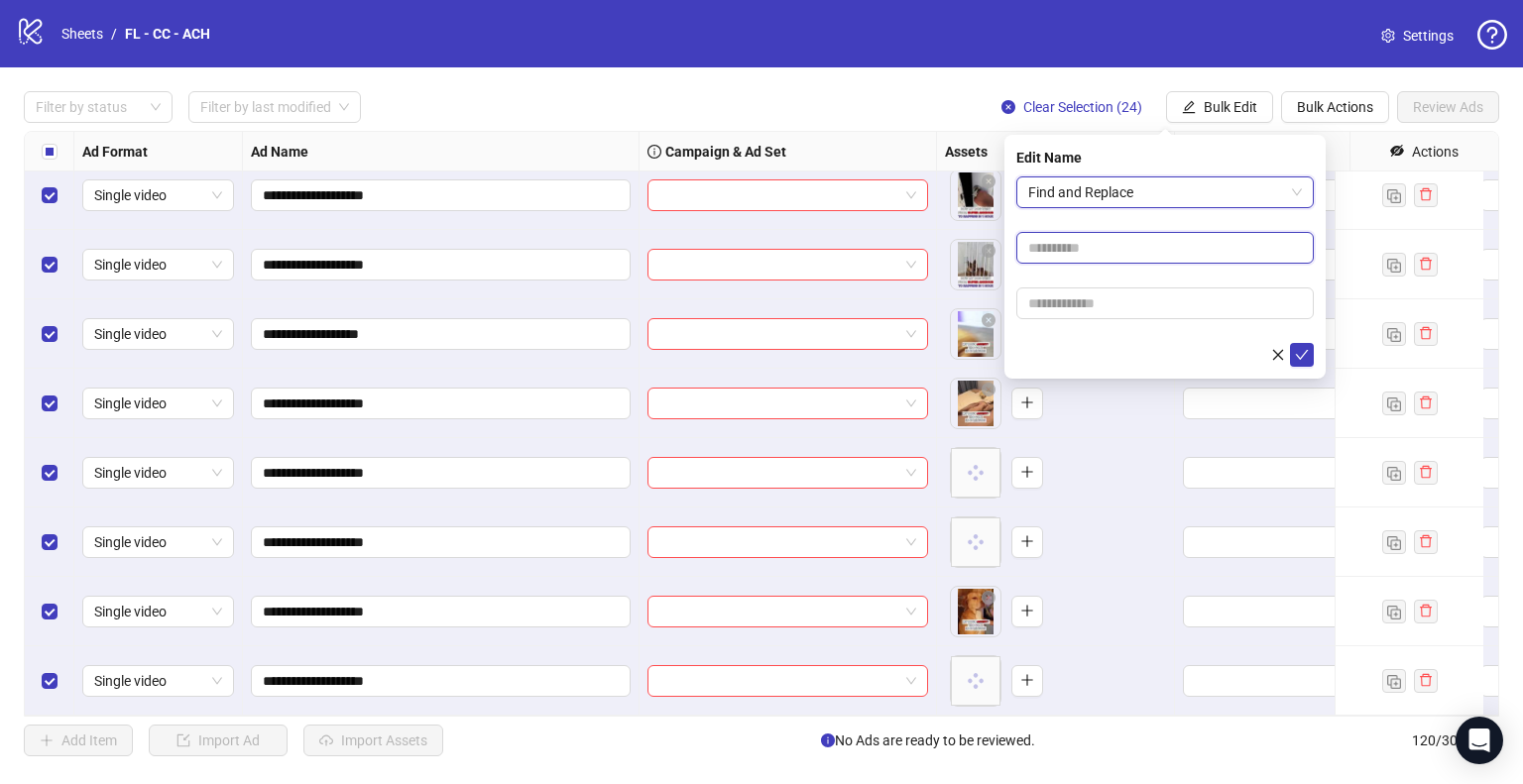 click at bounding box center (1165, 248) 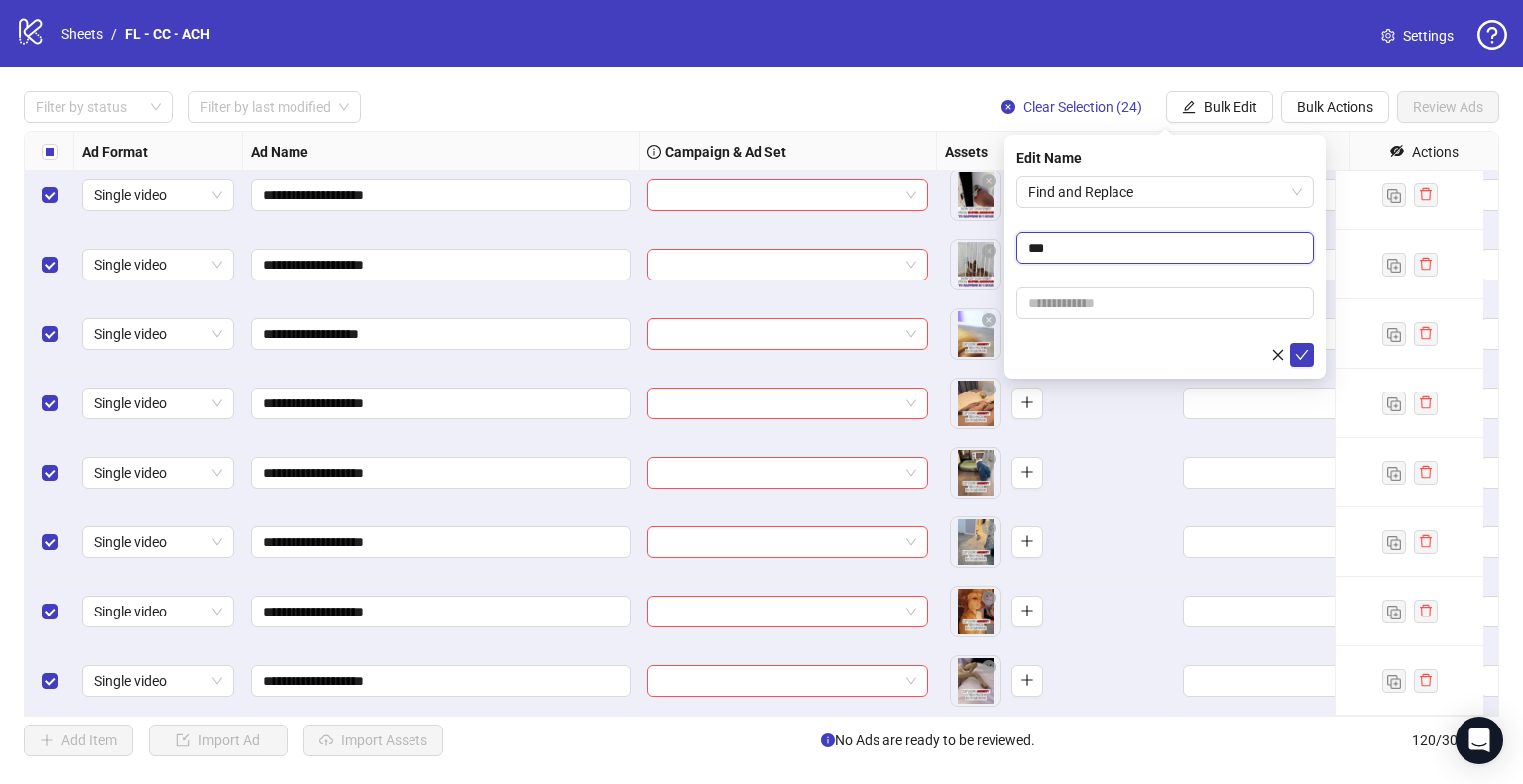 type on "***" 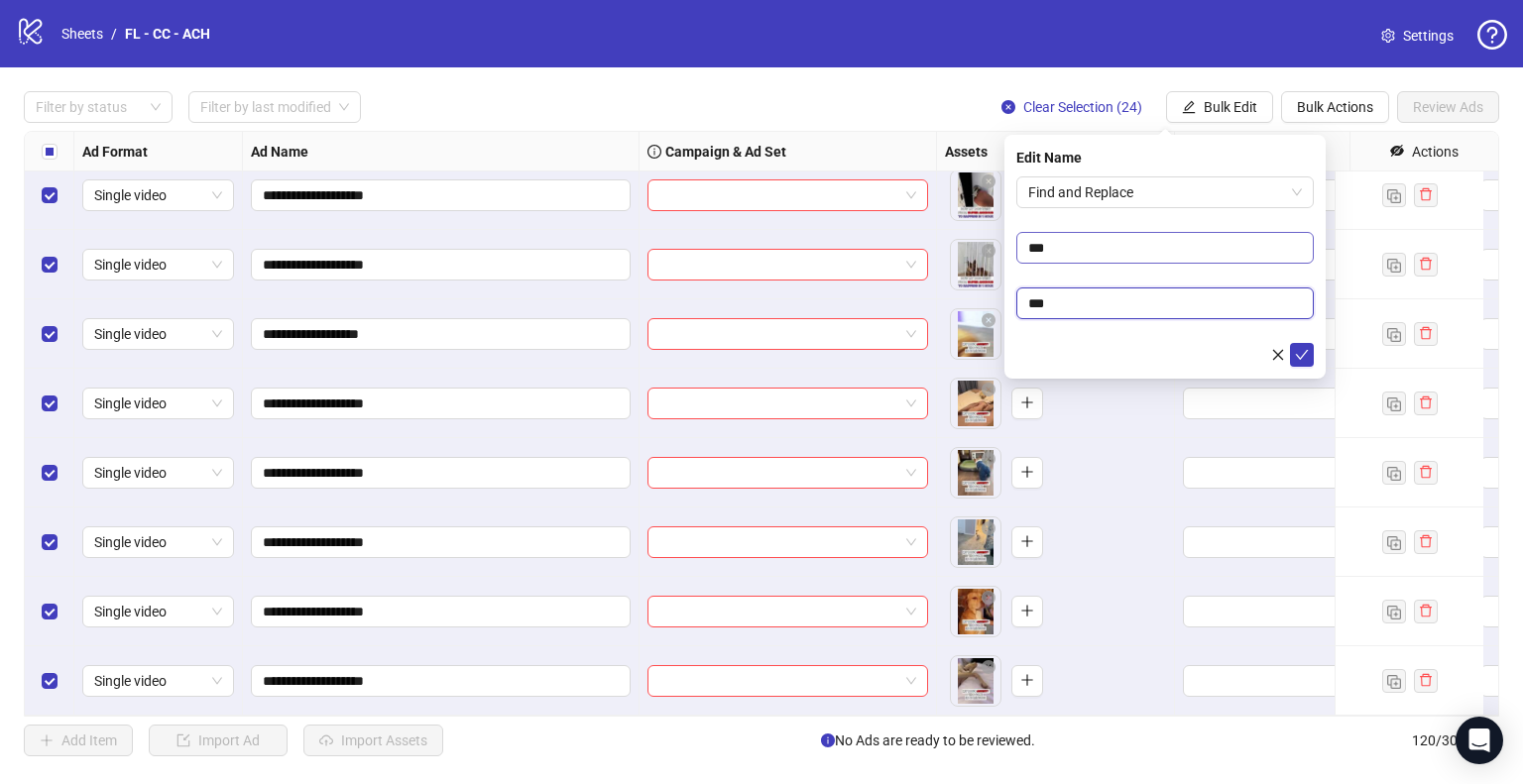 type on "**" 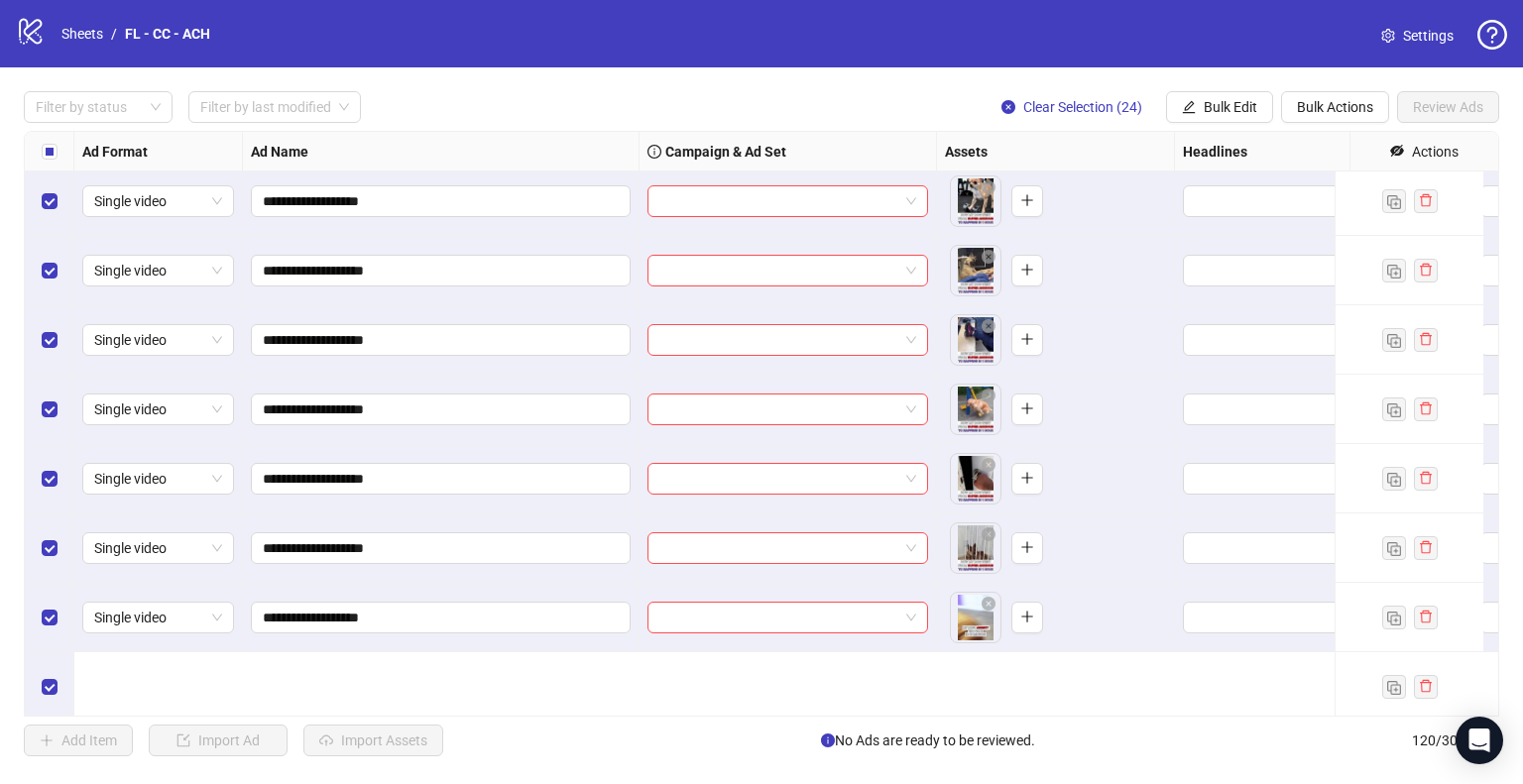 scroll, scrollTop: 7300, scrollLeft: 0, axis: vertical 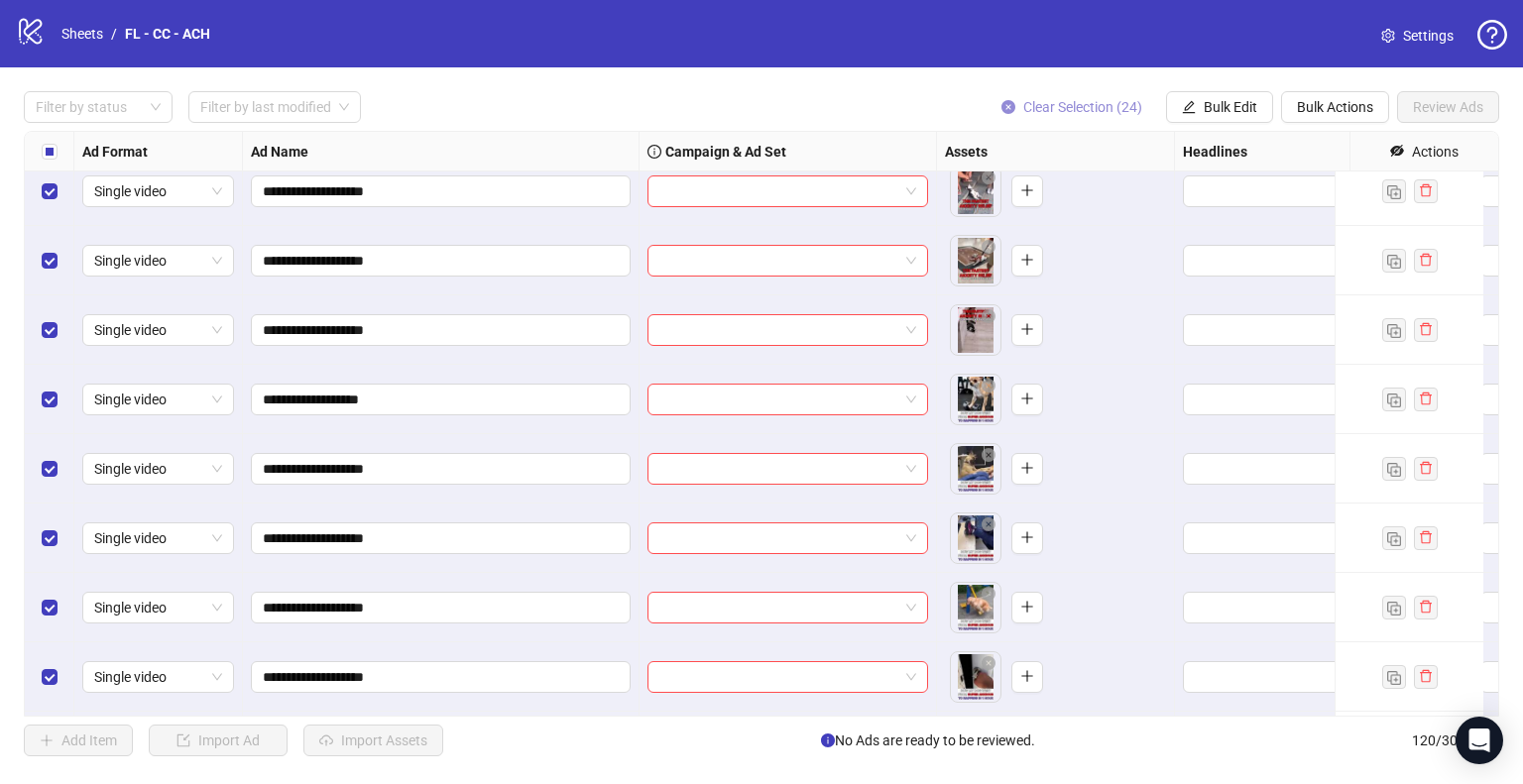 click on "Clear Selection (24)" at bounding box center [1083, 107] 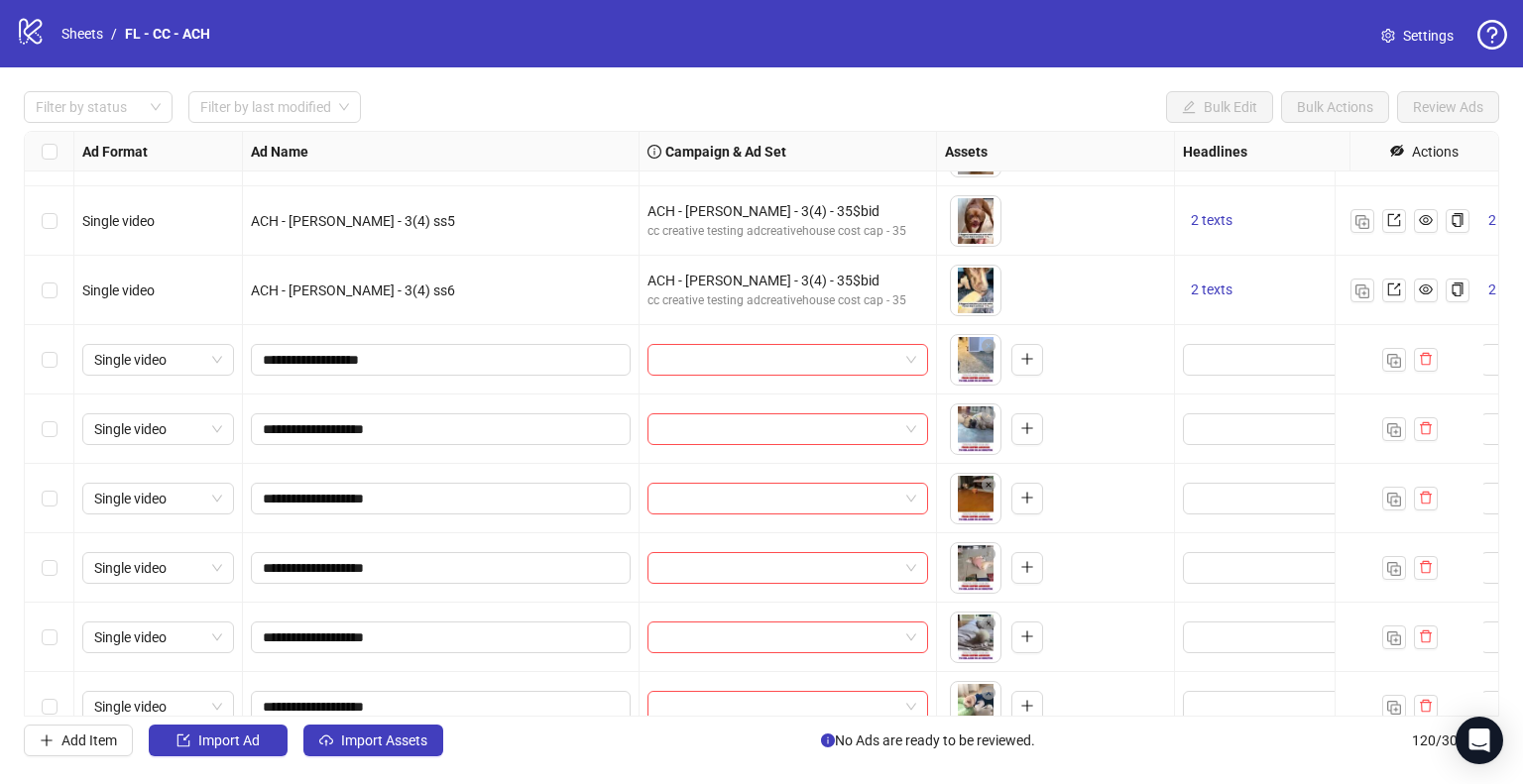 scroll, scrollTop: 6606, scrollLeft: 0, axis: vertical 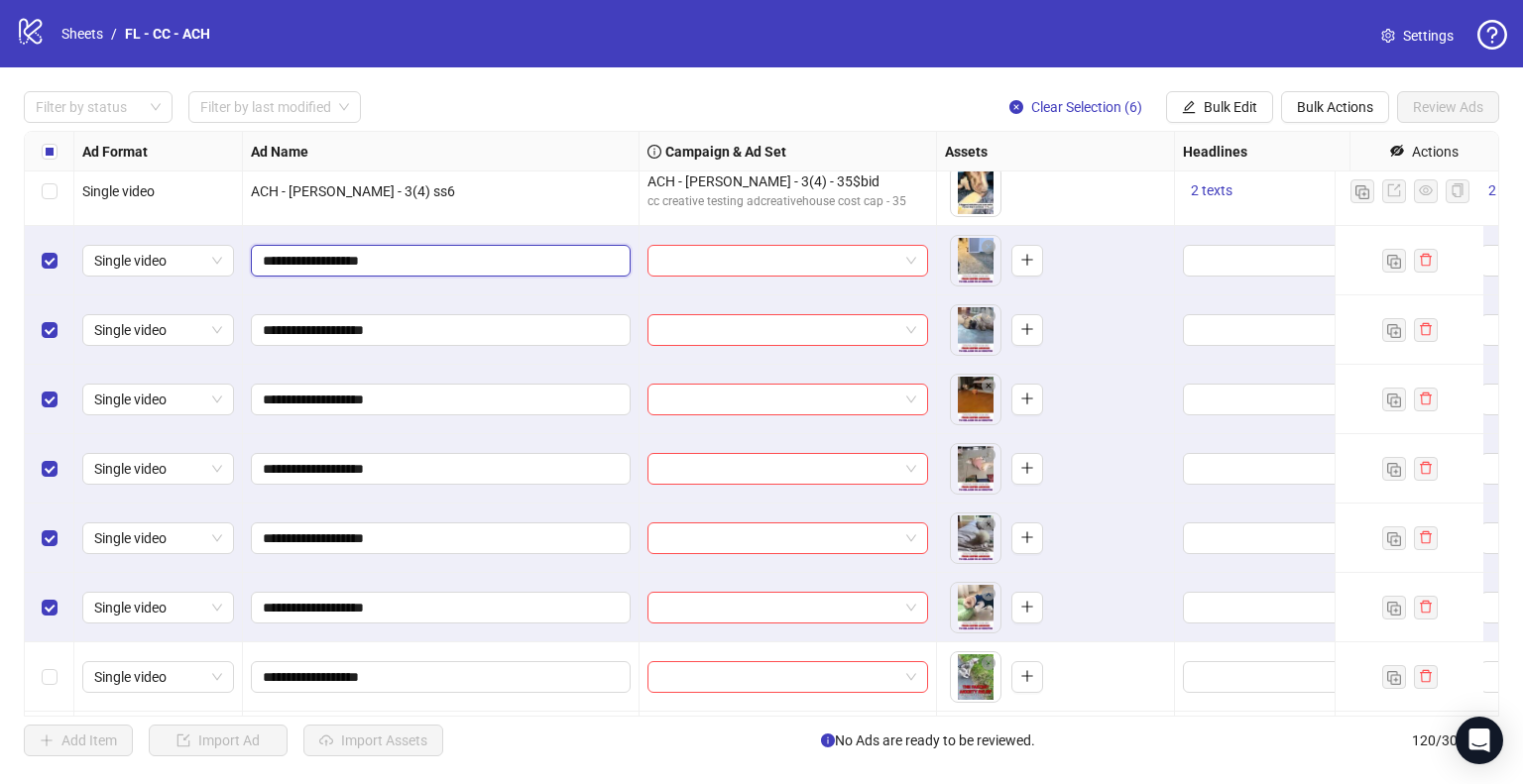 click on "**********" at bounding box center (438, 261) 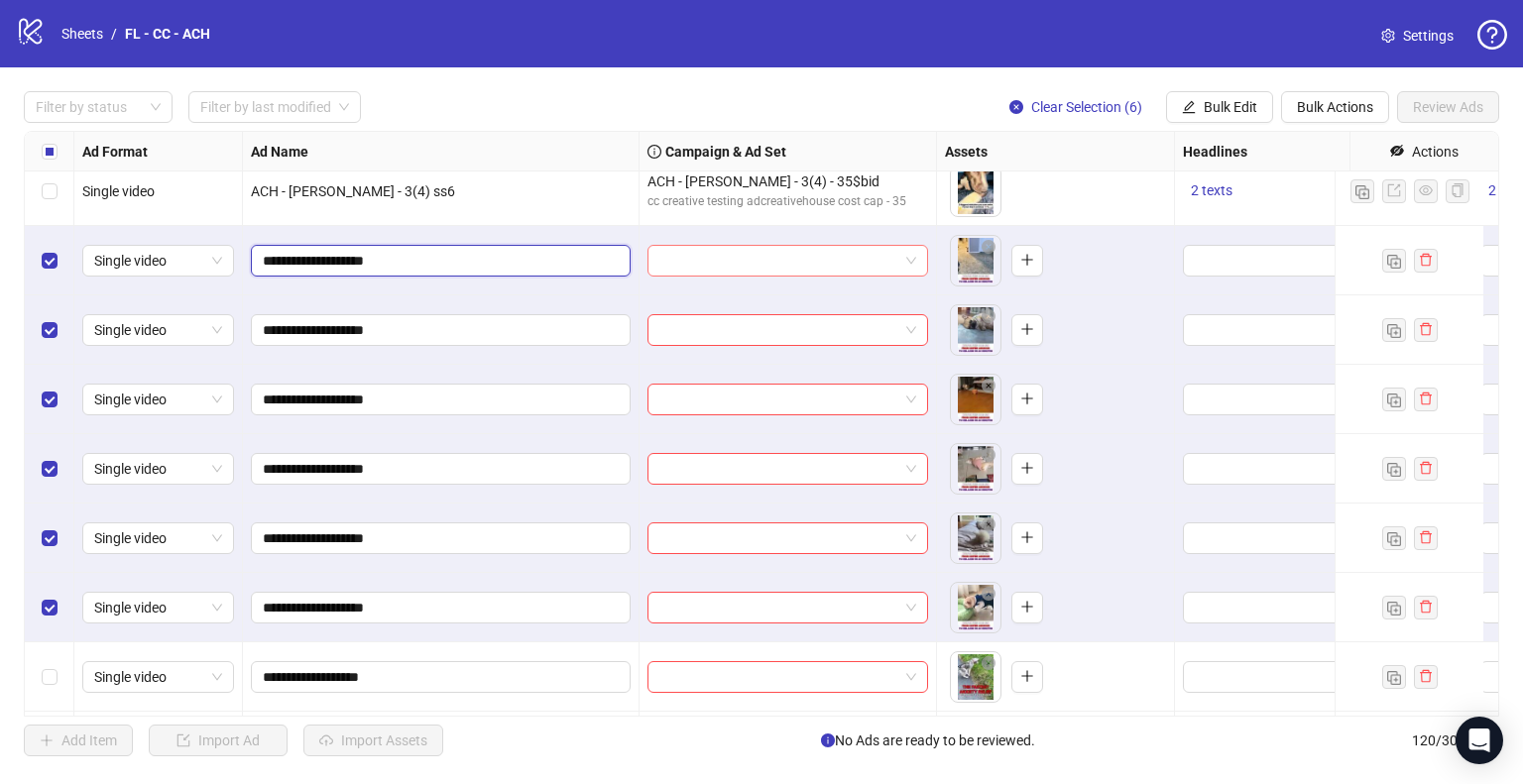 click at bounding box center [787, 261] 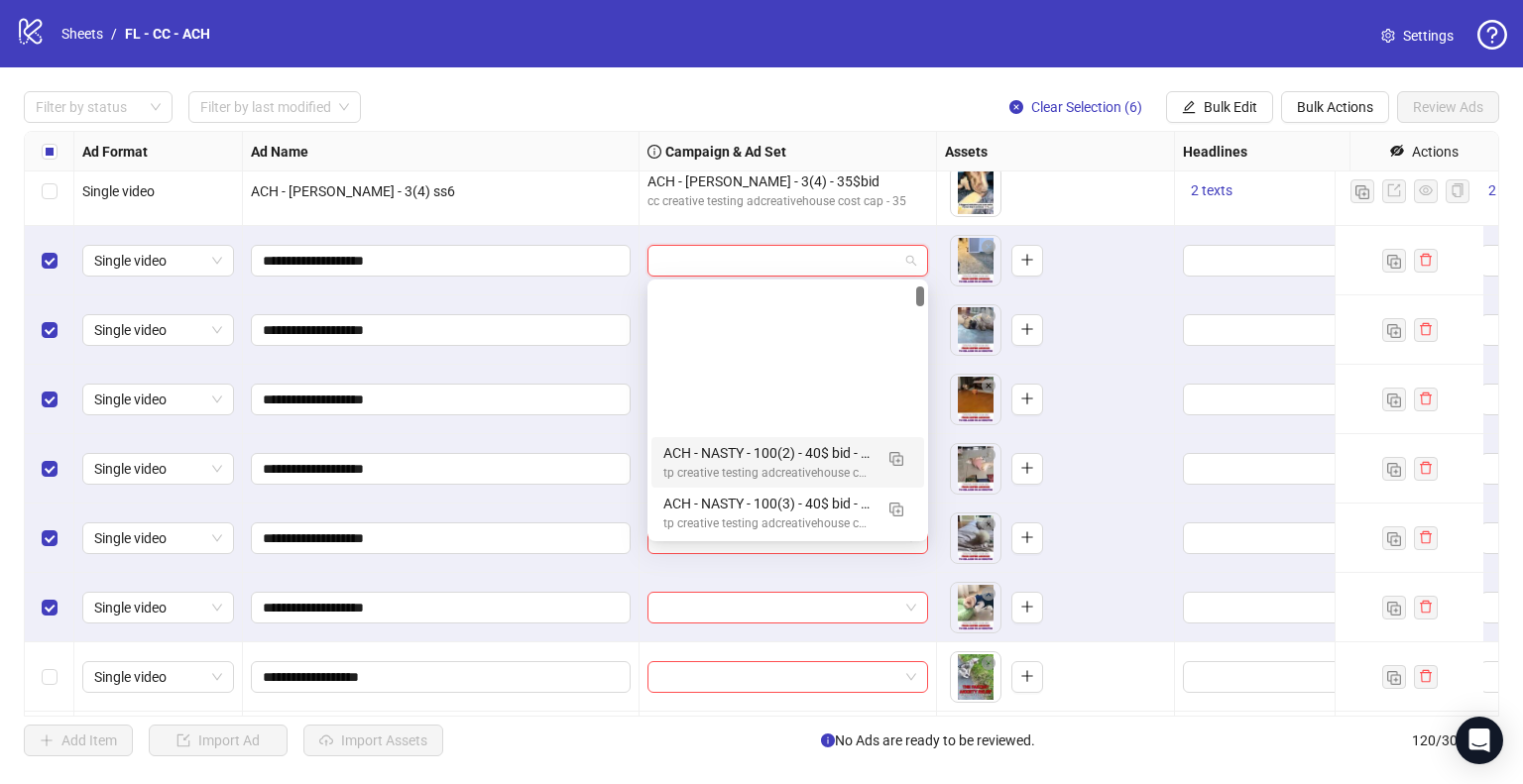scroll, scrollTop: 297, scrollLeft: 0, axis: vertical 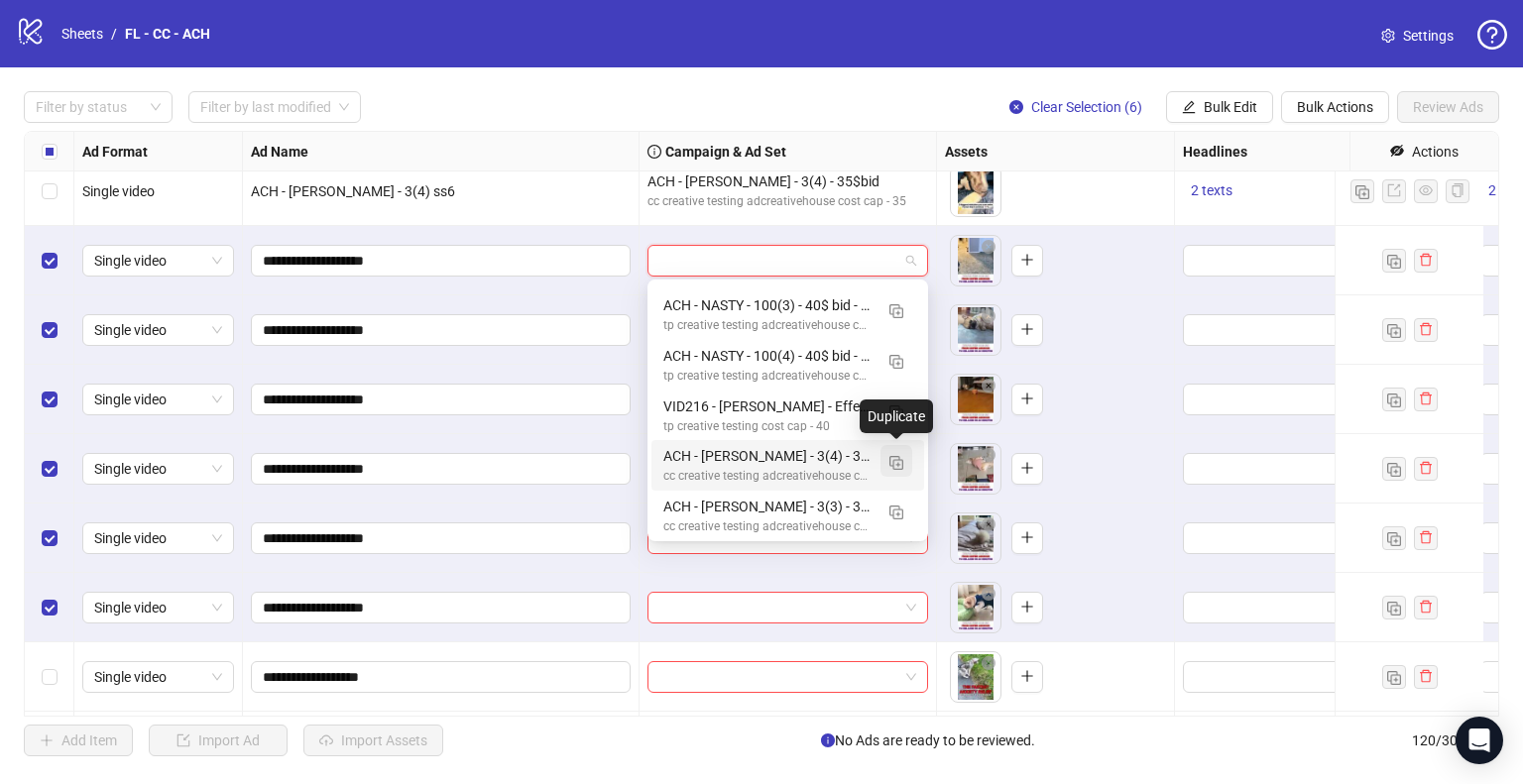 click at bounding box center [896, 461] 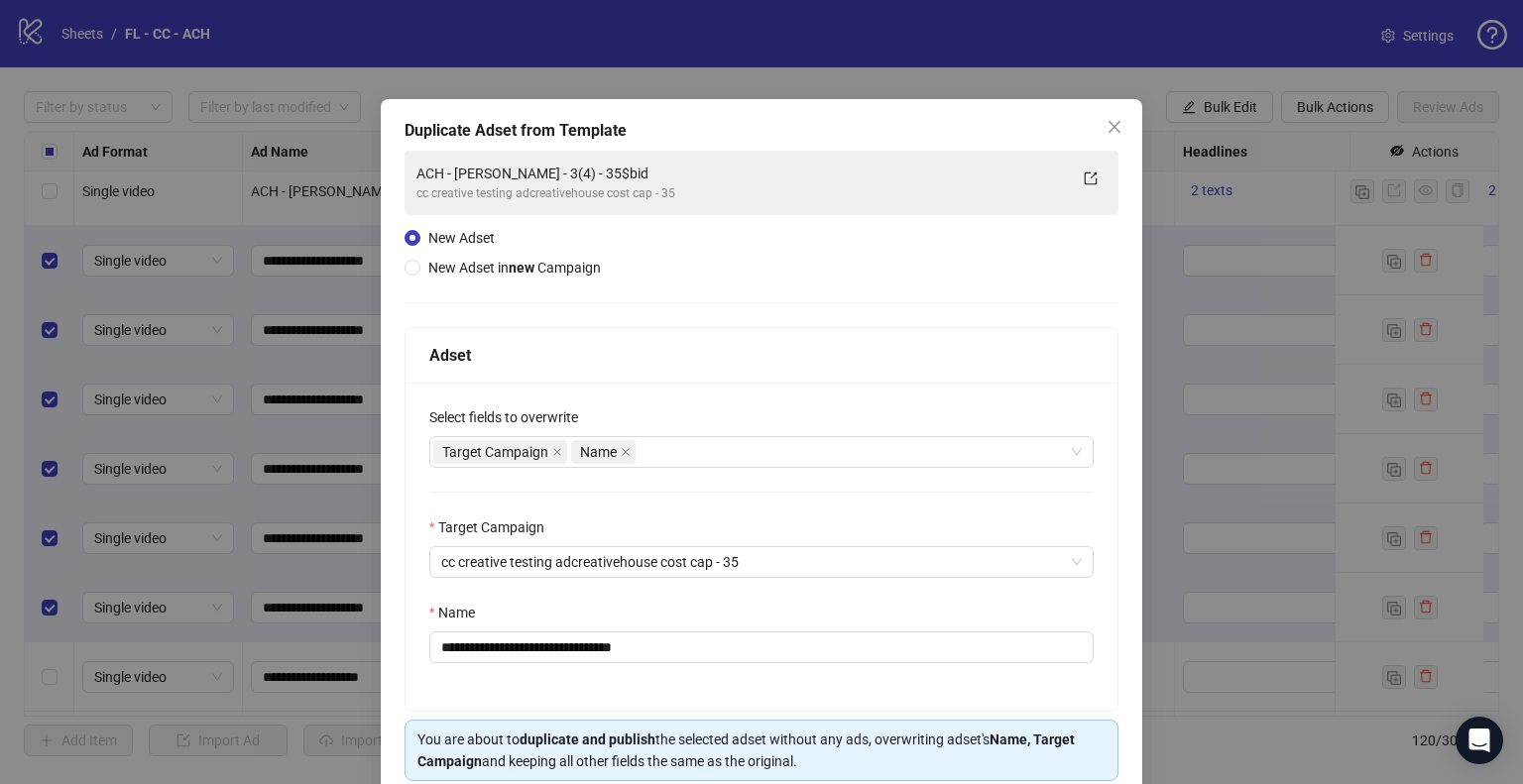 scroll, scrollTop: 83, scrollLeft: 0, axis: vertical 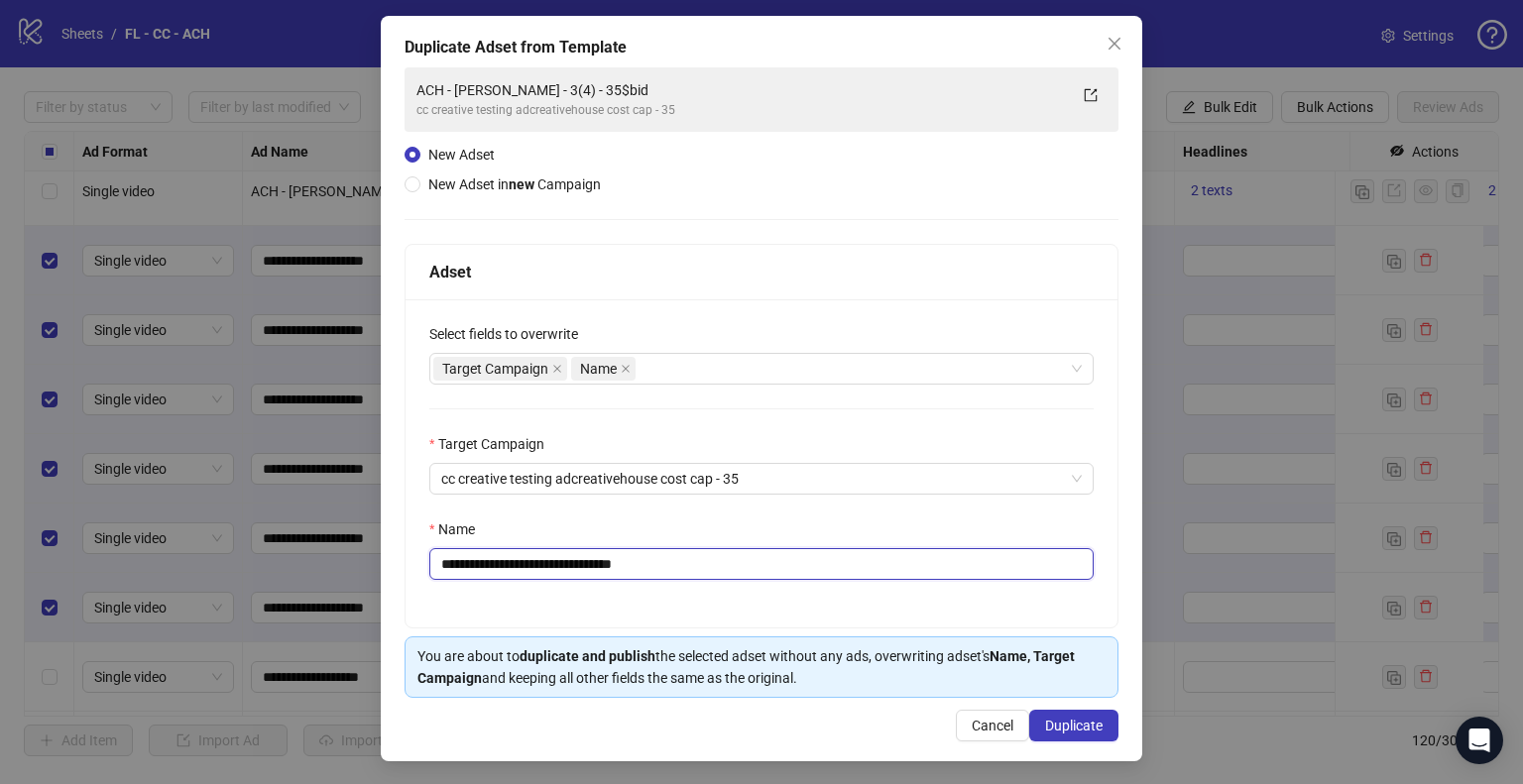 drag, startPoint x: 478, startPoint y: 566, endPoint x: 513, endPoint y: 558, distance: 35.902646 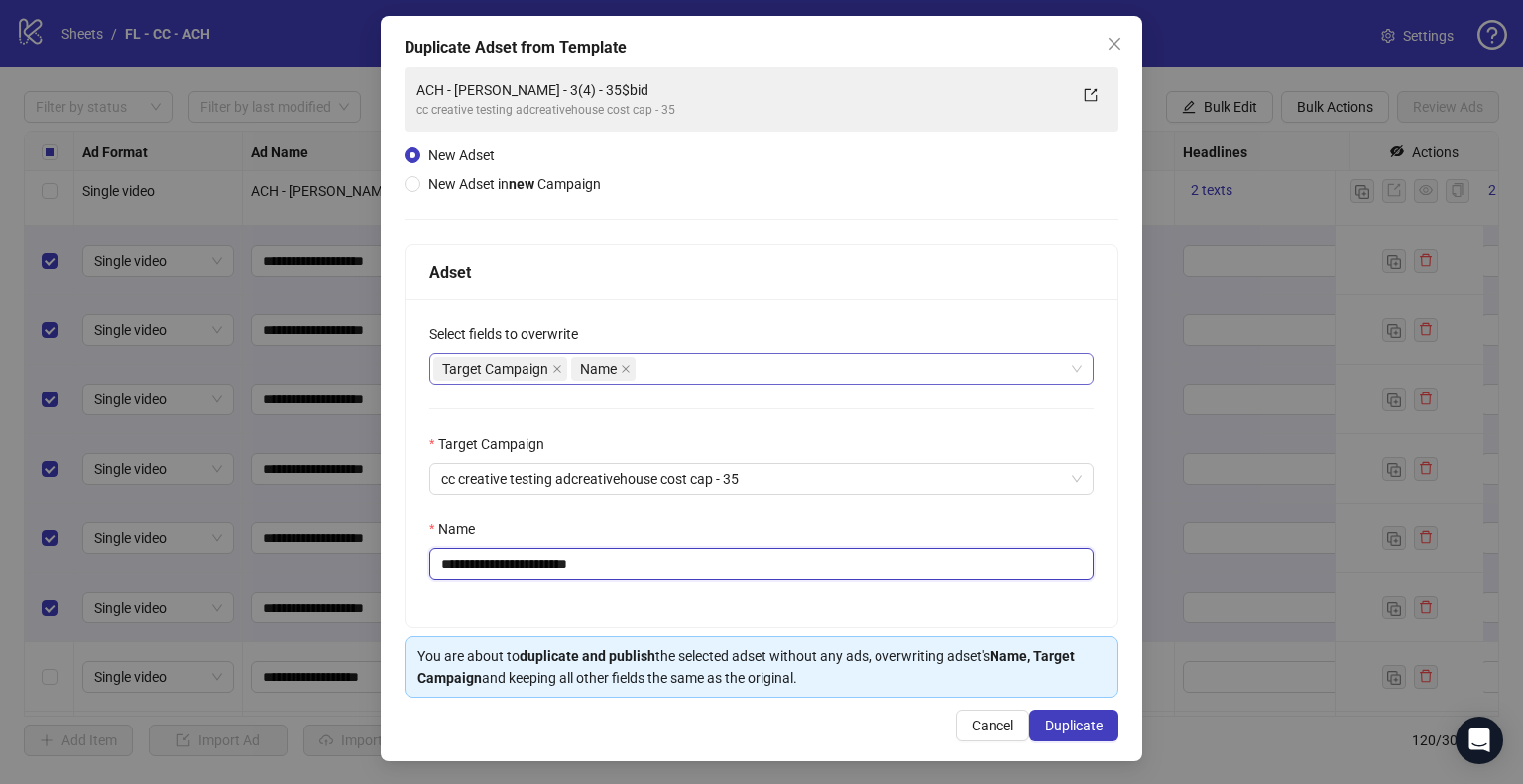 click on "Target Campaign Name" at bounding box center [751, 369] 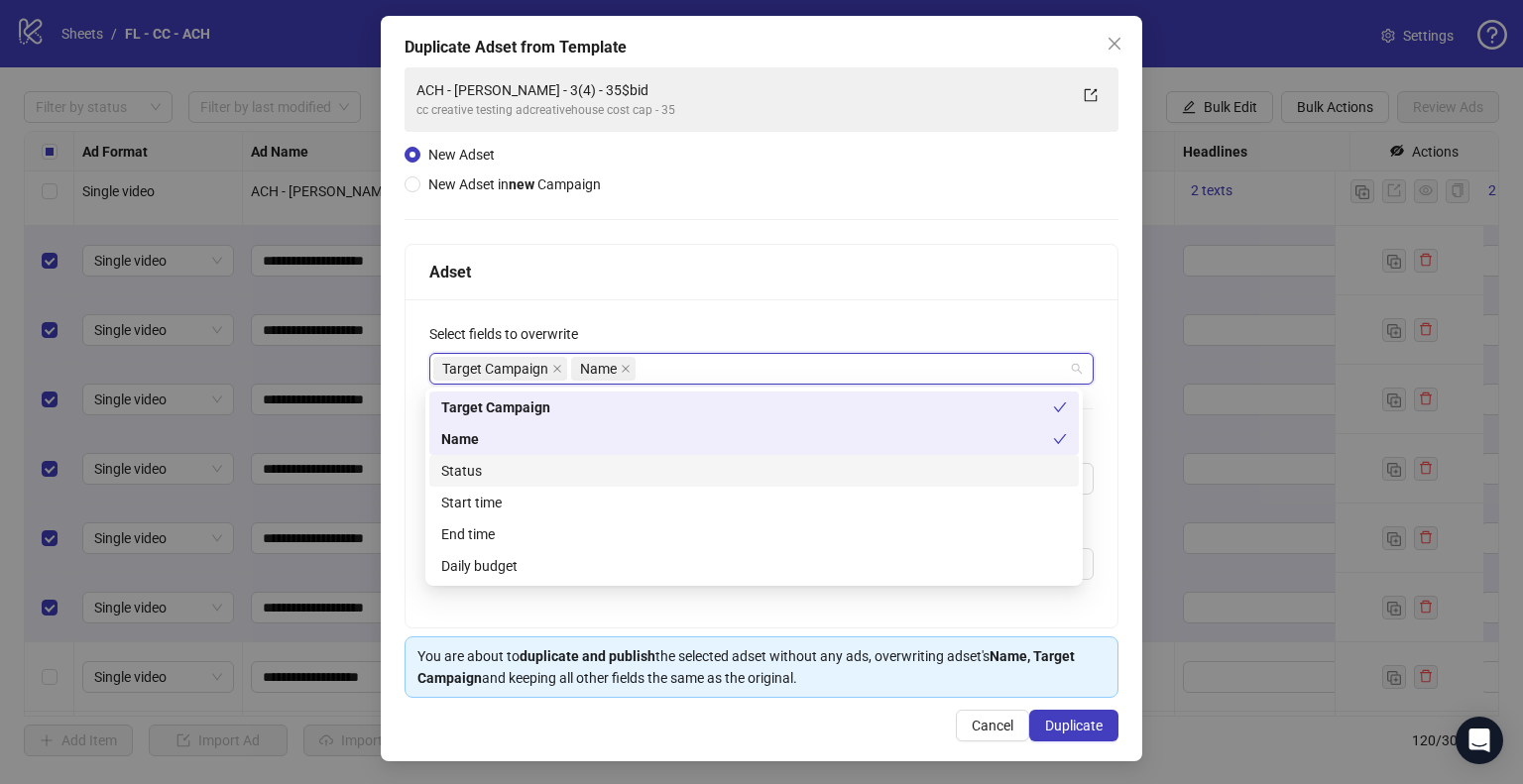 click on "Status" at bounding box center [754, 471] 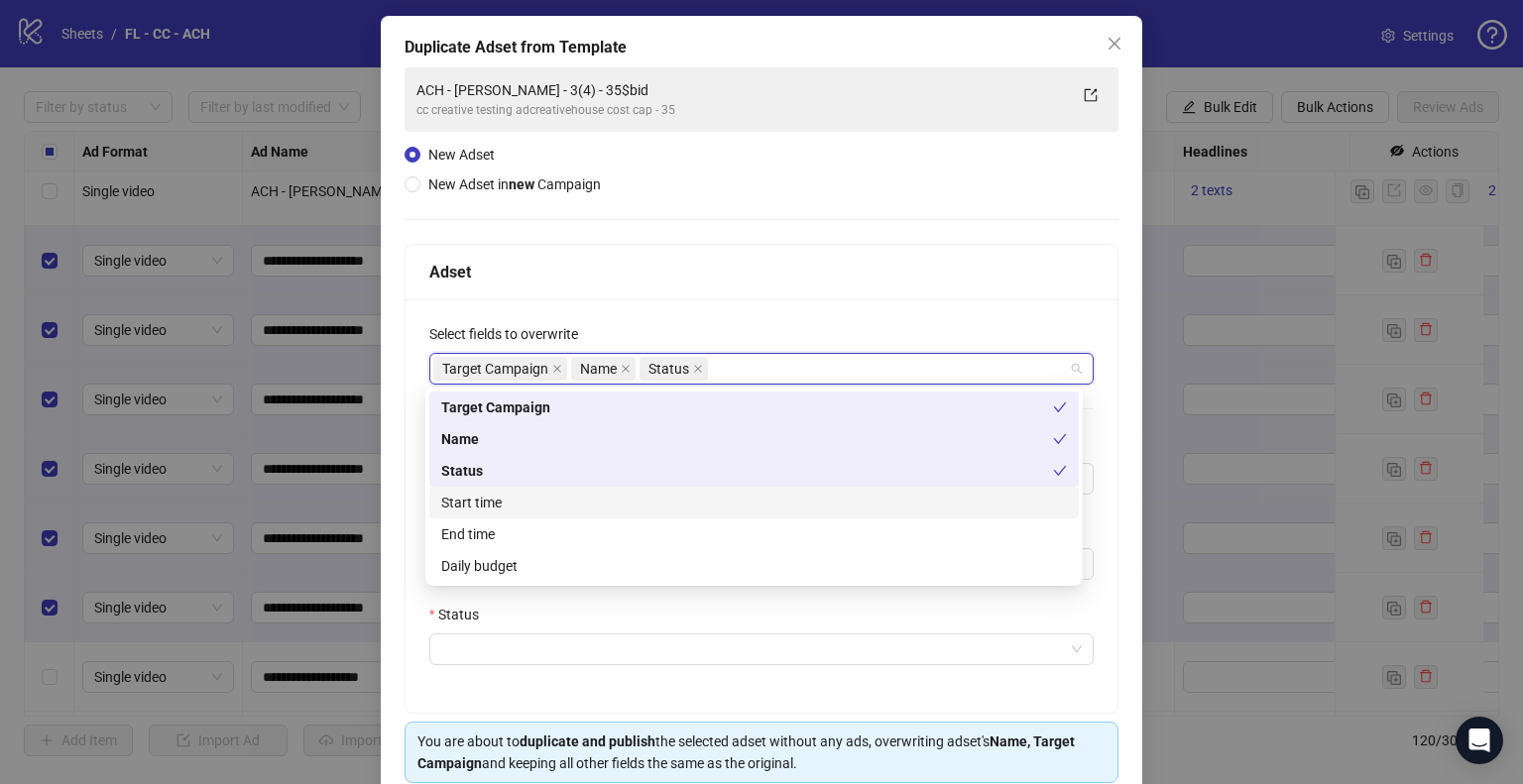 click on "Start time" at bounding box center [754, 503] 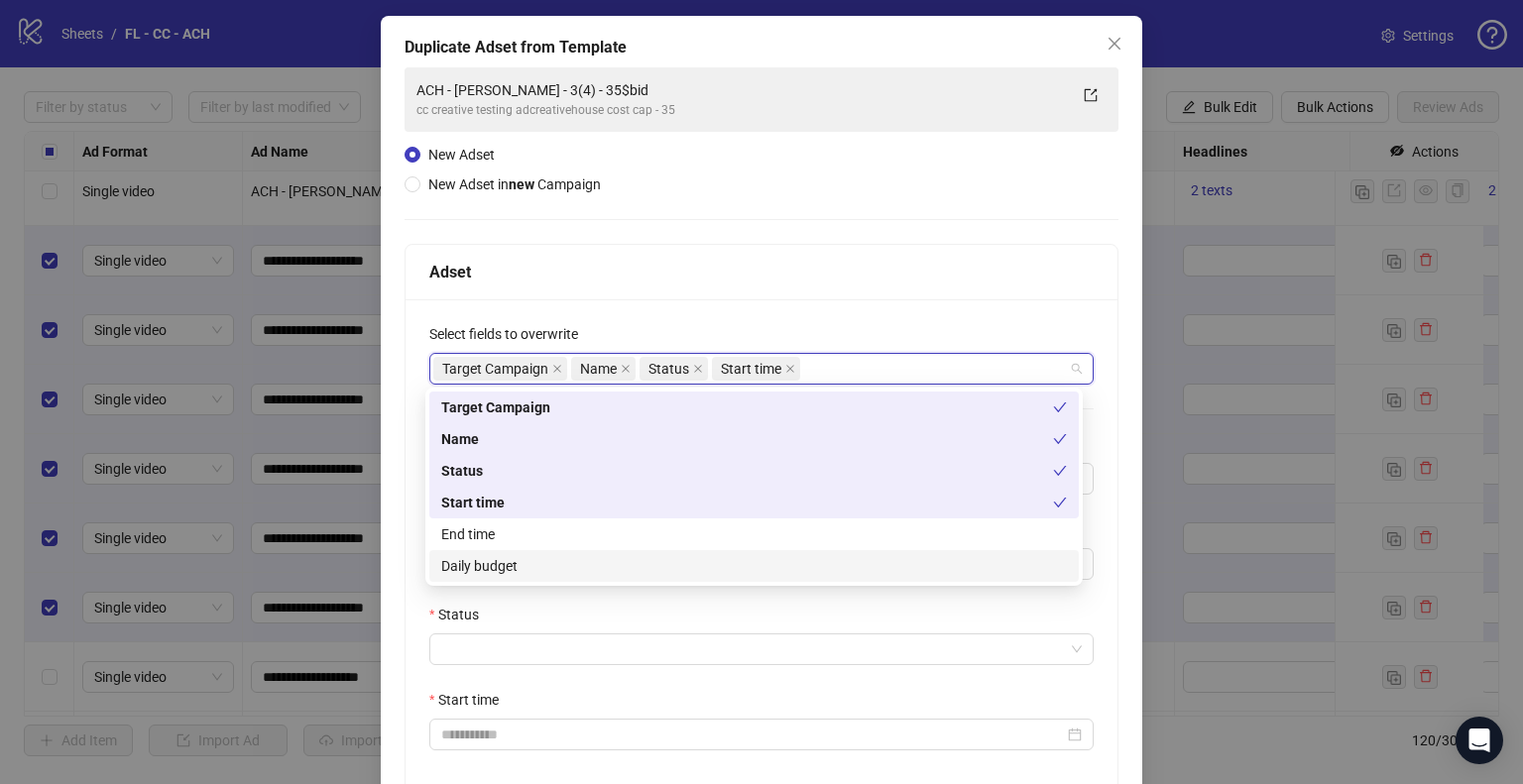 click on "Daily budget" at bounding box center (754, 566) 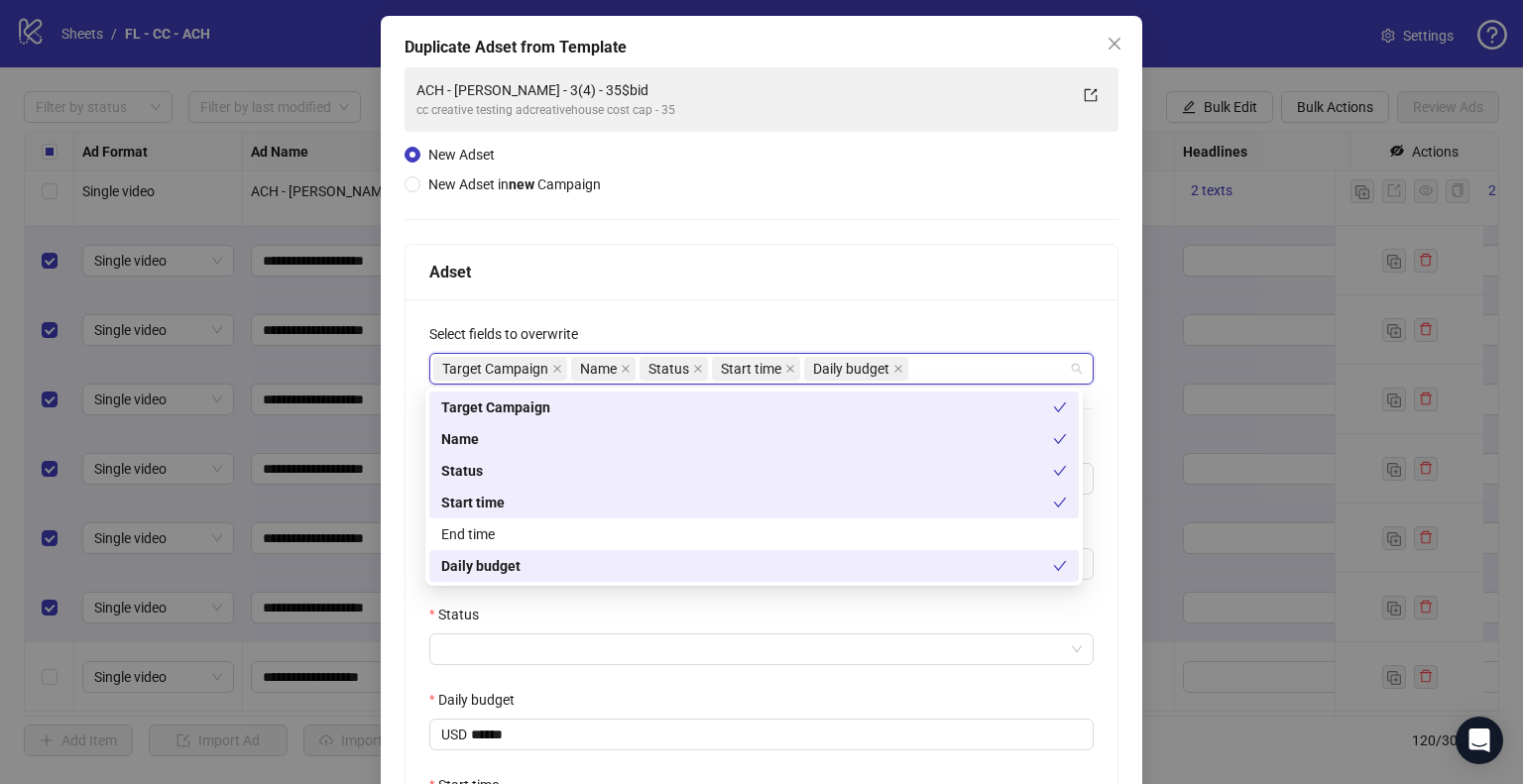 click on "**********" at bounding box center [762, 591] 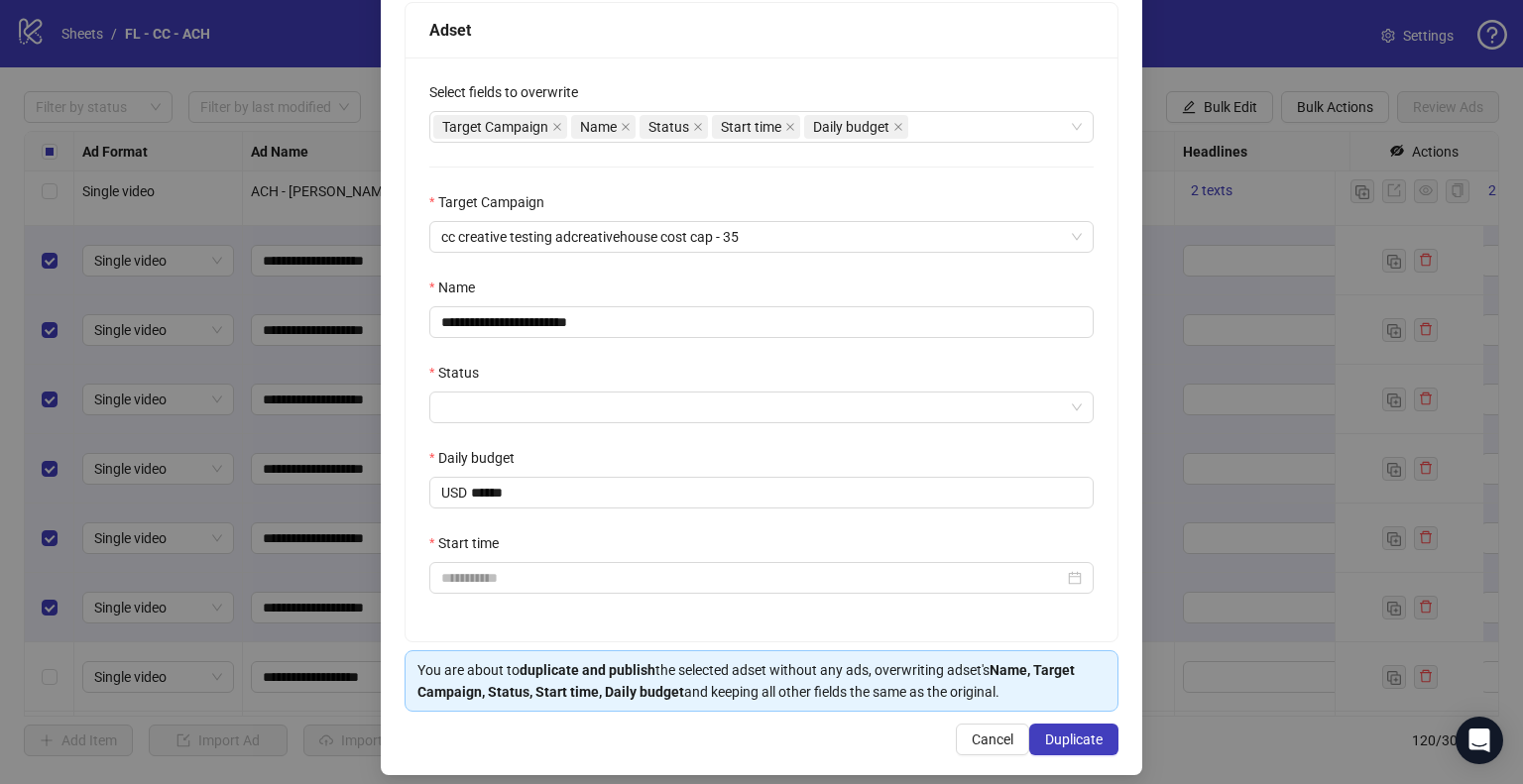 scroll, scrollTop: 338, scrollLeft: 0, axis: vertical 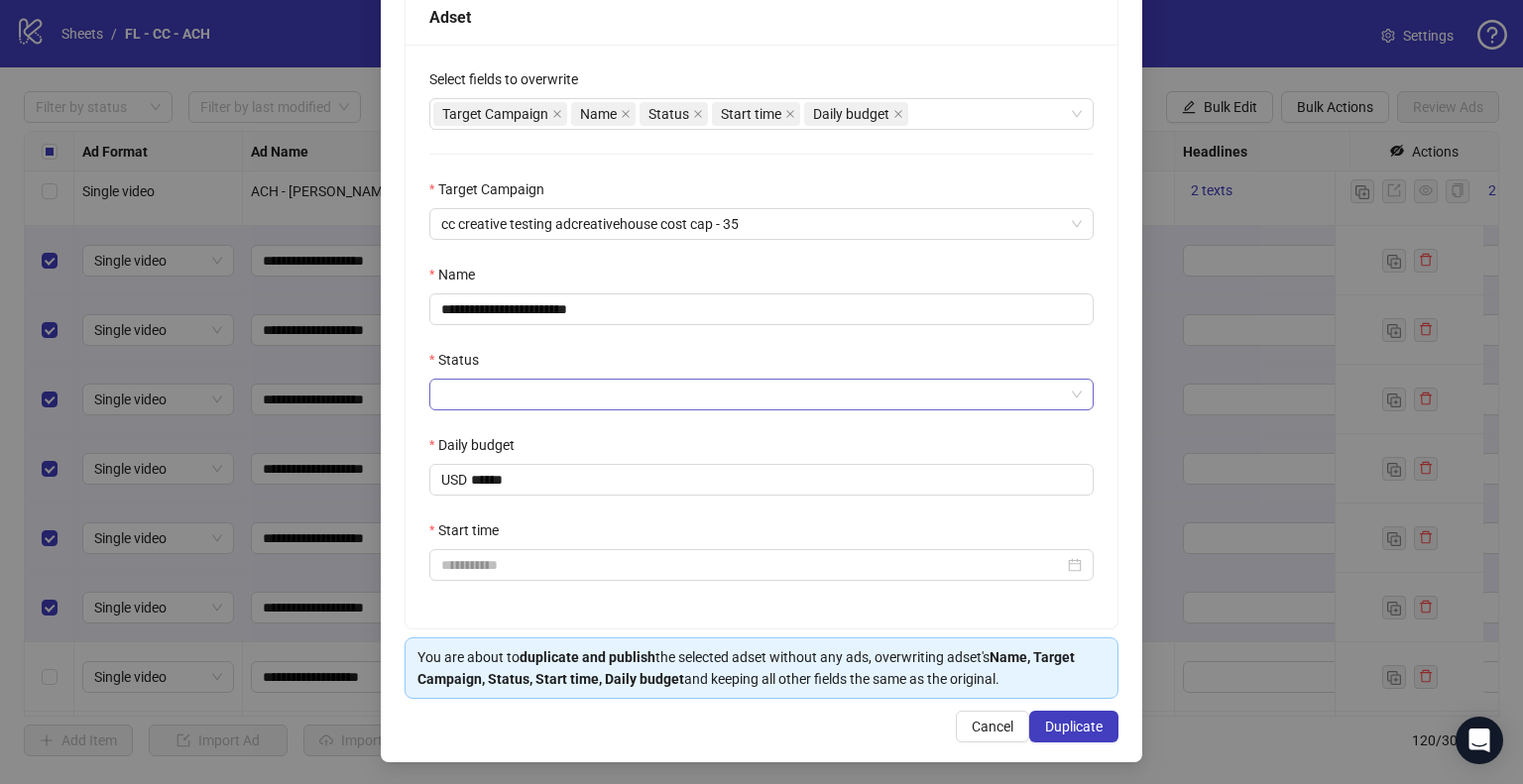 click on "Status" at bounding box center [753, 394] 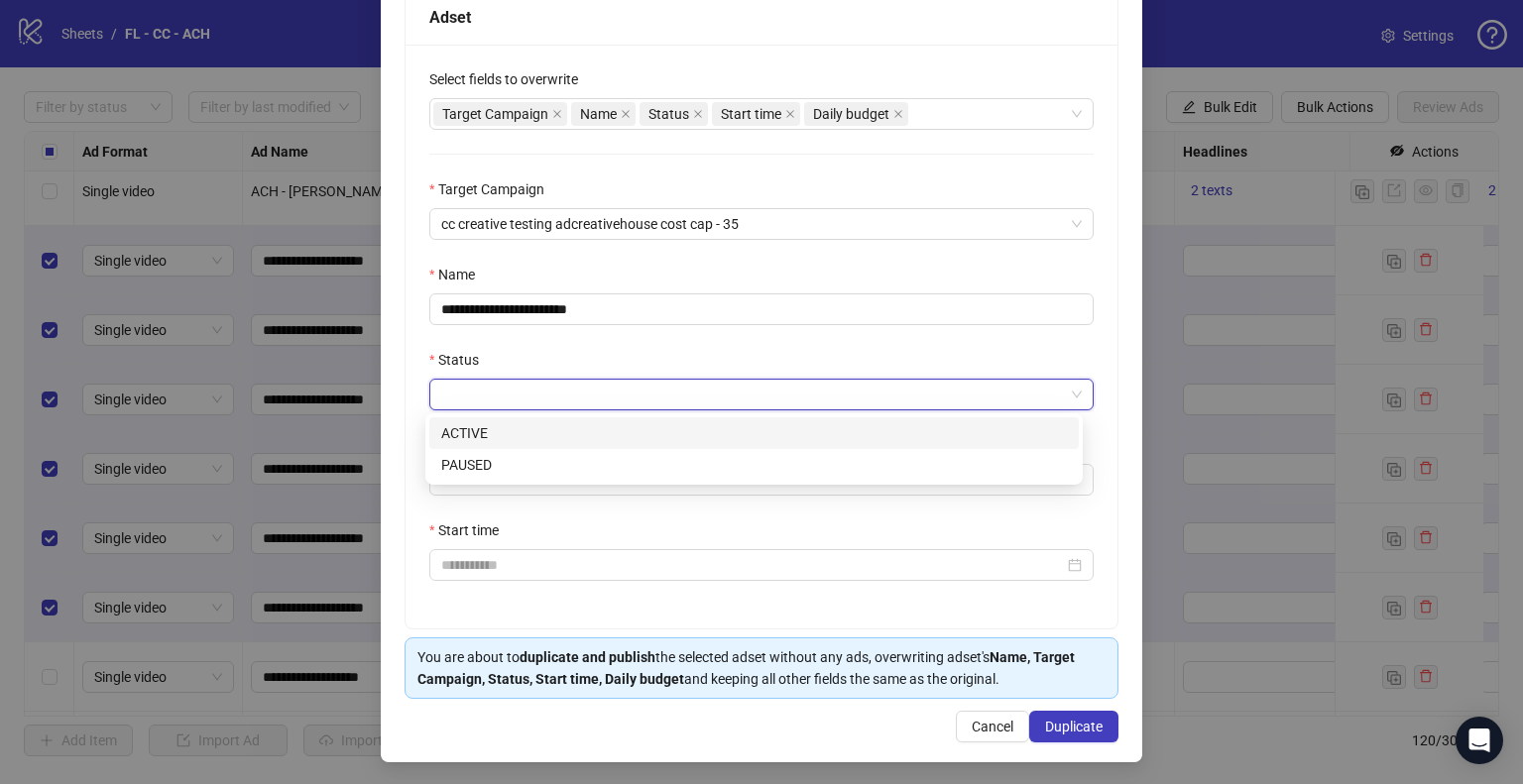 click on "ACTIVE" at bounding box center (754, 433) 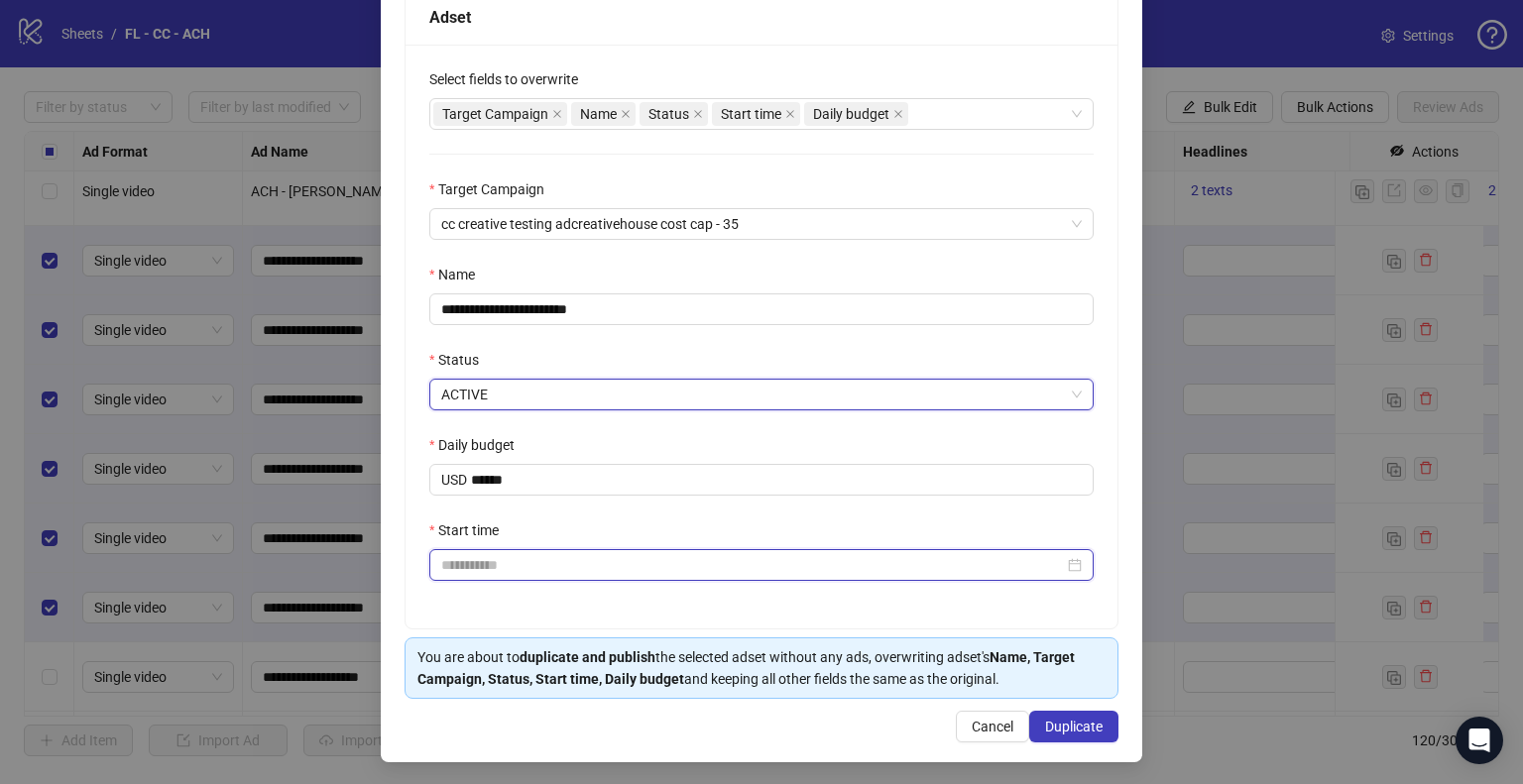 click on "Start time" at bounding box center (753, 565) 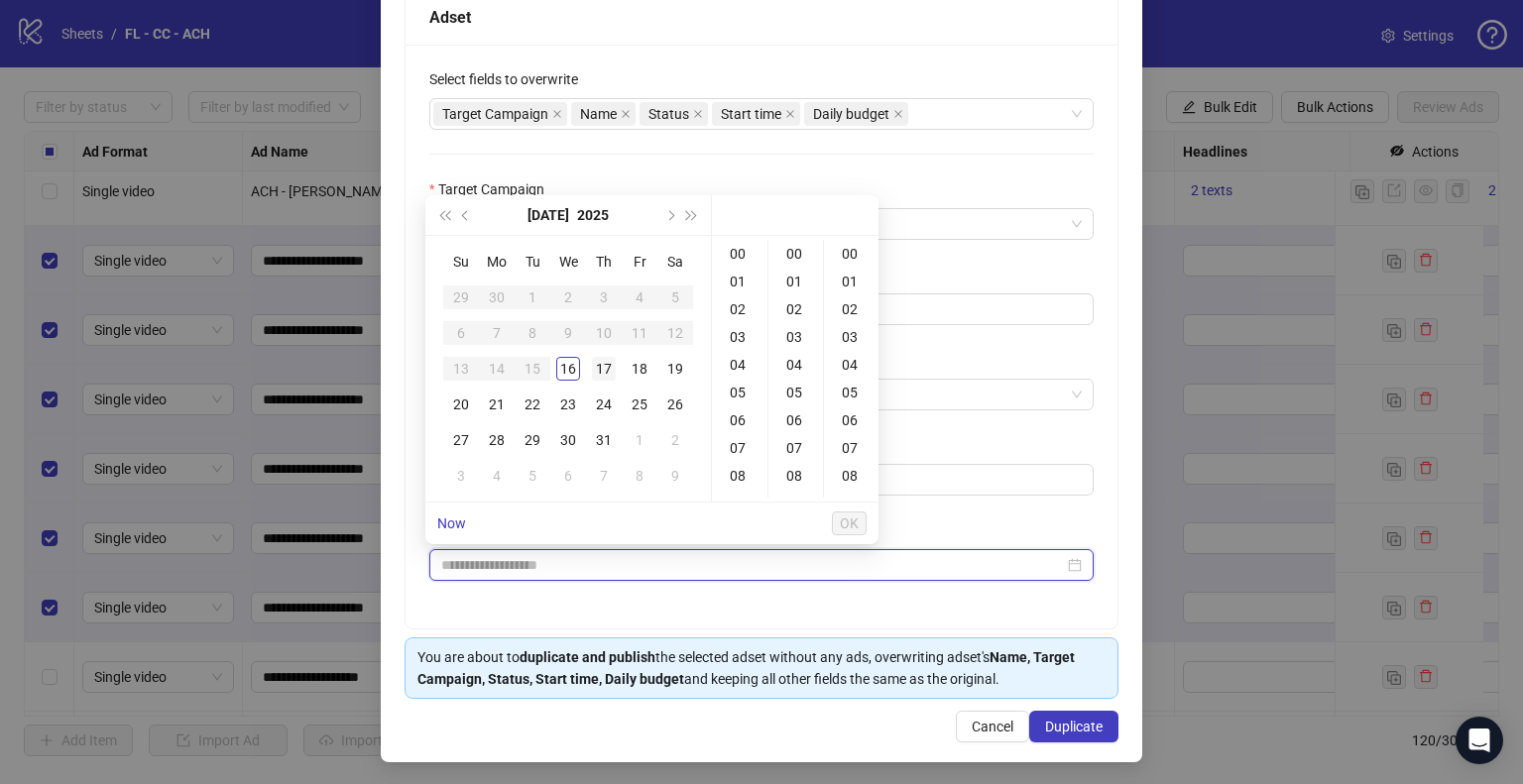 type on "**********" 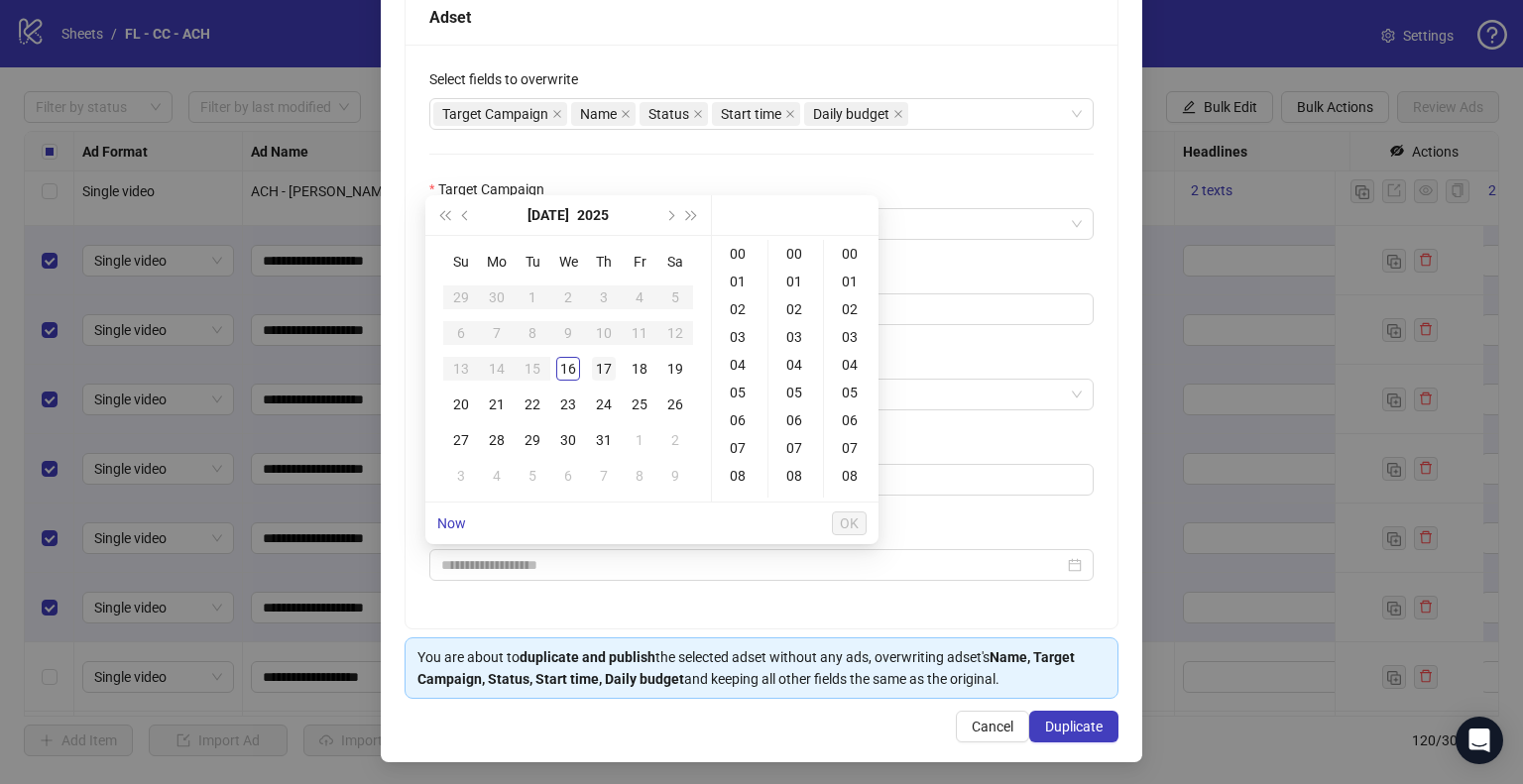 click on "17" at bounding box center (604, 369) 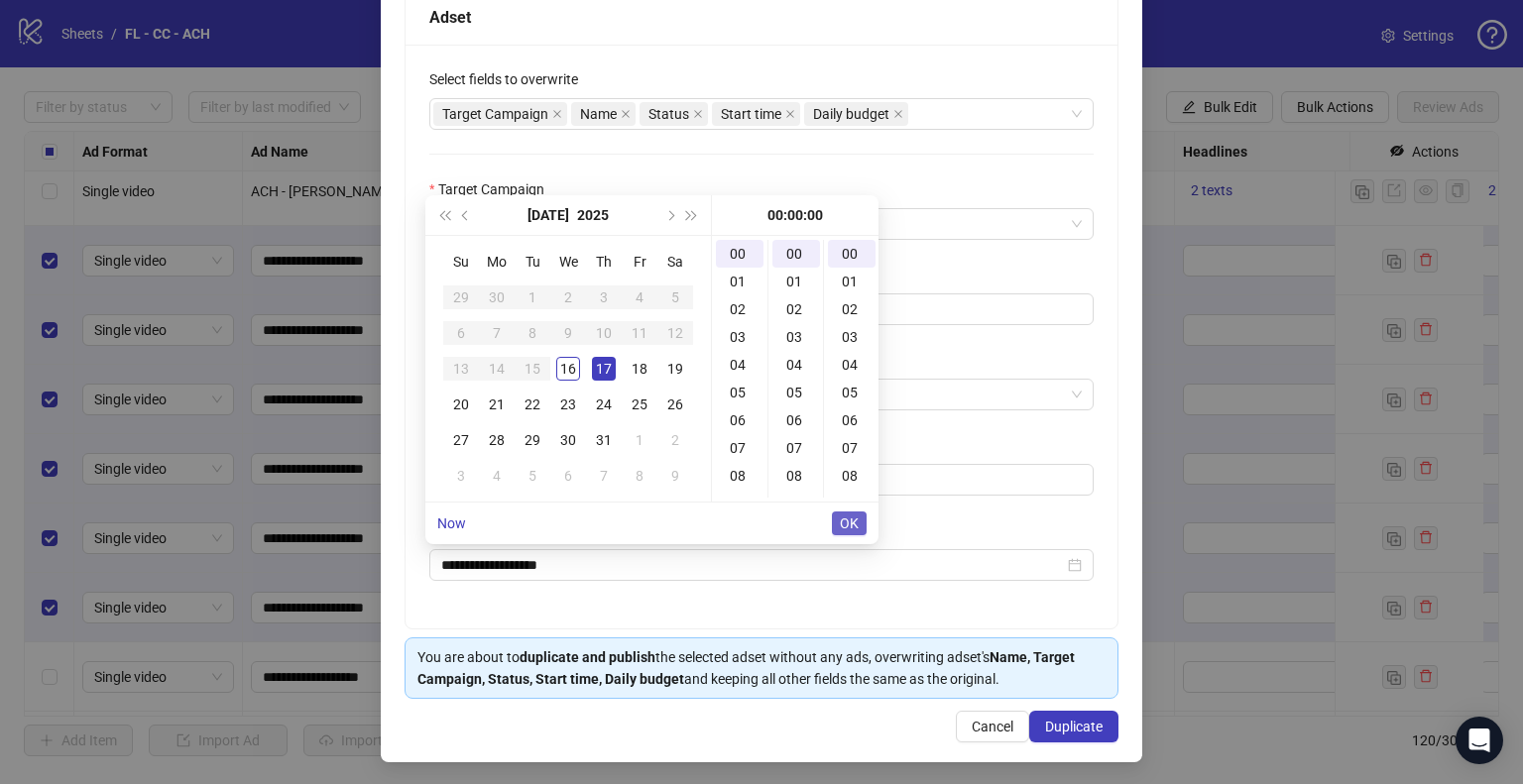 click on "OK" at bounding box center [849, 523] 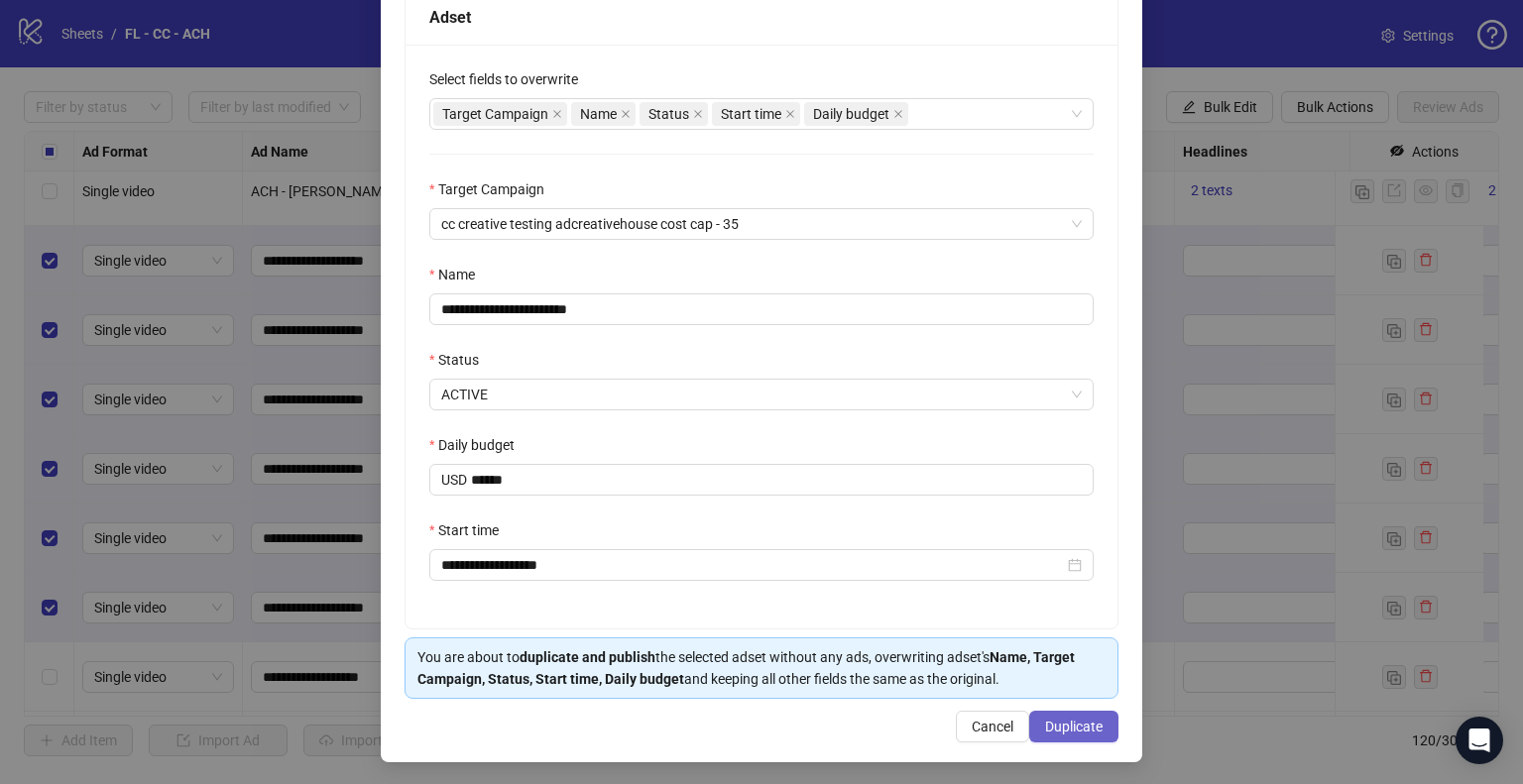click on "Duplicate" at bounding box center (1074, 727) 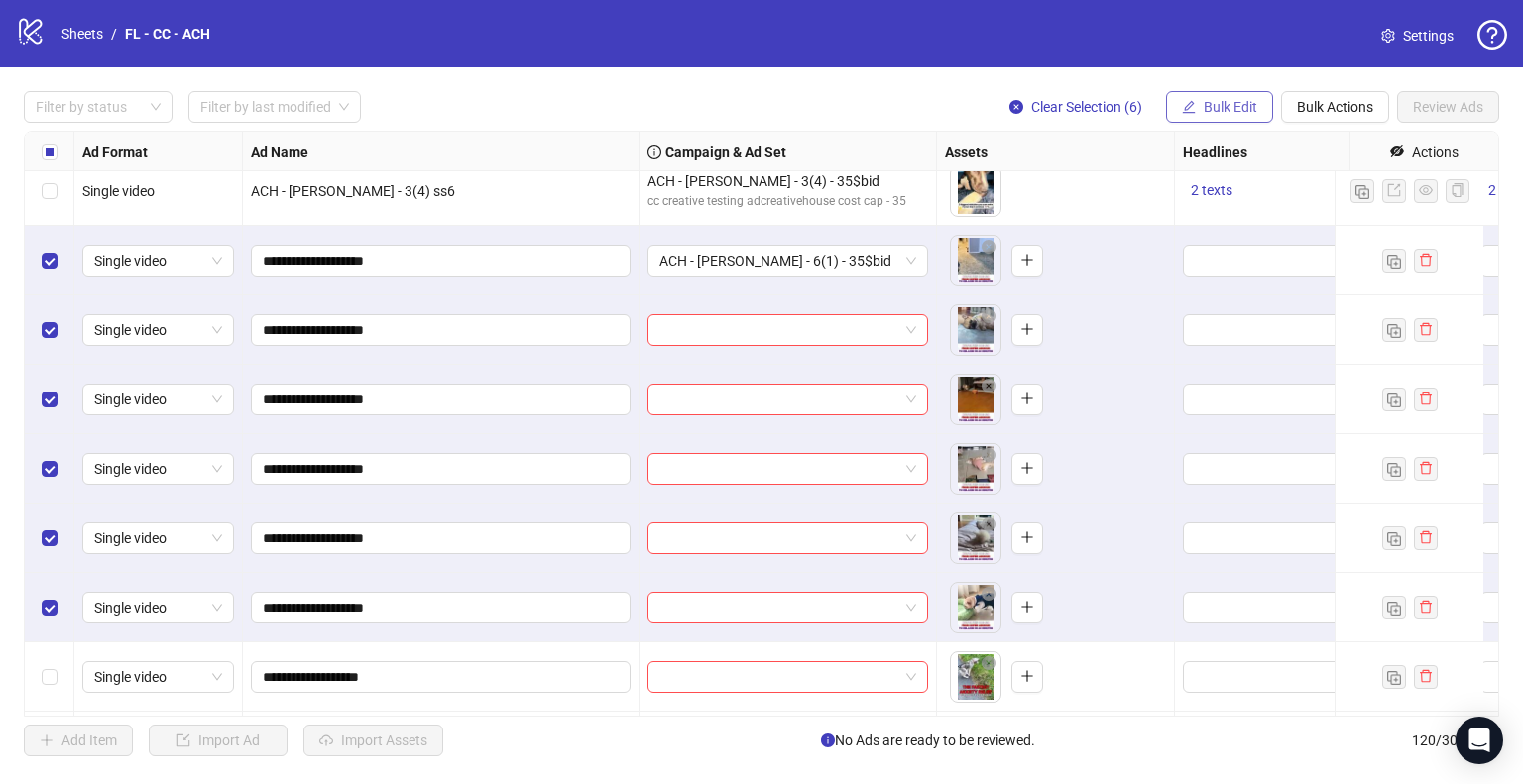 click on "Bulk Edit" at bounding box center (1230, 107) 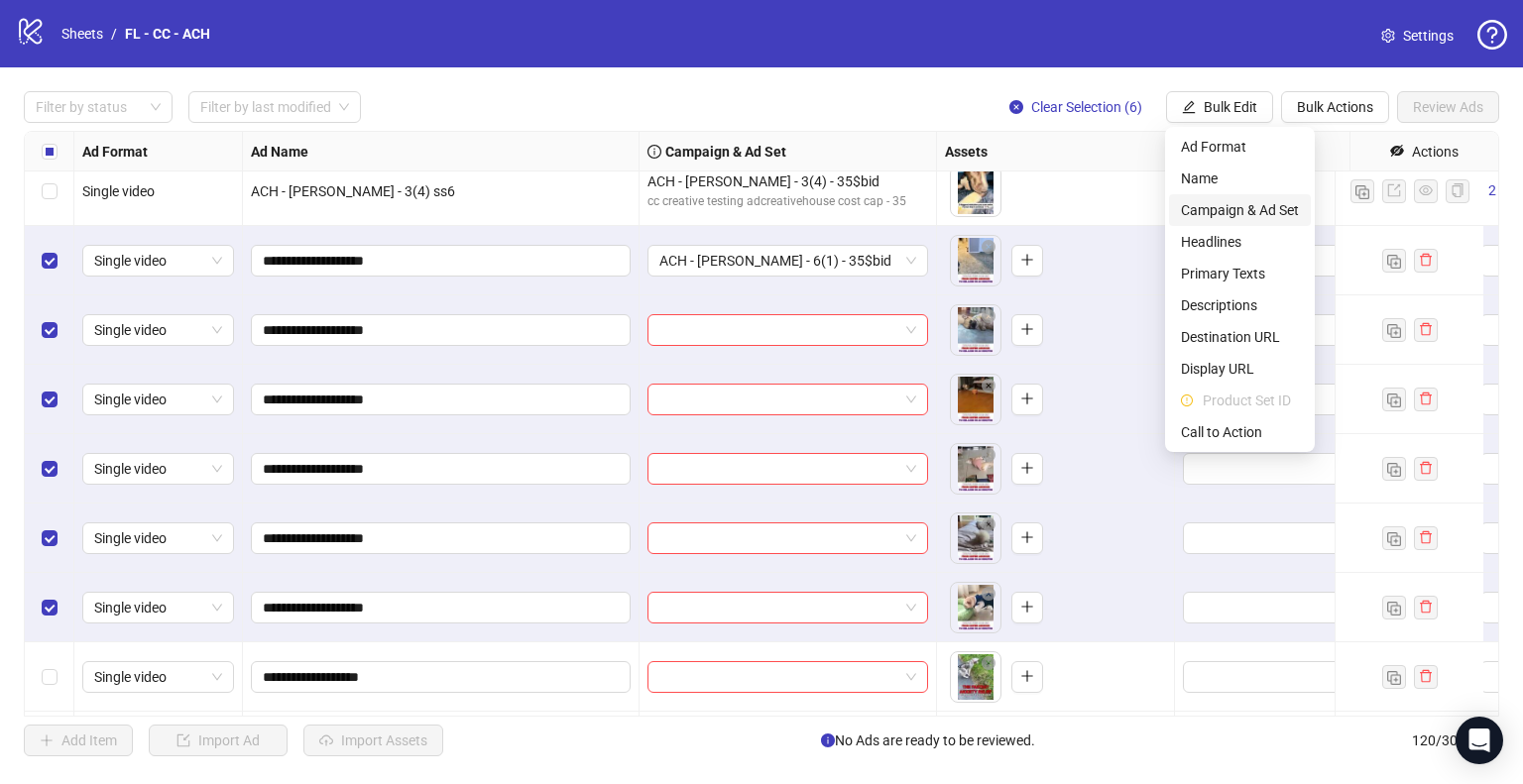 click on "Campaign & Ad Set" at bounding box center (1239, 210) 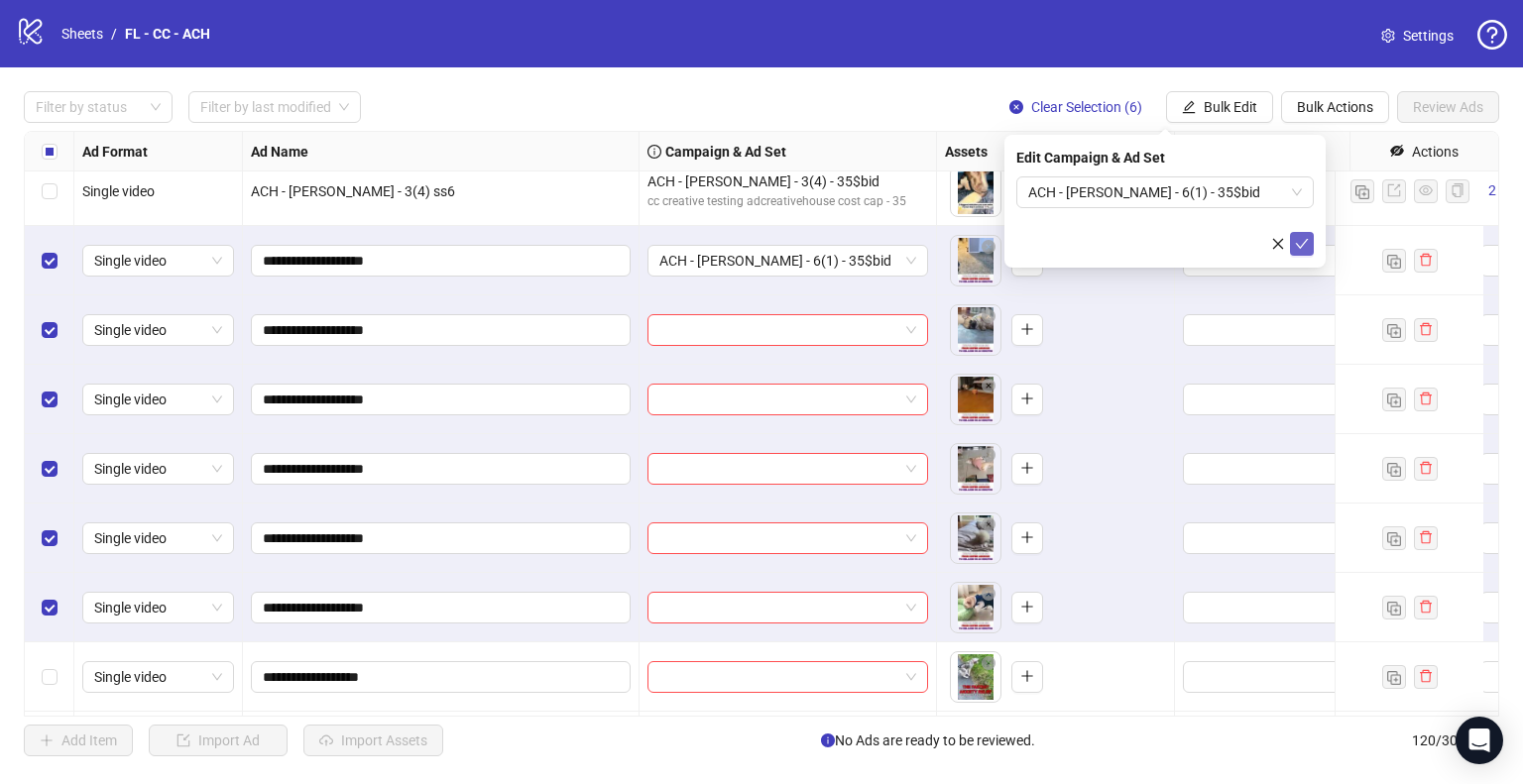 click at bounding box center [1302, 244] 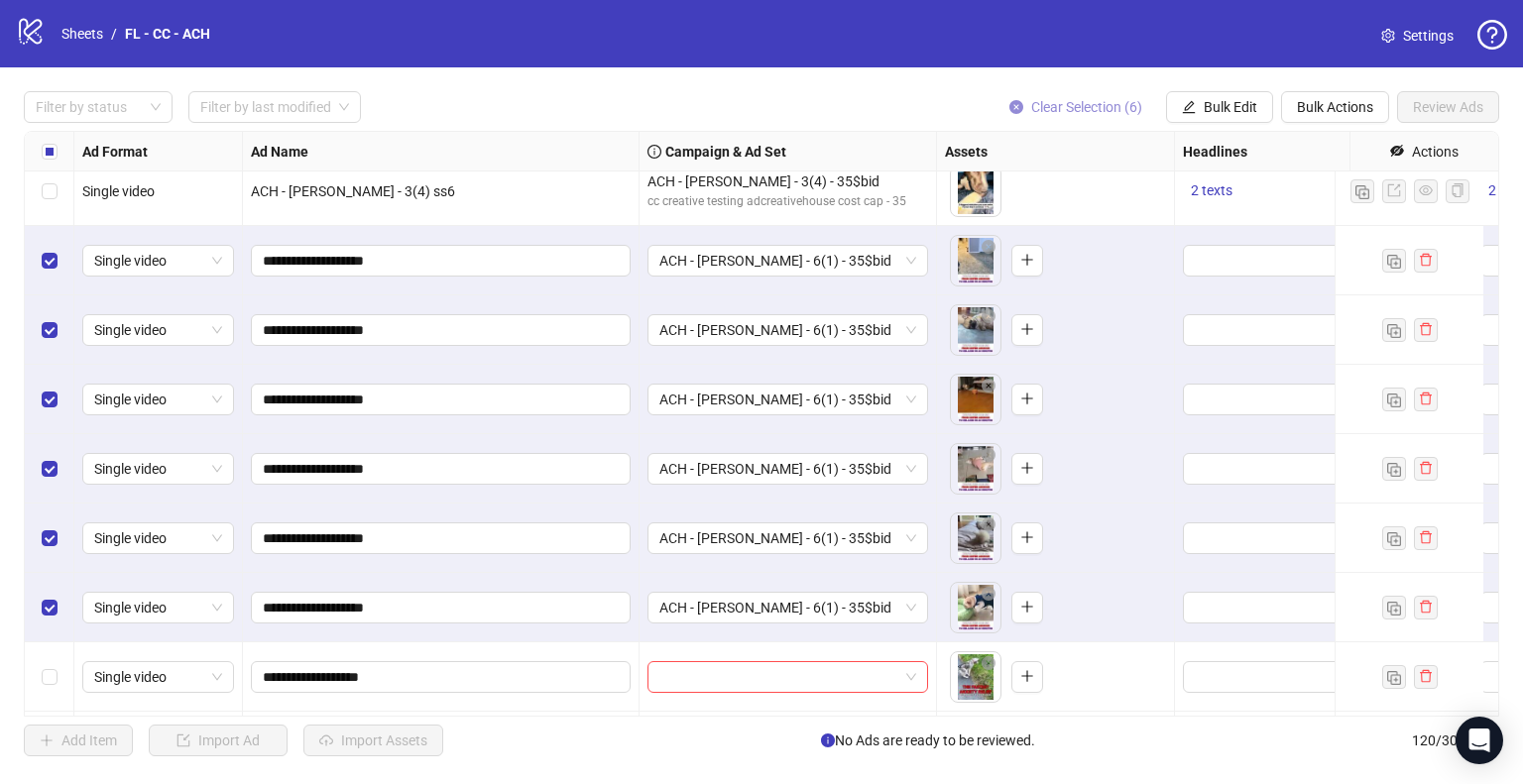 click on "Clear Selection (6)" at bounding box center (1087, 107) 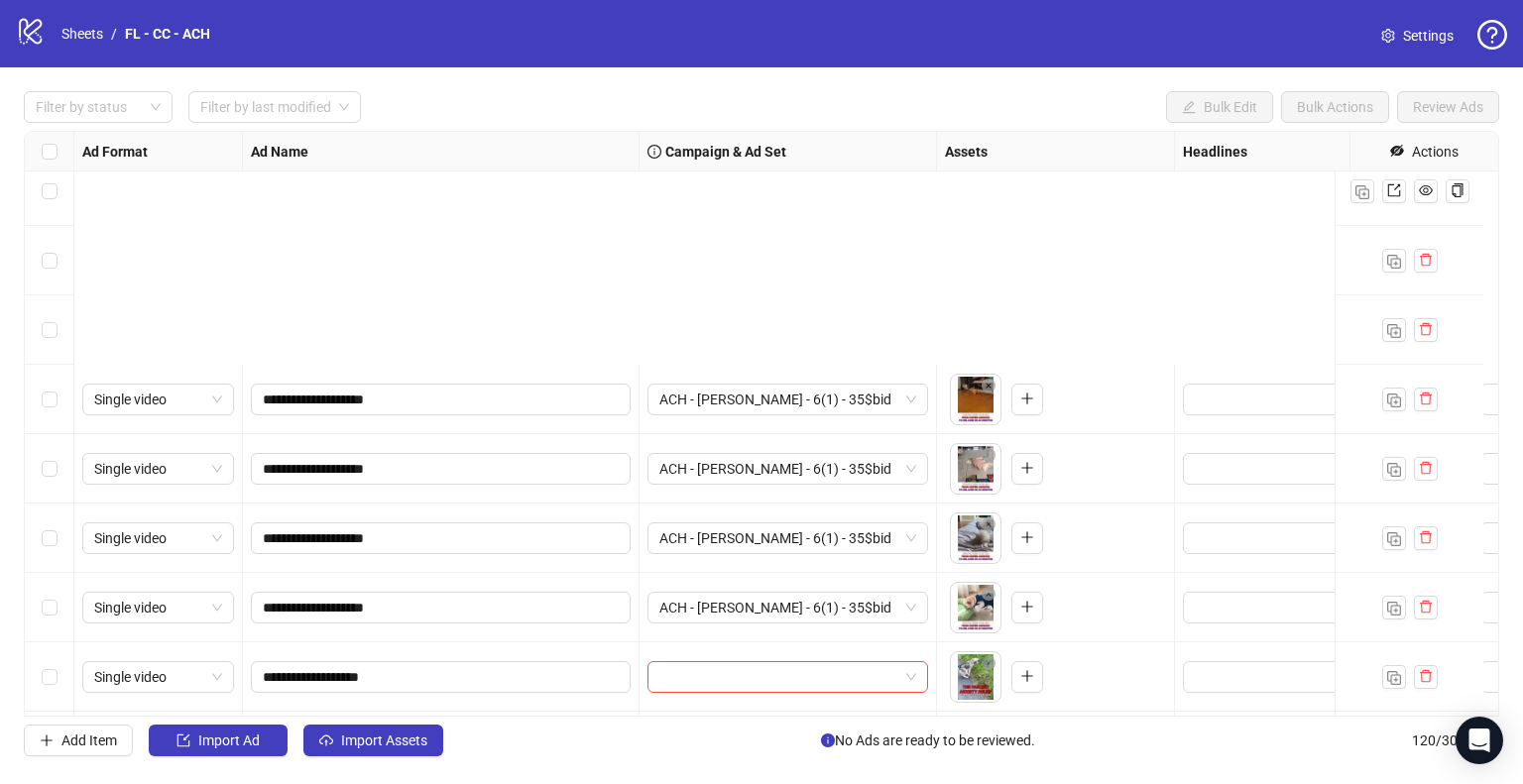 scroll, scrollTop: 7002, scrollLeft: 0, axis: vertical 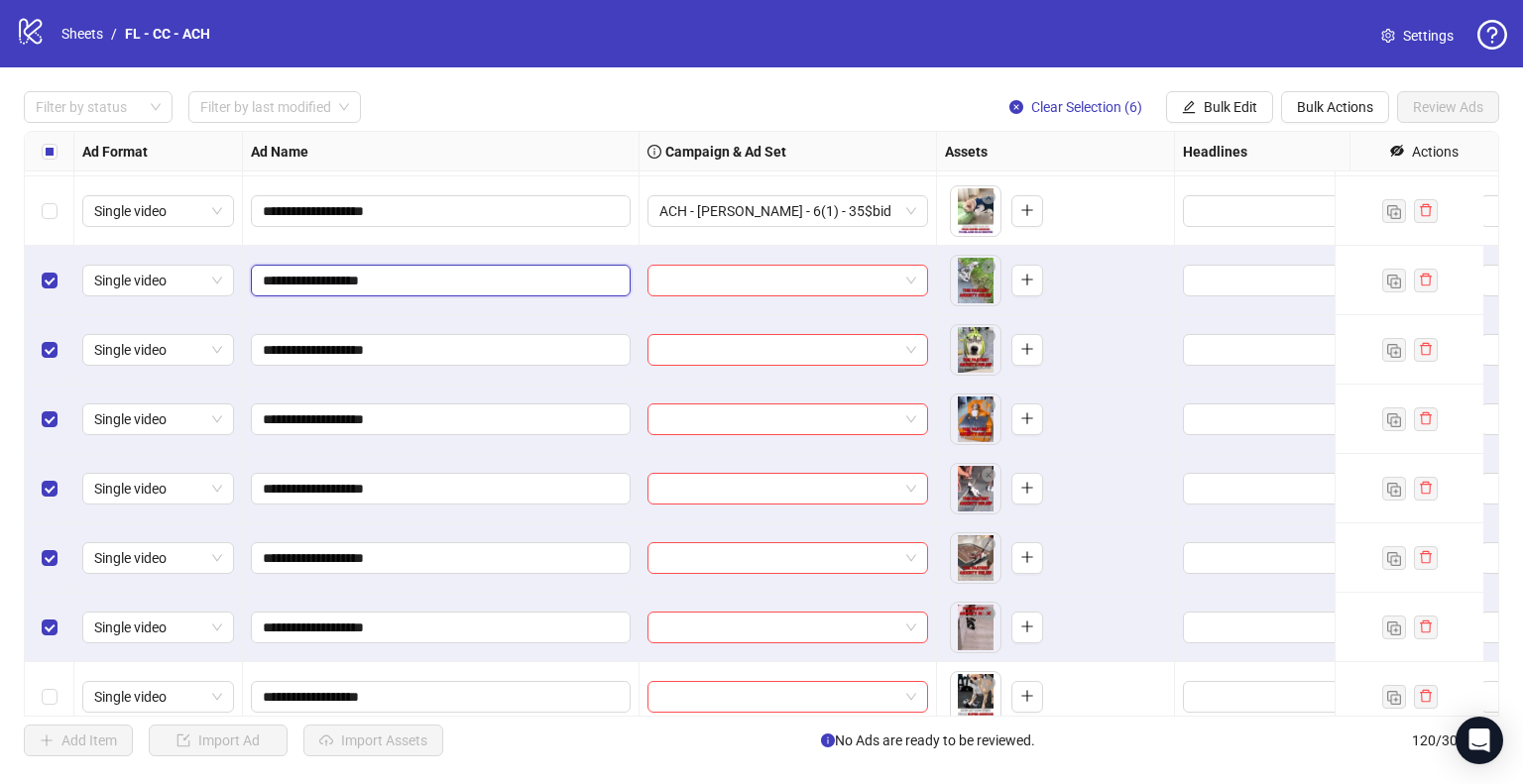 click on "**********" at bounding box center [438, 280] 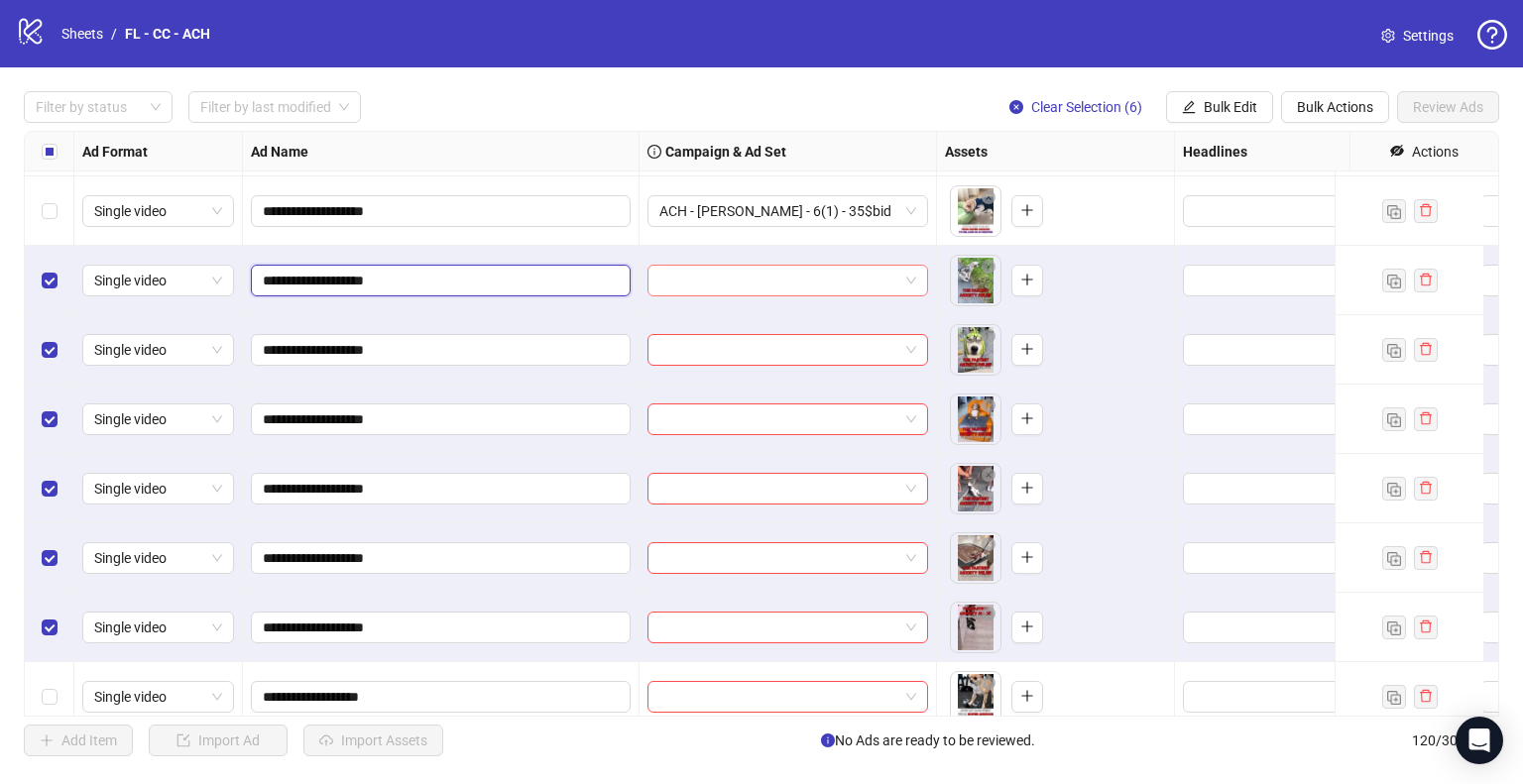 click at bounding box center [787, 280] 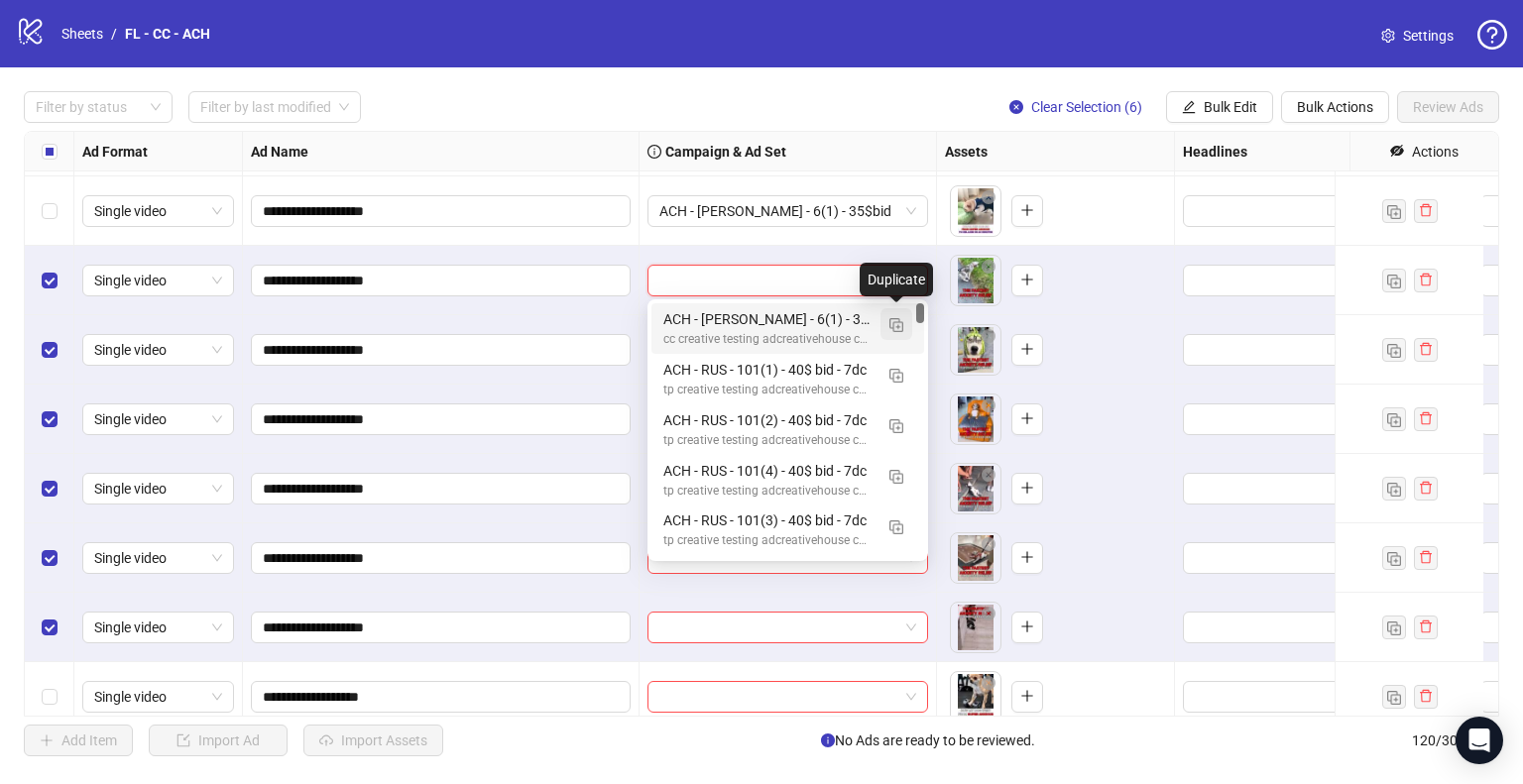 click at bounding box center [896, 325] 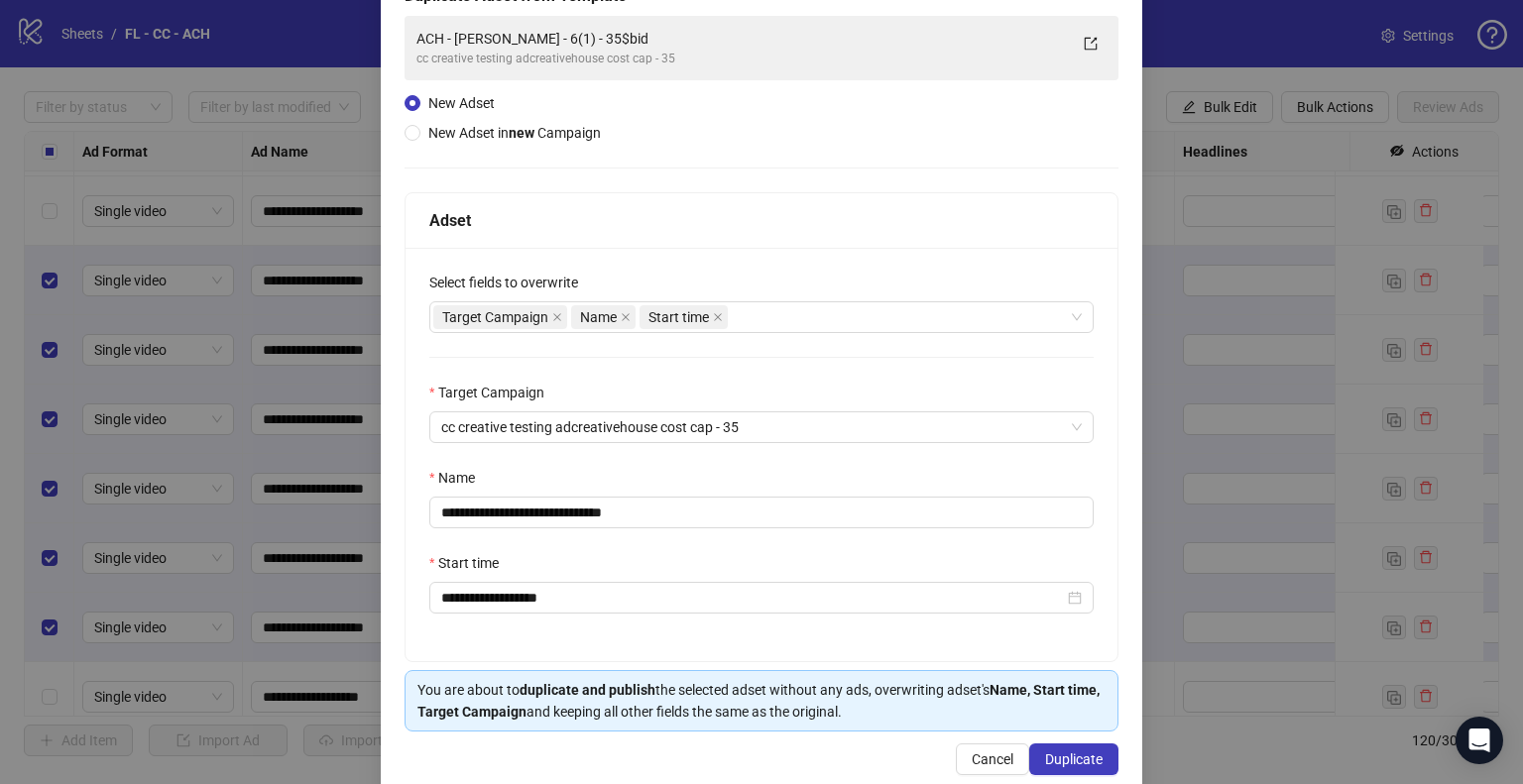 scroll, scrollTop: 168, scrollLeft: 0, axis: vertical 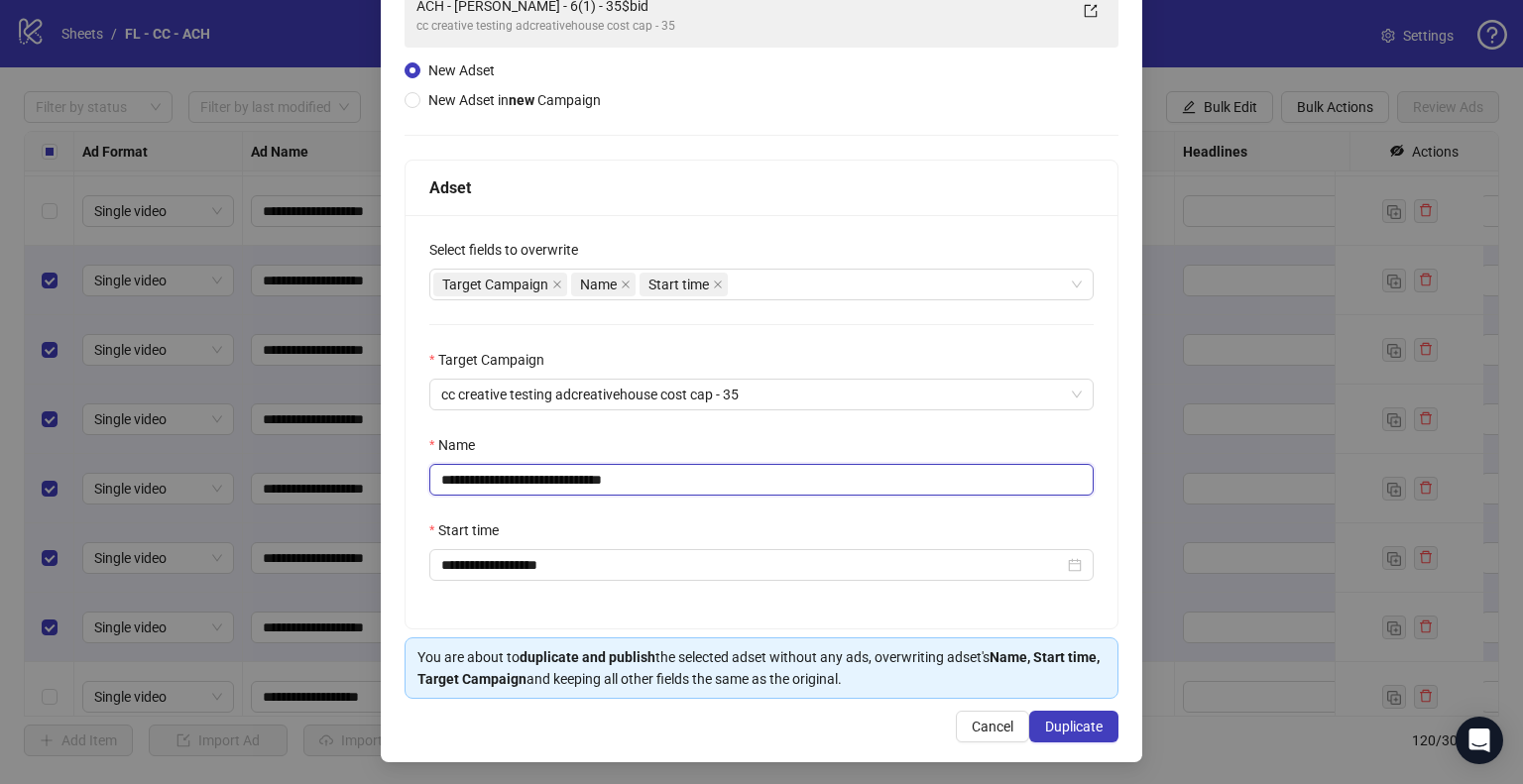 click on "**********" at bounding box center [762, 480] 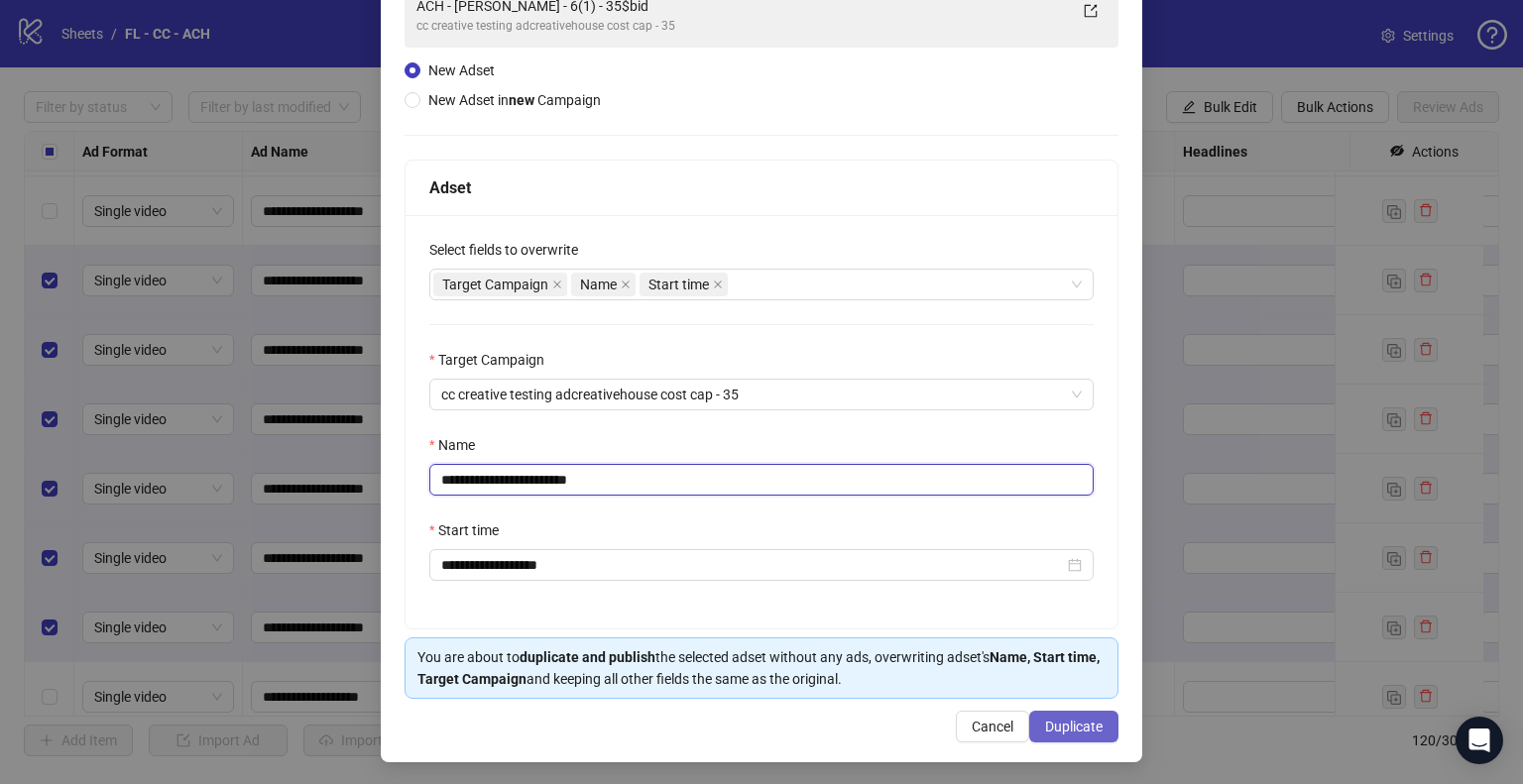 type on "**********" 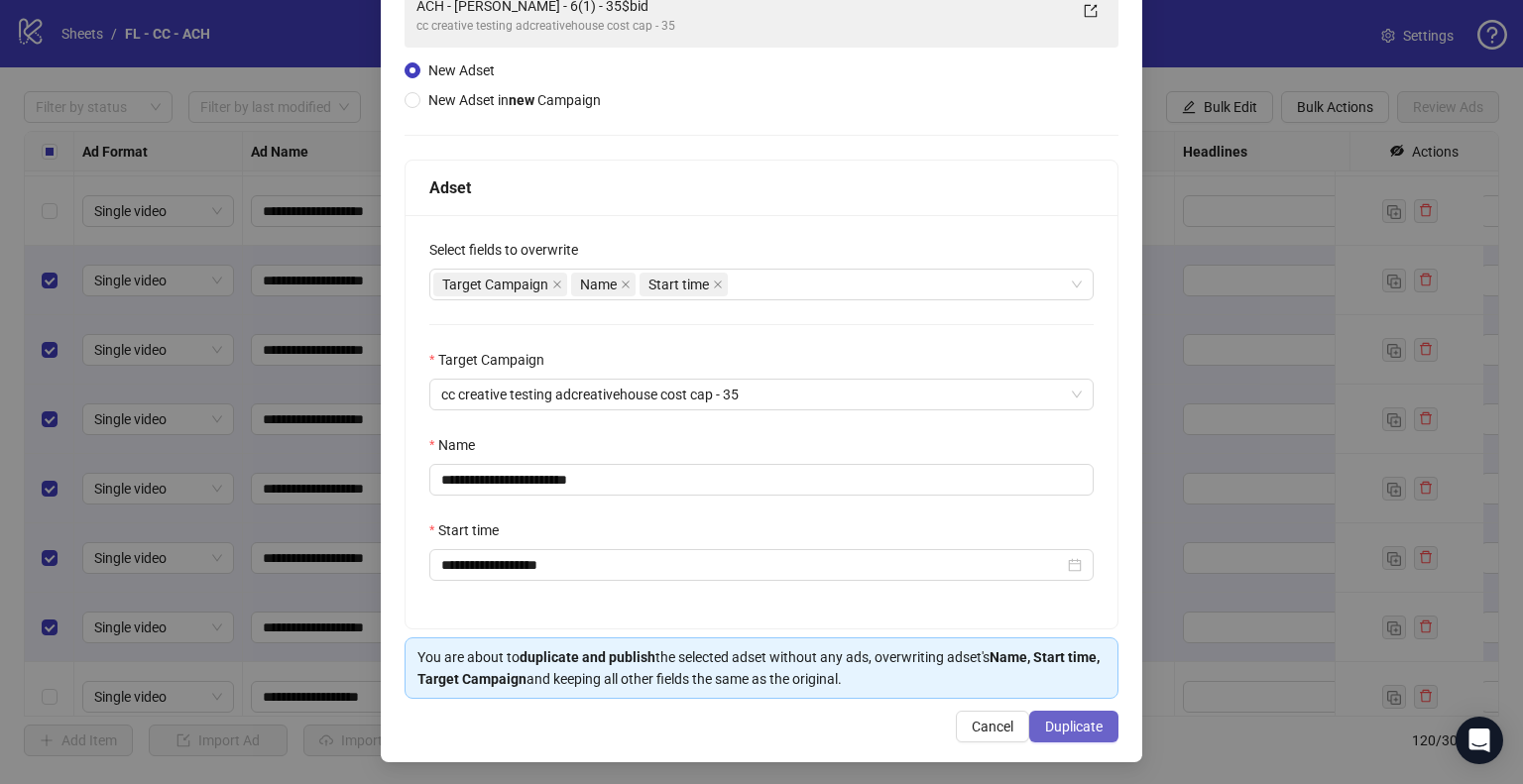 click on "Duplicate" at bounding box center (1074, 727) 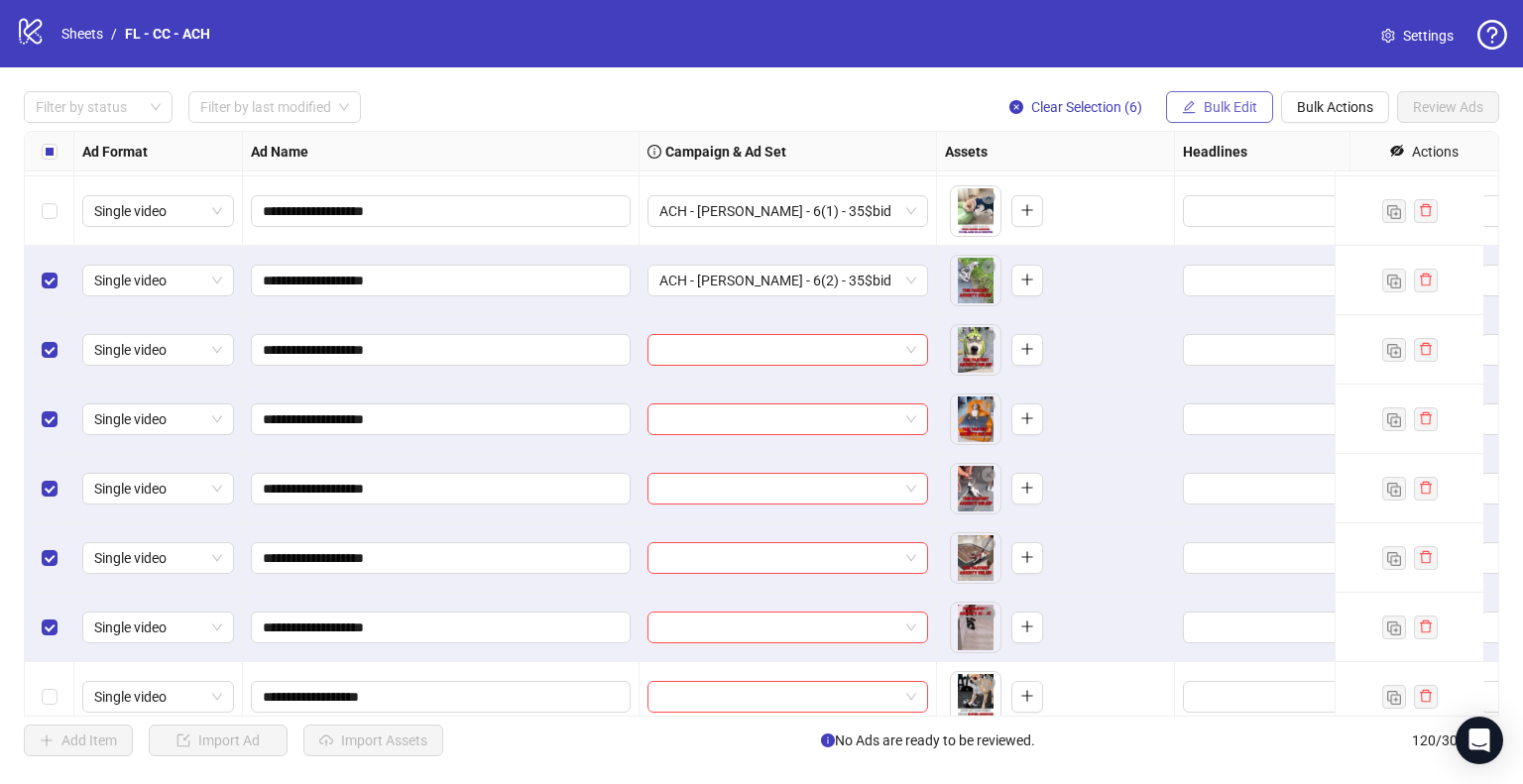 click on "Bulk Edit" at bounding box center [1230, 107] 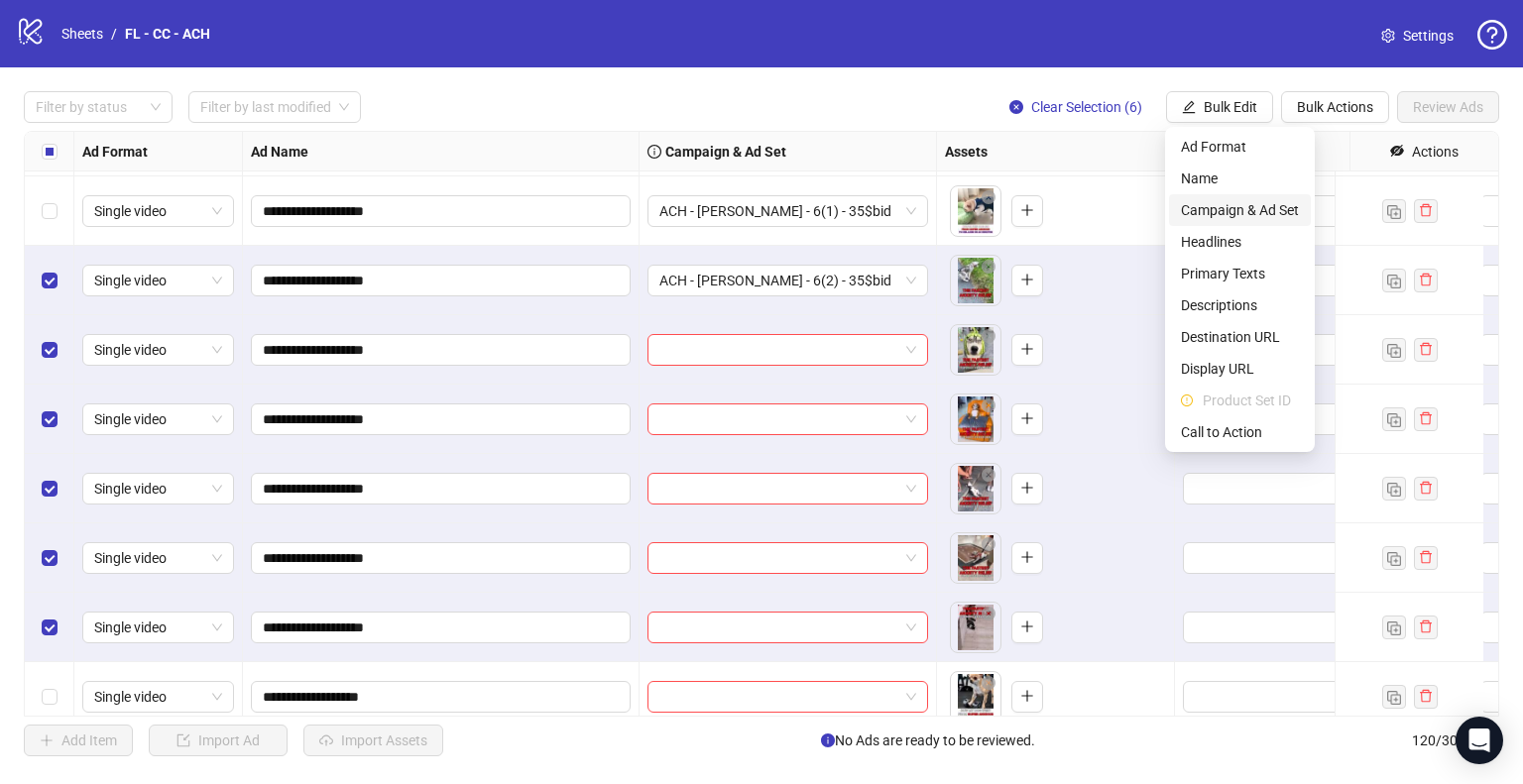 click on "Campaign & Ad Set" at bounding box center (1239, 210) 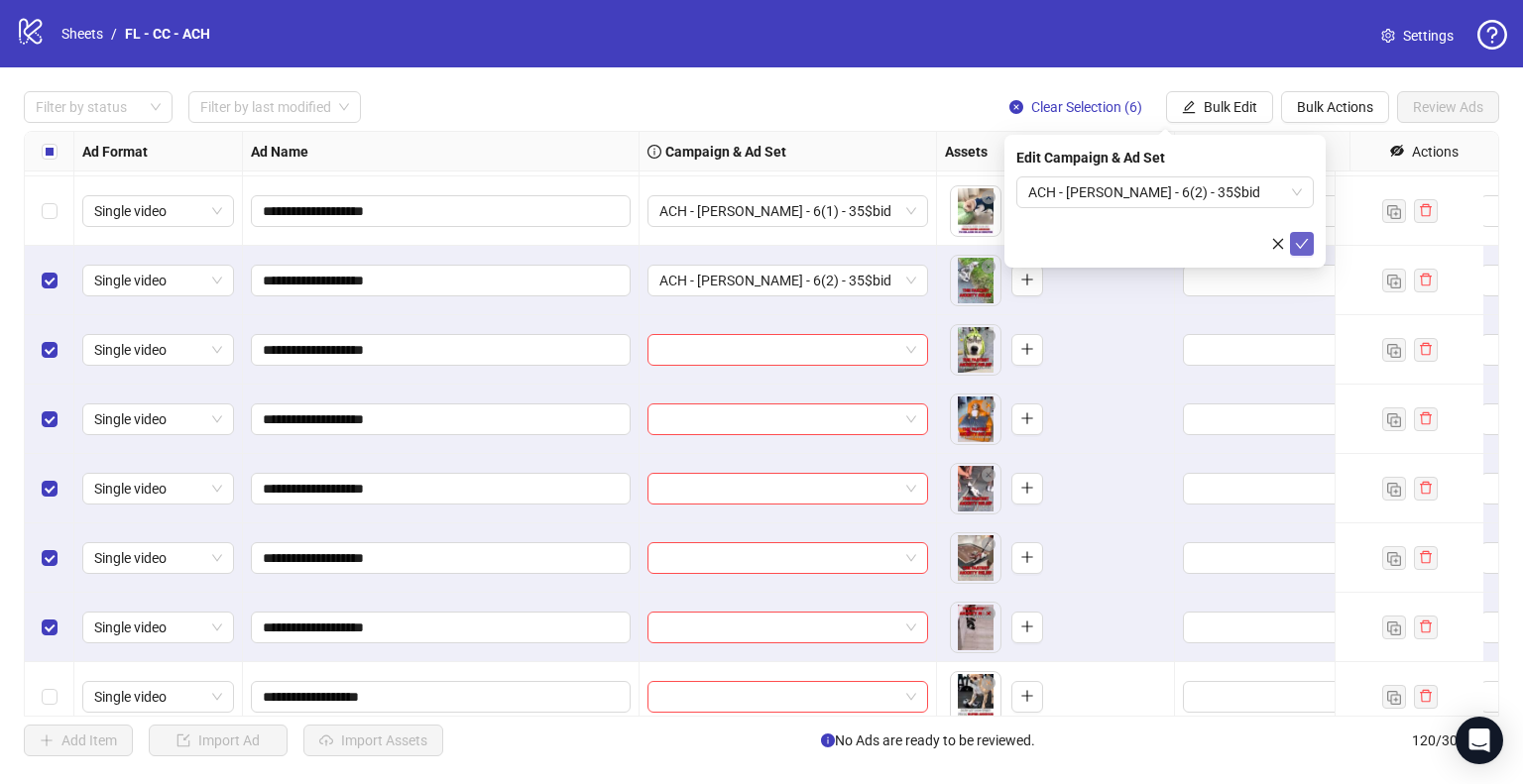click at bounding box center (1302, 244) 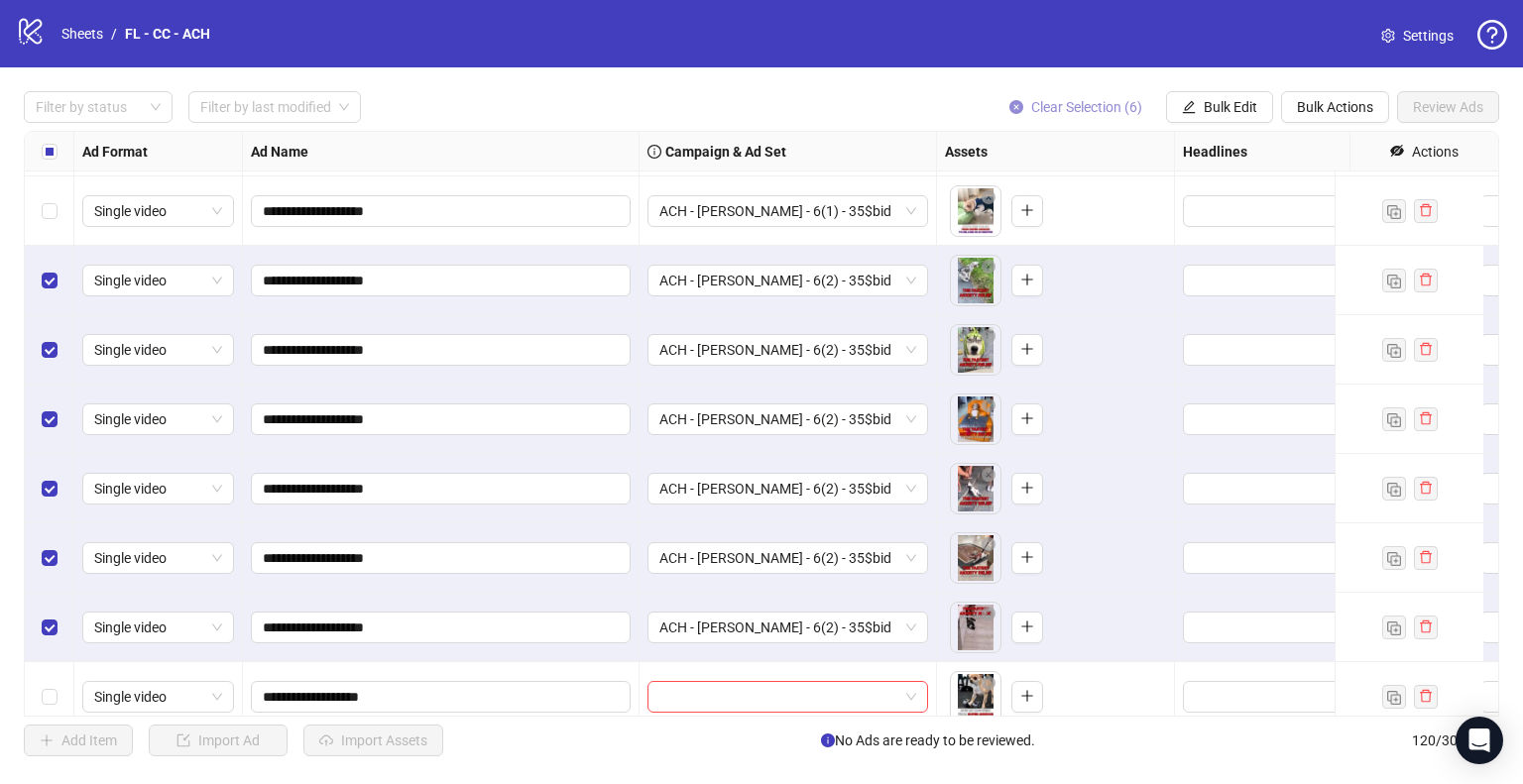 click on "Clear Selection (6)" at bounding box center [1076, 107] 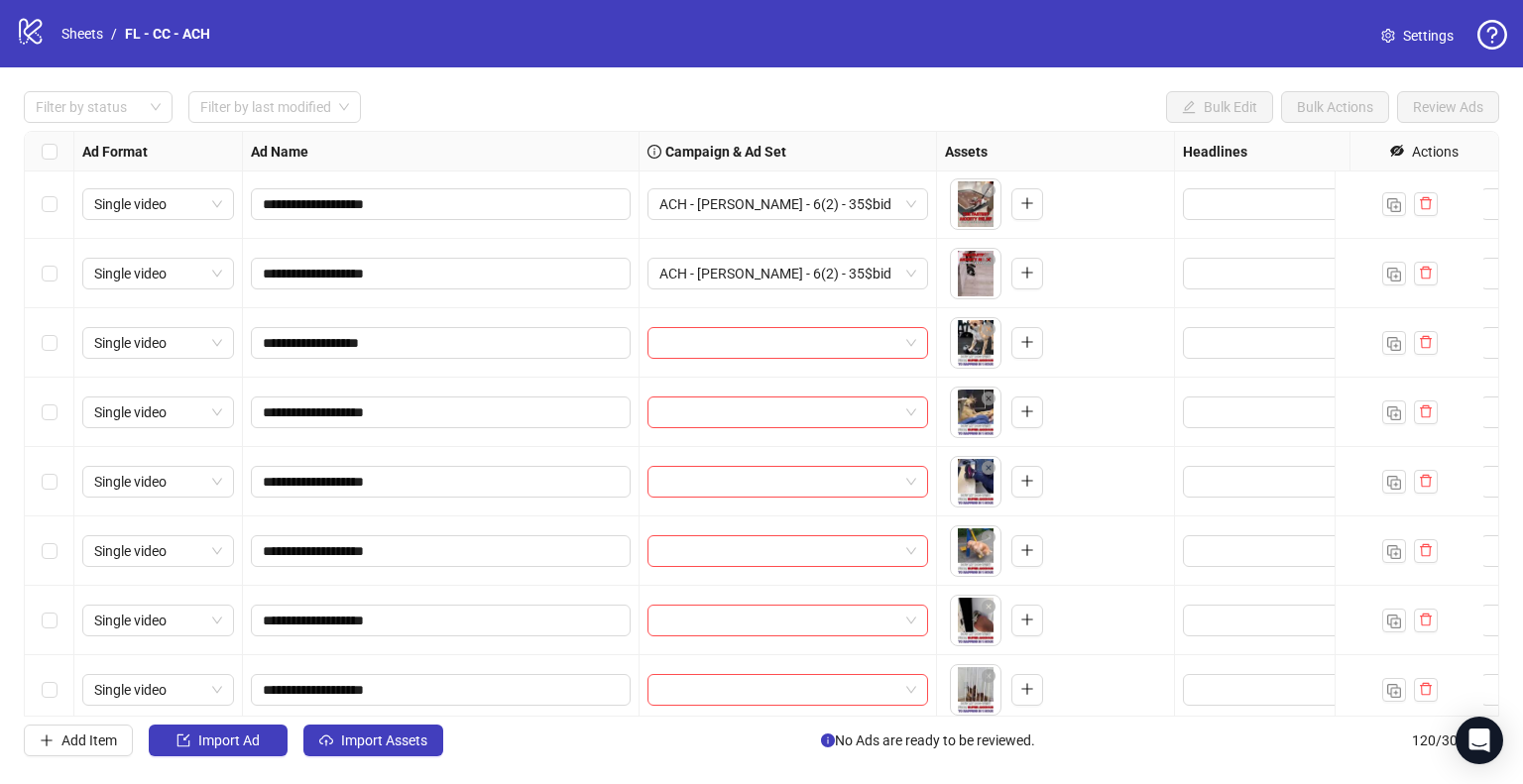 scroll, scrollTop: 7399, scrollLeft: 0, axis: vertical 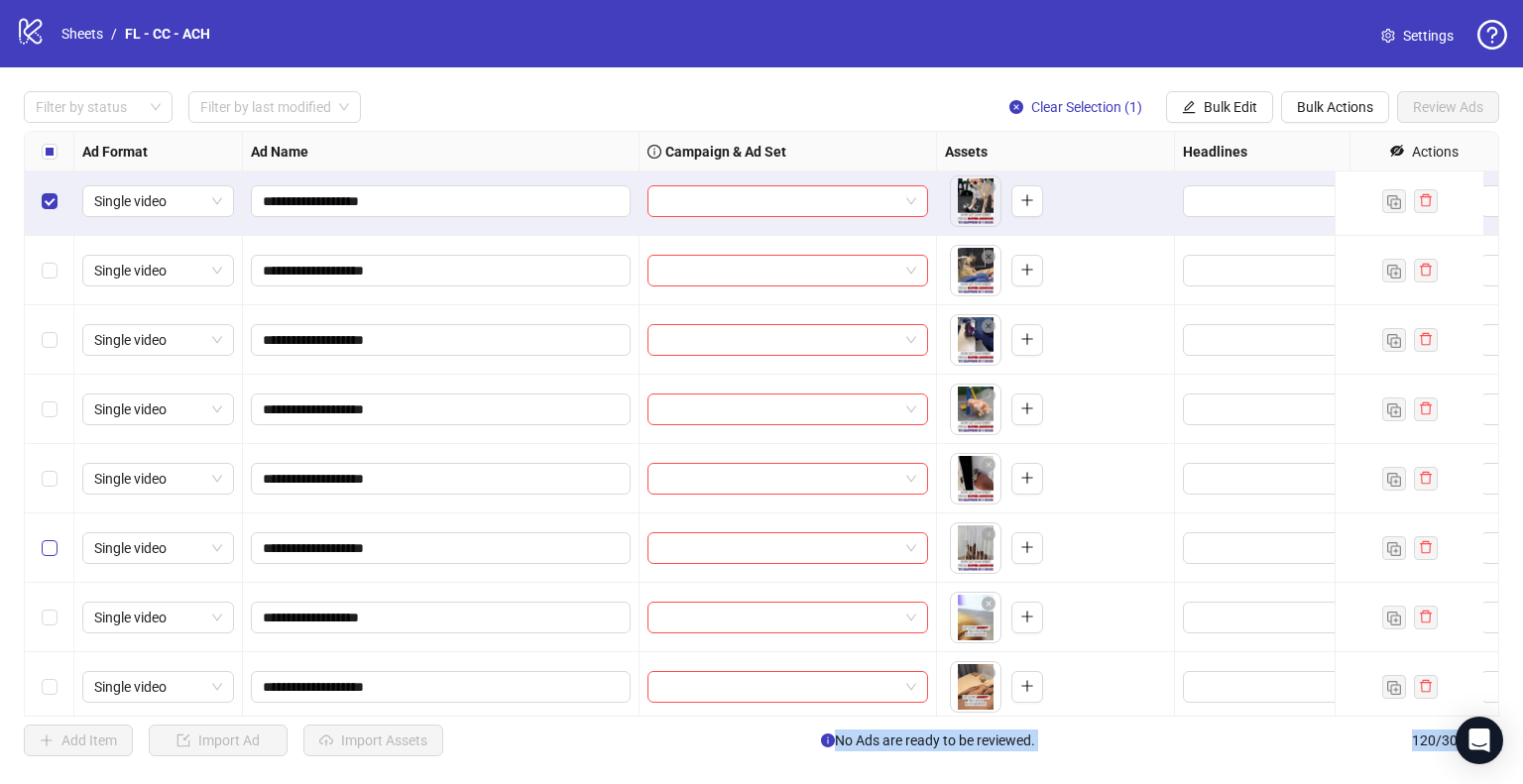 click at bounding box center (50, 548) 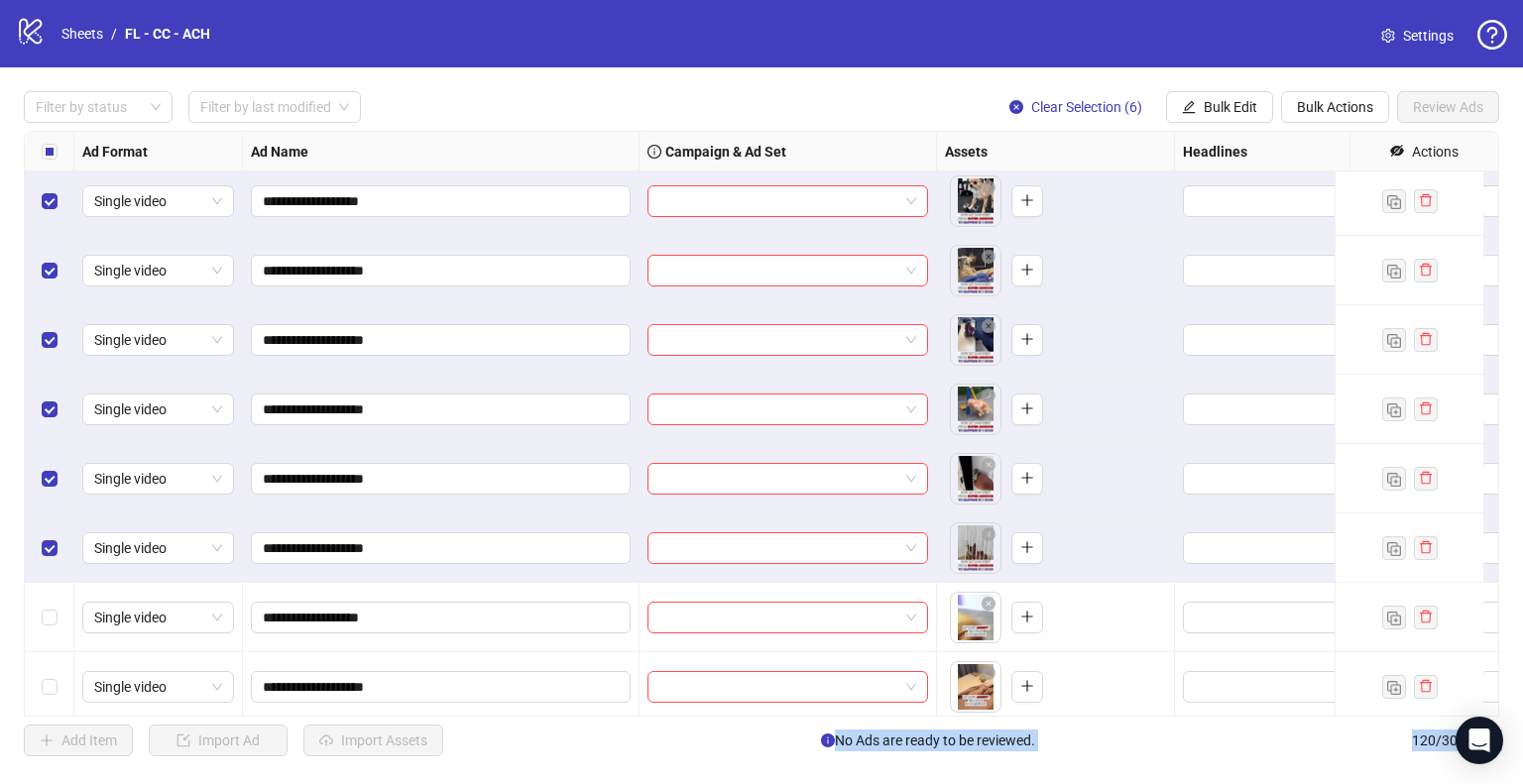 scroll, scrollTop: 7399, scrollLeft: 0, axis: vertical 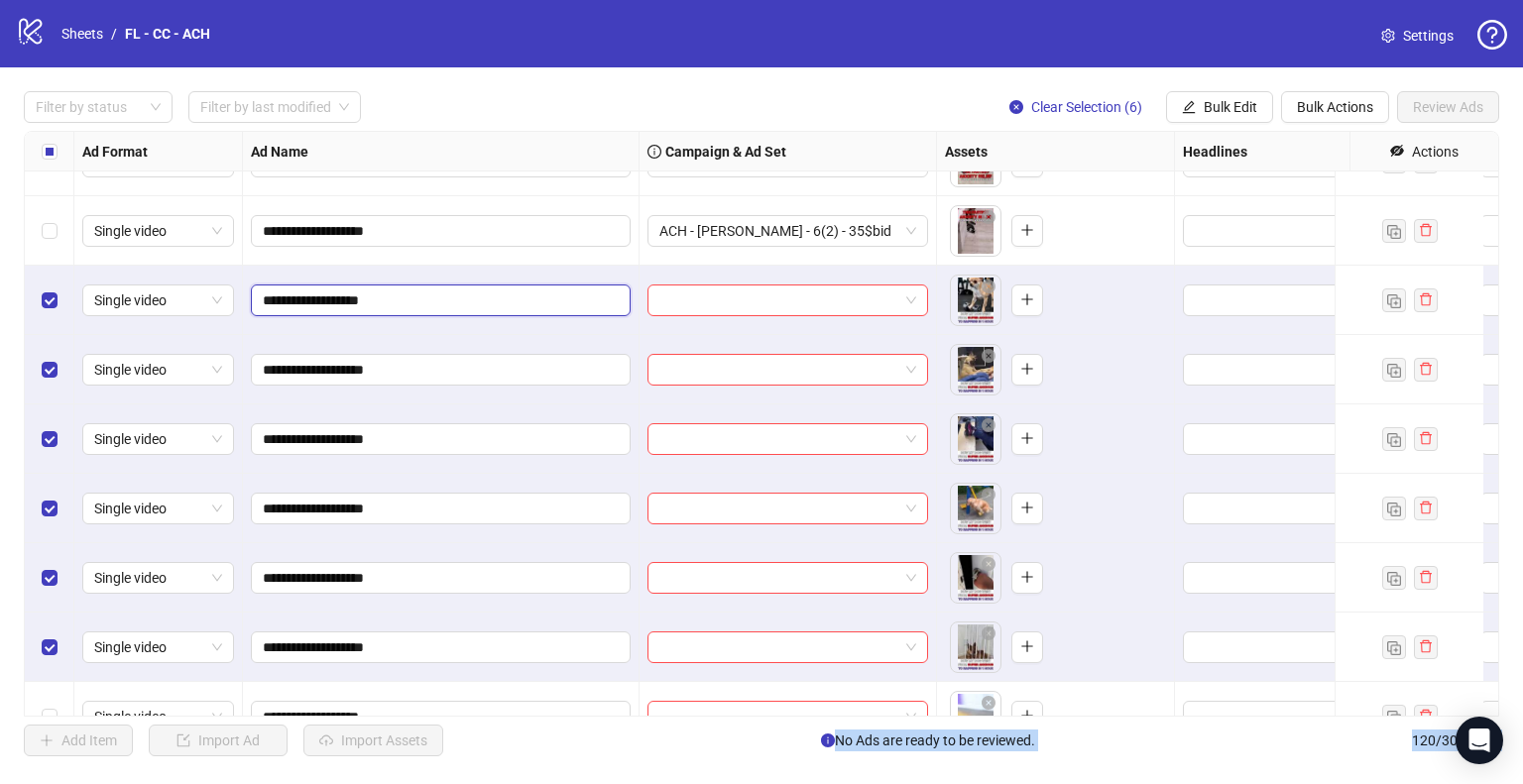 click on "**********" at bounding box center [438, 300] 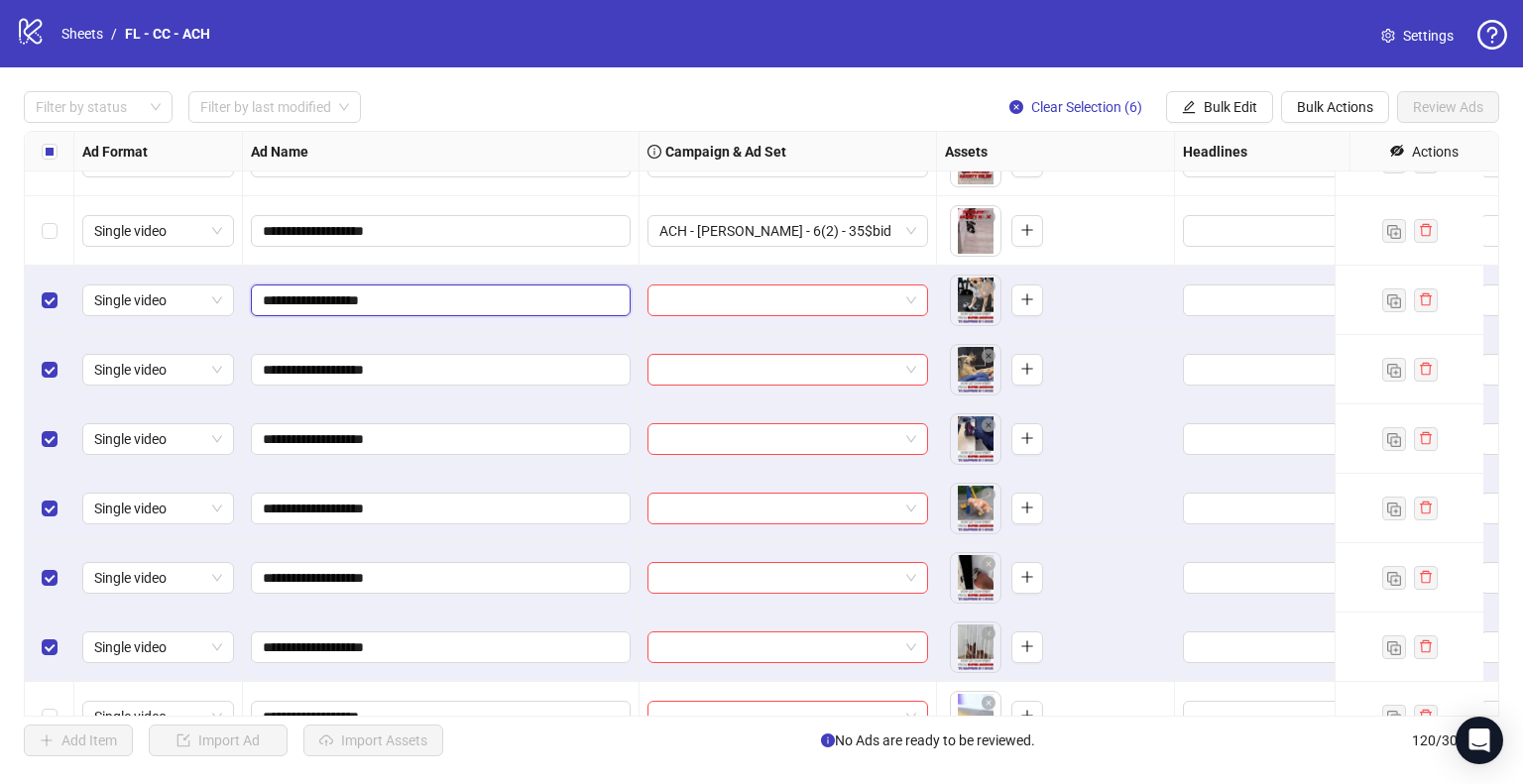 type on "**********" 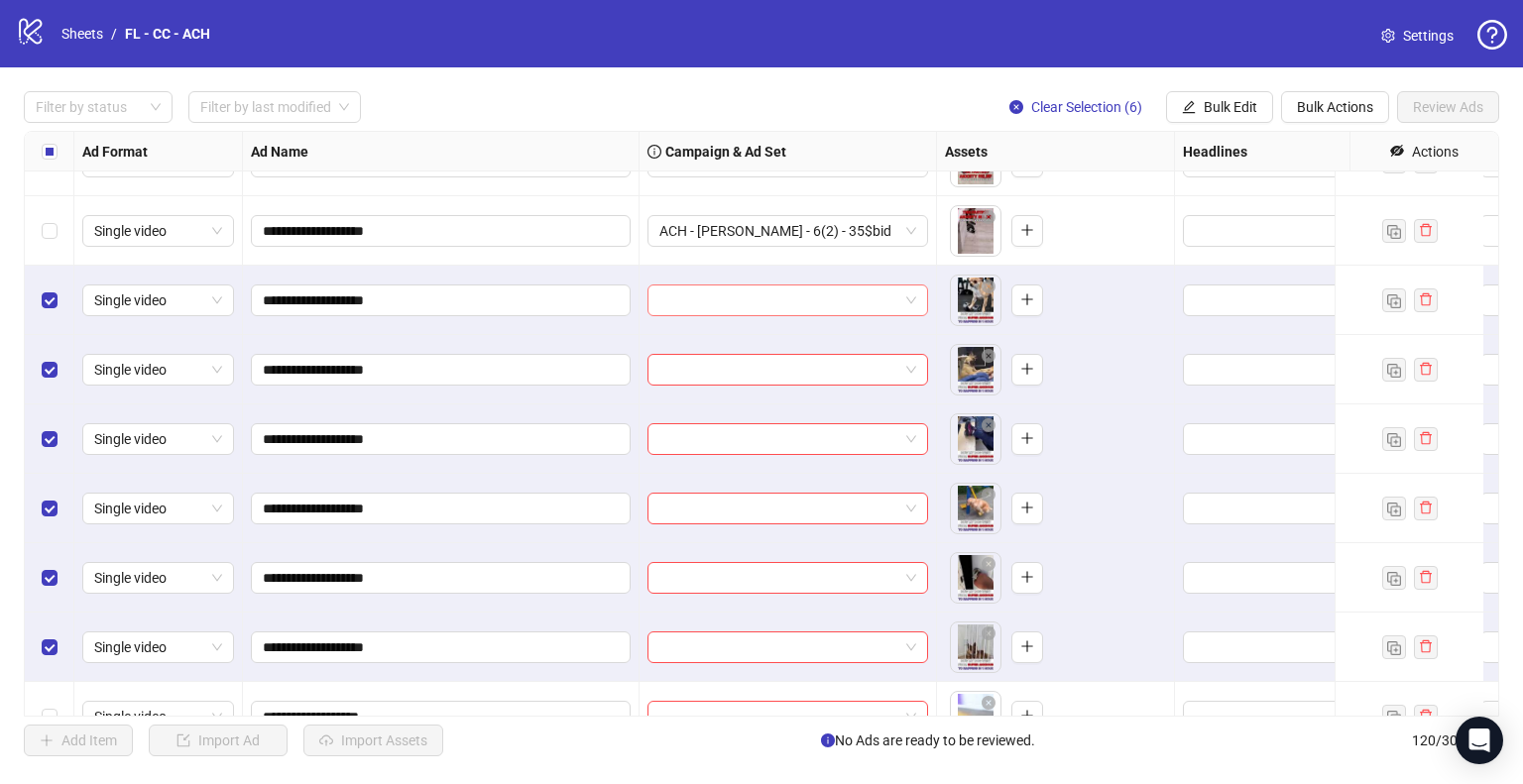 click at bounding box center (778, 300) 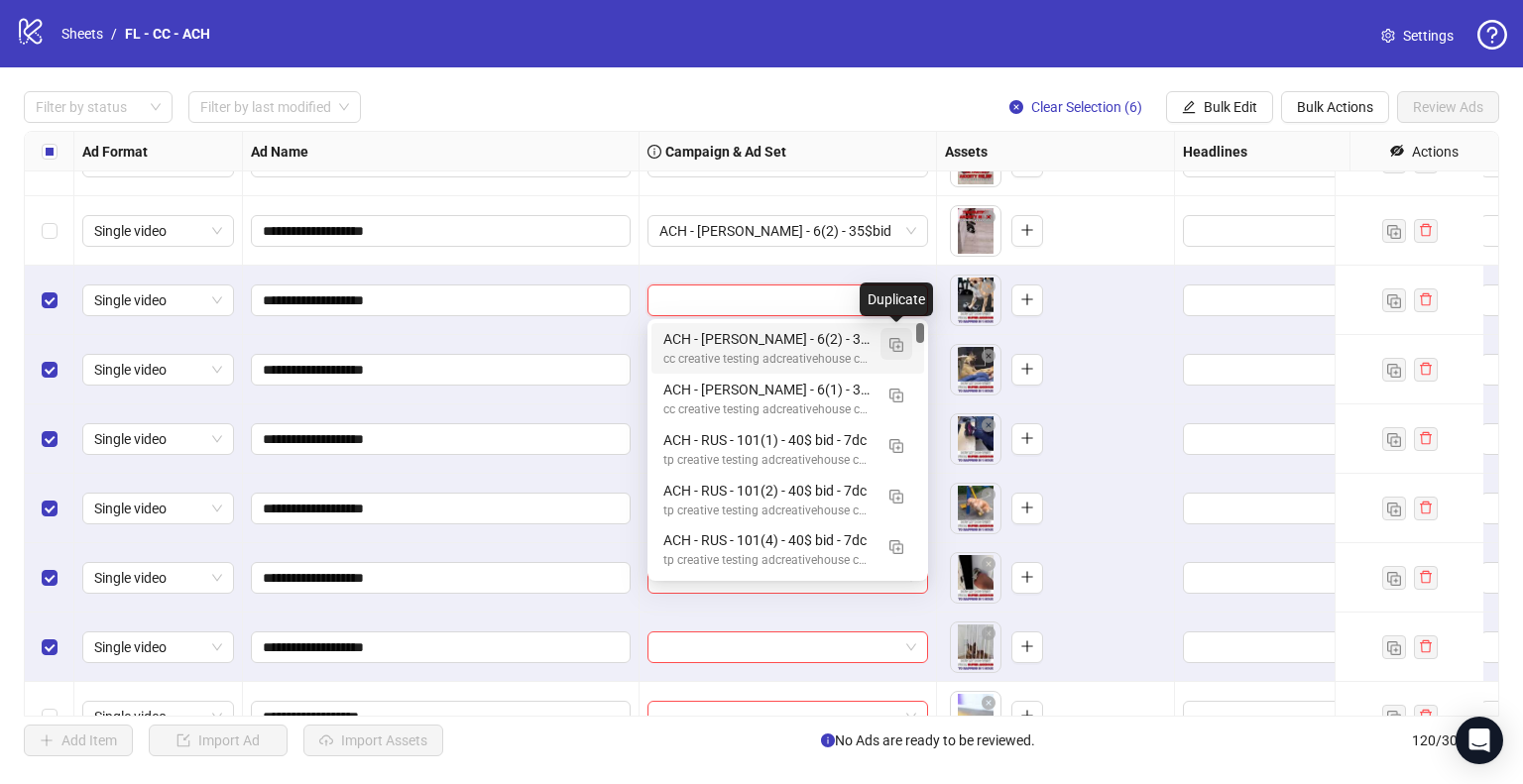 click at bounding box center (896, 344) 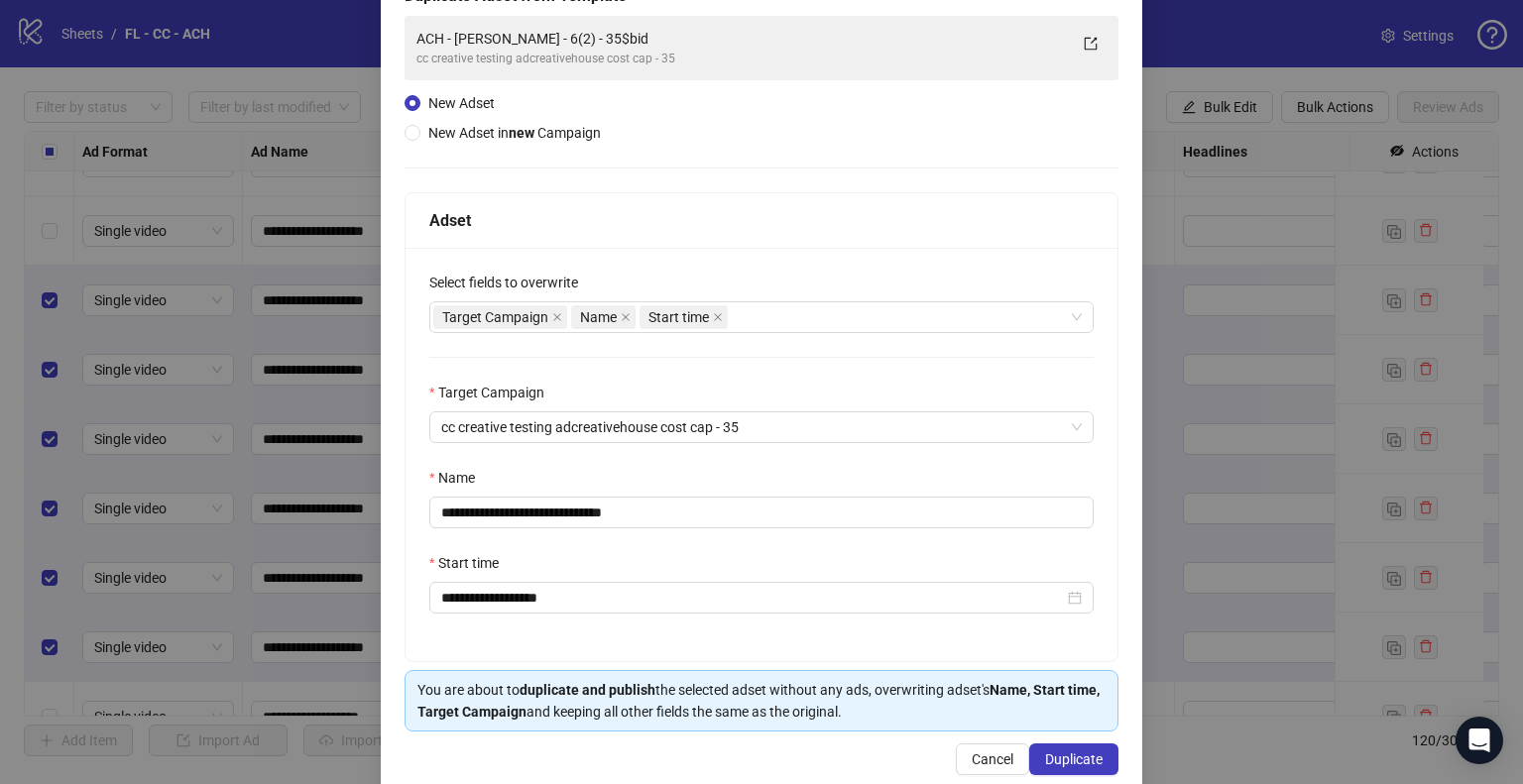 scroll, scrollTop: 168, scrollLeft: 0, axis: vertical 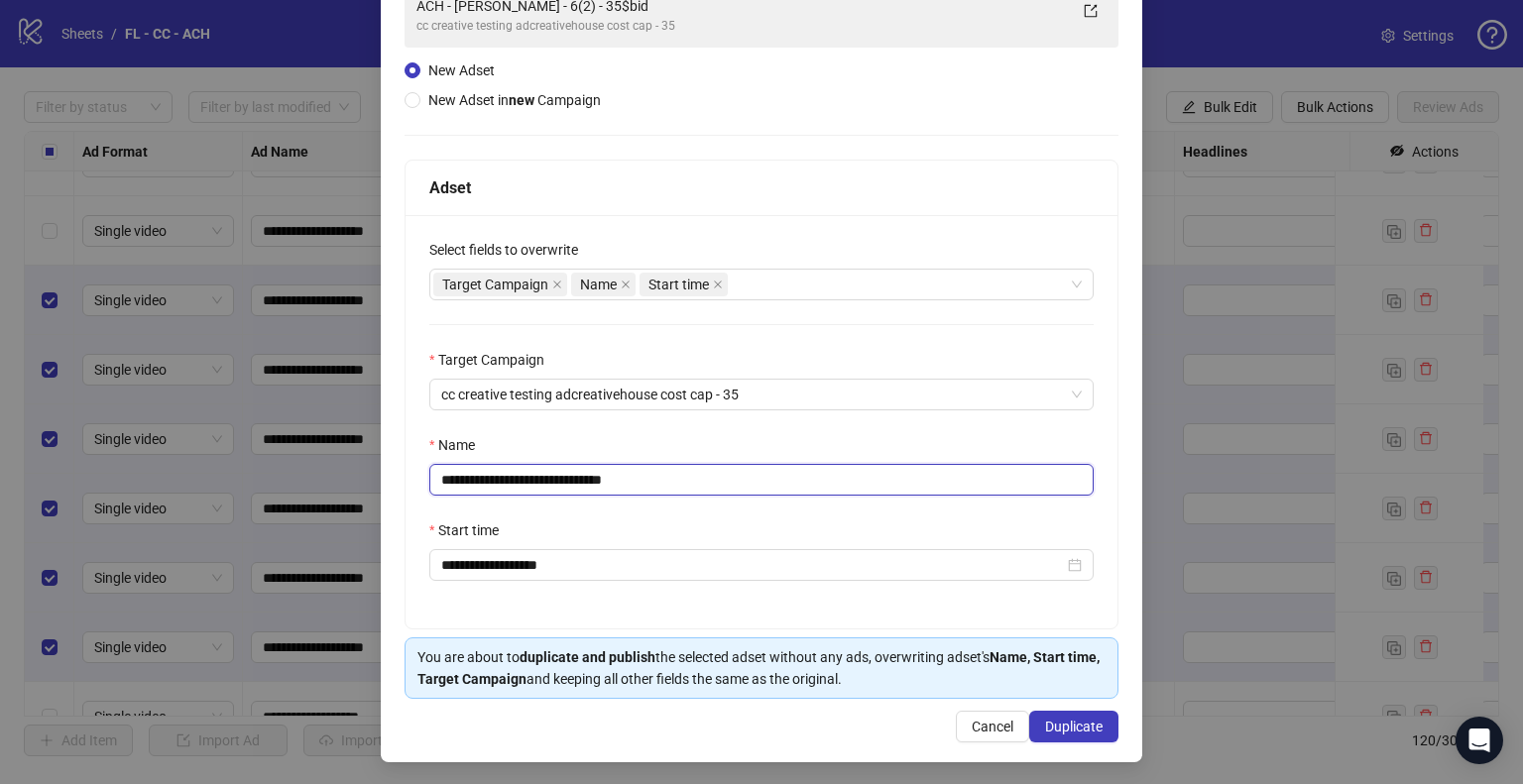 click on "**********" at bounding box center (762, 480) 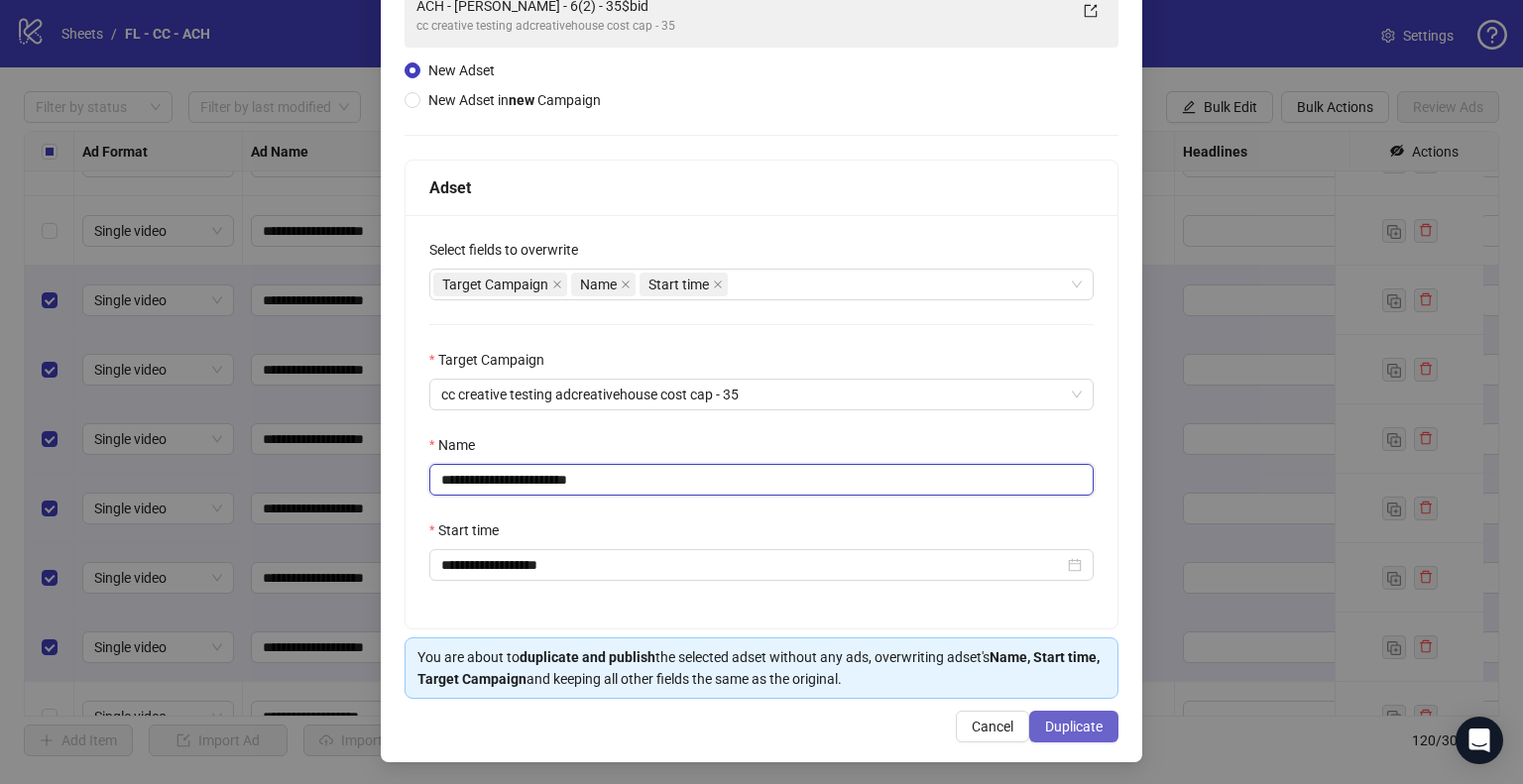 type on "**********" 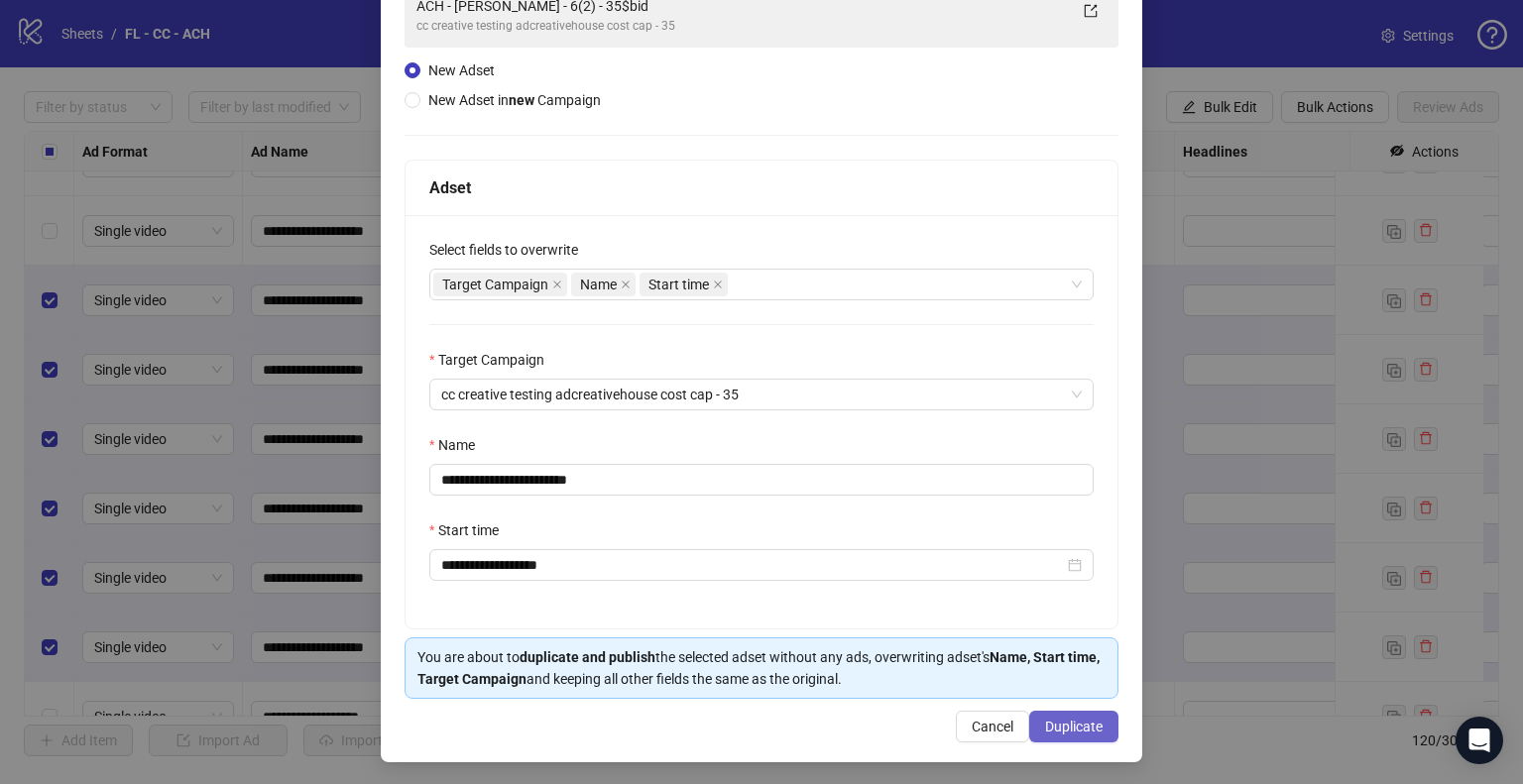 click on "Duplicate" at bounding box center (1074, 727) 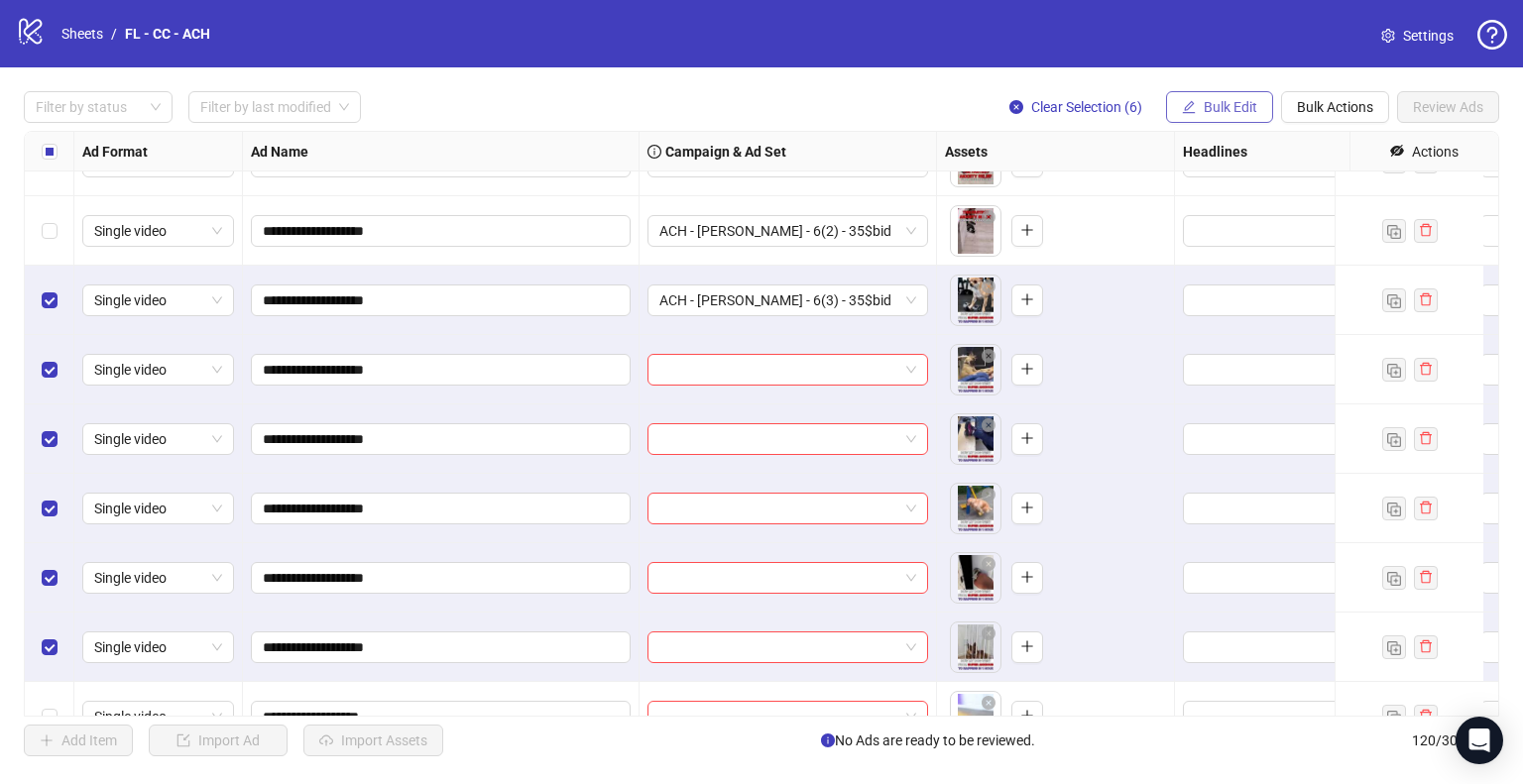 click on "Bulk Edit" at bounding box center [1230, 107] 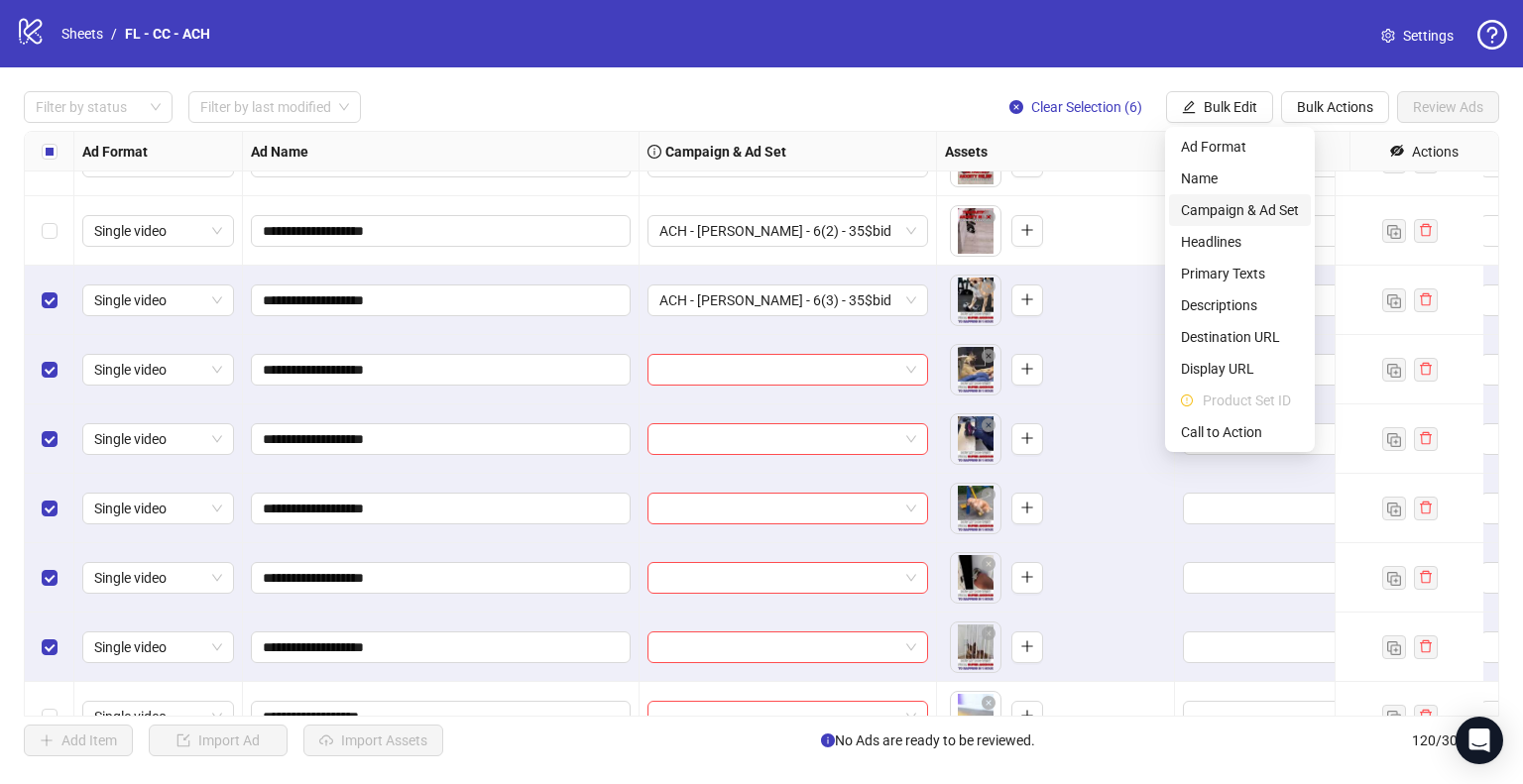 click on "Campaign & Ad Set" at bounding box center [1239, 210] 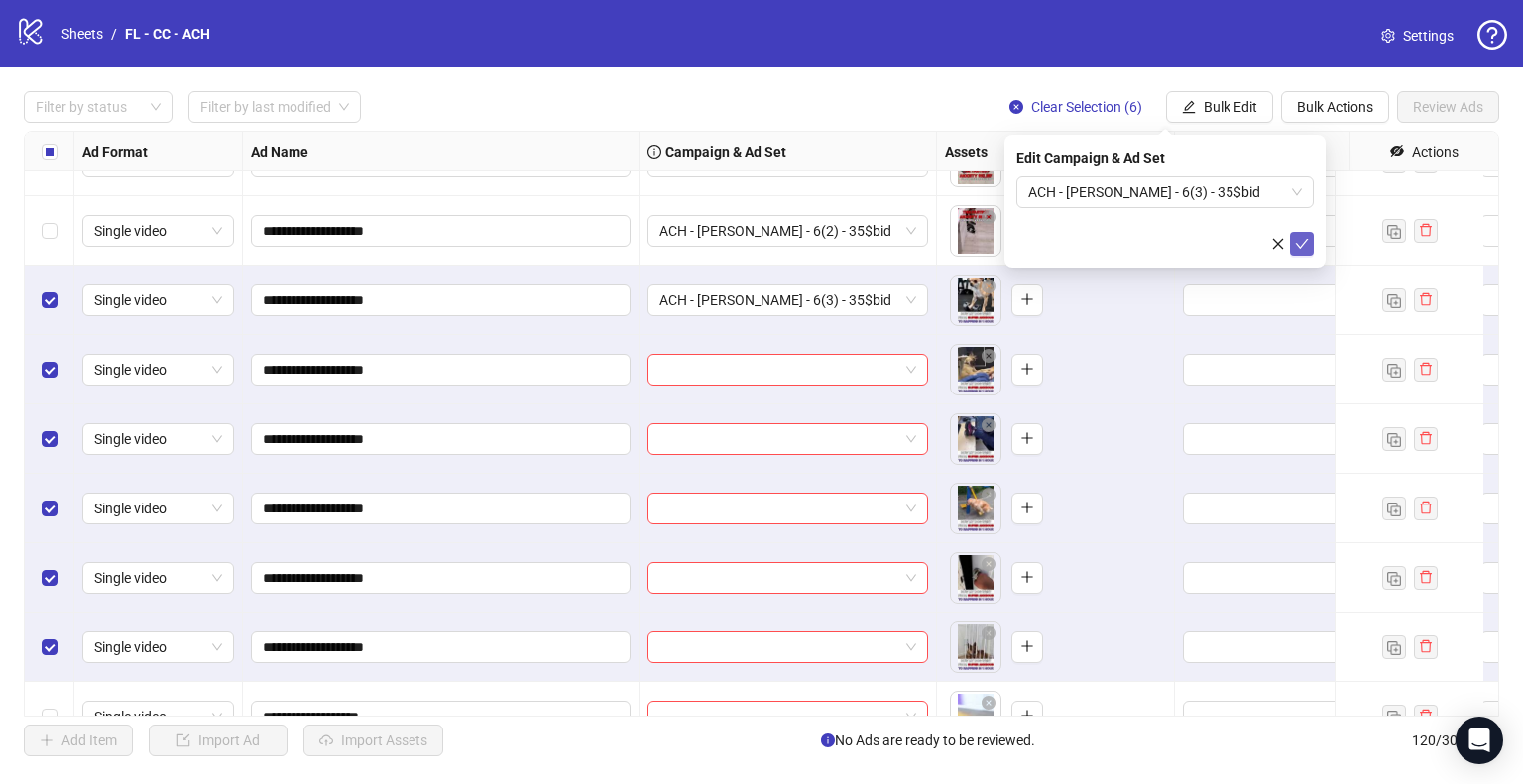 click at bounding box center (1302, 244) 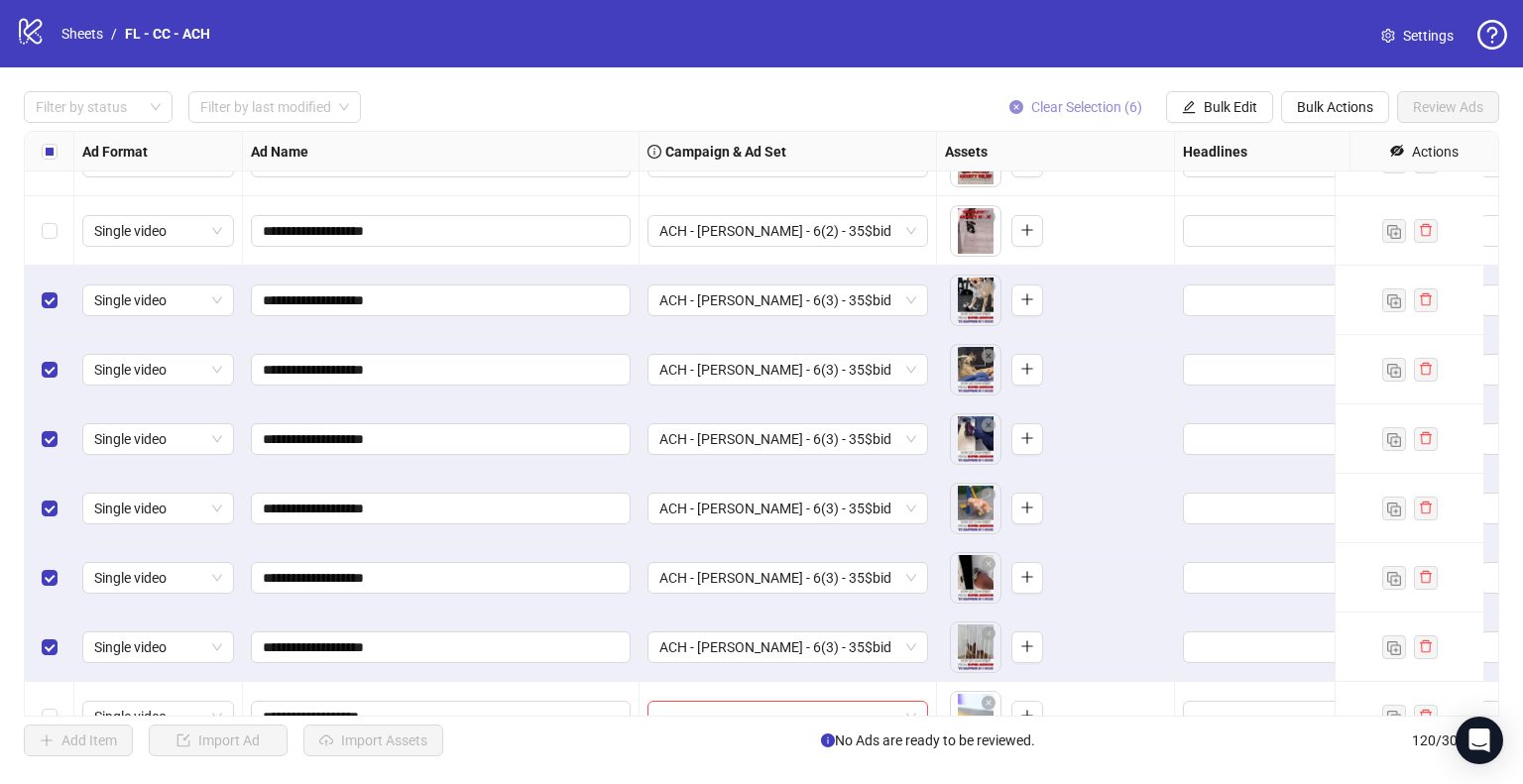 click on "Clear Selection (6)" at bounding box center [1087, 107] 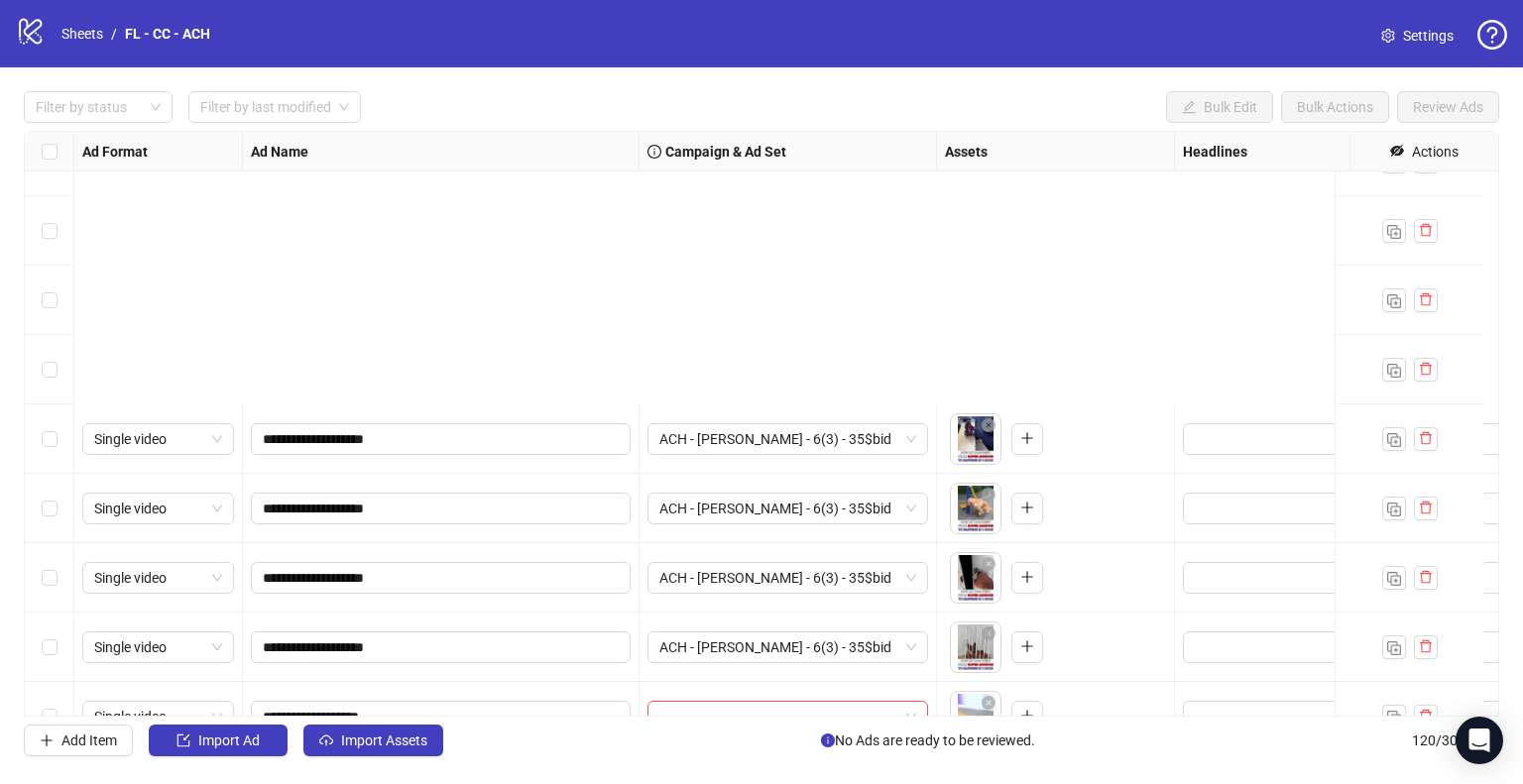 scroll, scrollTop: 7795, scrollLeft: 0, axis: vertical 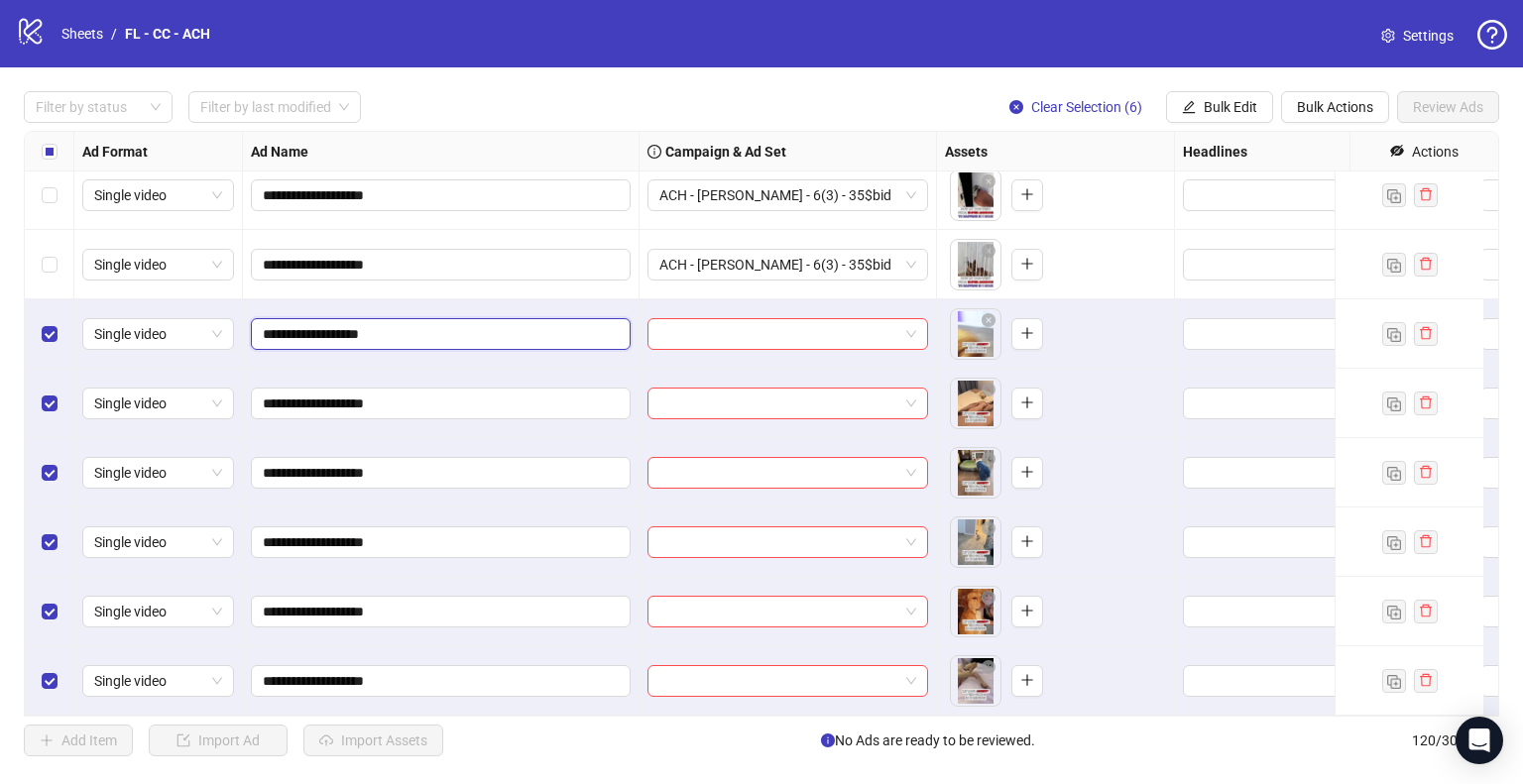 click on "**********" at bounding box center [438, 334] 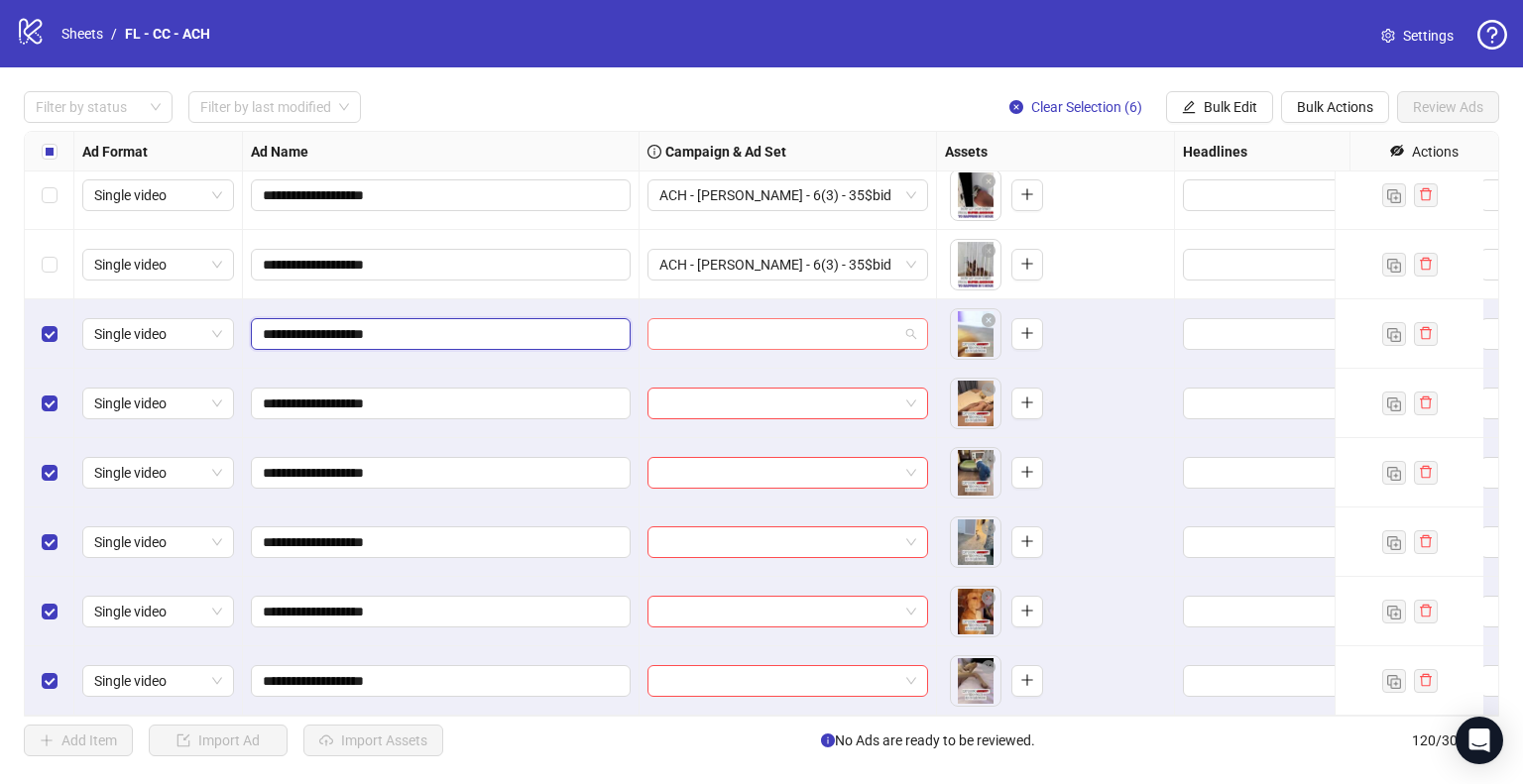 click at bounding box center [787, 334] 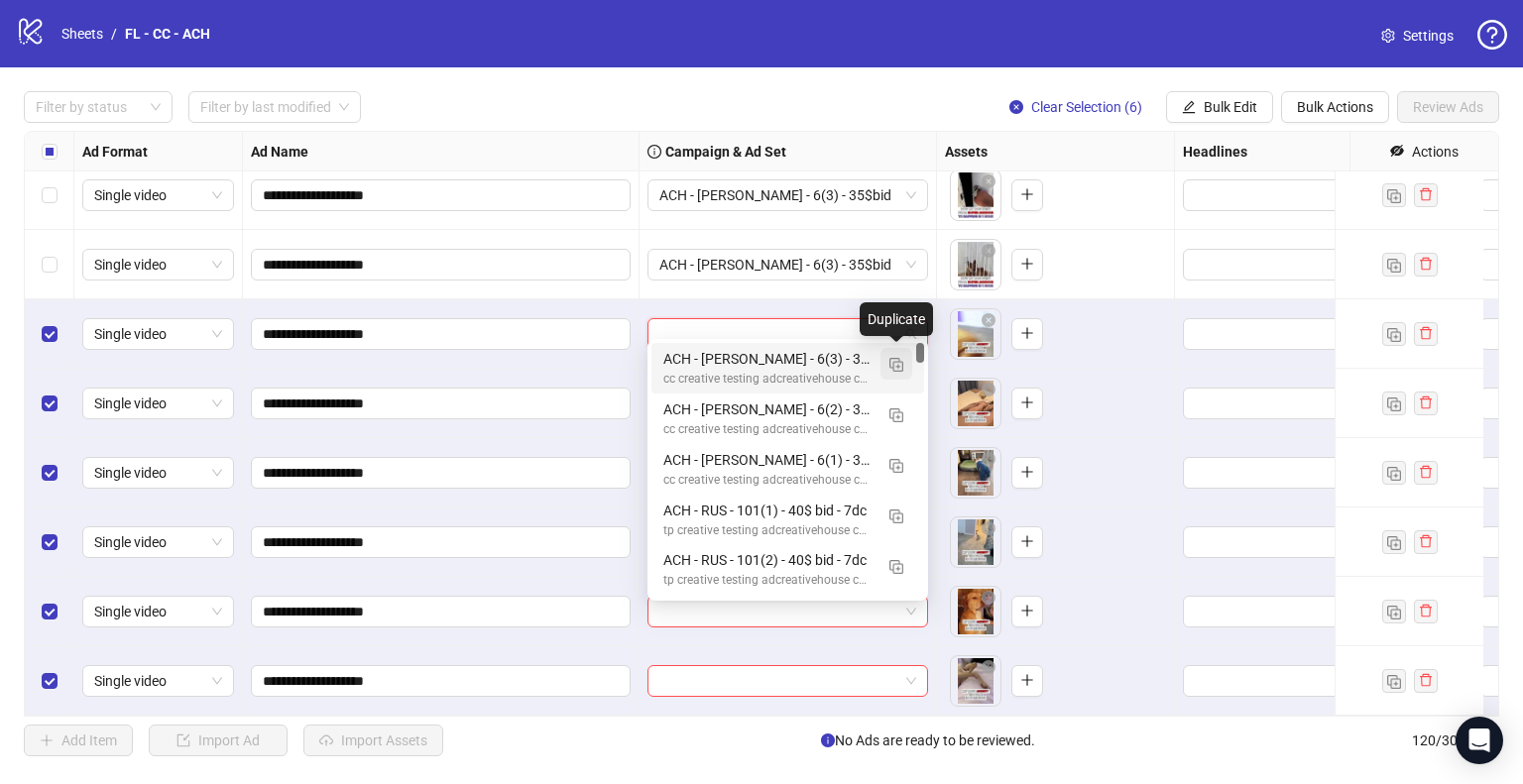 click at bounding box center [896, 364] 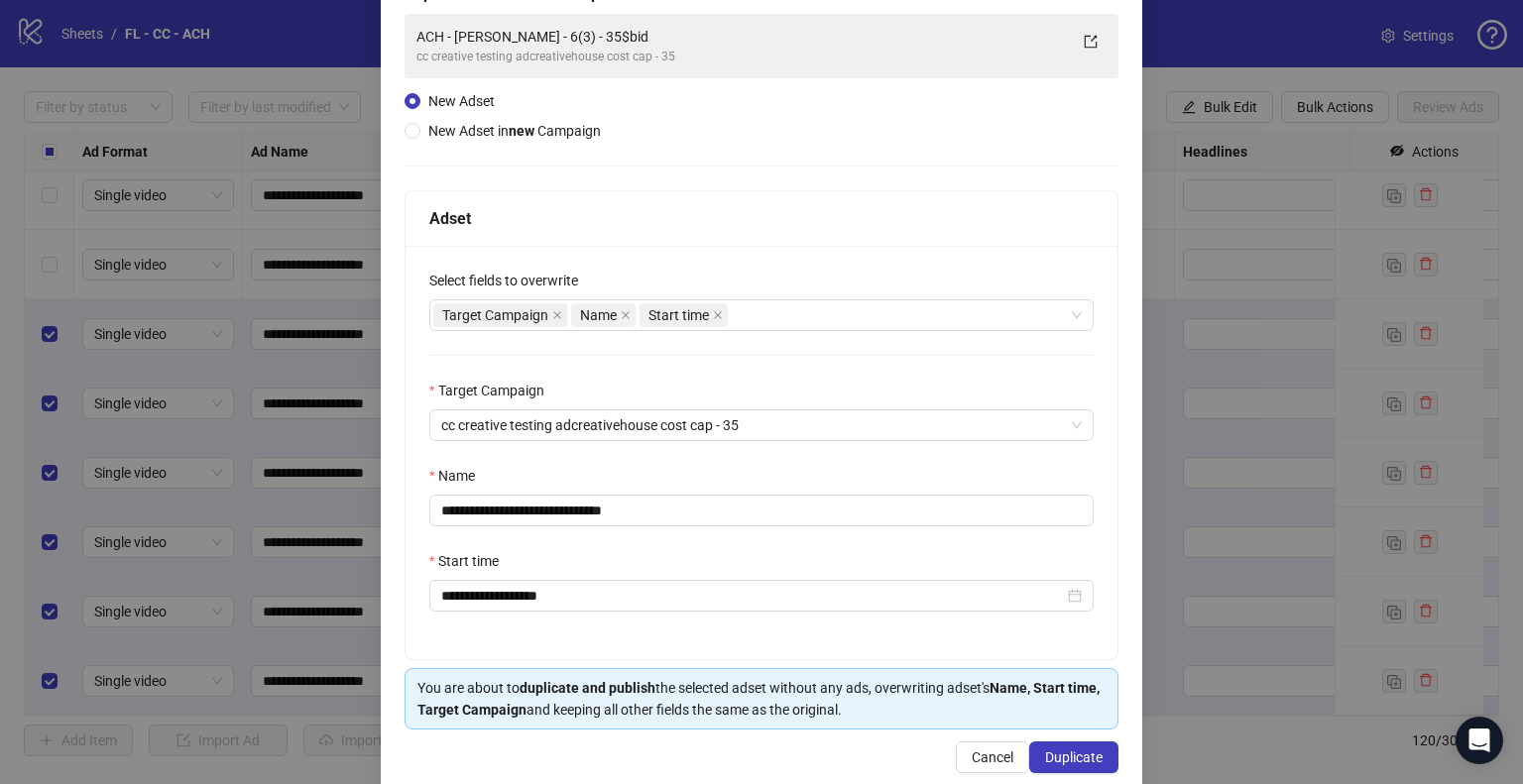 scroll, scrollTop: 168, scrollLeft: 0, axis: vertical 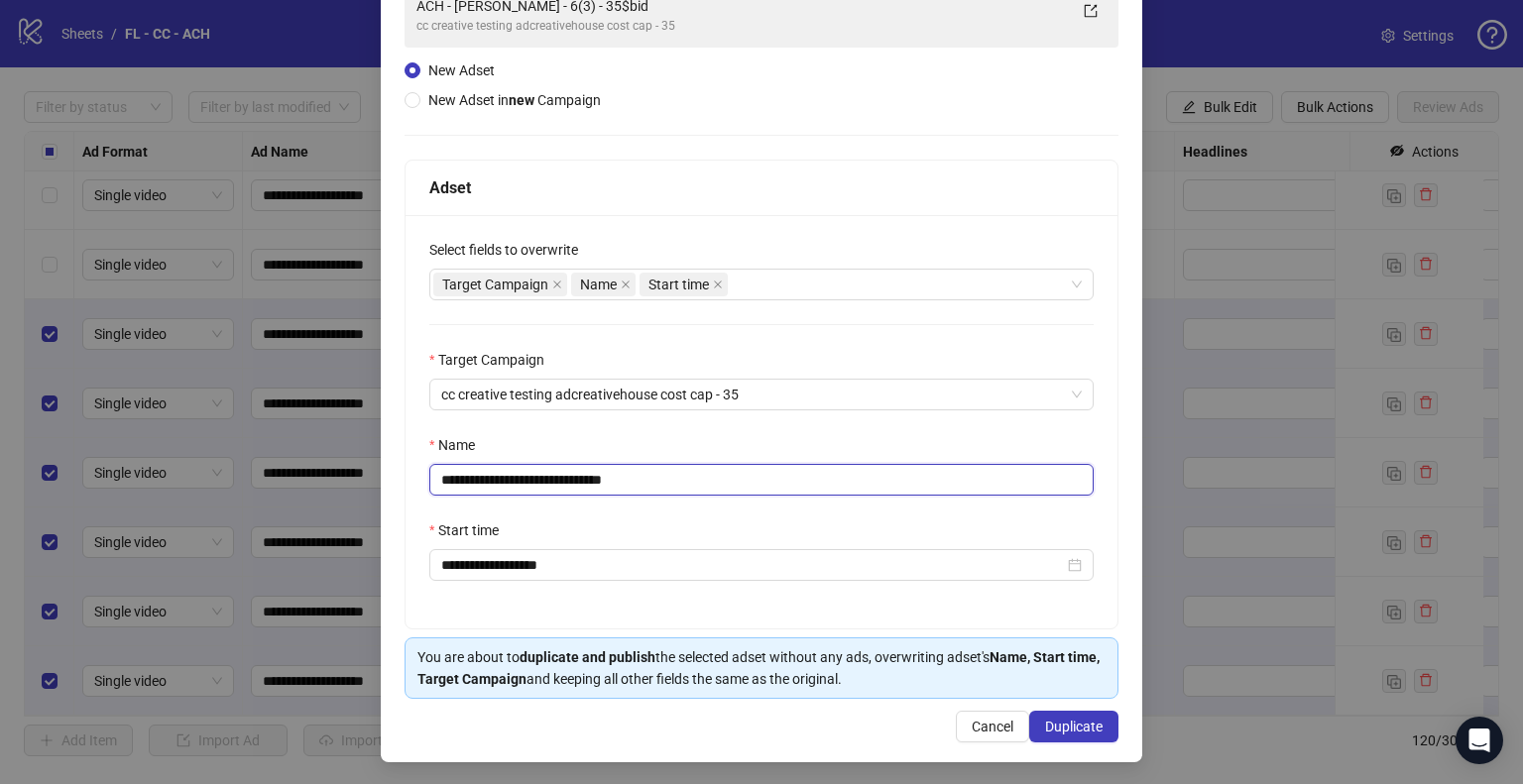 click on "**********" at bounding box center (762, 480) 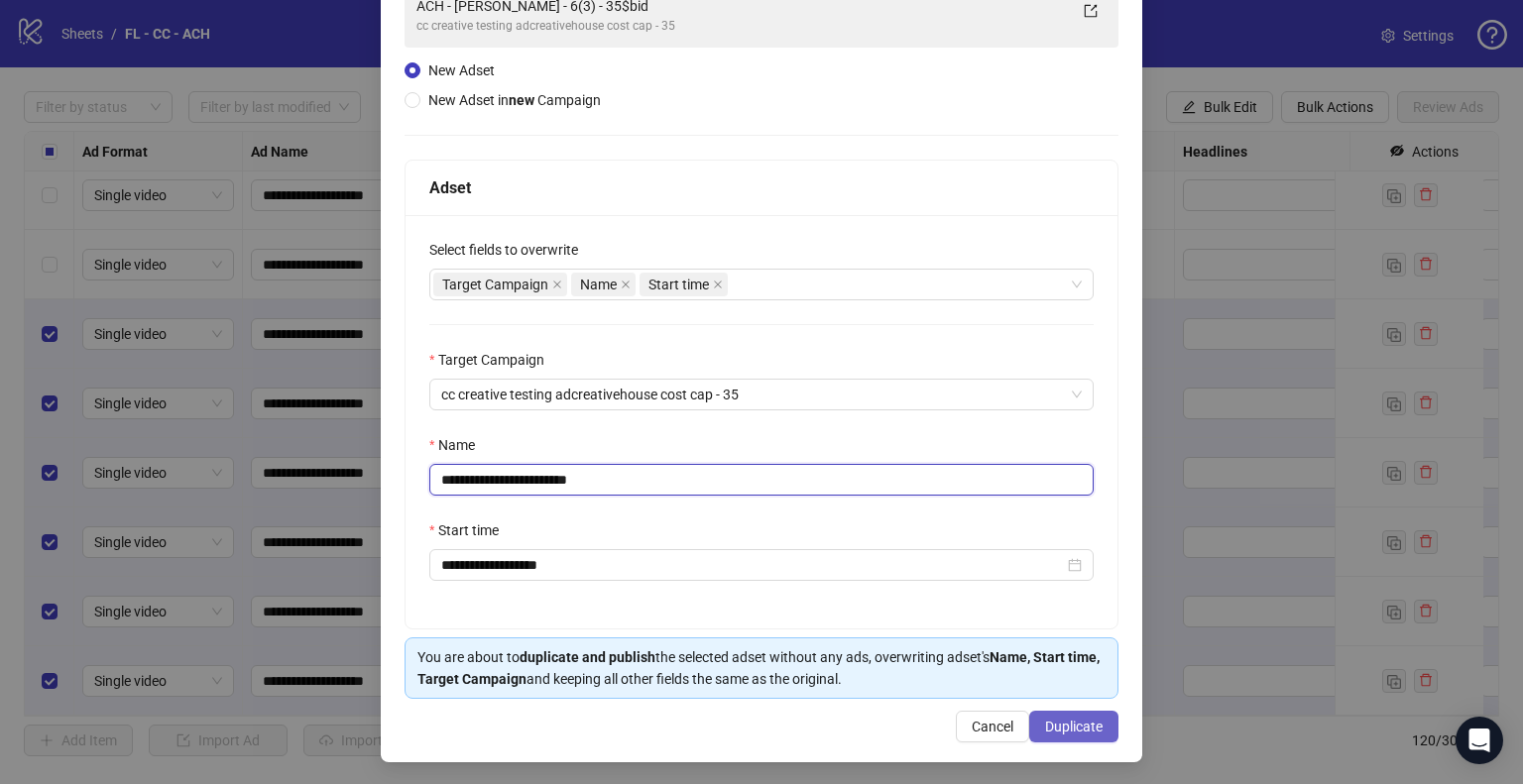 type on "**********" 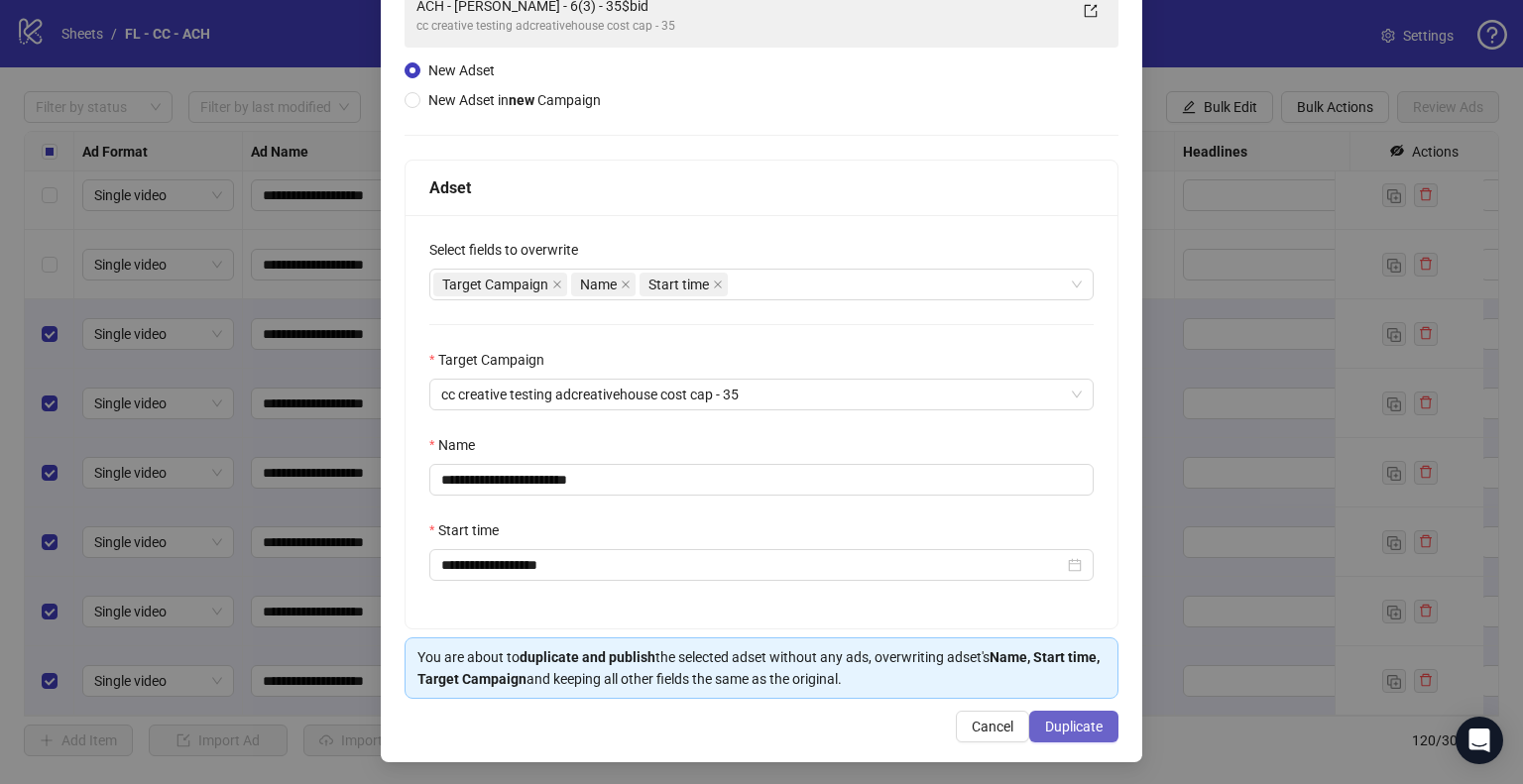 click on "Duplicate" at bounding box center (1074, 727) 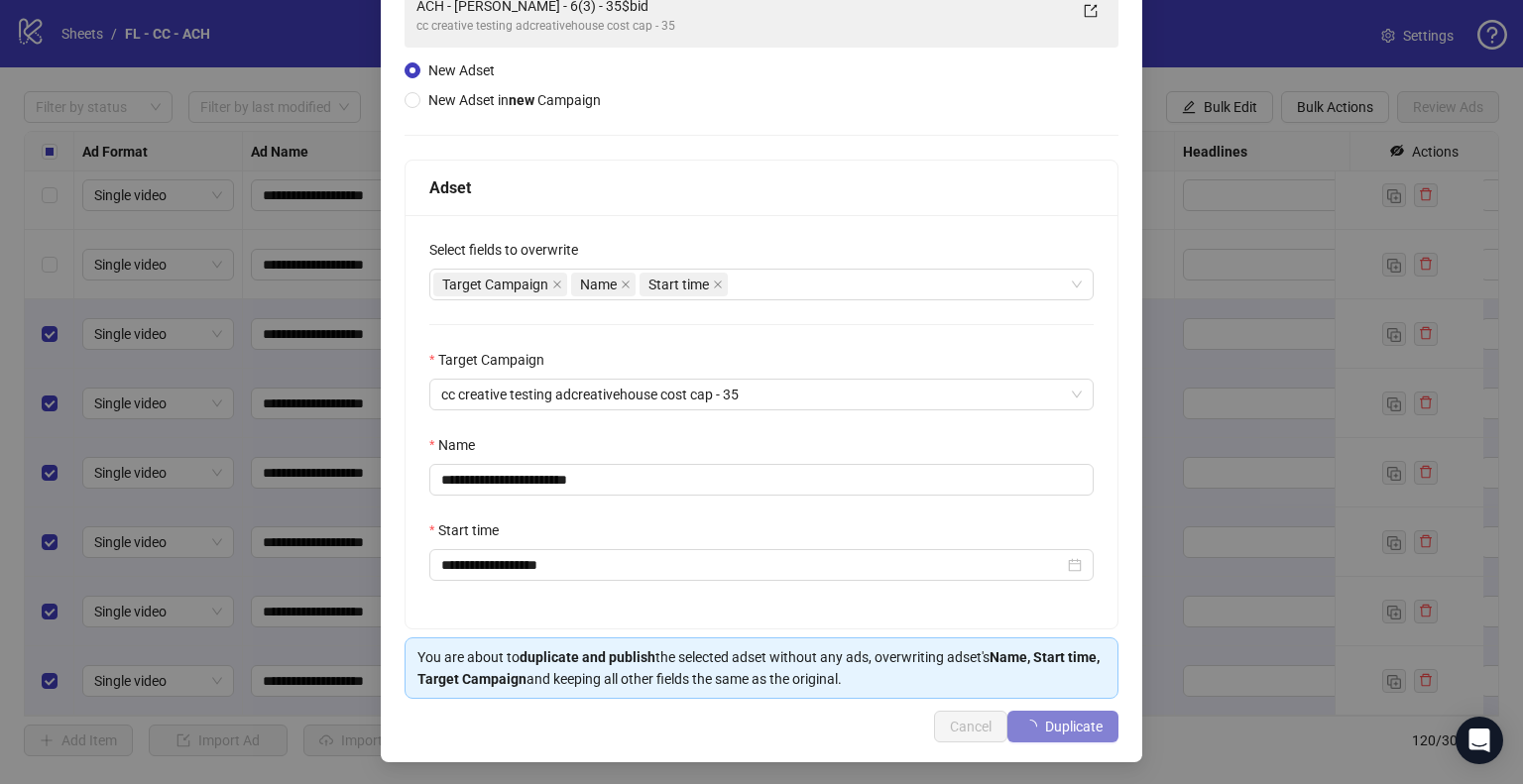 click on "Cancel Duplicate" at bounding box center [762, 727] 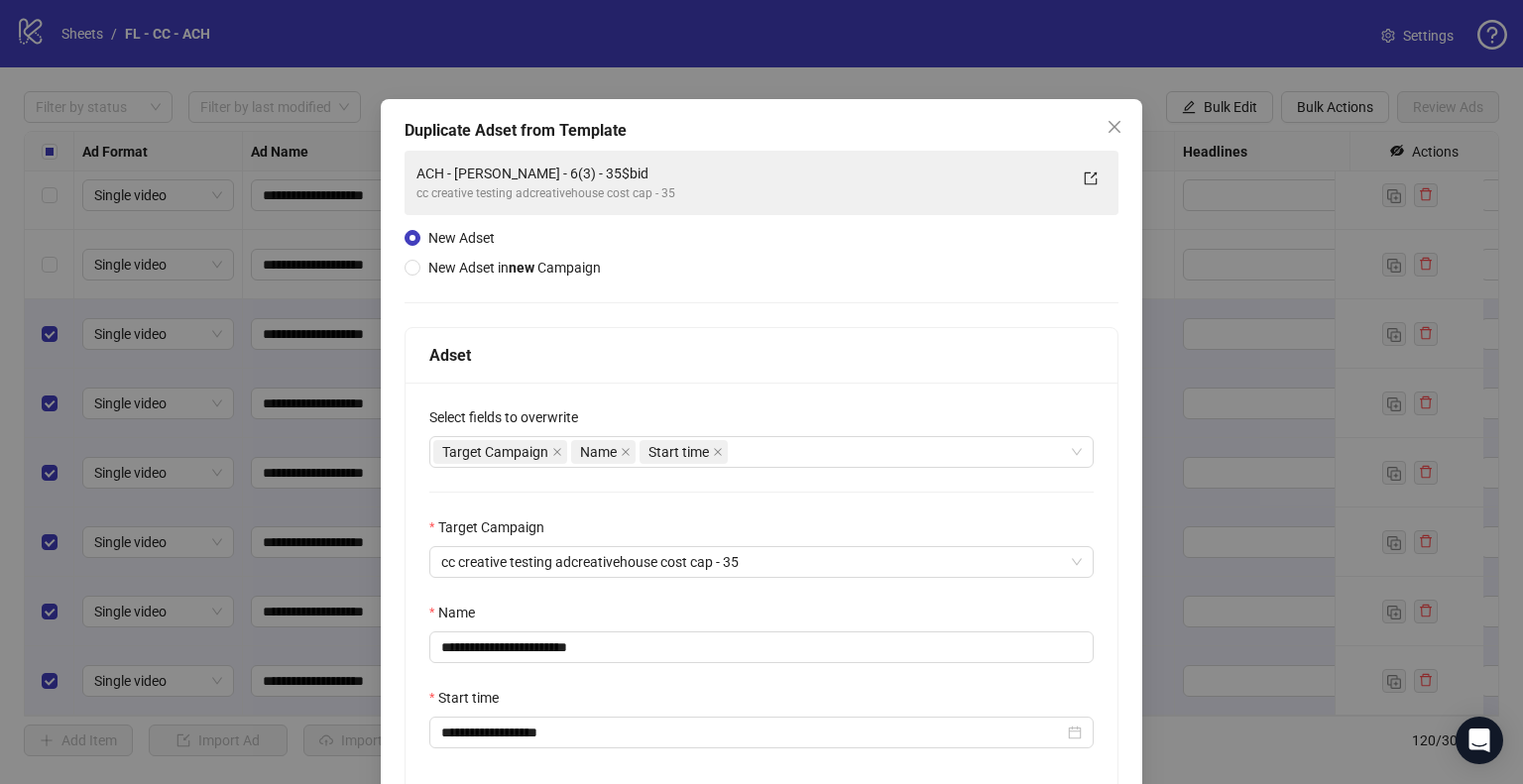 scroll, scrollTop: 168, scrollLeft: 0, axis: vertical 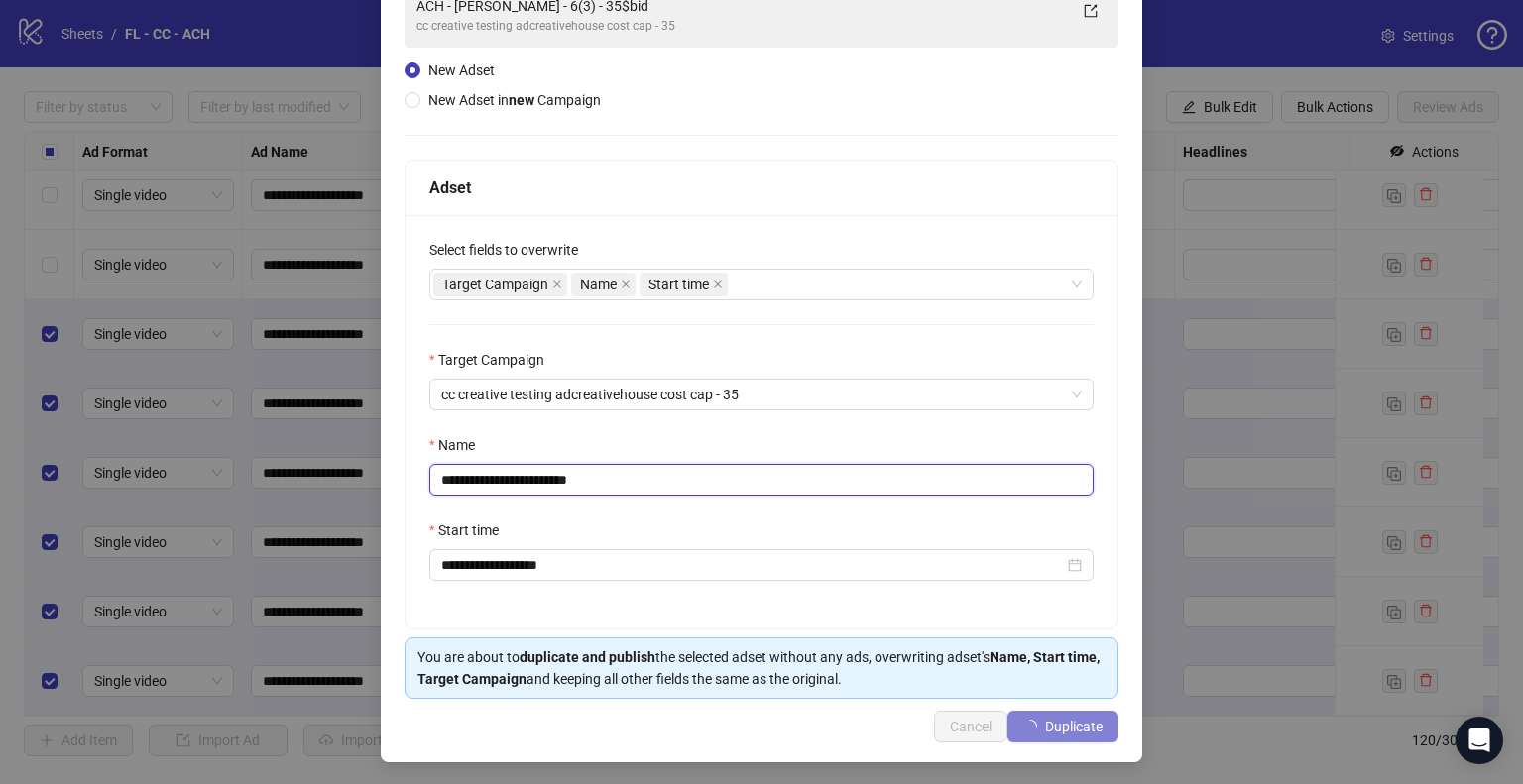 click on "**********" at bounding box center (762, 480) 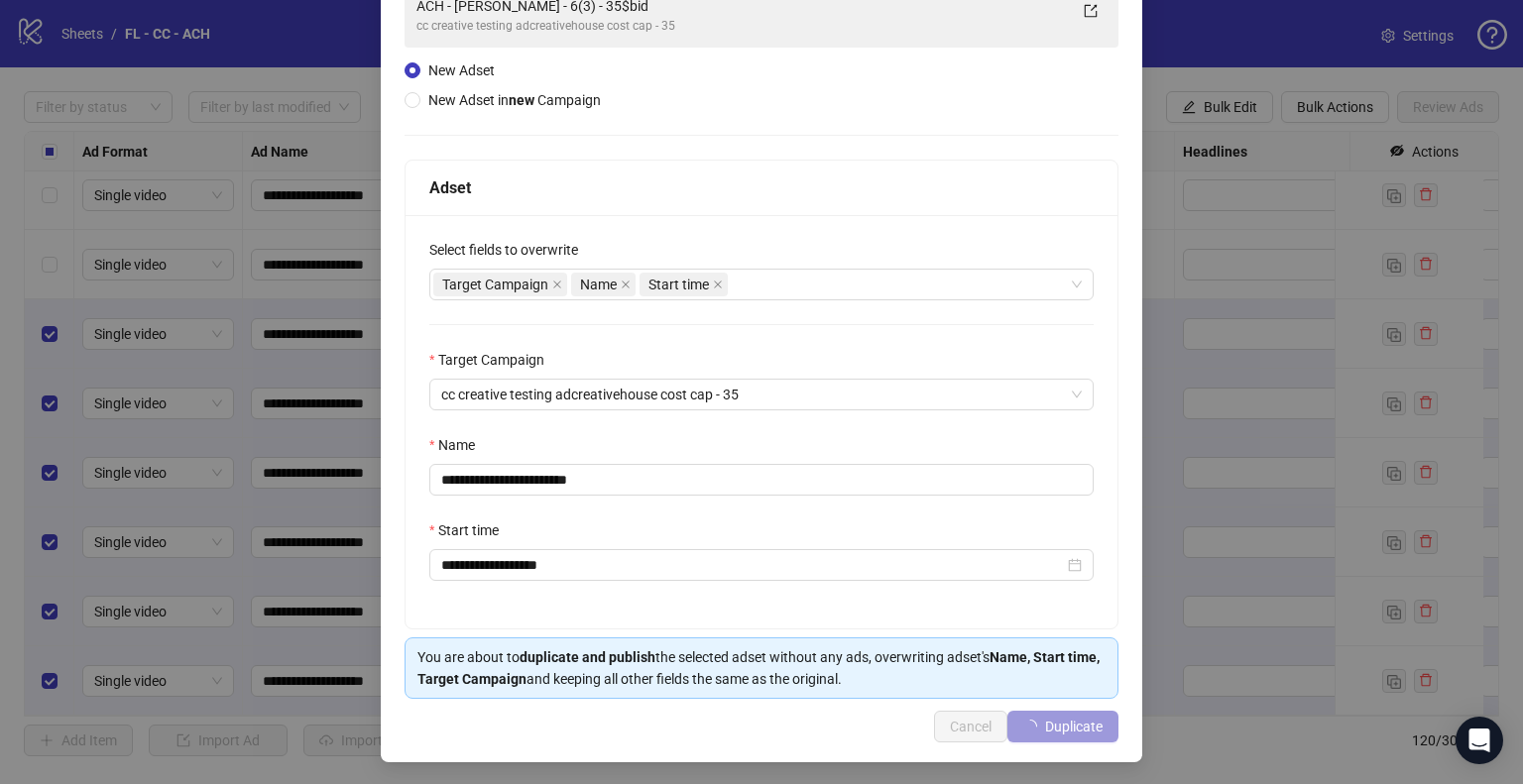 click on "Duplicate" at bounding box center [1074, 727] 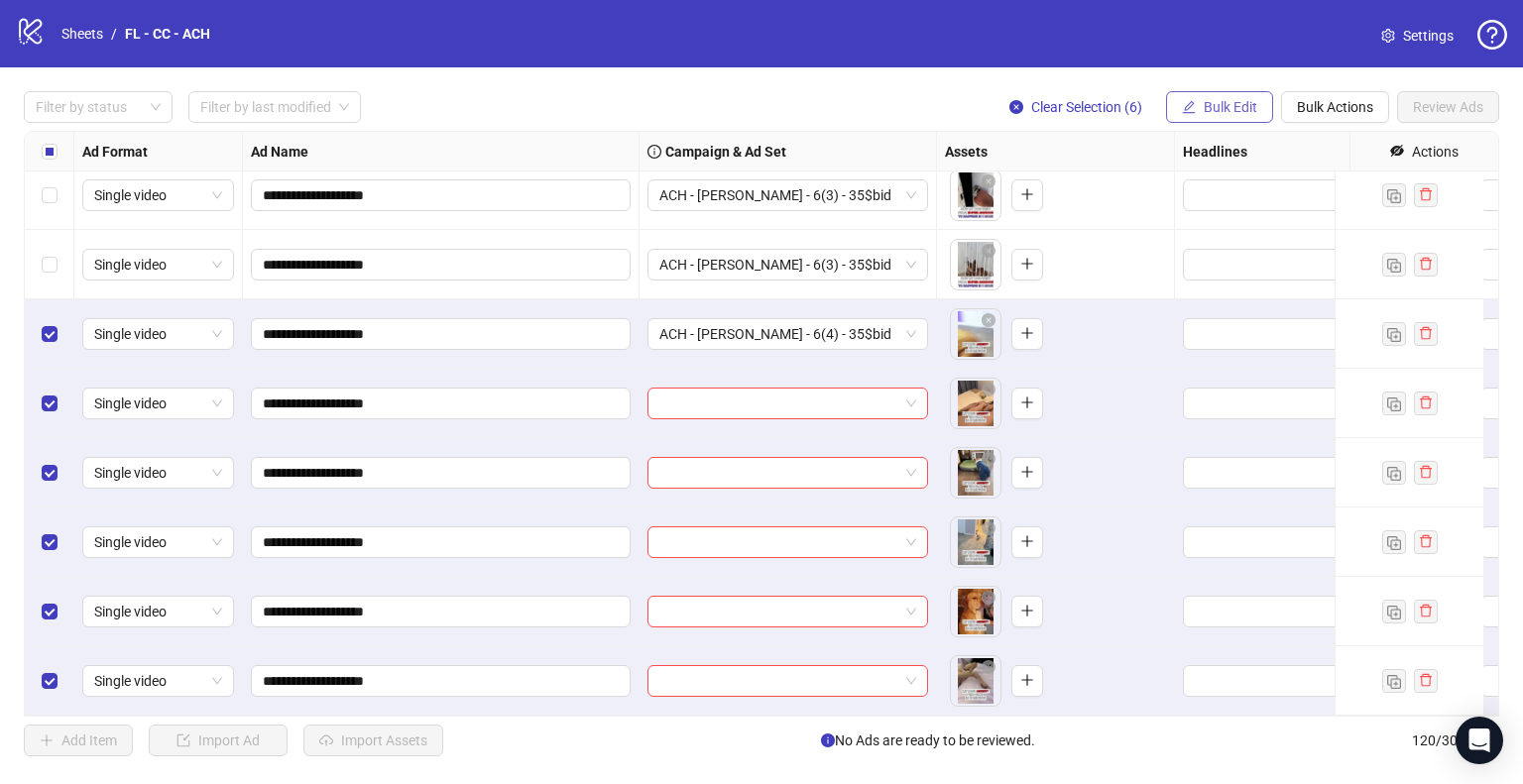 click on "Bulk Edit" at bounding box center (1230, 107) 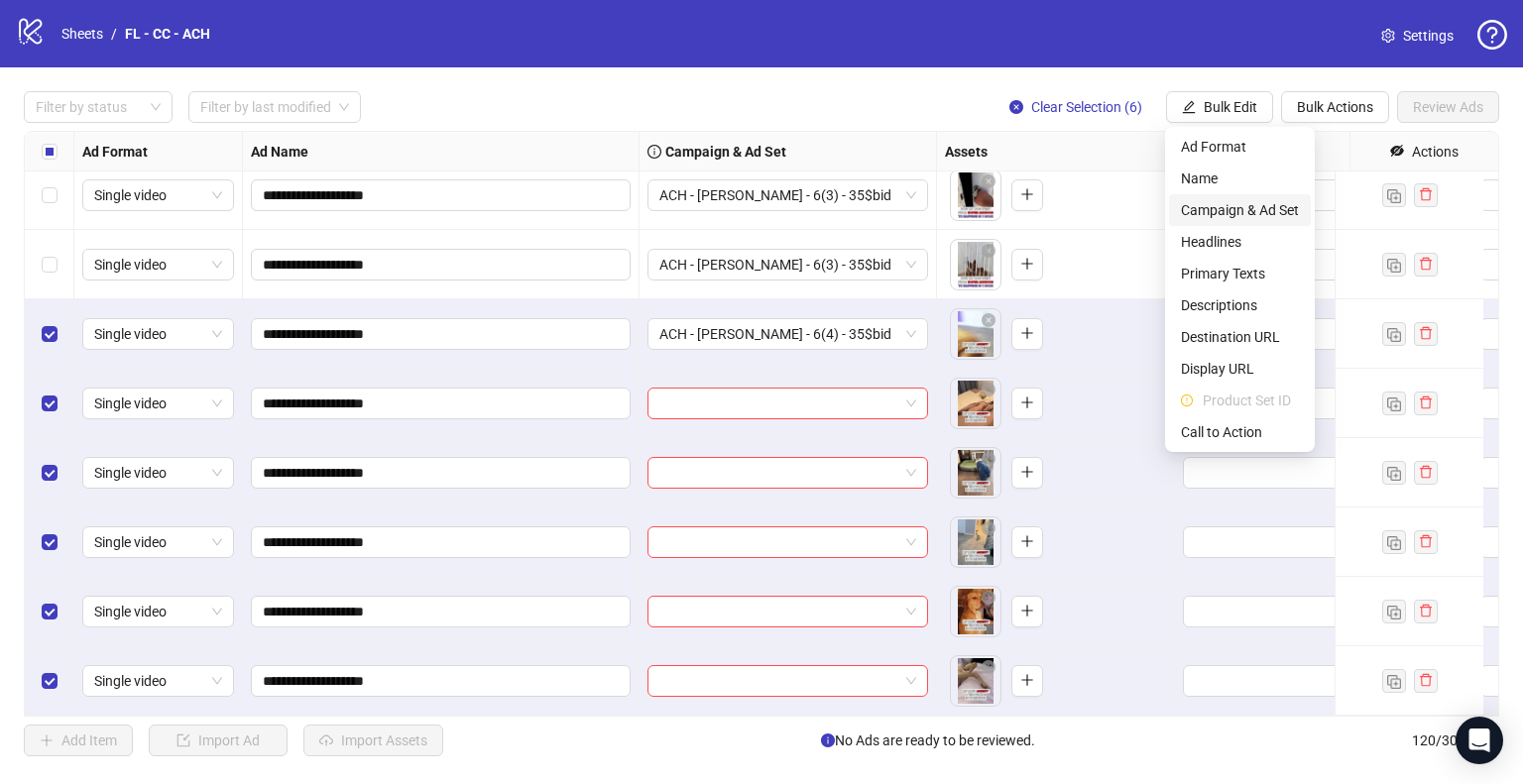 click on "Campaign & Ad Set" at bounding box center (1239, 210) 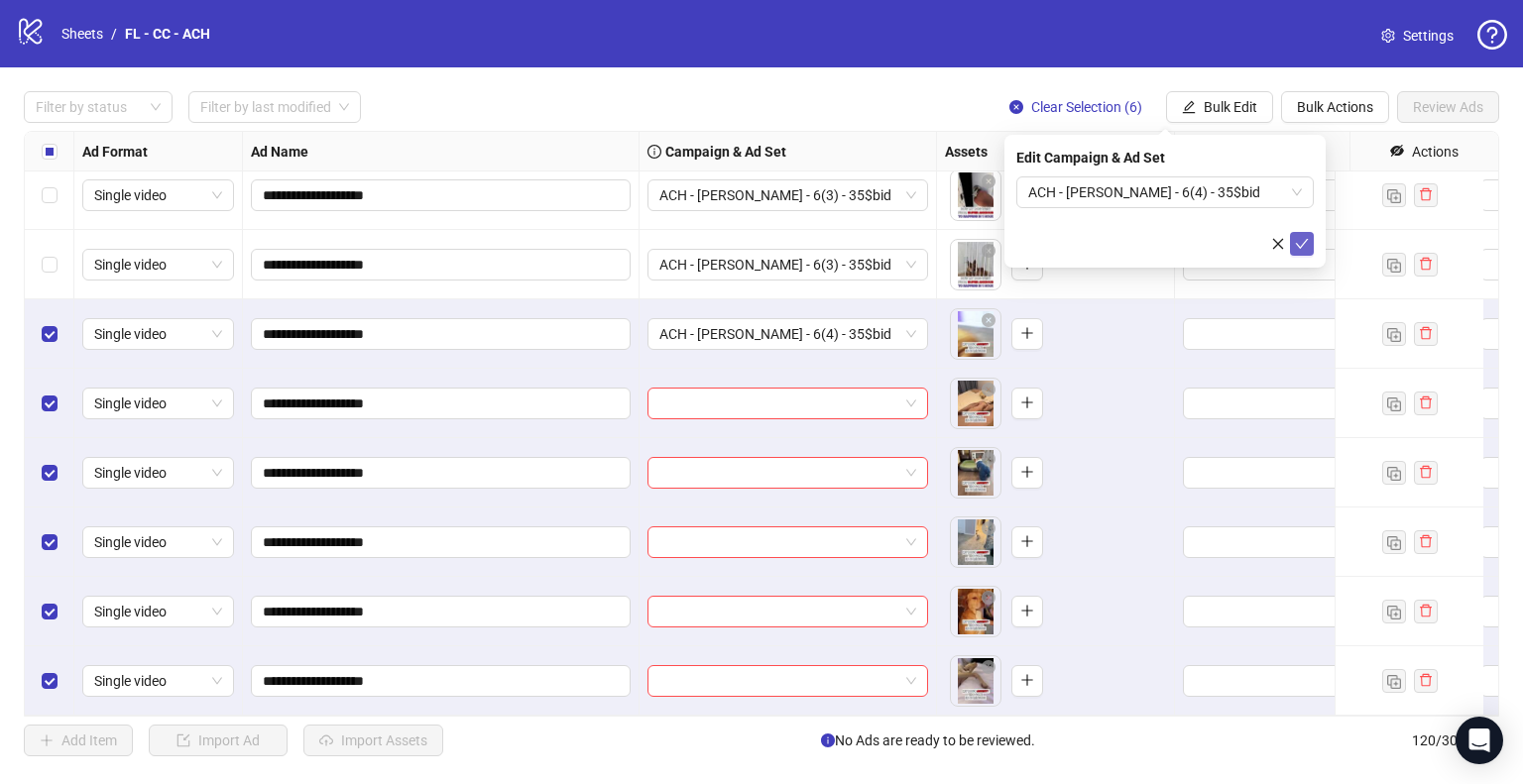 click at bounding box center (1302, 244) 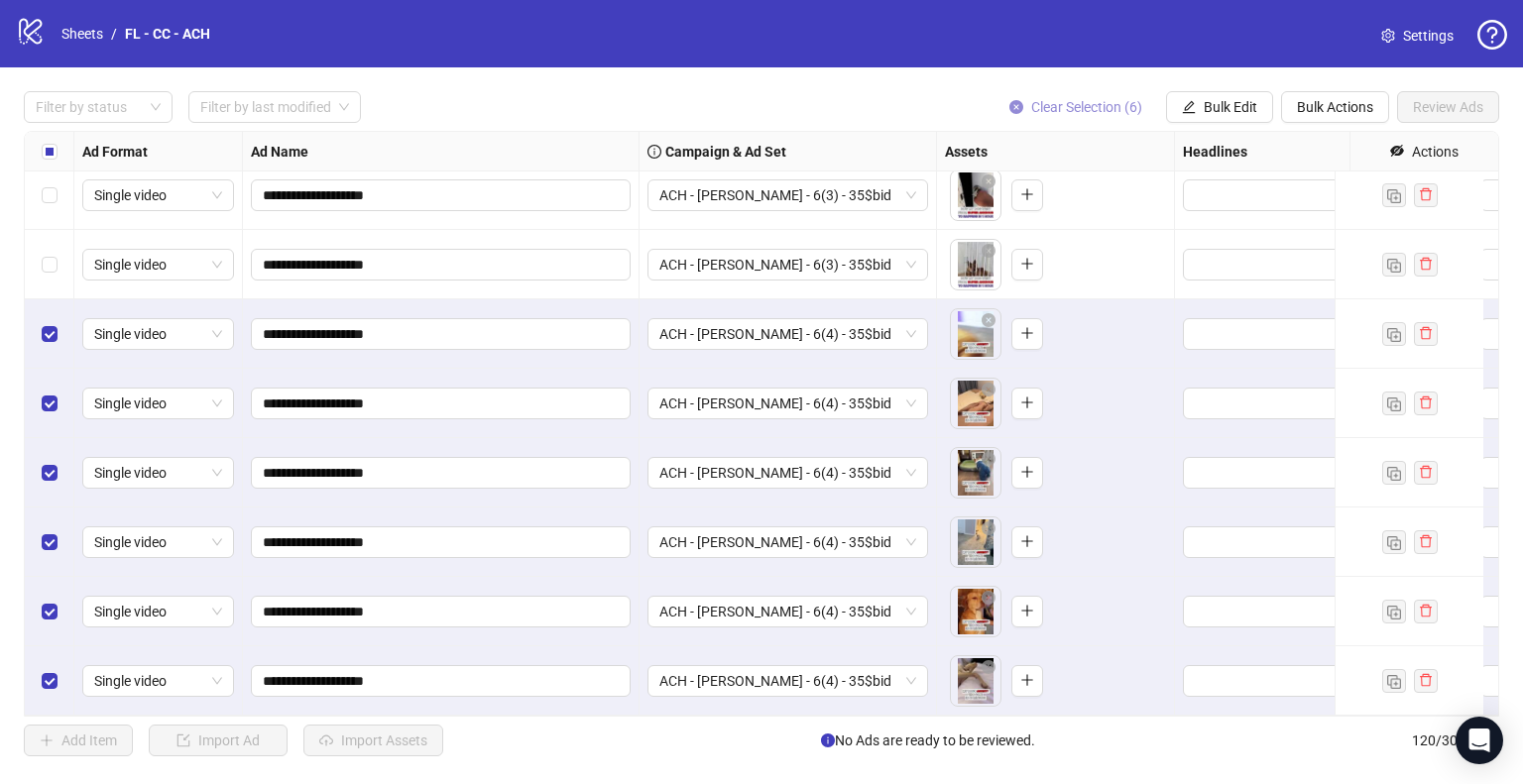 click on "Clear Selection (6)" at bounding box center [1087, 107] 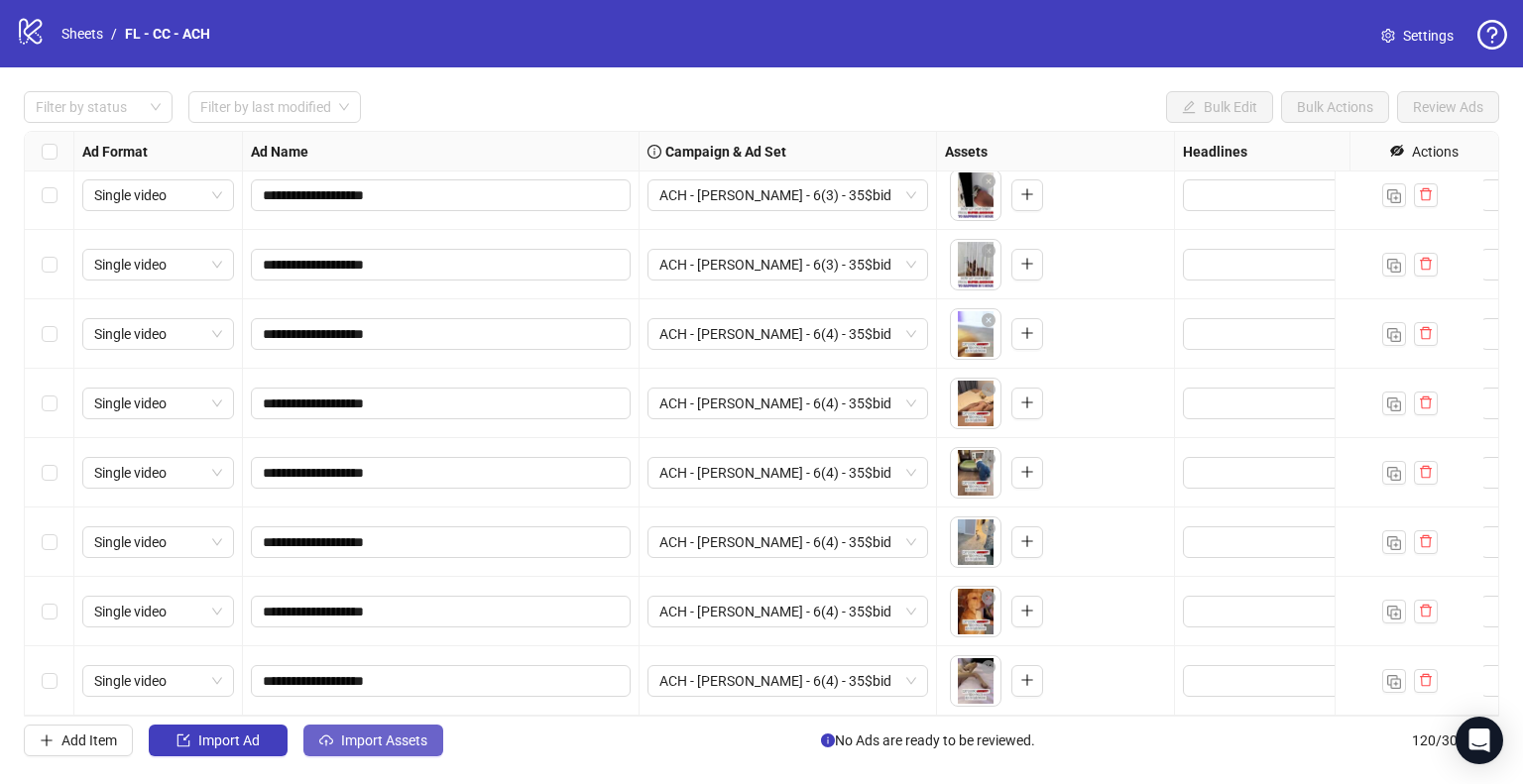 click on "Import Assets" at bounding box center (384, 740) 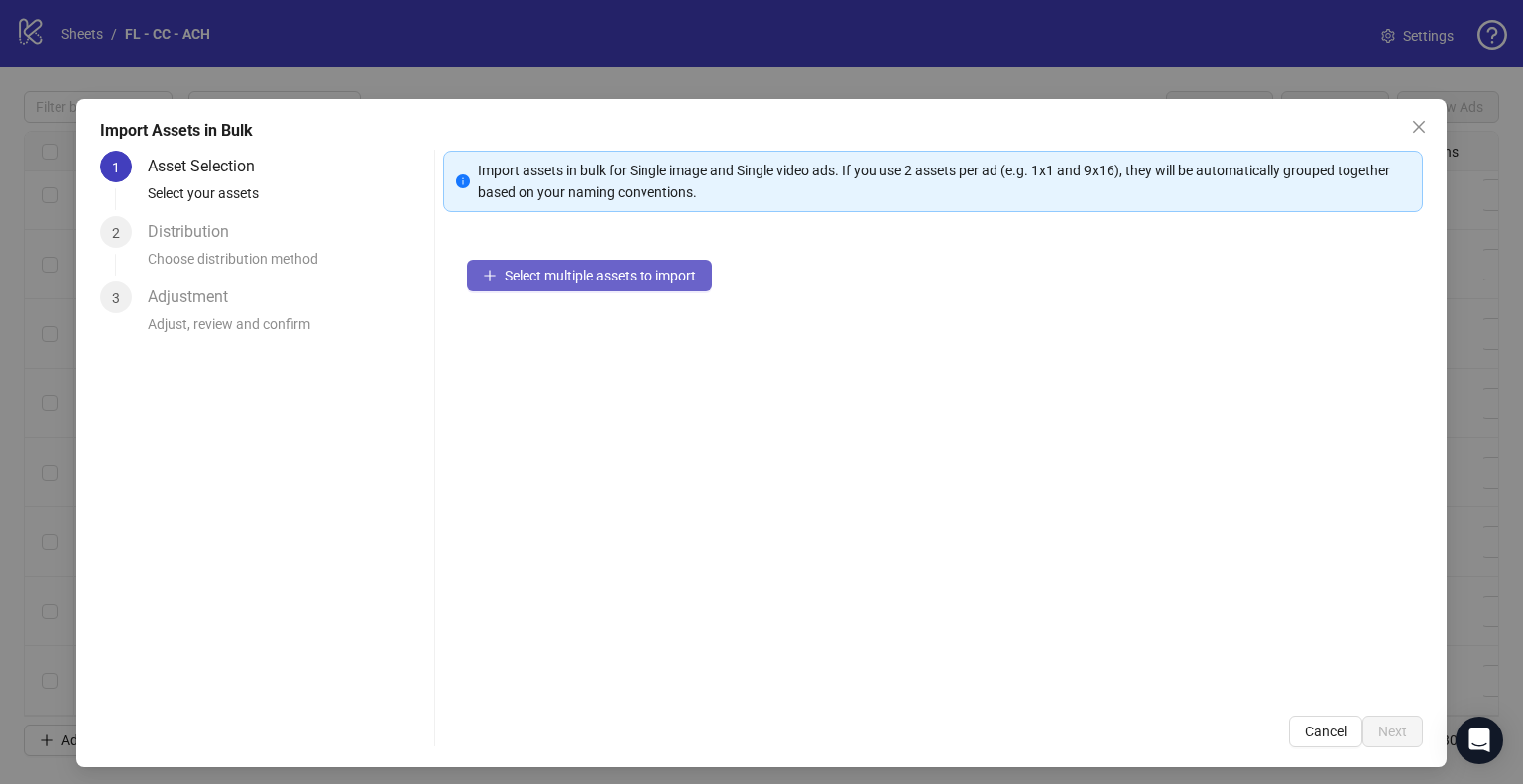 click on "Select multiple assets to import" at bounding box center (600, 276) 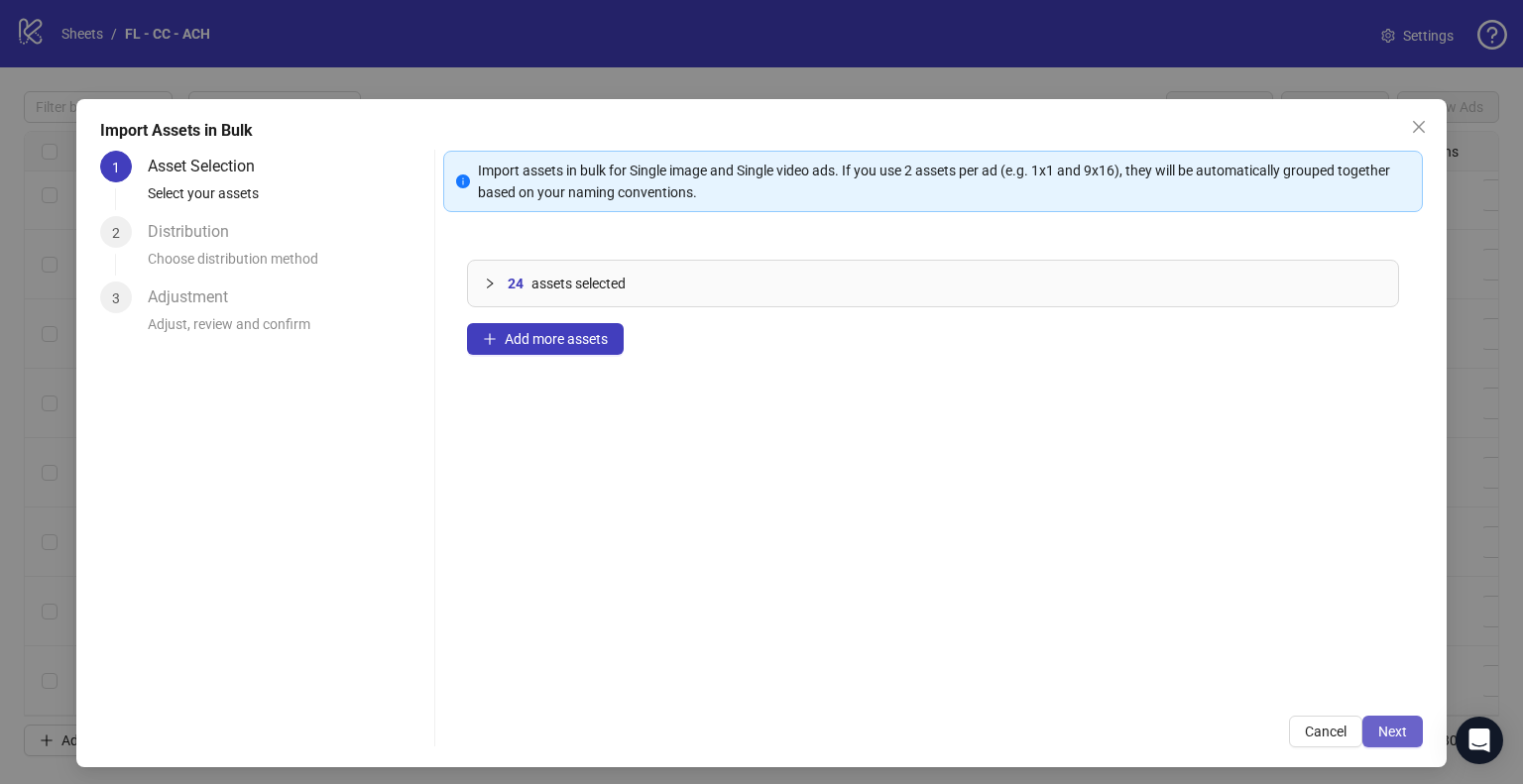click on "Next" at bounding box center (1392, 731) 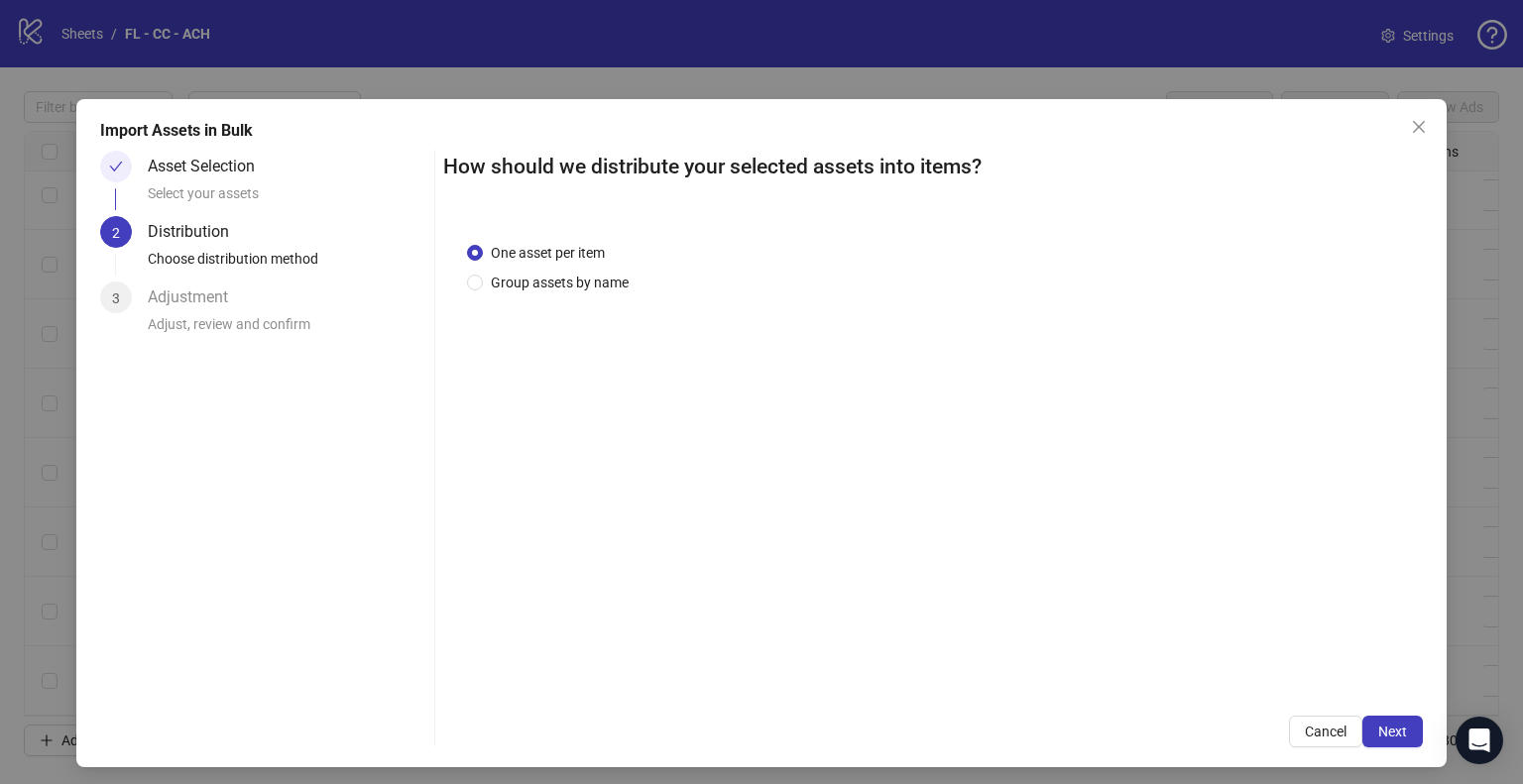 click on "Next" at bounding box center [1392, 731] 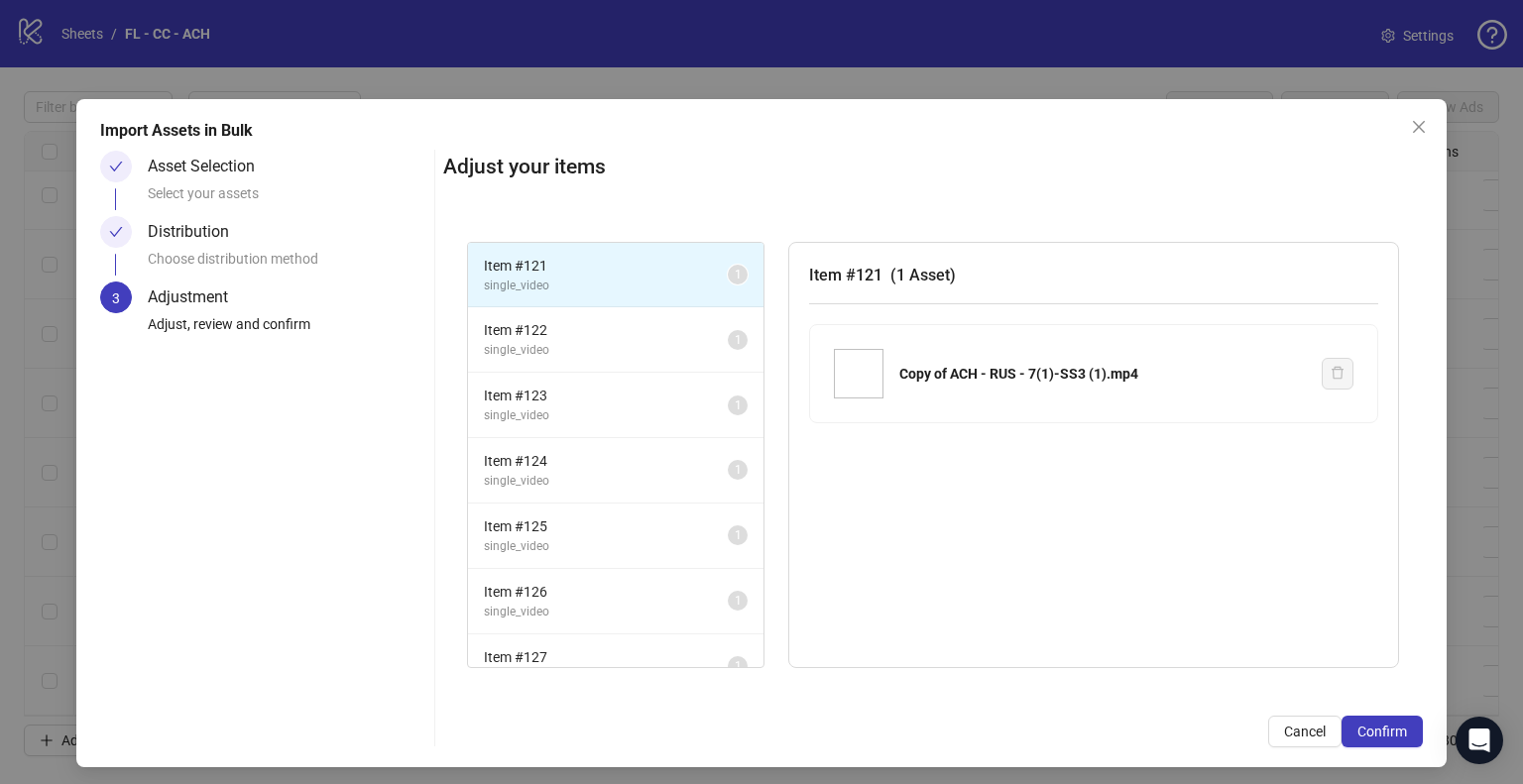 click on "Confirm" at bounding box center [1382, 731] 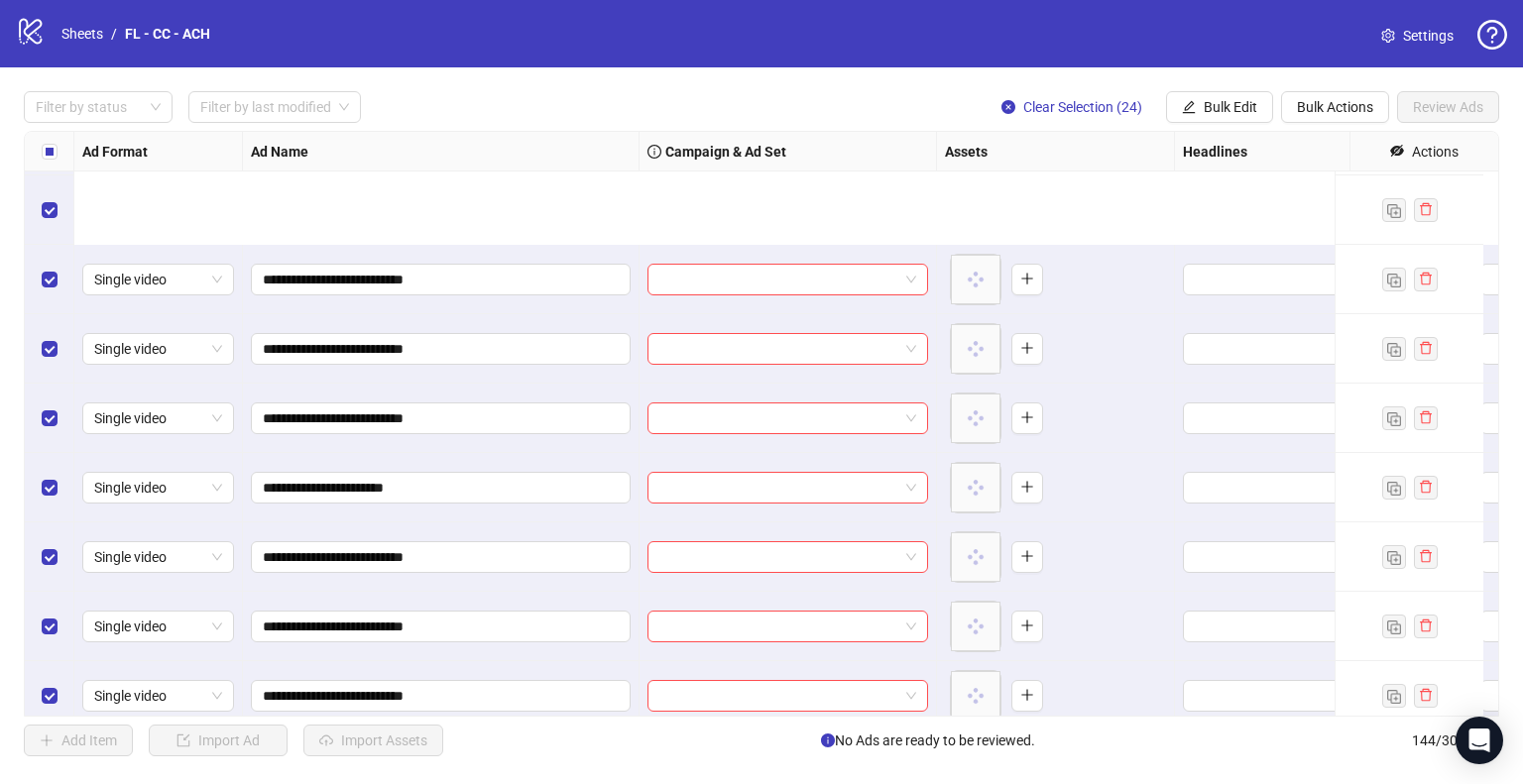 scroll, scrollTop: 9461, scrollLeft: 0, axis: vertical 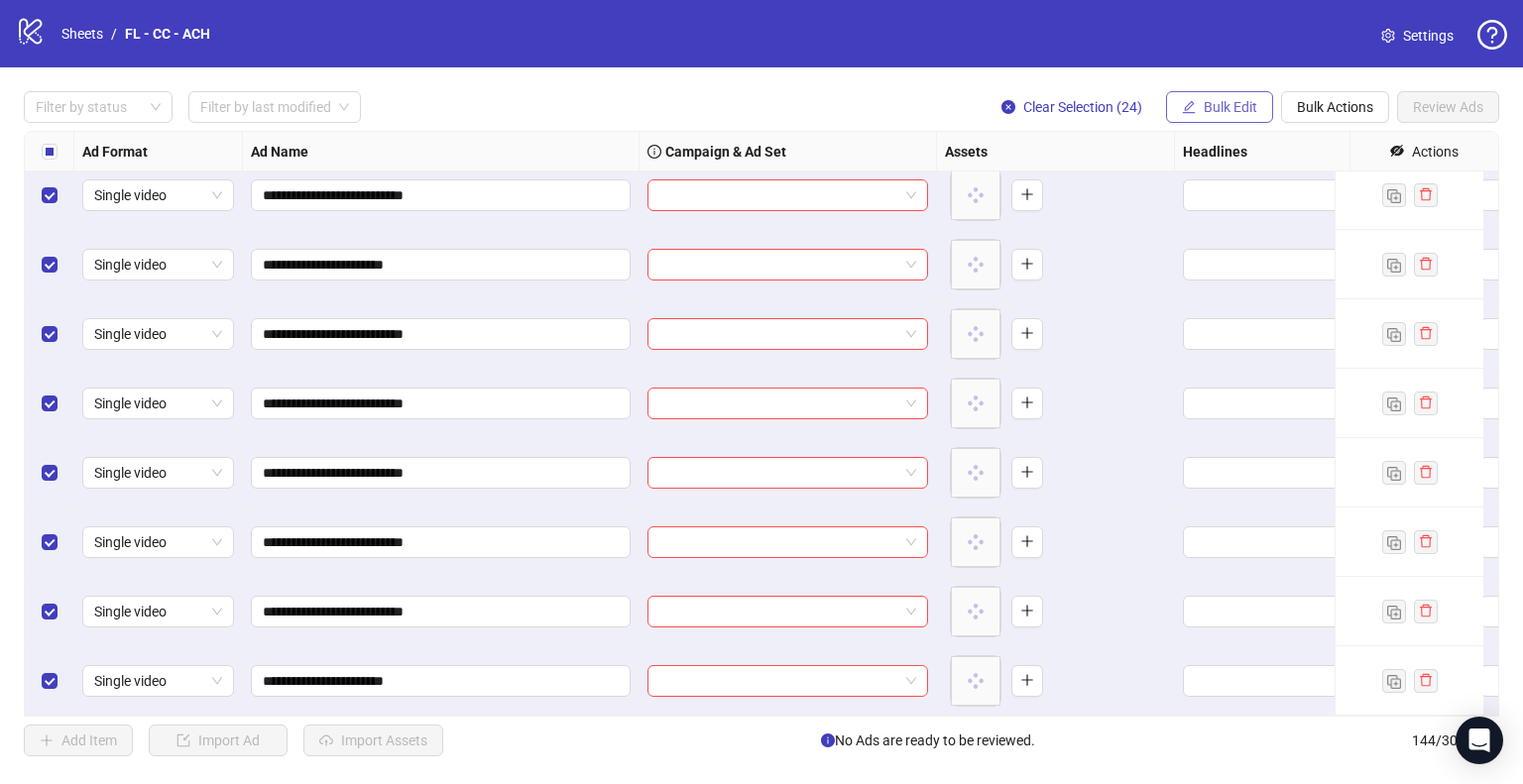 click on "Bulk Edit" at bounding box center (1230, 107) 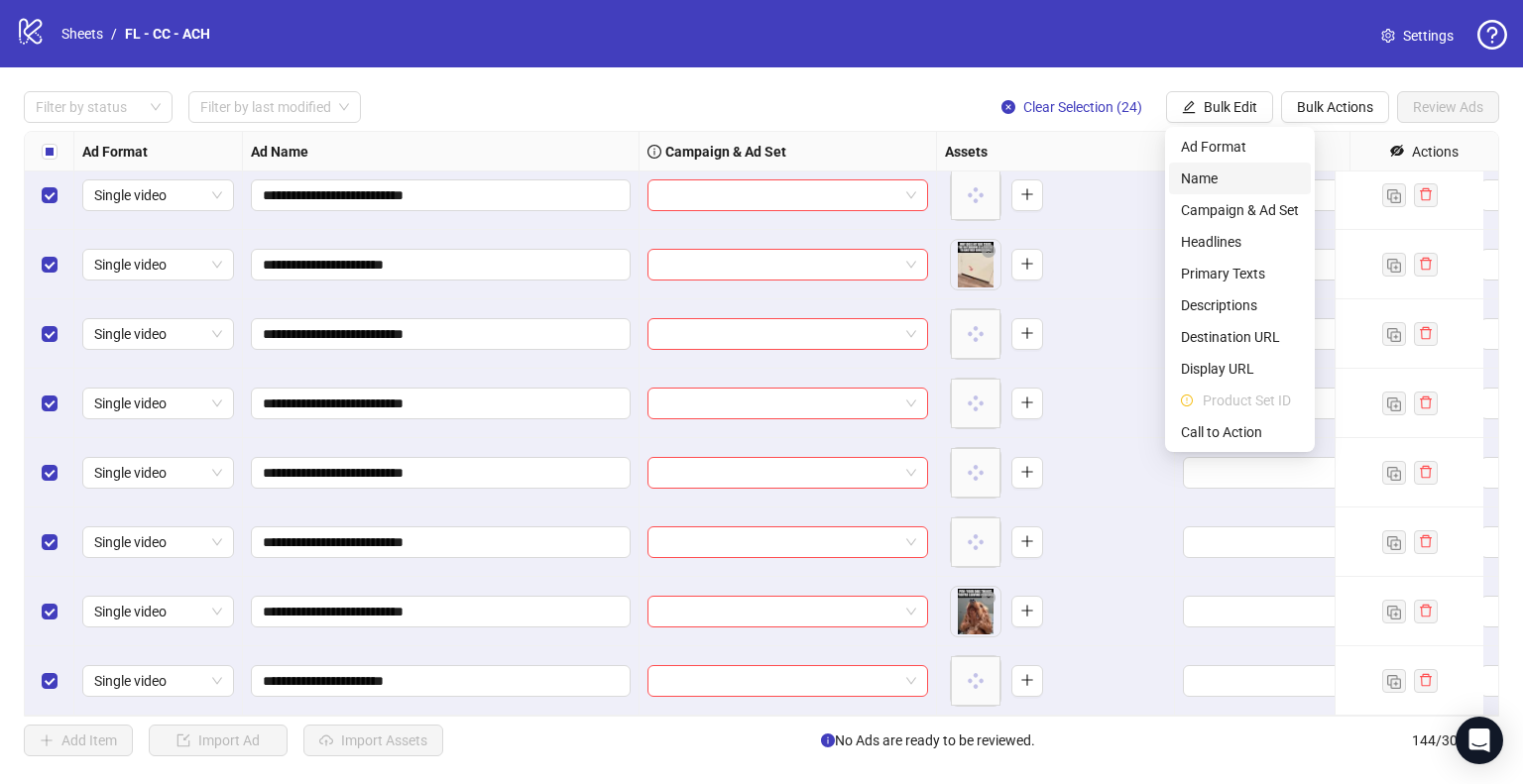 click on "Name" at bounding box center [1239, 178] 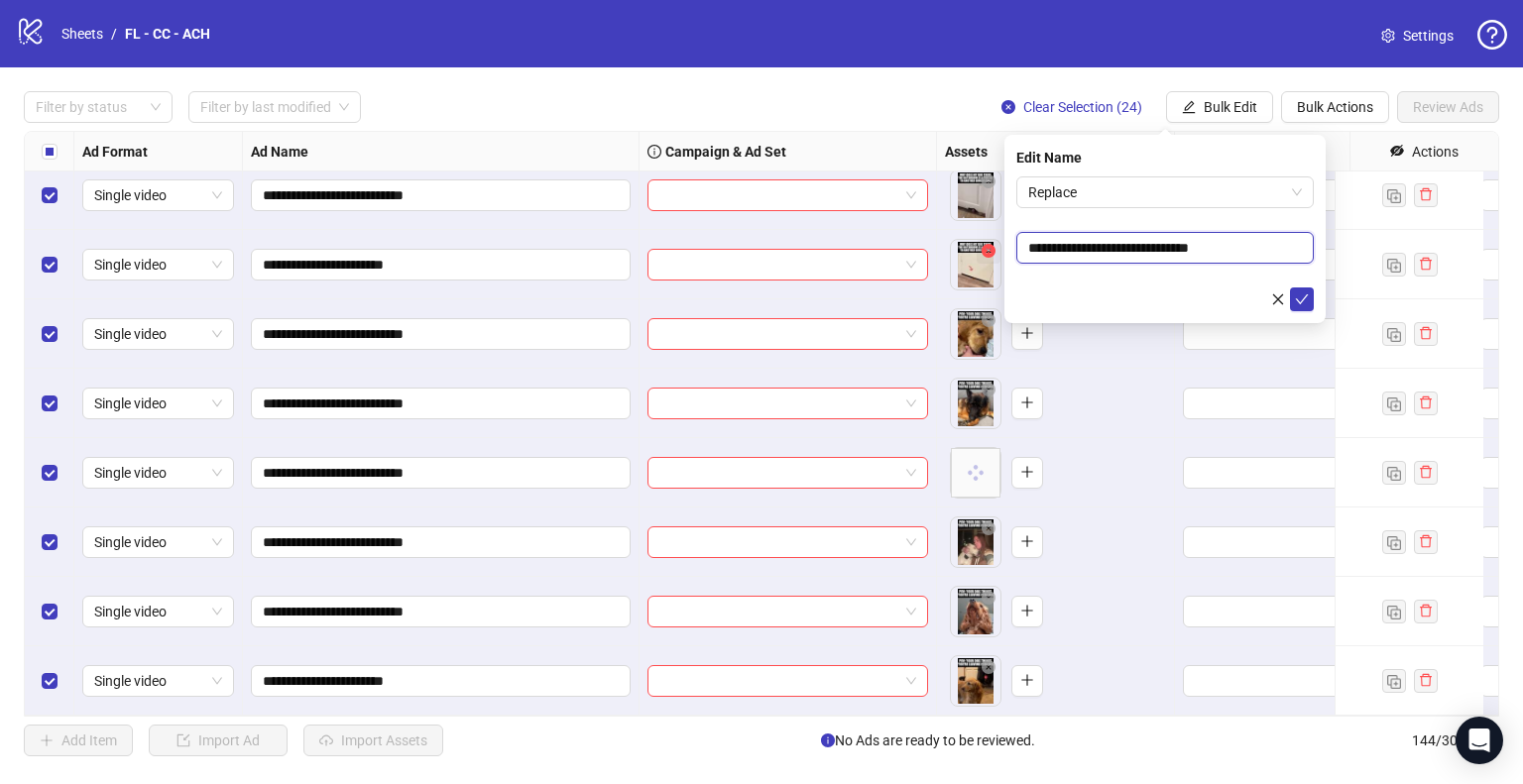 drag, startPoint x: 1107, startPoint y: 243, endPoint x: 989, endPoint y: 242, distance: 118.0042 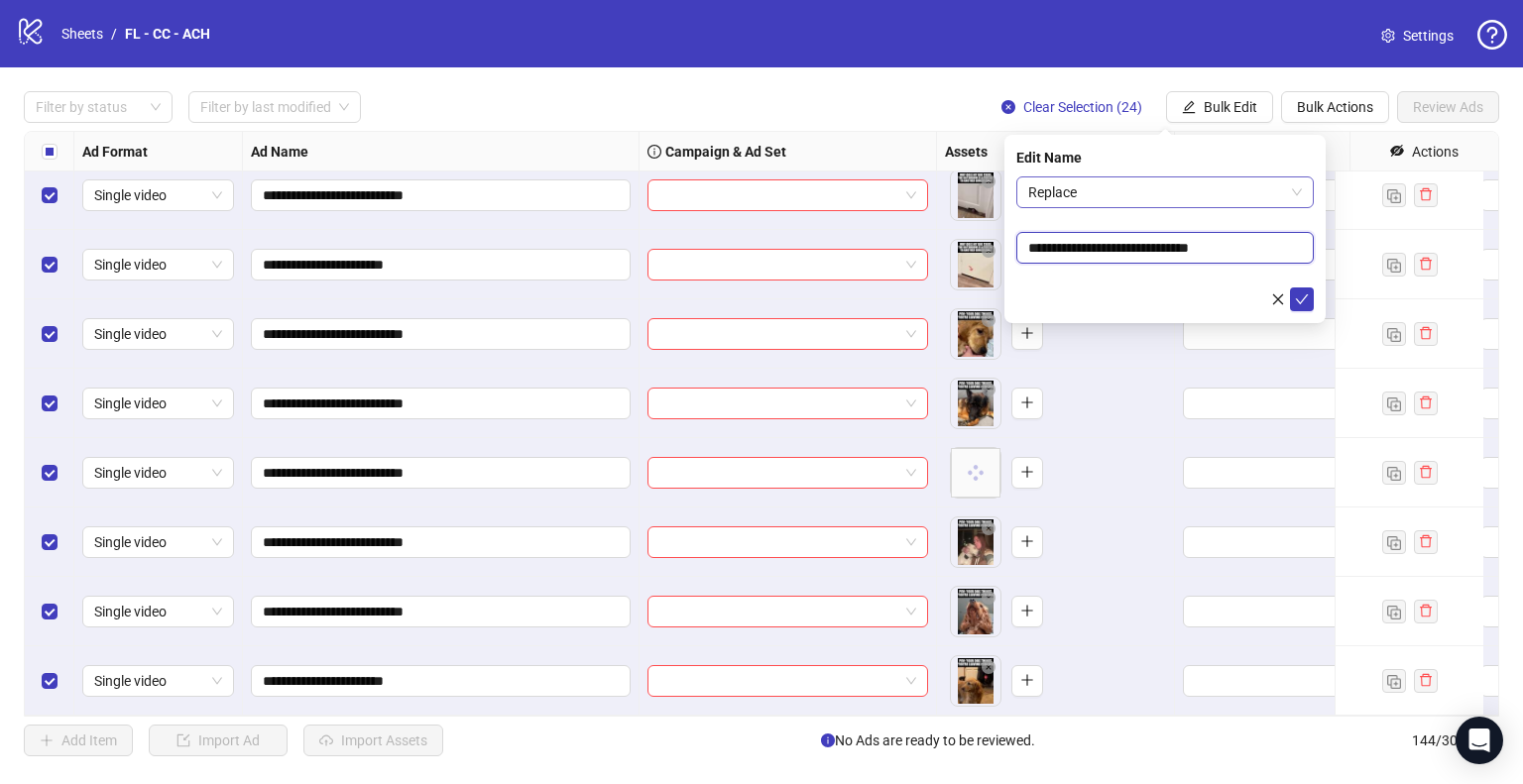 click on "Replace" at bounding box center (1165, 192) 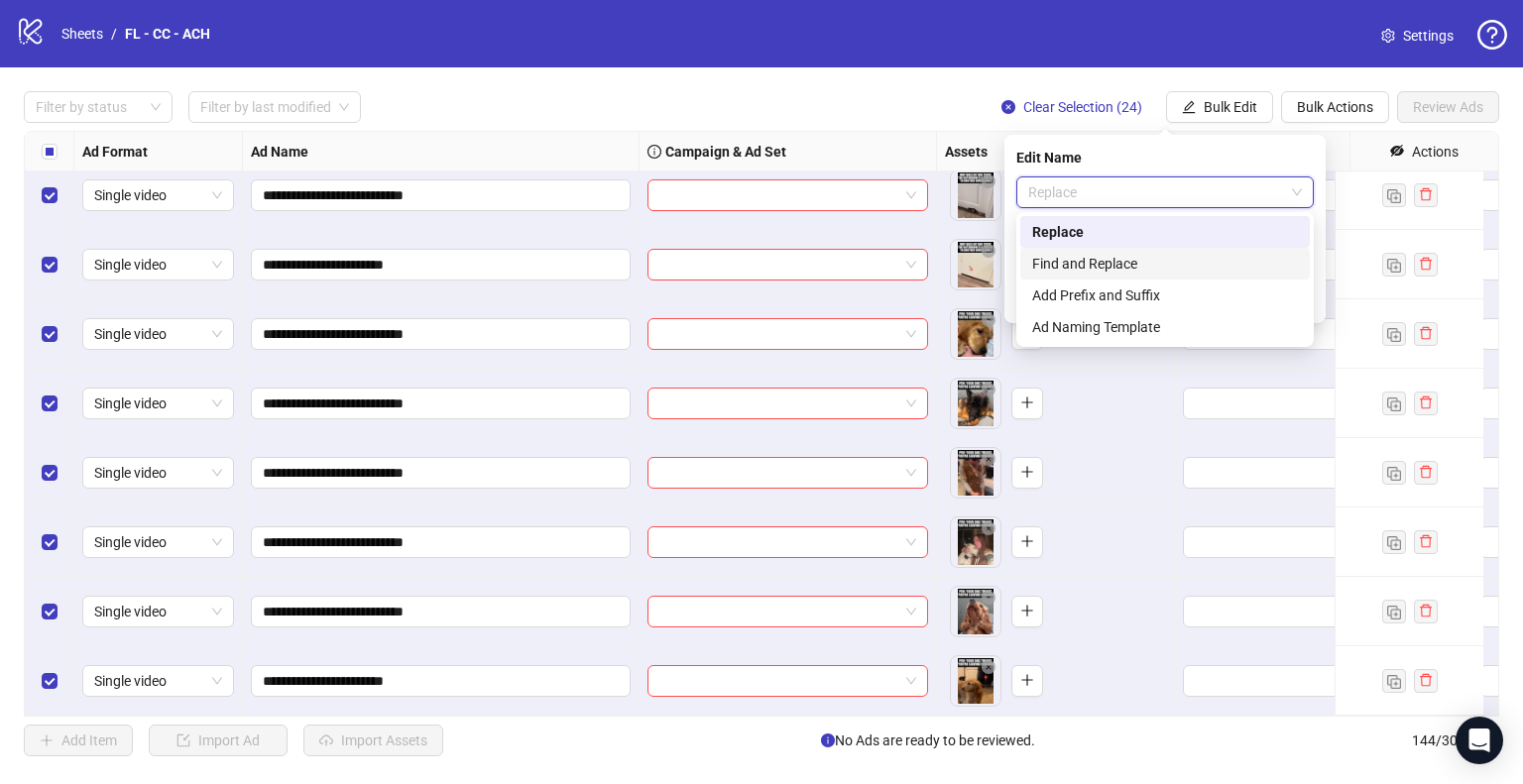 click on "Find and Replace" at bounding box center (1165, 264) 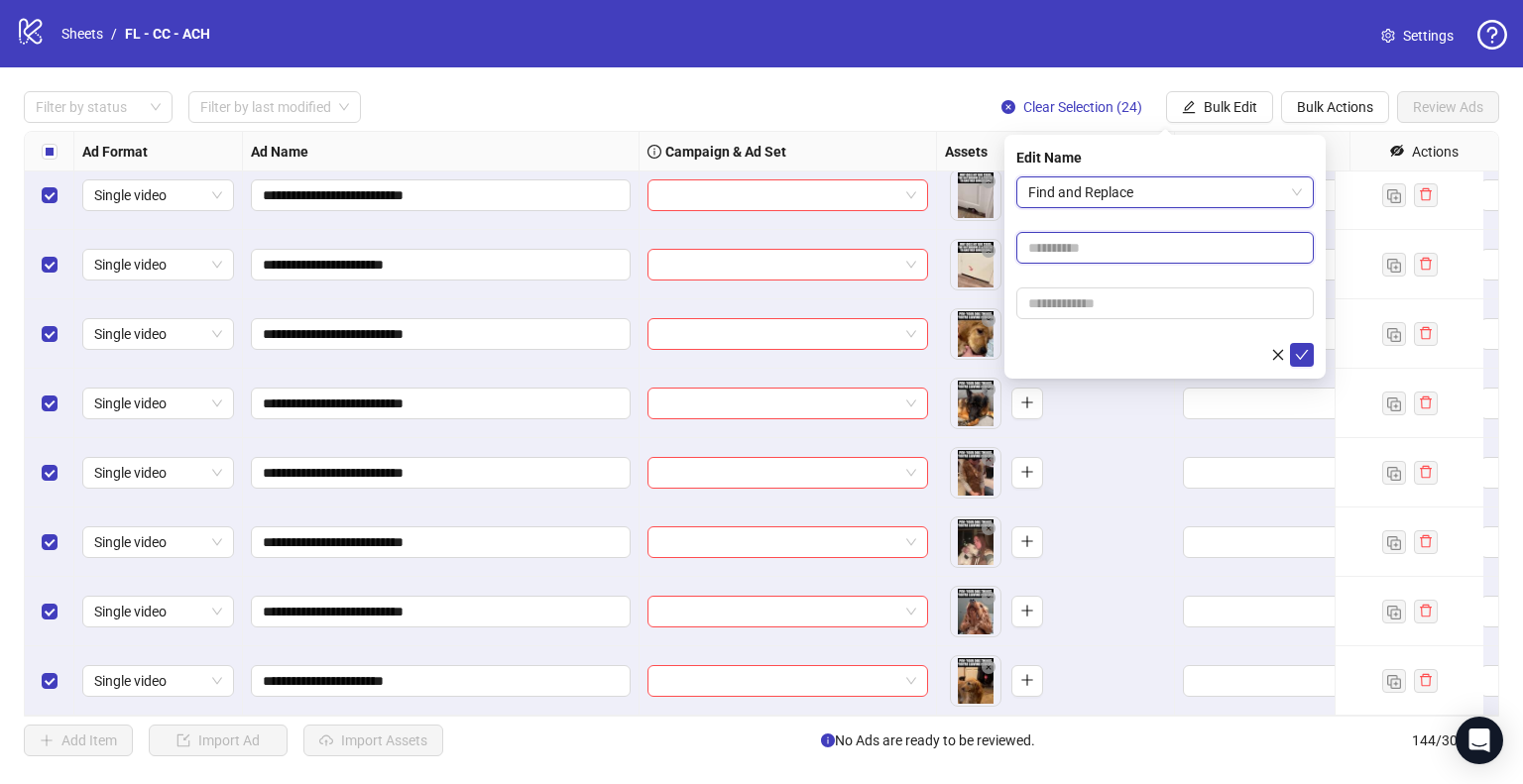click at bounding box center (1165, 248) 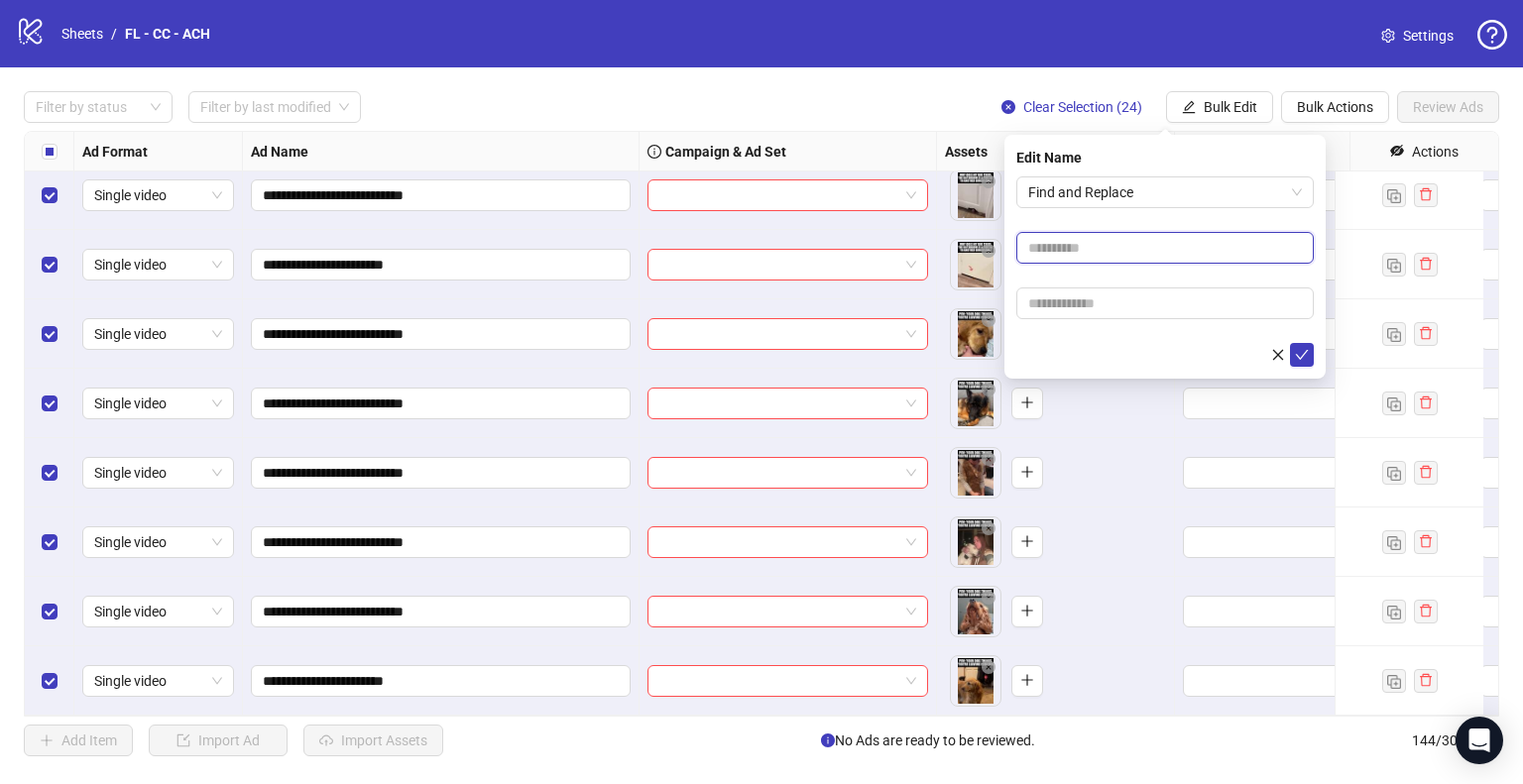 paste on "**********" 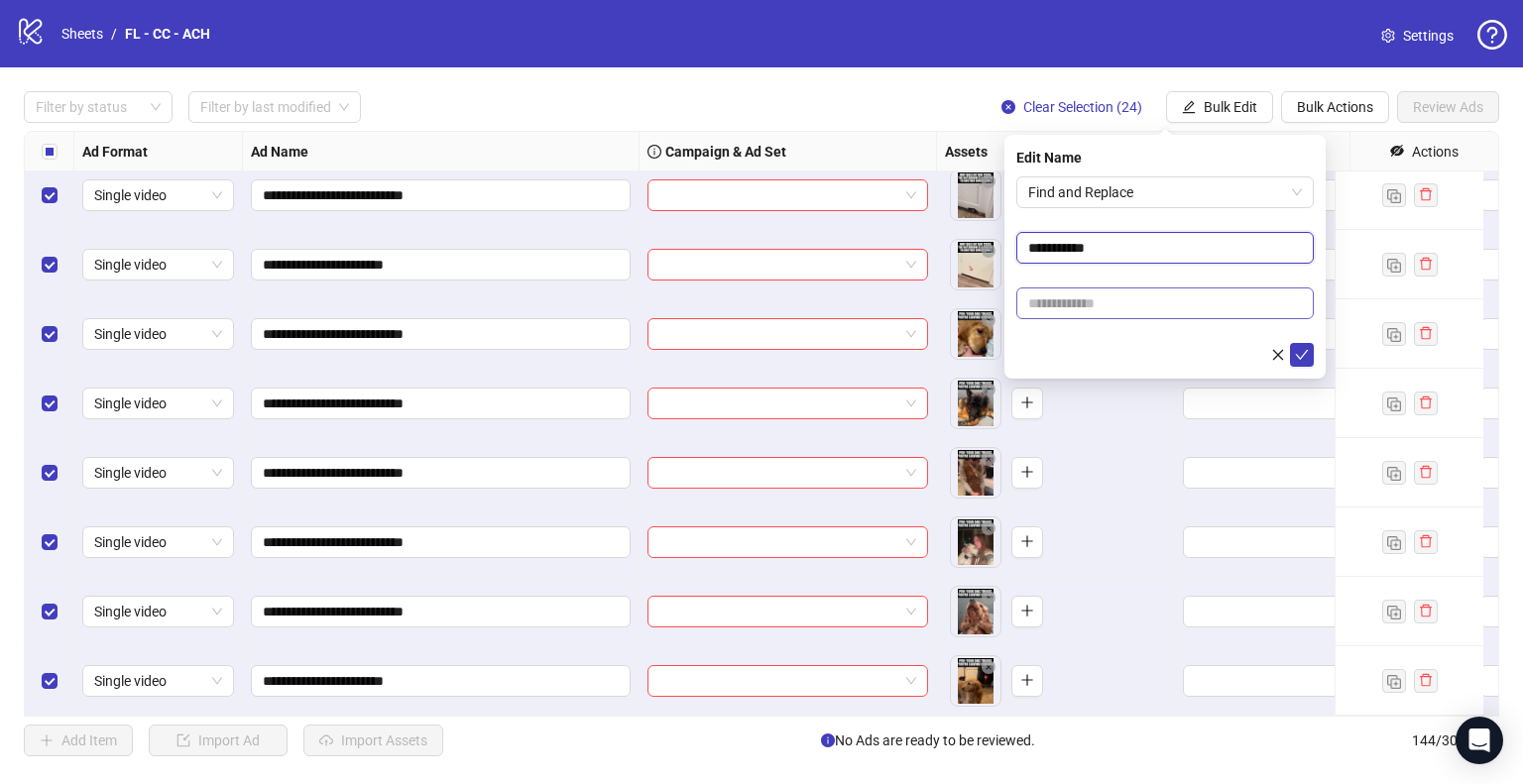 type on "**********" 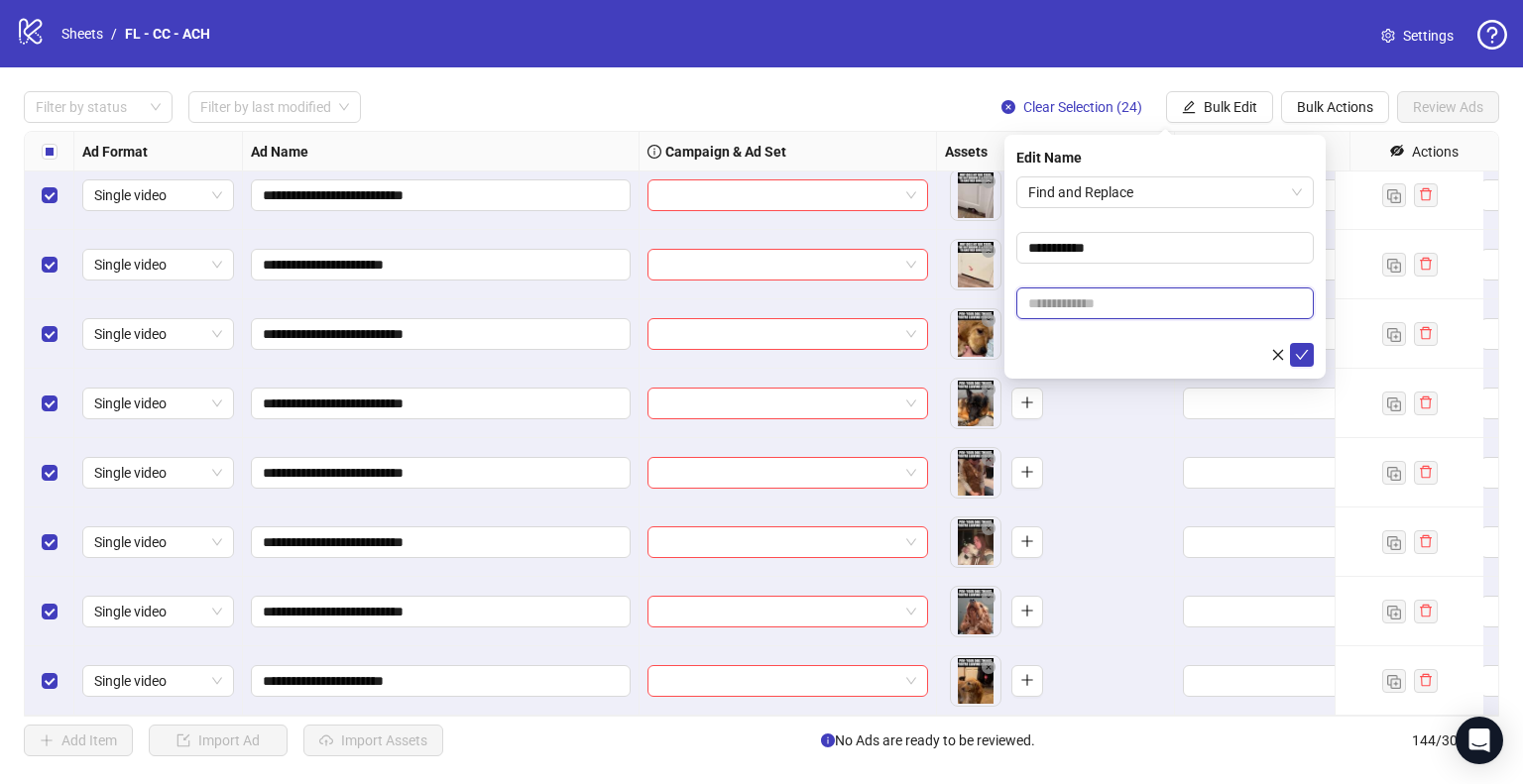 click at bounding box center (1165, 303) 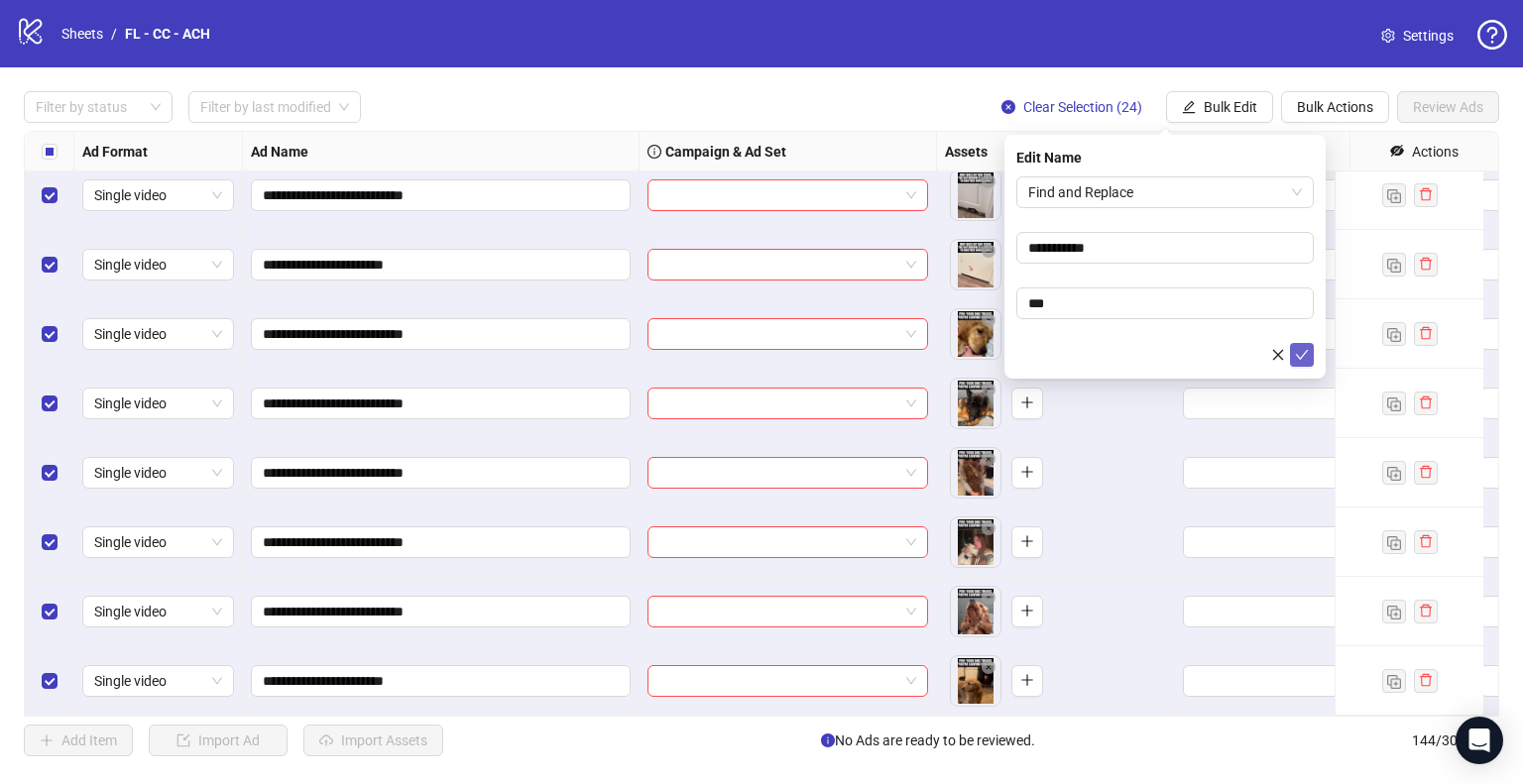 click 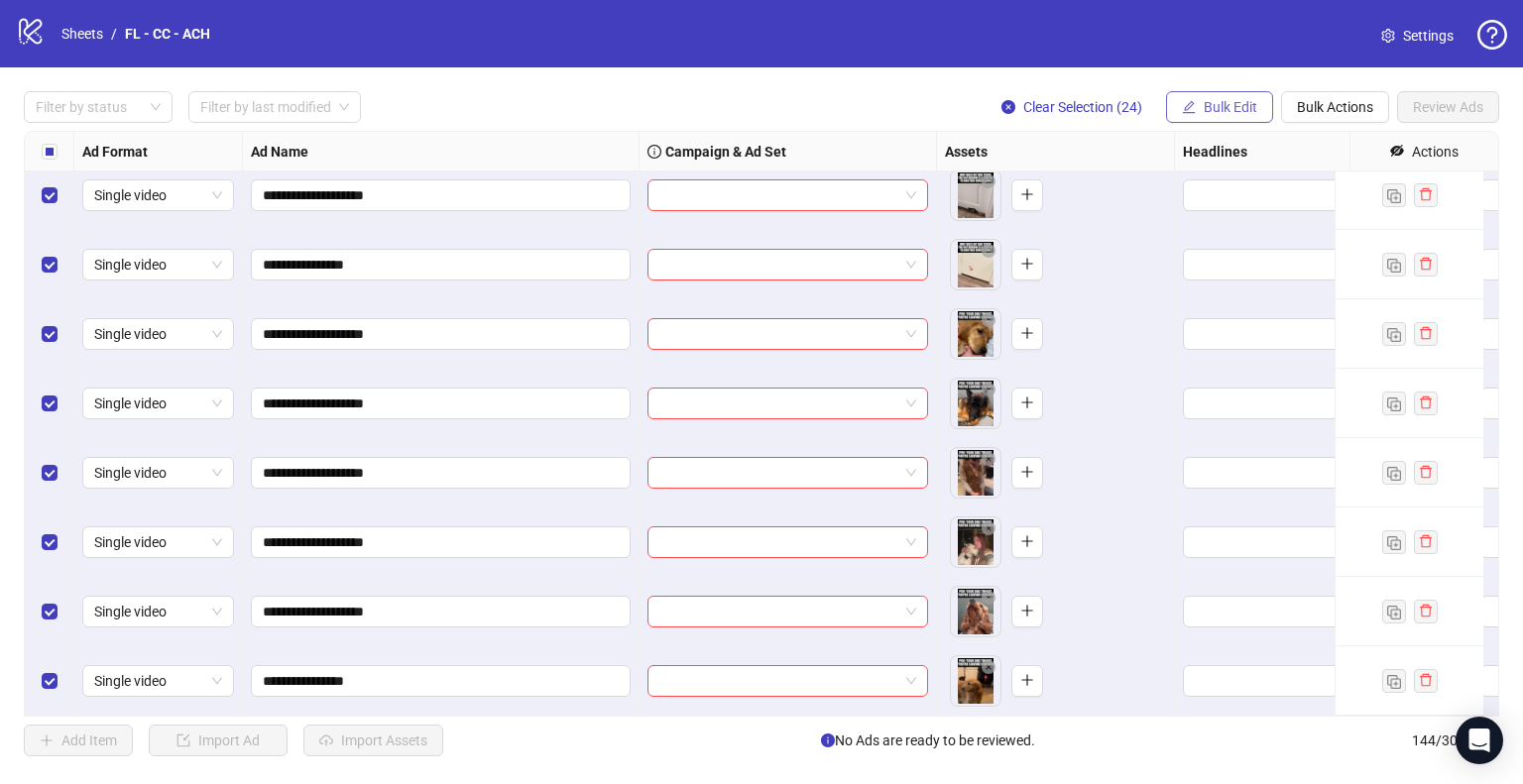 click on "Bulk Edit" at bounding box center [1230, 107] 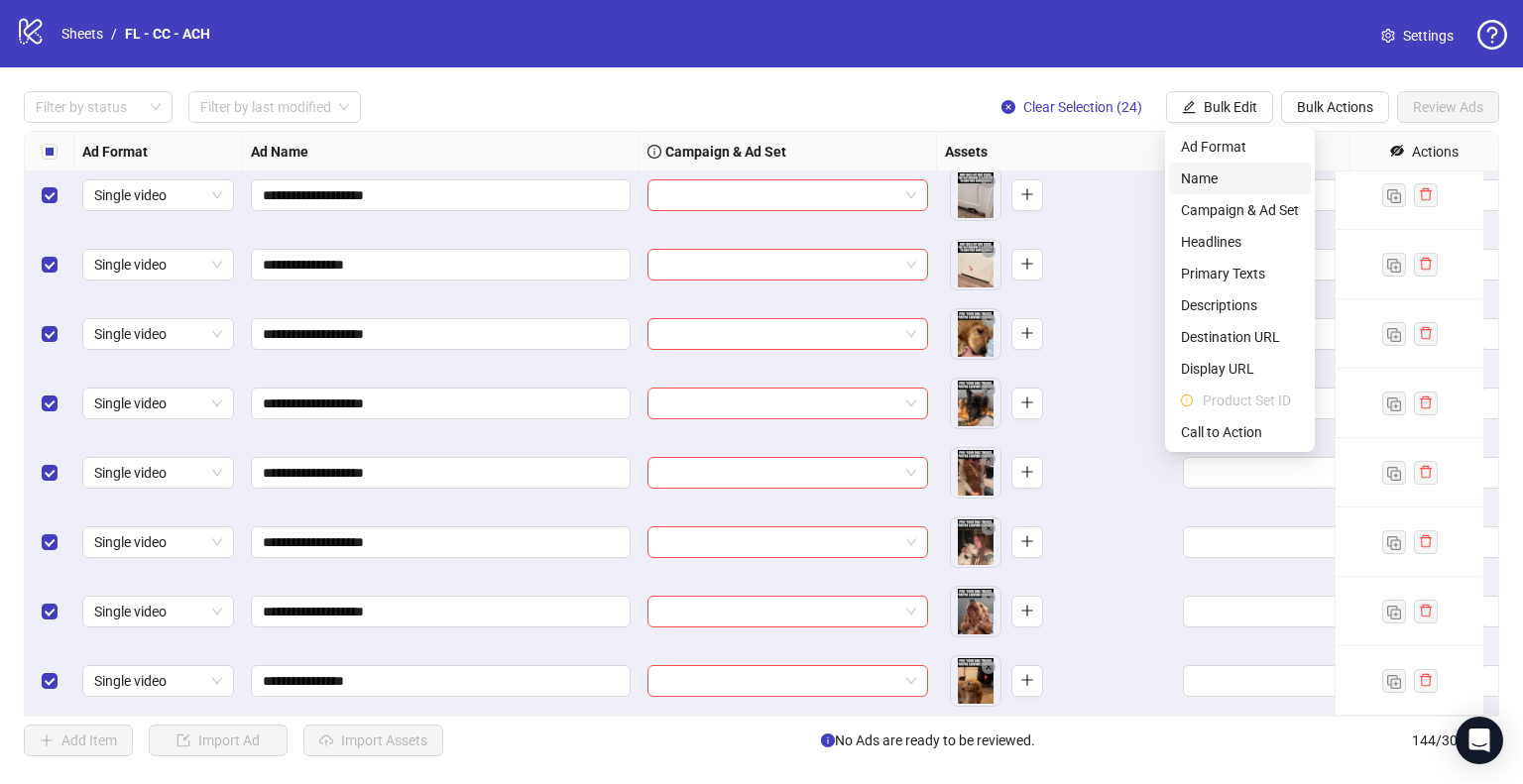 click on "Name" at bounding box center [1239, 178] 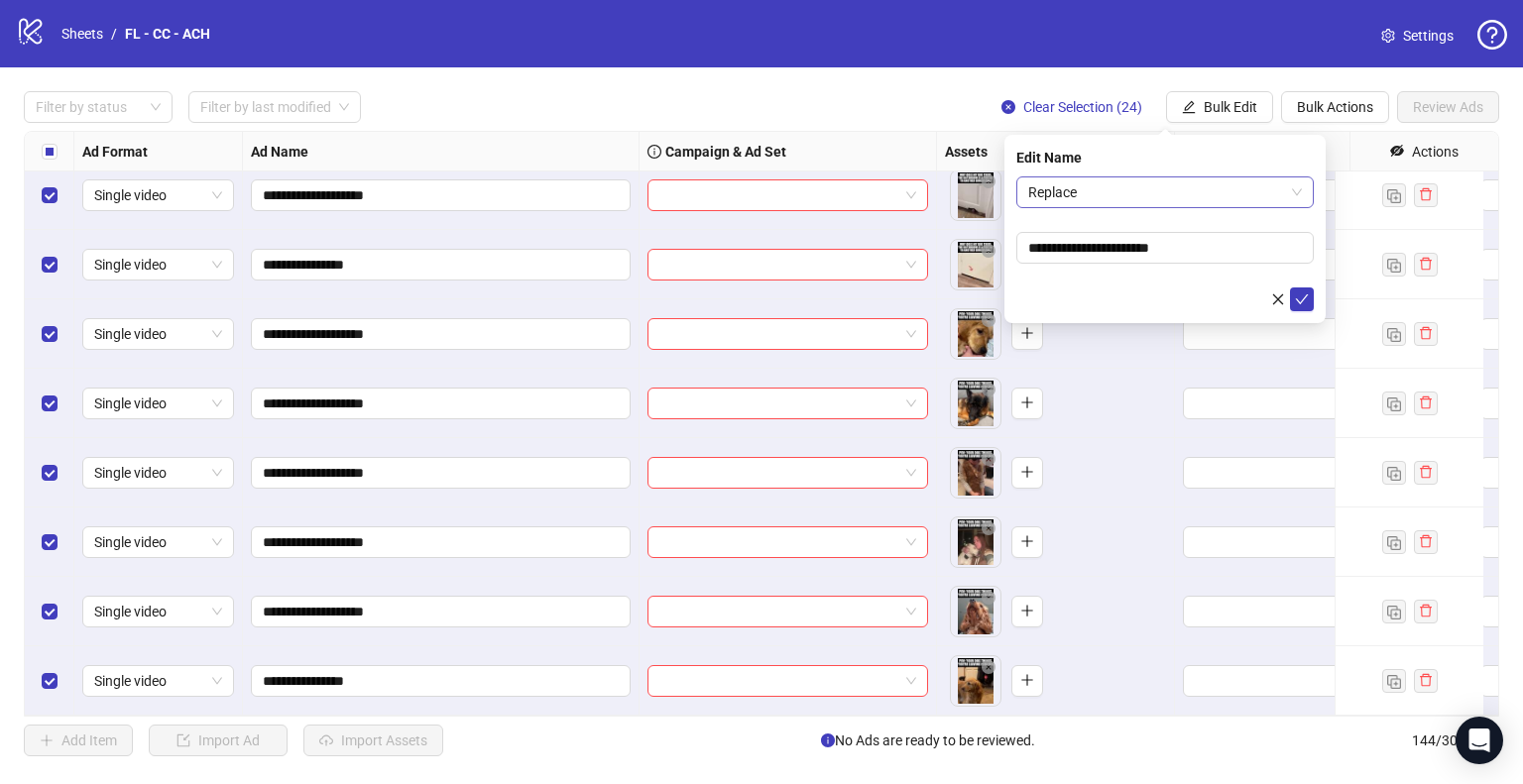 click on "Replace" at bounding box center [1165, 192] 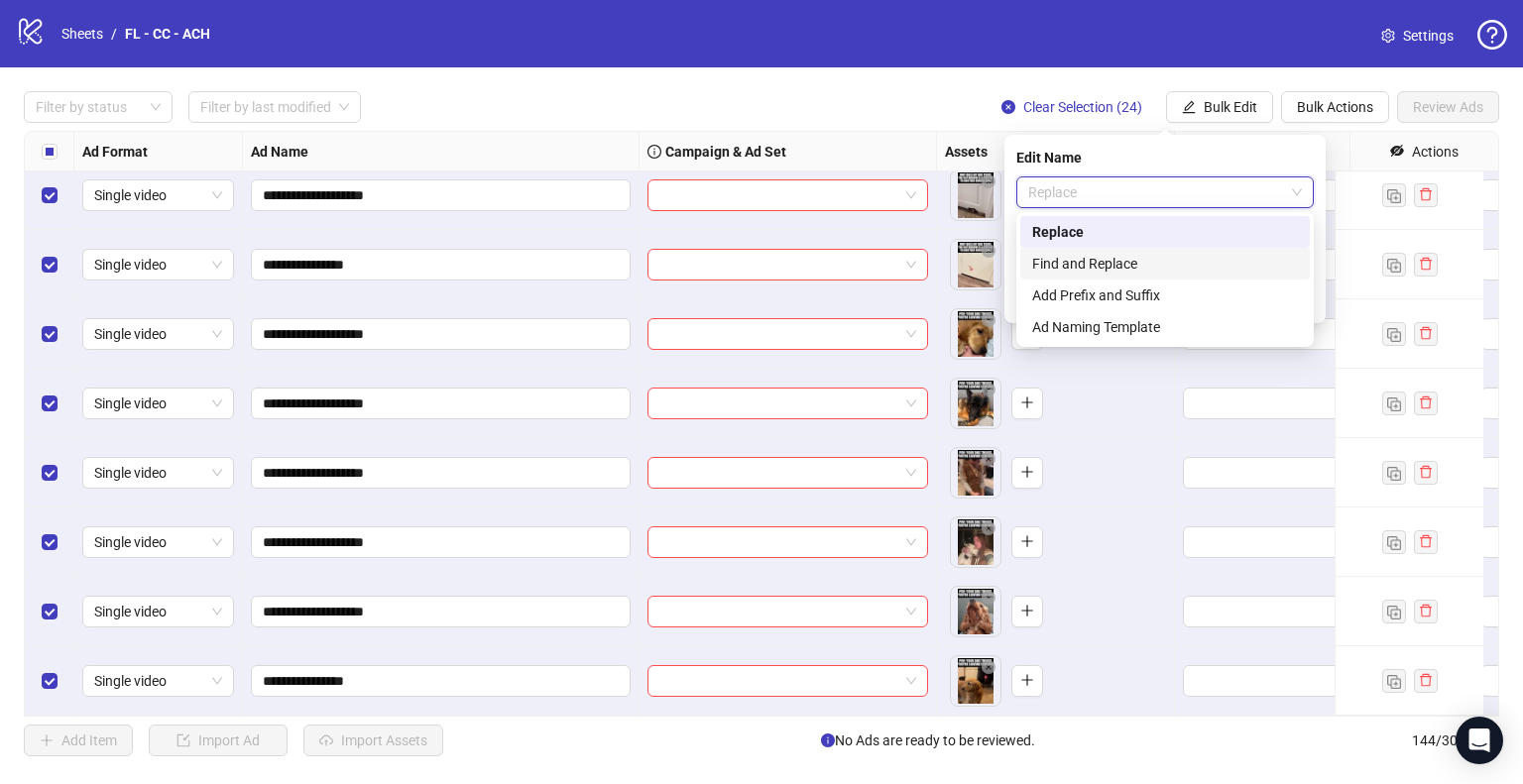 click on "Find and Replace" at bounding box center (1165, 264) 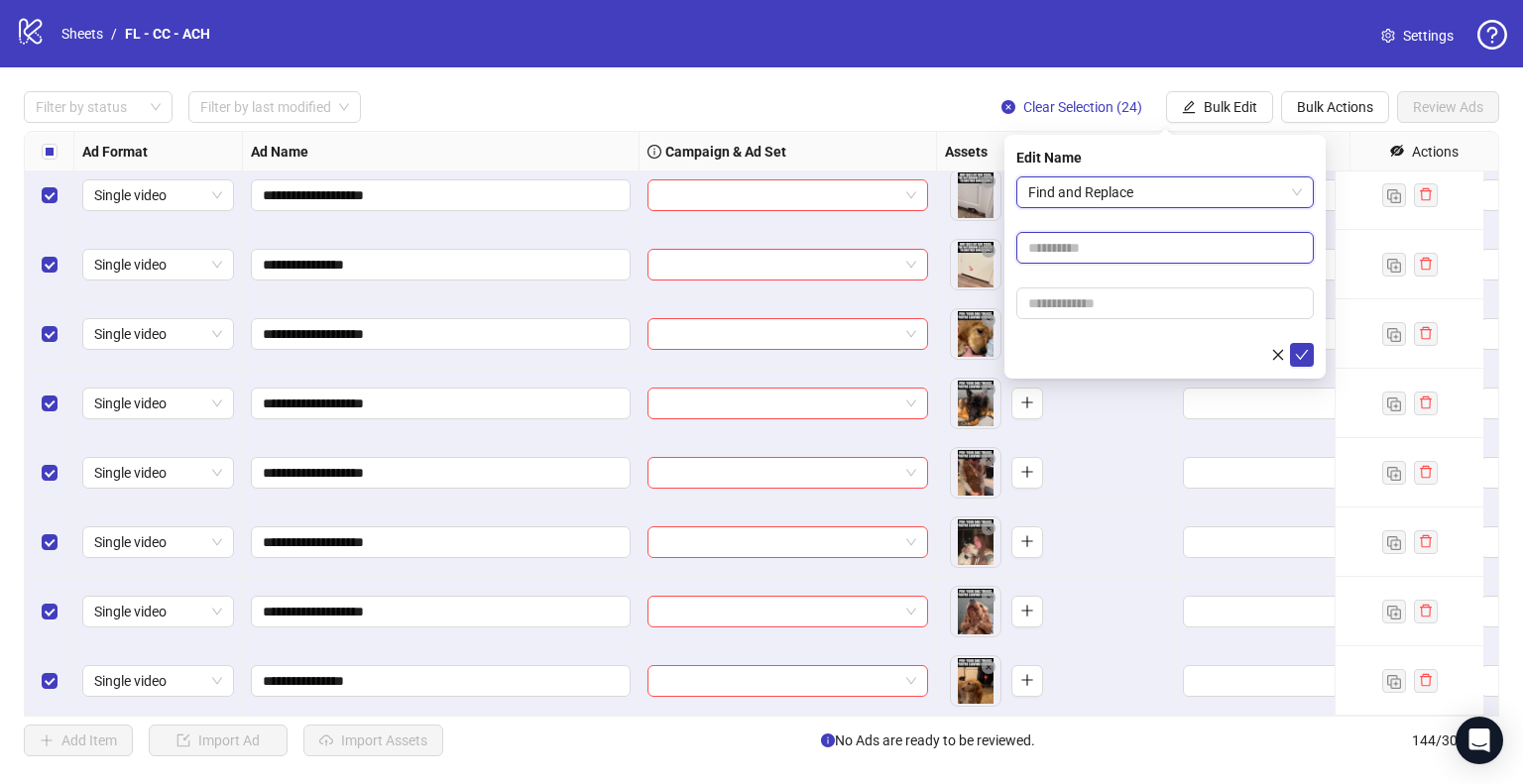 click at bounding box center [1165, 248] 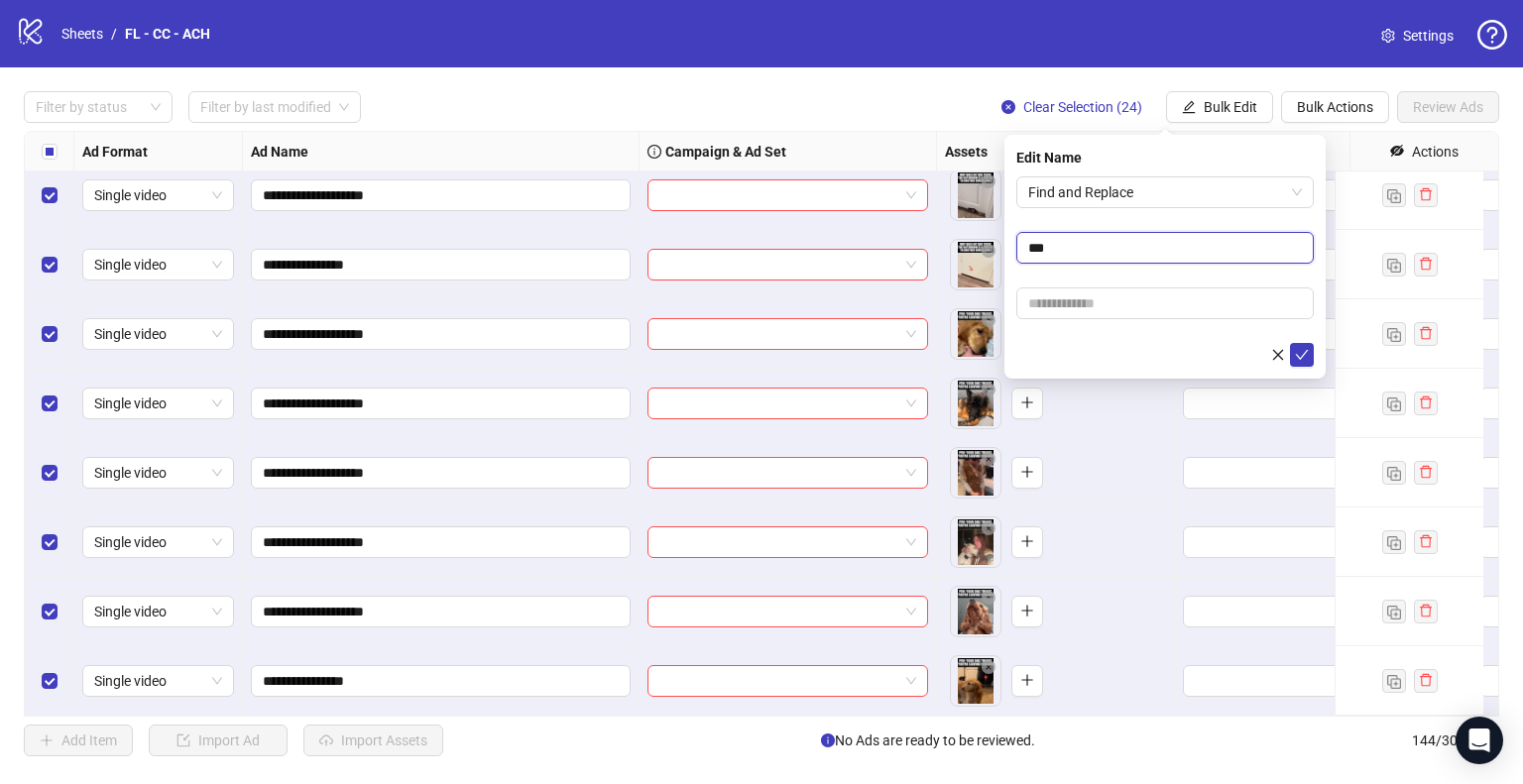 type on "***" 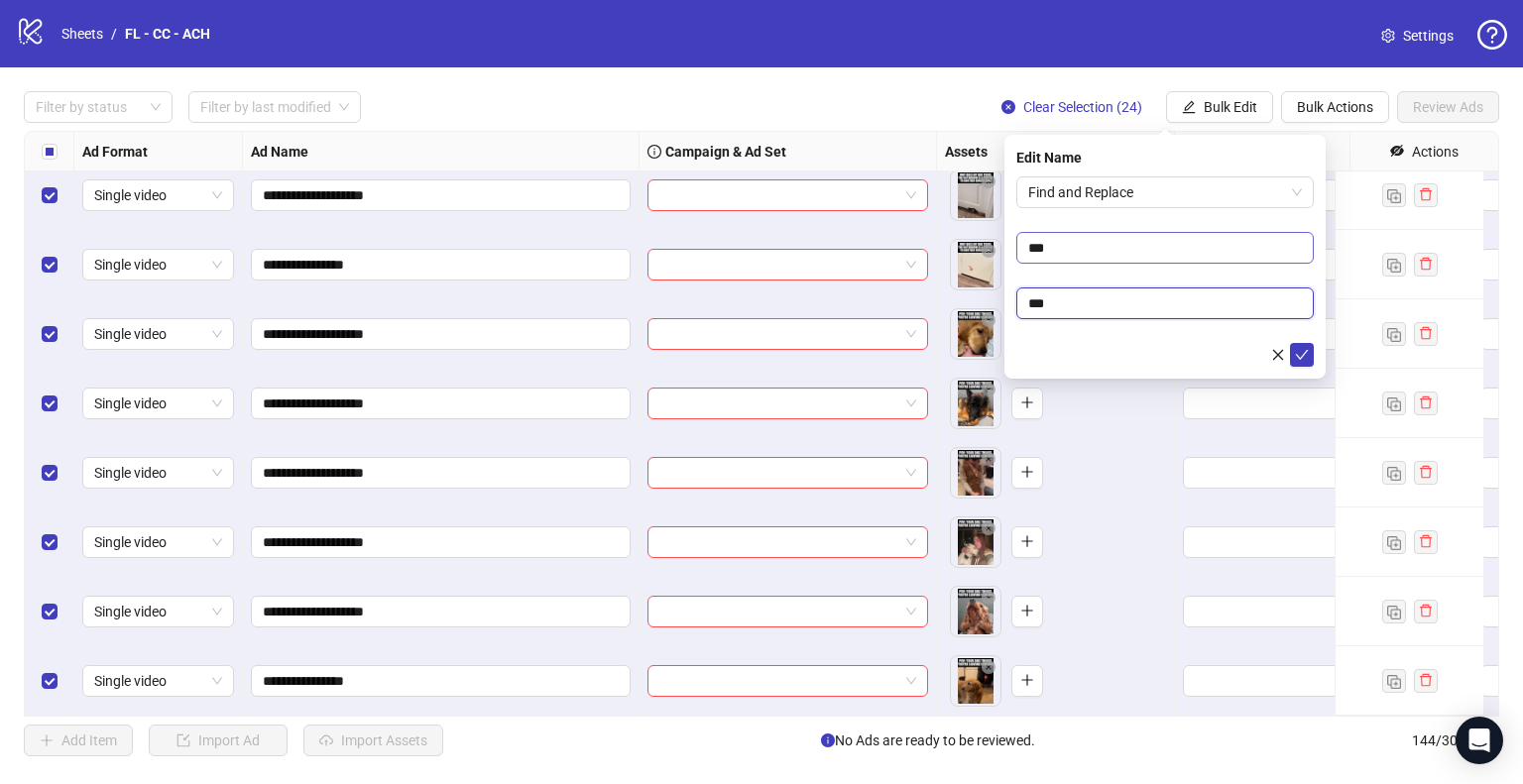 type on "**" 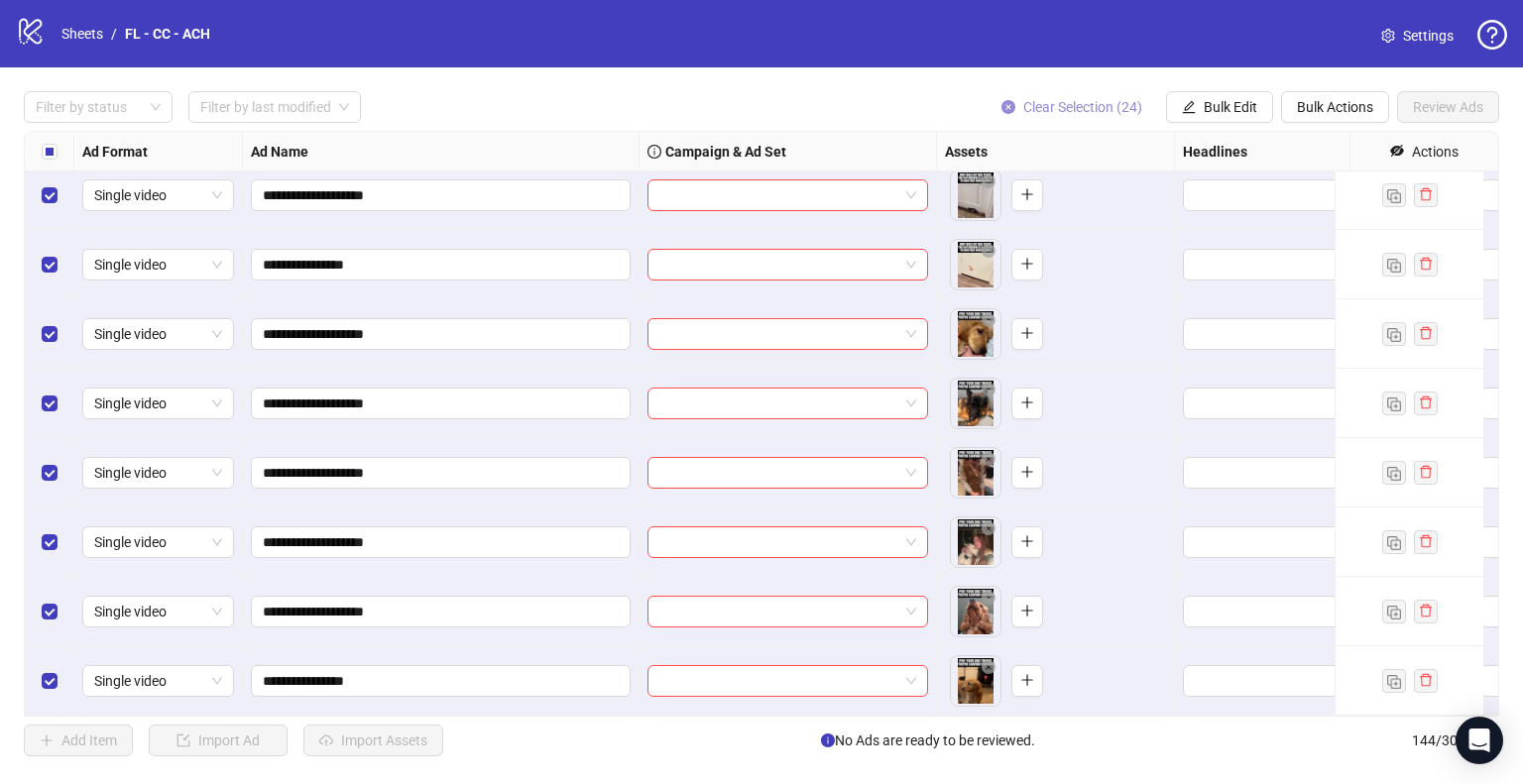 click on "Clear Selection (24)" at bounding box center (1083, 107) 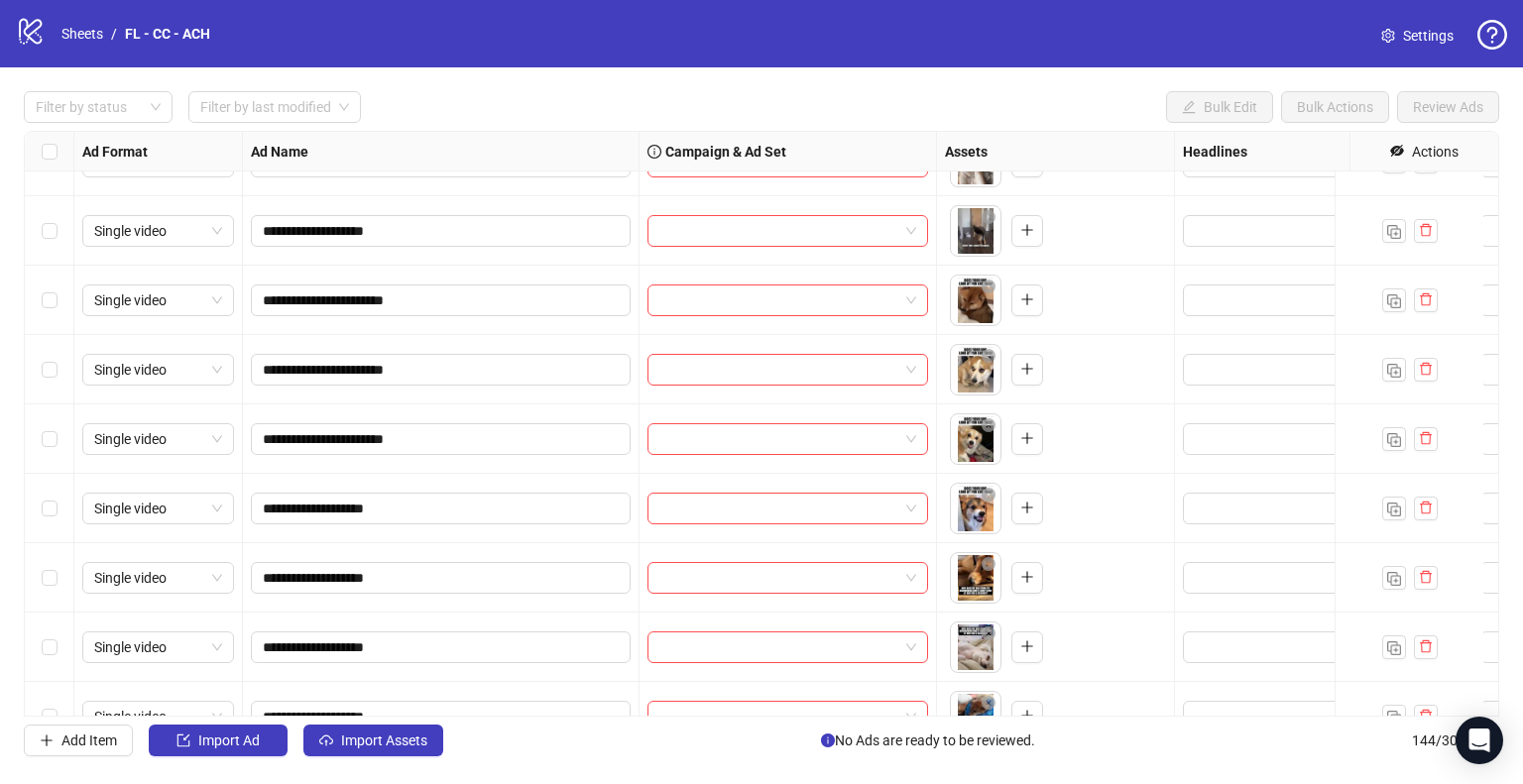 scroll, scrollTop: 8271, scrollLeft: 0, axis: vertical 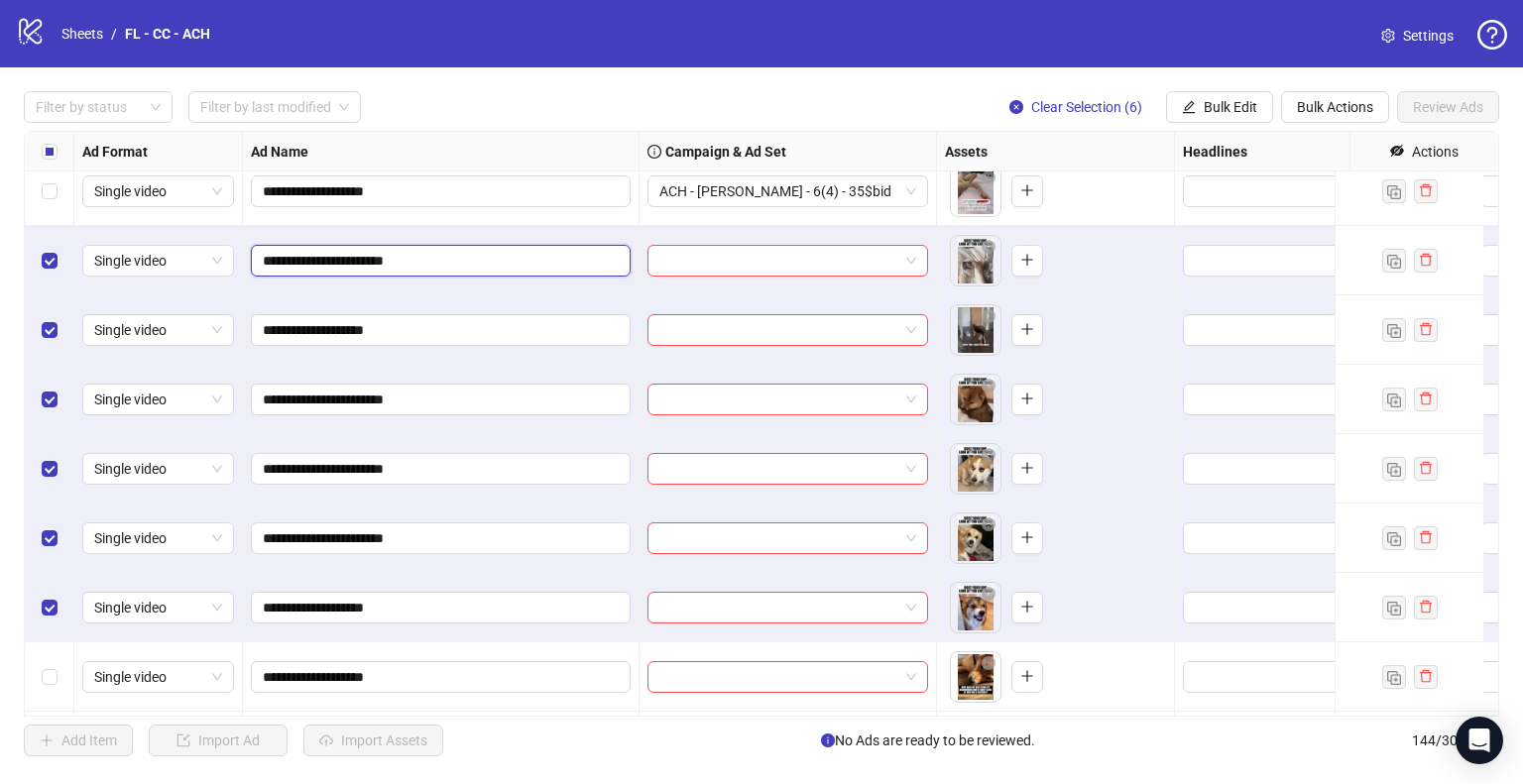 click on "**********" at bounding box center (438, 261) 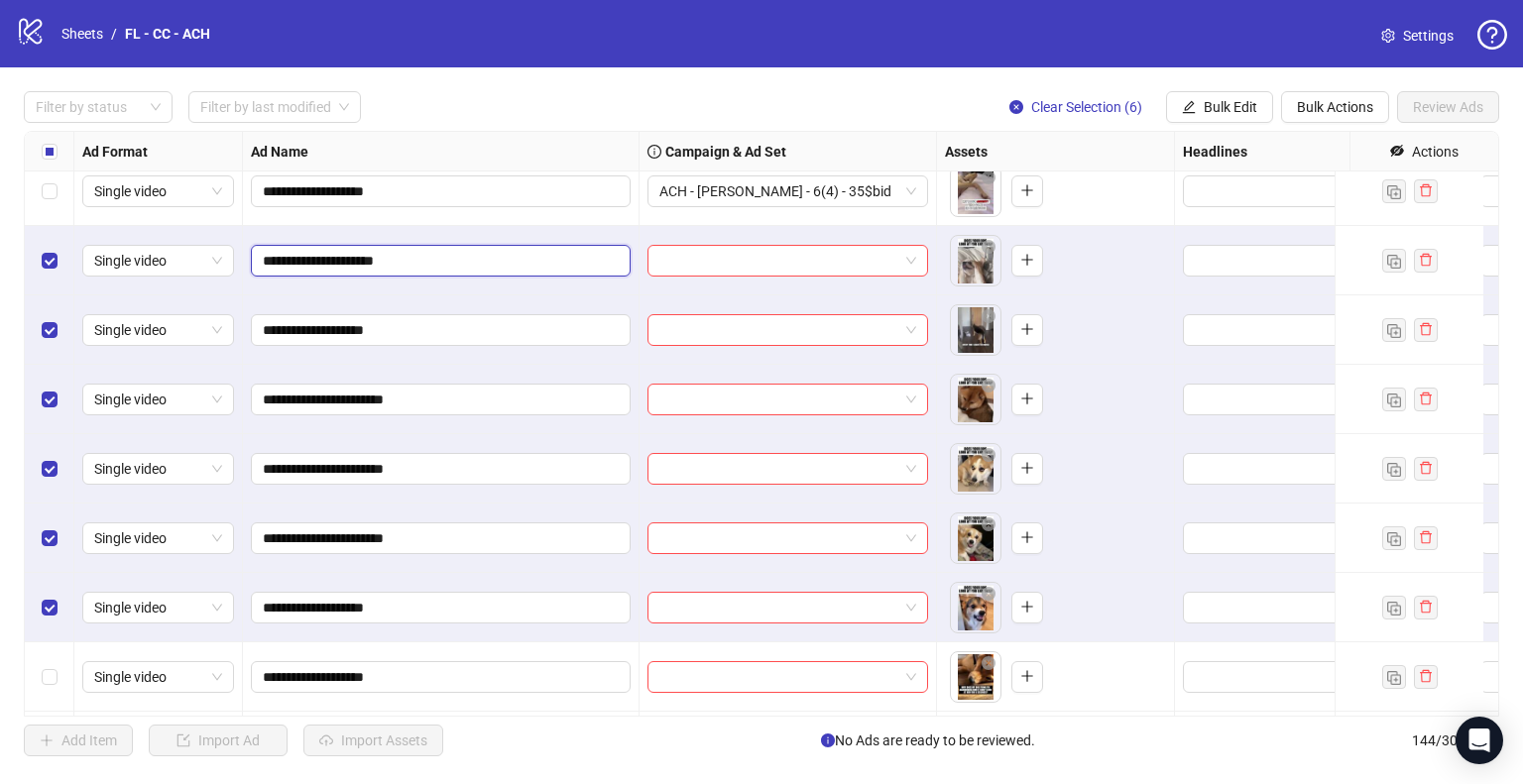 type on "**********" 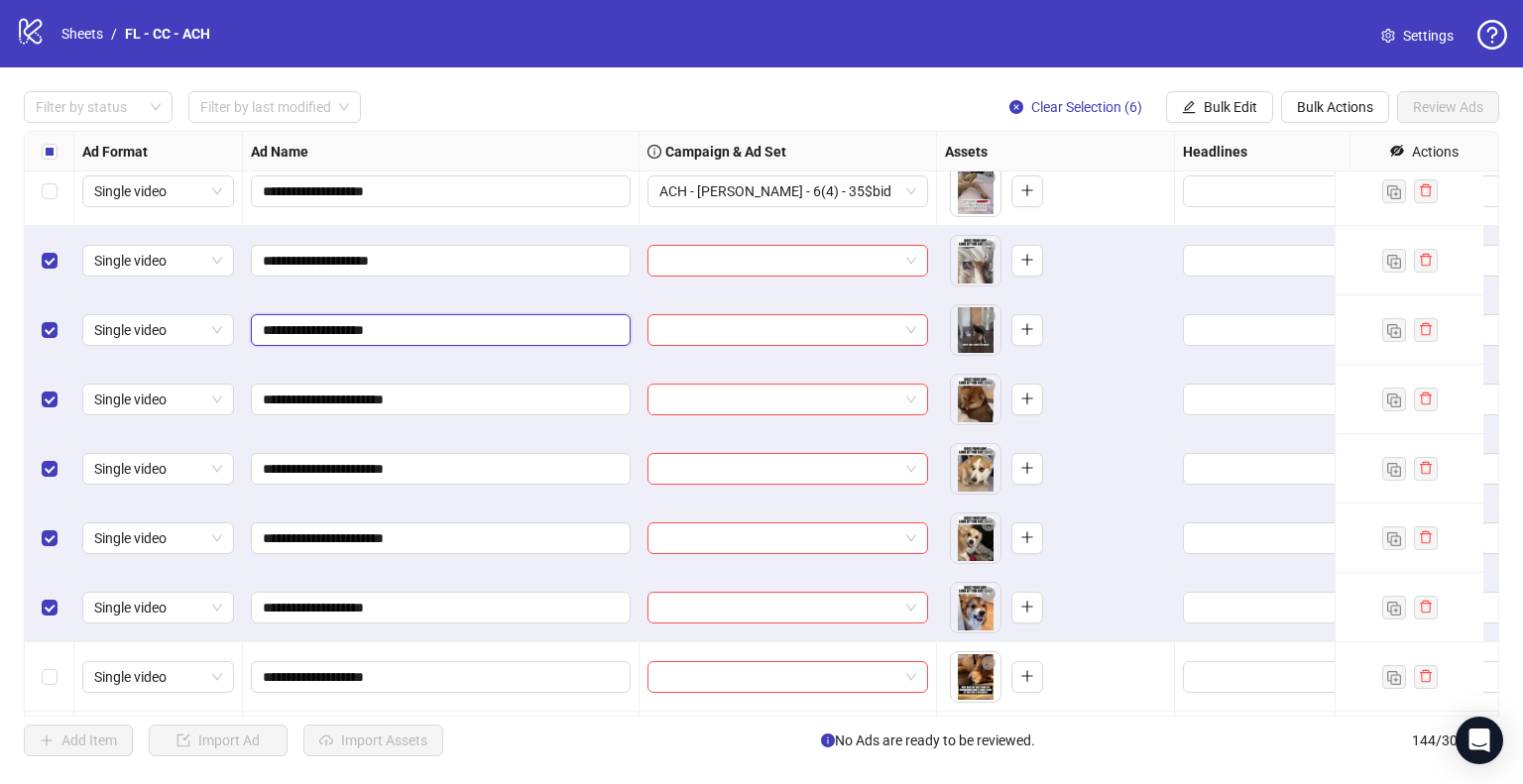 click on "**********" at bounding box center [438, 330] 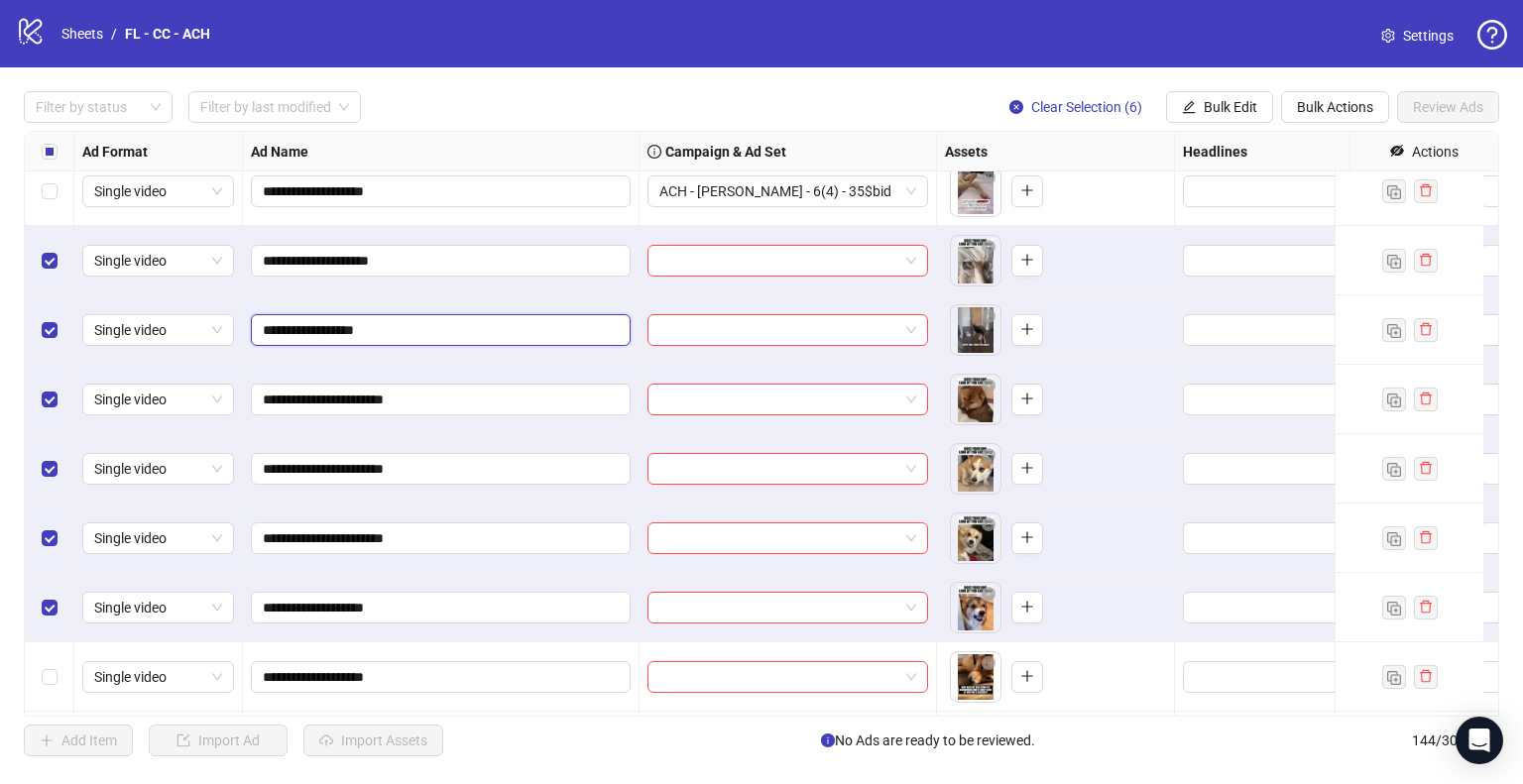 type on "**********" 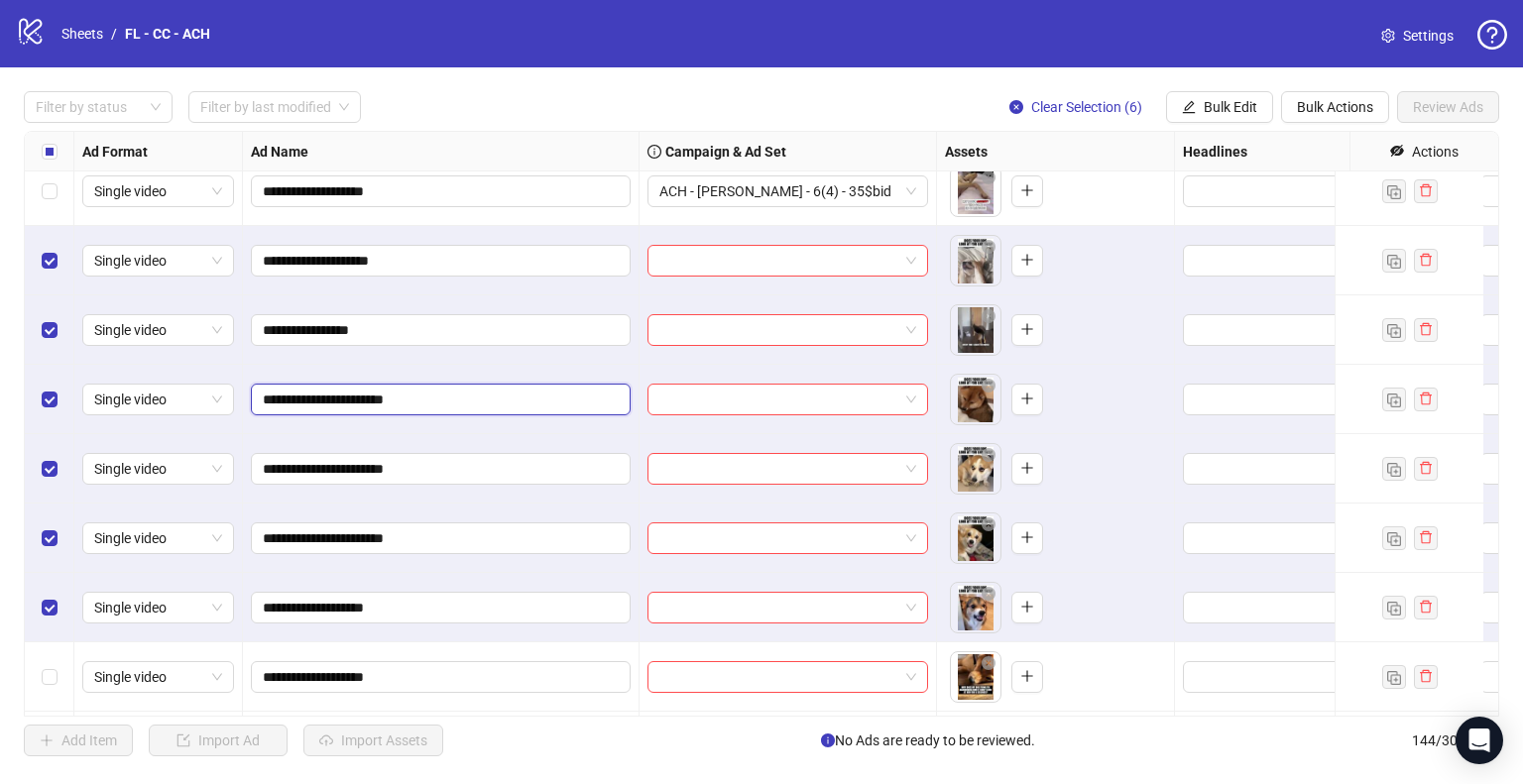 click on "**********" at bounding box center [438, 399] 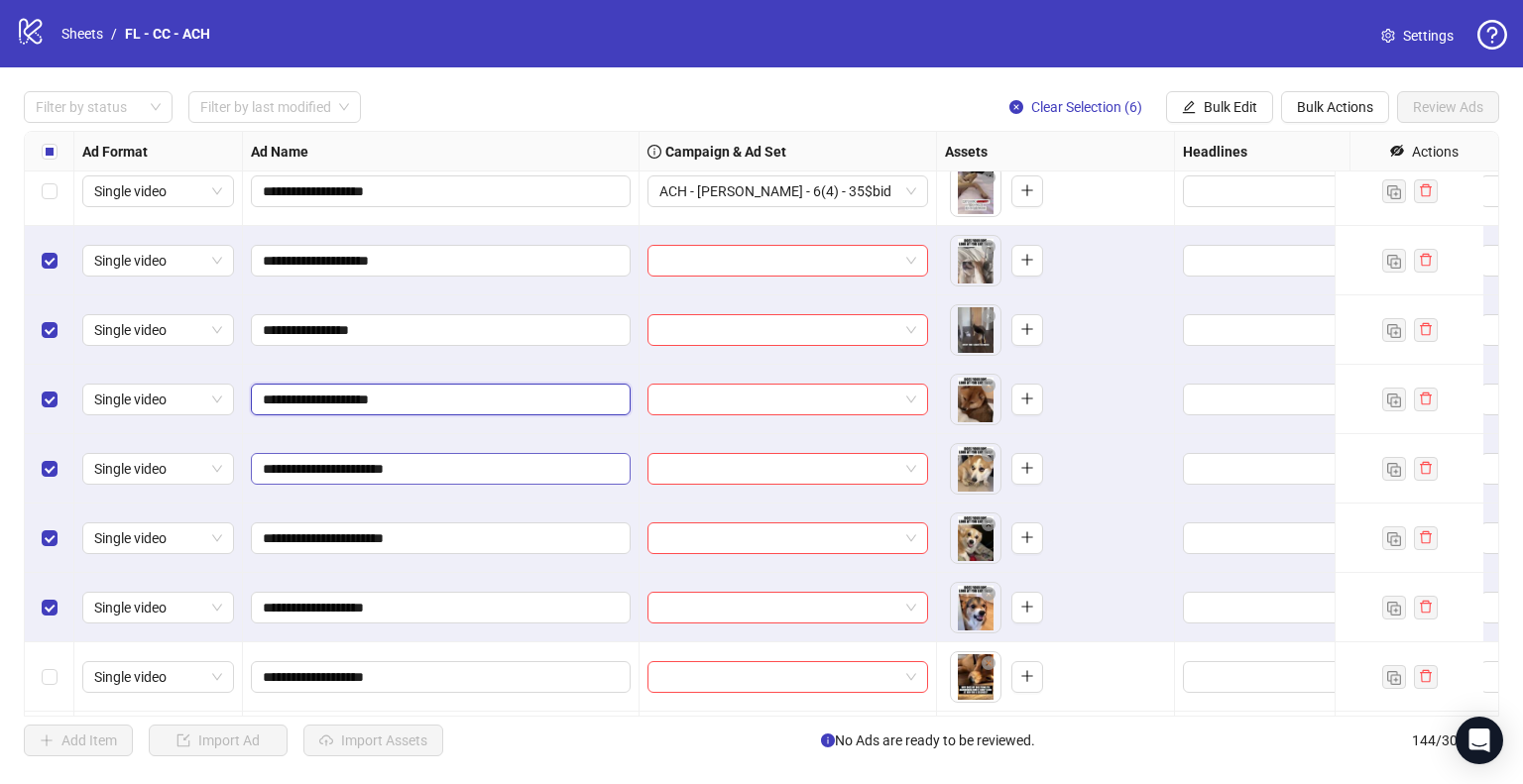 type on "**********" 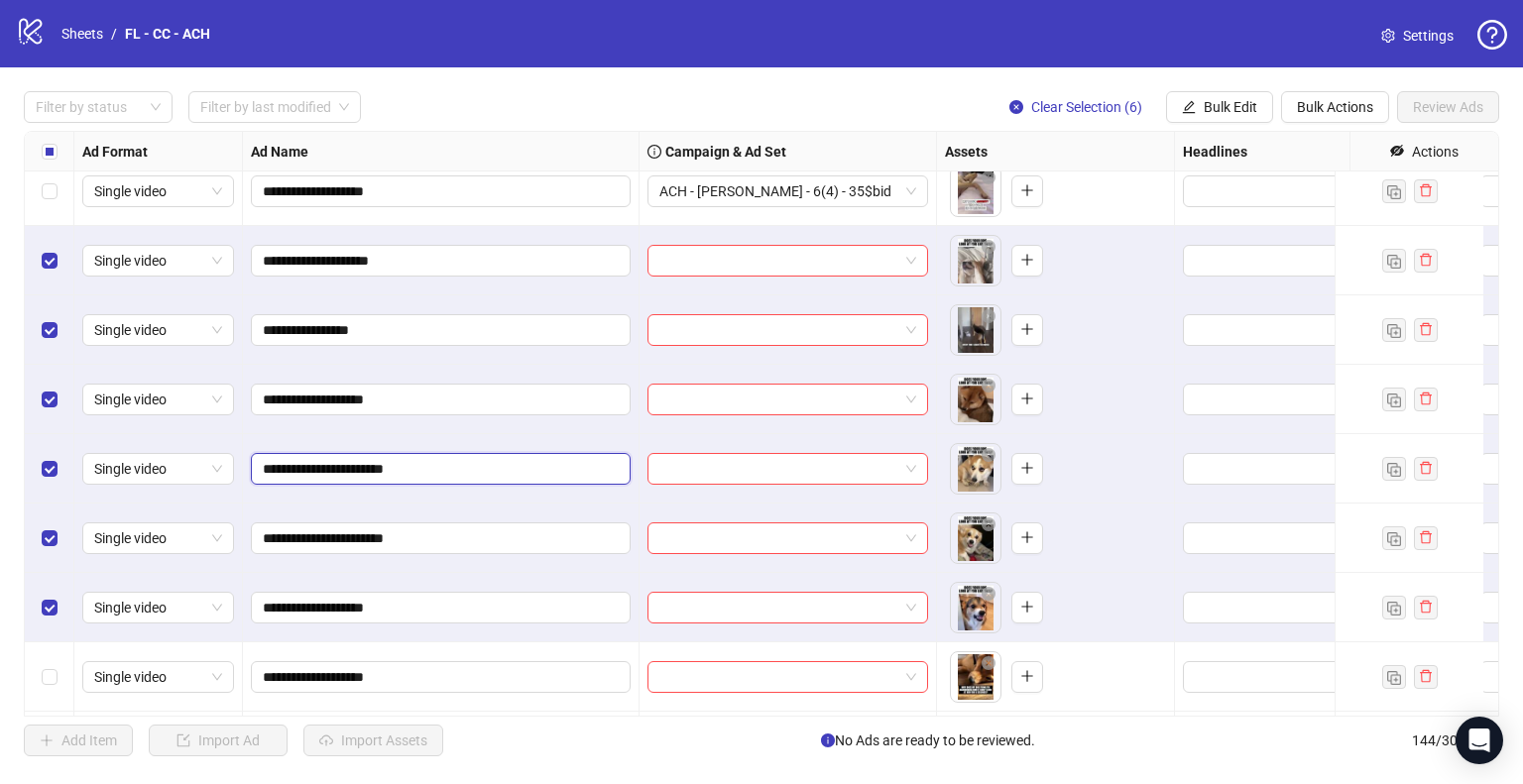 click on "**********" at bounding box center (438, 469) 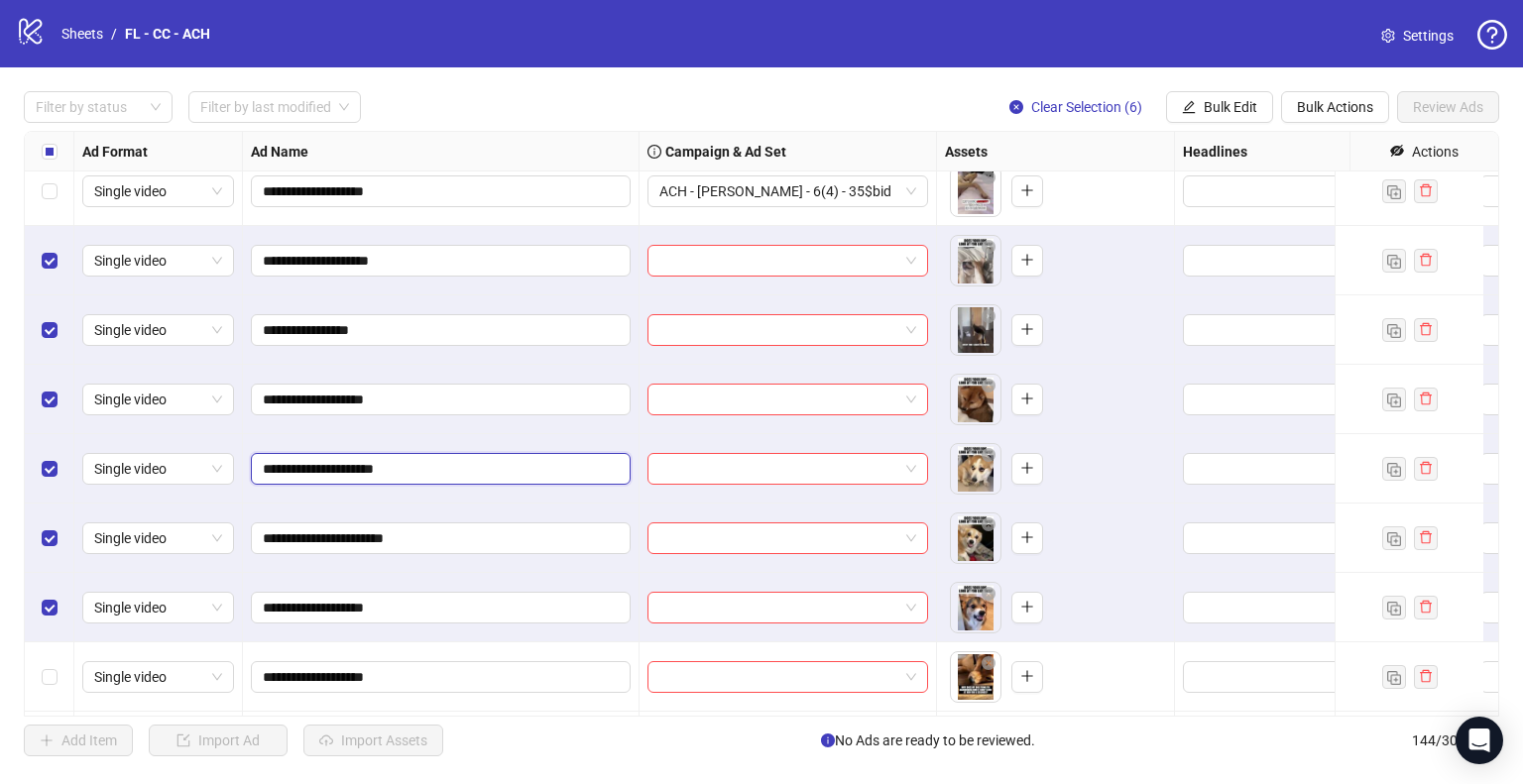 type on "**********" 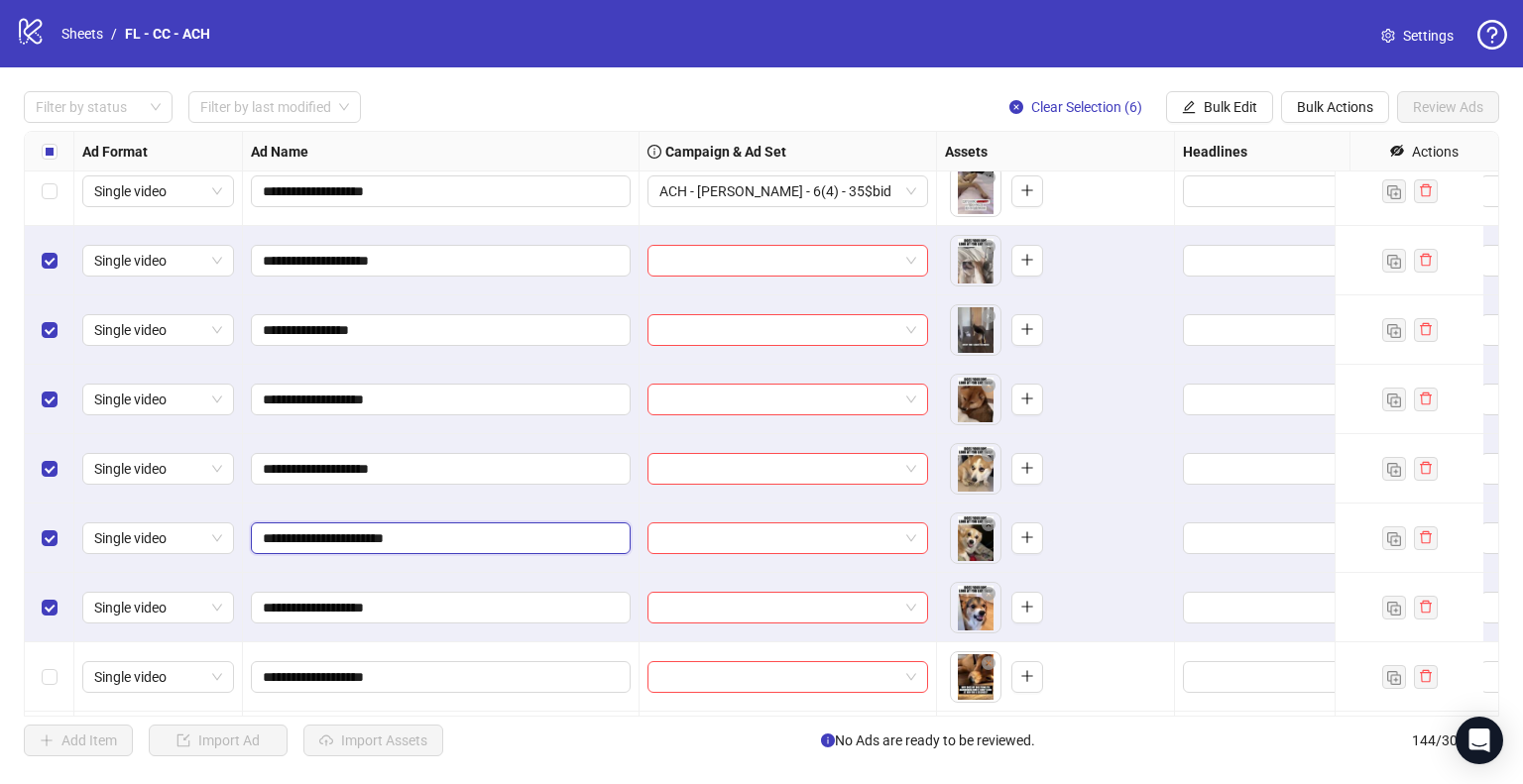 click on "**********" at bounding box center [438, 538] 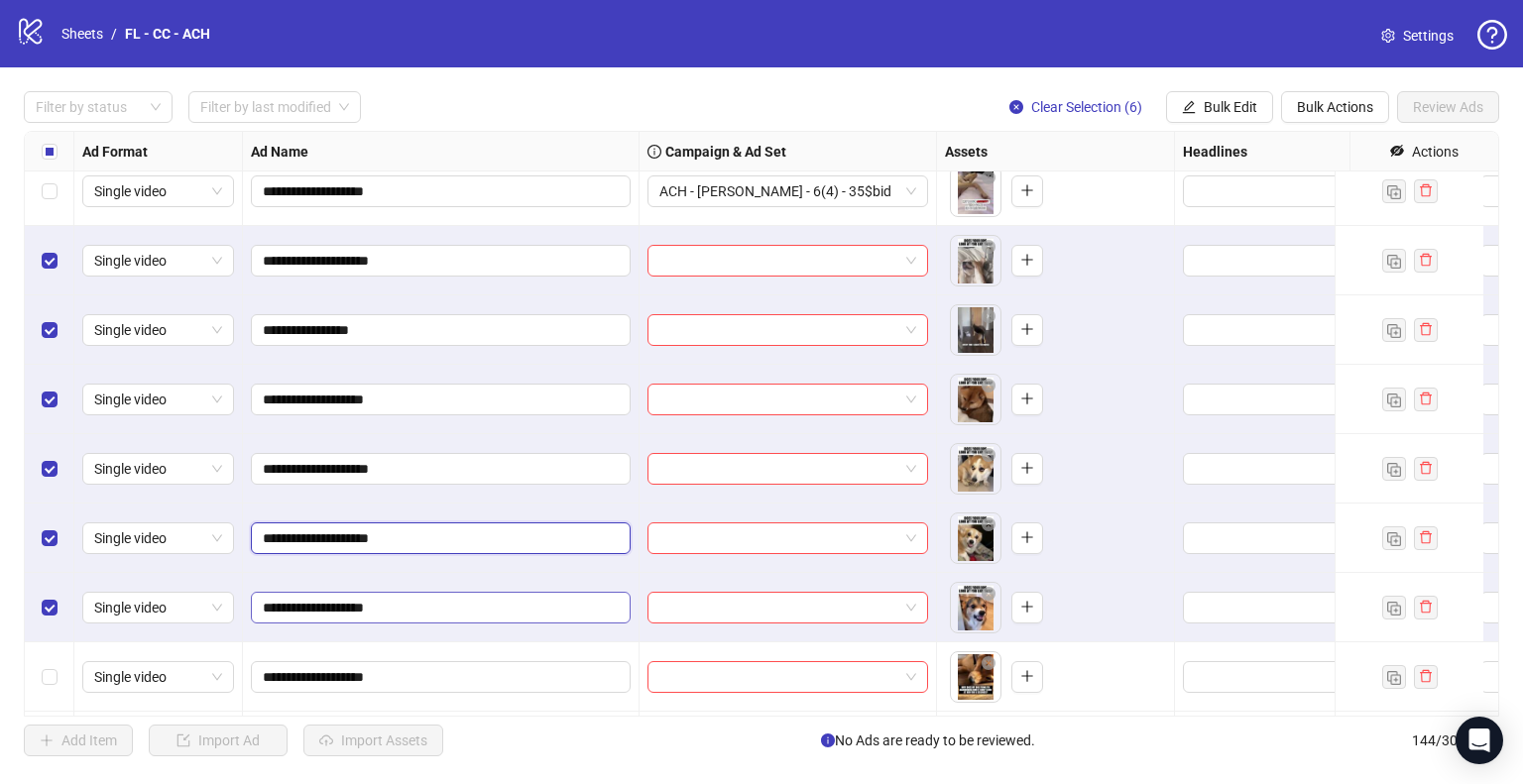 type on "**********" 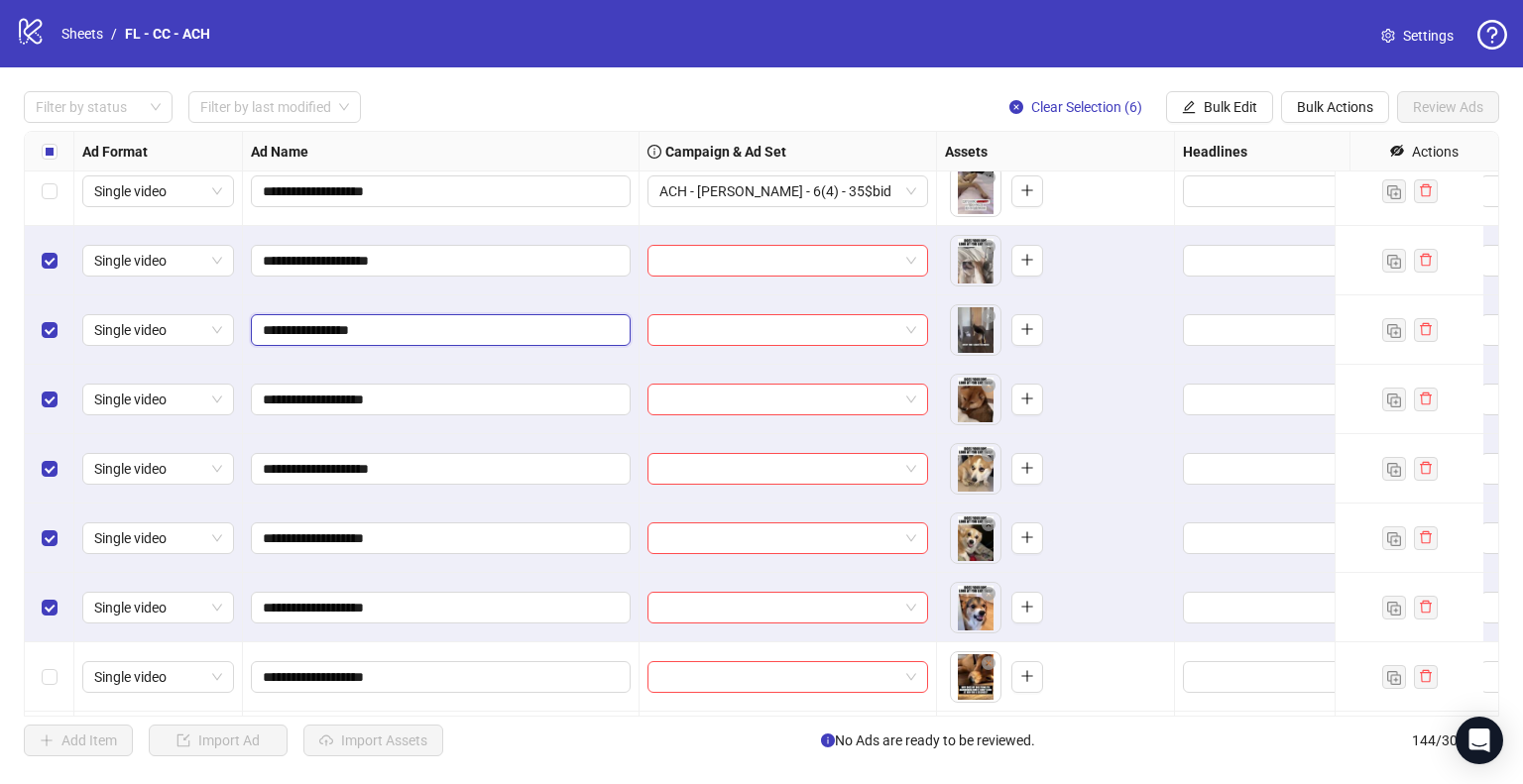 click on "**********" at bounding box center (438, 330) 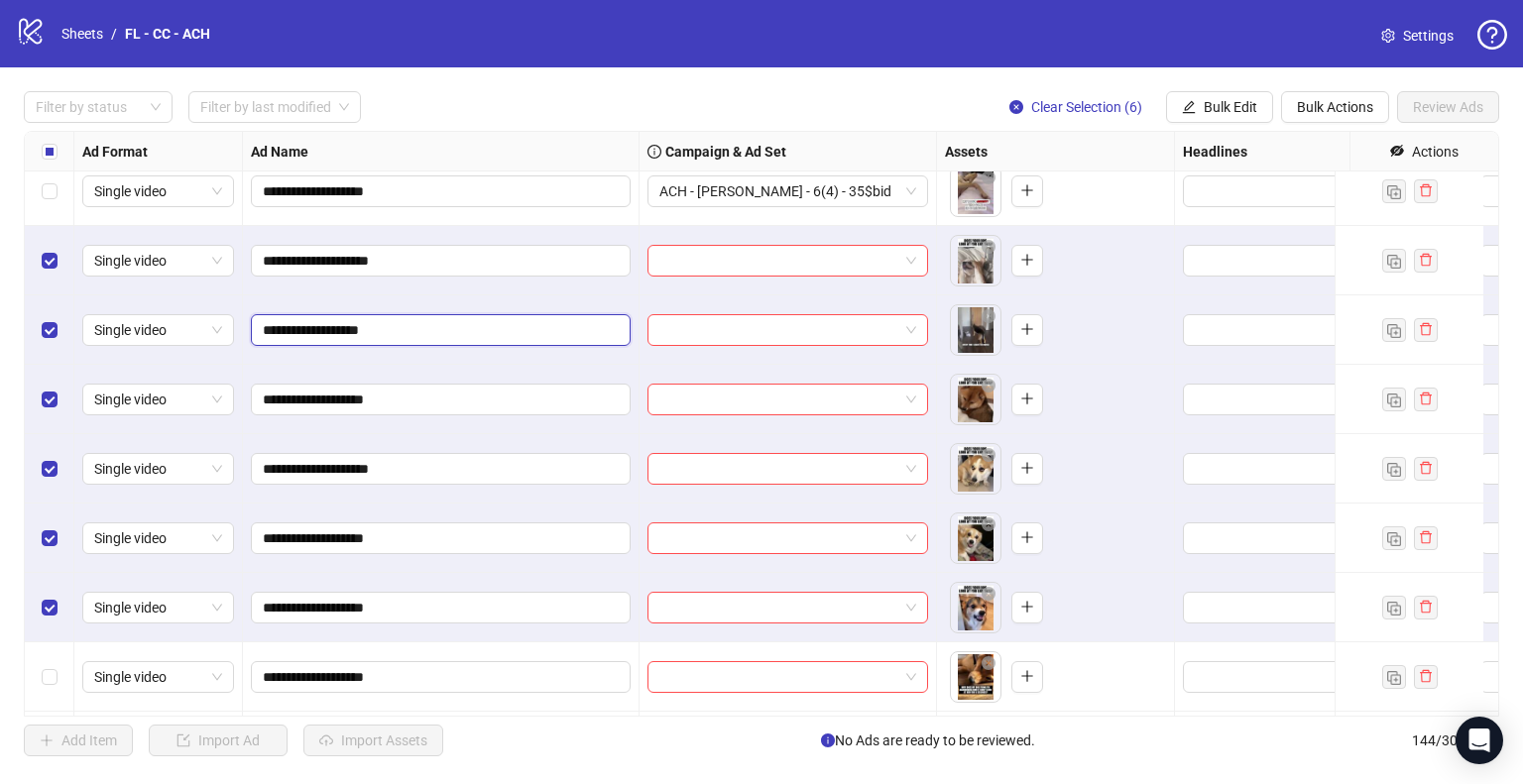 type on "**********" 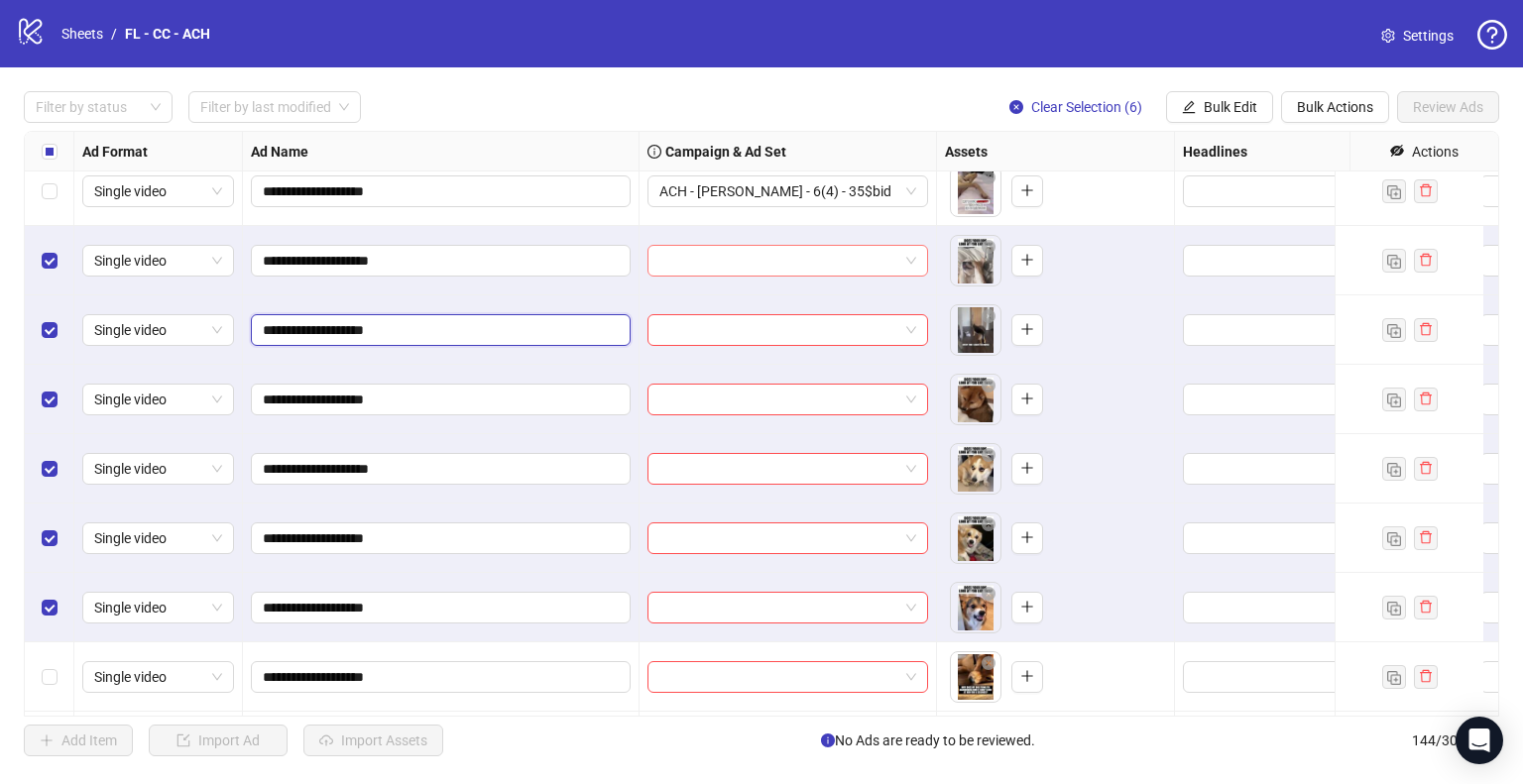 click at bounding box center [787, 261] 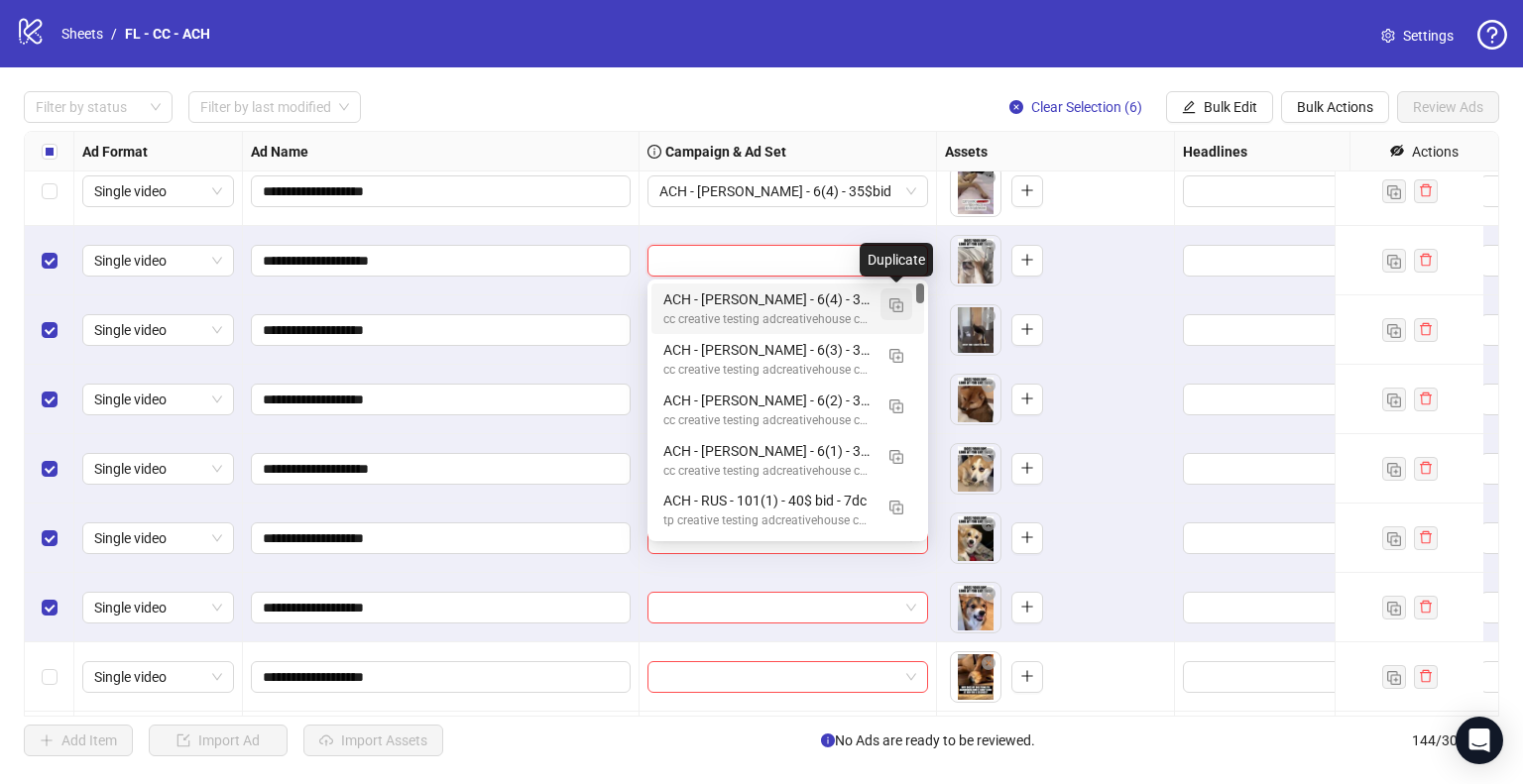click at bounding box center [896, 305] 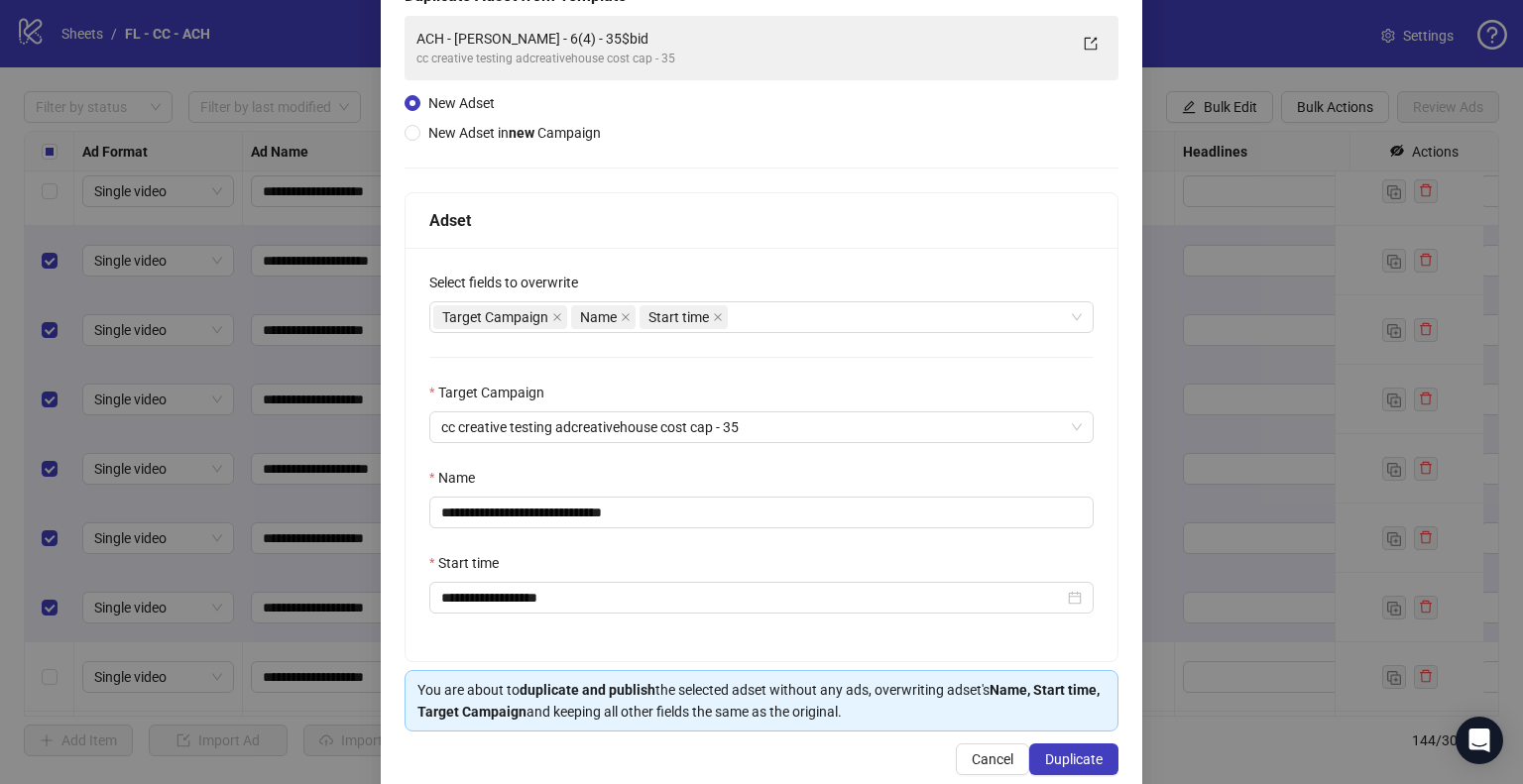 scroll, scrollTop: 168, scrollLeft: 0, axis: vertical 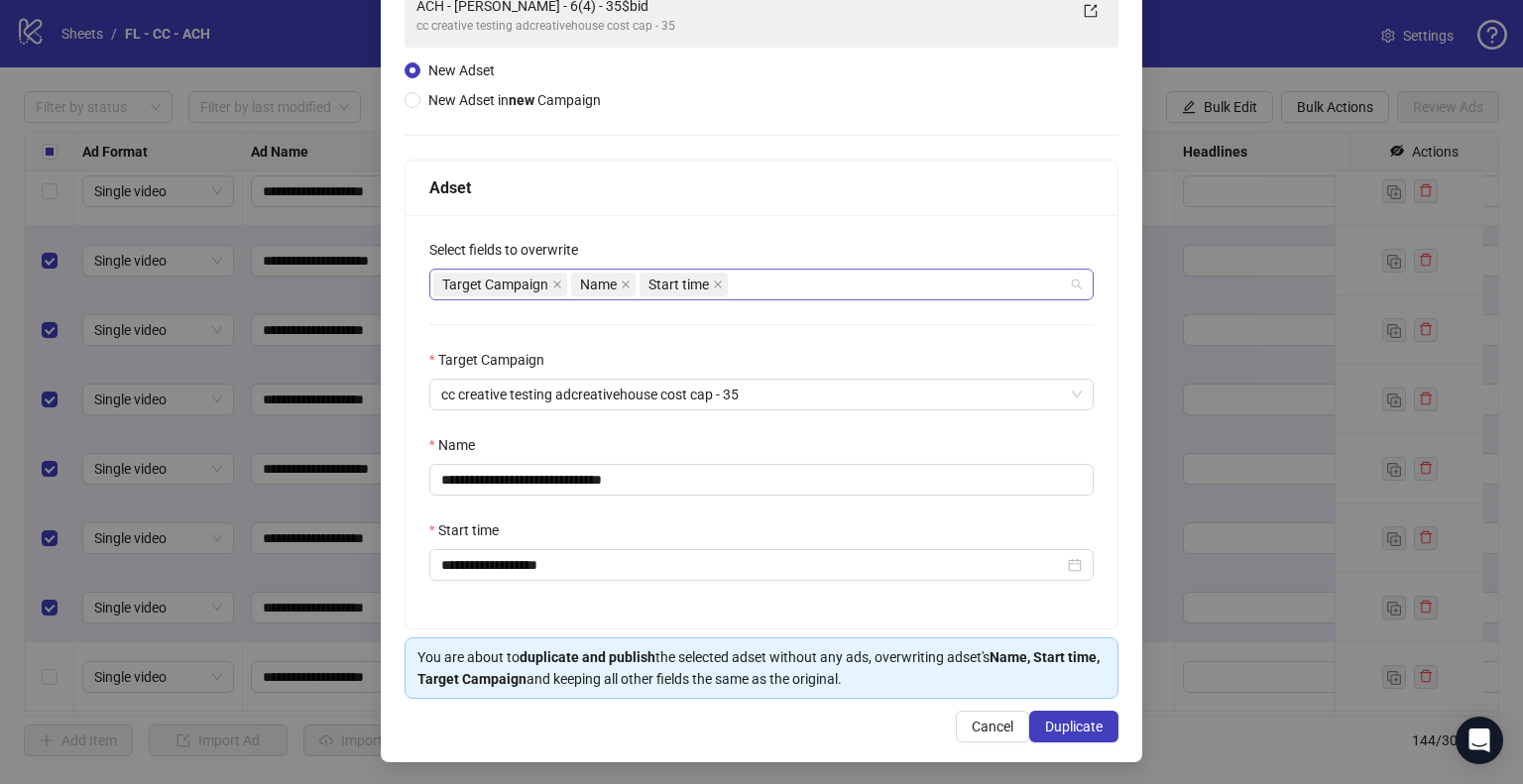click on "Target Campaign Name Start time" at bounding box center [751, 284] 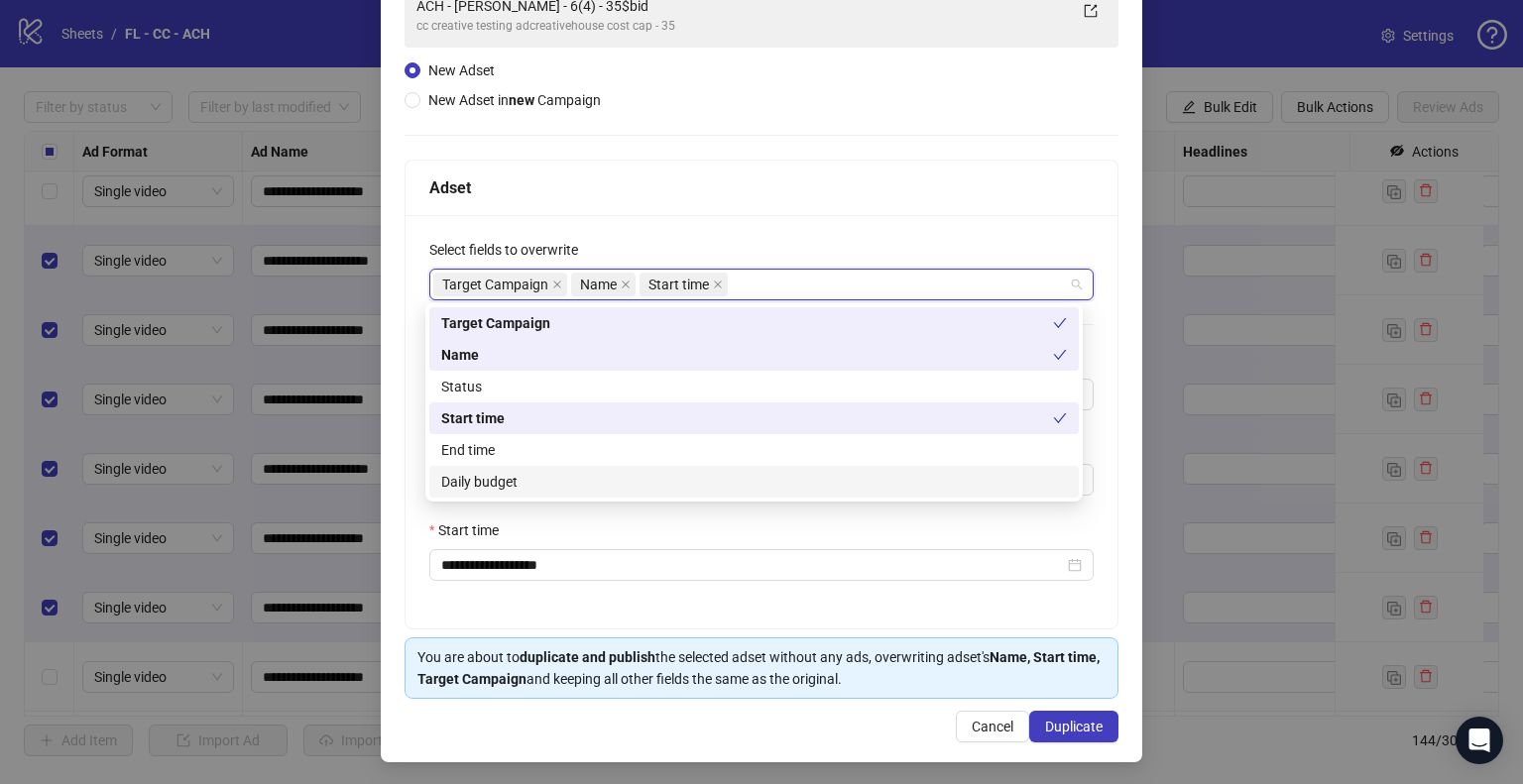 click on "Daily budget" at bounding box center (754, 482) 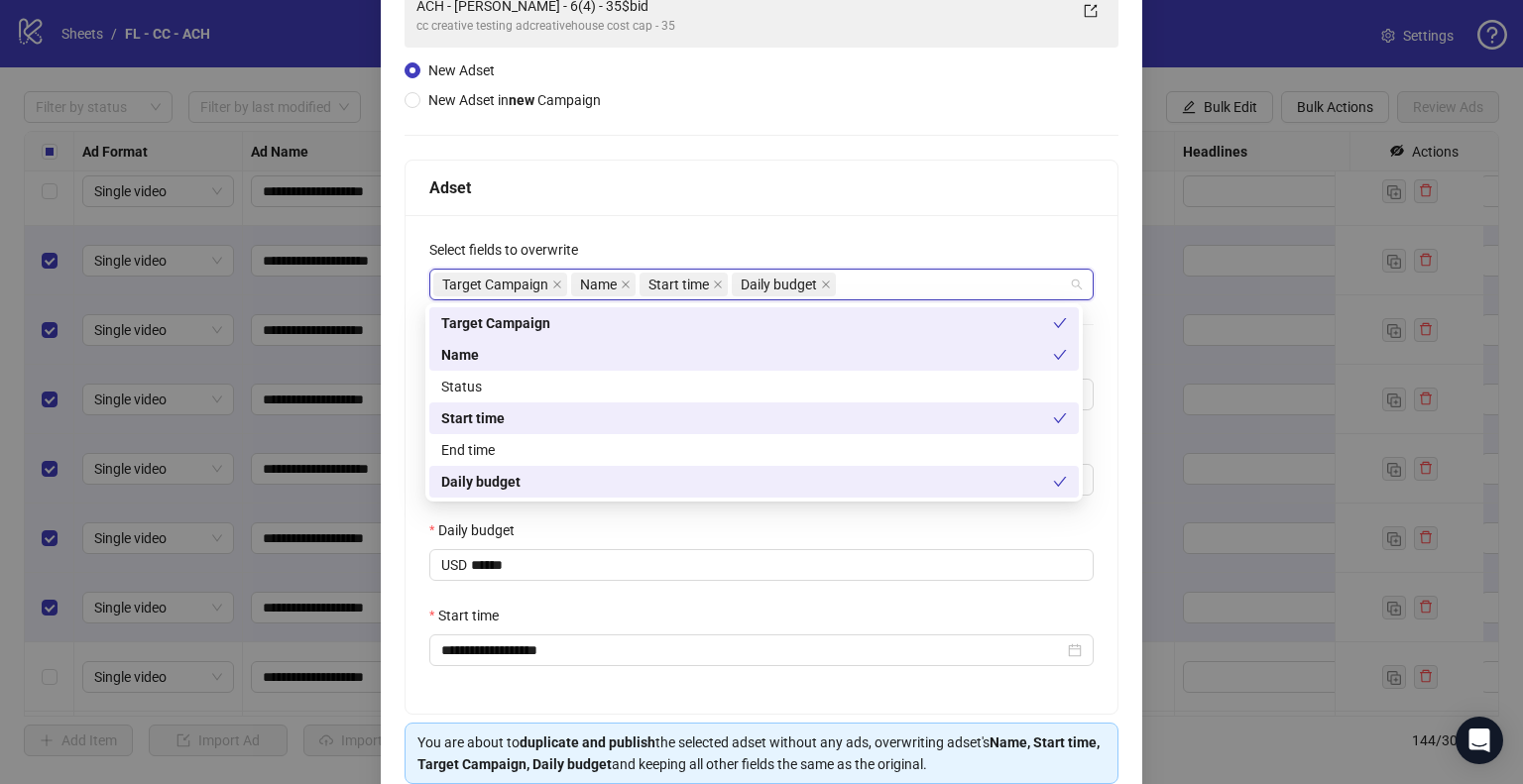 click on "**********" at bounding box center (762, 390) 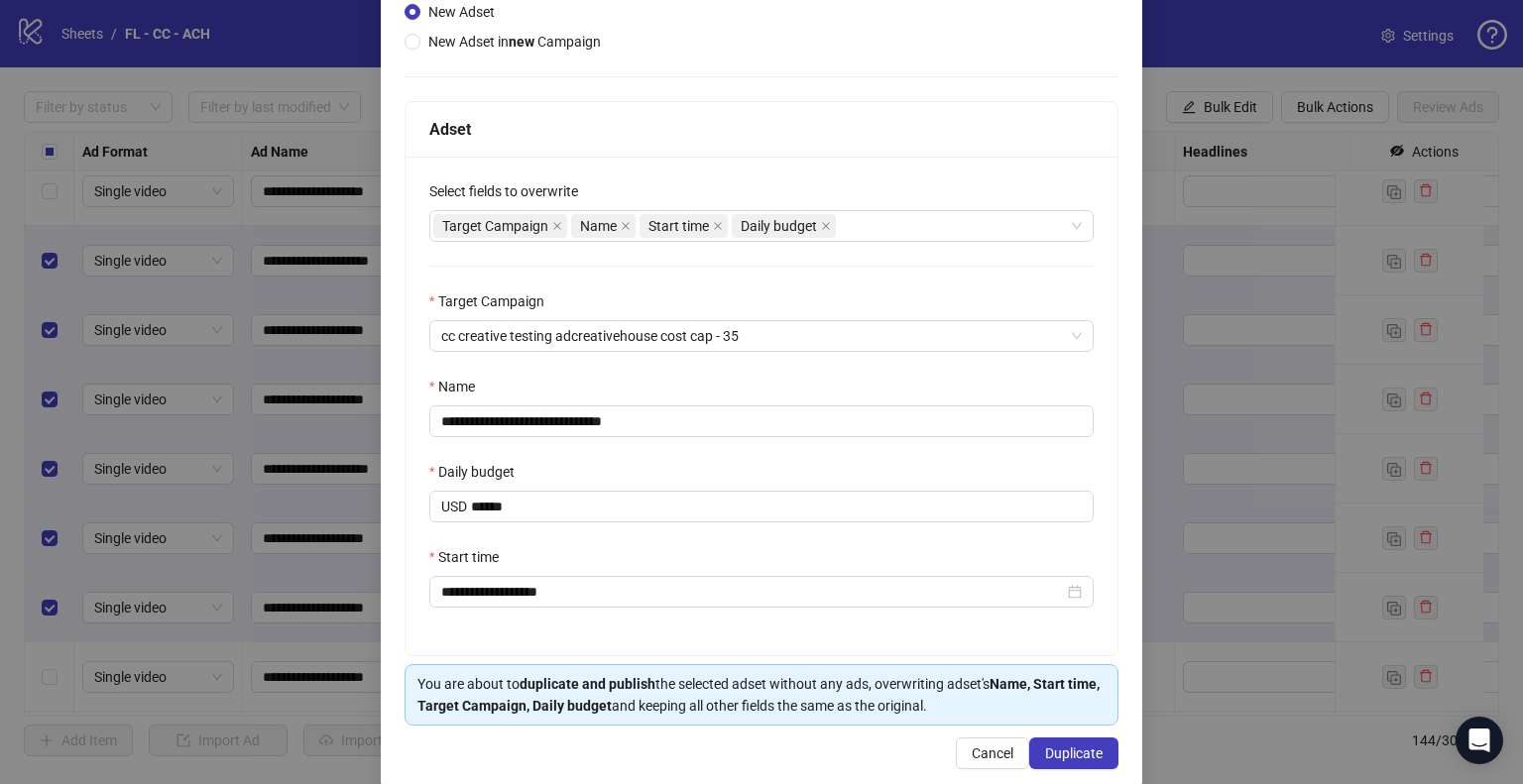 scroll, scrollTop: 254, scrollLeft: 0, axis: vertical 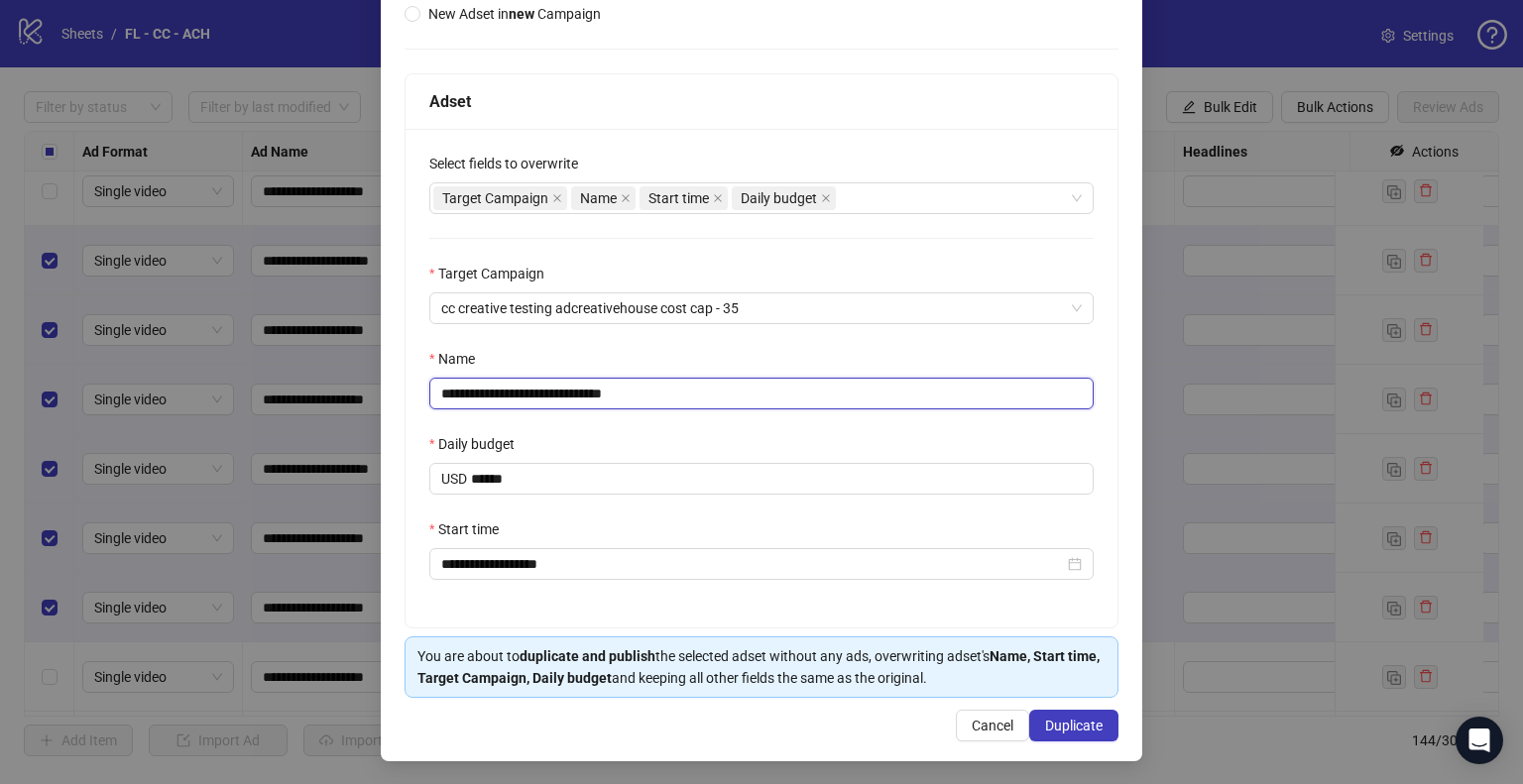 drag, startPoint x: 478, startPoint y: 392, endPoint x: 501, endPoint y: 394, distance: 23.086793 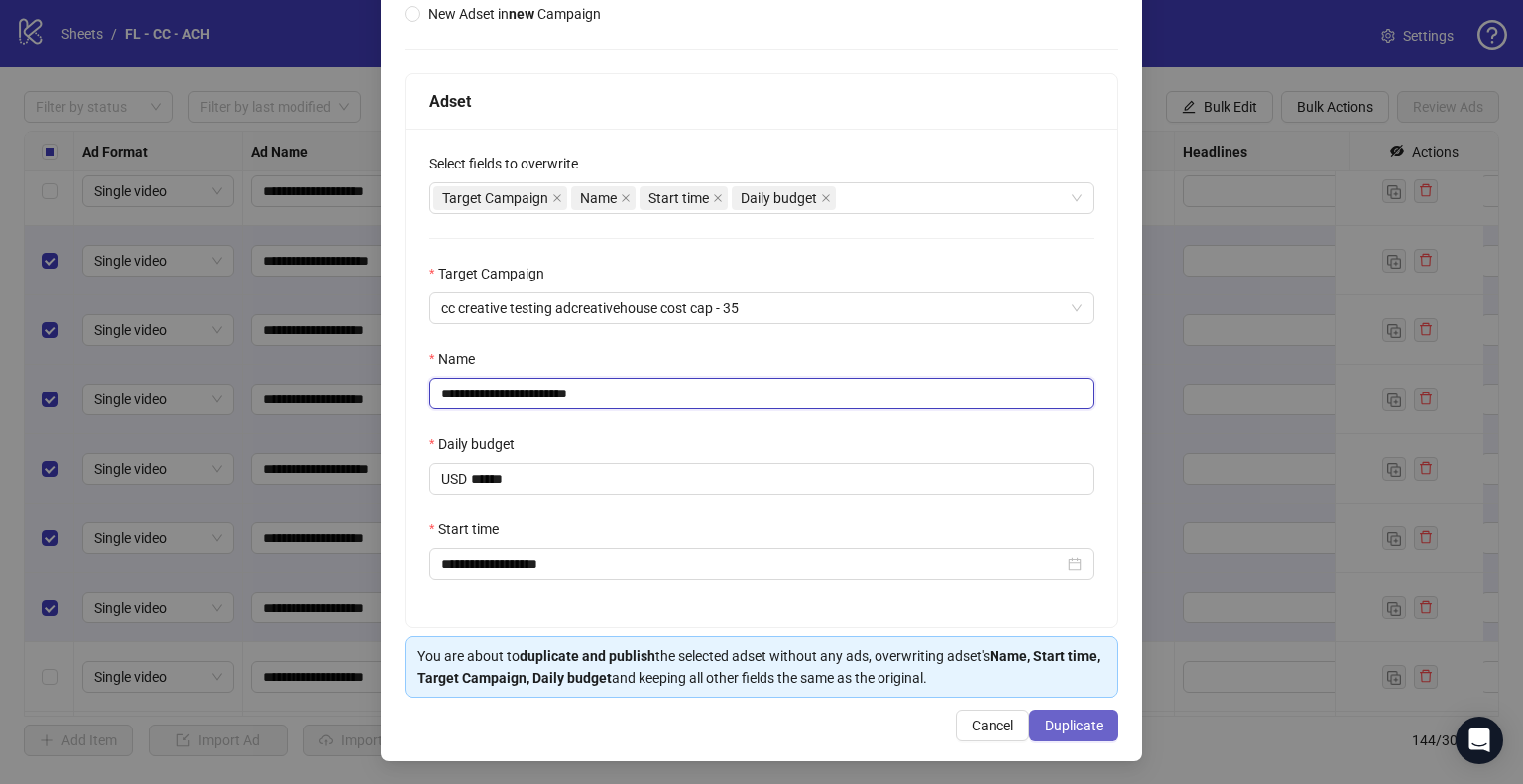 type on "**********" 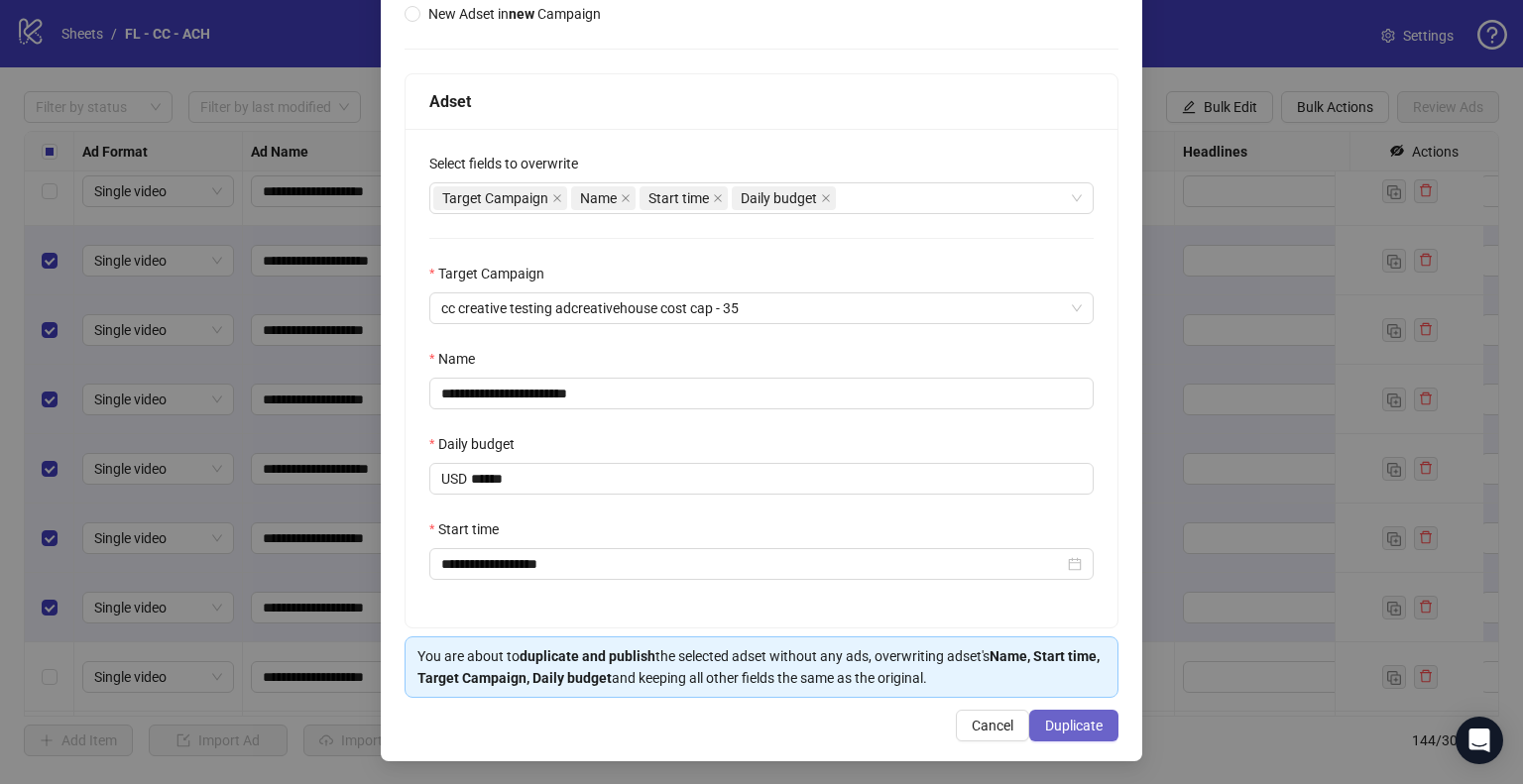click on "Duplicate" at bounding box center [1074, 726] 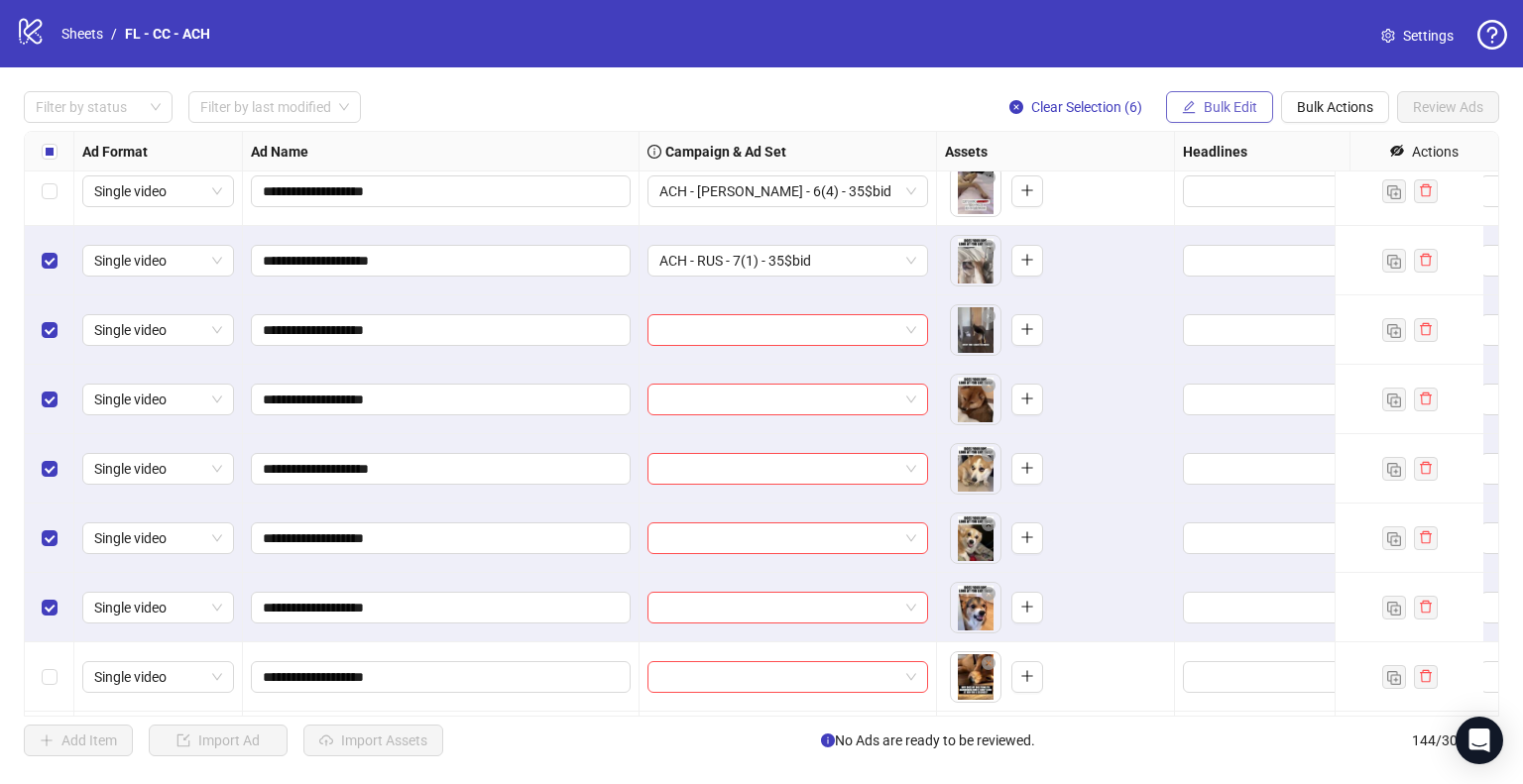 click on "Bulk Edit" at bounding box center [1230, 107] 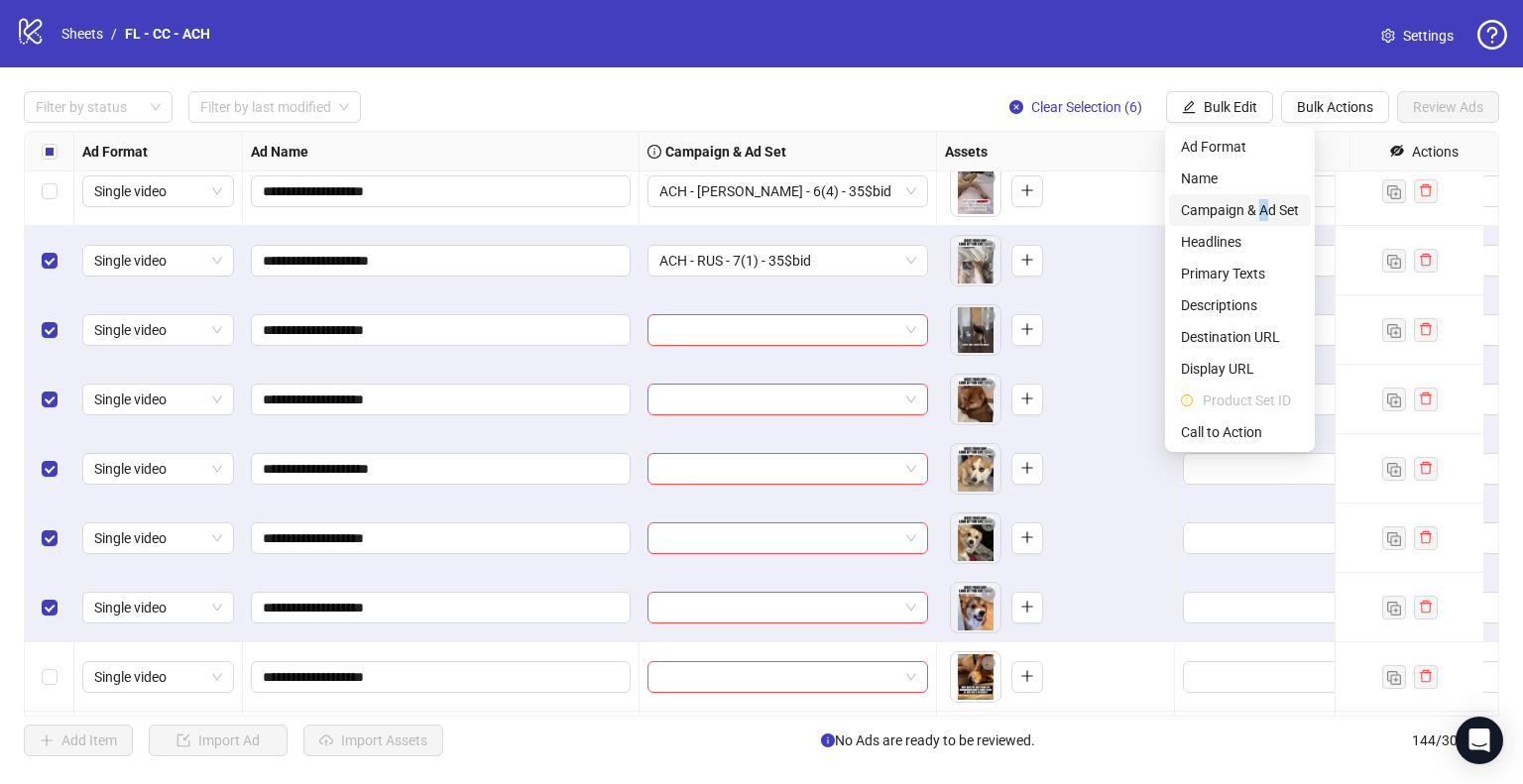 click on "Campaign & Ad Set" at bounding box center (1239, 210) 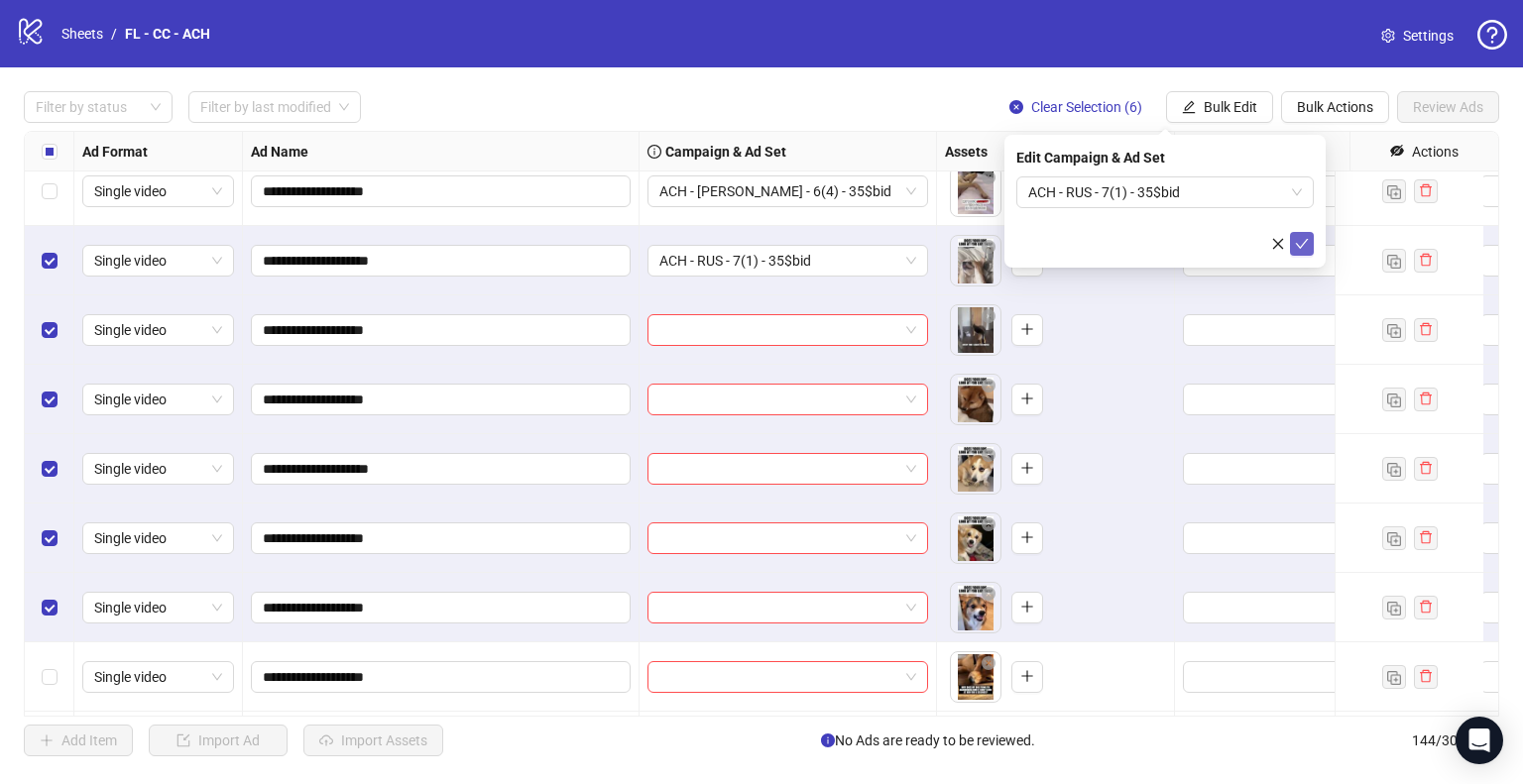 click 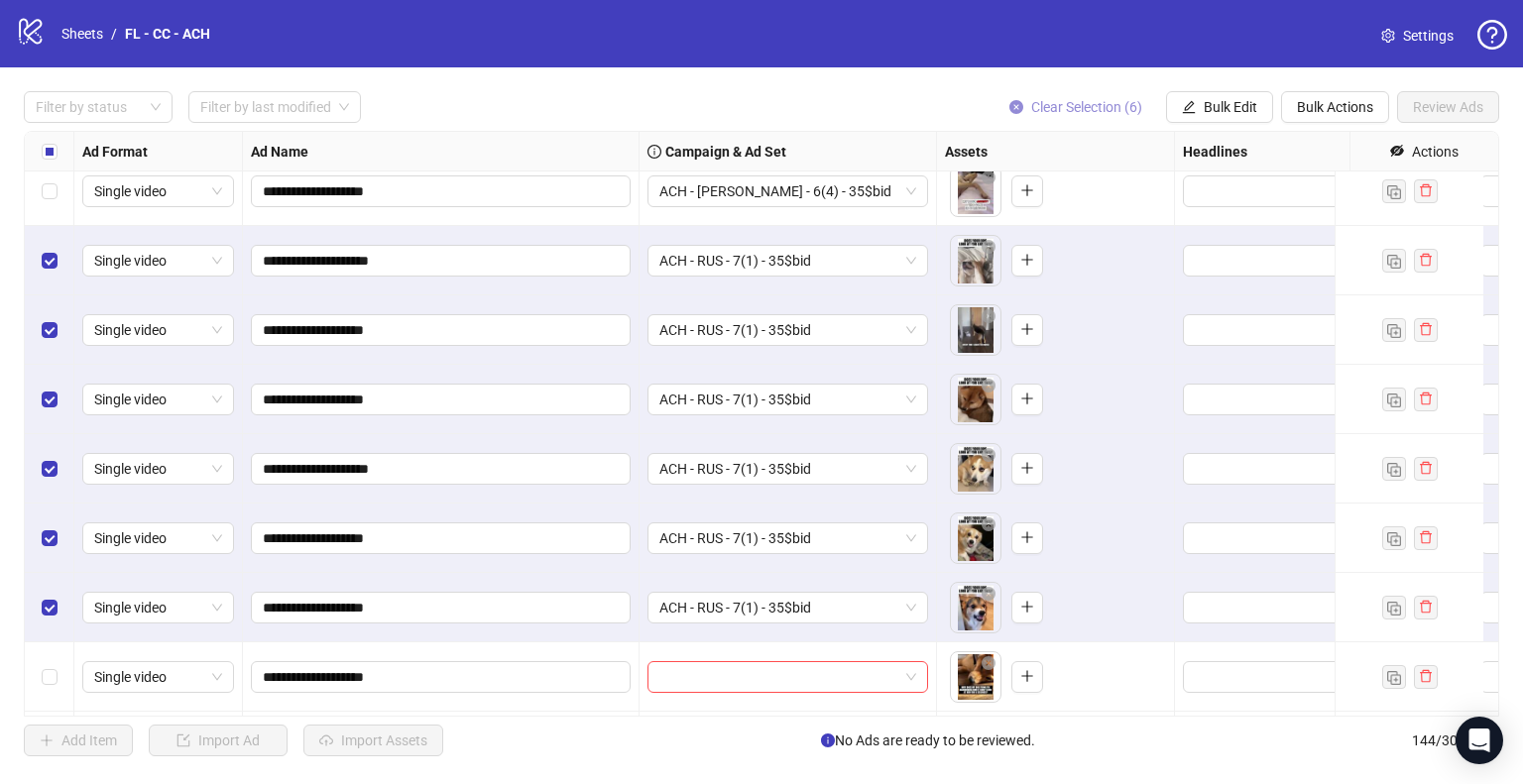 click on "Clear Selection (6)" at bounding box center [1087, 107] 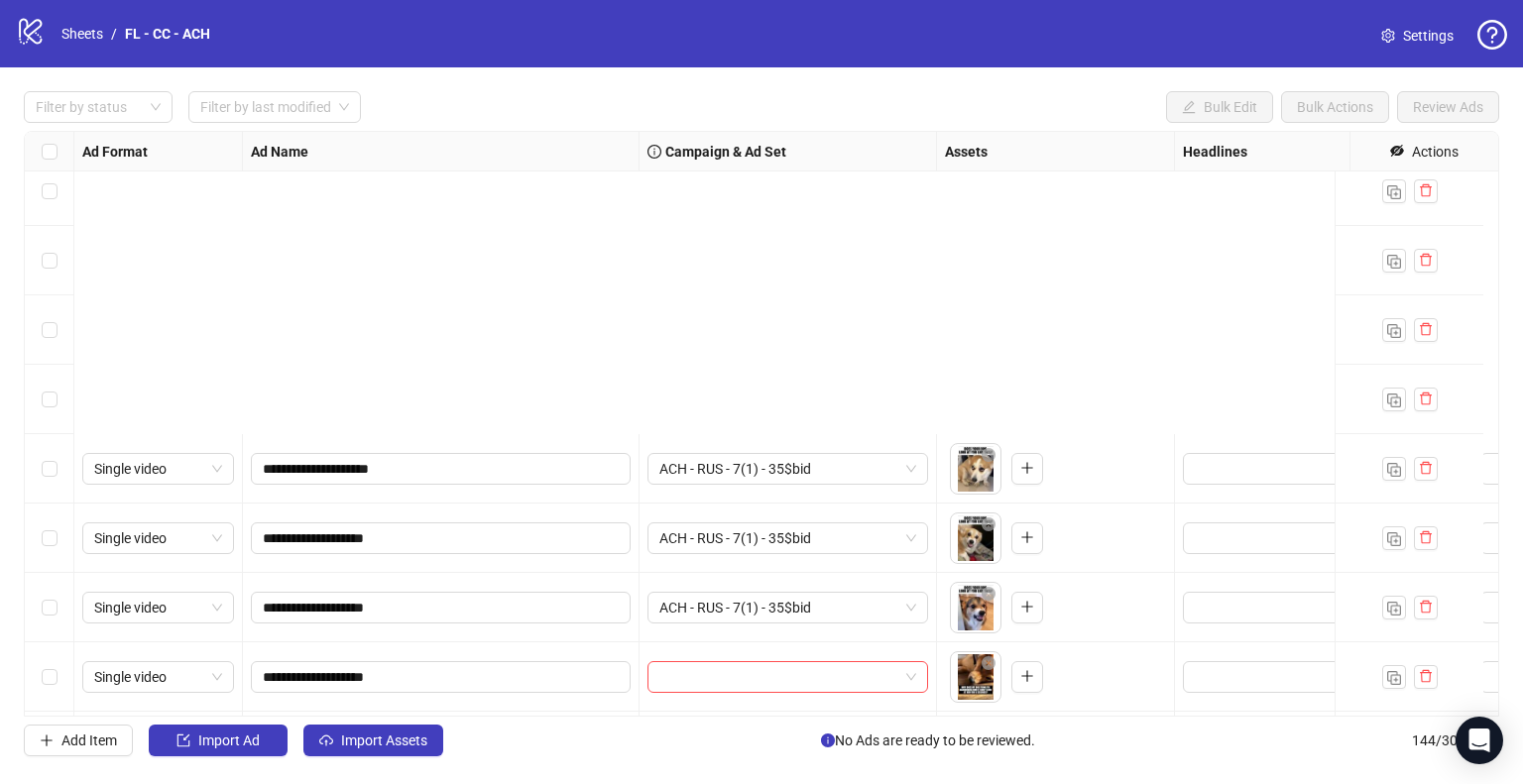 scroll, scrollTop: 8668, scrollLeft: 0, axis: vertical 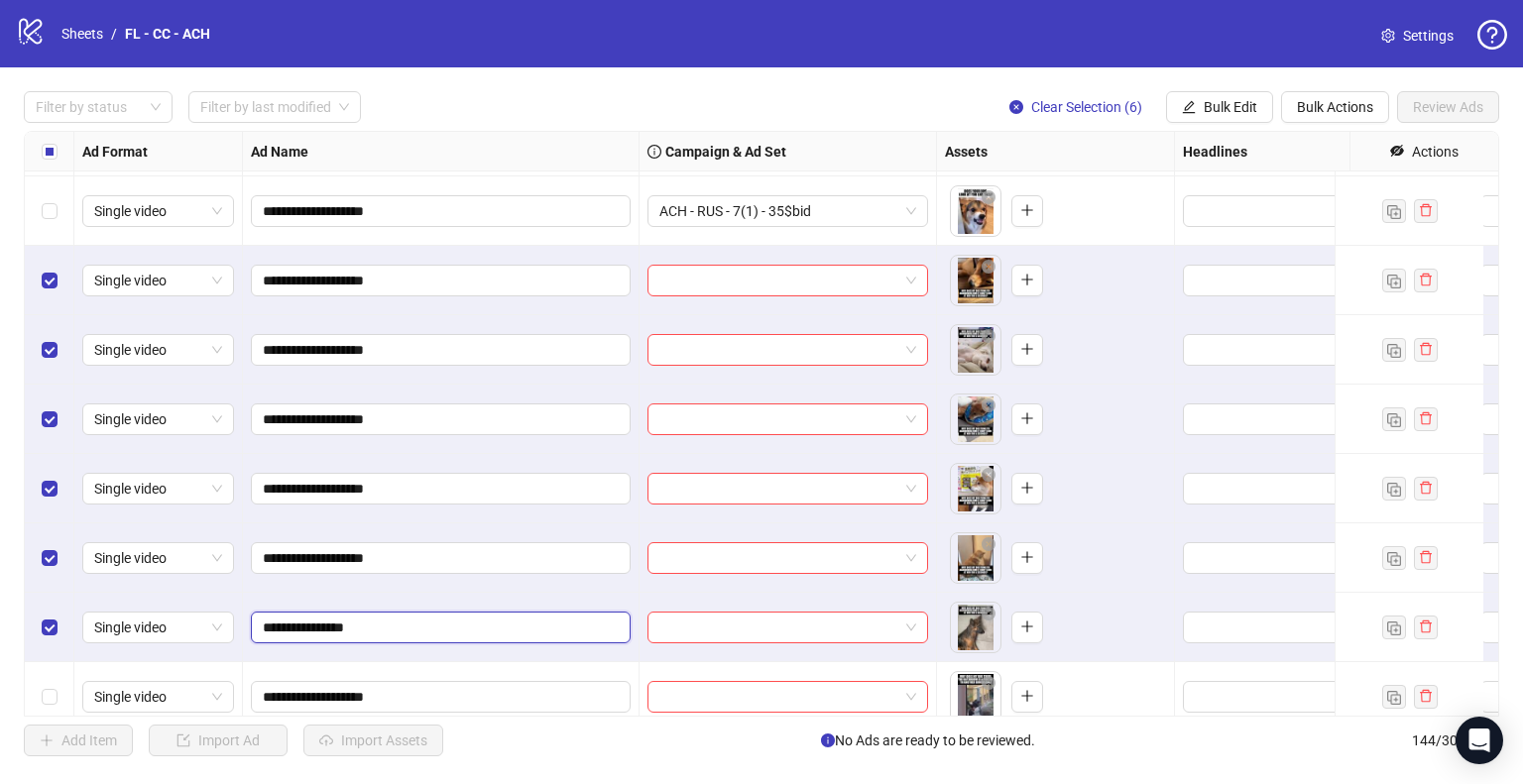 click on "**********" at bounding box center [438, 627] 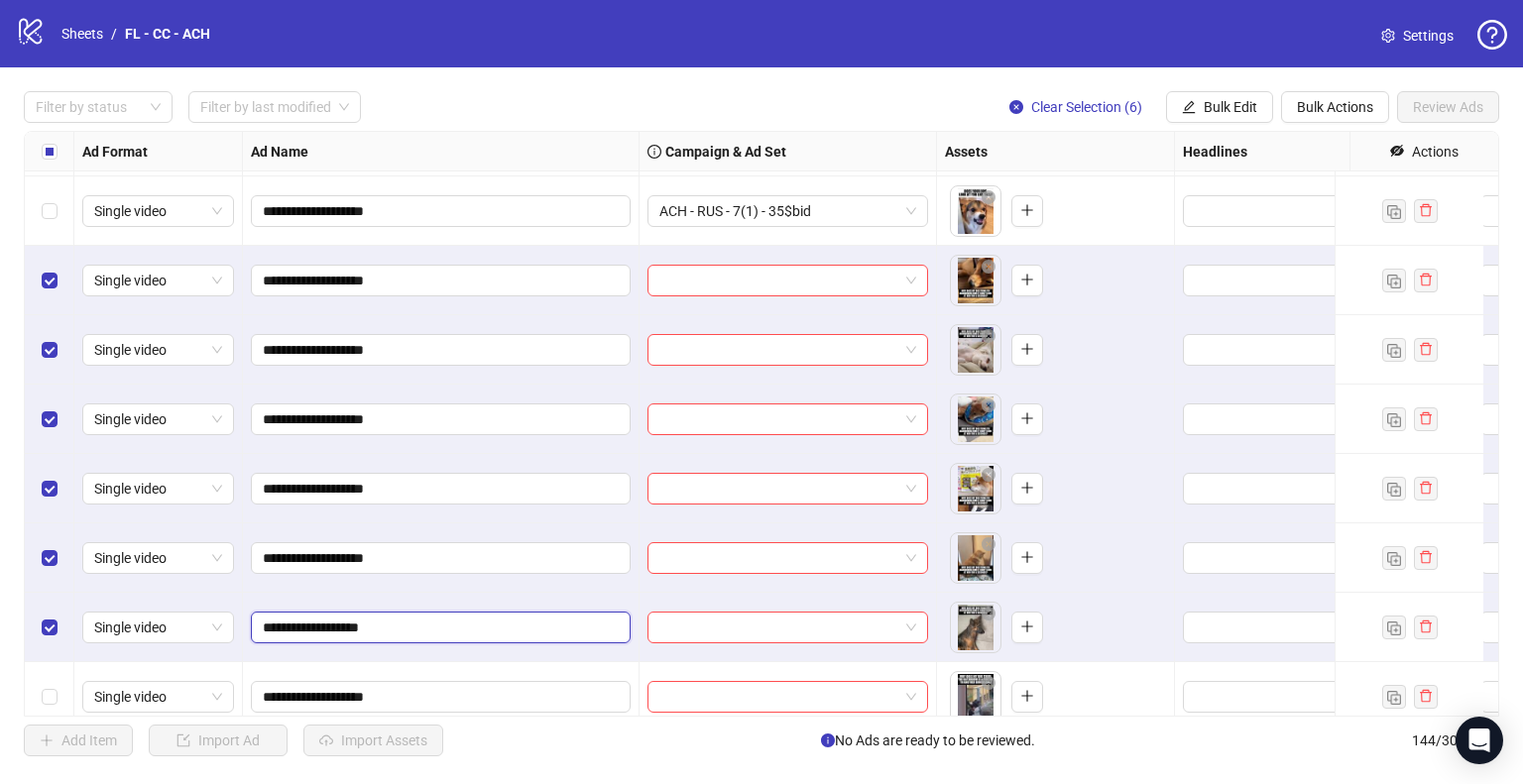 type on "**********" 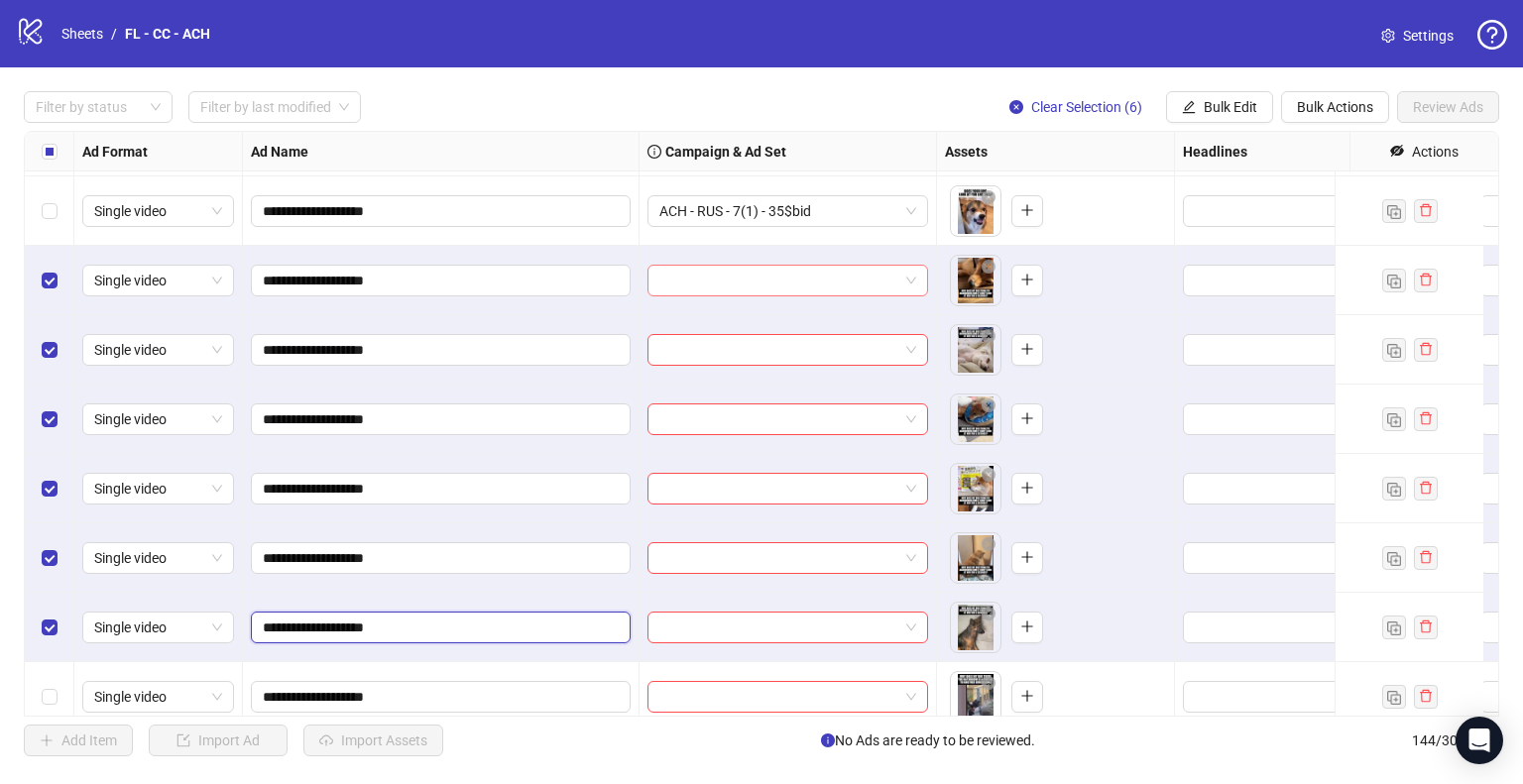 click at bounding box center (787, 280) 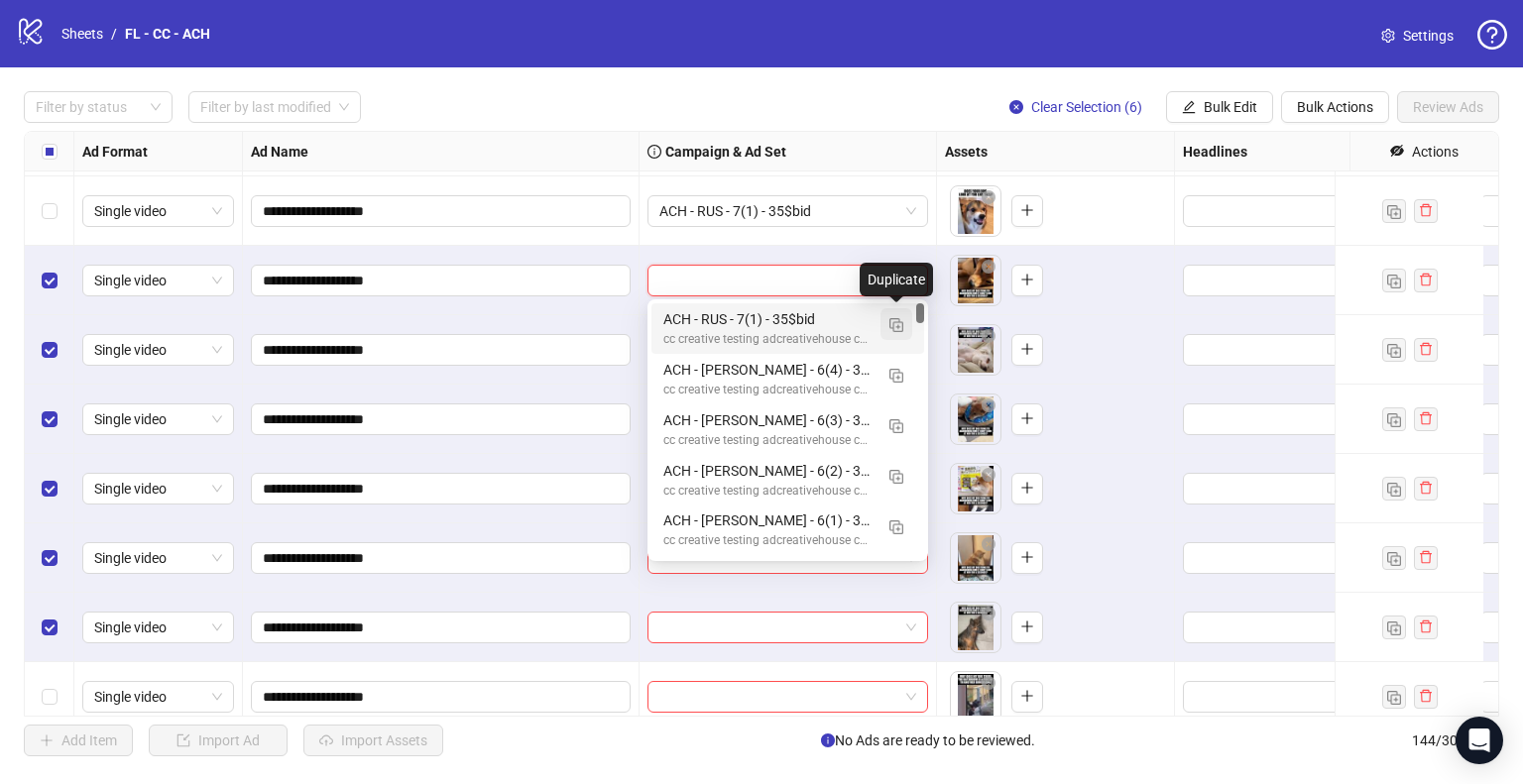 click at bounding box center [896, 324] 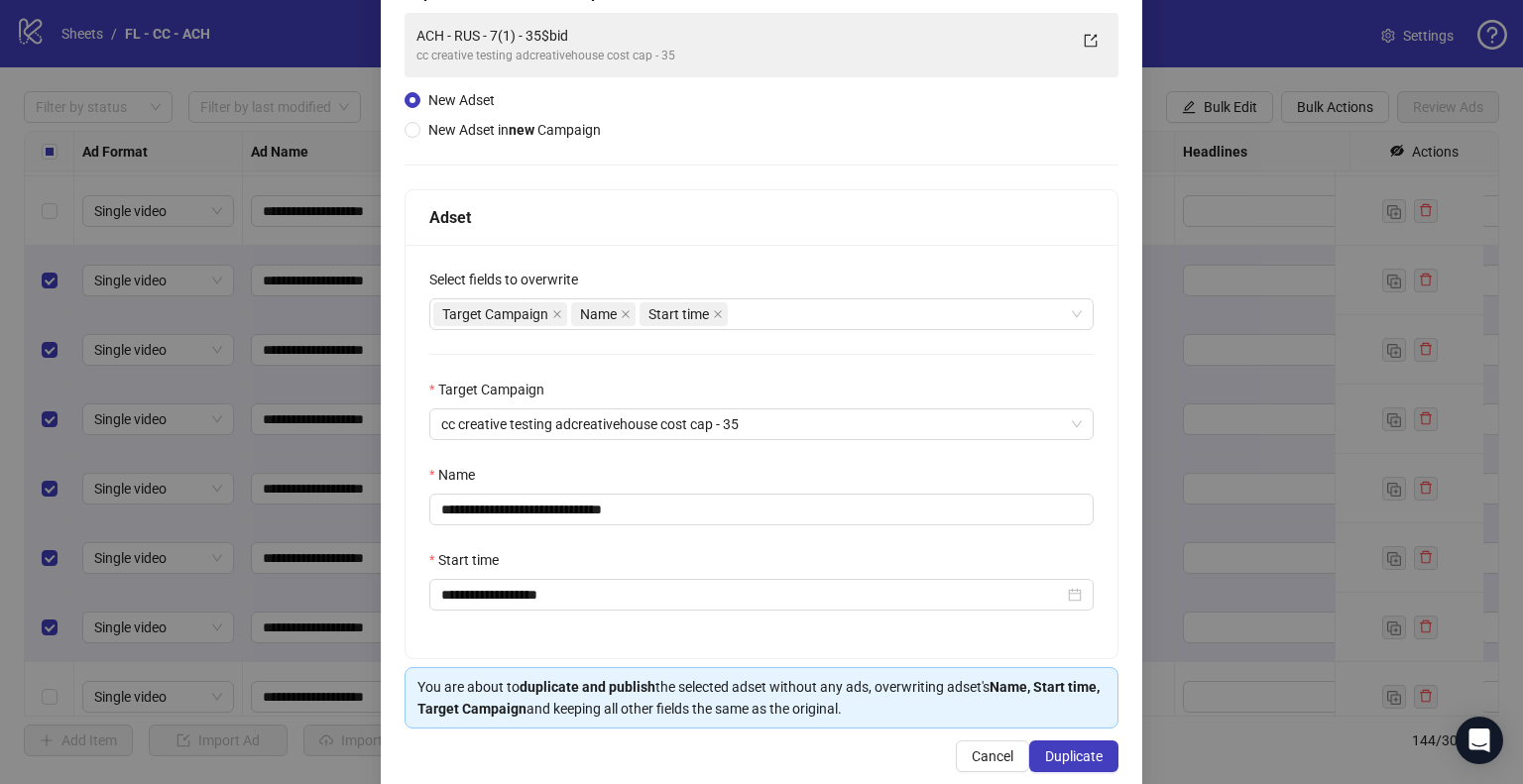 scroll, scrollTop: 168, scrollLeft: 0, axis: vertical 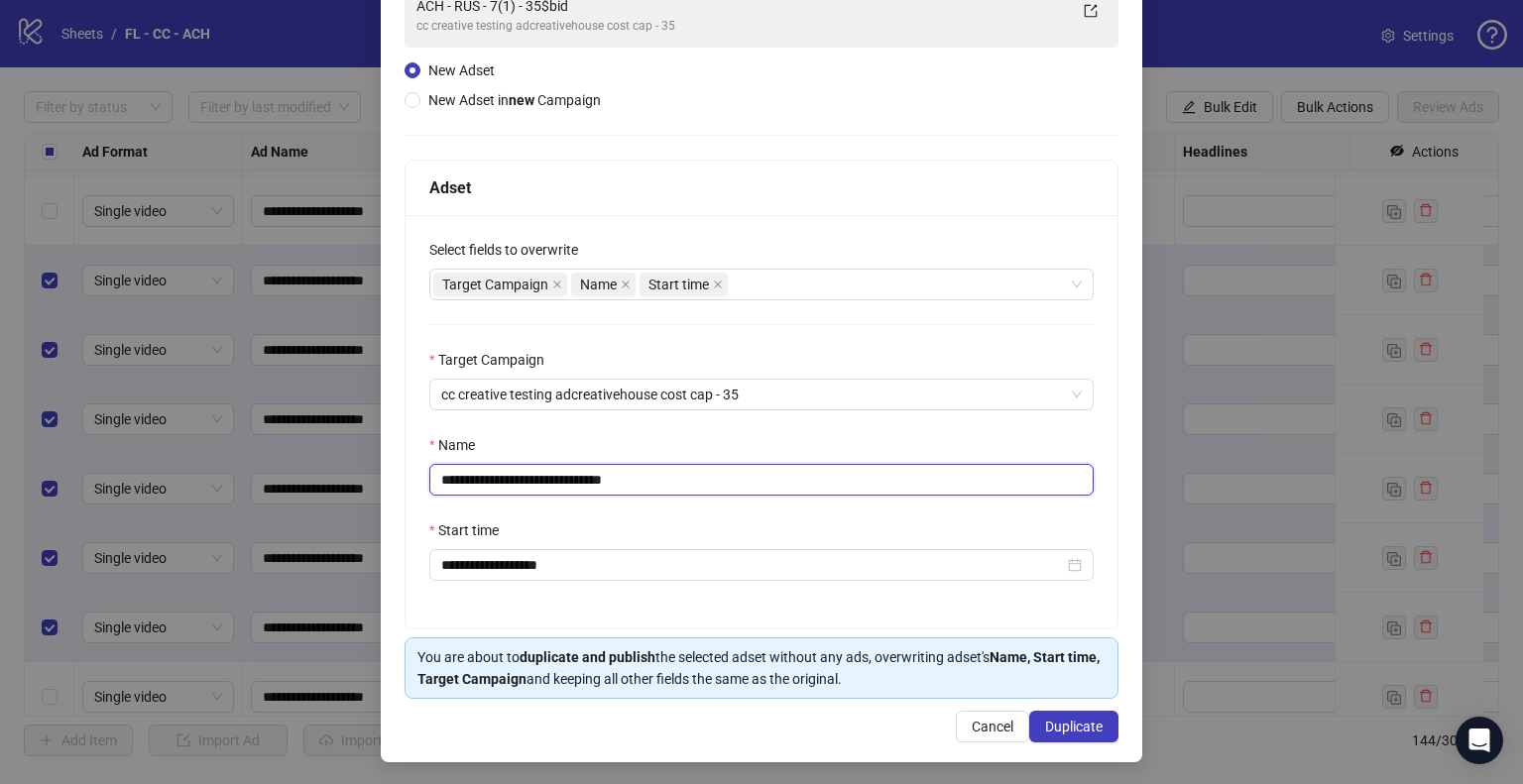 click on "**********" at bounding box center [762, 480] 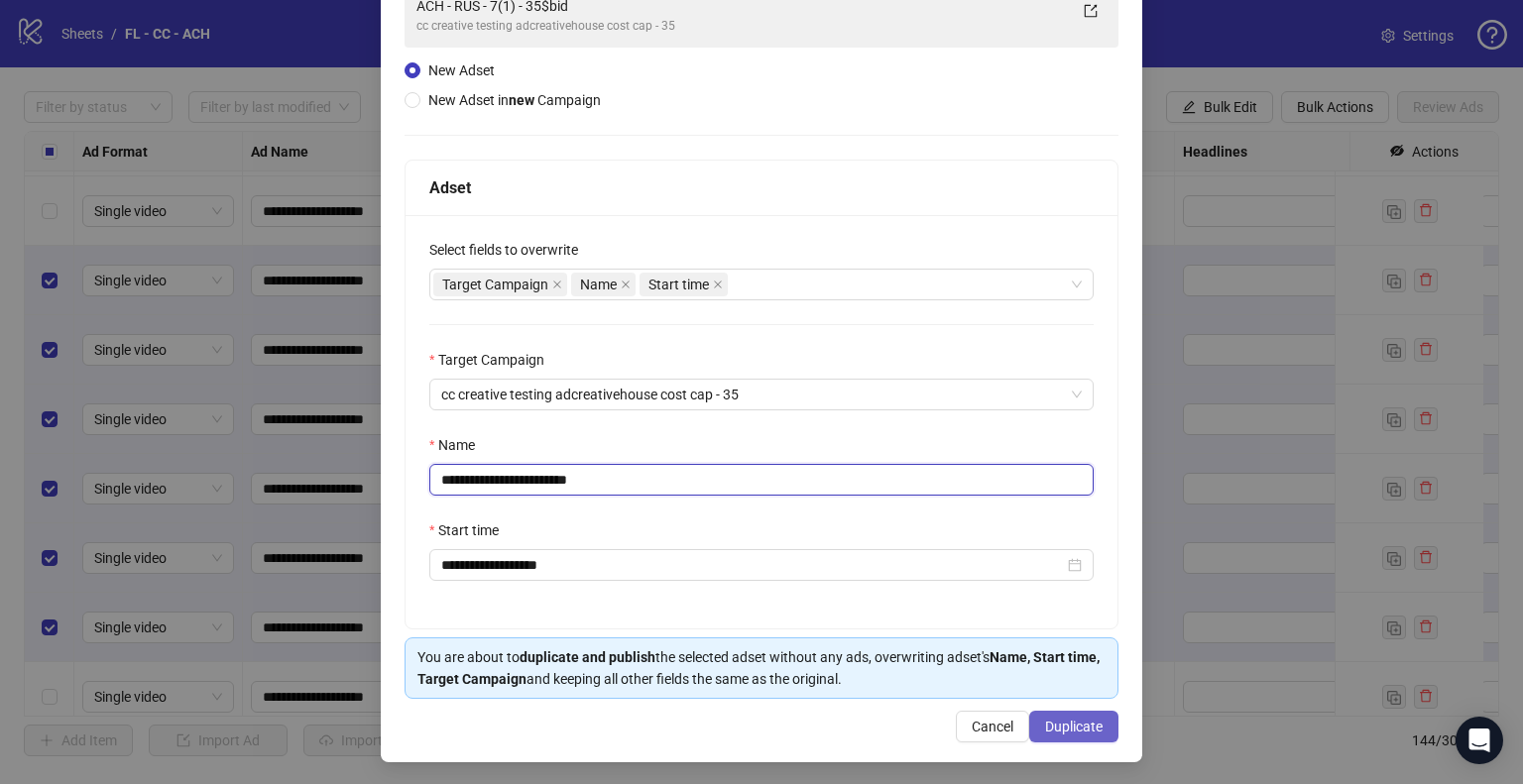 type on "**********" 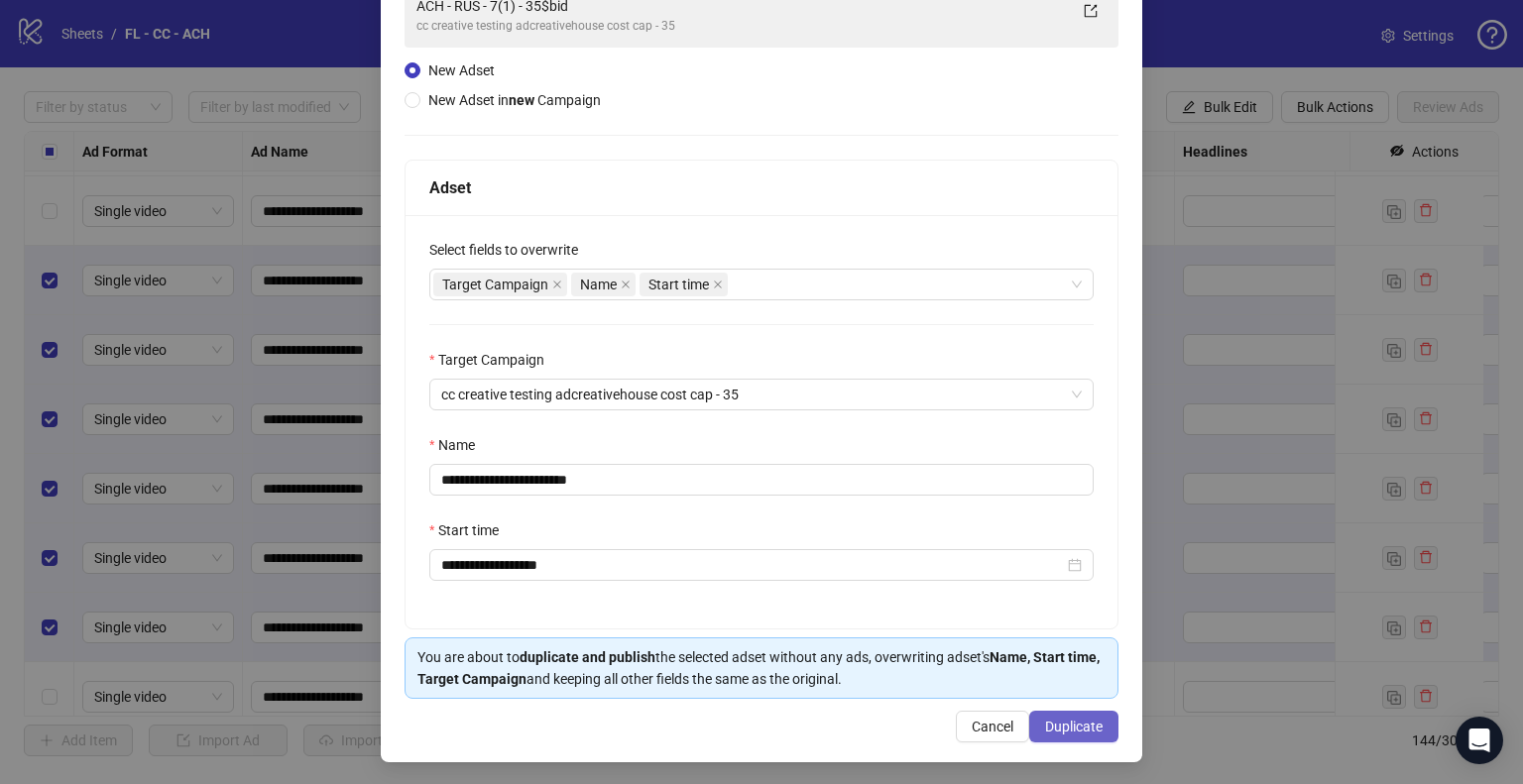click on "Duplicate" at bounding box center (1074, 727) 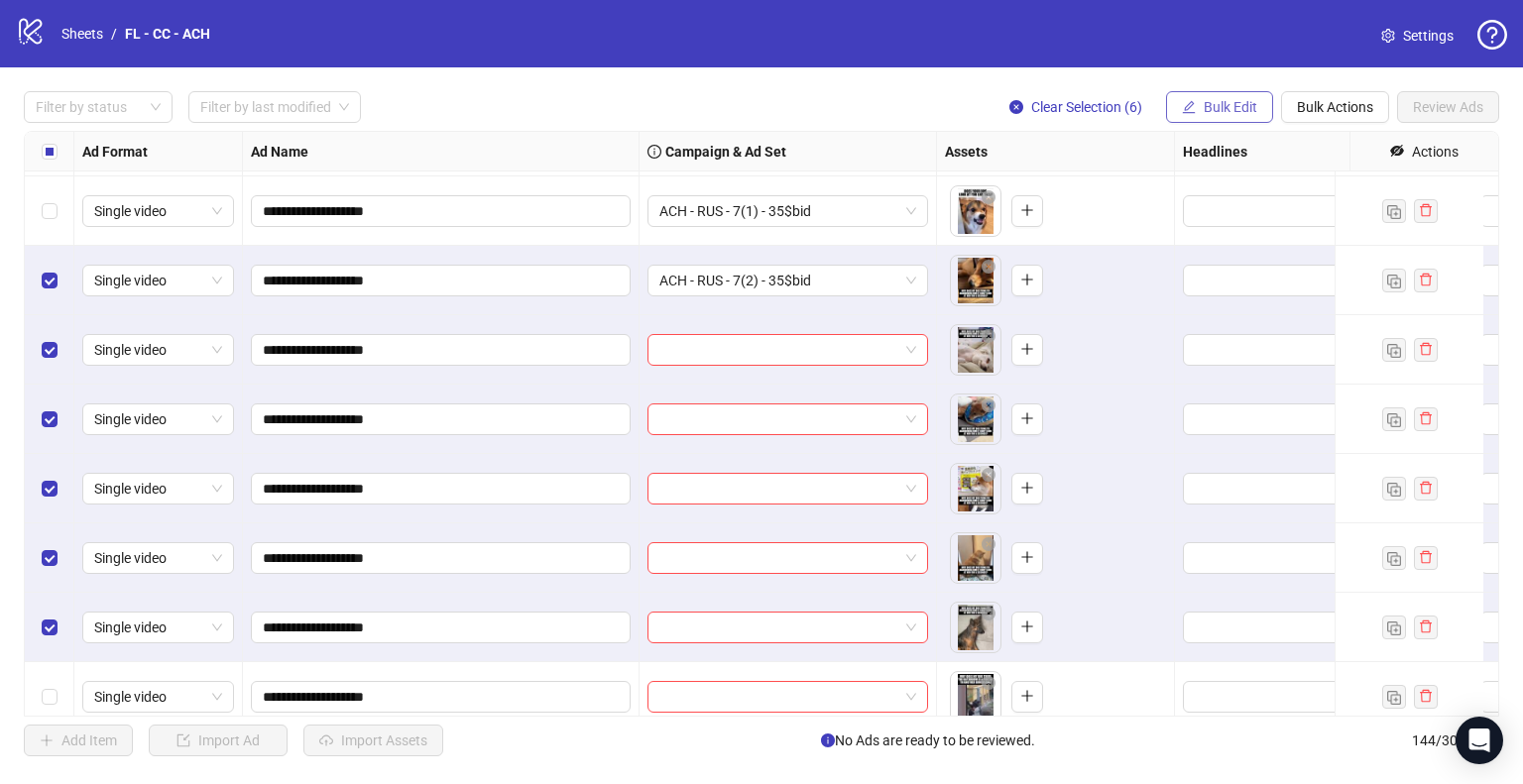 click on "Bulk Edit" at bounding box center [1230, 107] 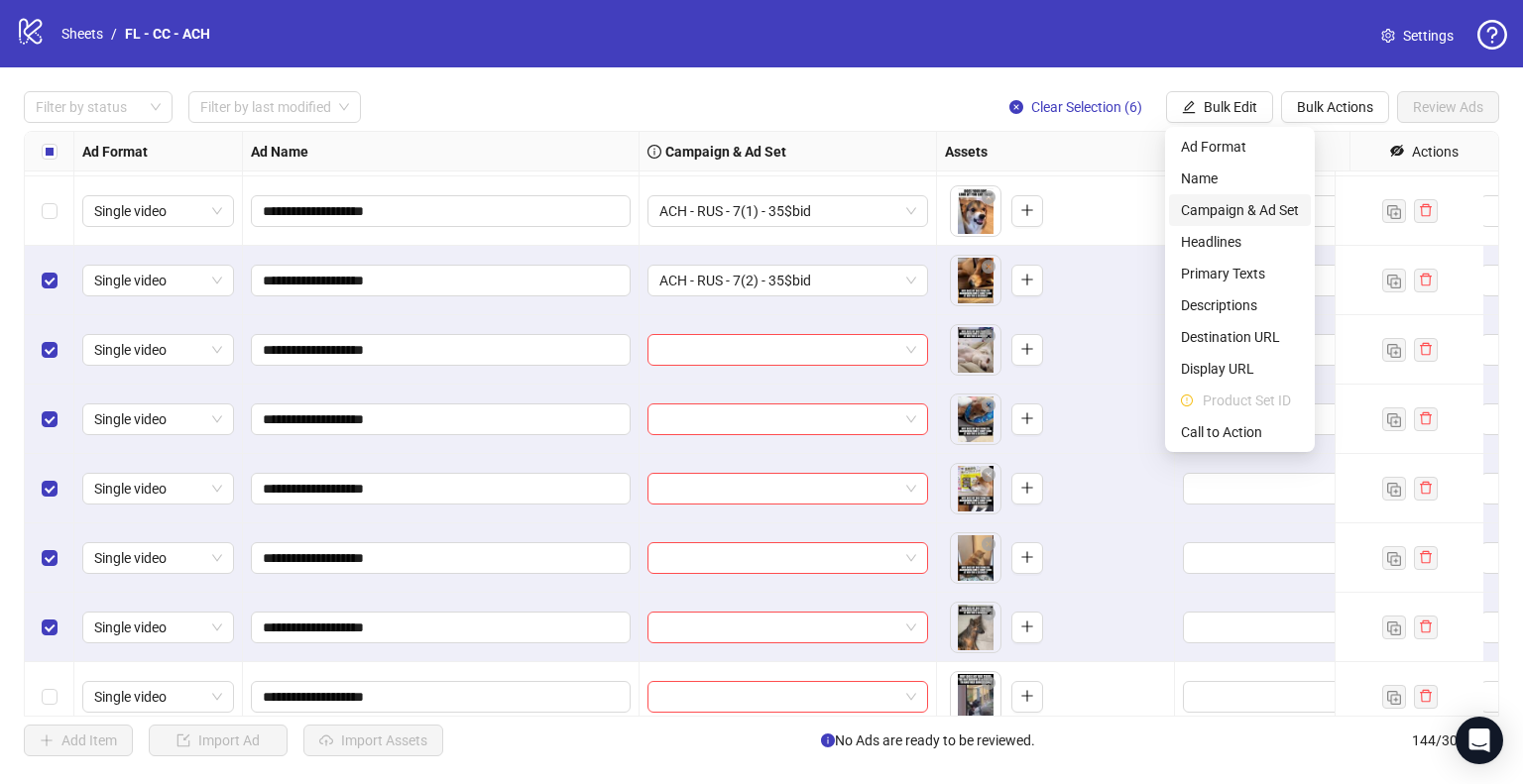click on "Campaign & Ad Set" at bounding box center [1239, 210] 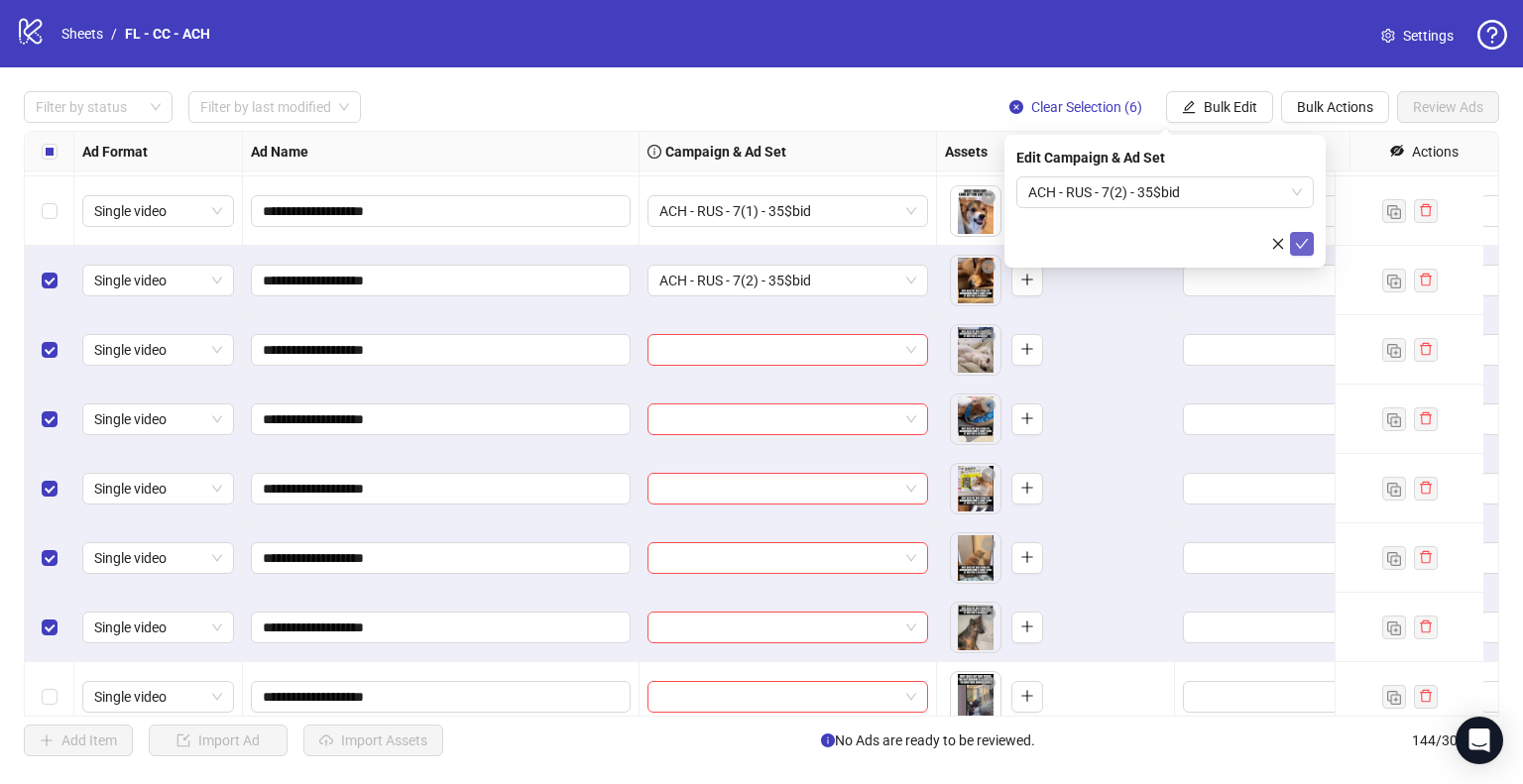 click 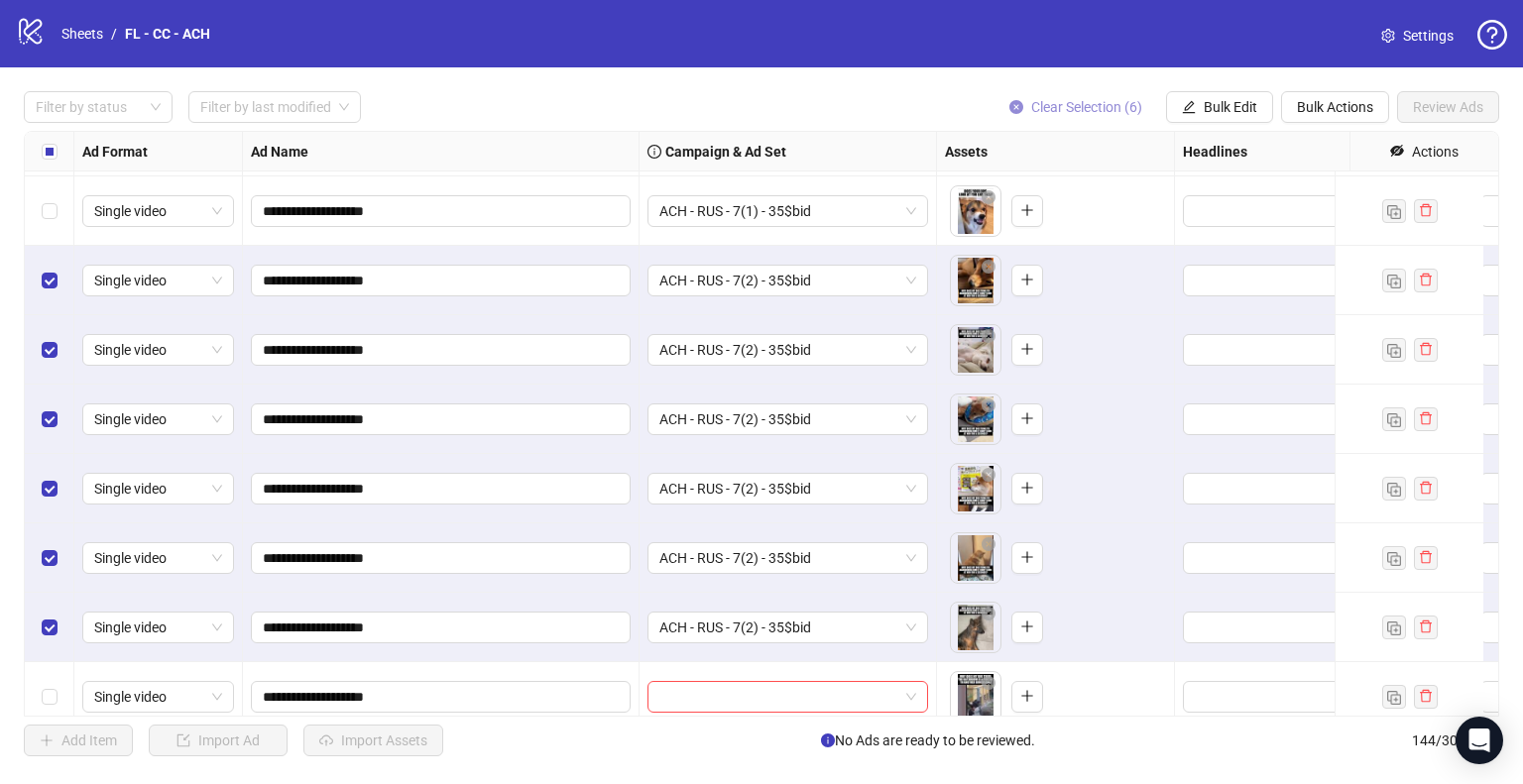 click on "Clear Selection (6)" at bounding box center (1087, 107) 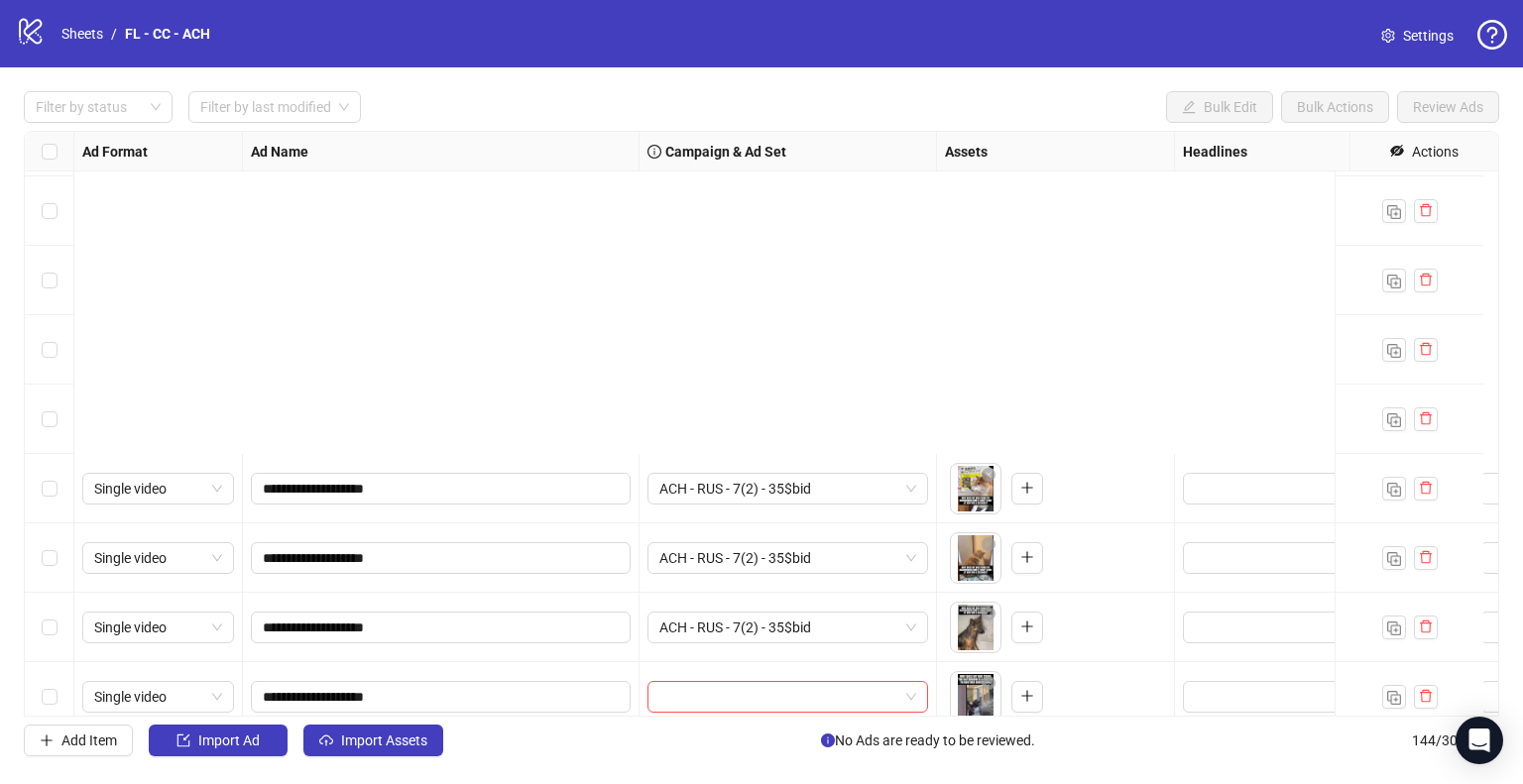 scroll, scrollTop: 9064, scrollLeft: 0, axis: vertical 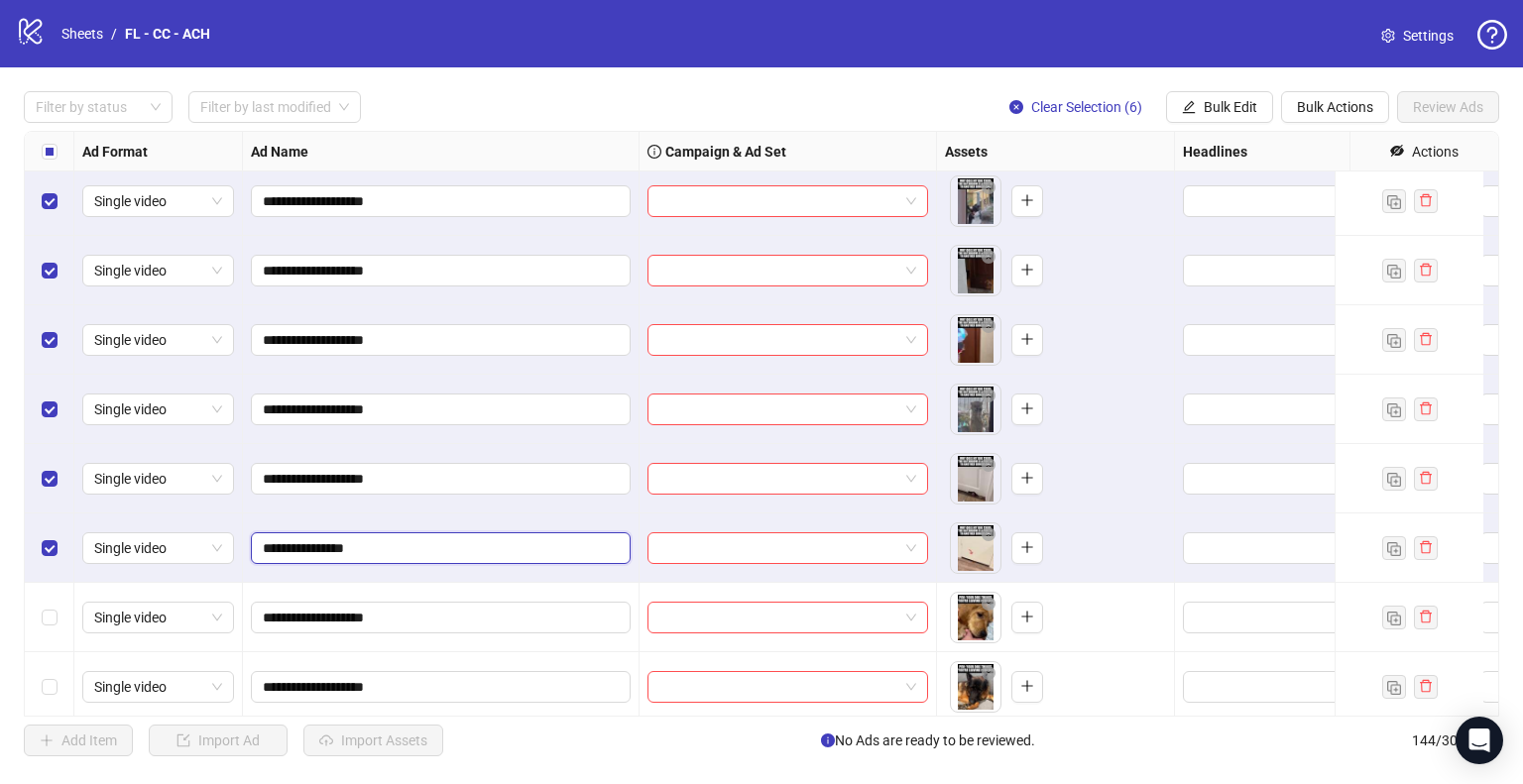 click on "**********" at bounding box center (438, 548) 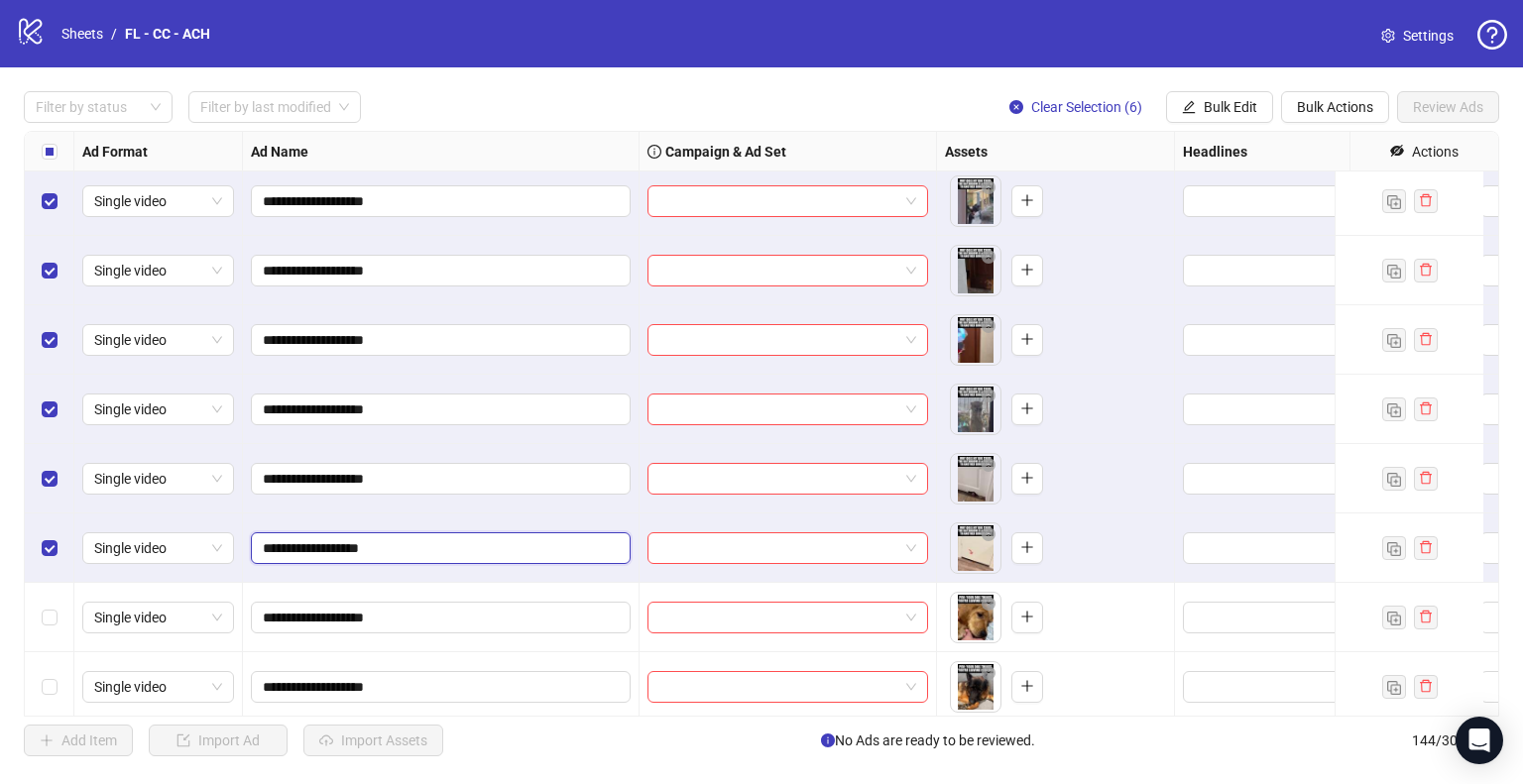 type on "**********" 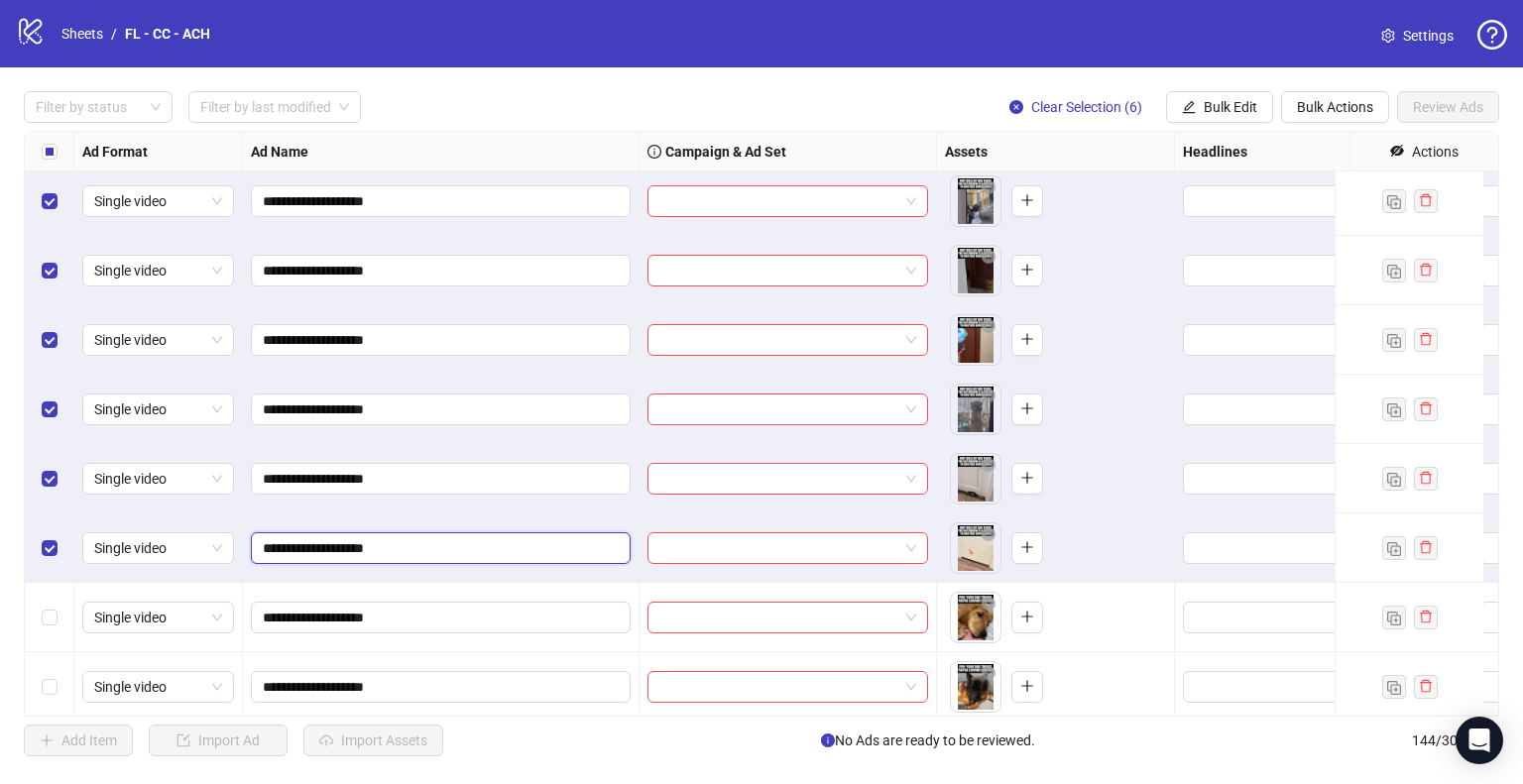 scroll, scrollTop: 9064, scrollLeft: 0, axis: vertical 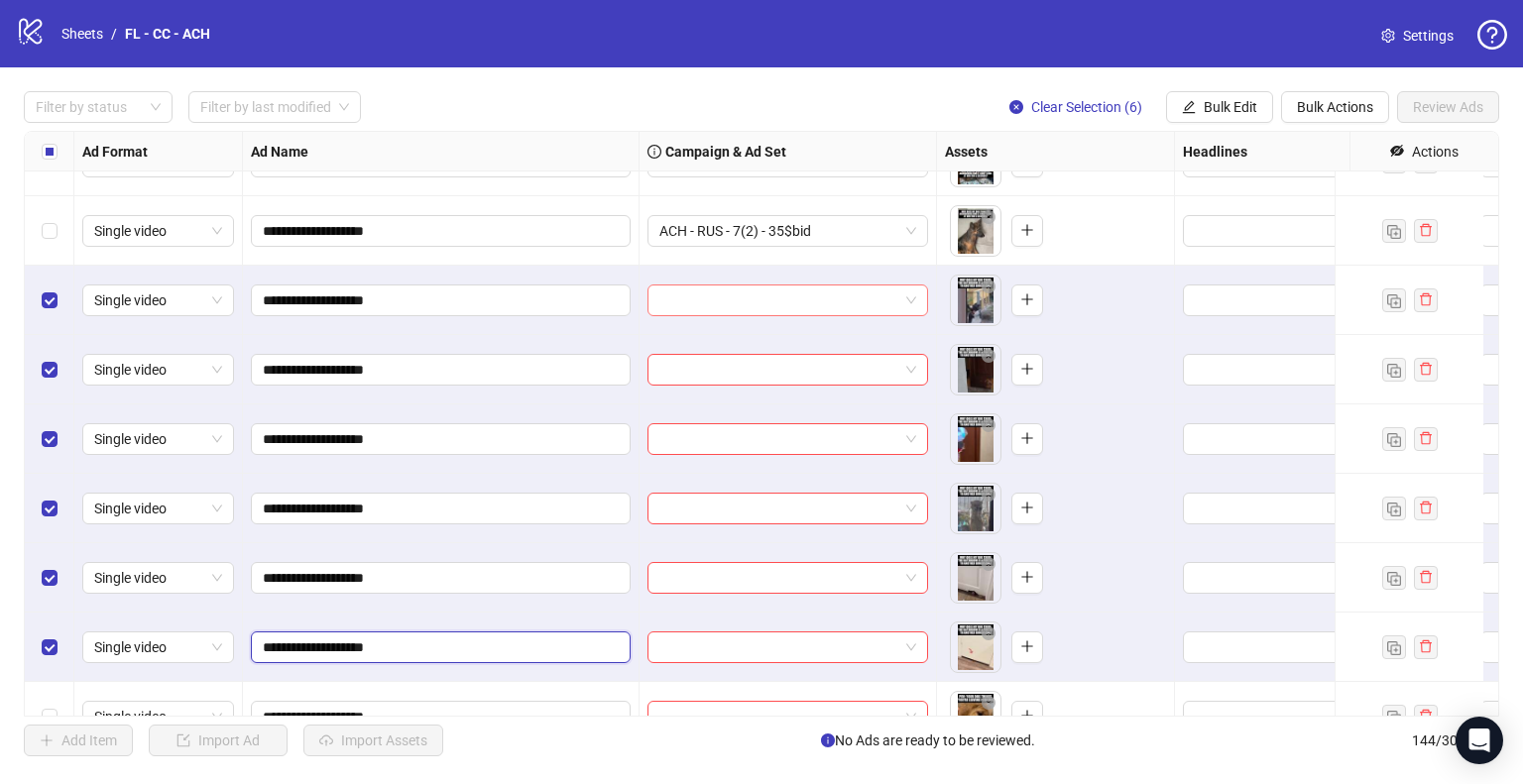 click at bounding box center [787, 300] 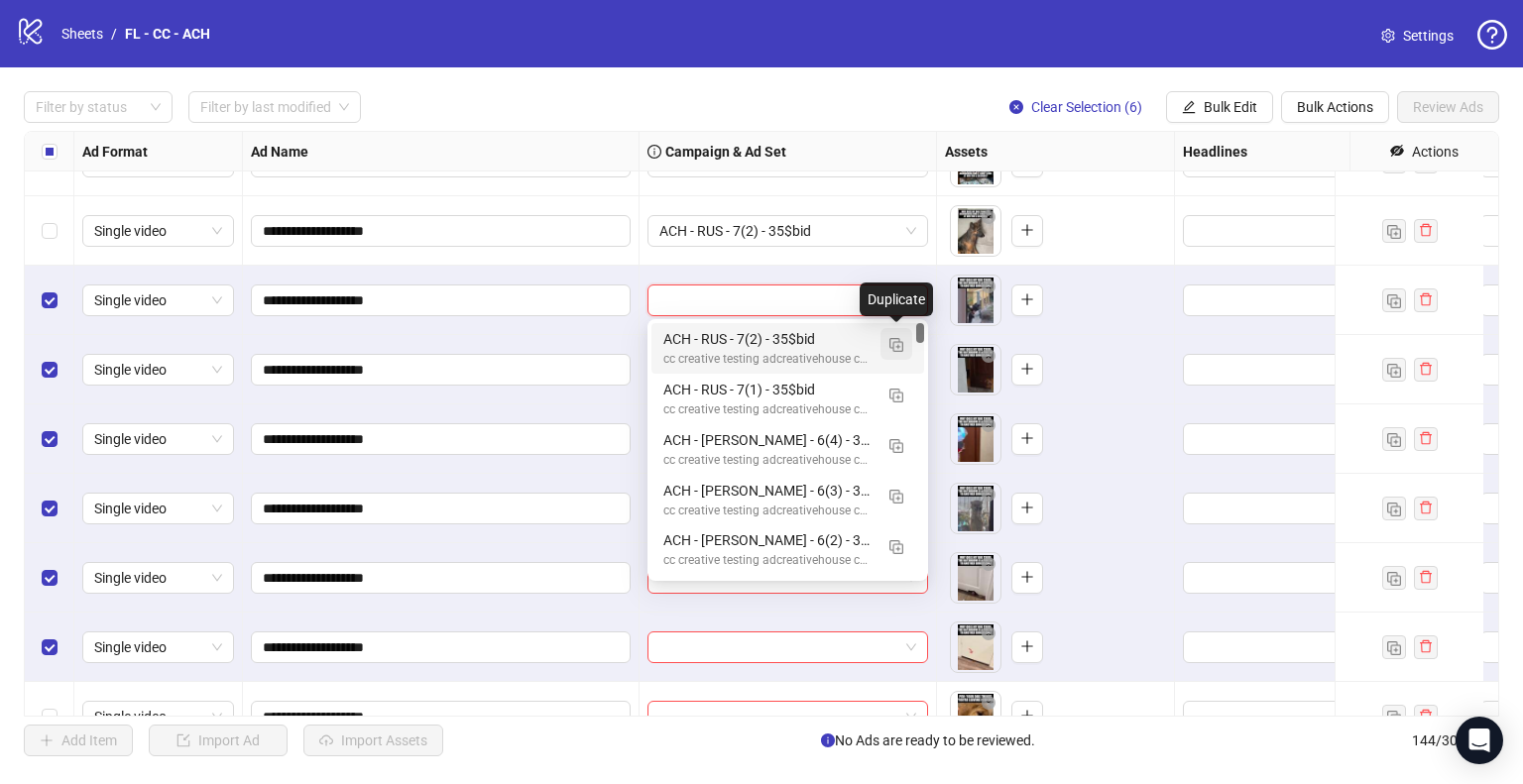 click at bounding box center [896, 344] 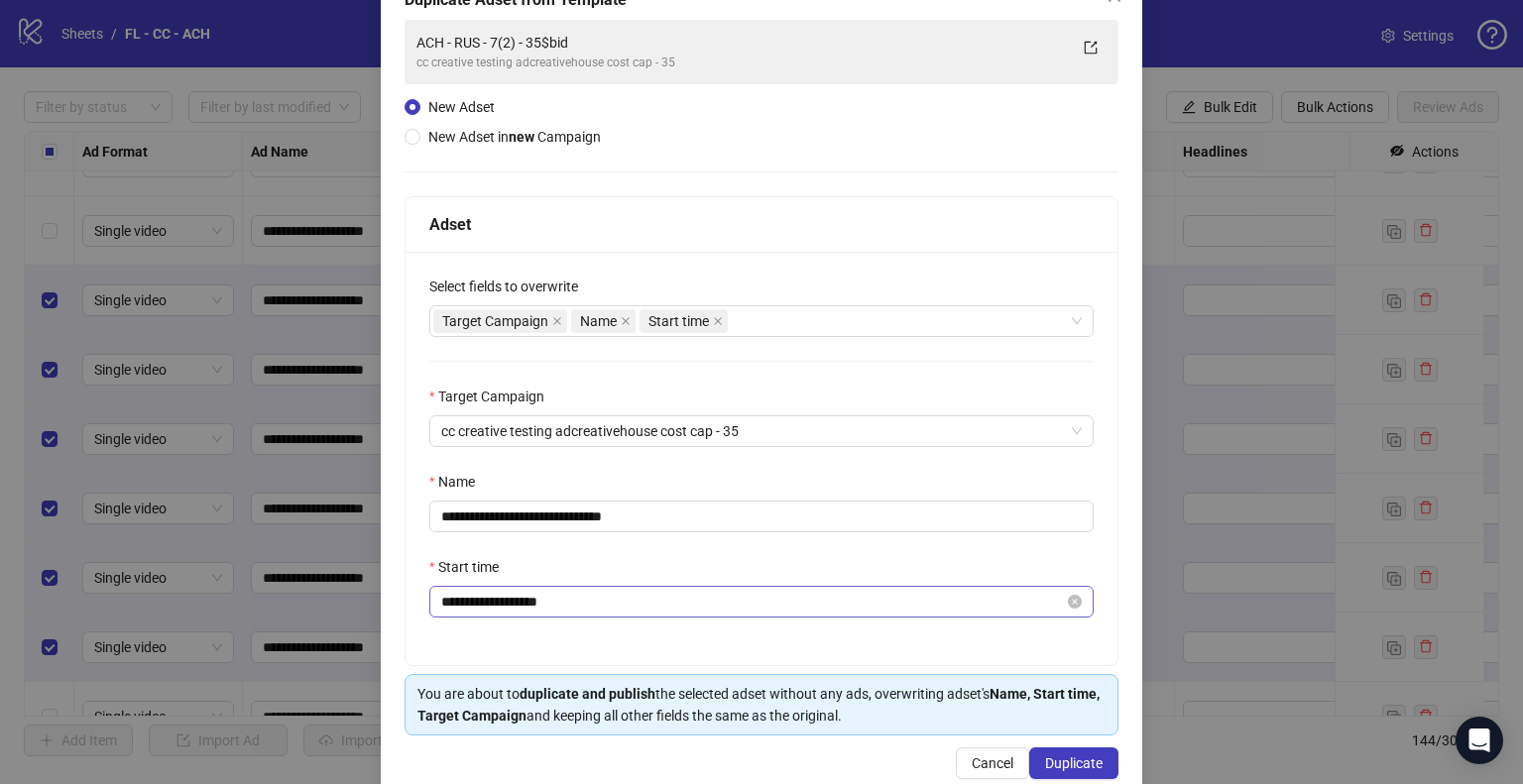 scroll, scrollTop: 168, scrollLeft: 0, axis: vertical 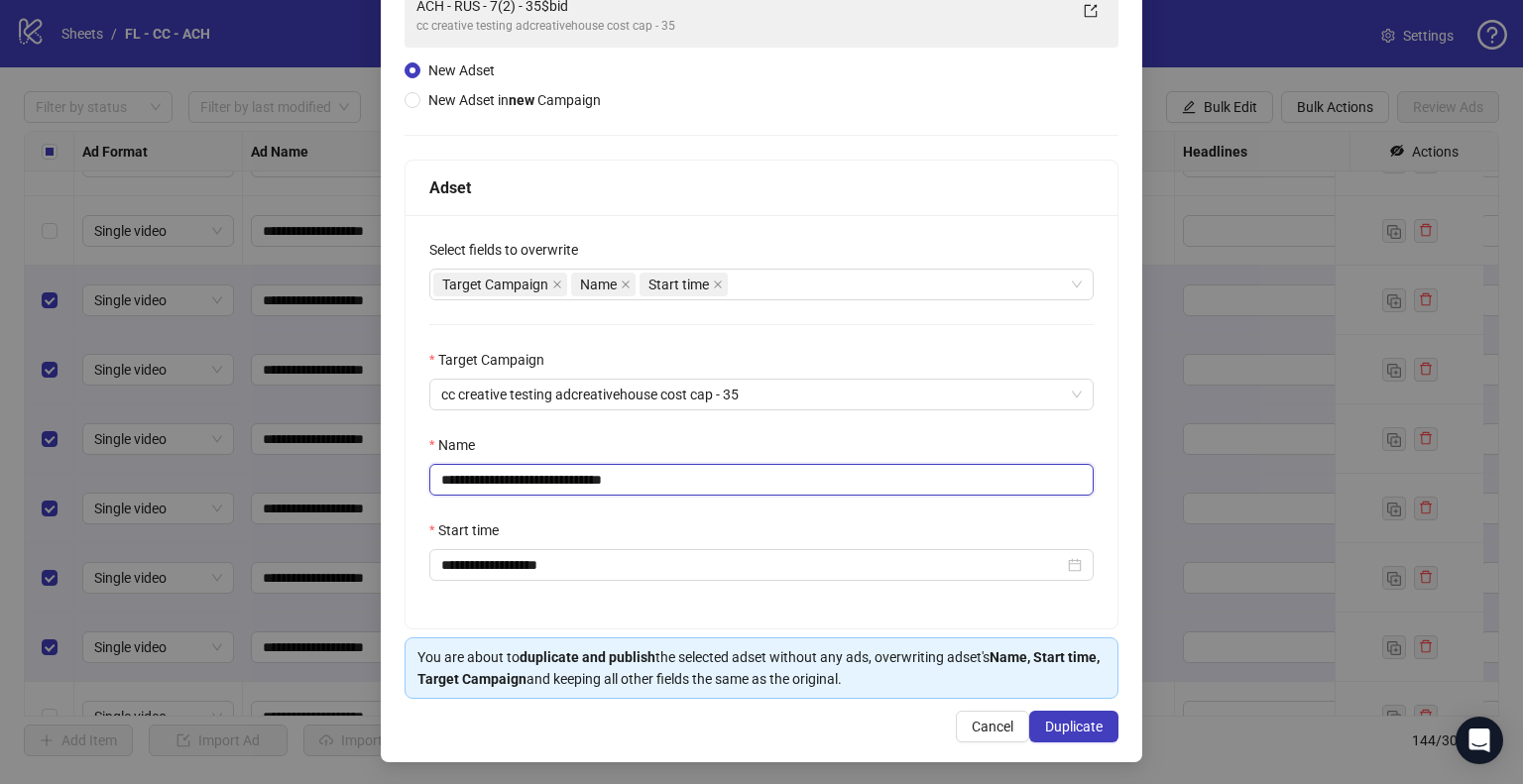 click on "**********" at bounding box center [762, 480] 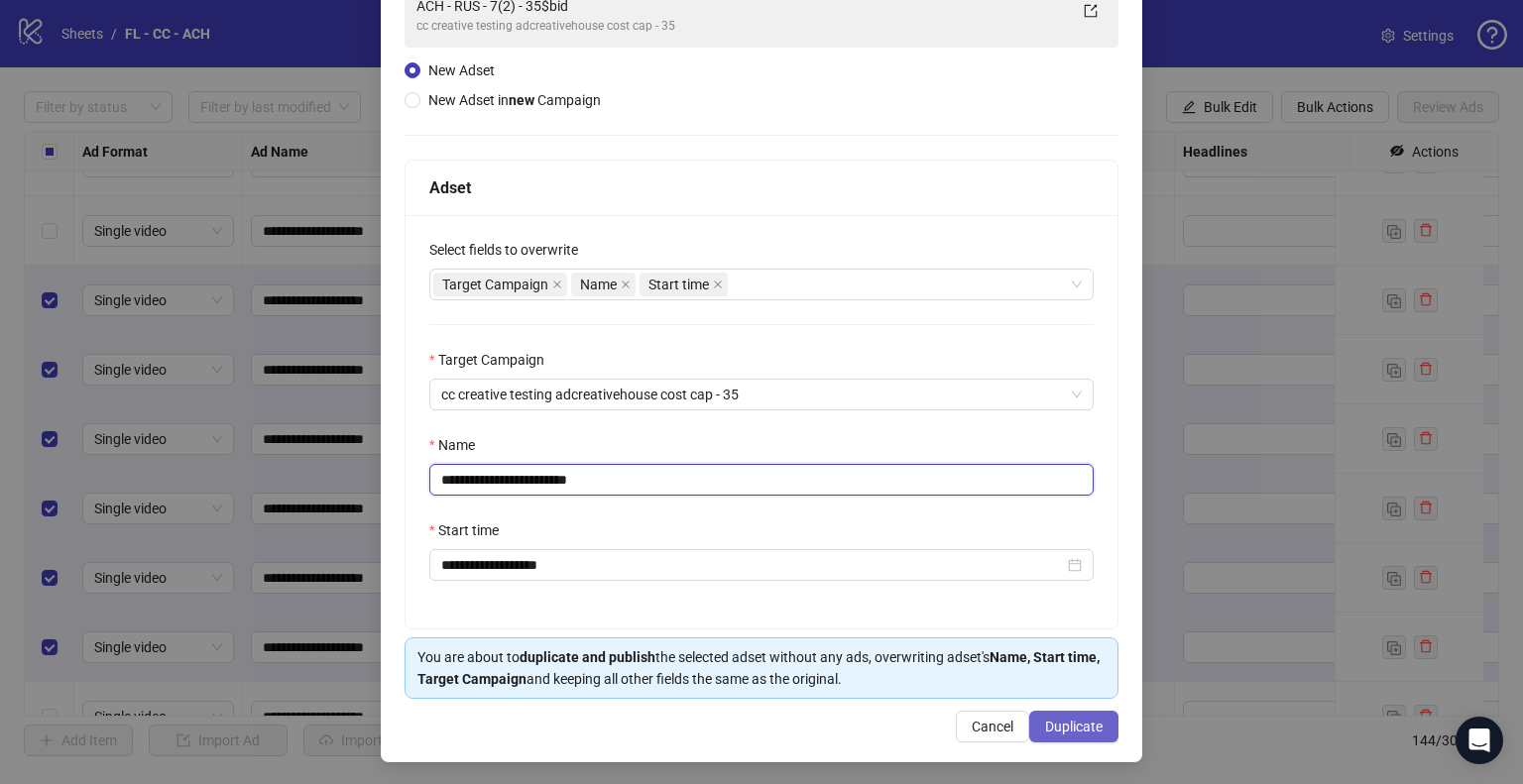 type on "**********" 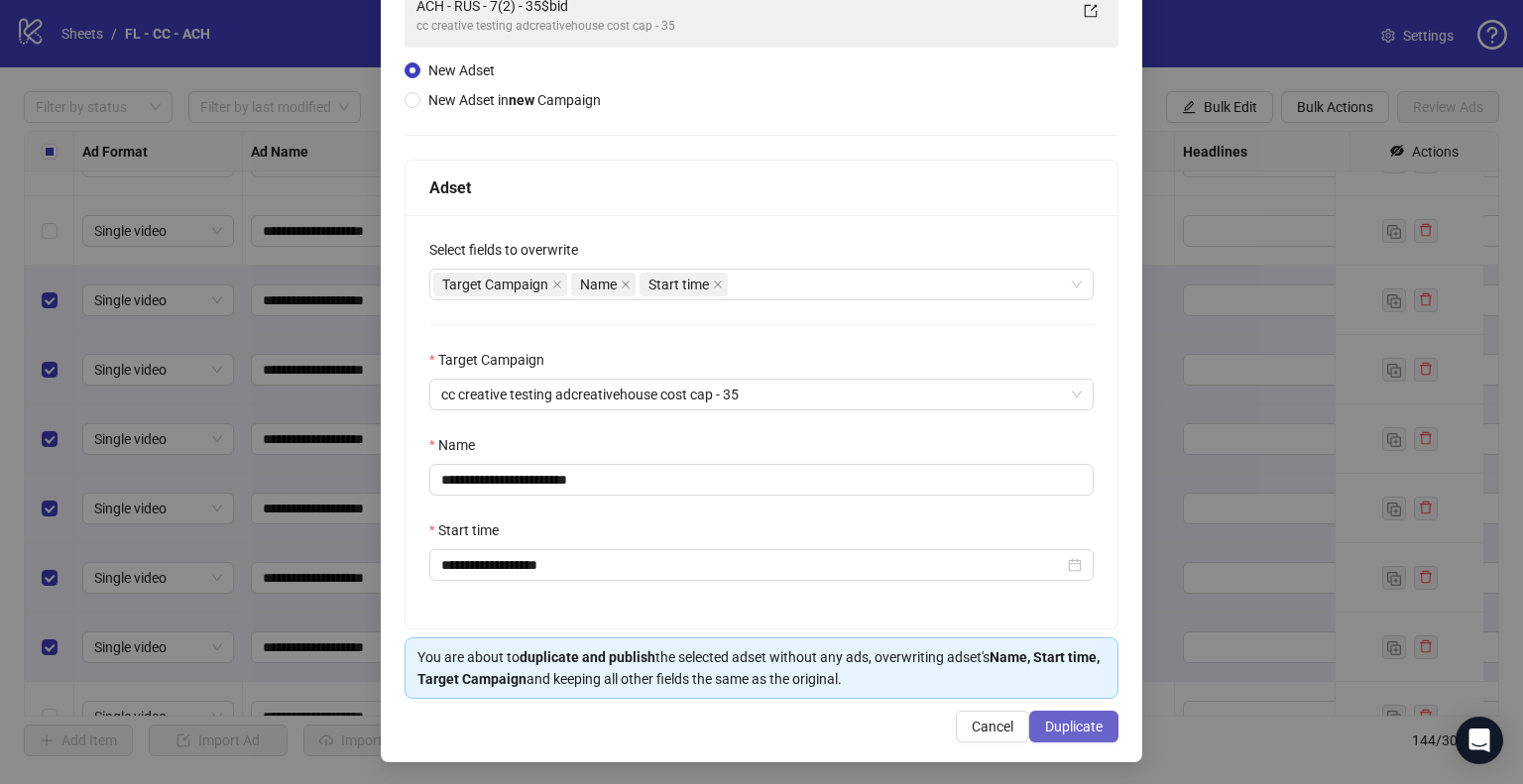 click on "Duplicate" at bounding box center [1074, 727] 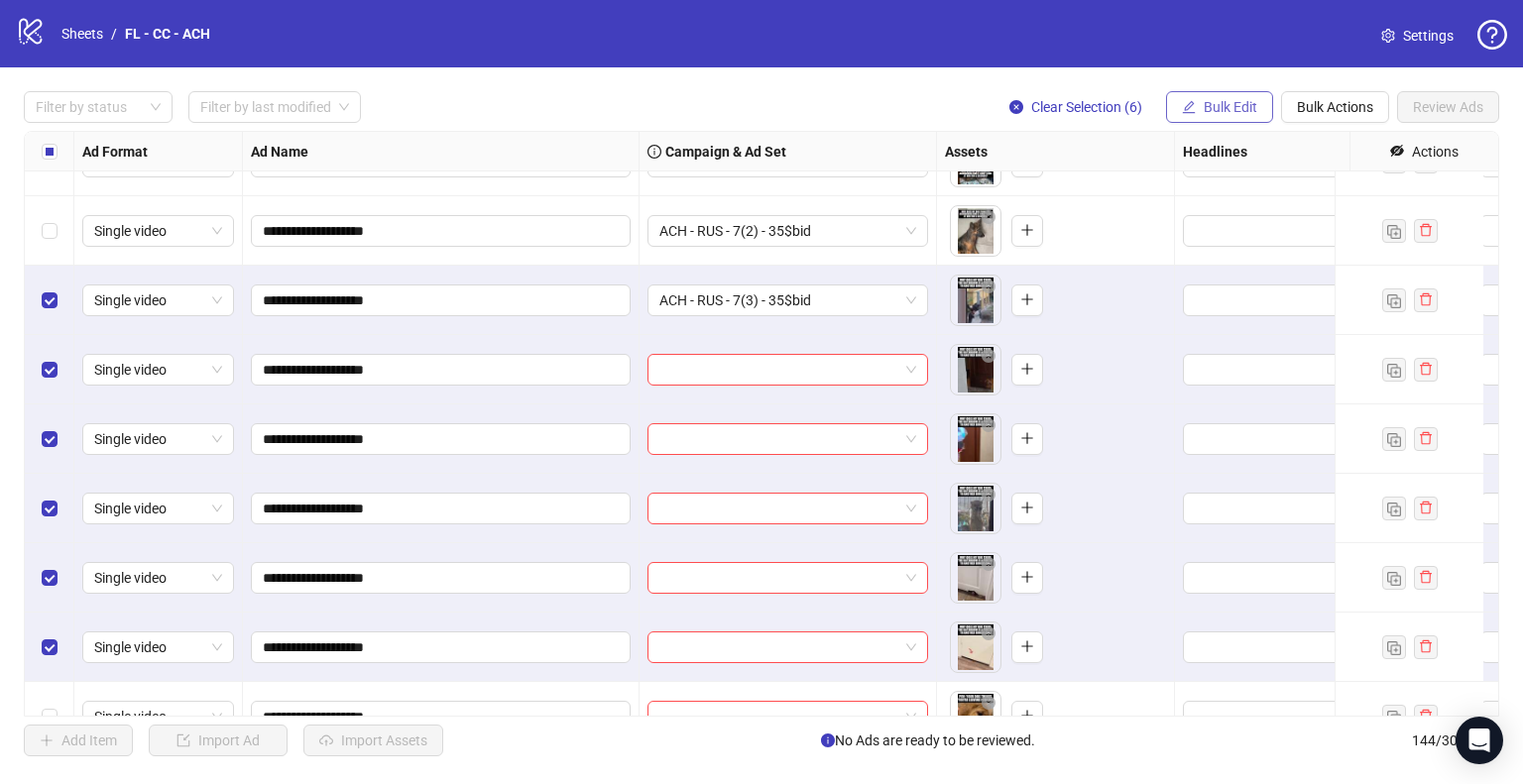 click on "Bulk Edit" at bounding box center (1230, 107) 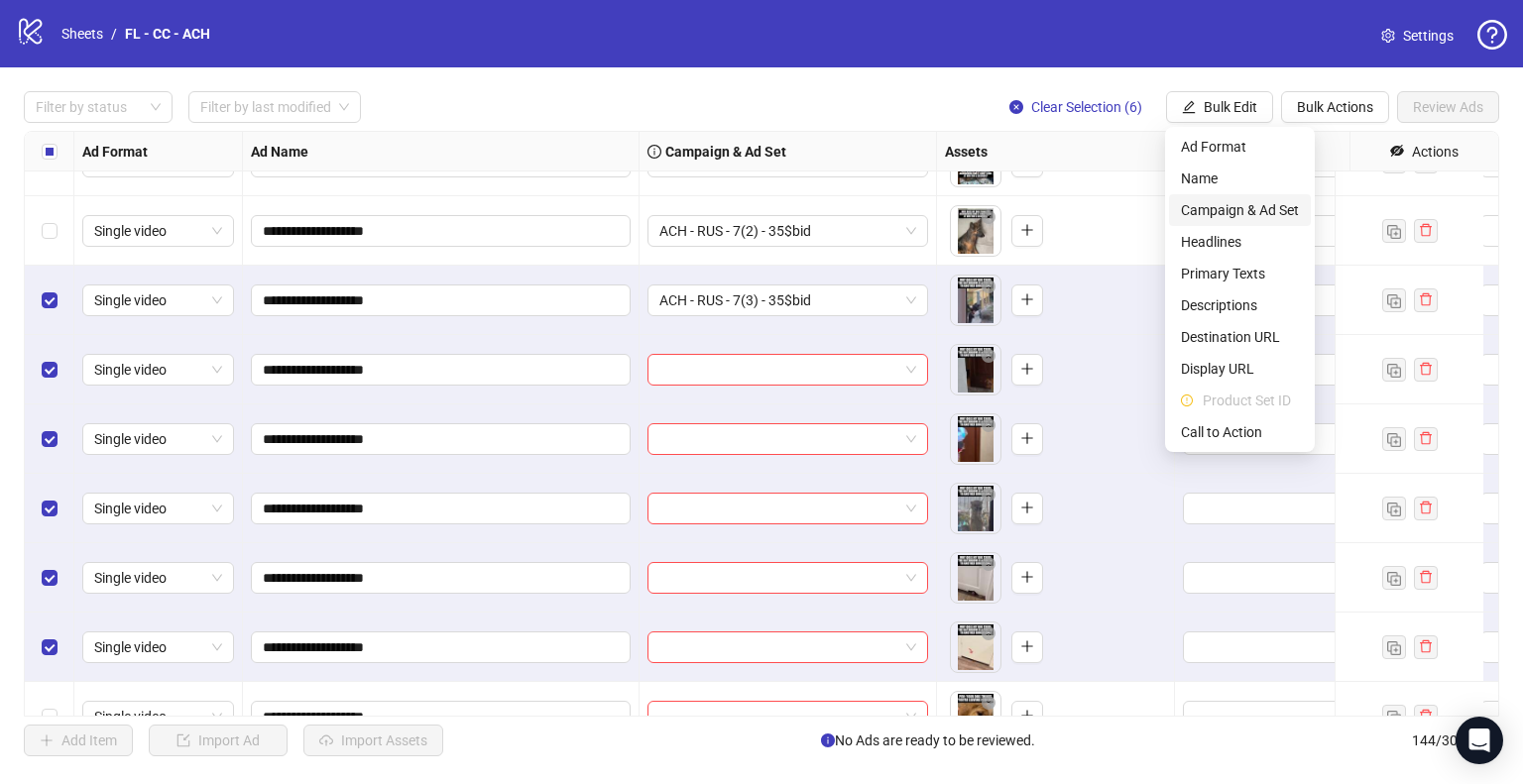 click on "Campaign & Ad Set" at bounding box center [1239, 210] 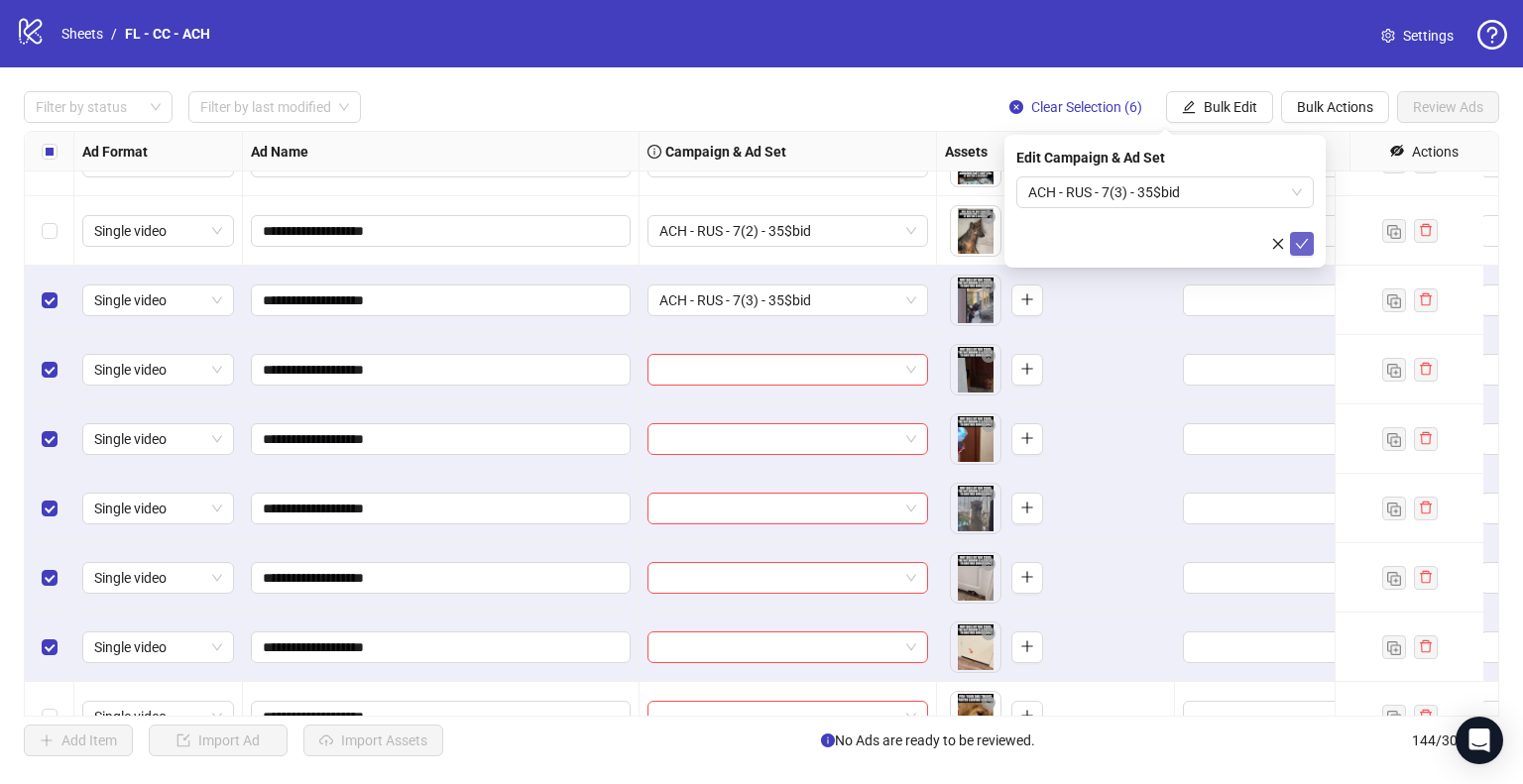 click 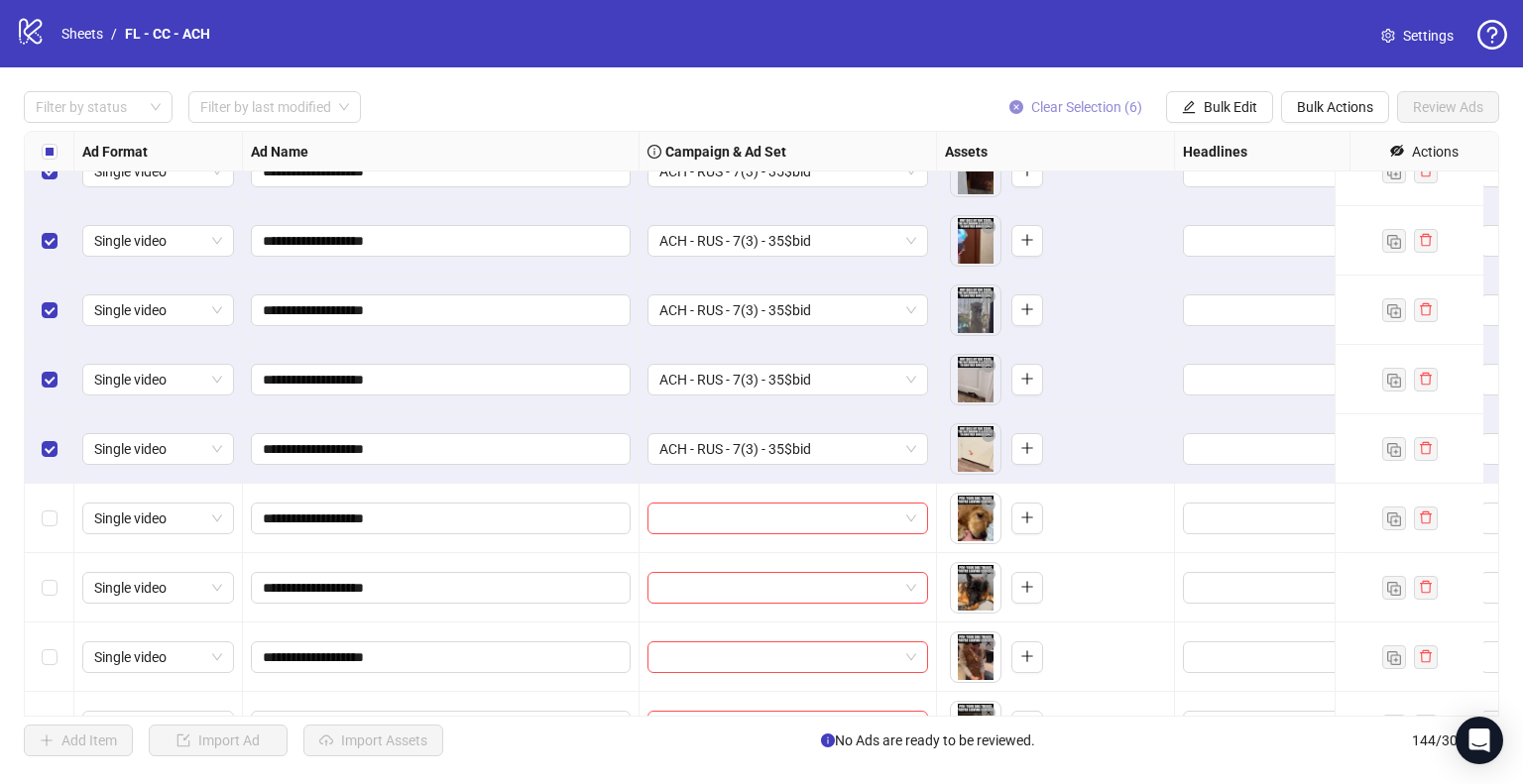 scroll, scrollTop: 9361, scrollLeft: 0, axis: vertical 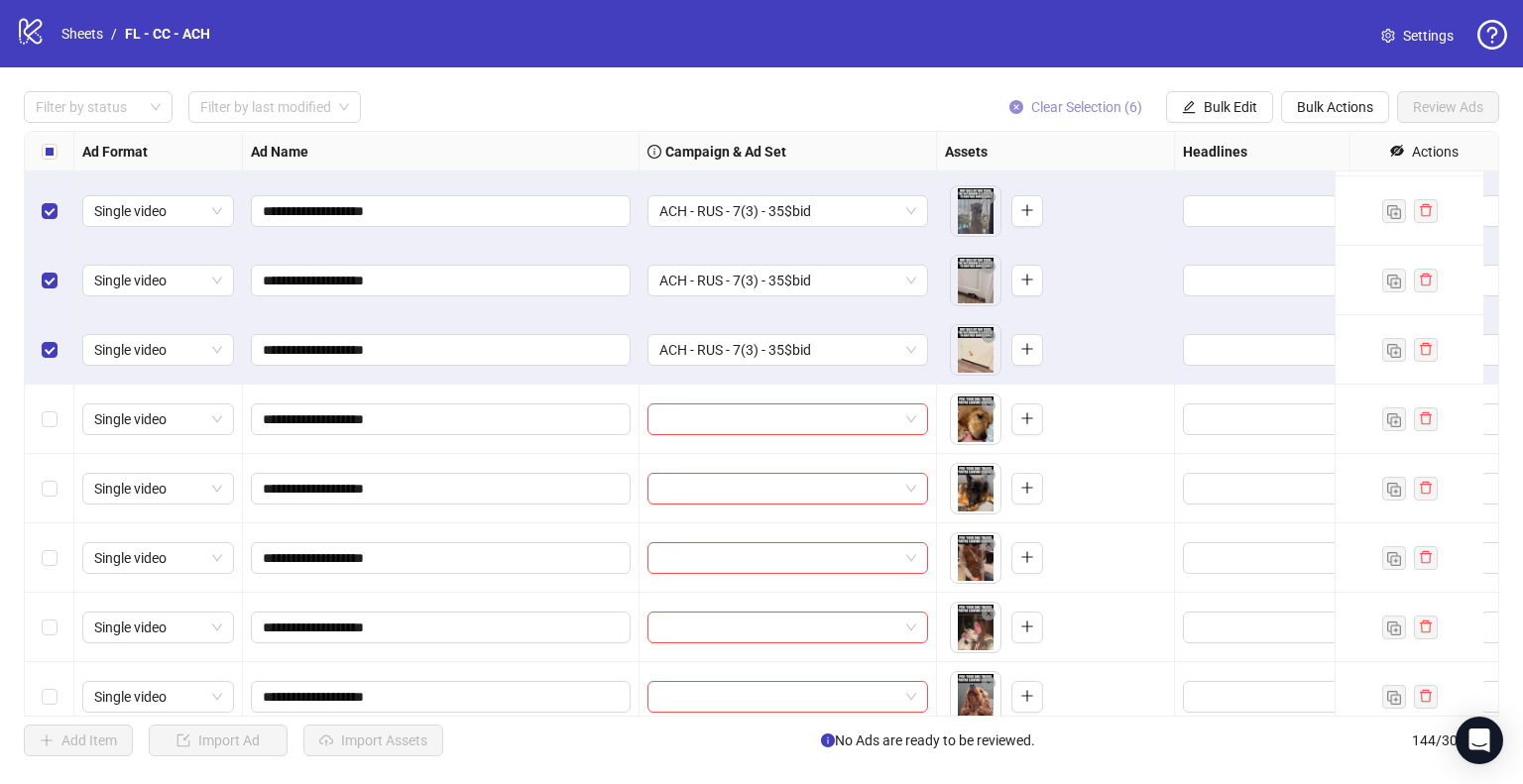 click on "Clear Selection (6)" at bounding box center (1087, 107) 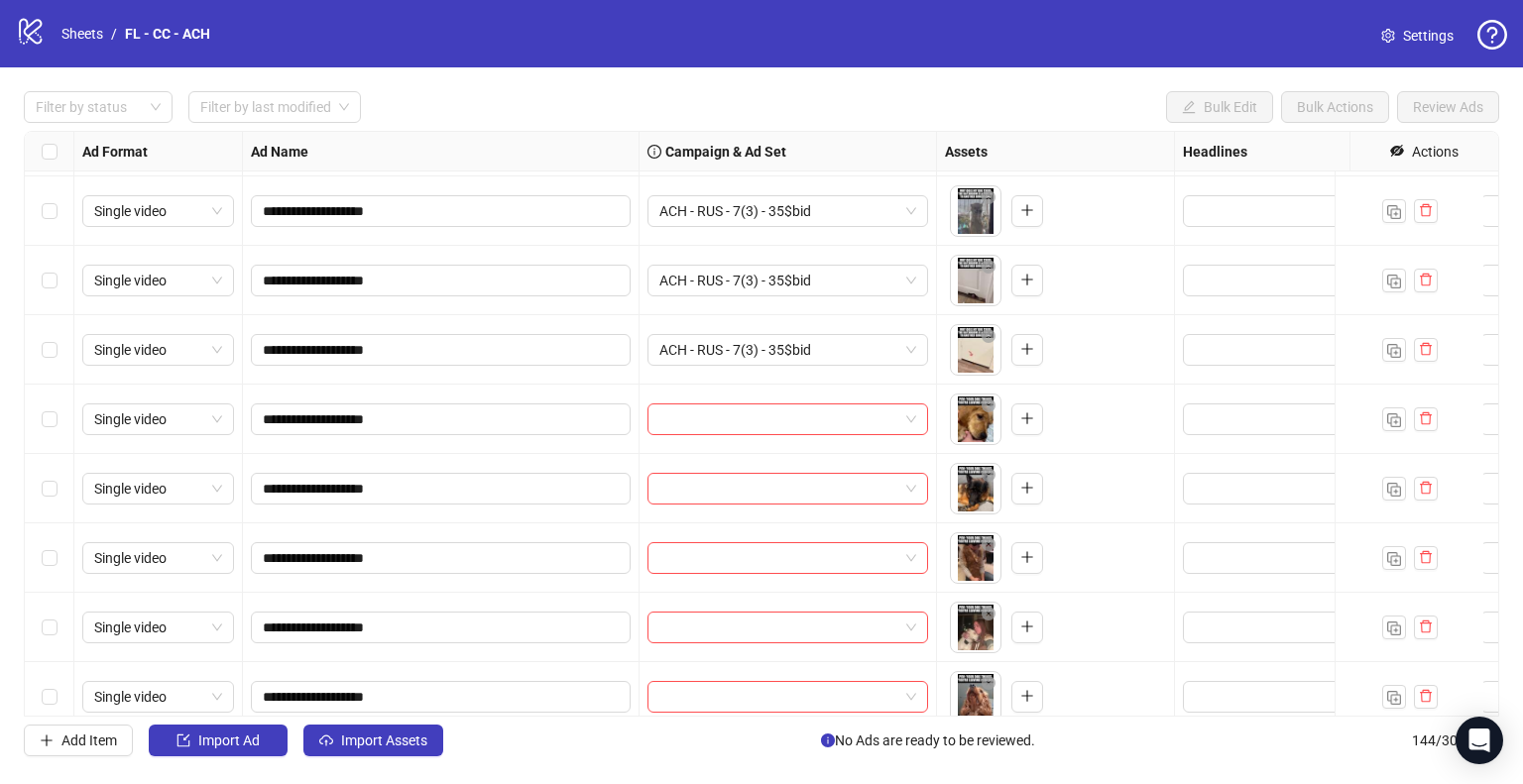 scroll, scrollTop: 9461, scrollLeft: 0, axis: vertical 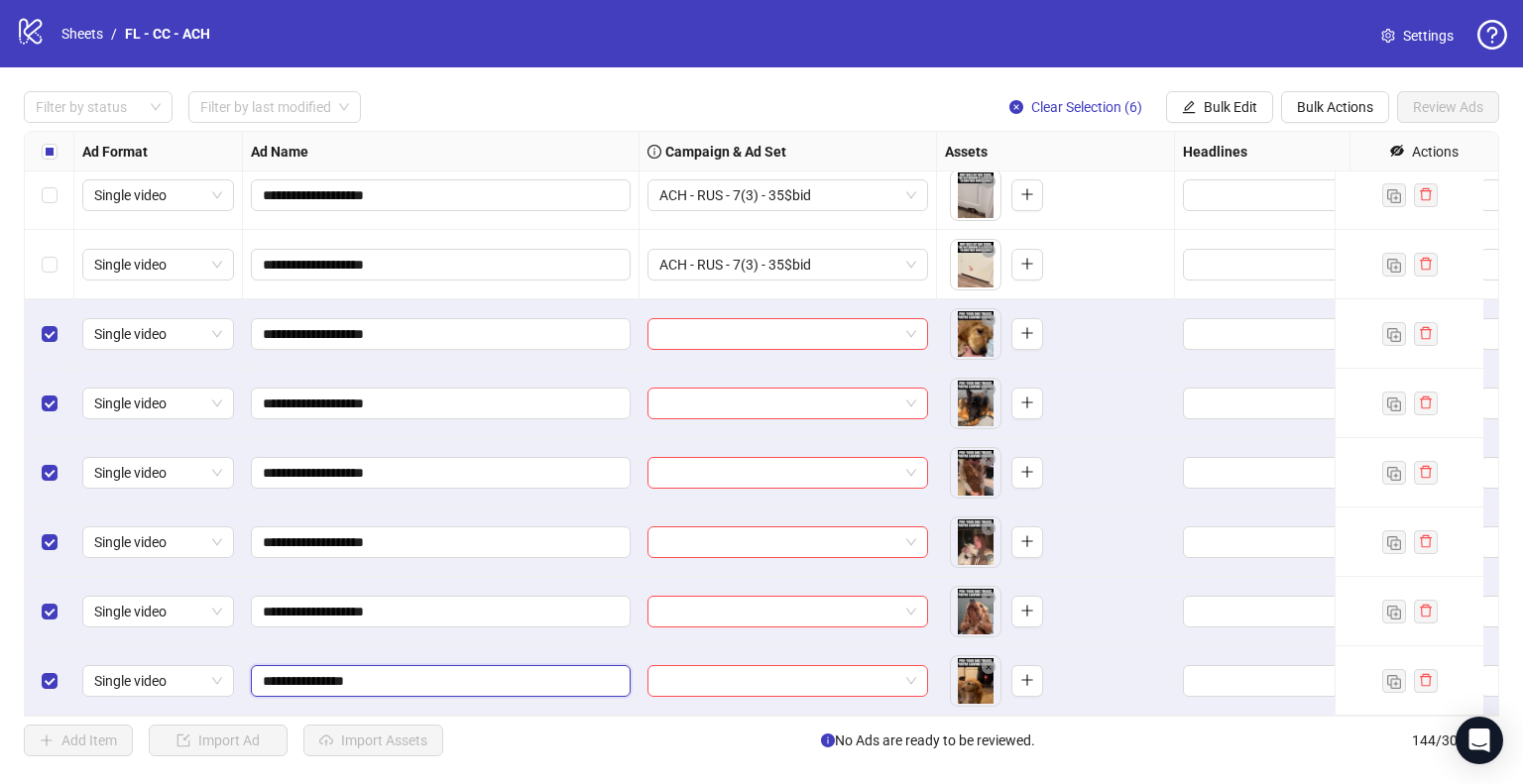 click on "**********" at bounding box center [438, 681] 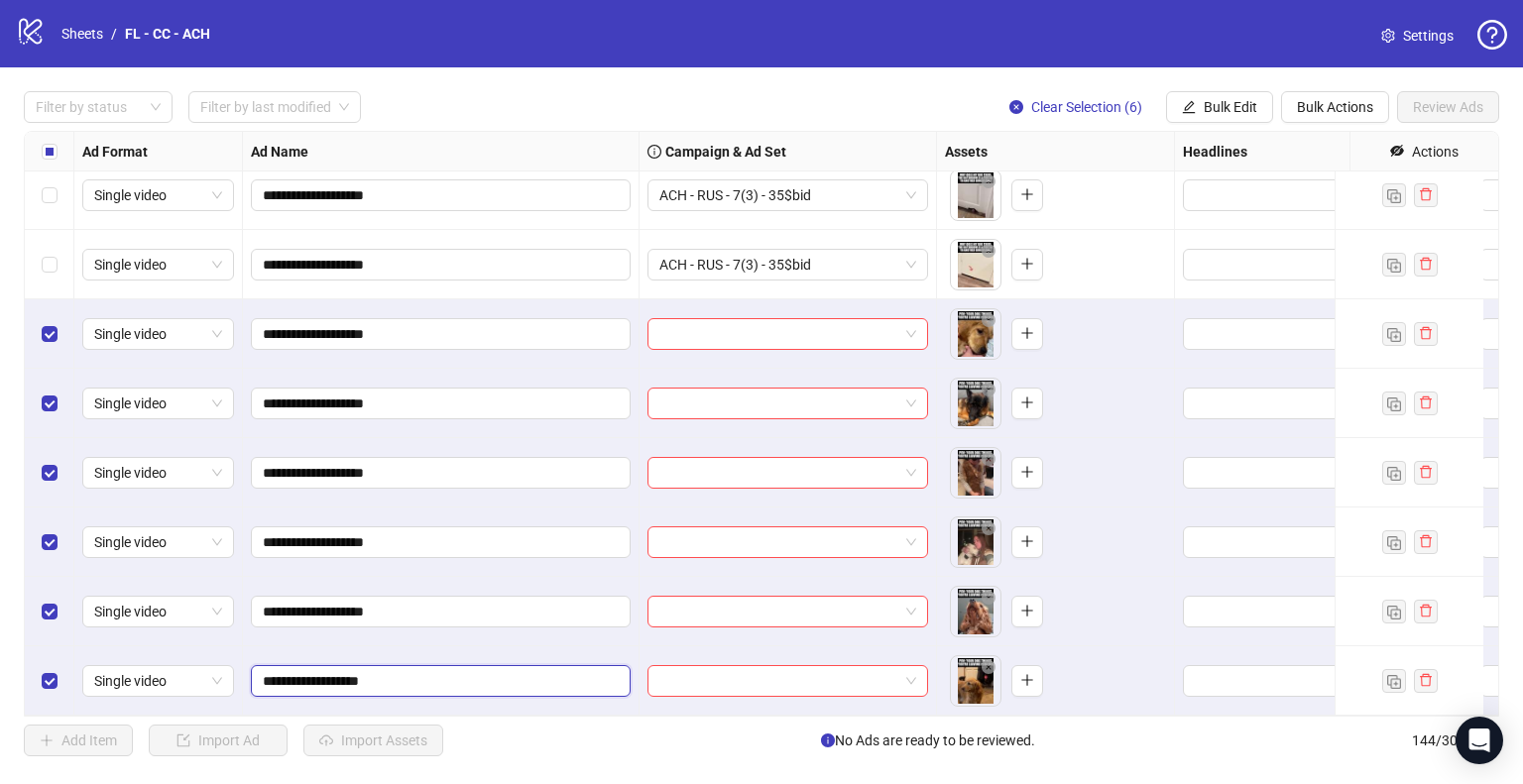 type on "**********" 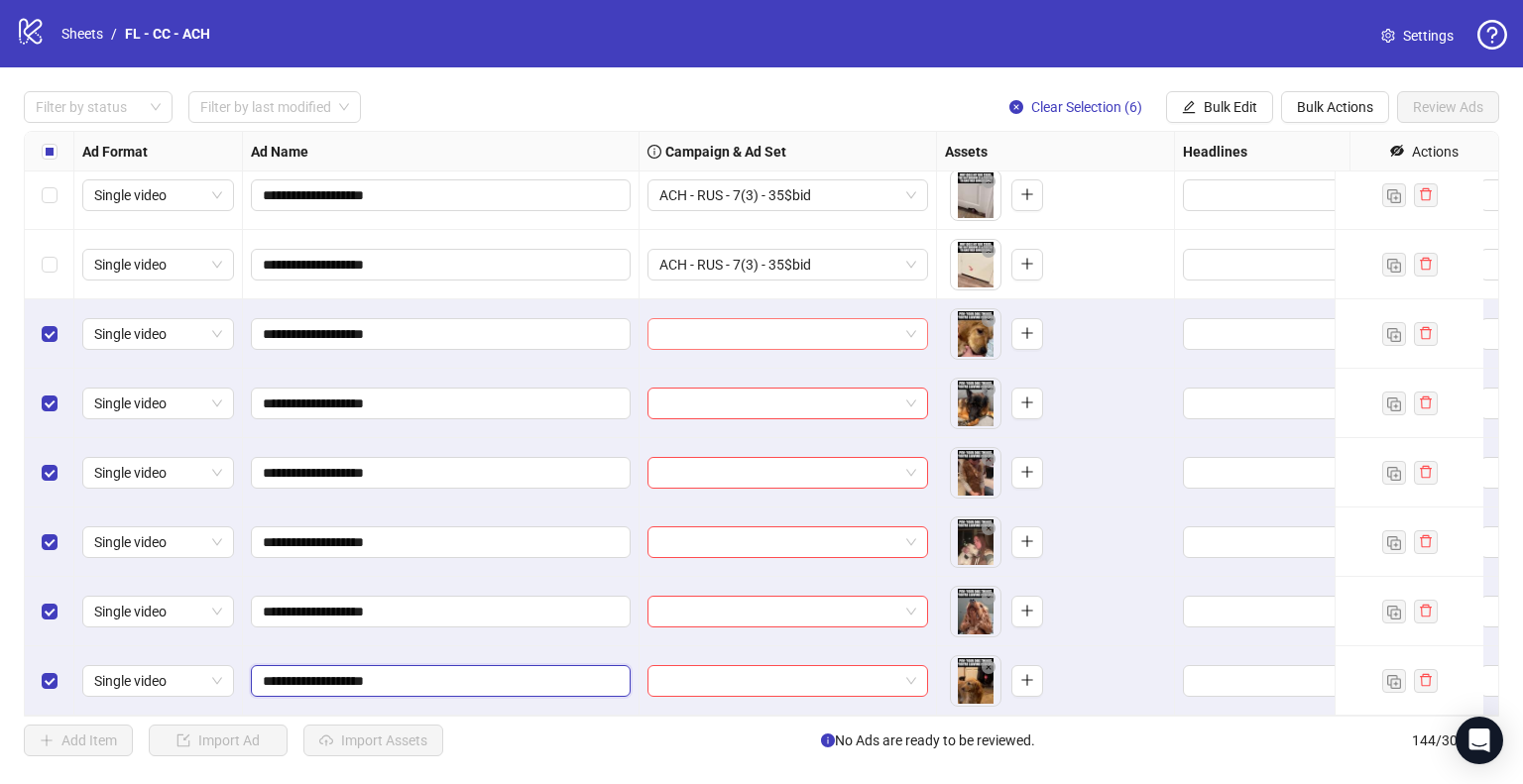 click at bounding box center (787, 334) 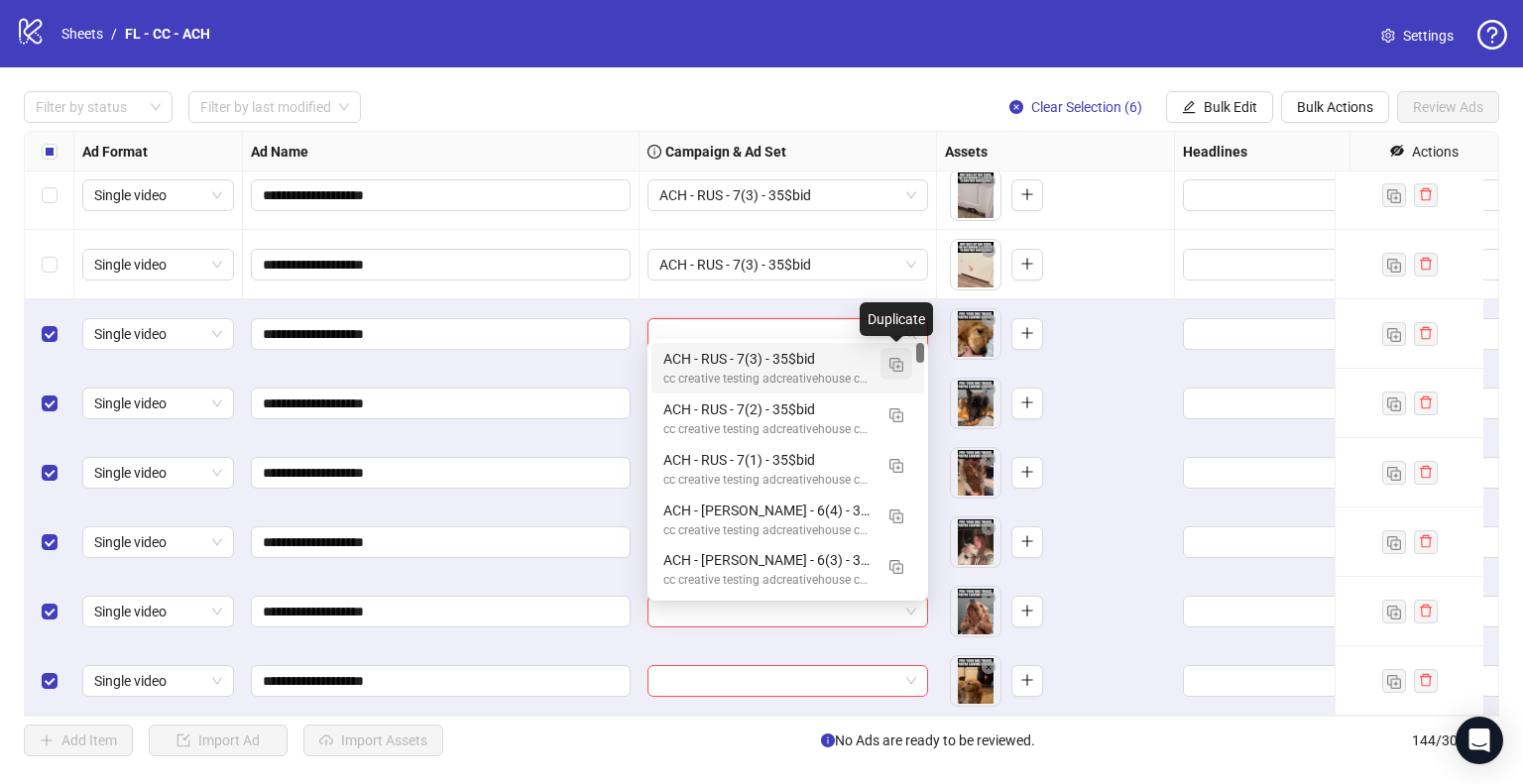 click at bounding box center [896, 365] 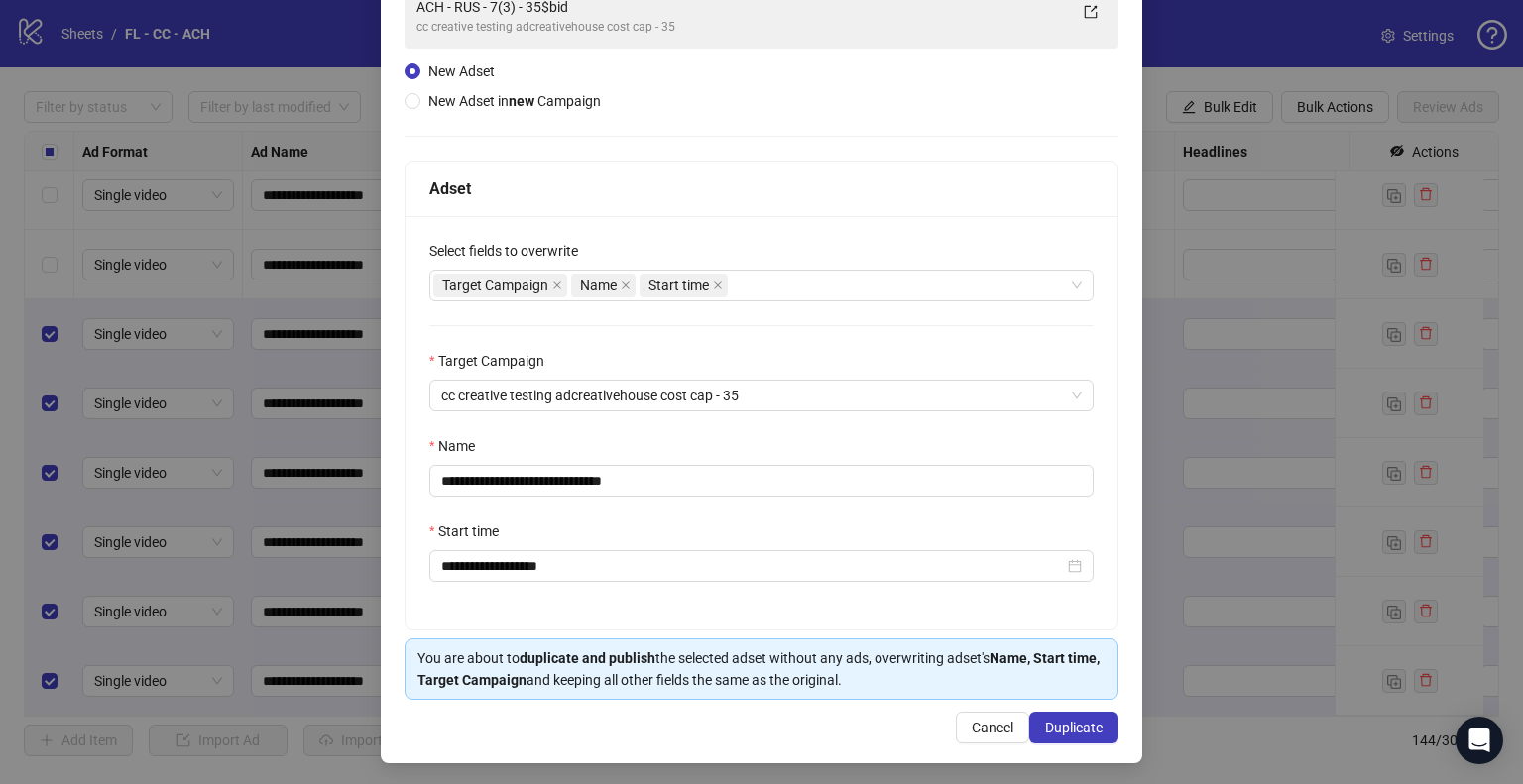 scroll, scrollTop: 168, scrollLeft: 0, axis: vertical 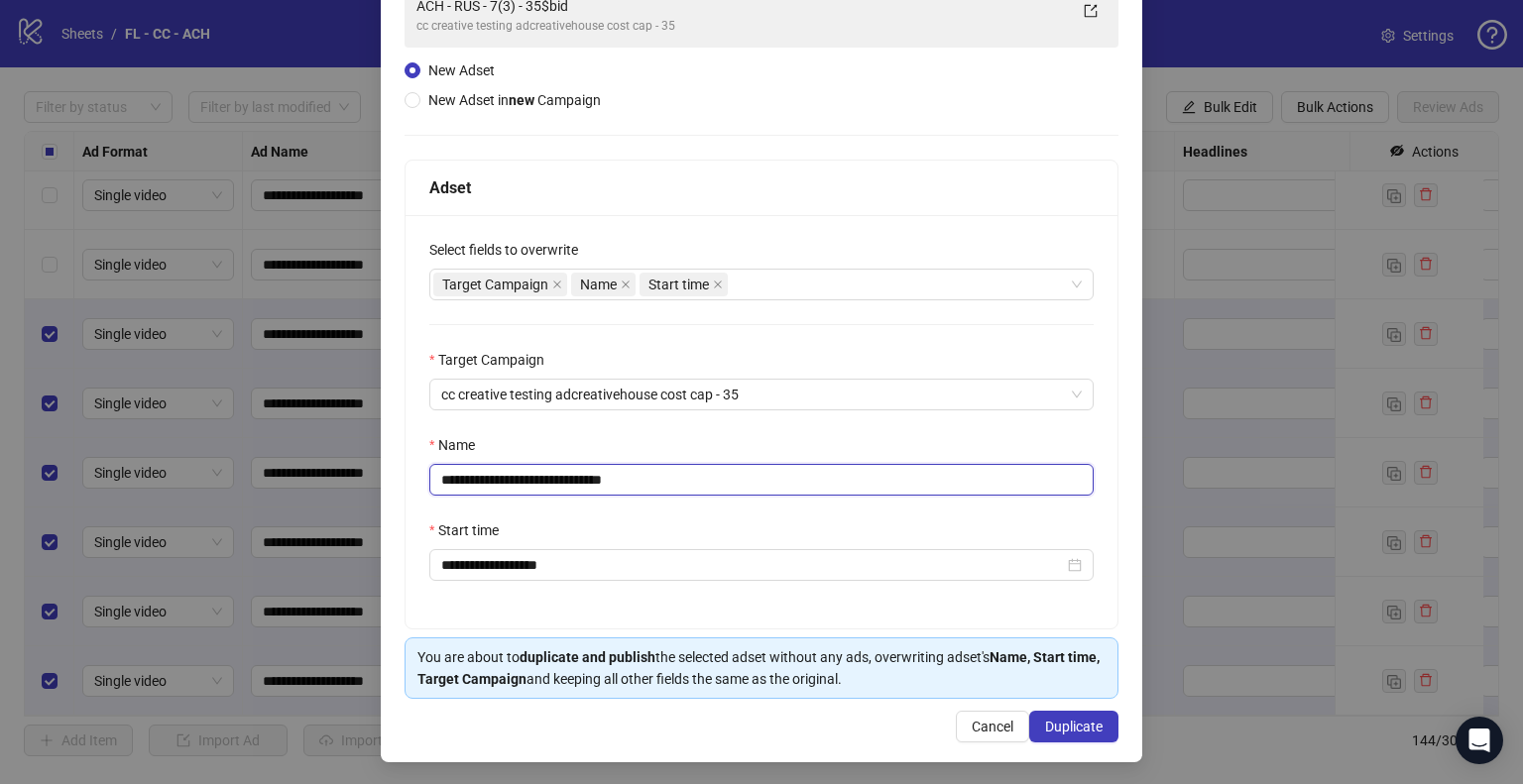 click on "**********" at bounding box center (762, 480) 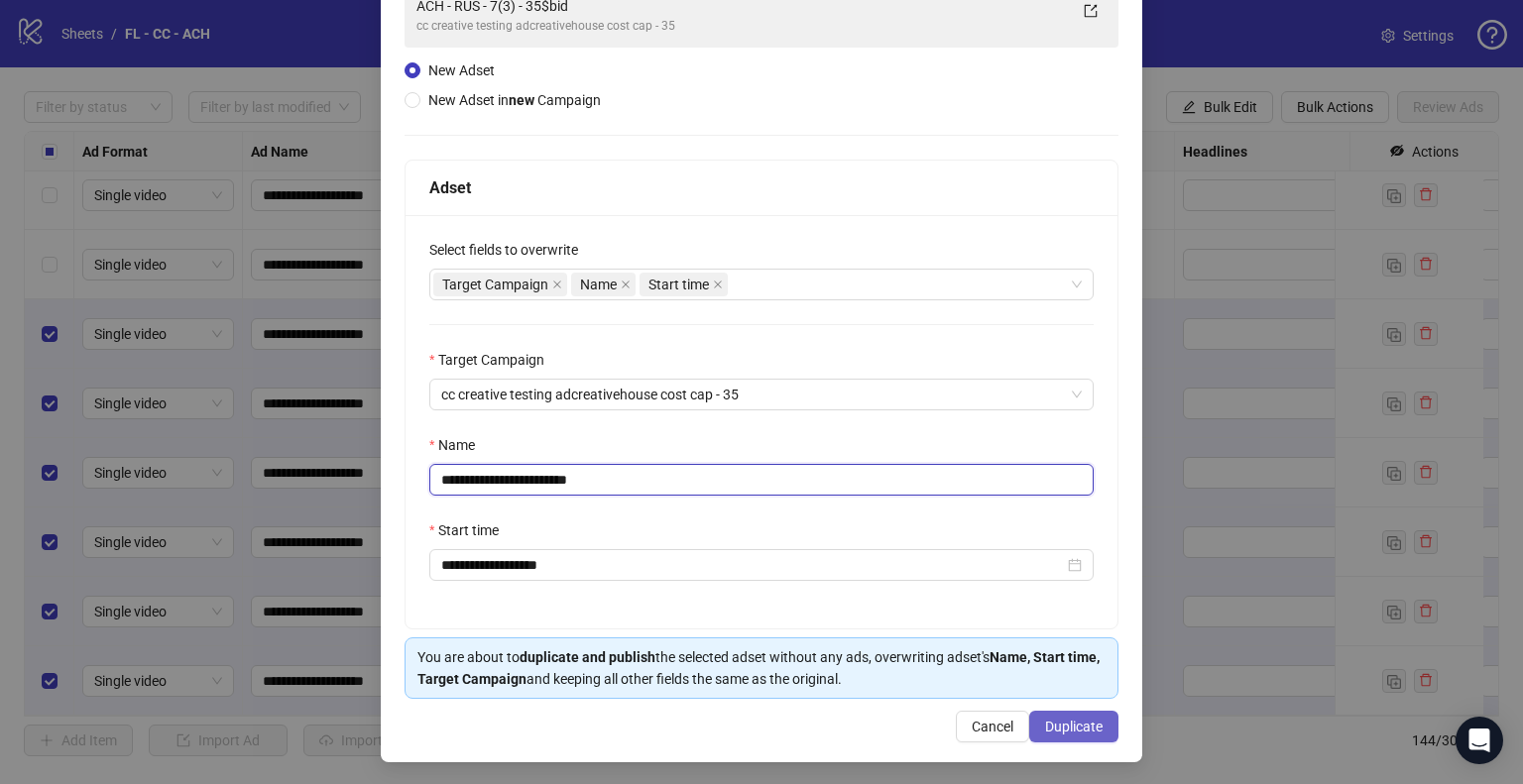 type on "**********" 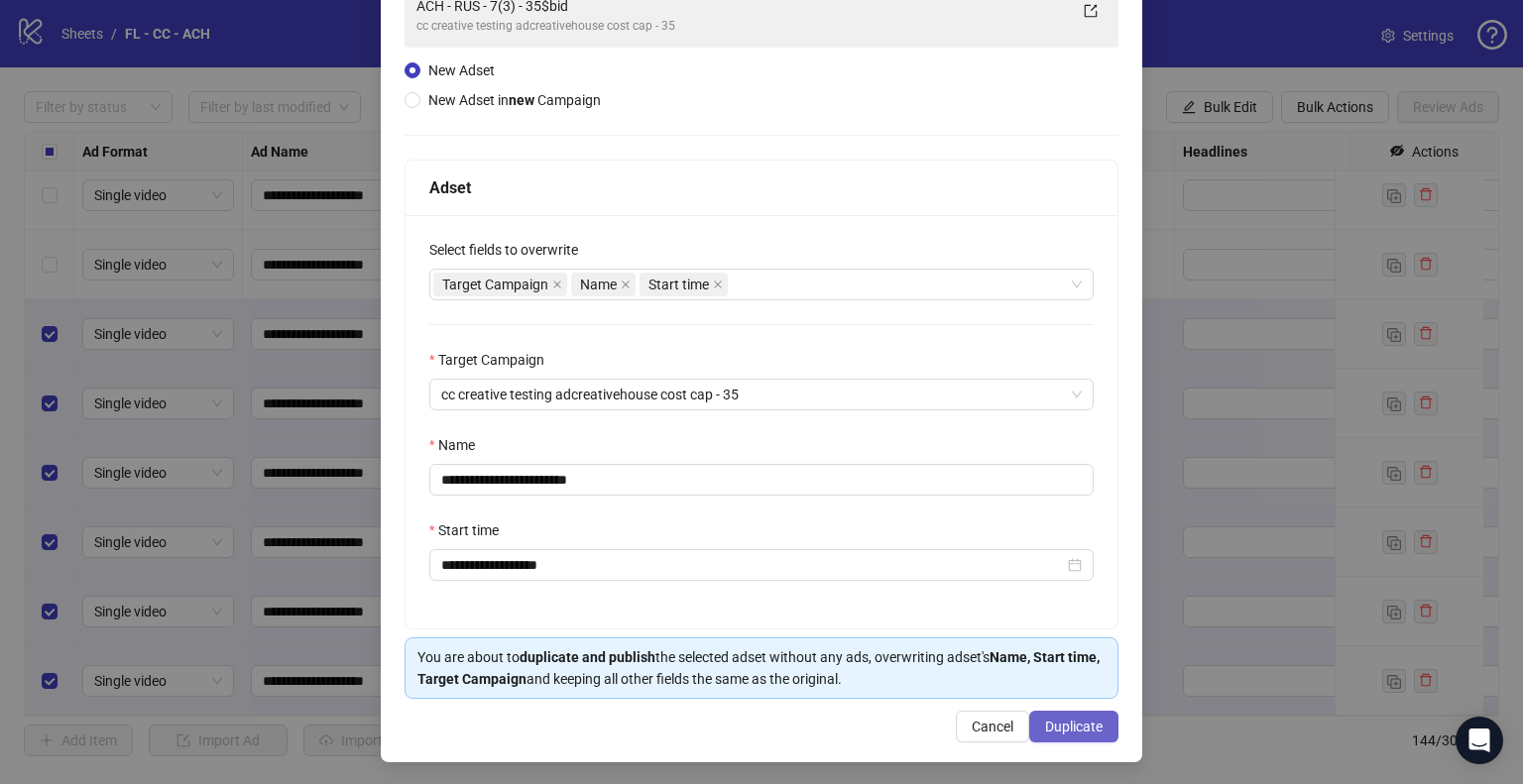 click on "Duplicate" at bounding box center (1074, 727) 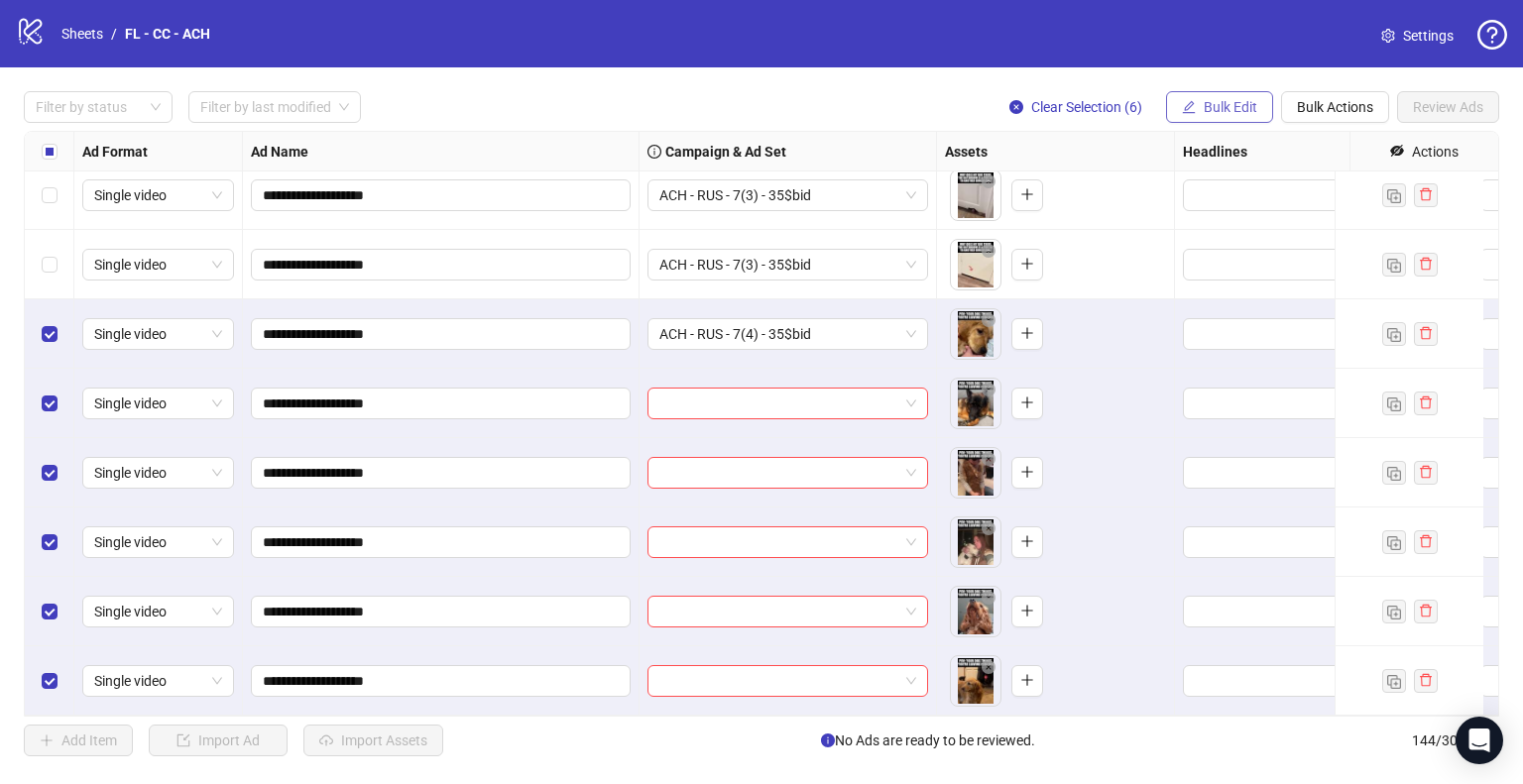 click on "Bulk Edit" at bounding box center [1230, 107] 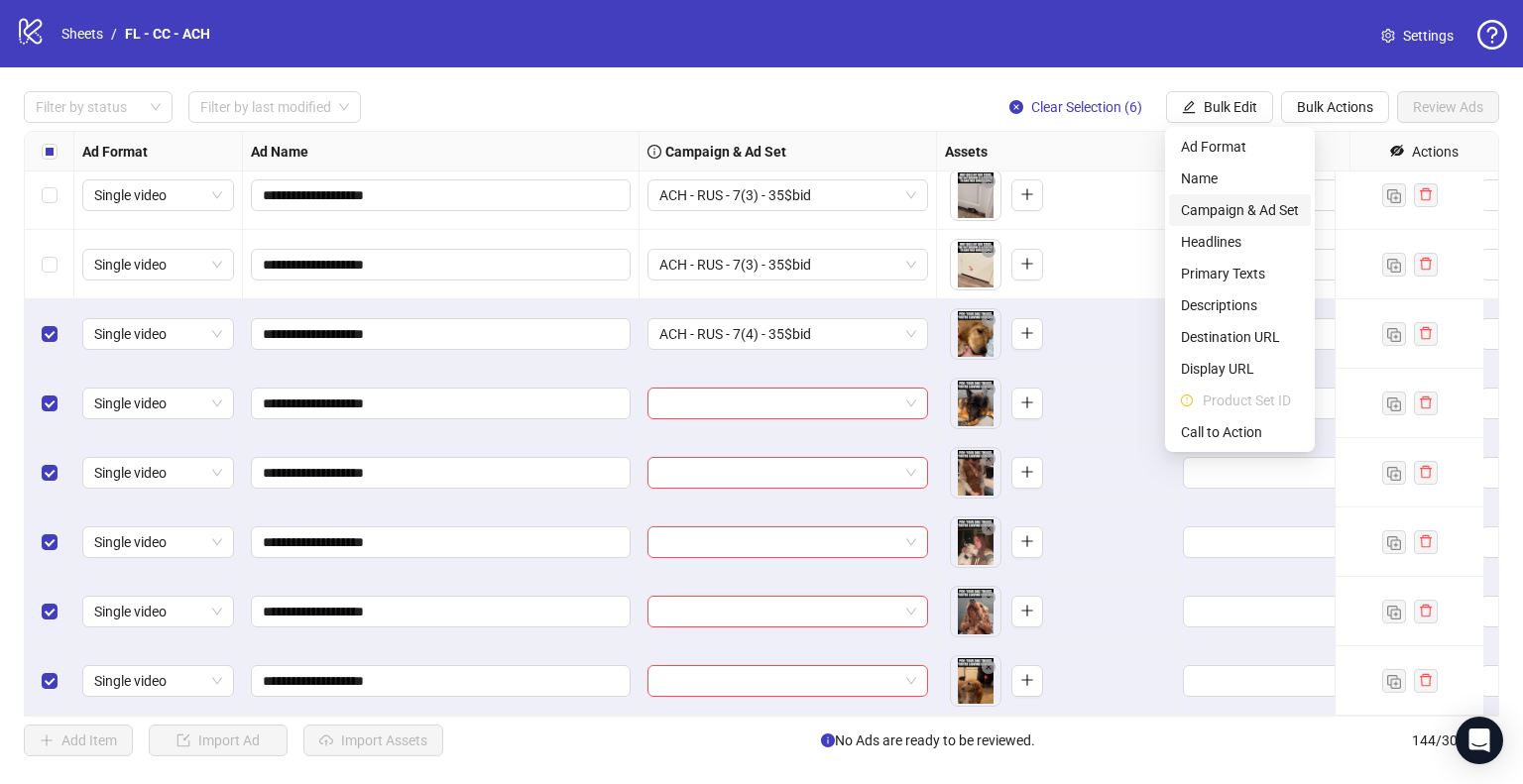 click on "Campaign & Ad Set" at bounding box center (1239, 210) 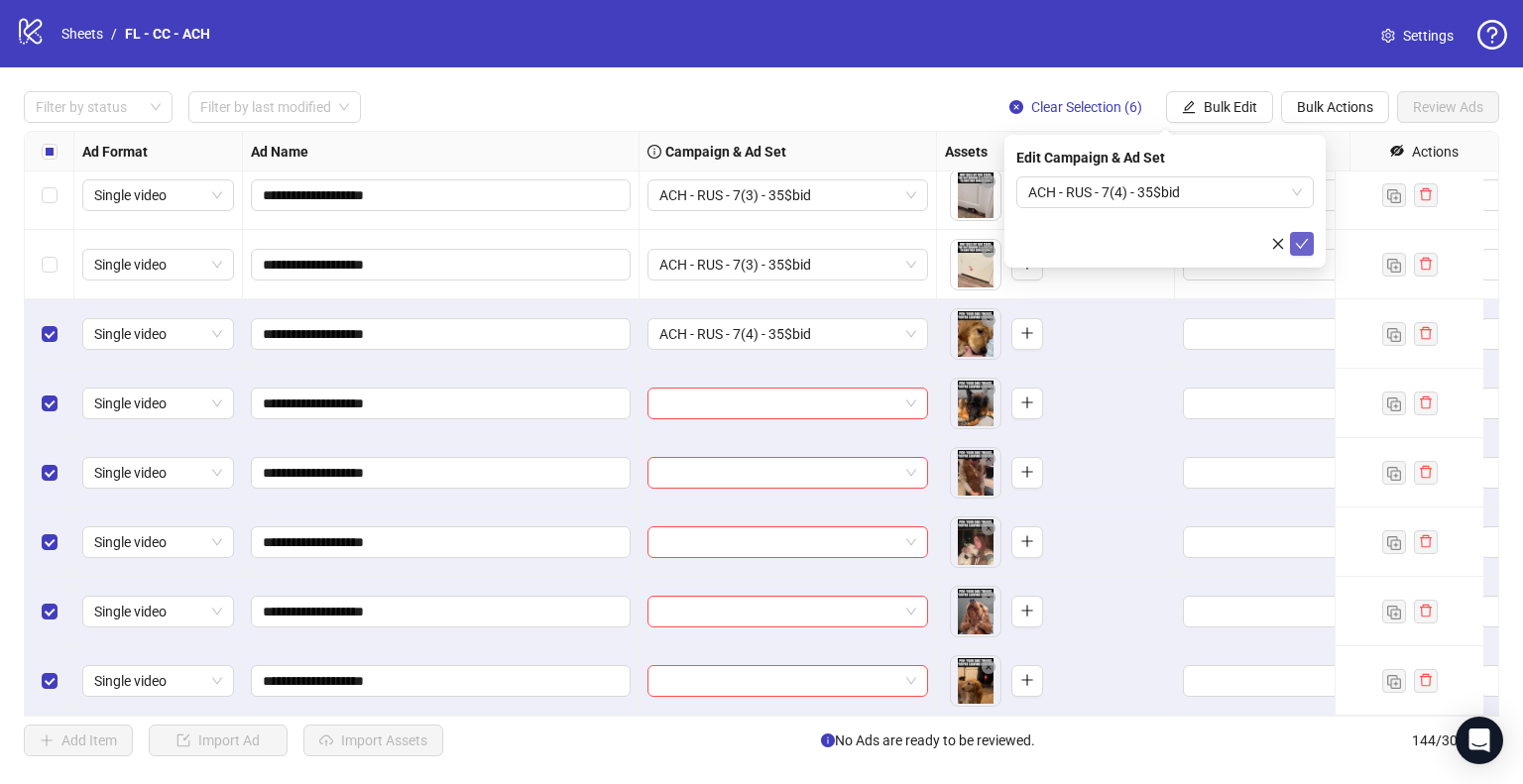click 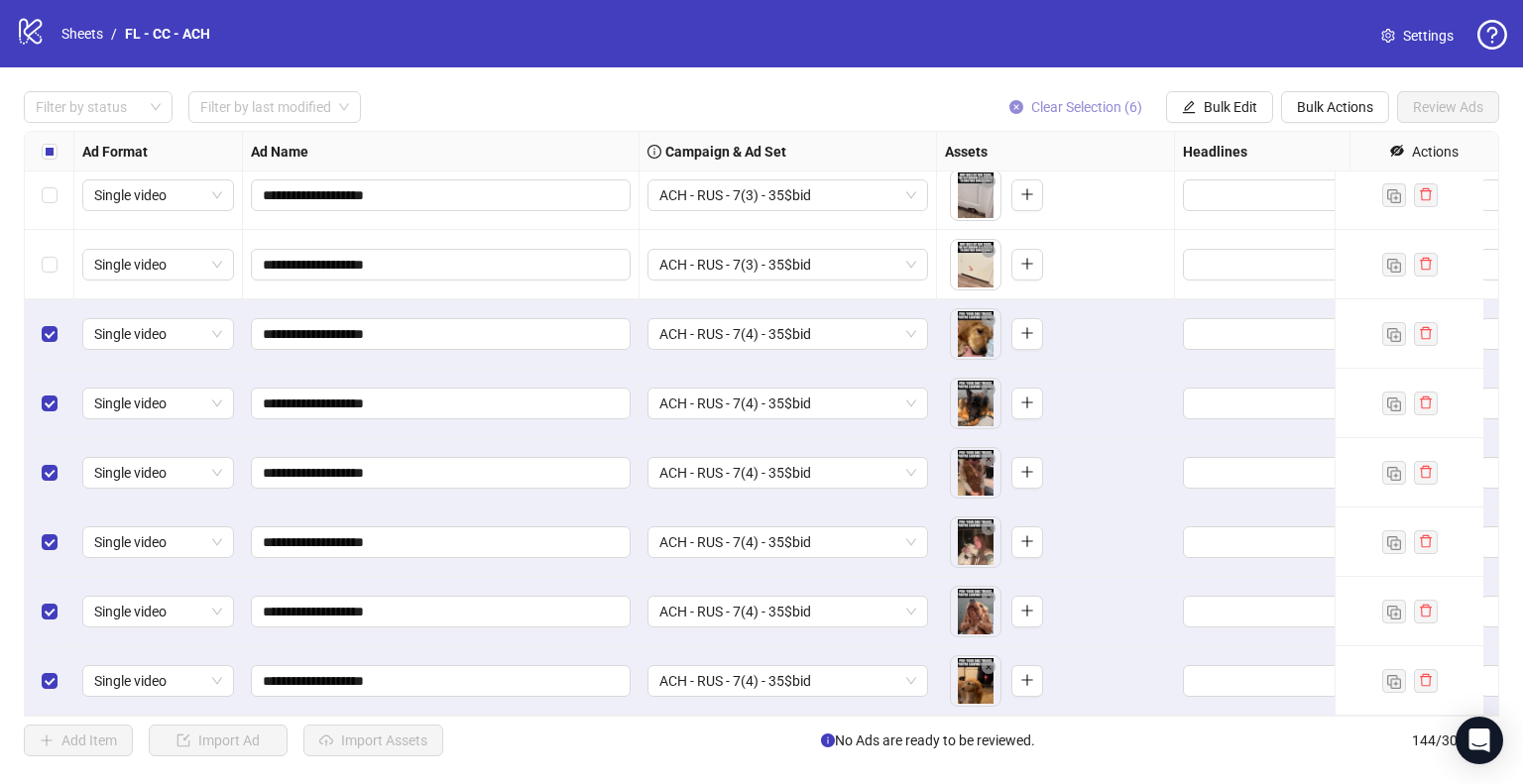 click on "Clear Selection (6)" at bounding box center [1076, 107] 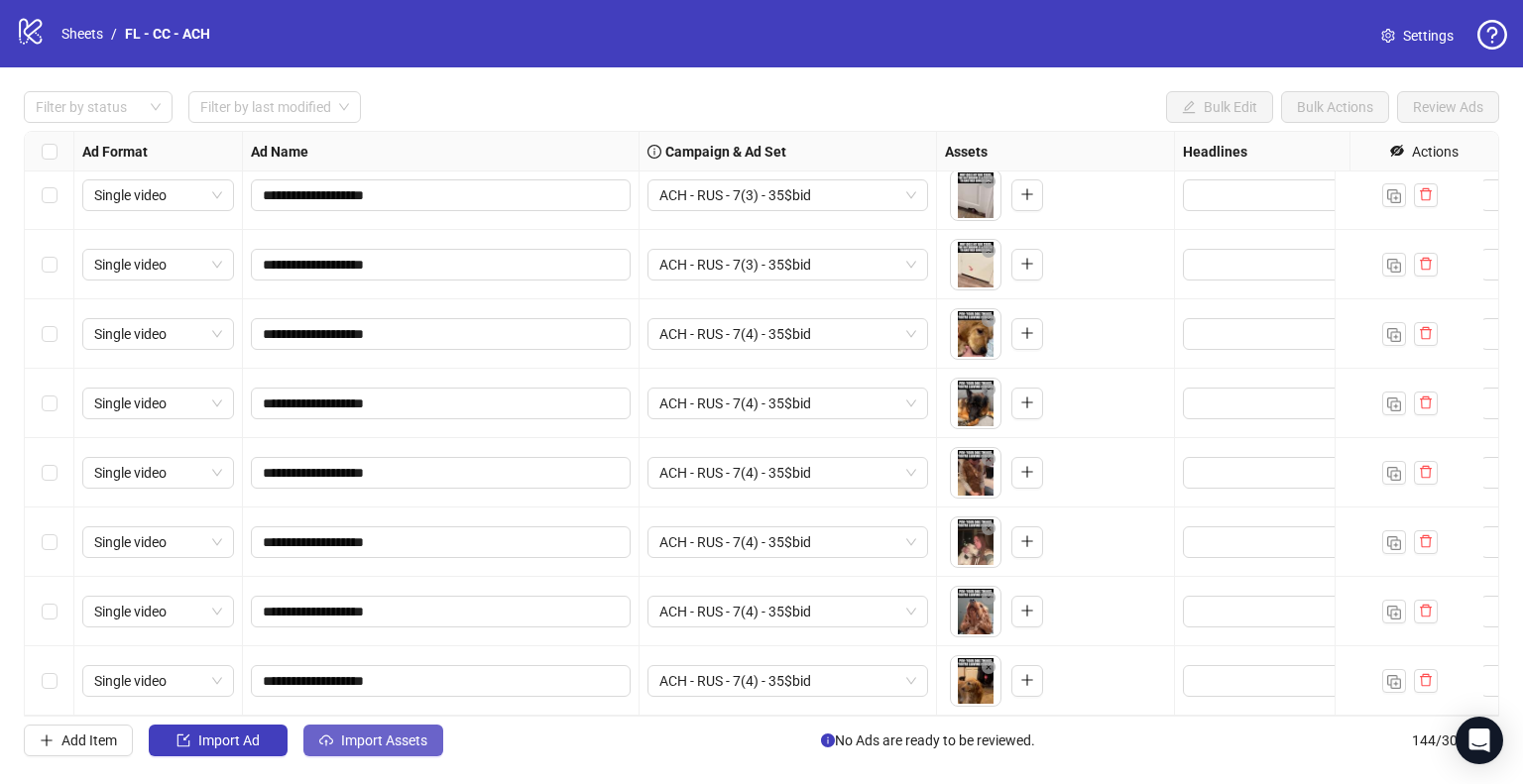 click on "Import Assets" at bounding box center [384, 740] 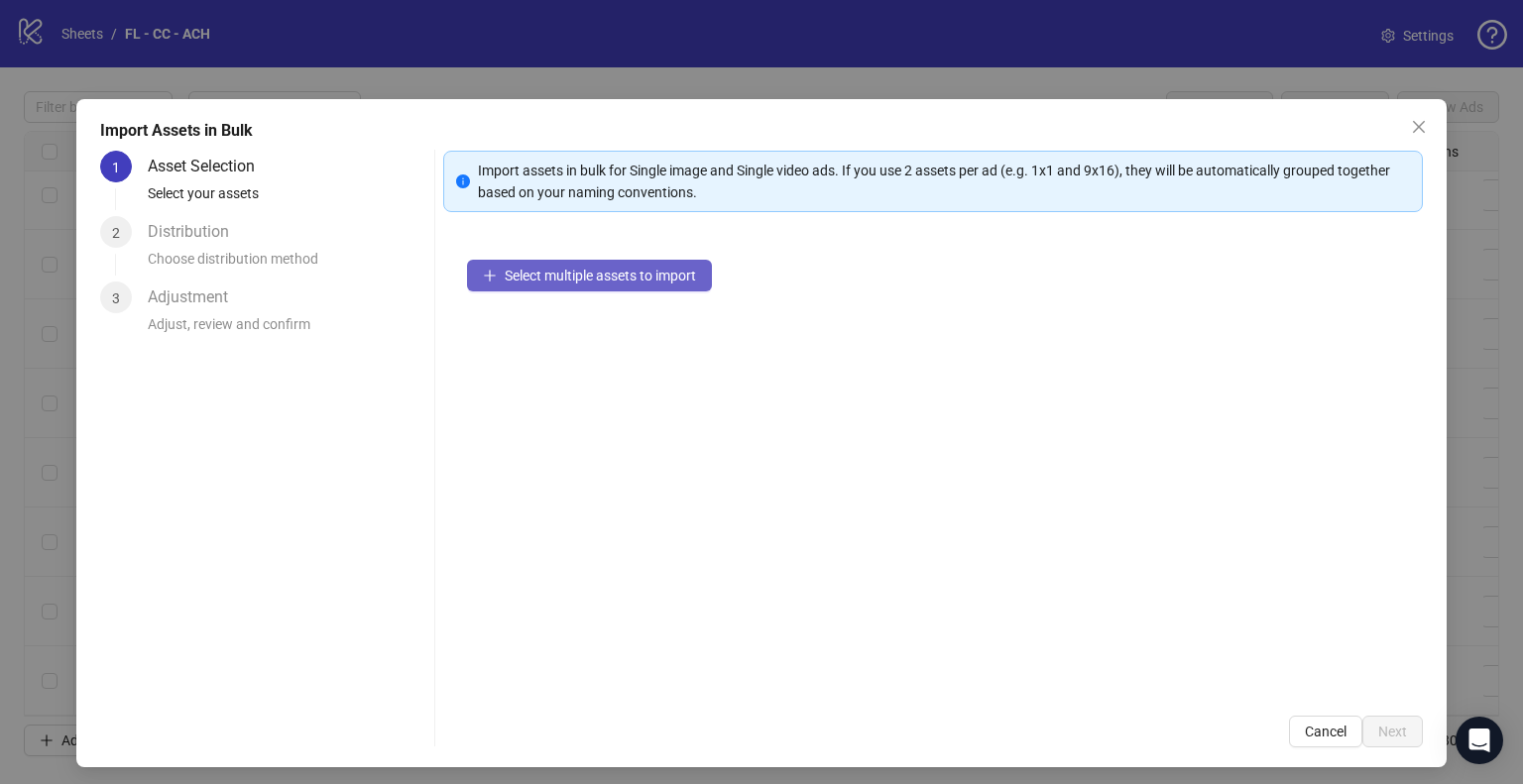 click on "Select multiple assets to import" at bounding box center (589, 276) 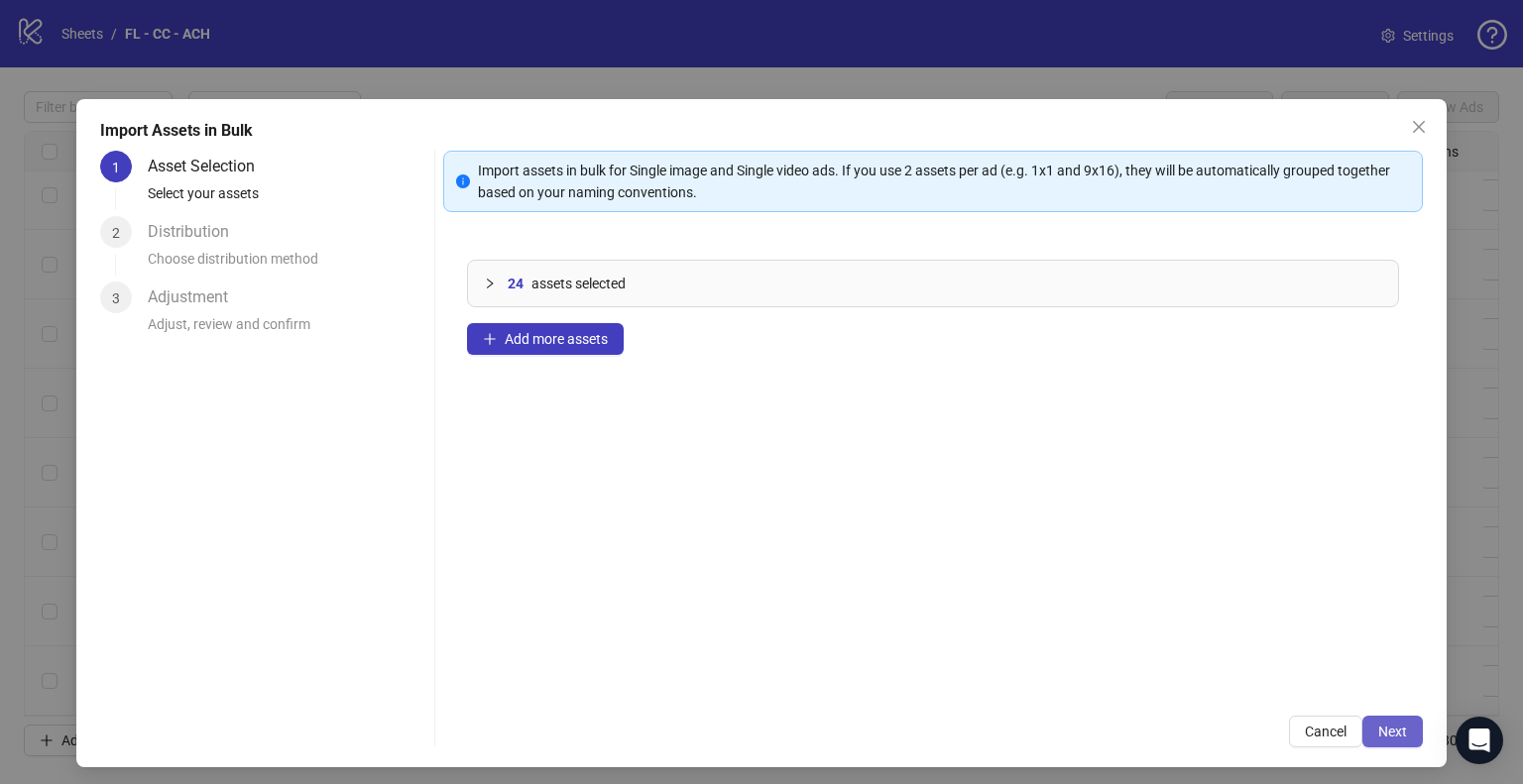 click on "Next" at bounding box center [1392, 731] 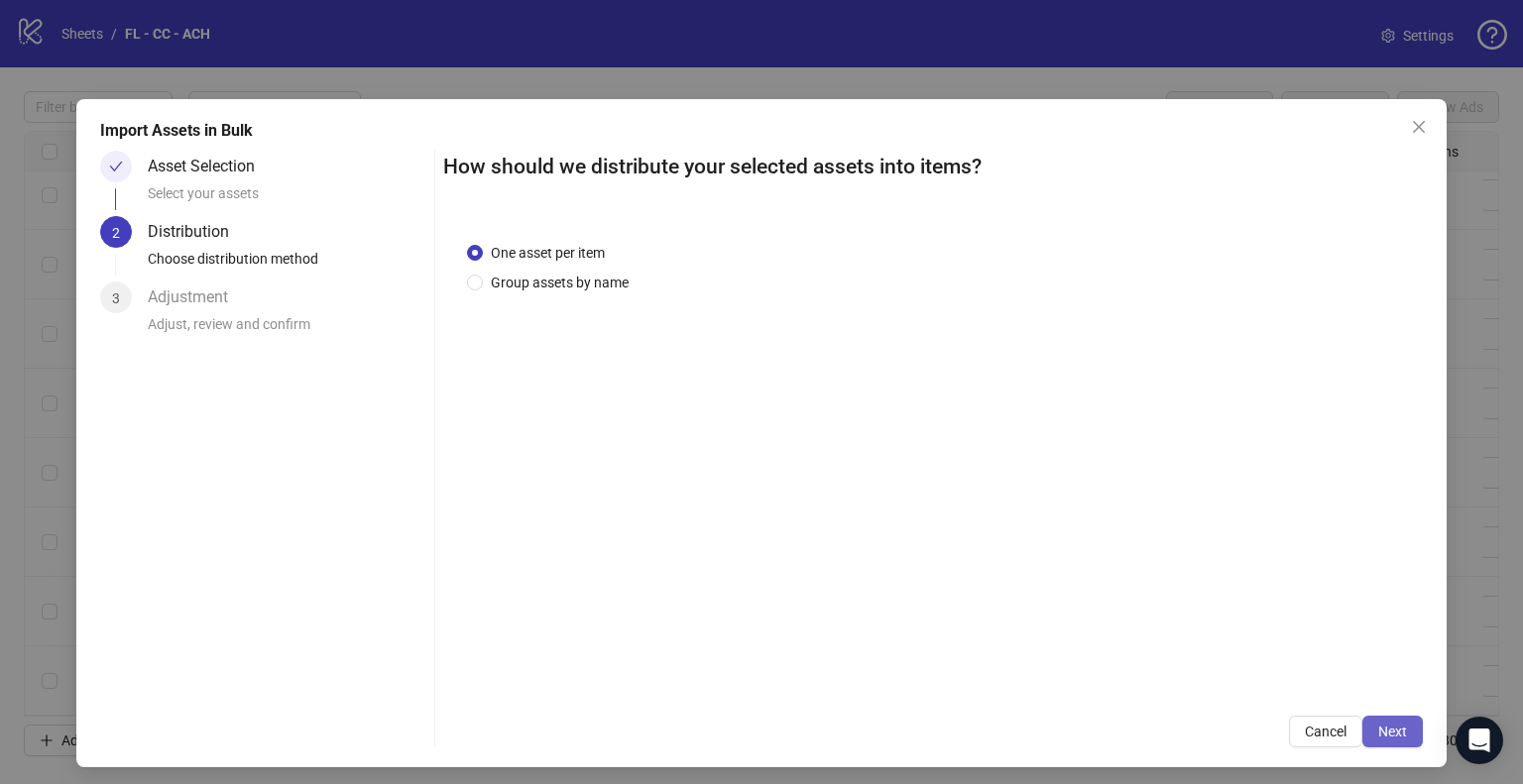 click on "Next" at bounding box center [1392, 731] 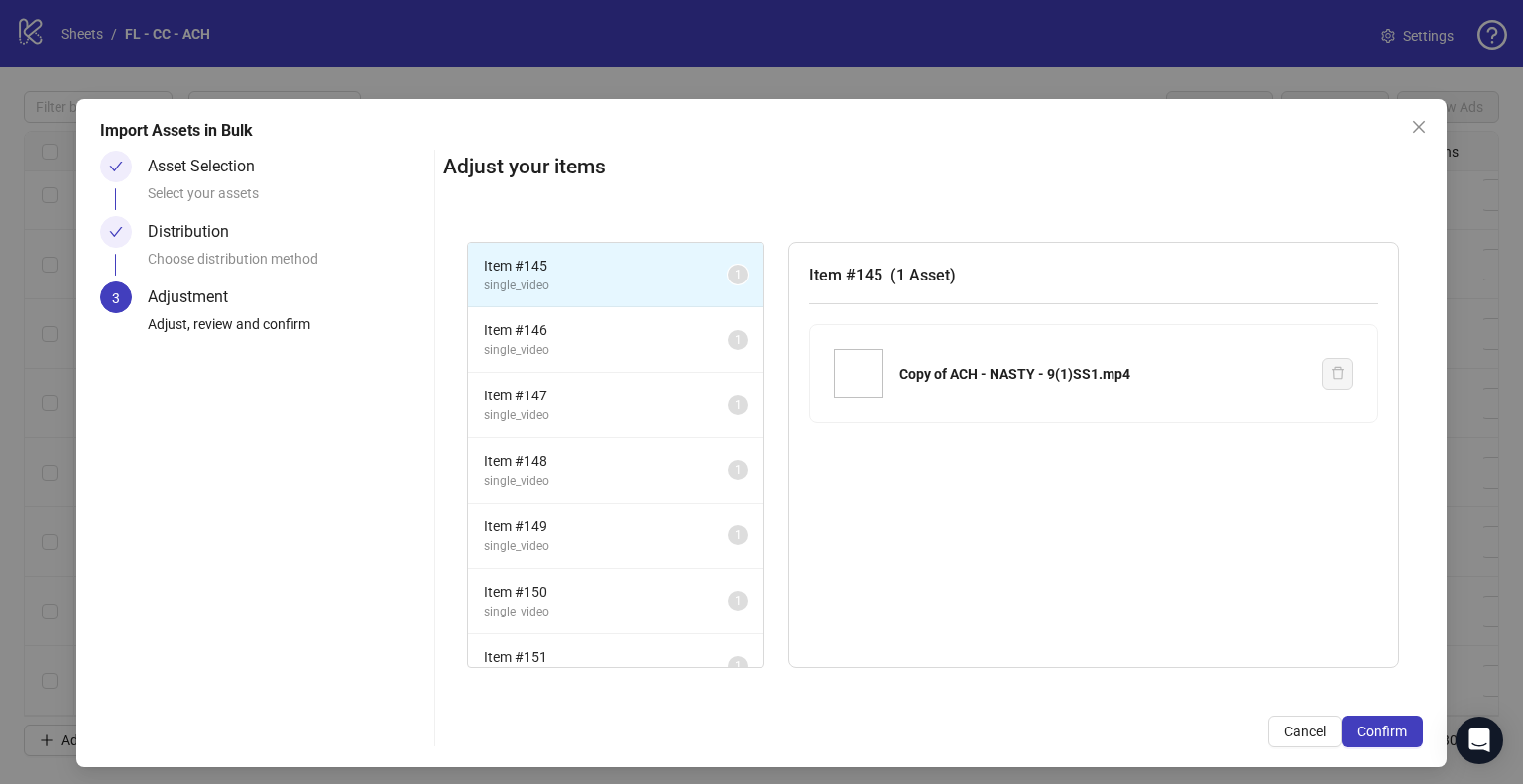 click on "Confirm" at bounding box center [1382, 731] 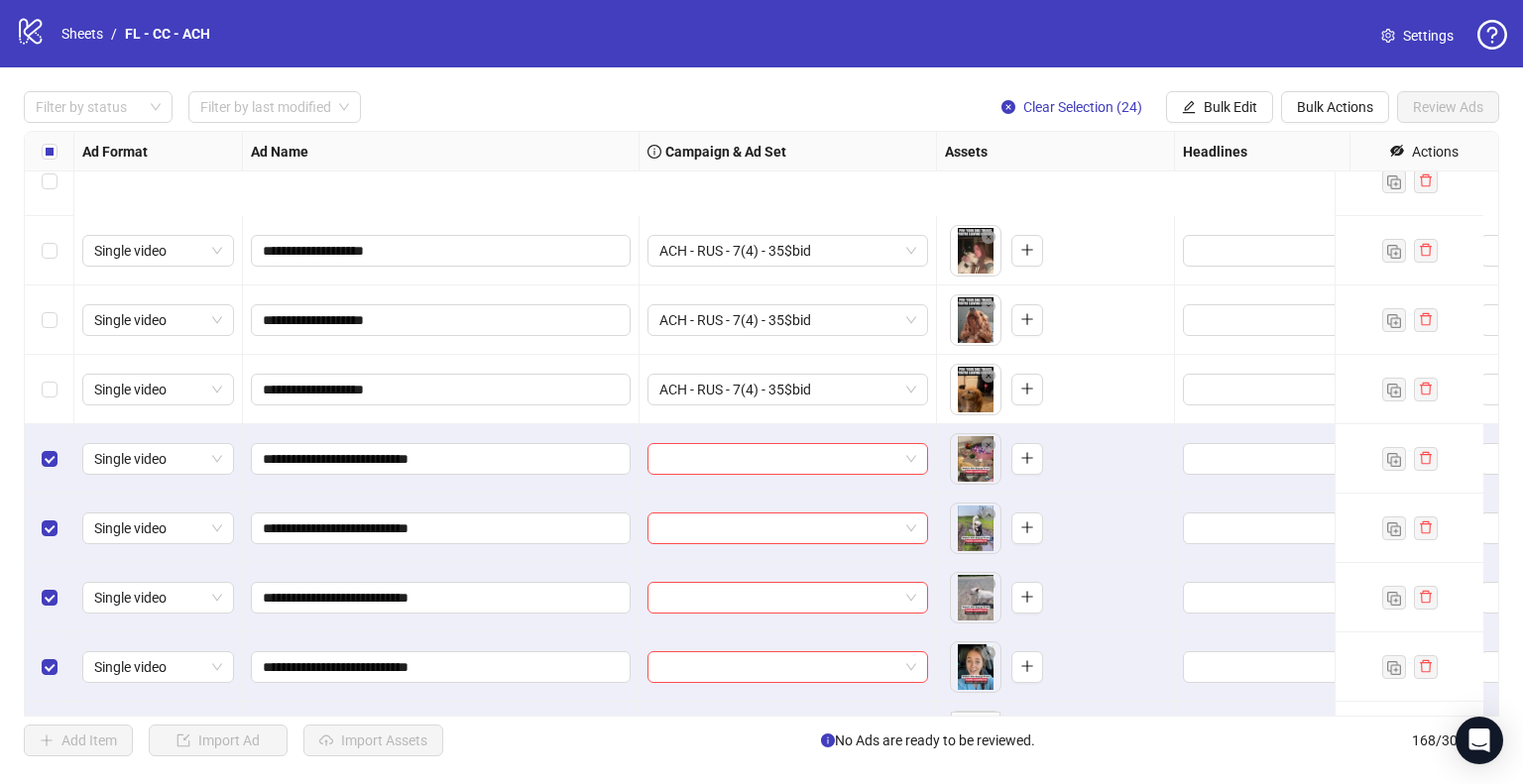 scroll, scrollTop: 9936, scrollLeft: 0, axis: vertical 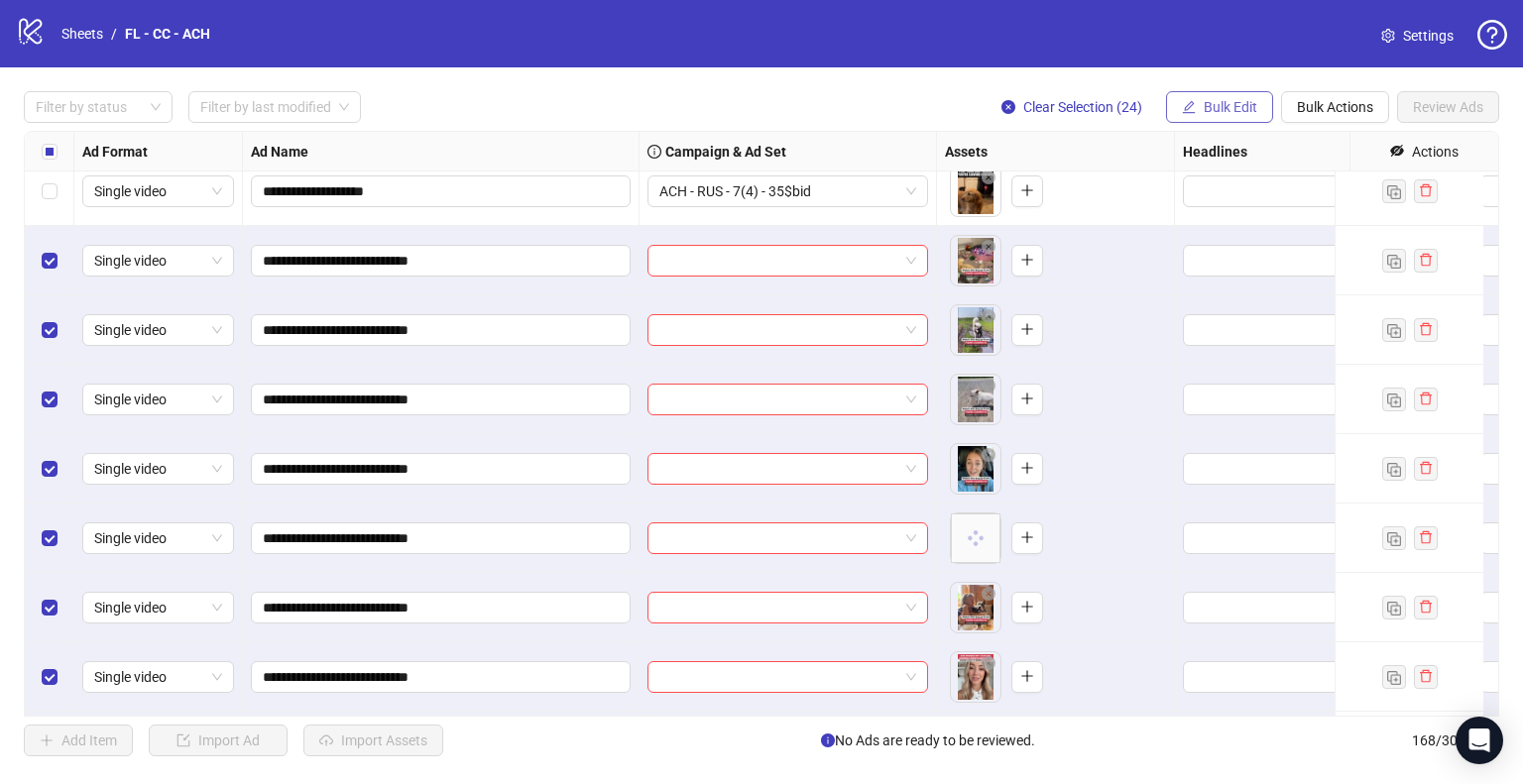 click on "Bulk Edit" at bounding box center [1220, 107] 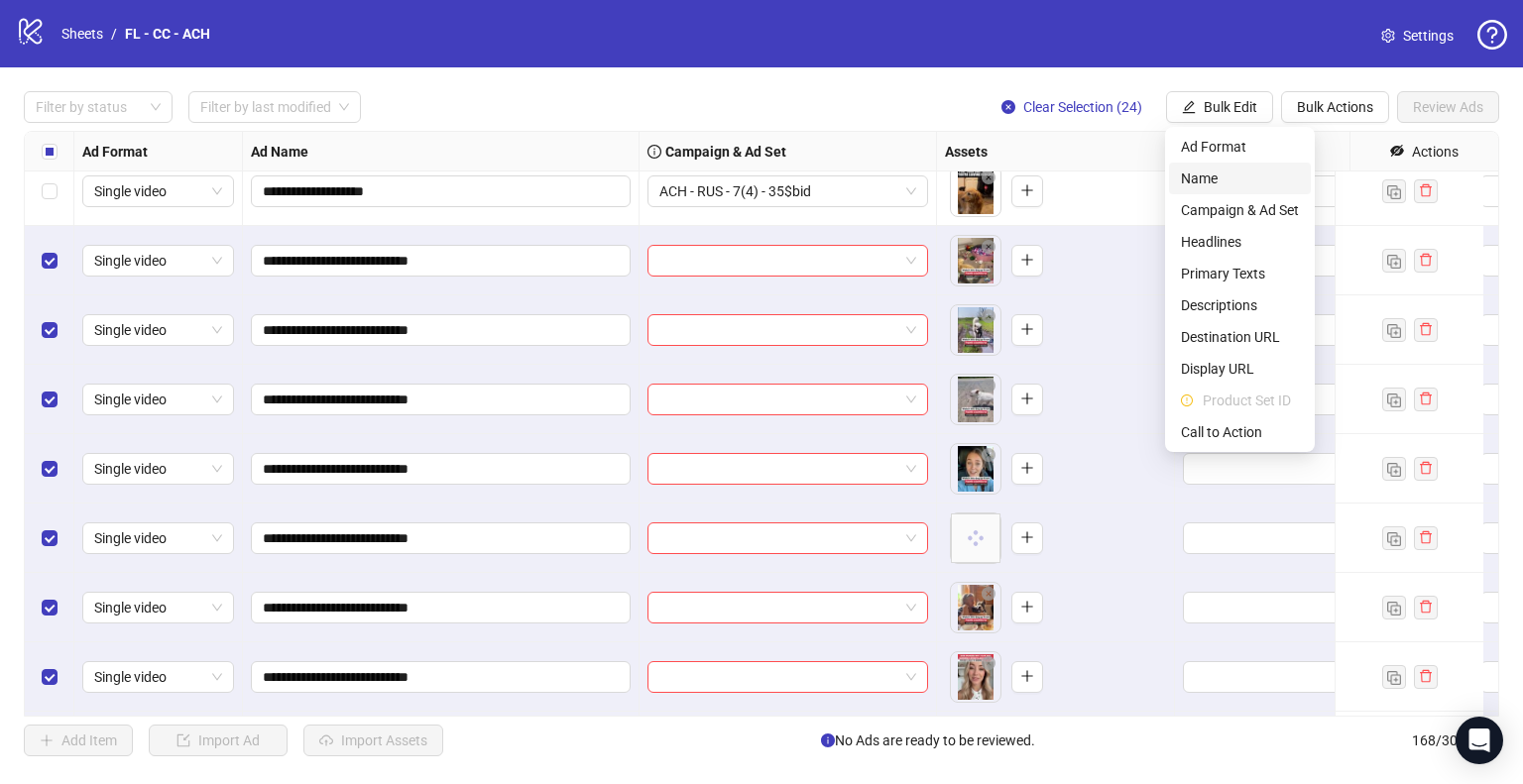 click on "Name" at bounding box center (1239, 178) 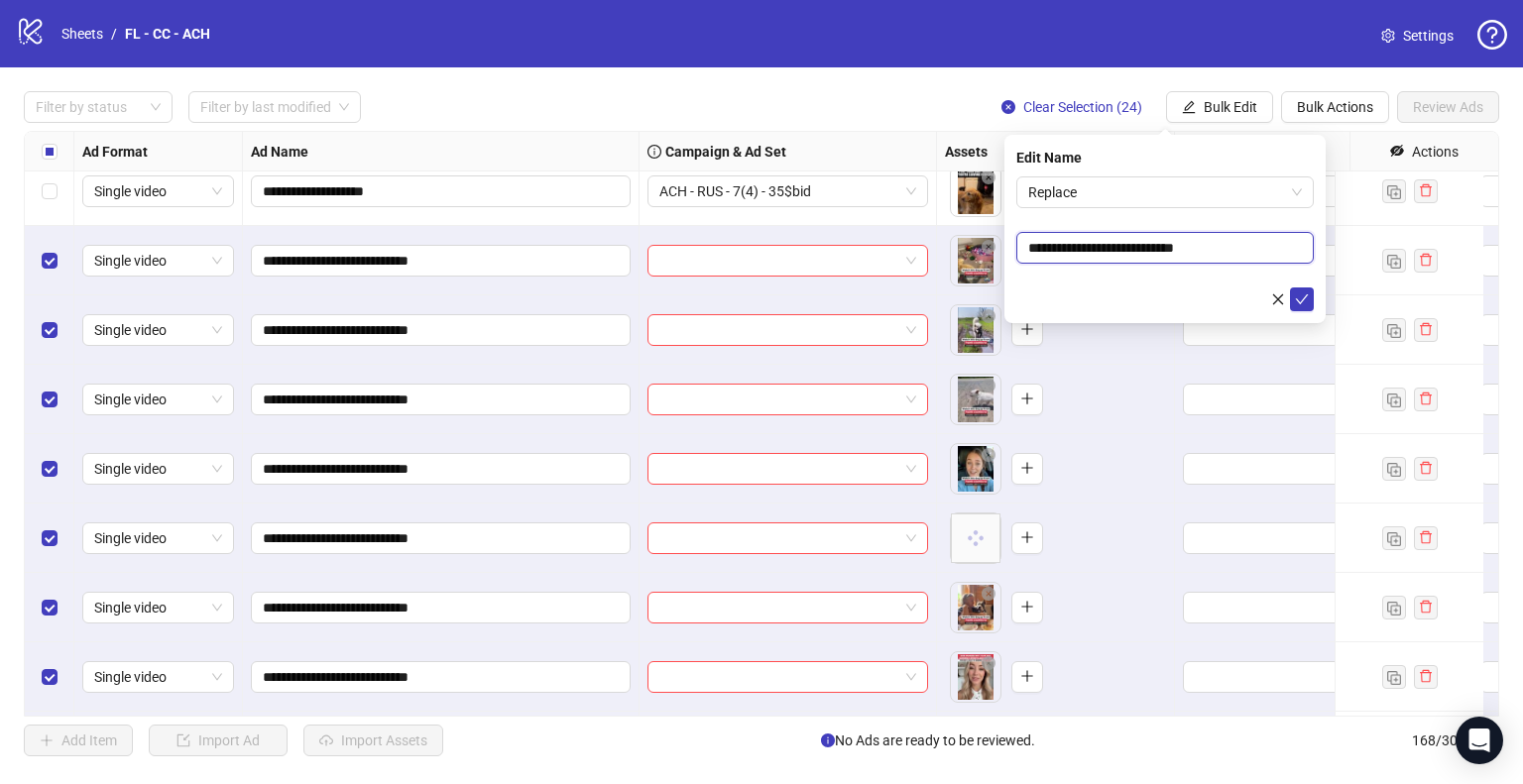 drag, startPoint x: 1108, startPoint y: 245, endPoint x: 1011, endPoint y: 245, distance: 97 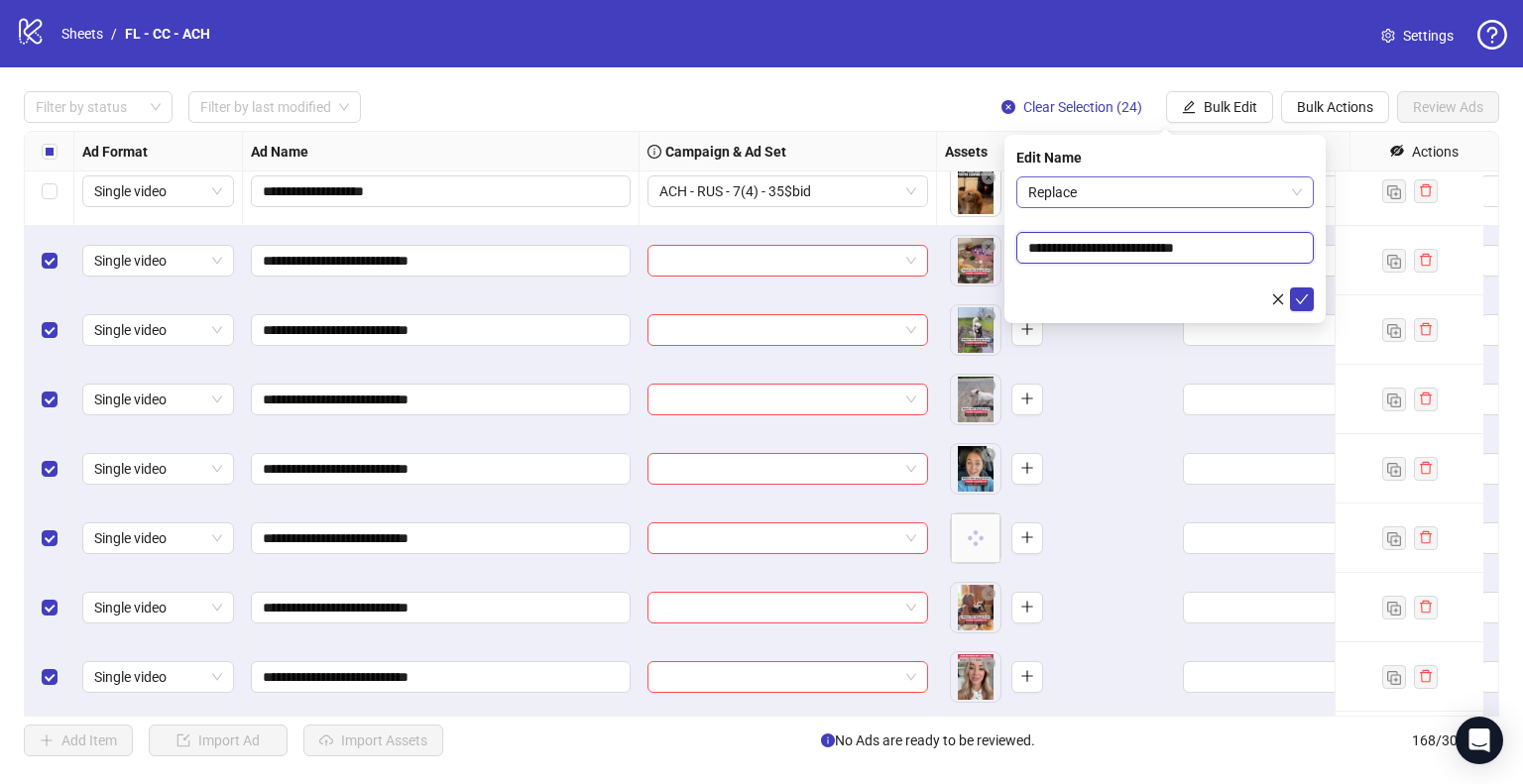 click on "Replace" at bounding box center [1165, 192] 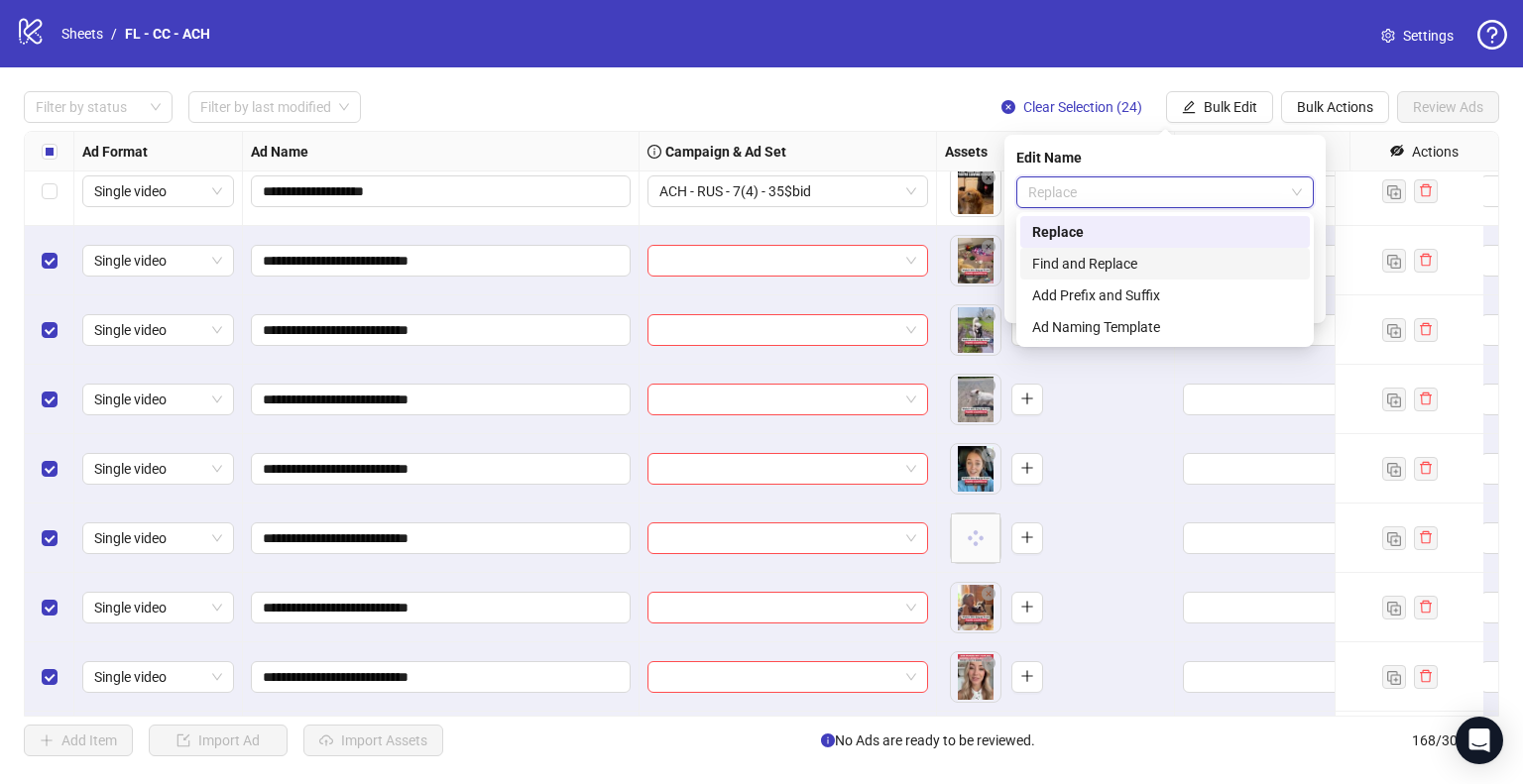 click on "Find and Replace" at bounding box center [1165, 264] 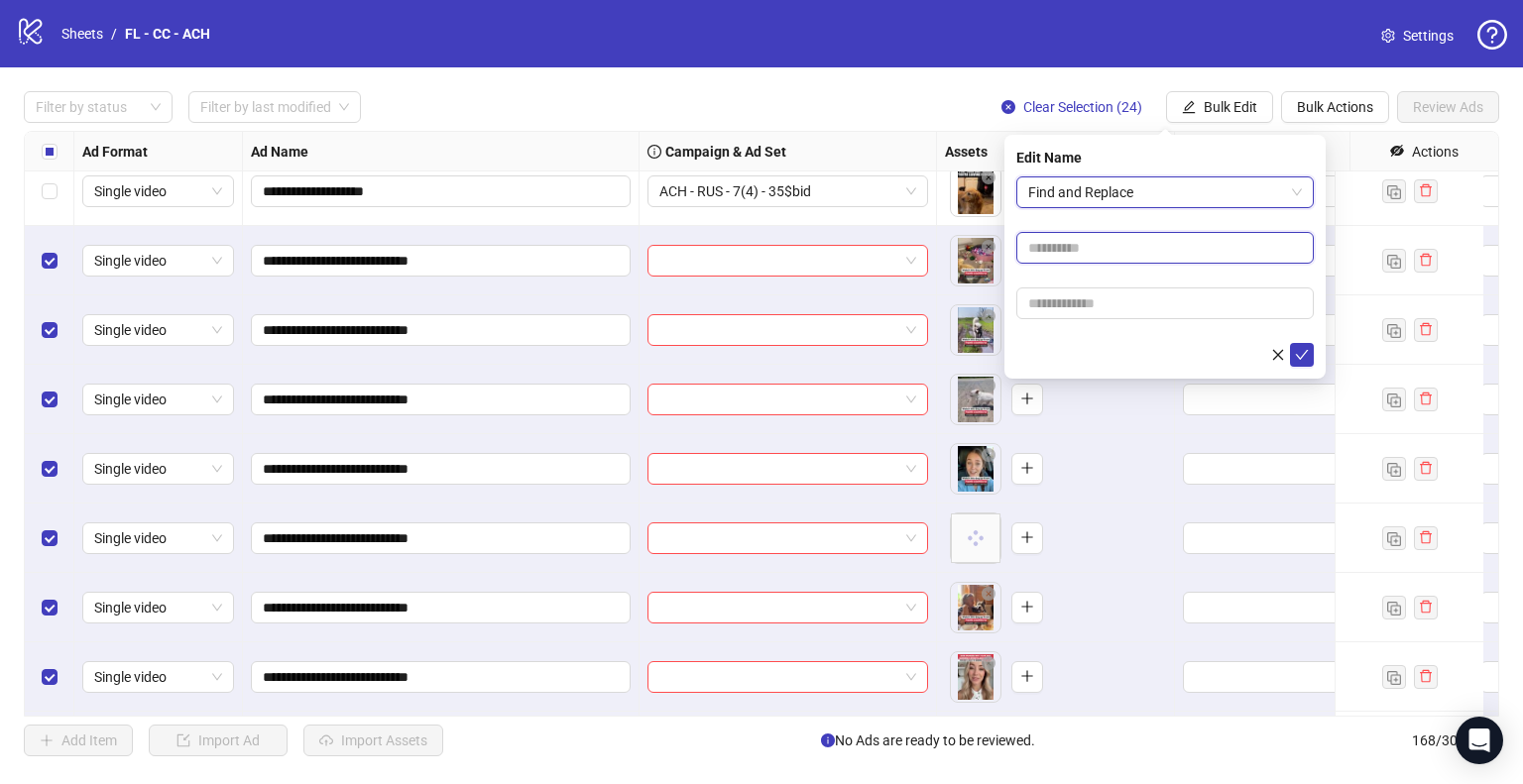 click at bounding box center [1165, 248] 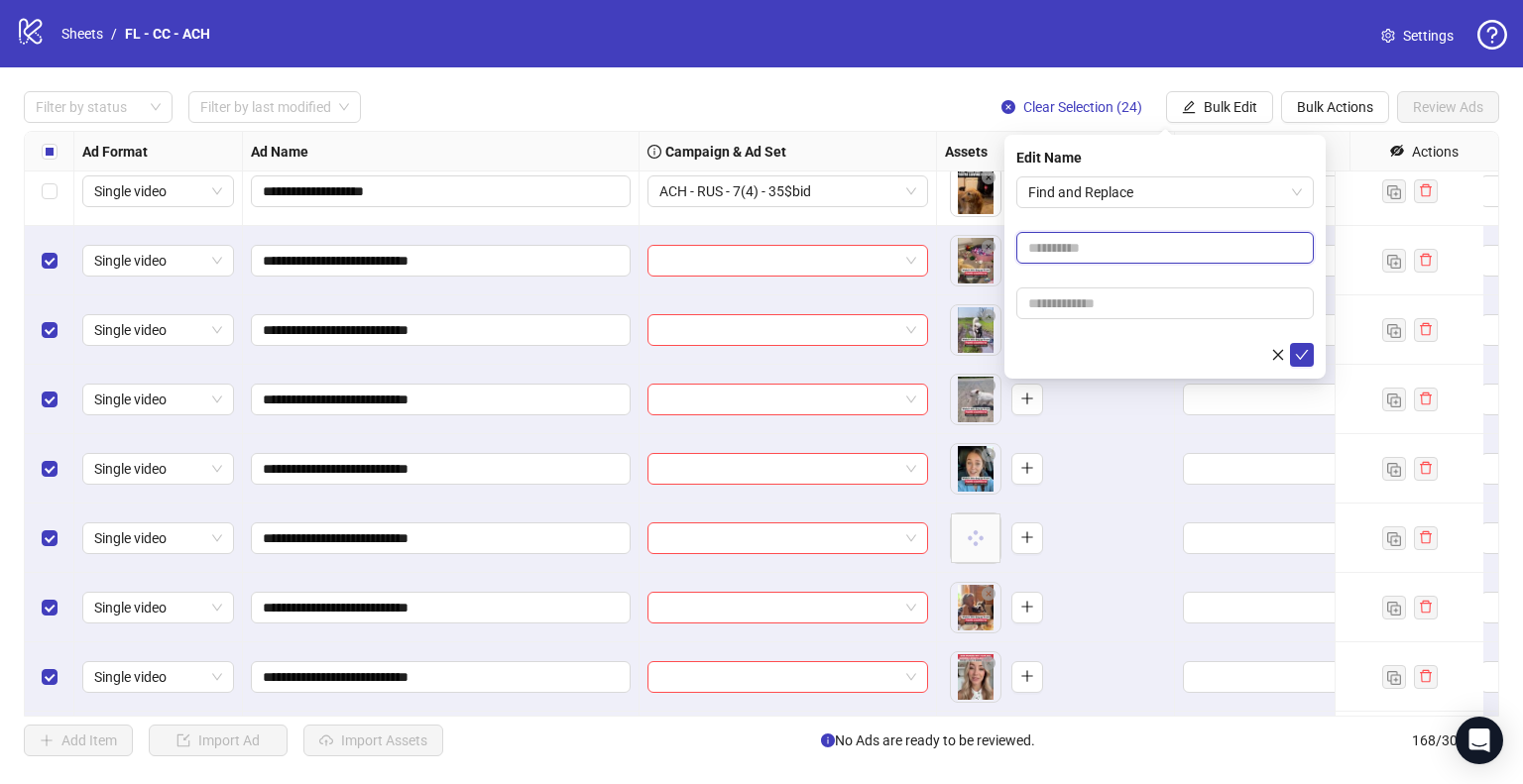paste on "**********" 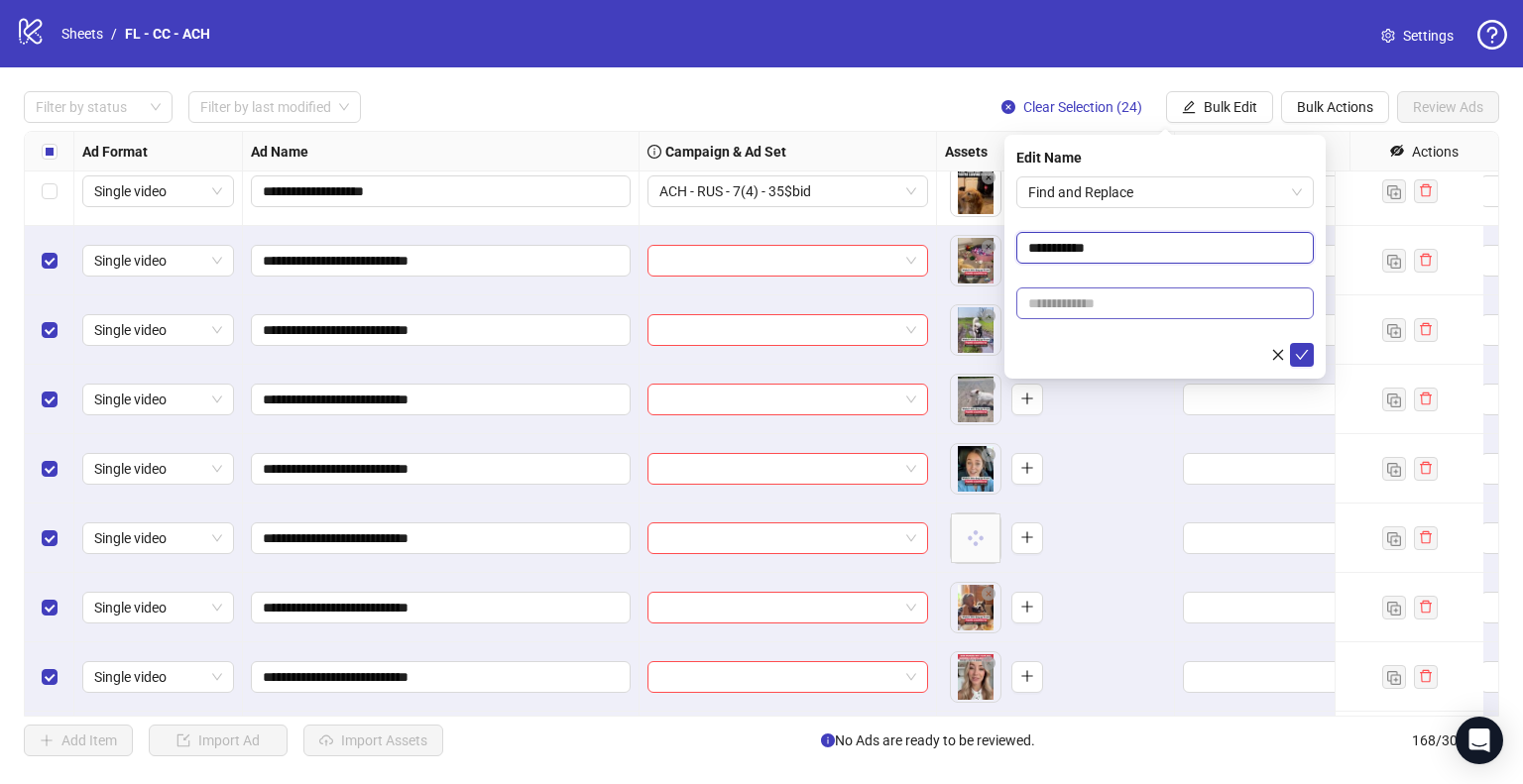 type on "**********" 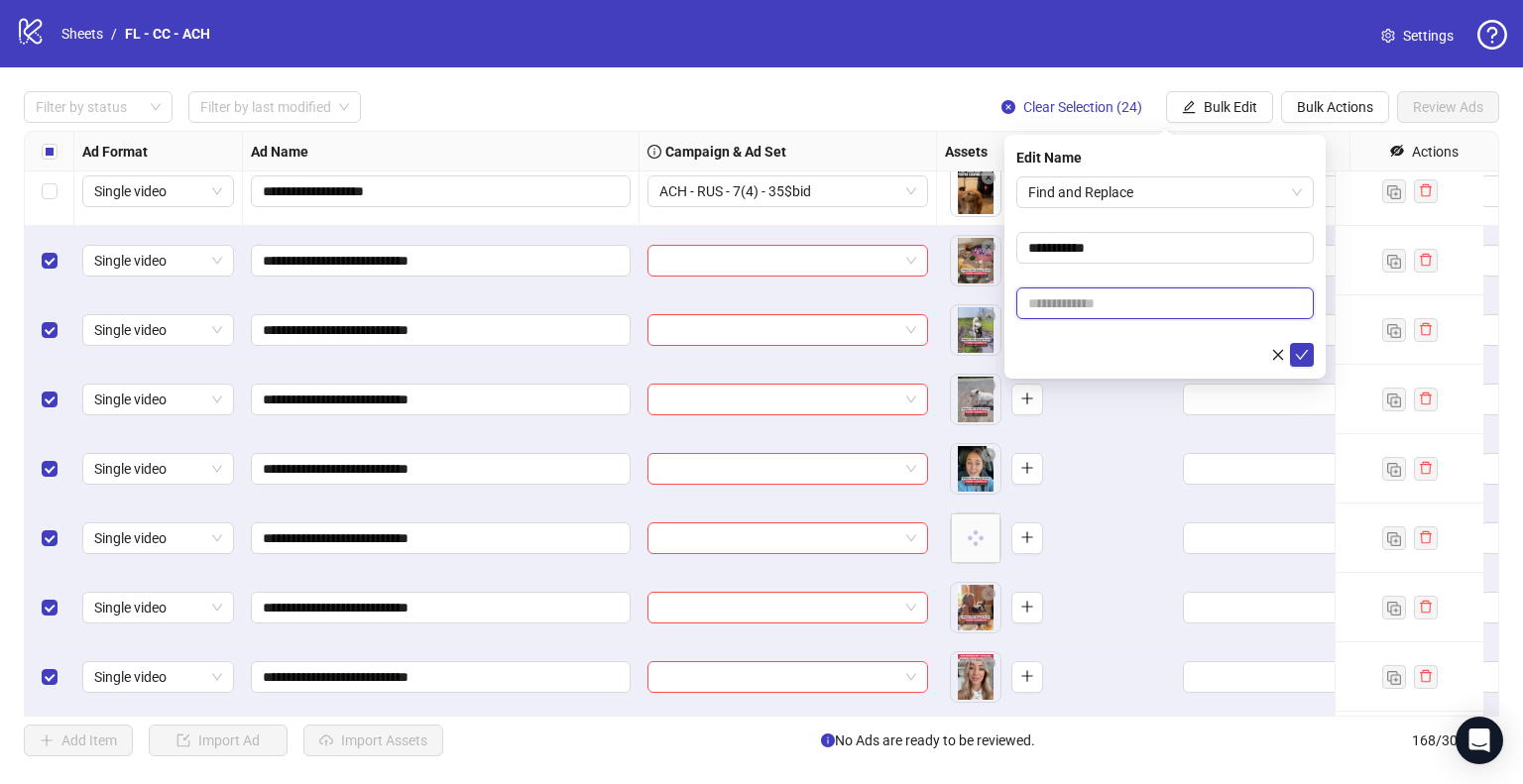 click at bounding box center (1165, 303) 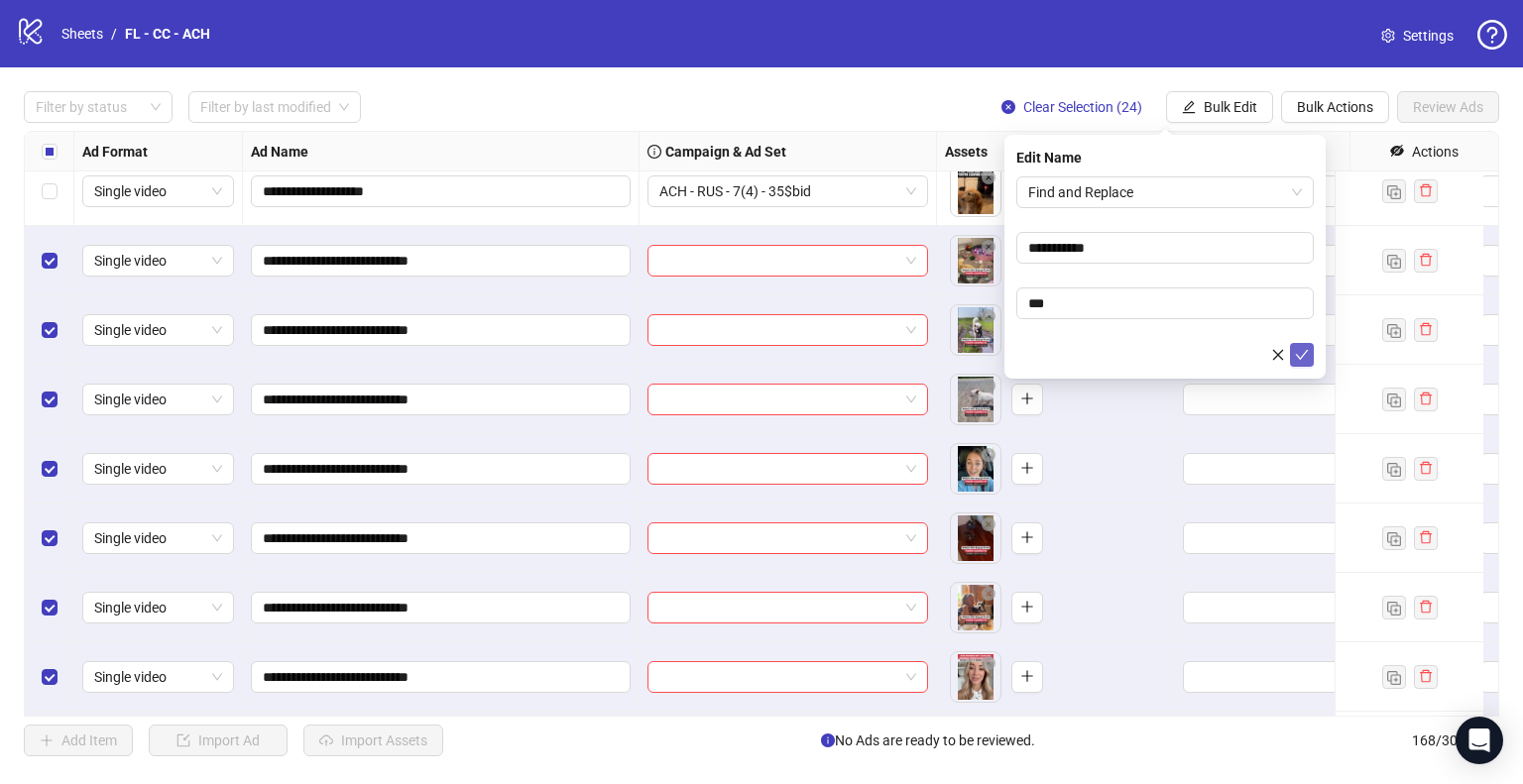 click 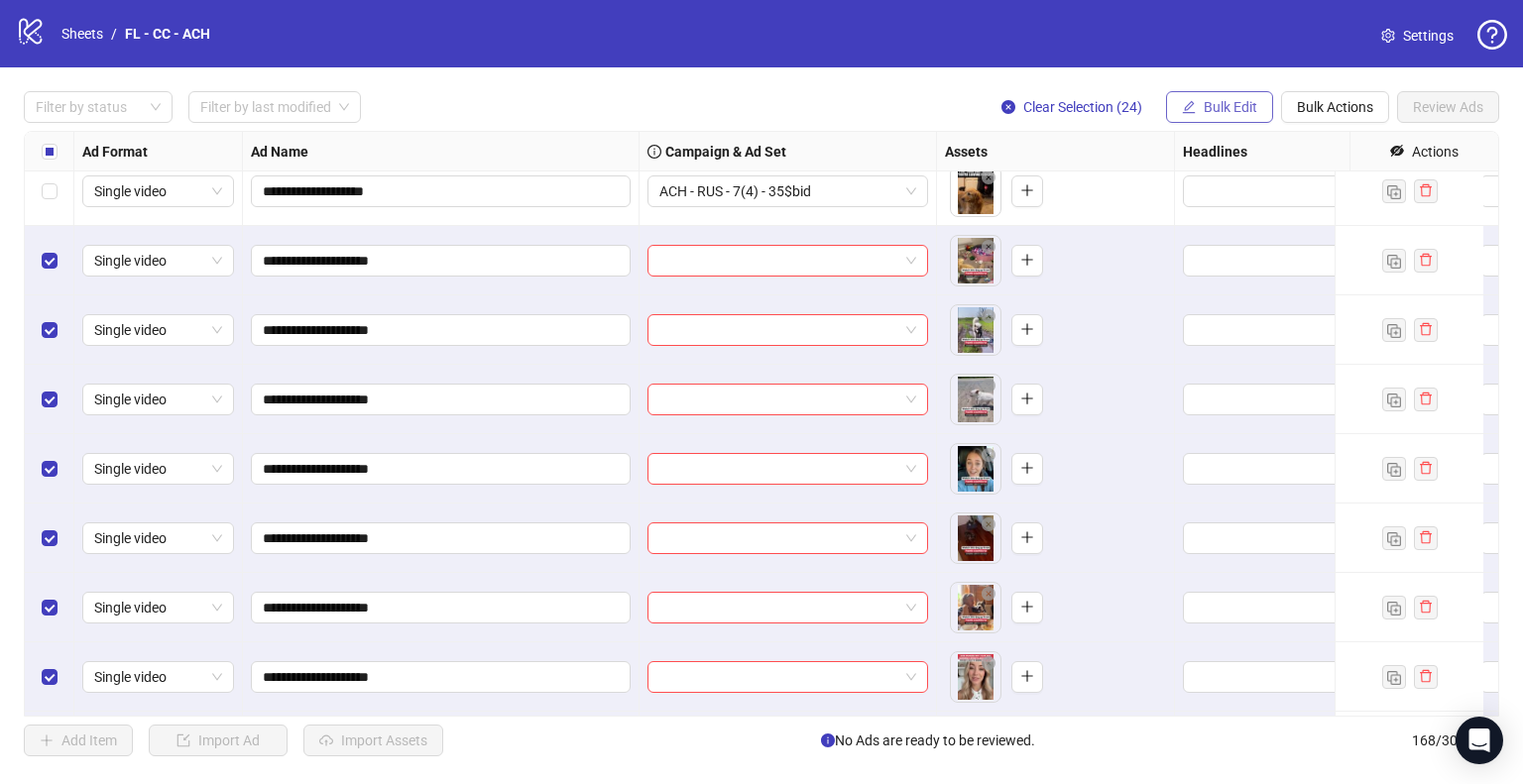 click on "Bulk Edit" at bounding box center (1220, 107) 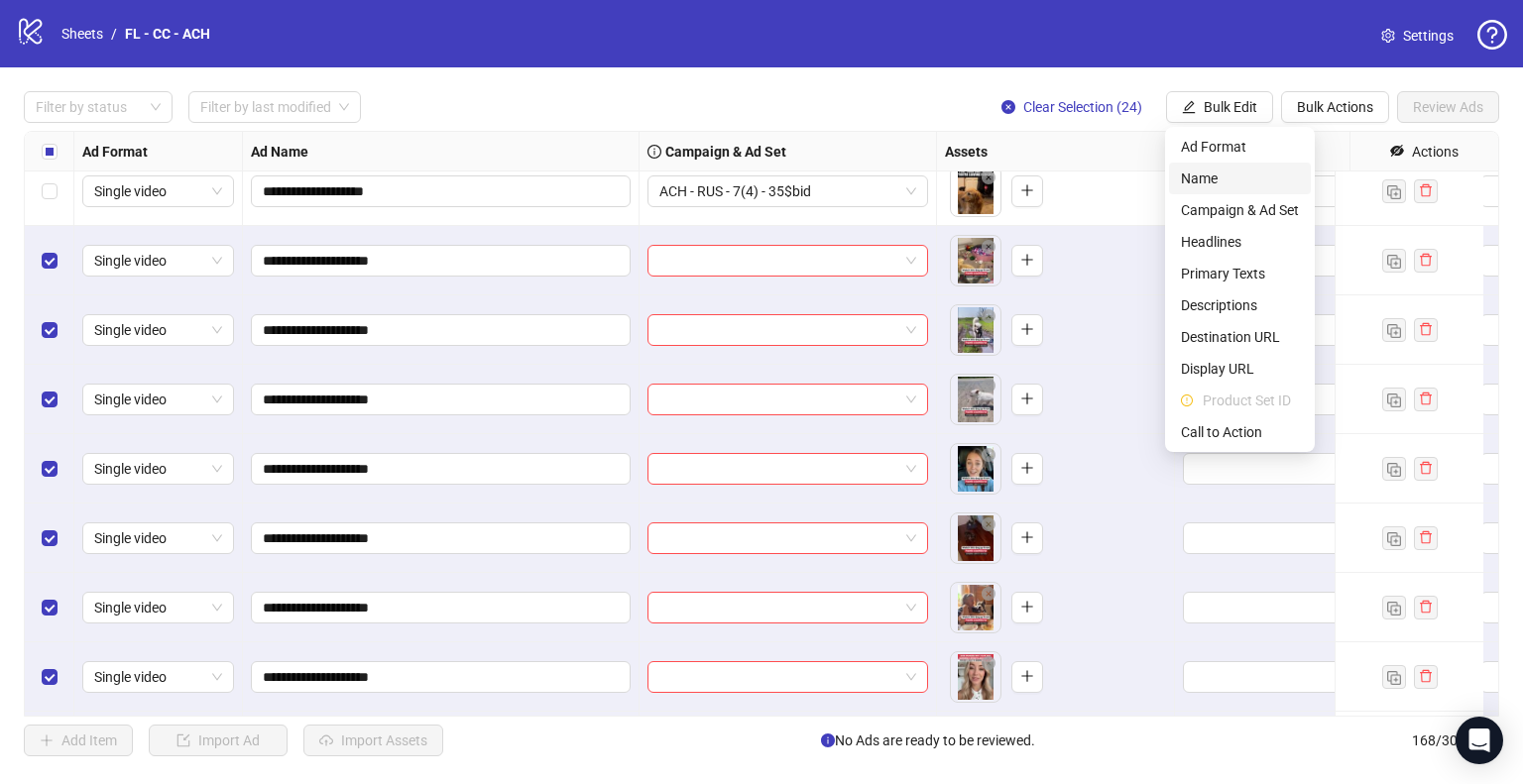 click on "Name" at bounding box center [1239, 178] 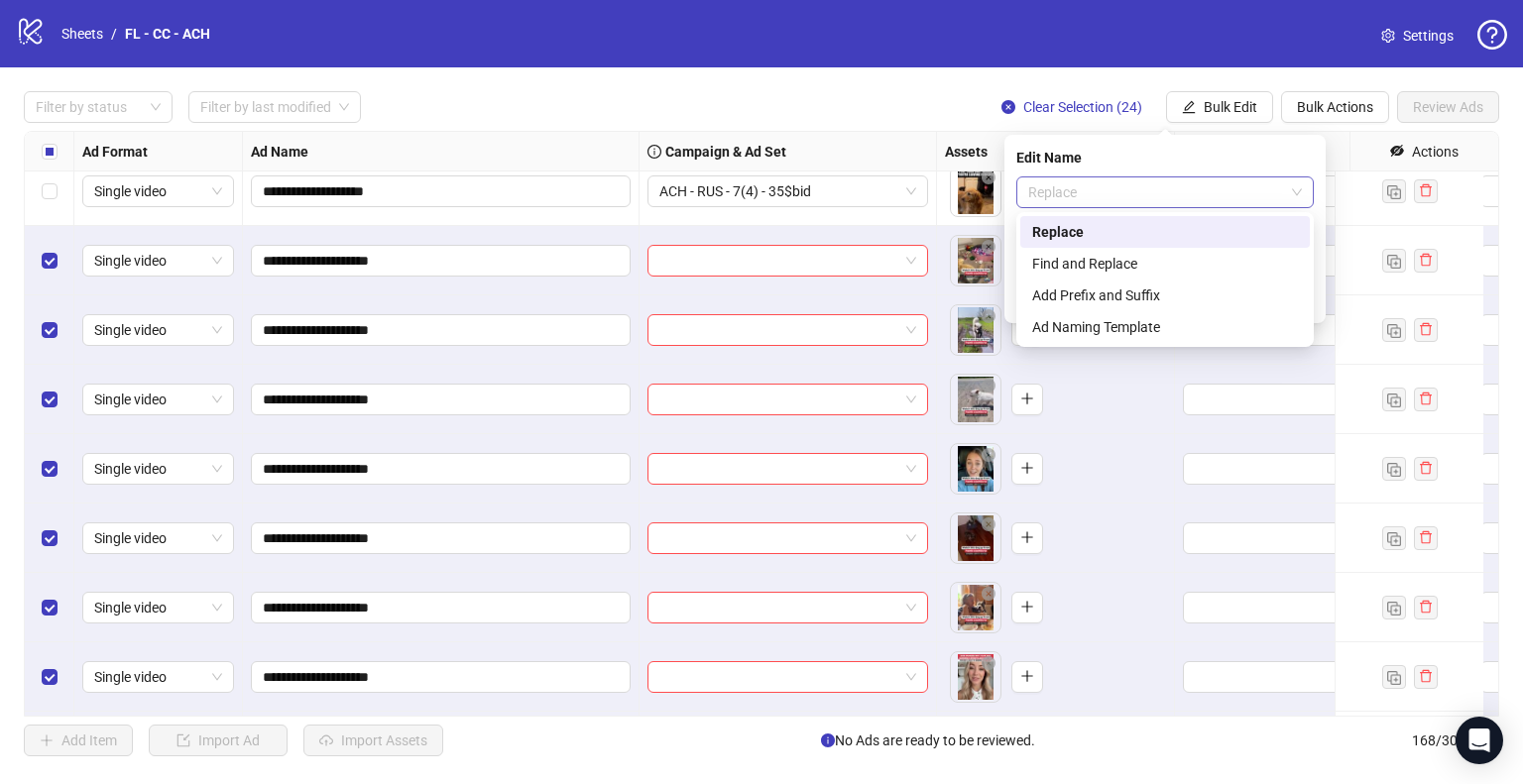 click on "Replace" at bounding box center (1165, 192) 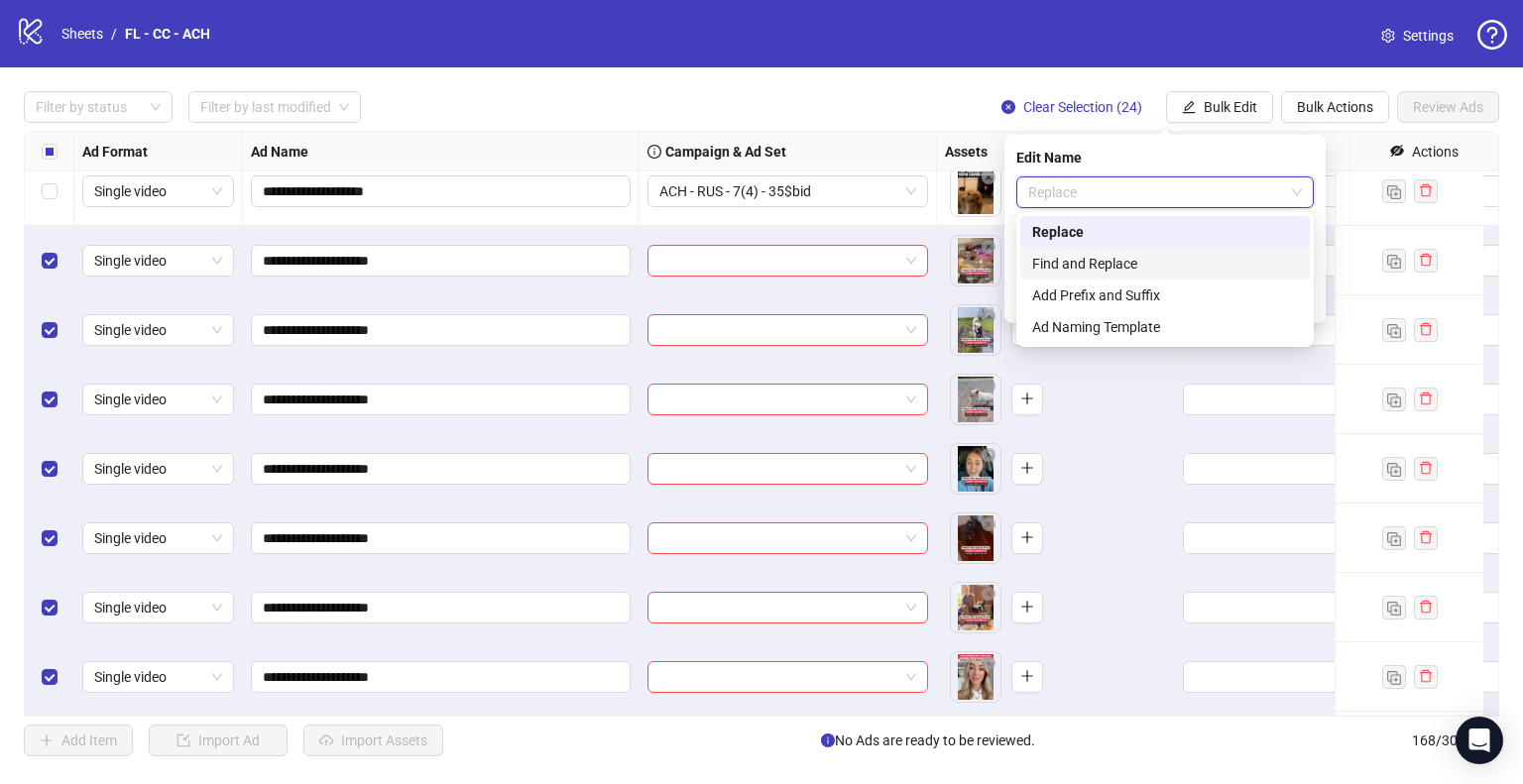 click on "Find and Replace" at bounding box center (1165, 264) 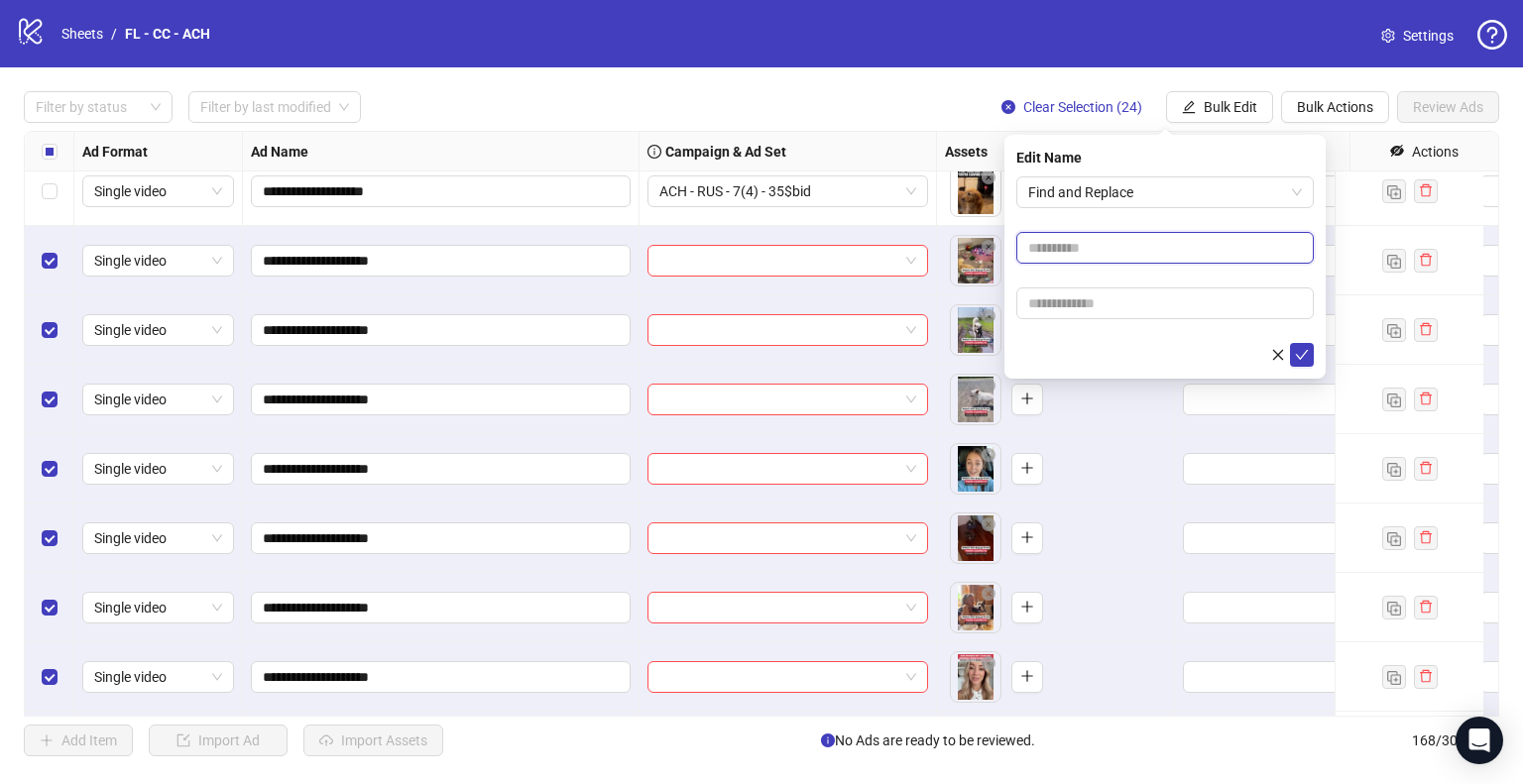 click at bounding box center [1165, 248] 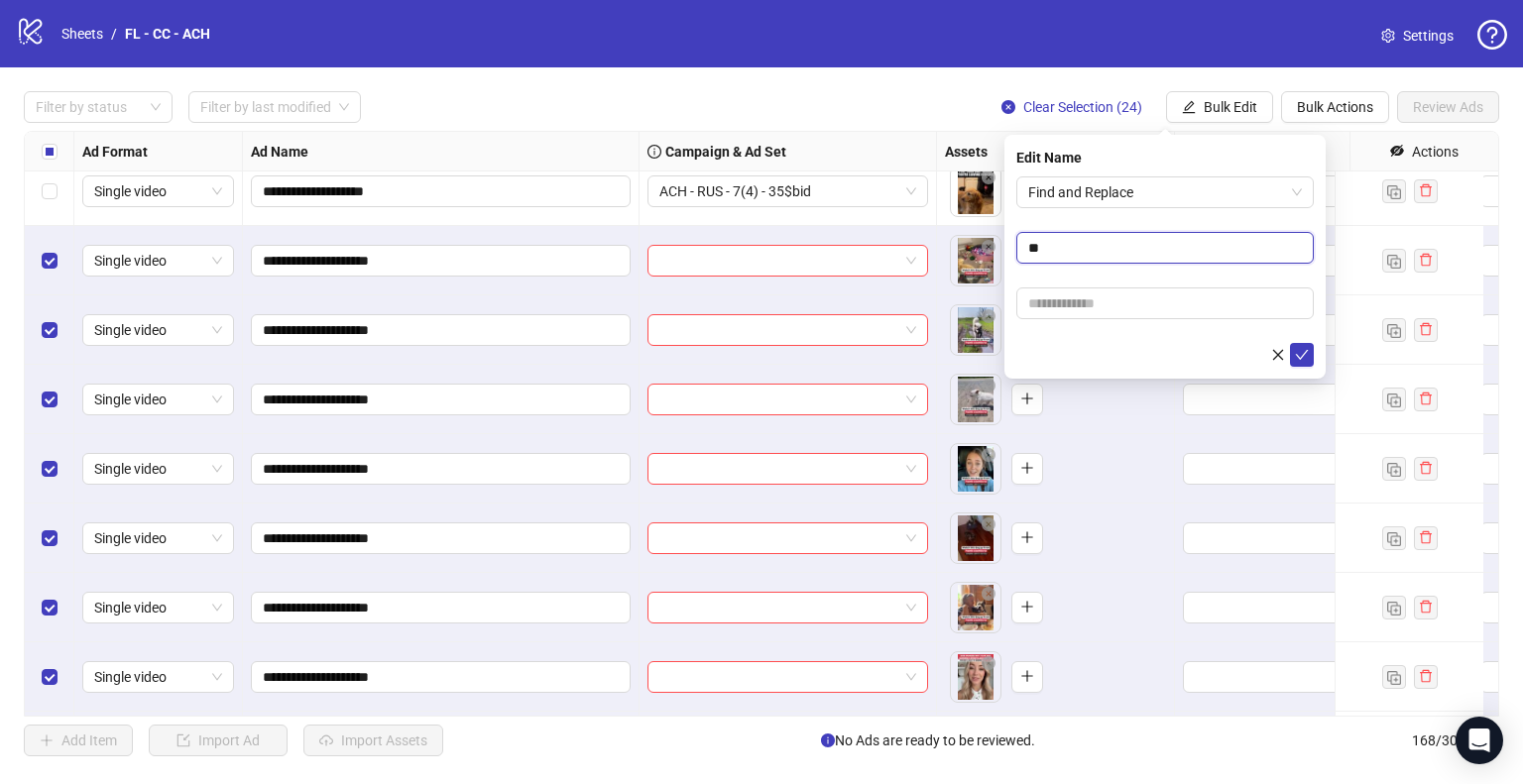 type on "**" 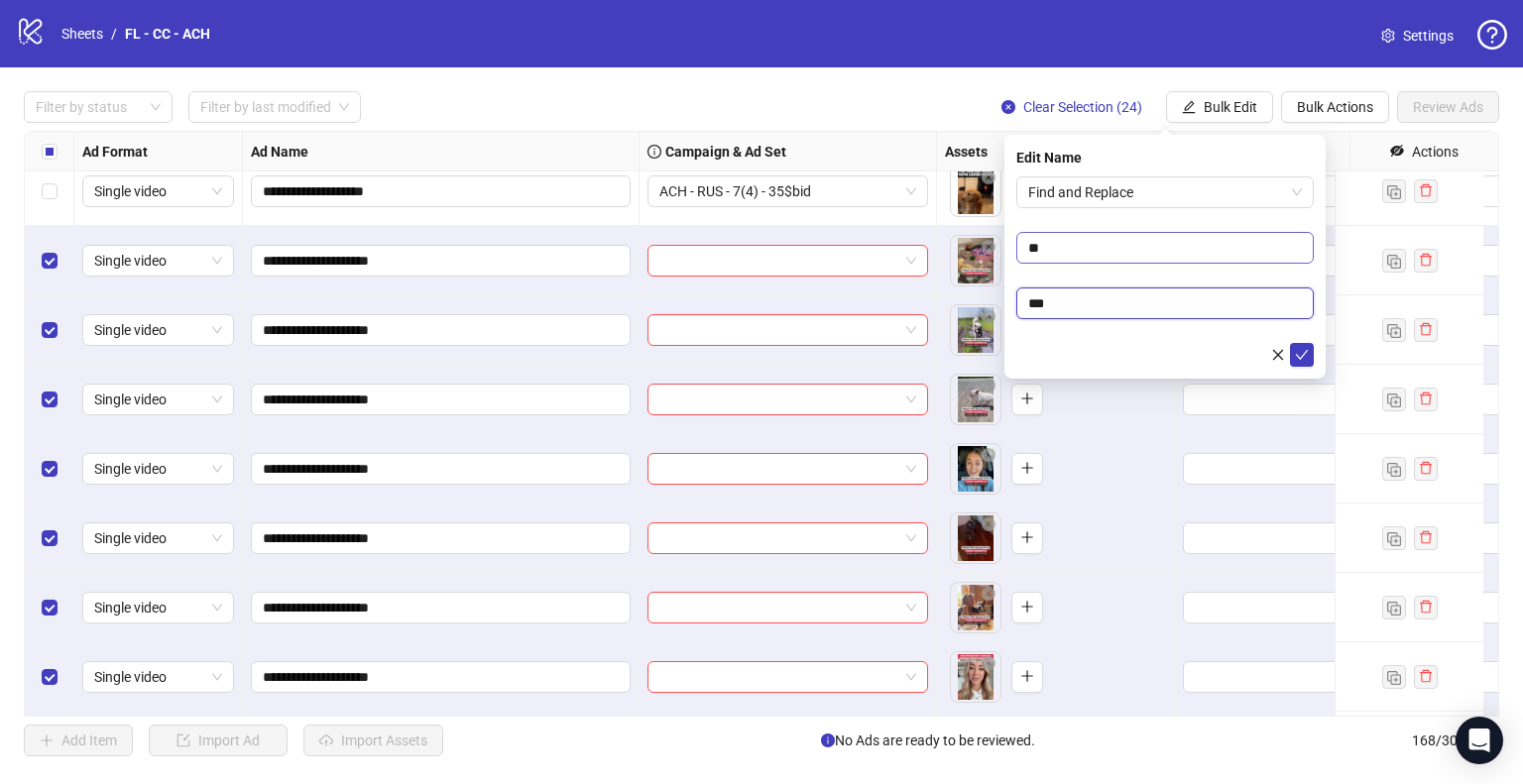 type on "**" 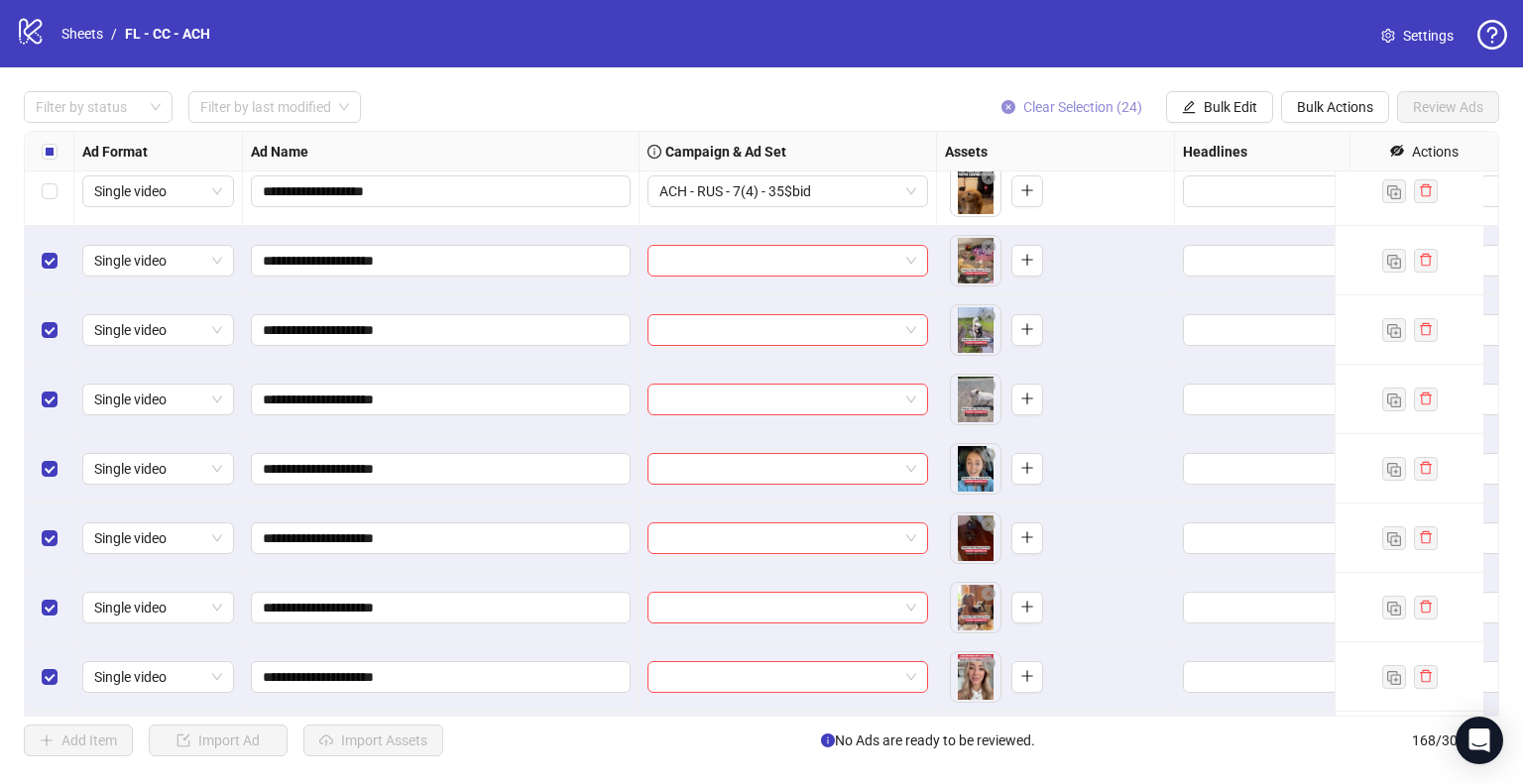 click on "Clear Selection (24)" at bounding box center [1083, 107] 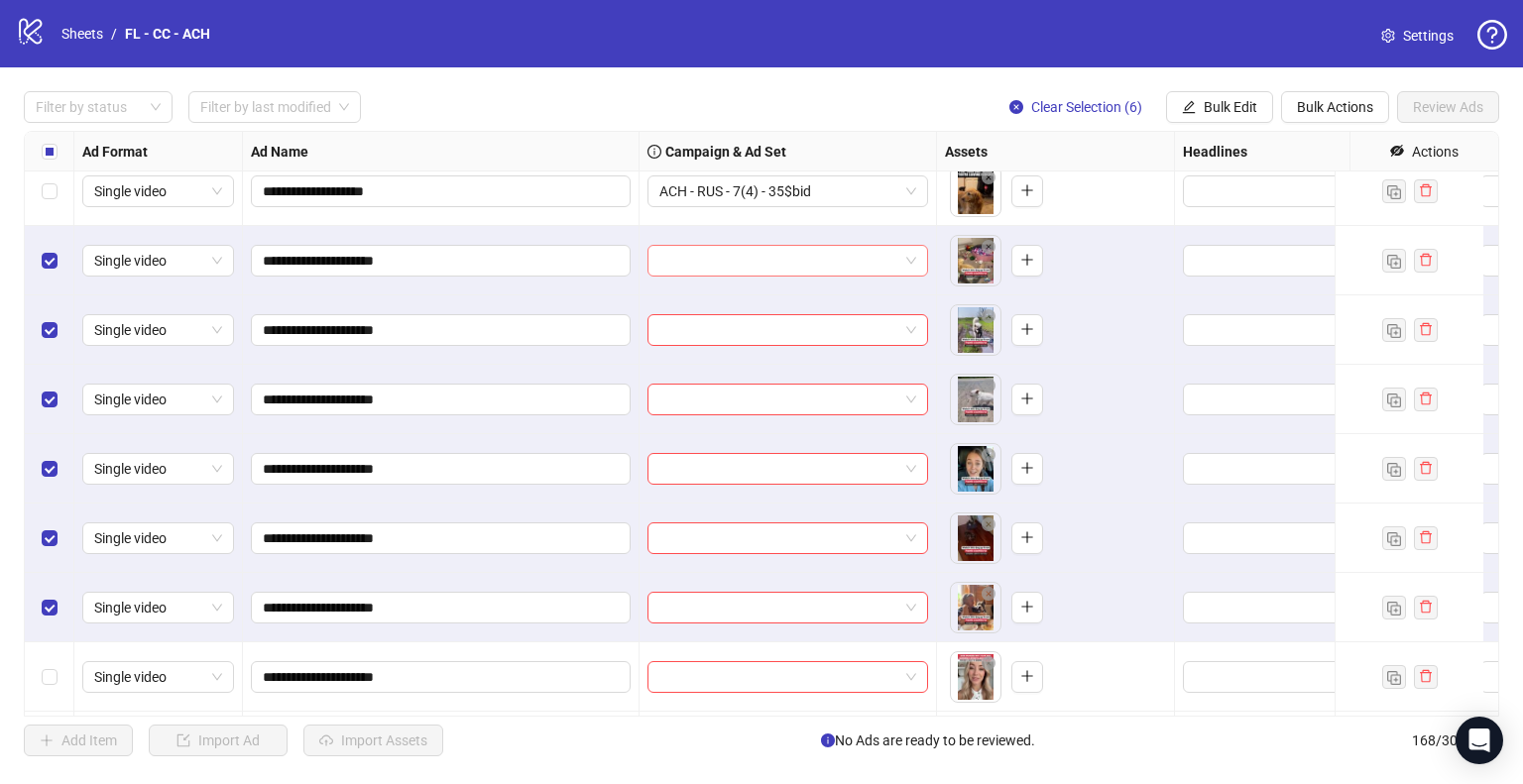 click at bounding box center [787, 261] 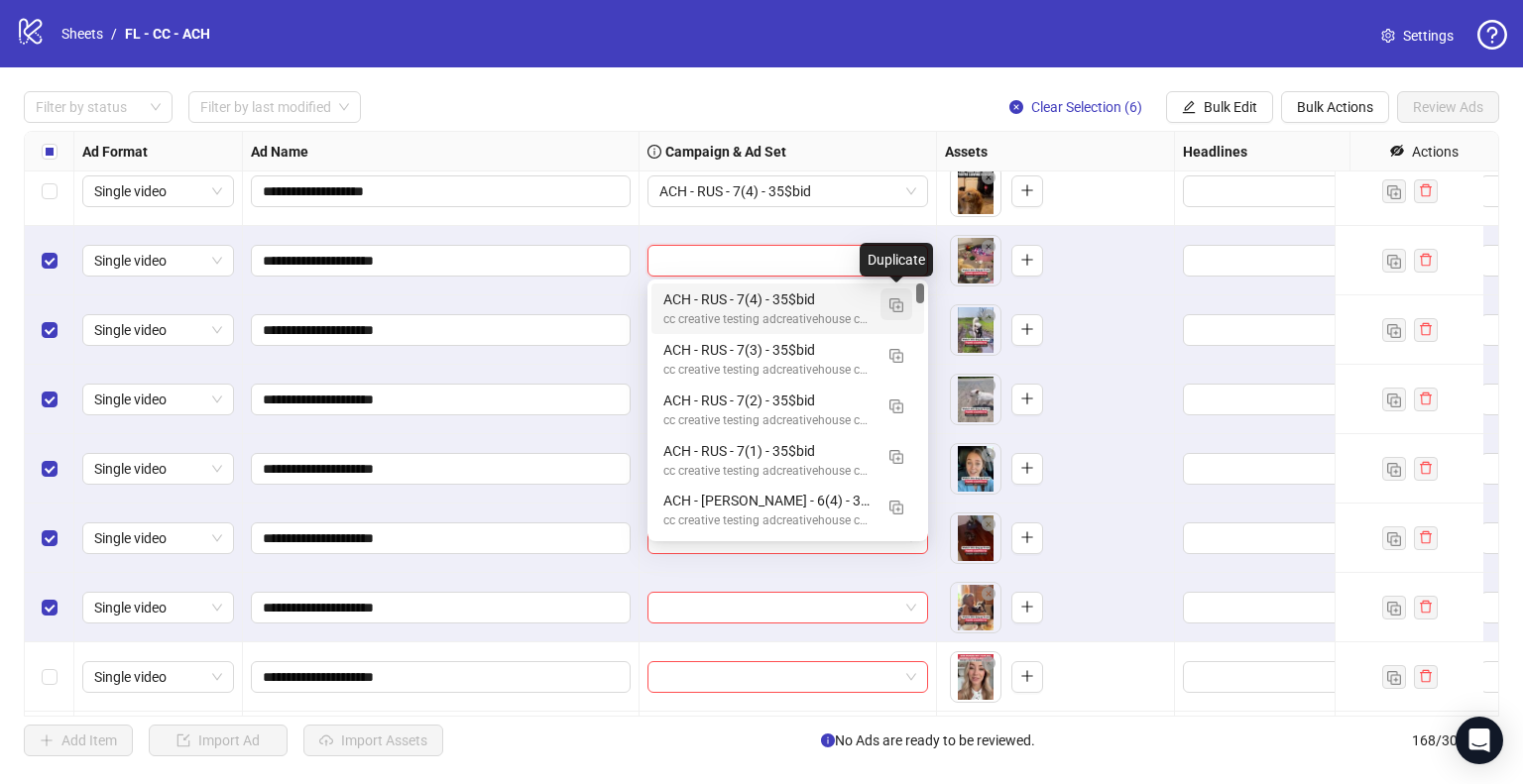 click at bounding box center [896, 305] 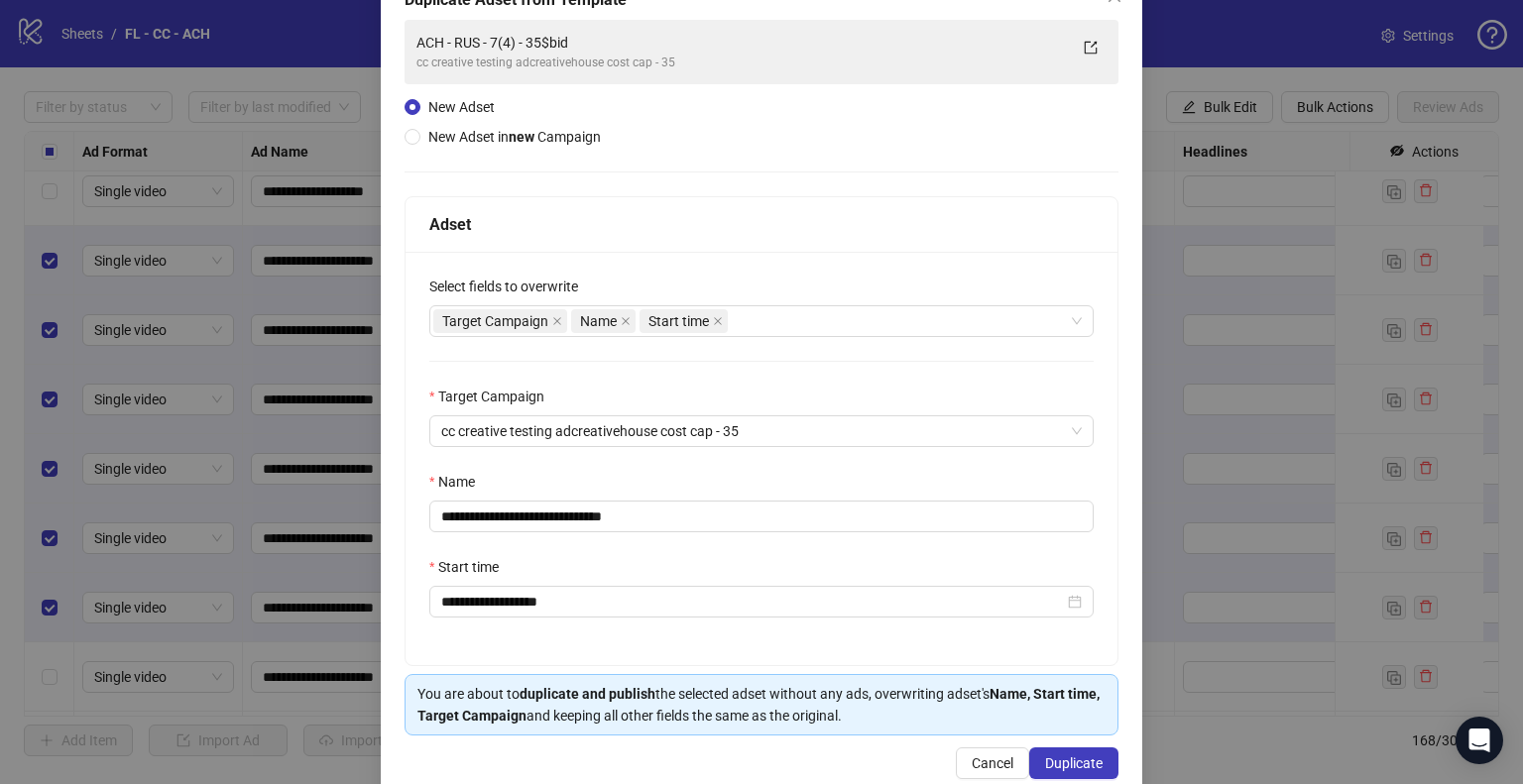 scroll, scrollTop: 168, scrollLeft: 0, axis: vertical 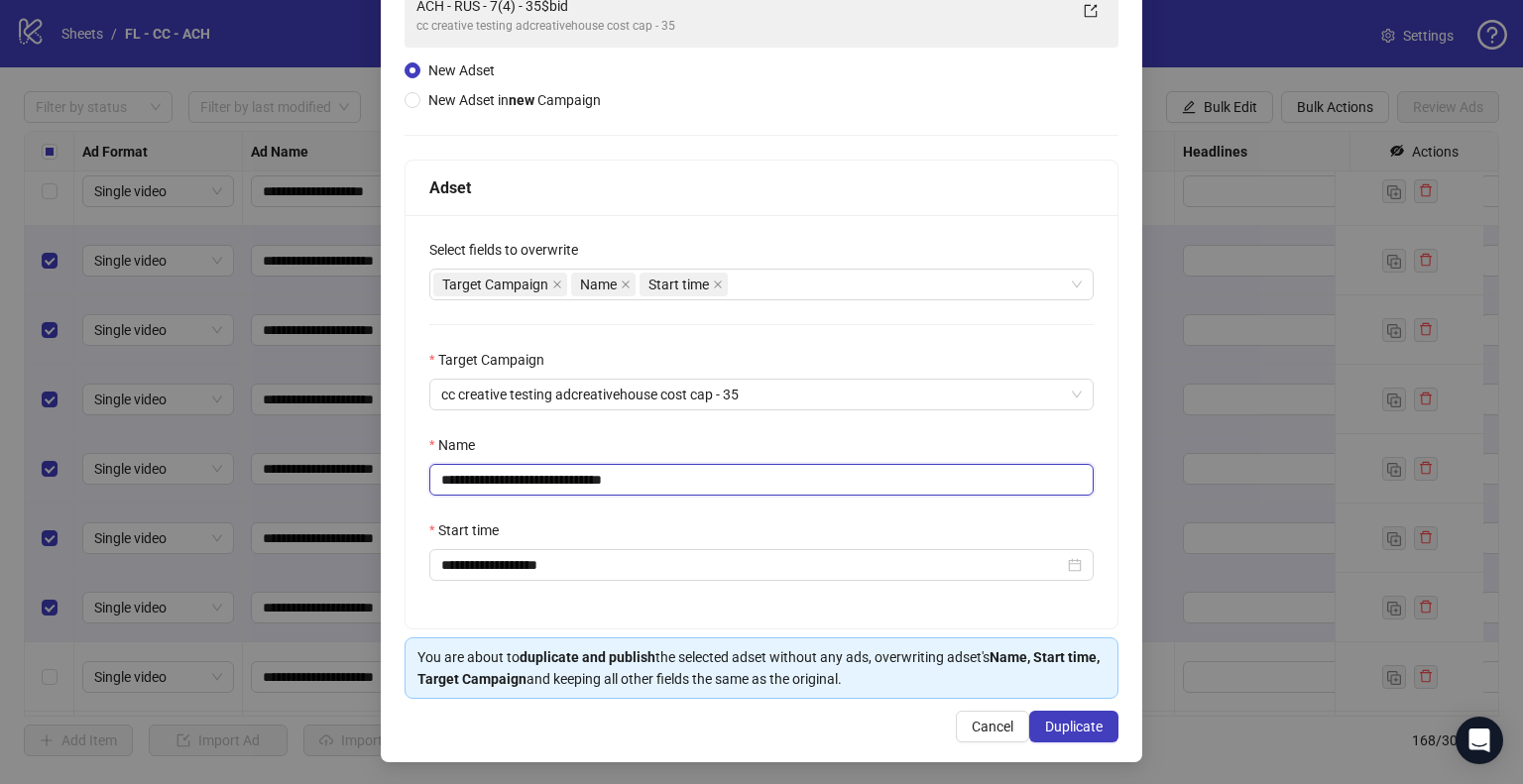 click on "**********" at bounding box center [762, 480] 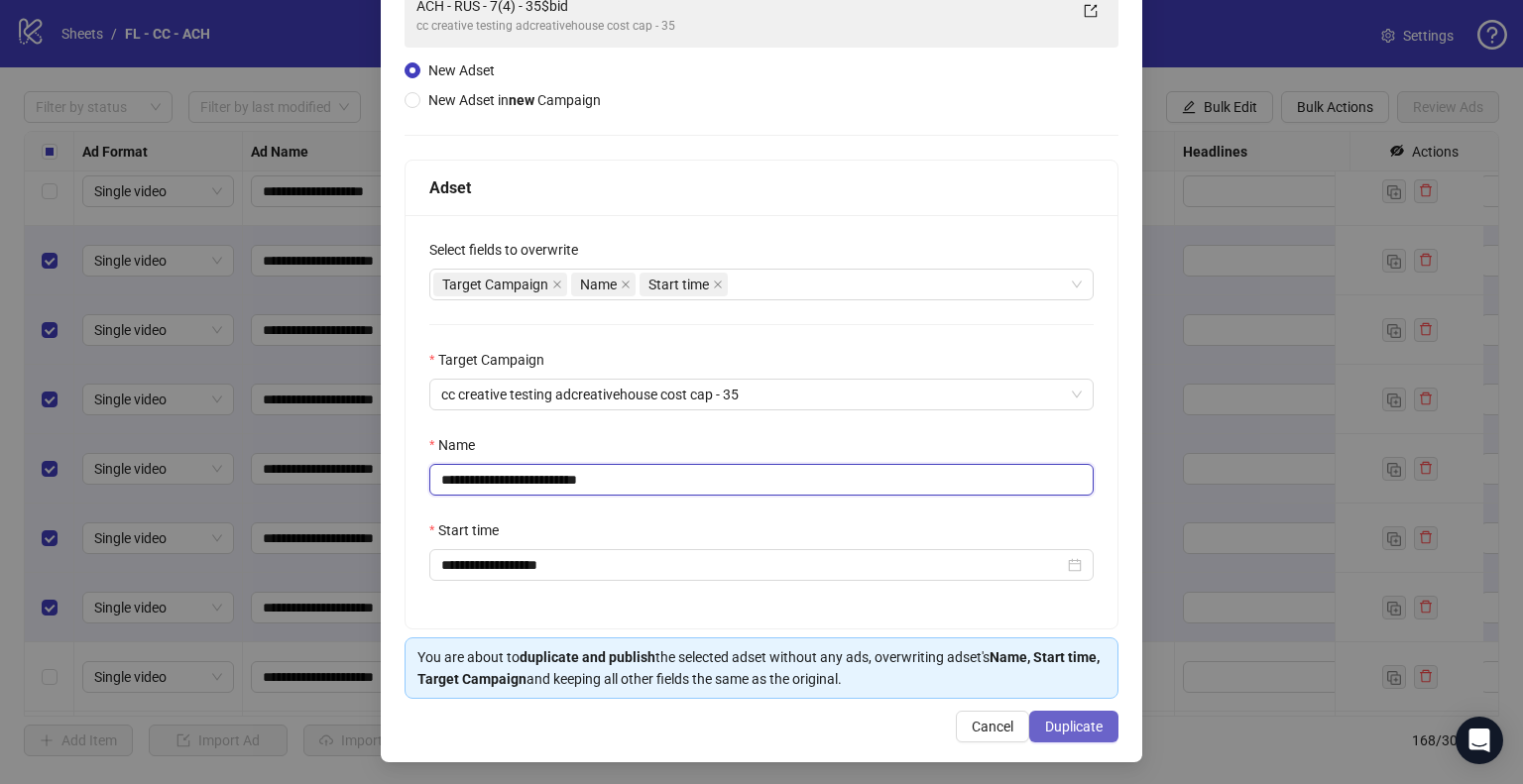 type on "**********" 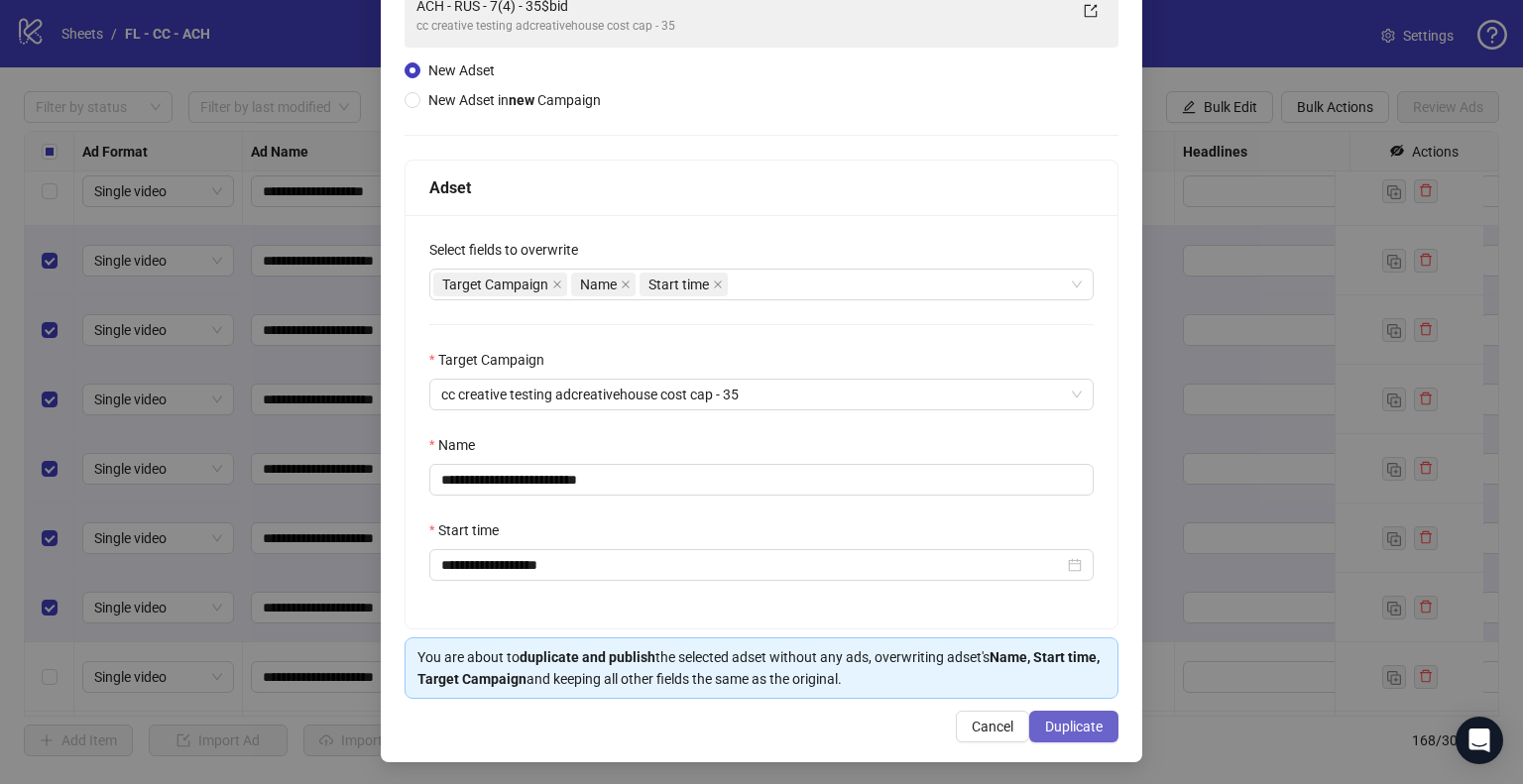 click on "Duplicate" at bounding box center [1074, 727] 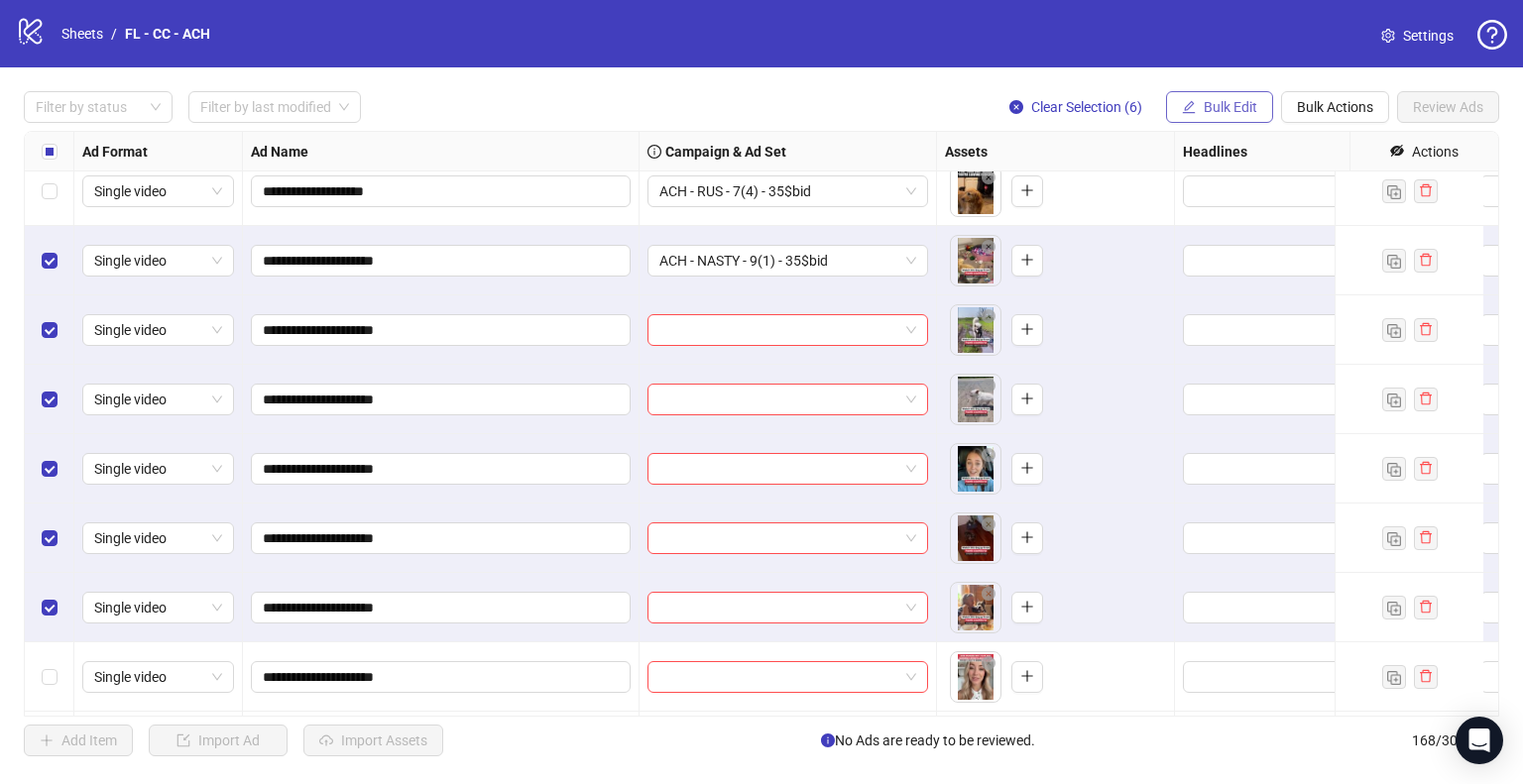 click on "Bulk Edit" at bounding box center [1230, 107] 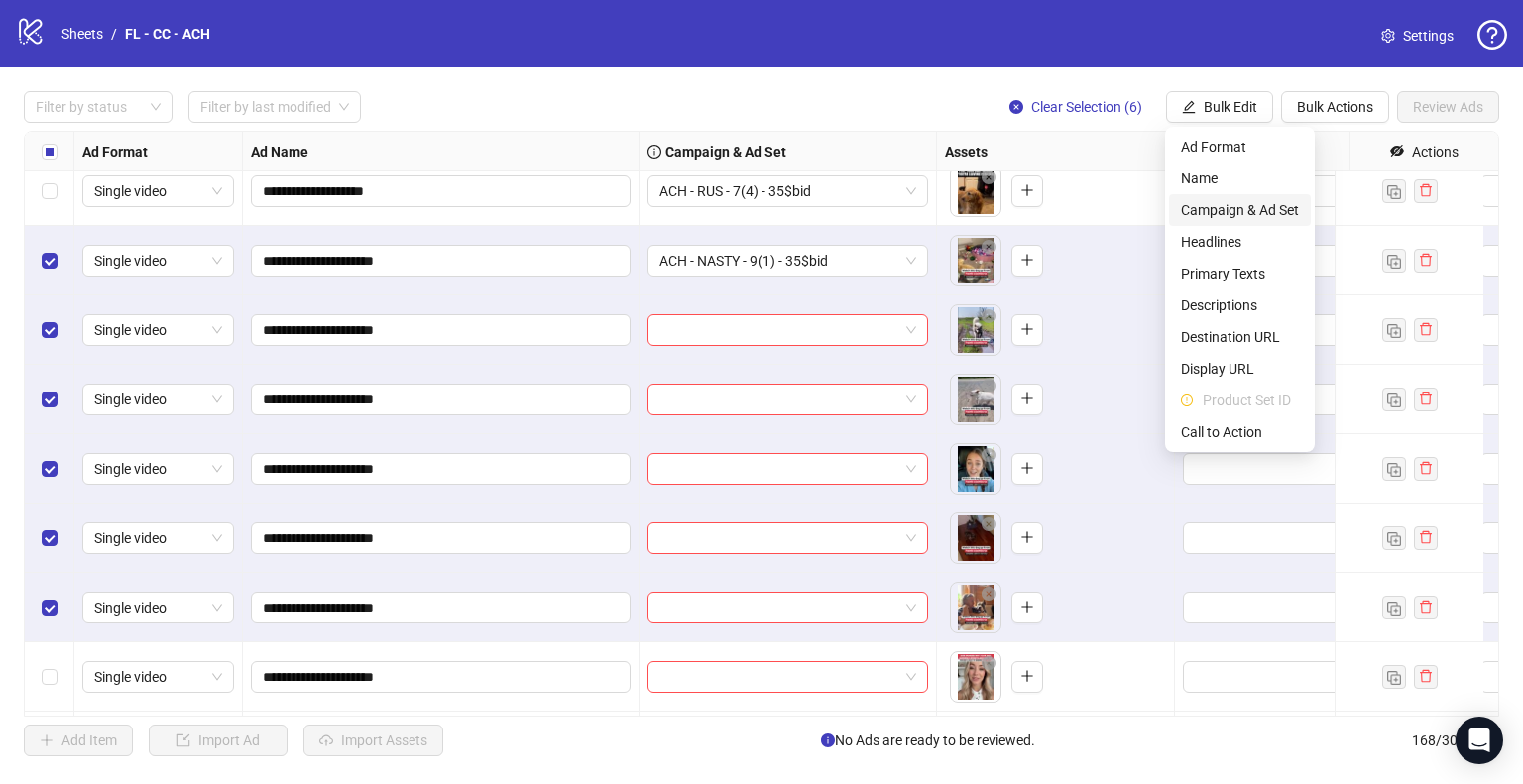 click on "Campaign & Ad Set" at bounding box center [1239, 210] 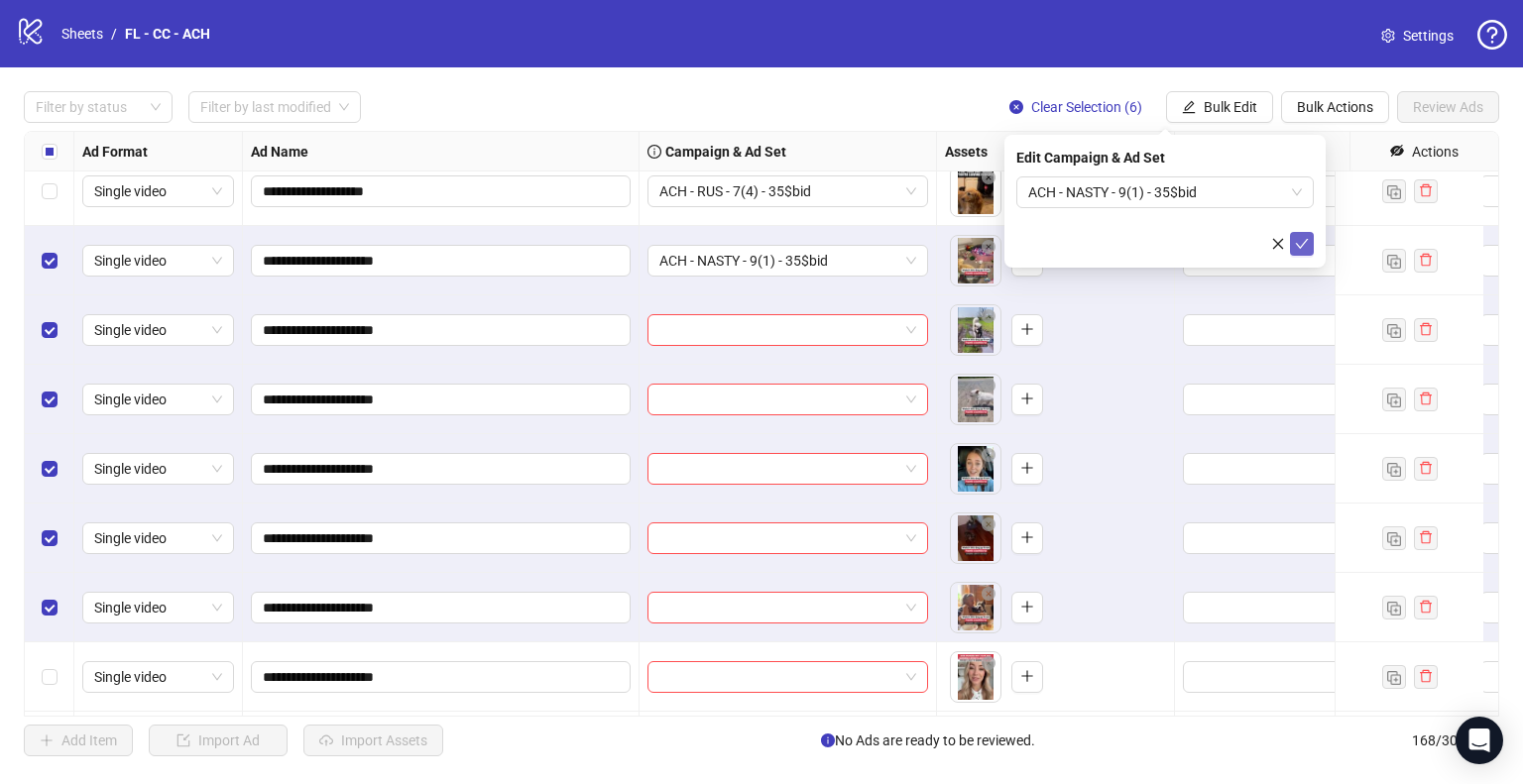 click 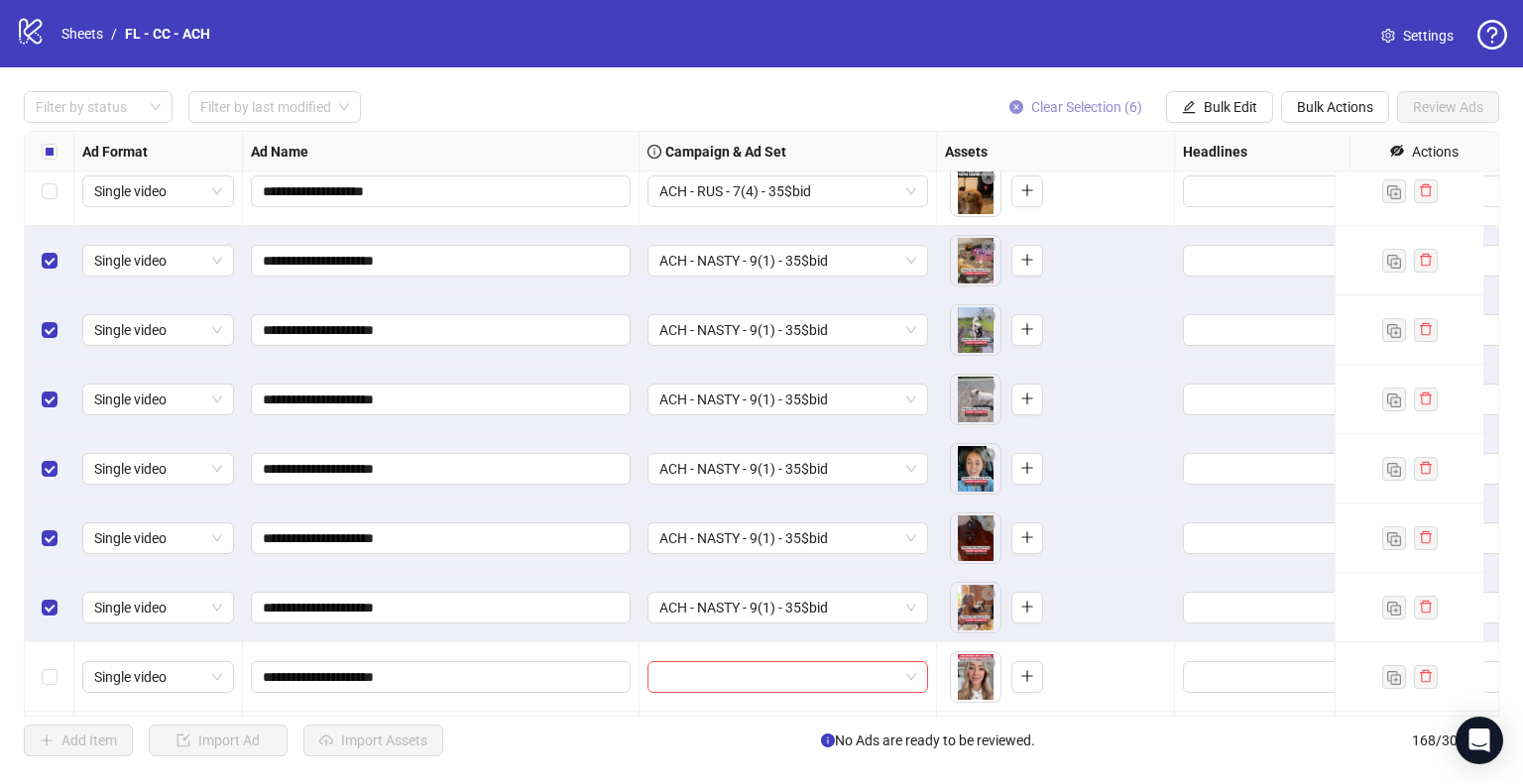 click on "Clear Selection (6)" at bounding box center (1087, 107) 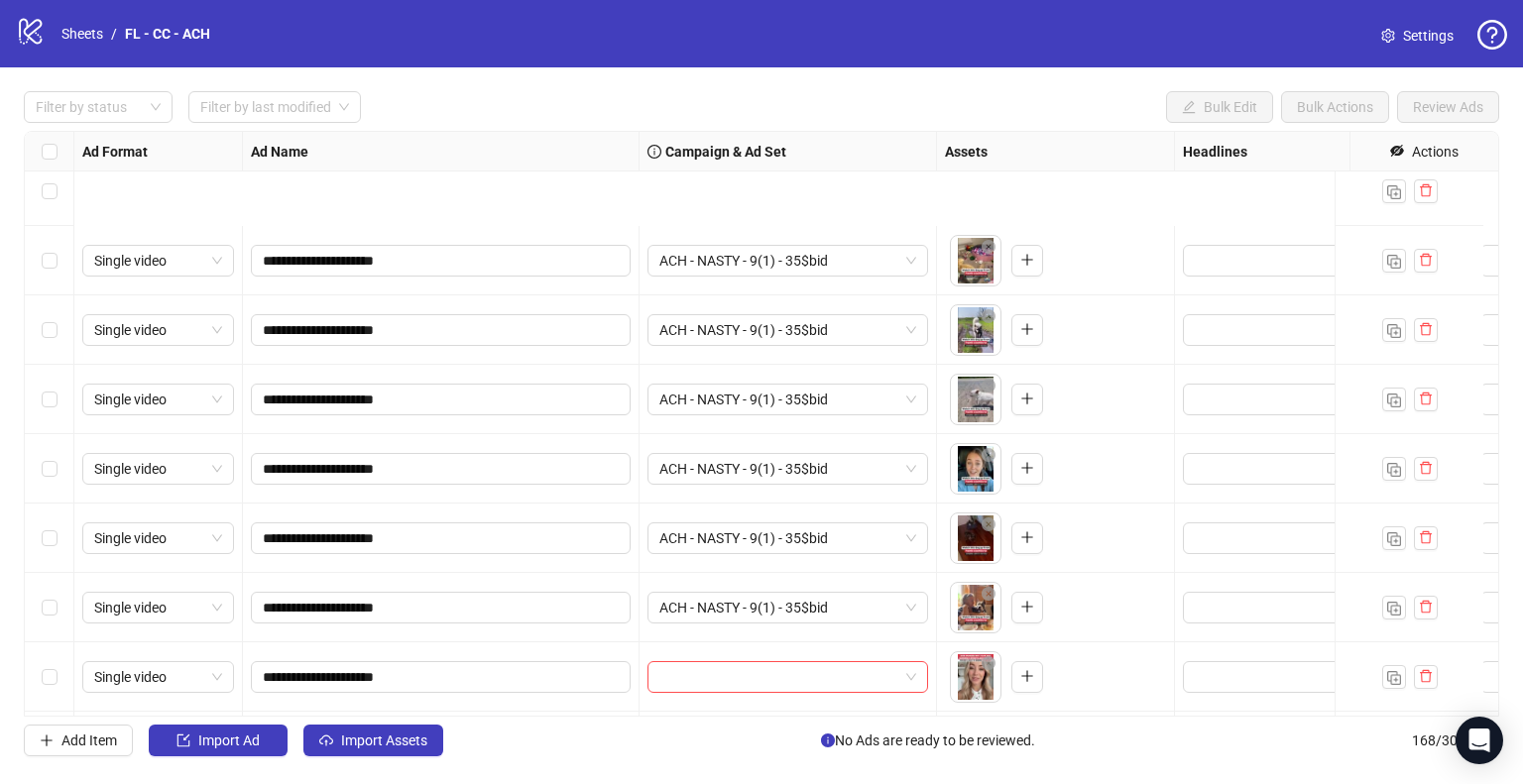 scroll, scrollTop: 10333, scrollLeft: 0, axis: vertical 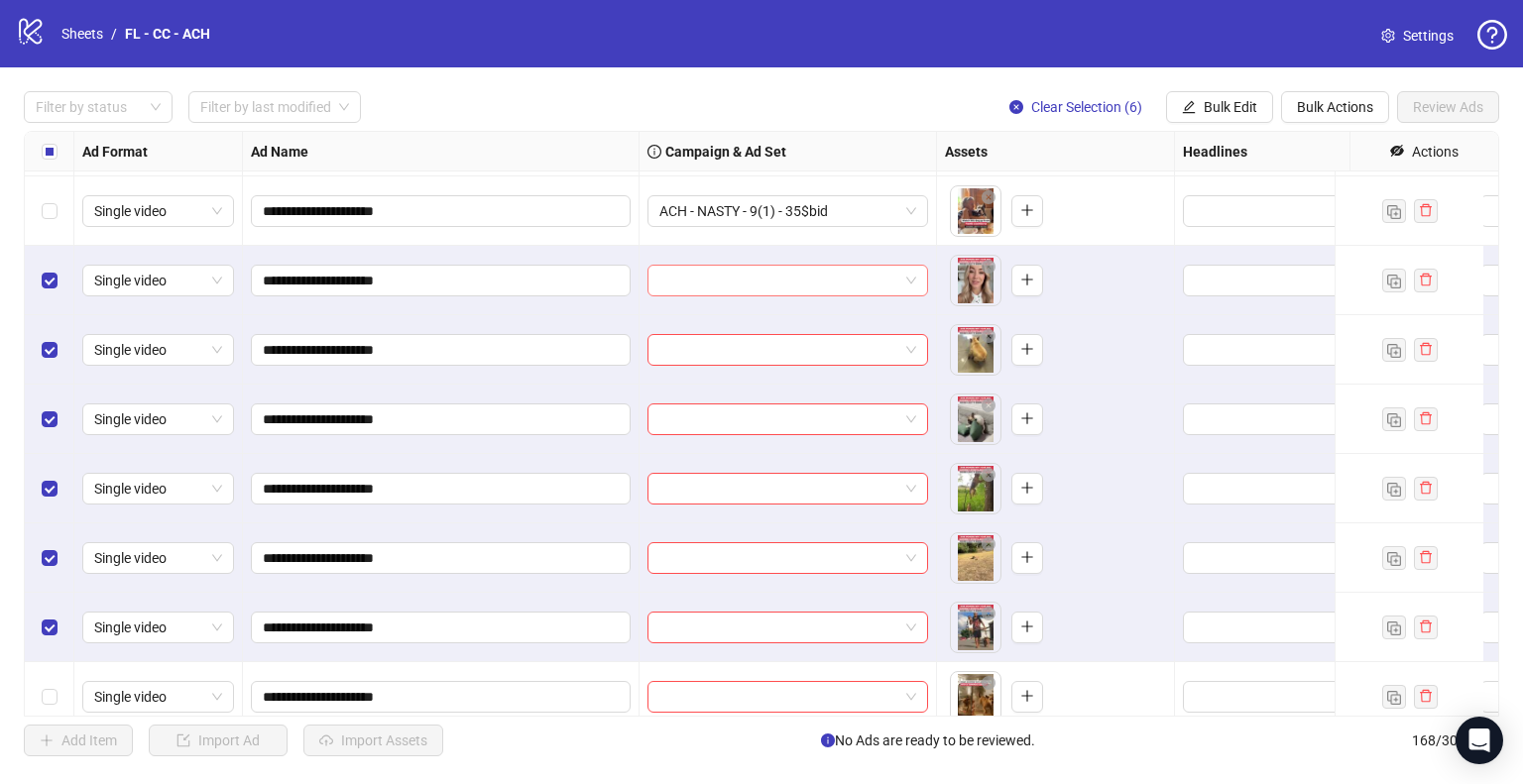 click at bounding box center (787, 280) 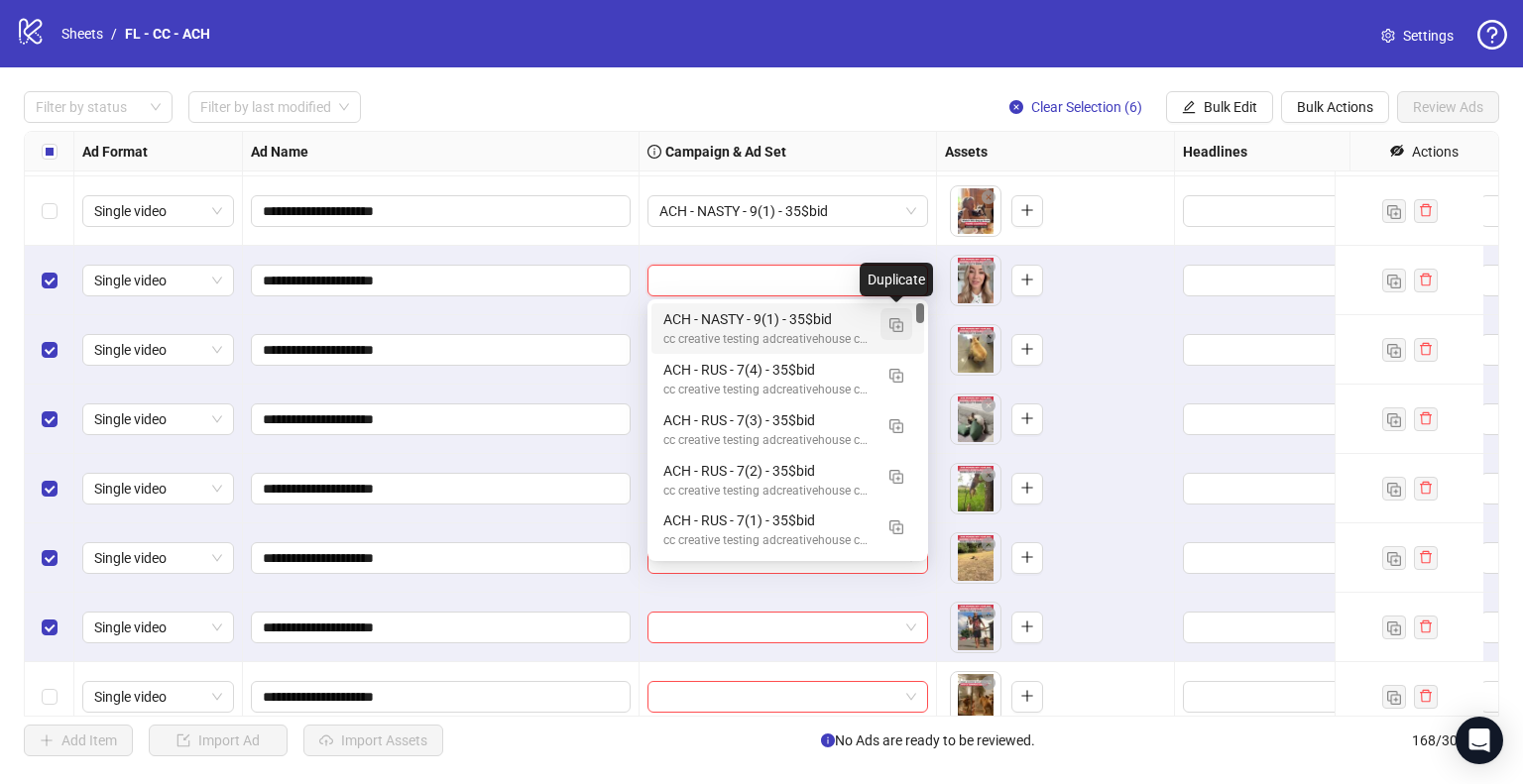 click at bounding box center [896, 324] 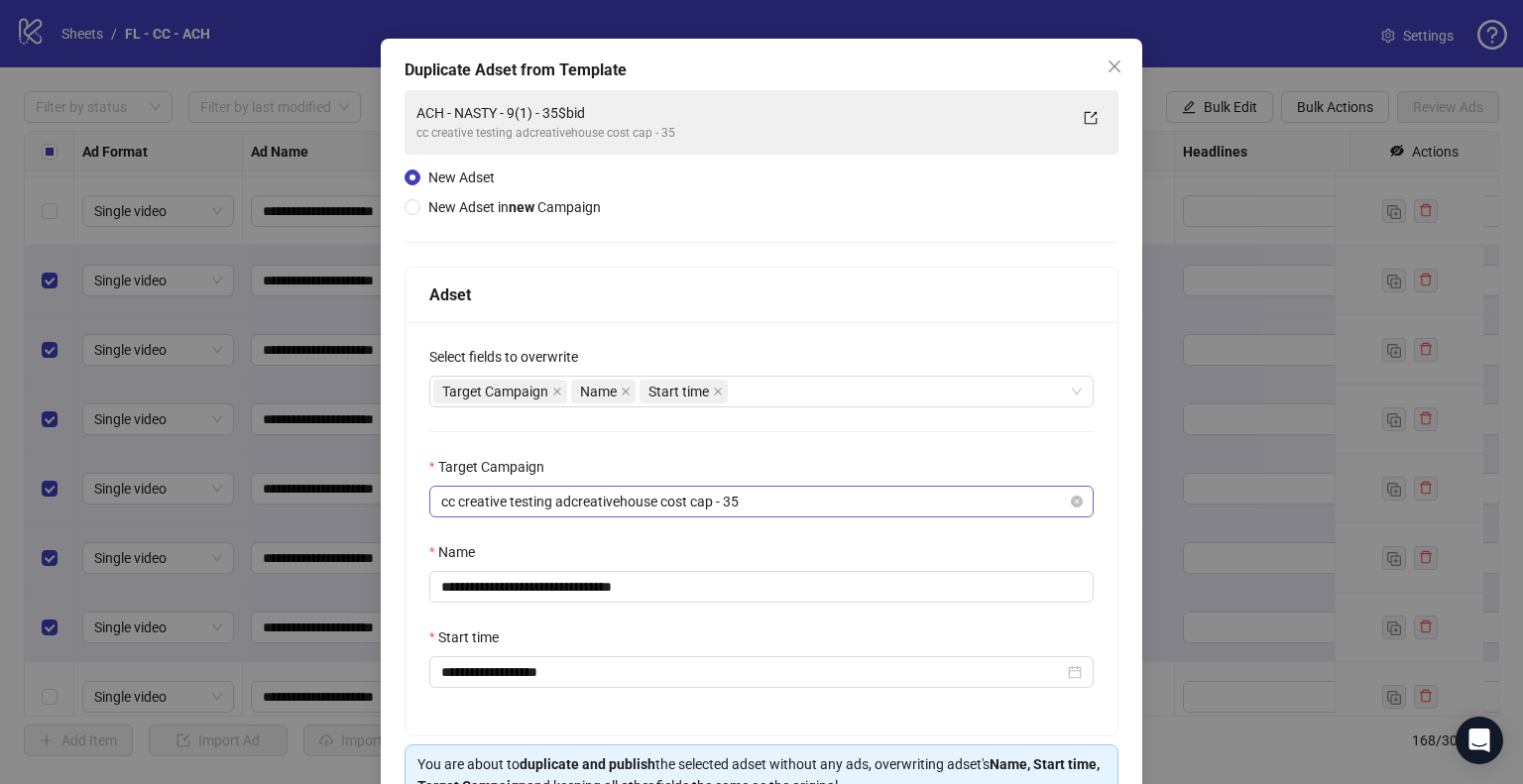 scroll, scrollTop: 168, scrollLeft: 0, axis: vertical 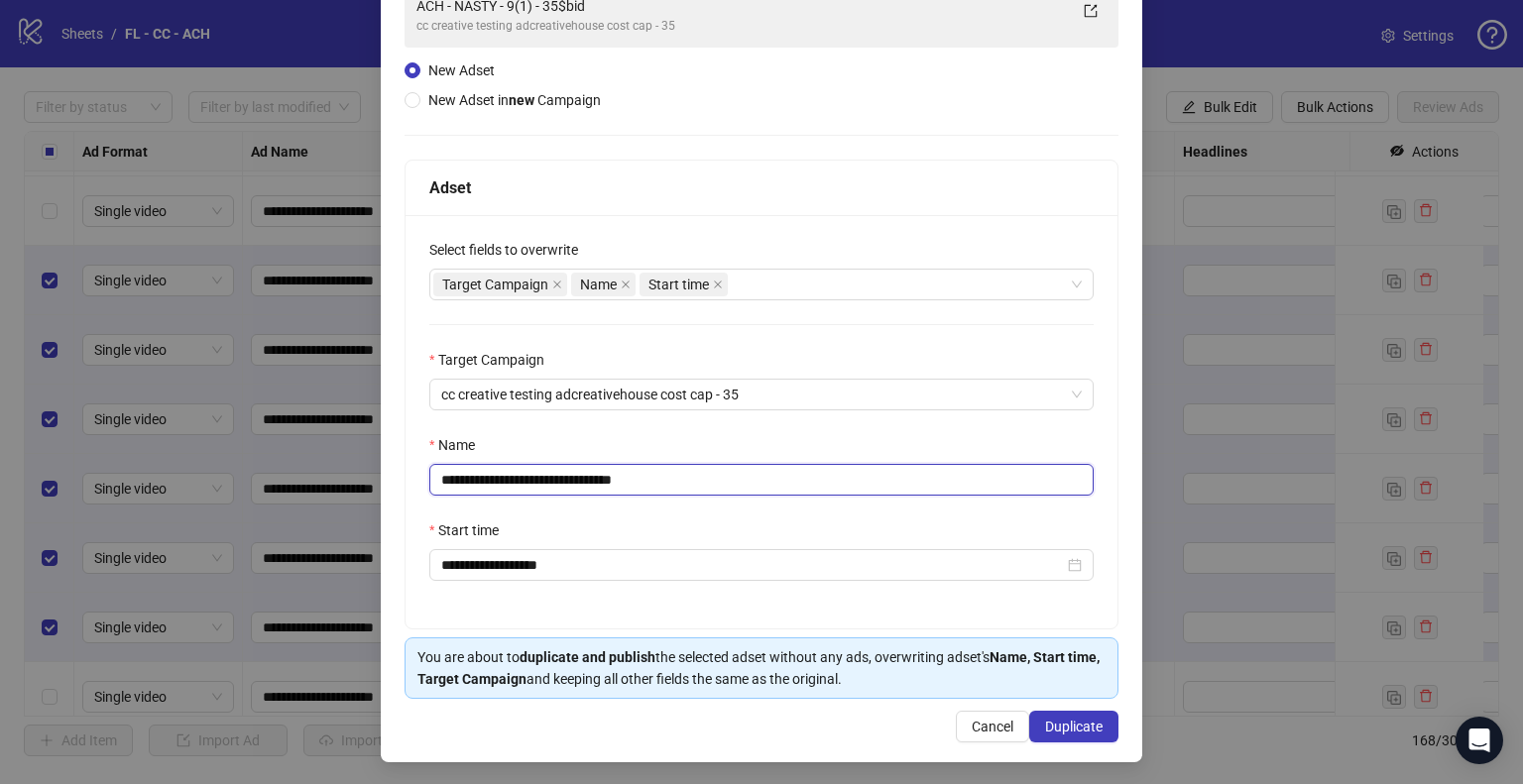 click on "**********" at bounding box center [762, 480] 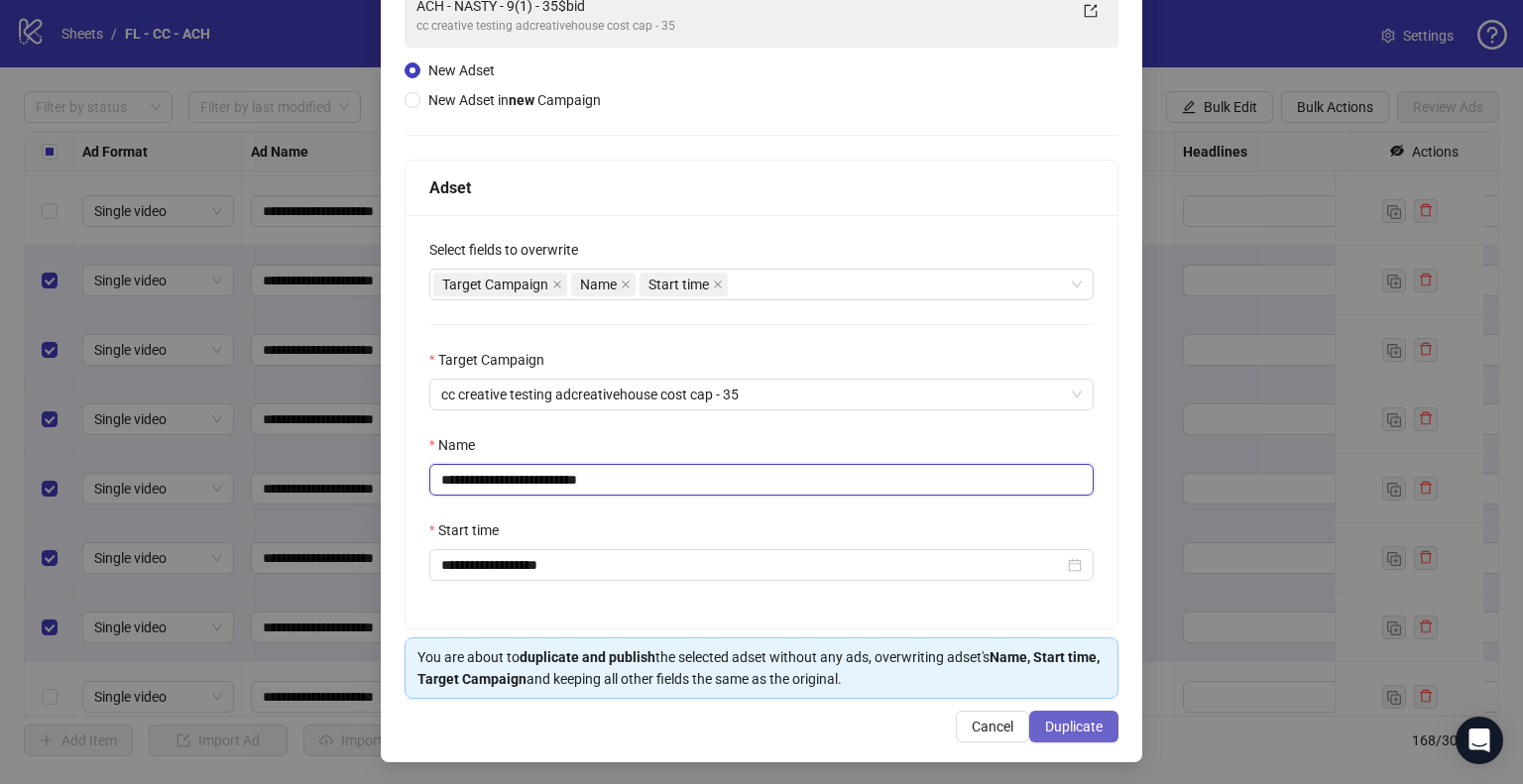 type on "**********" 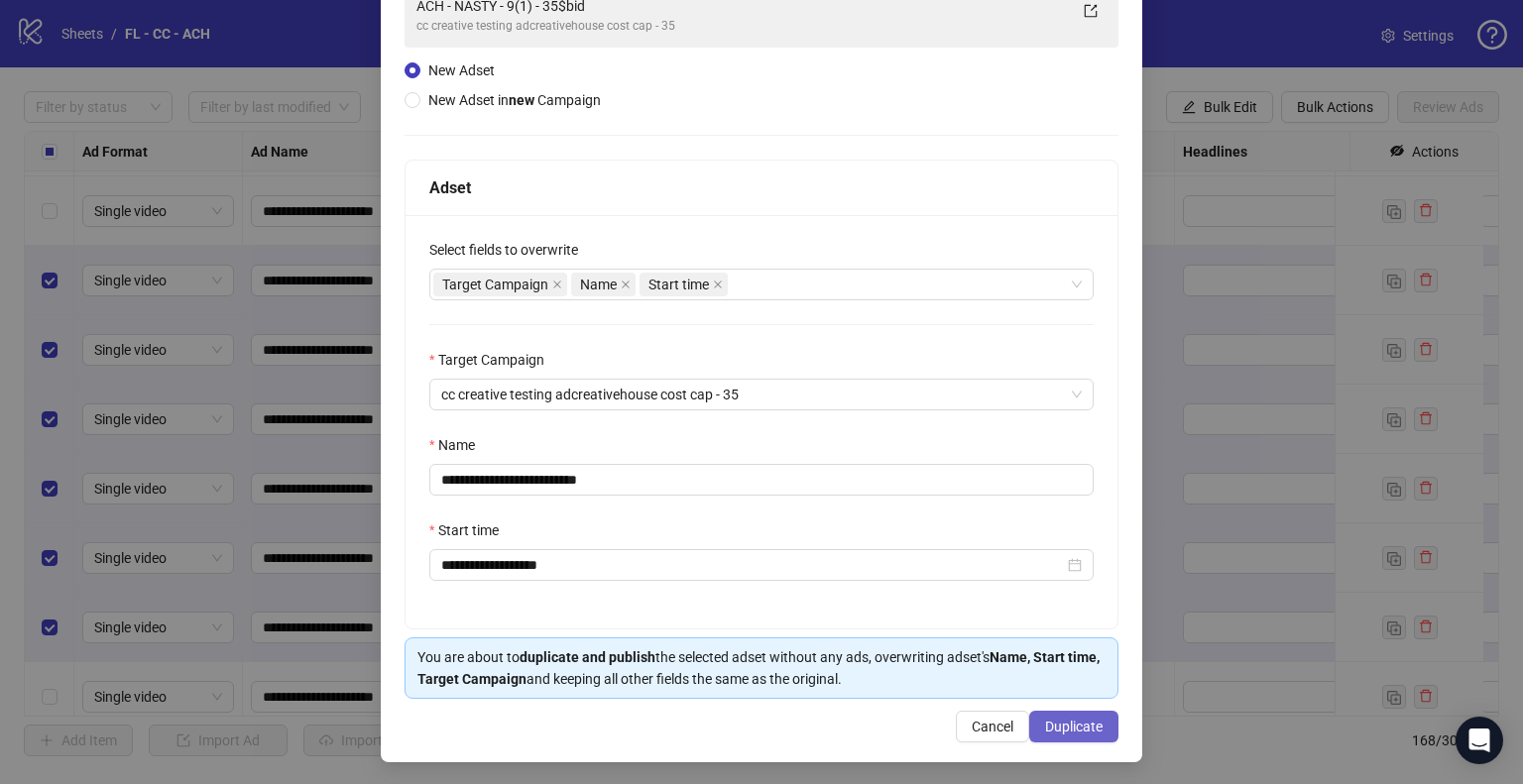 click on "Duplicate" at bounding box center [1074, 727] 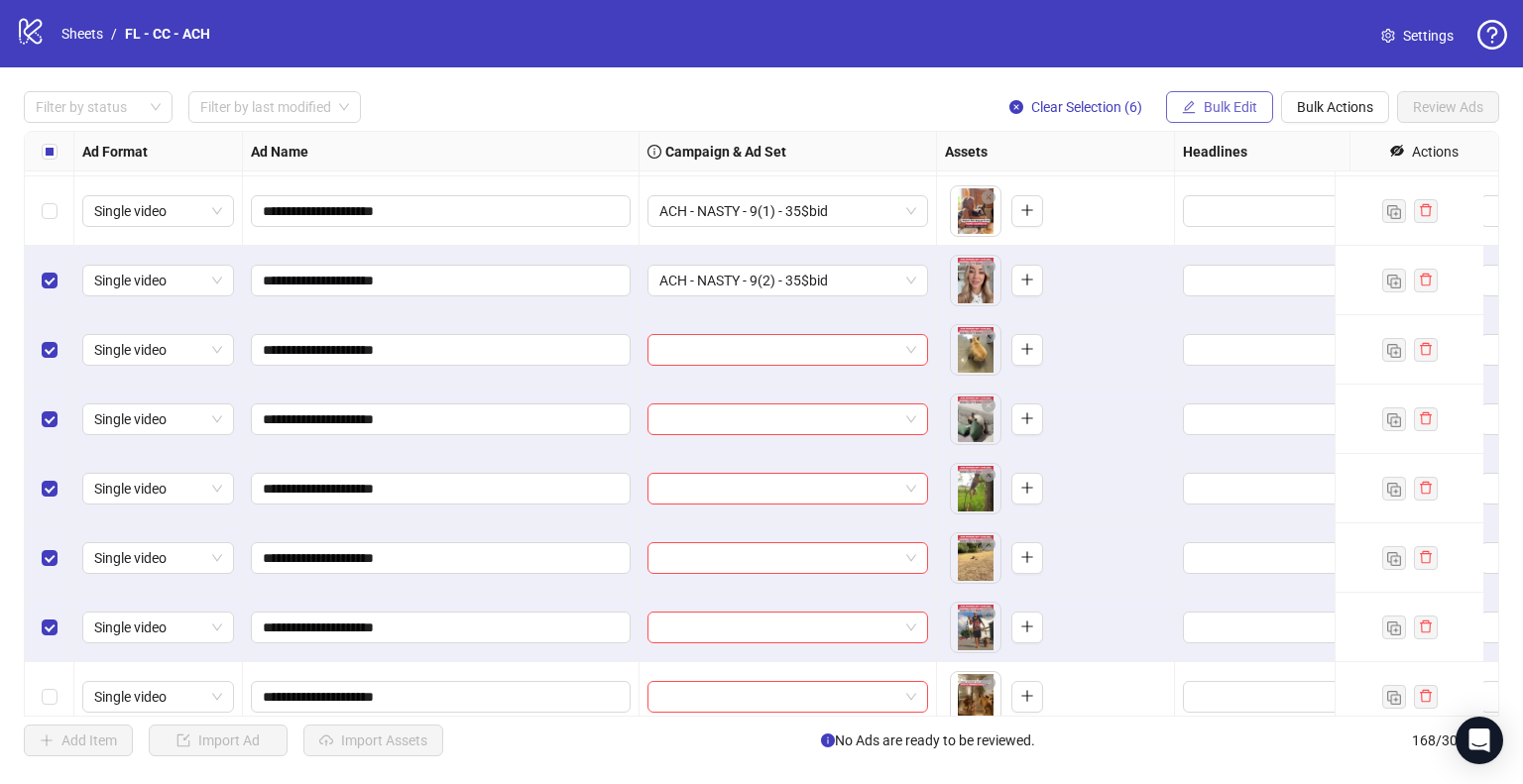 click on "Bulk Edit" at bounding box center (1230, 107) 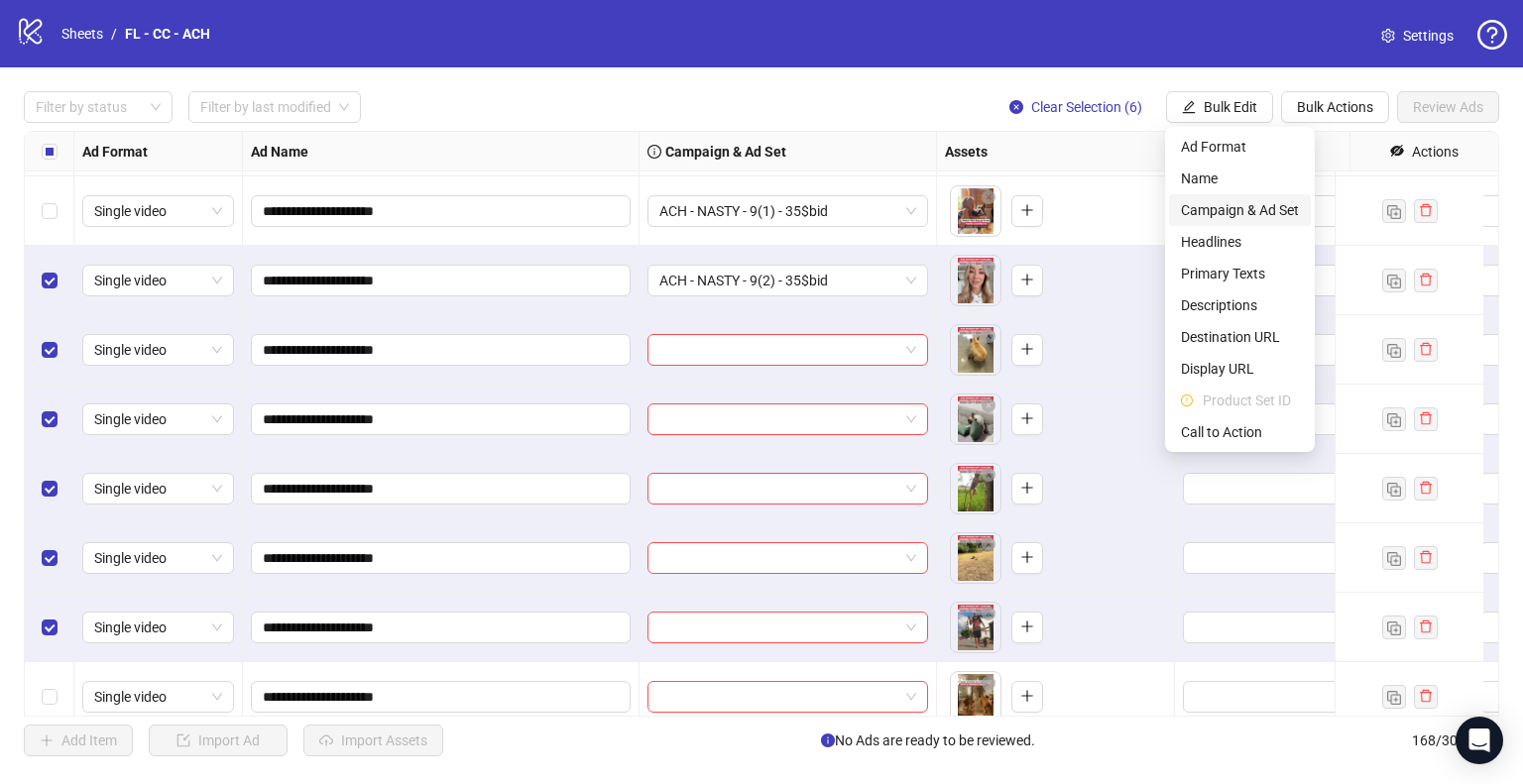 click on "Campaign & Ad Set" at bounding box center (1239, 210) 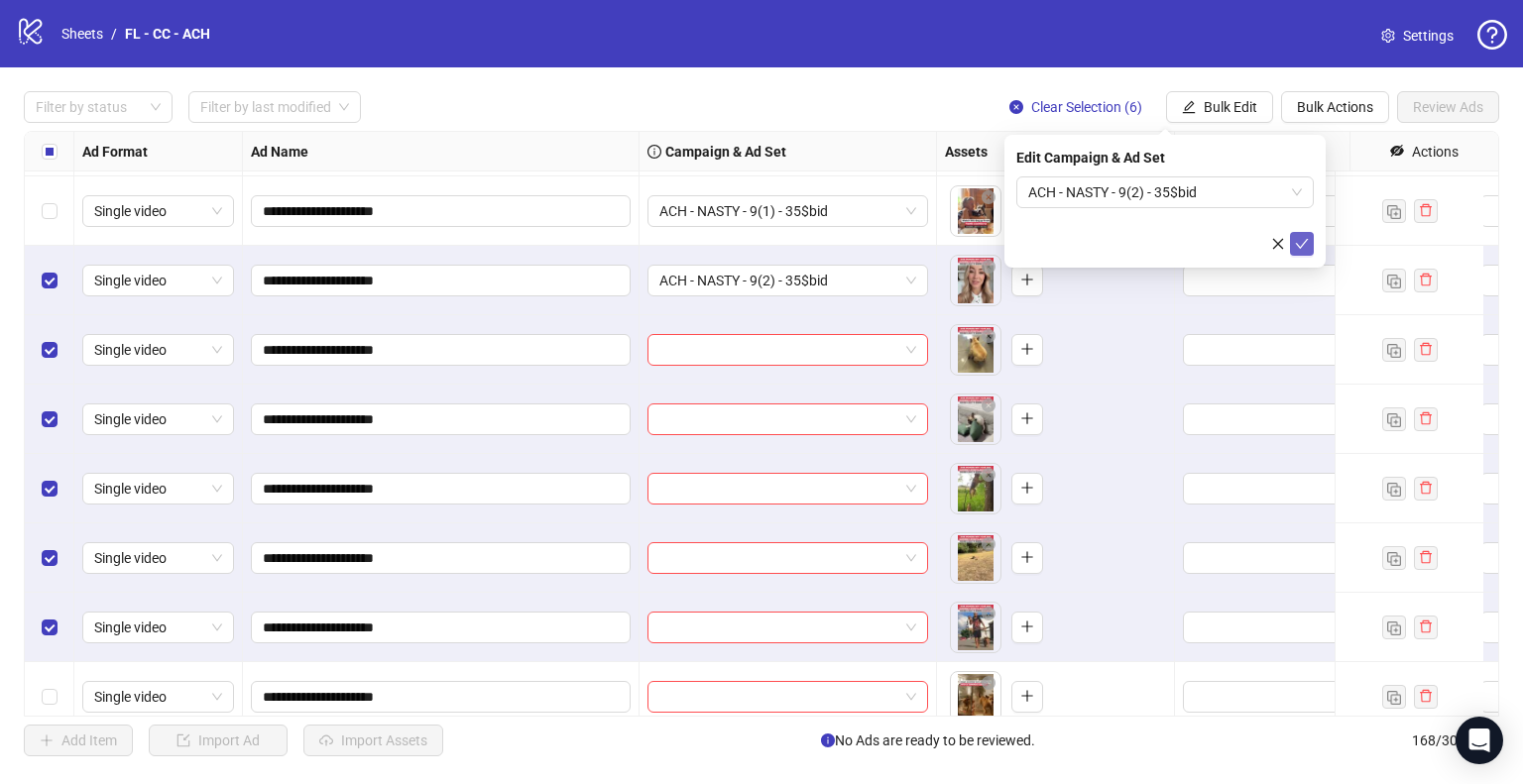 click 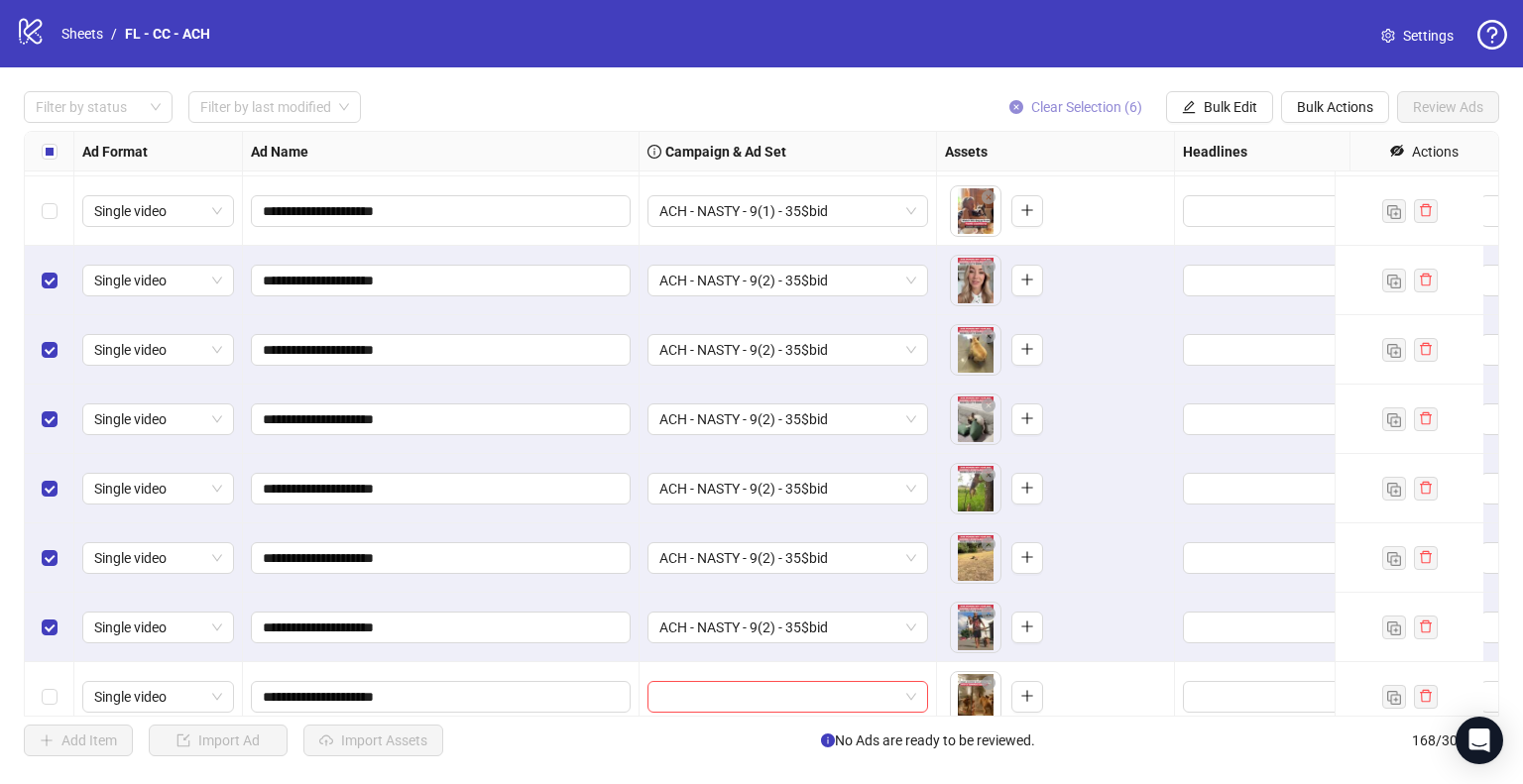 click on "Clear Selection (6)" at bounding box center [1087, 107] 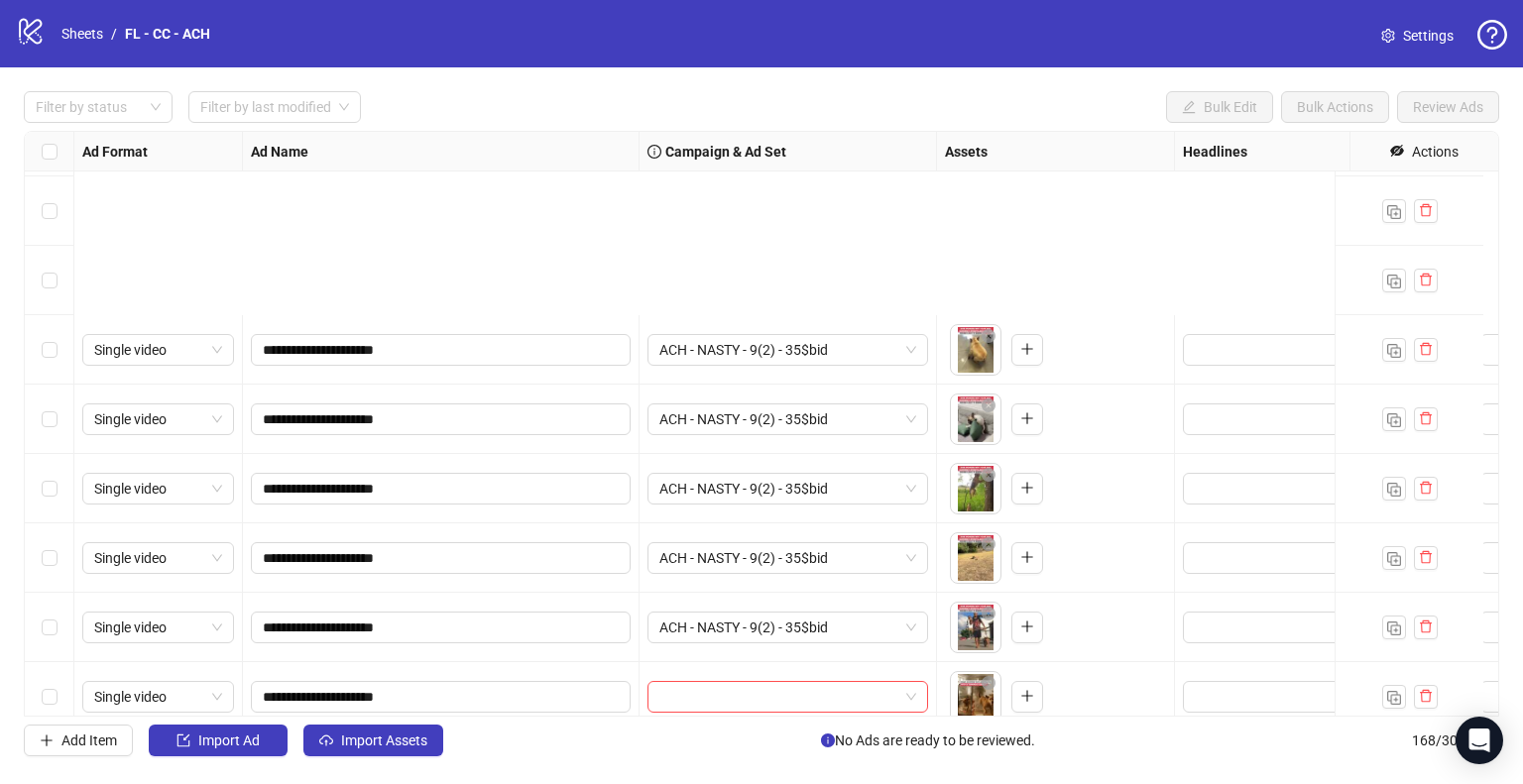 scroll, scrollTop: 10729, scrollLeft: 0, axis: vertical 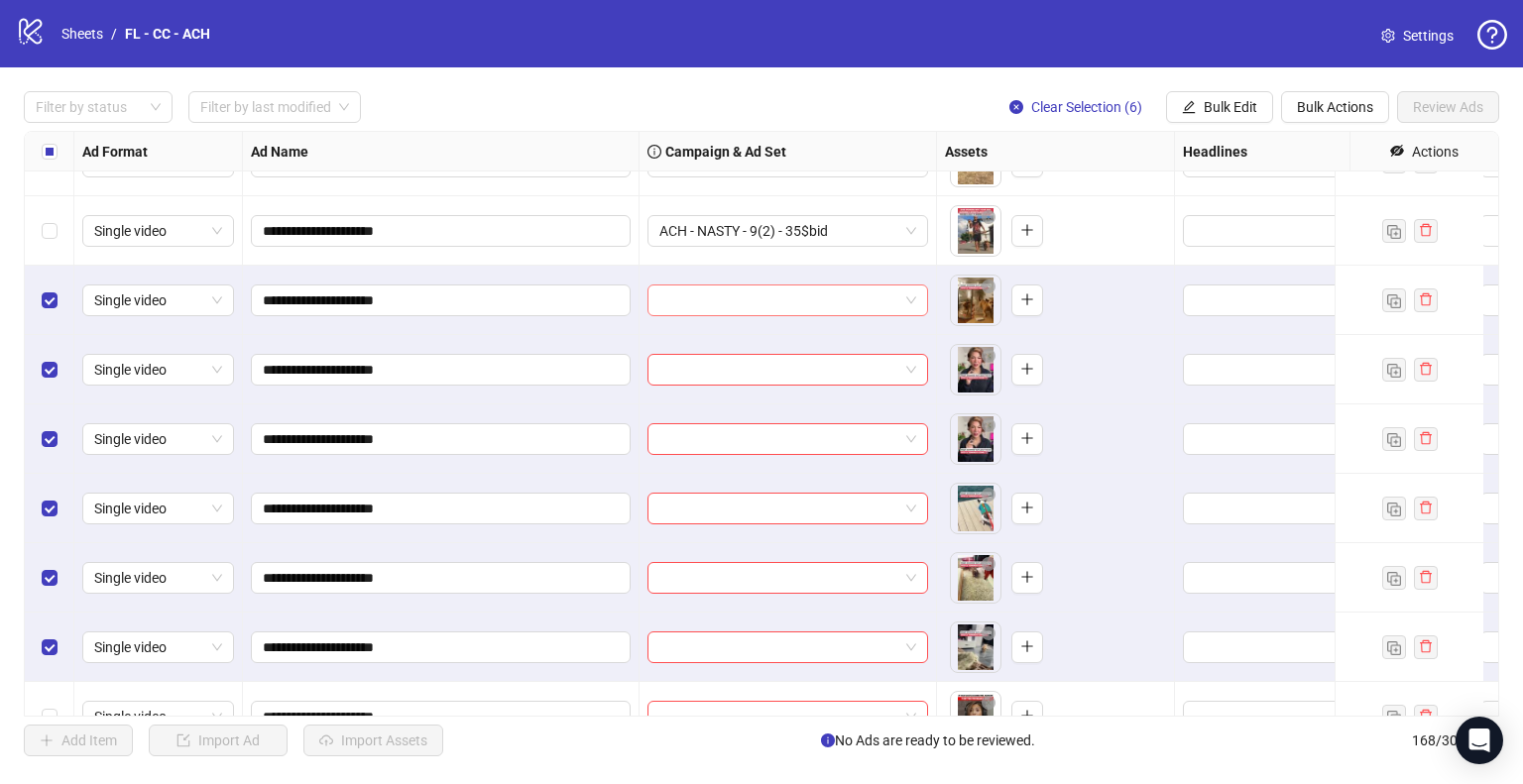 click at bounding box center (787, 300) 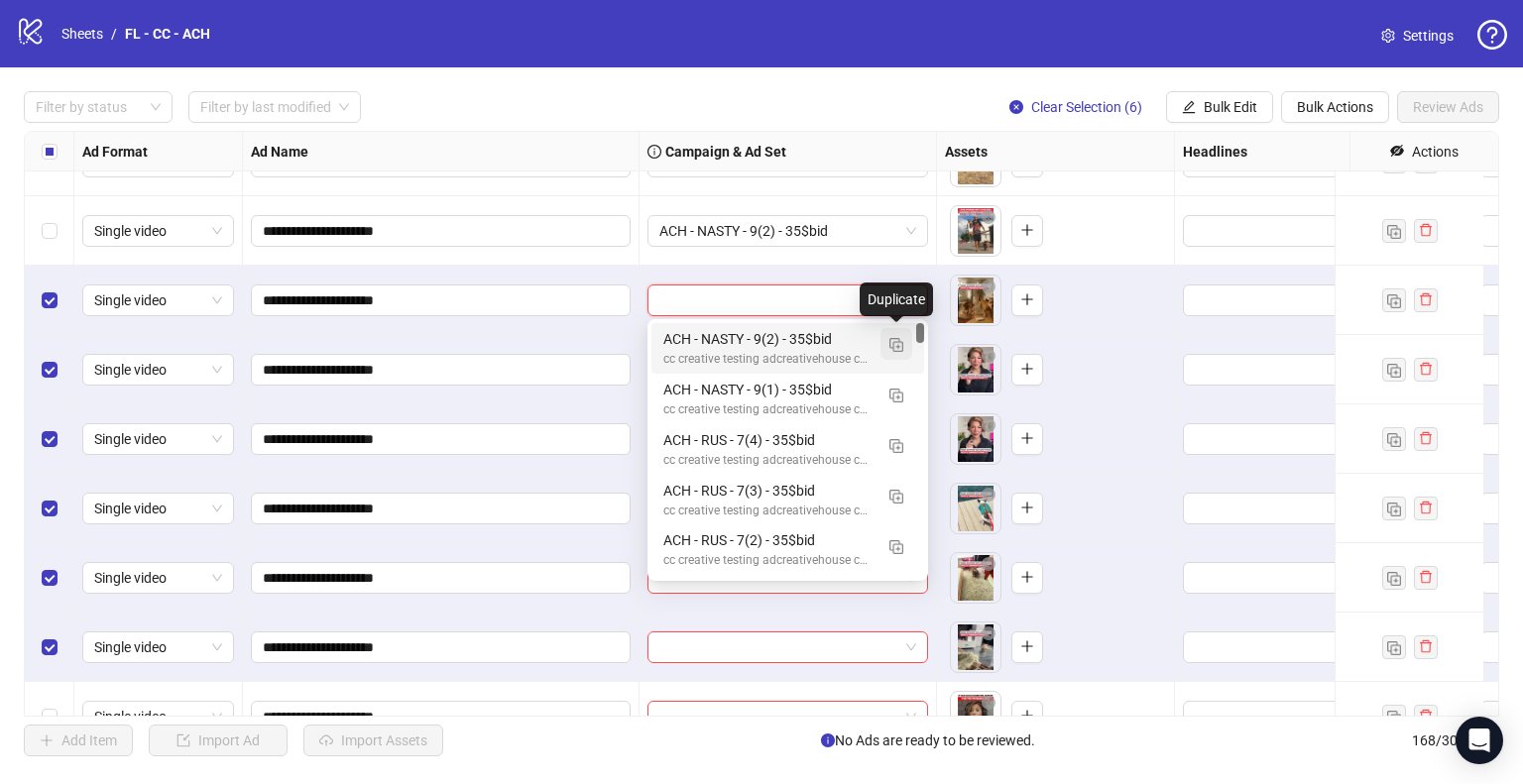 click at bounding box center (896, 345) 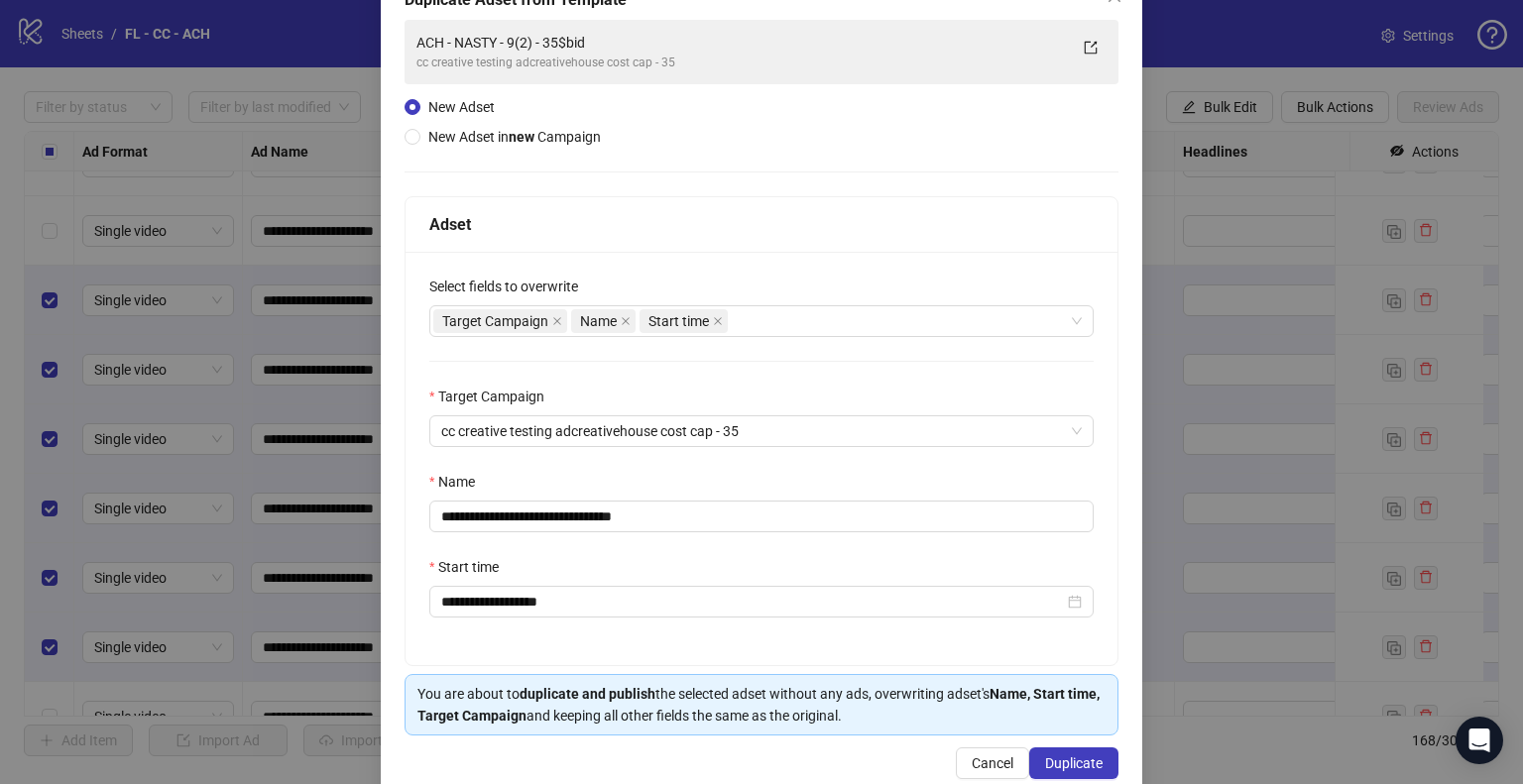scroll, scrollTop: 168, scrollLeft: 0, axis: vertical 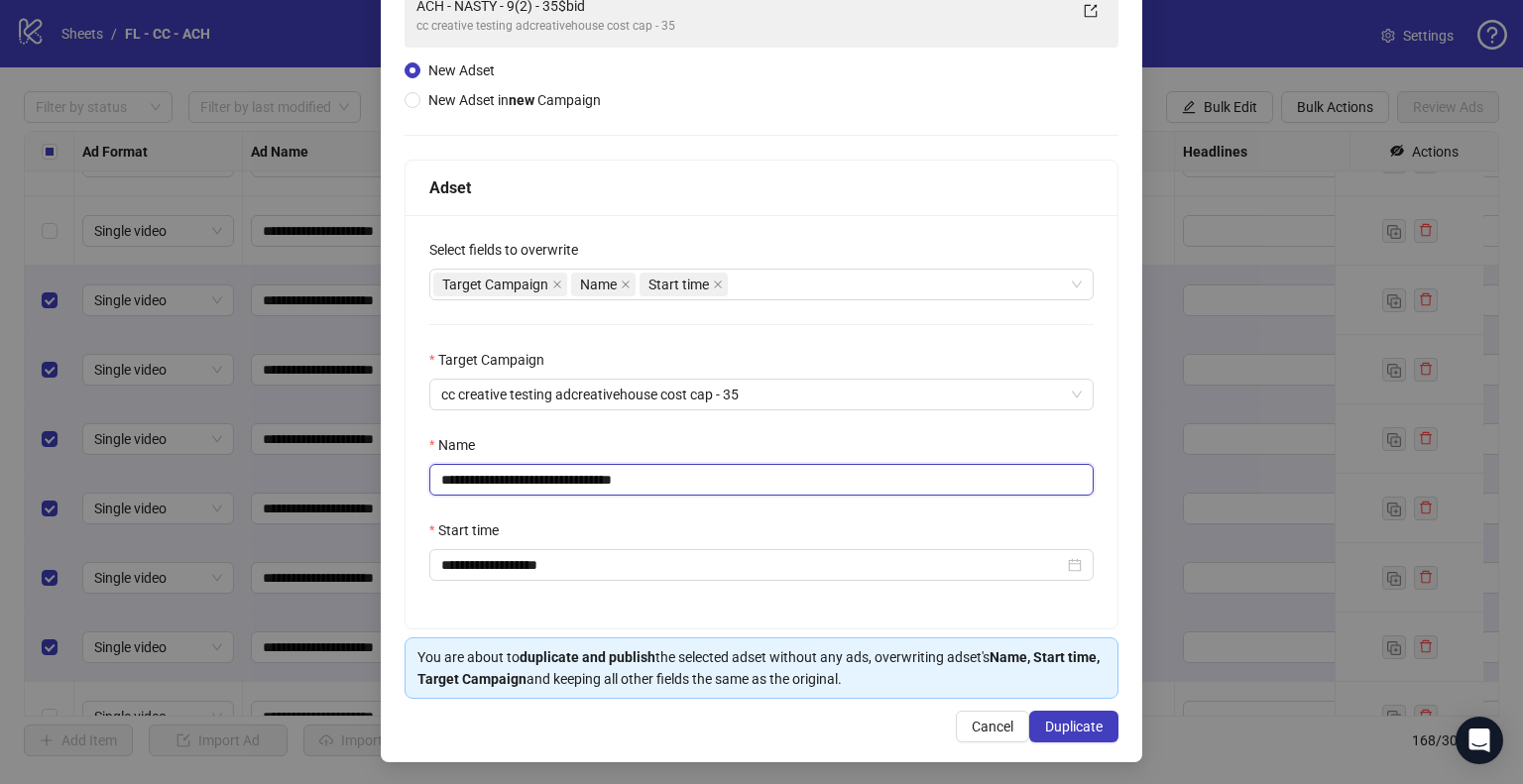 click on "**********" at bounding box center (762, 480) 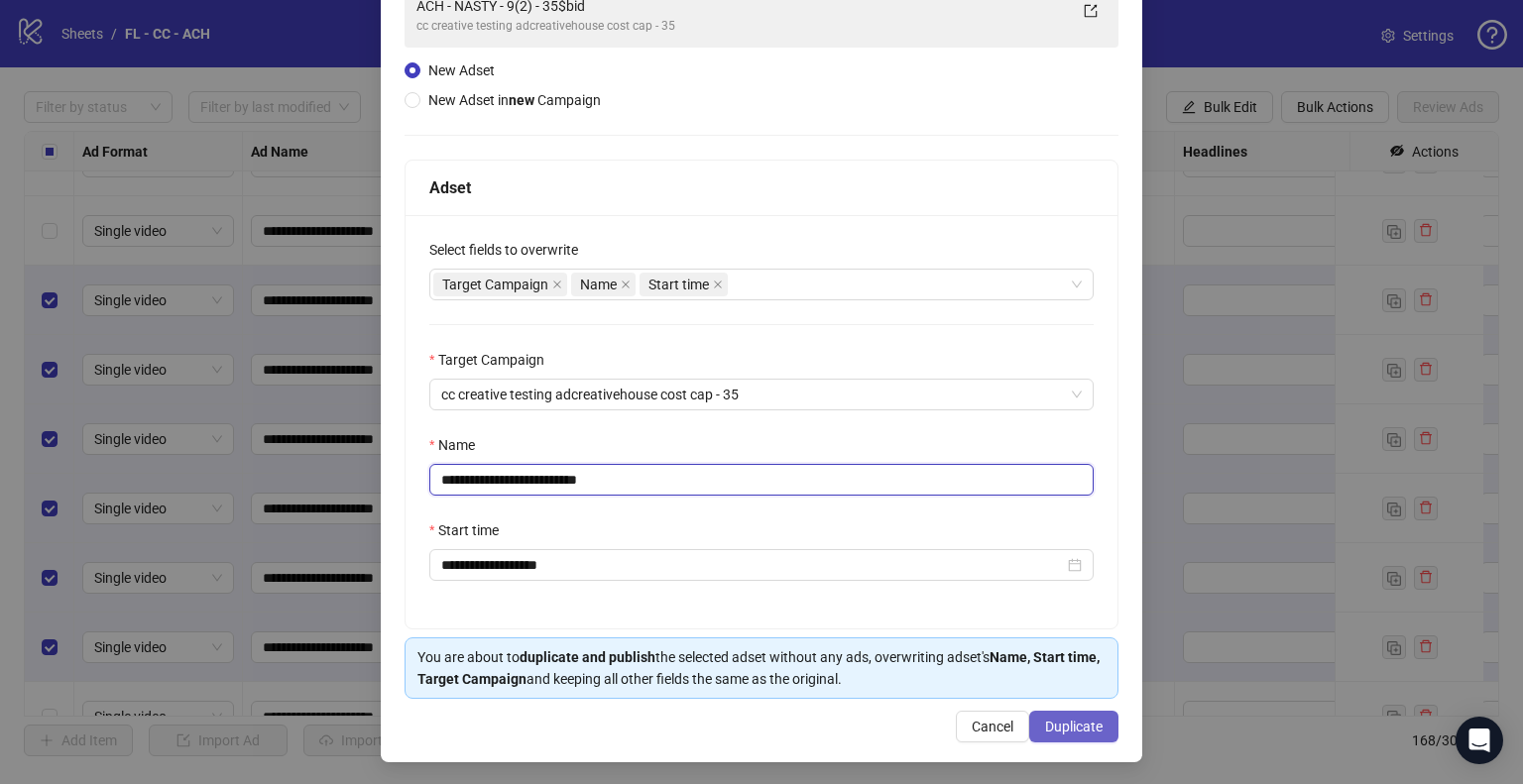 type on "**********" 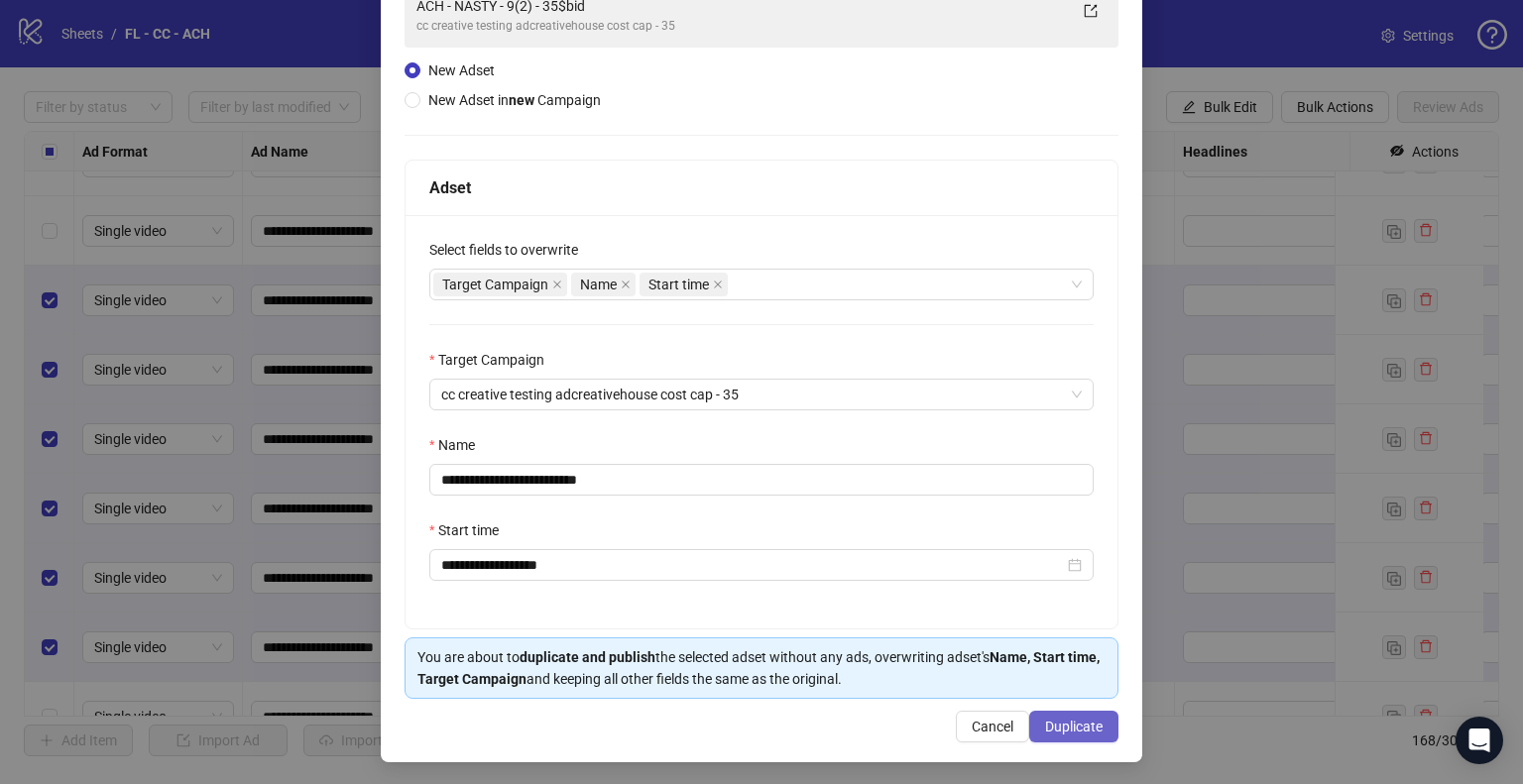 click on "Duplicate" at bounding box center (1074, 727) 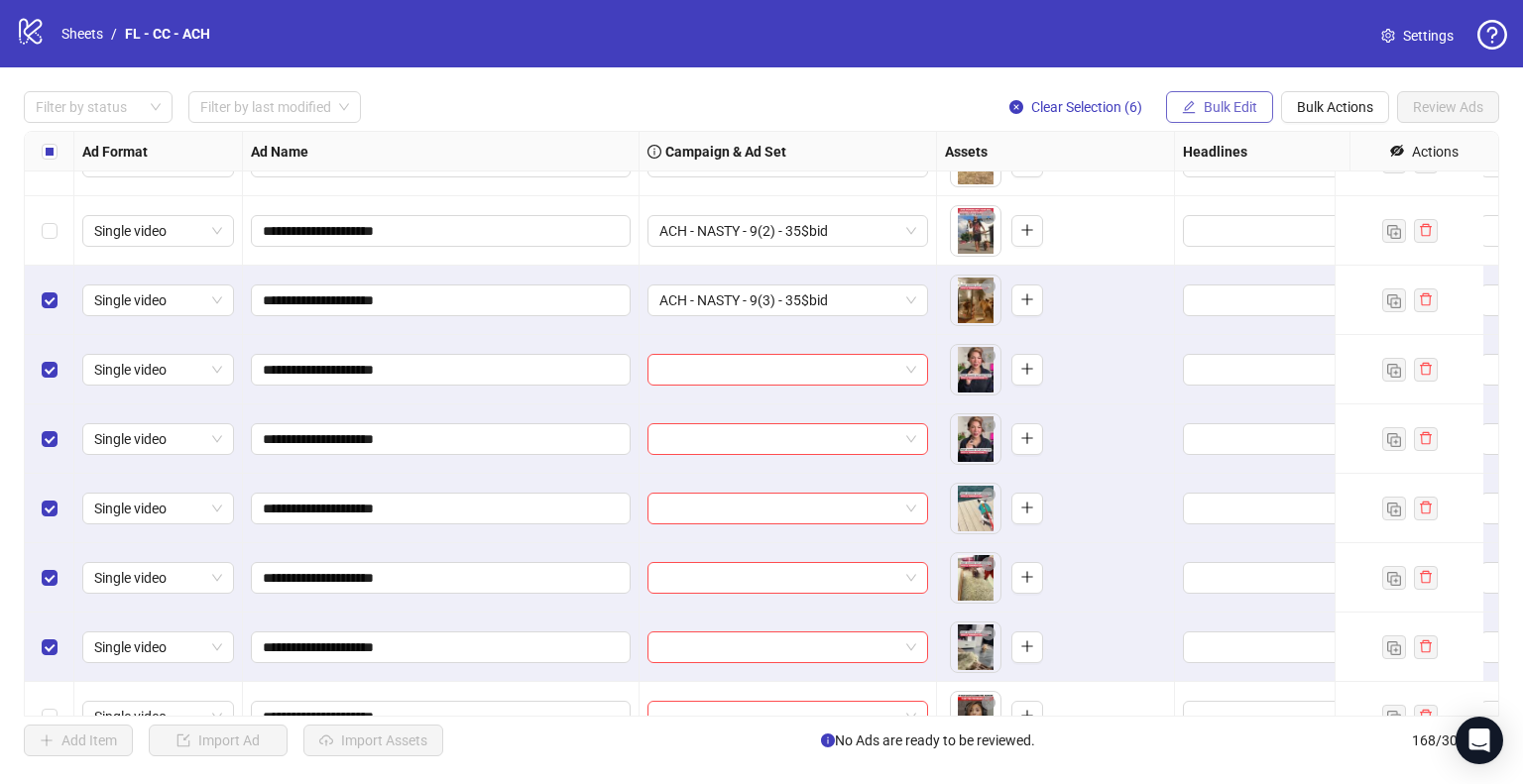 click on "Bulk Edit" at bounding box center (1230, 107) 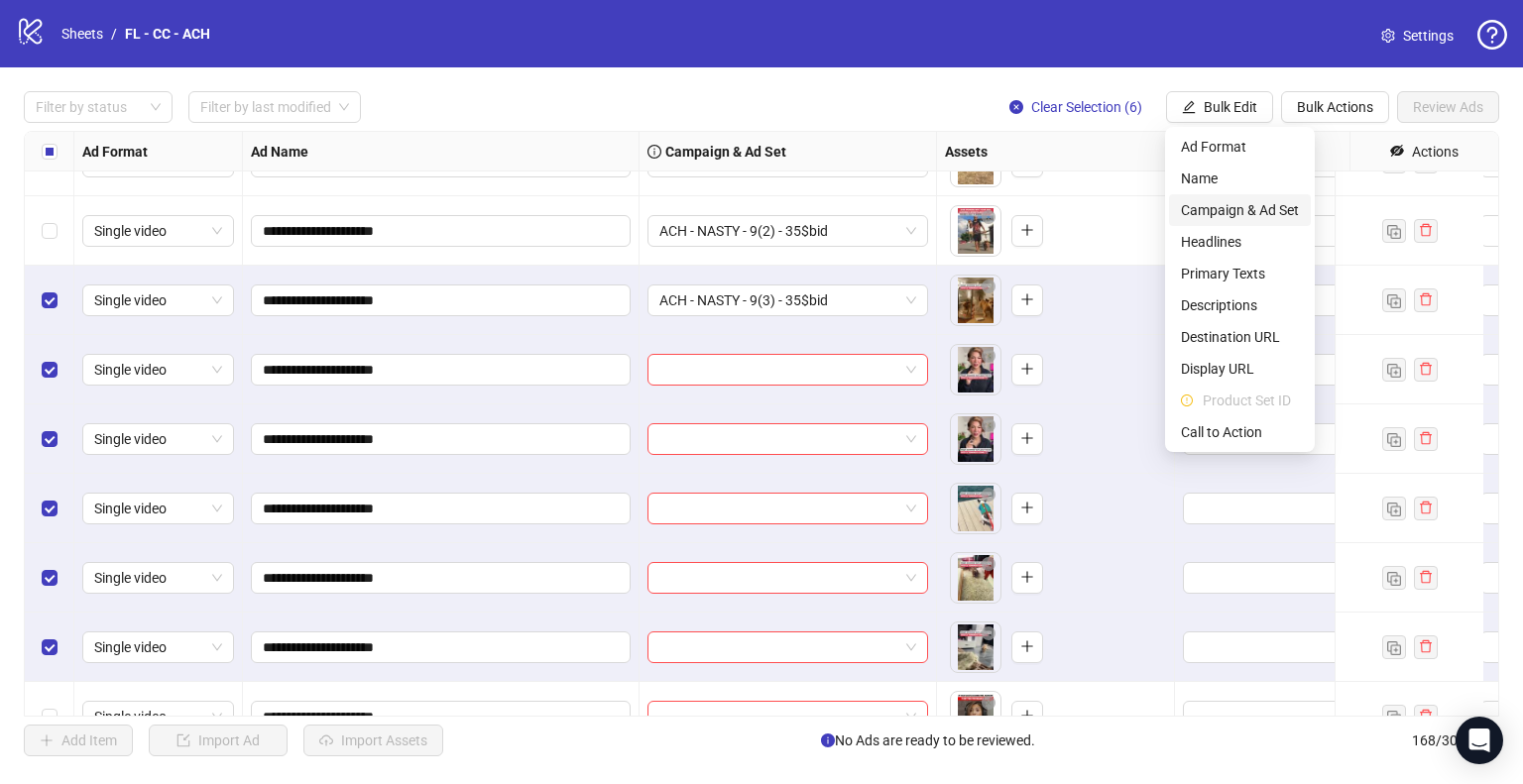 click on "Campaign & Ad Set" at bounding box center (1239, 210) 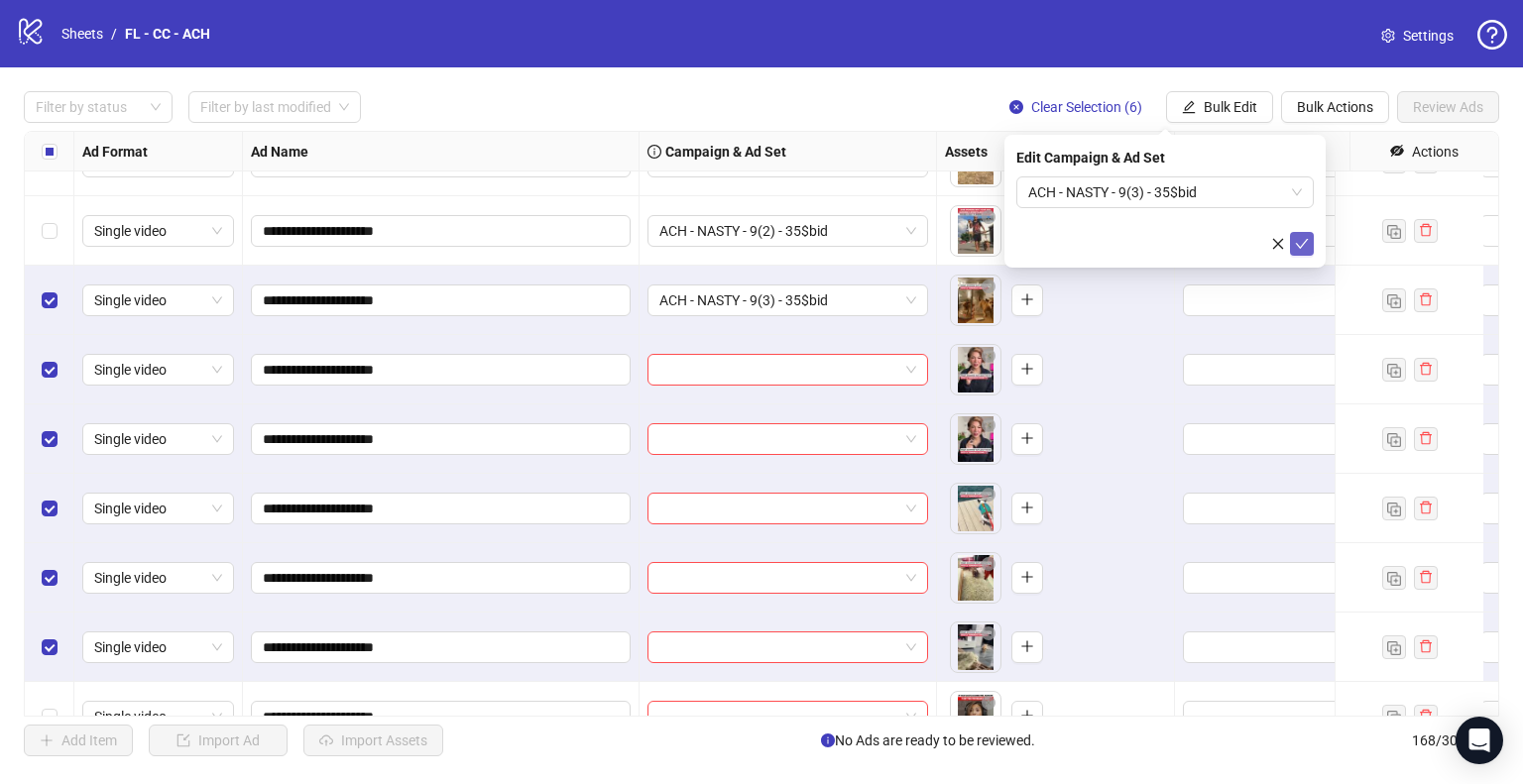click 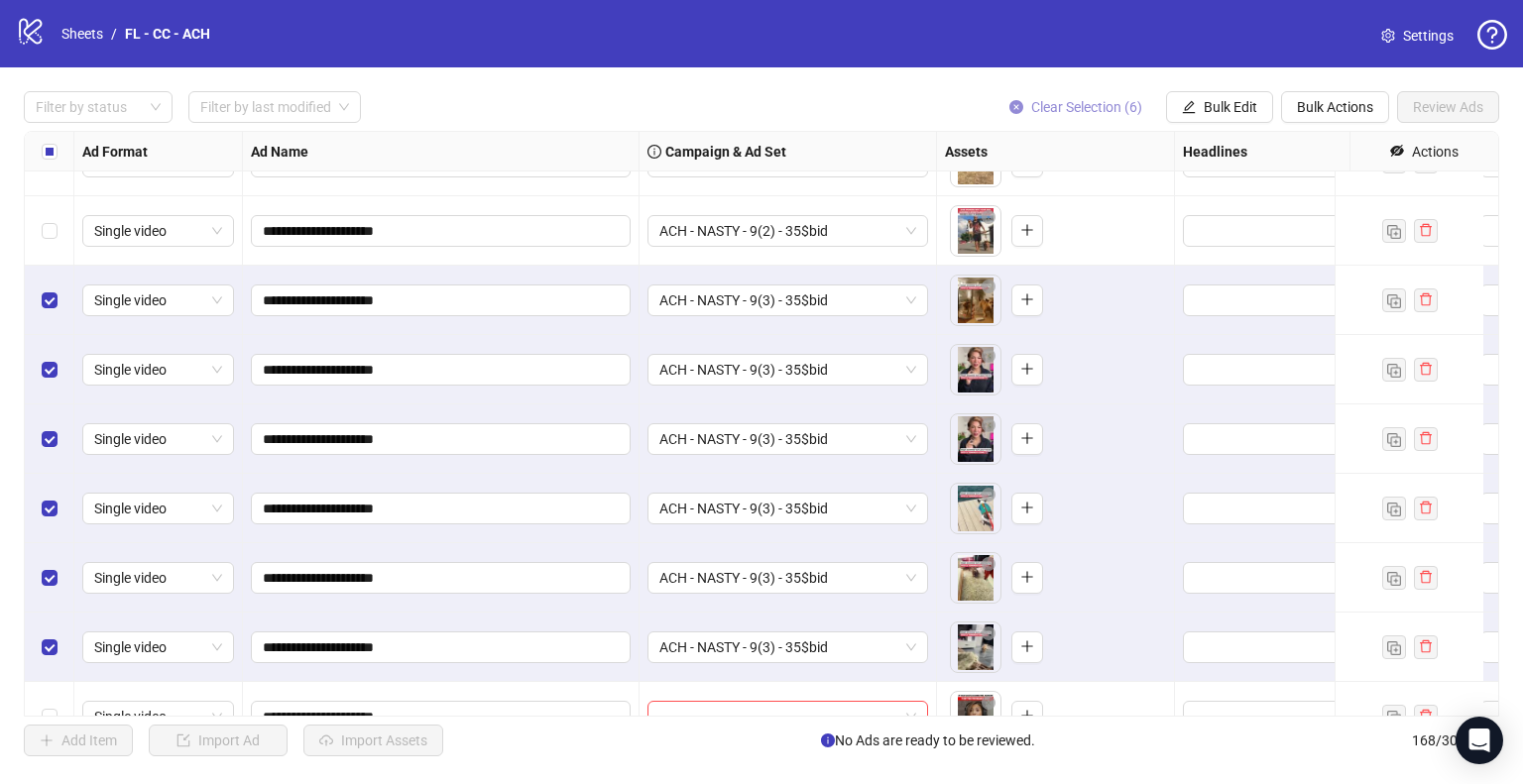 click on "Clear Selection (6)" at bounding box center [1087, 107] 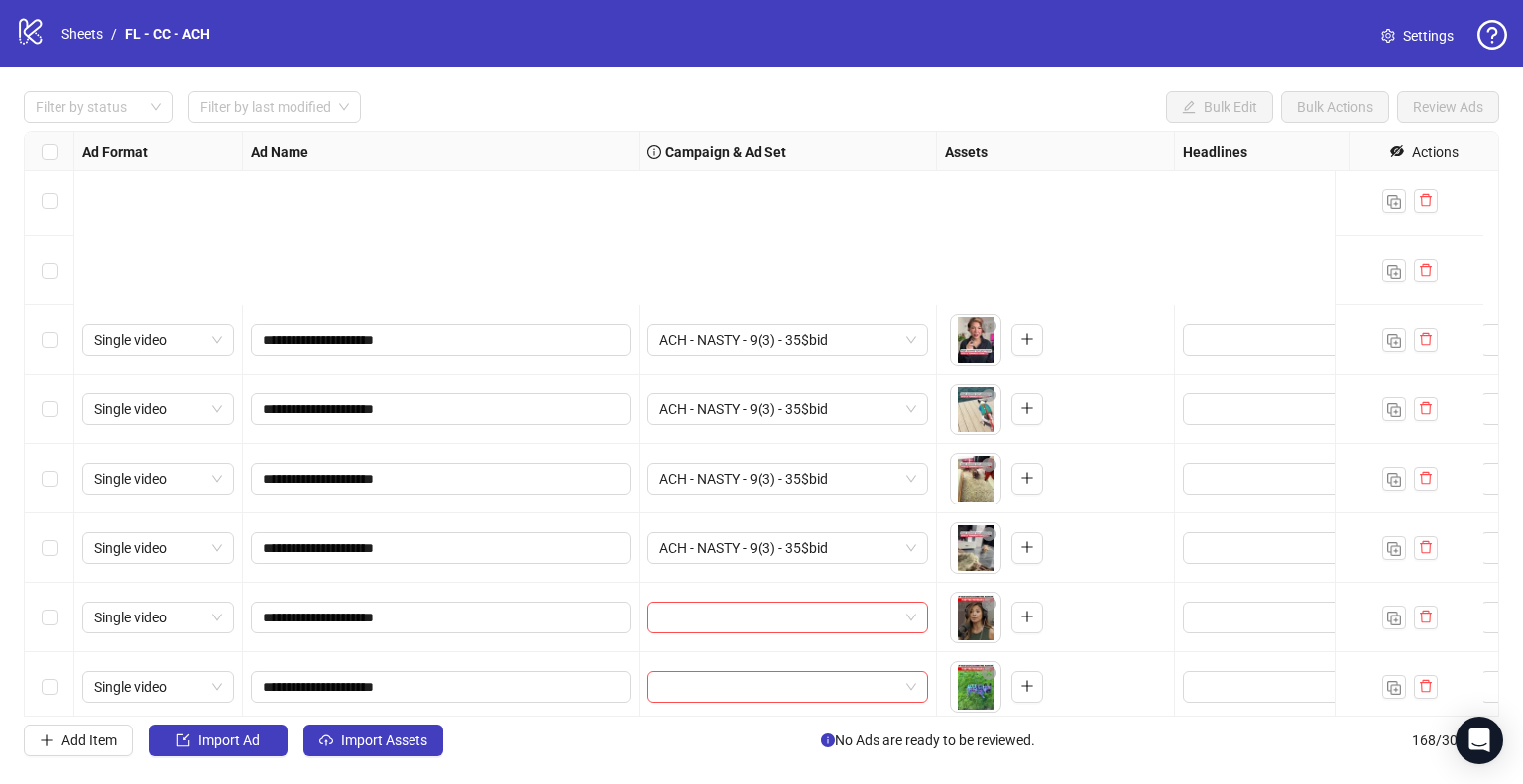 scroll, scrollTop: 11126, scrollLeft: 0, axis: vertical 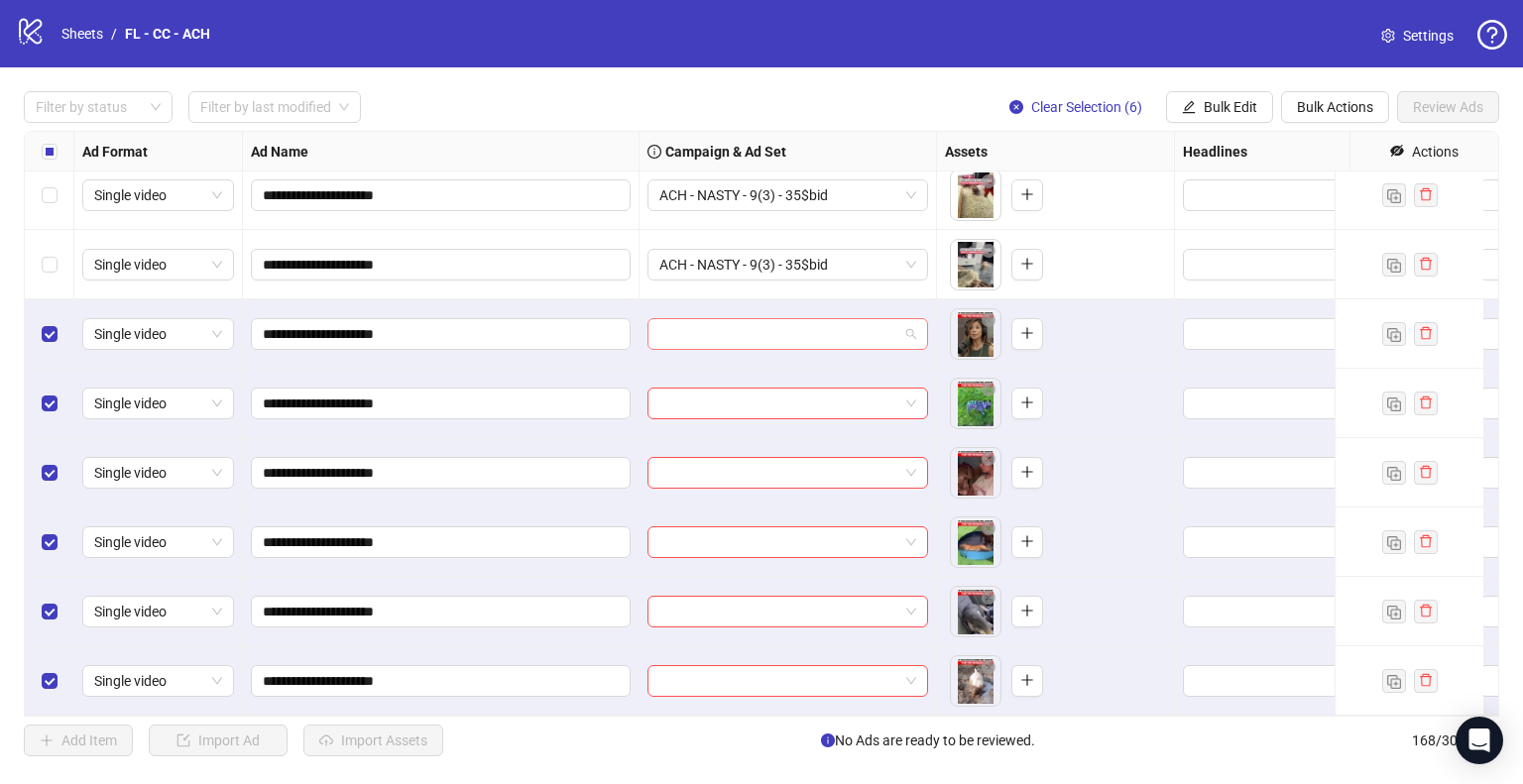 click at bounding box center (787, 334) 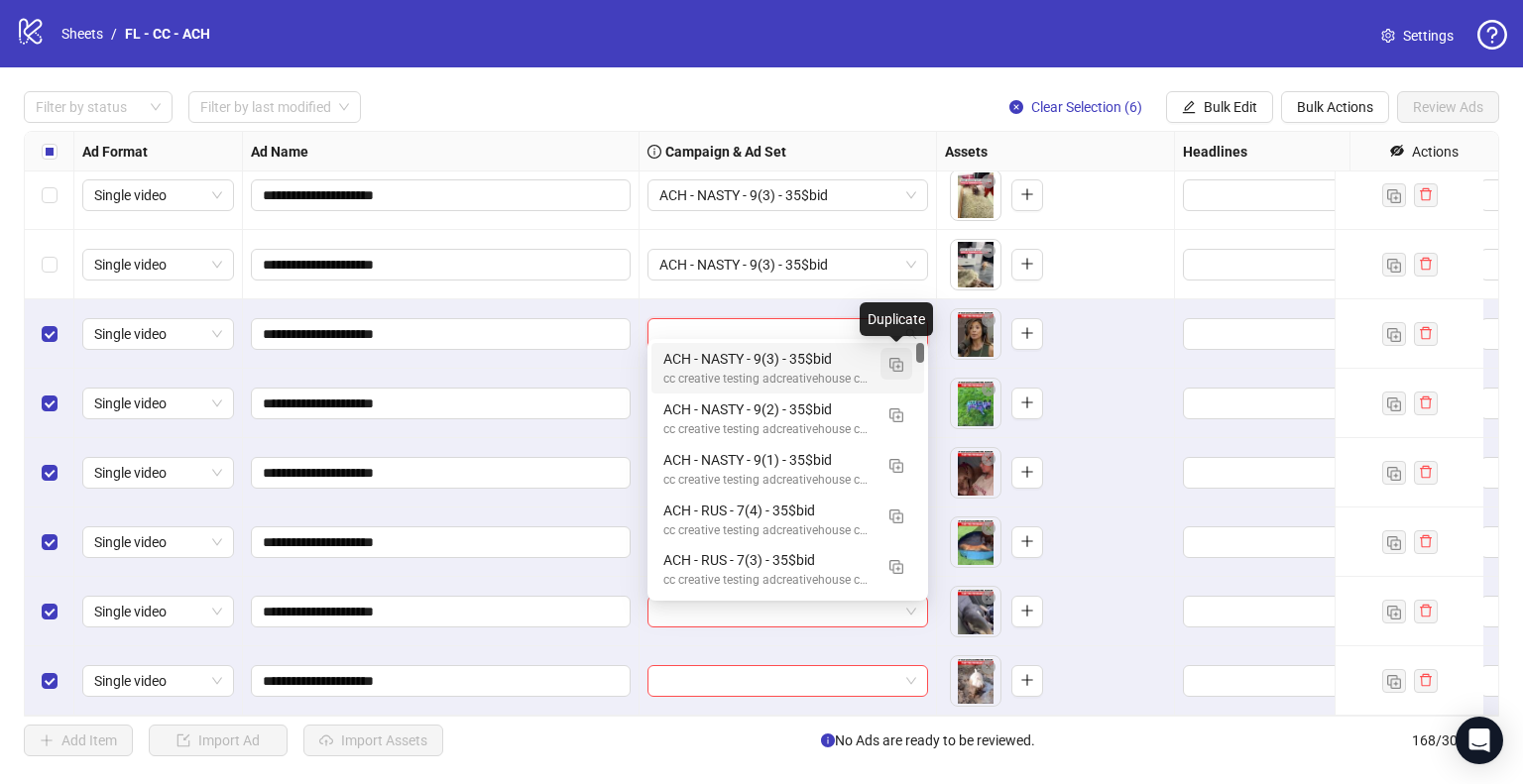 click at bounding box center [896, 365] 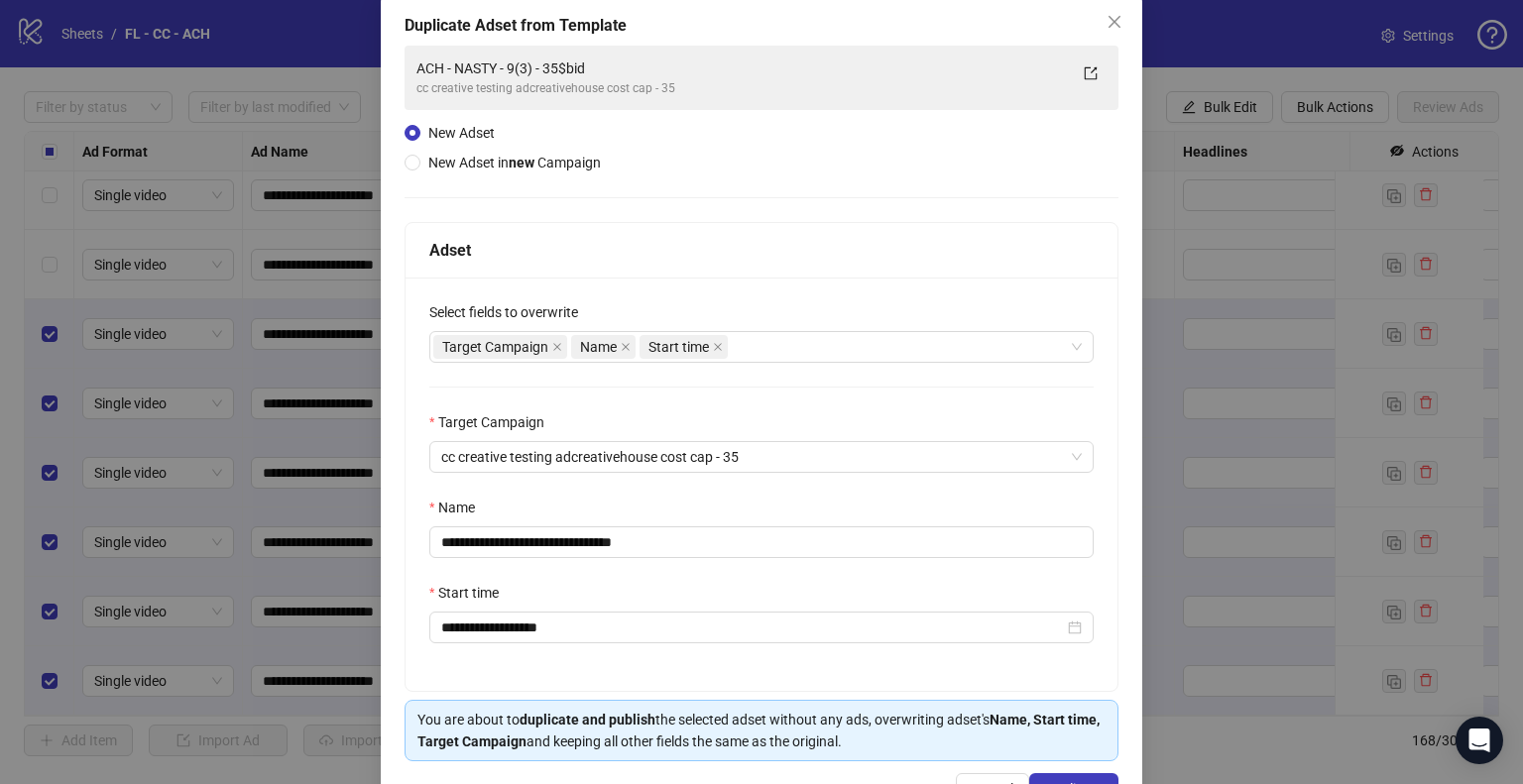 scroll, scrollTop: 168, scrollLeft: 0, axis: vertical 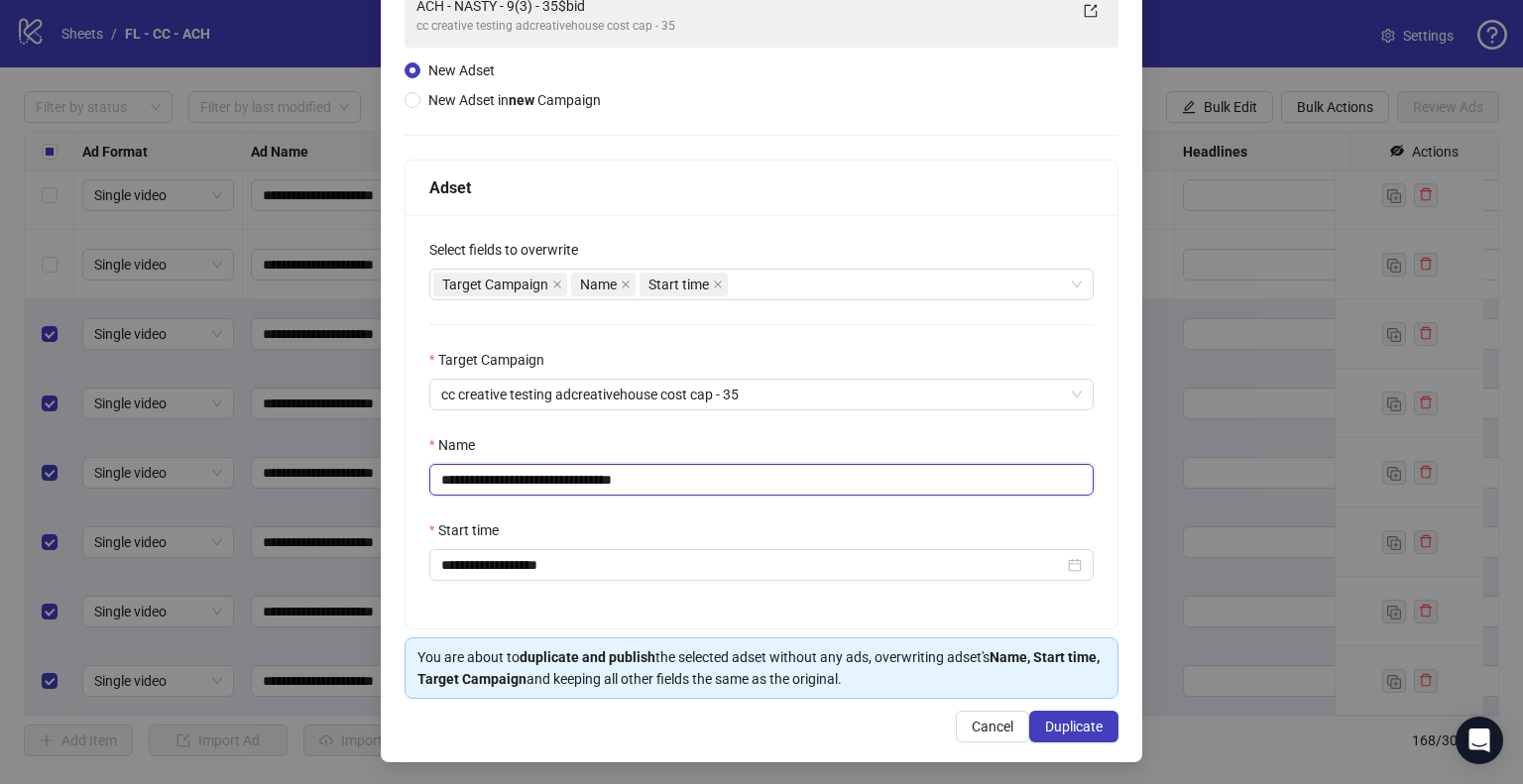click on "**********" at bounding box center [762, 480] 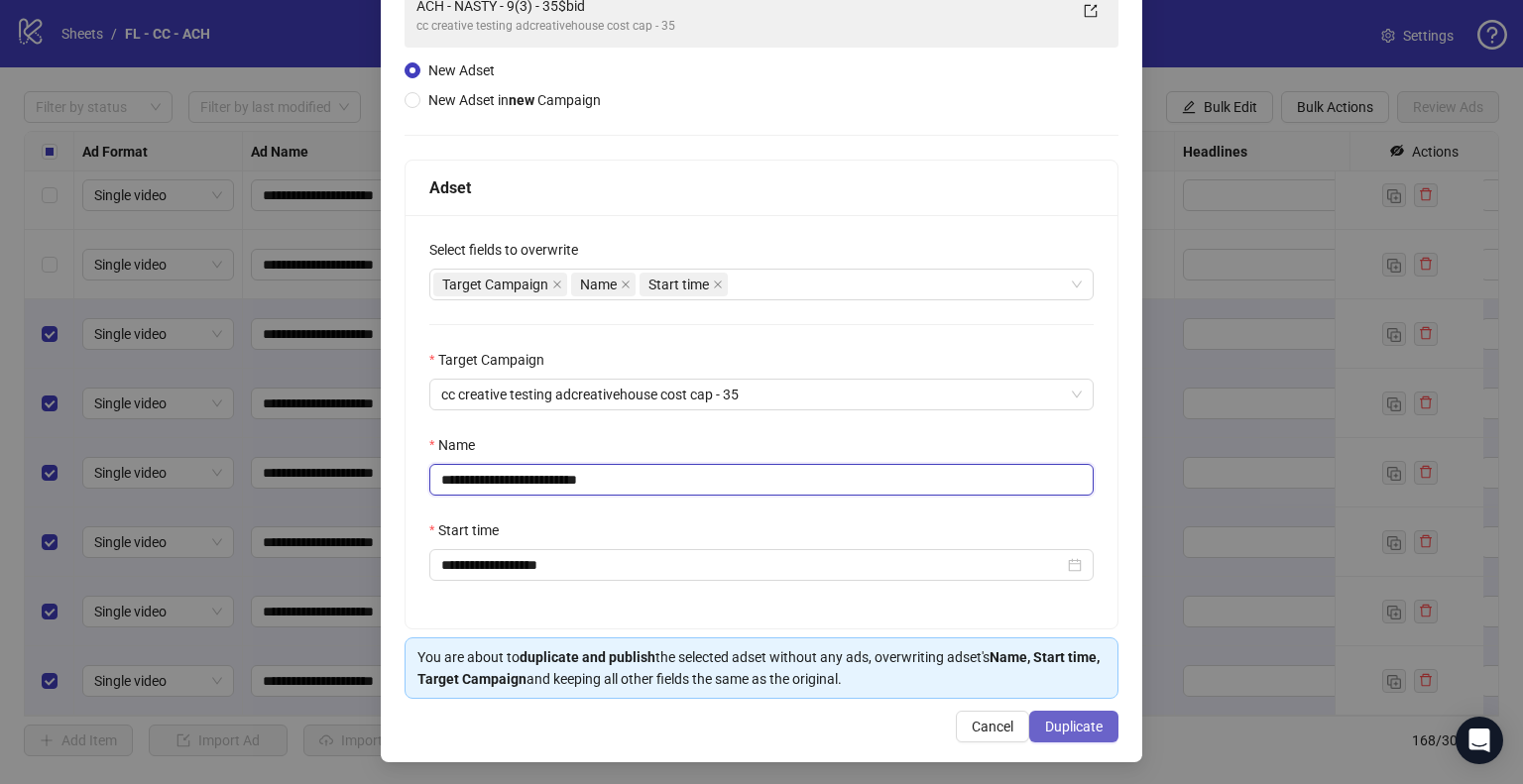 type on "**********" 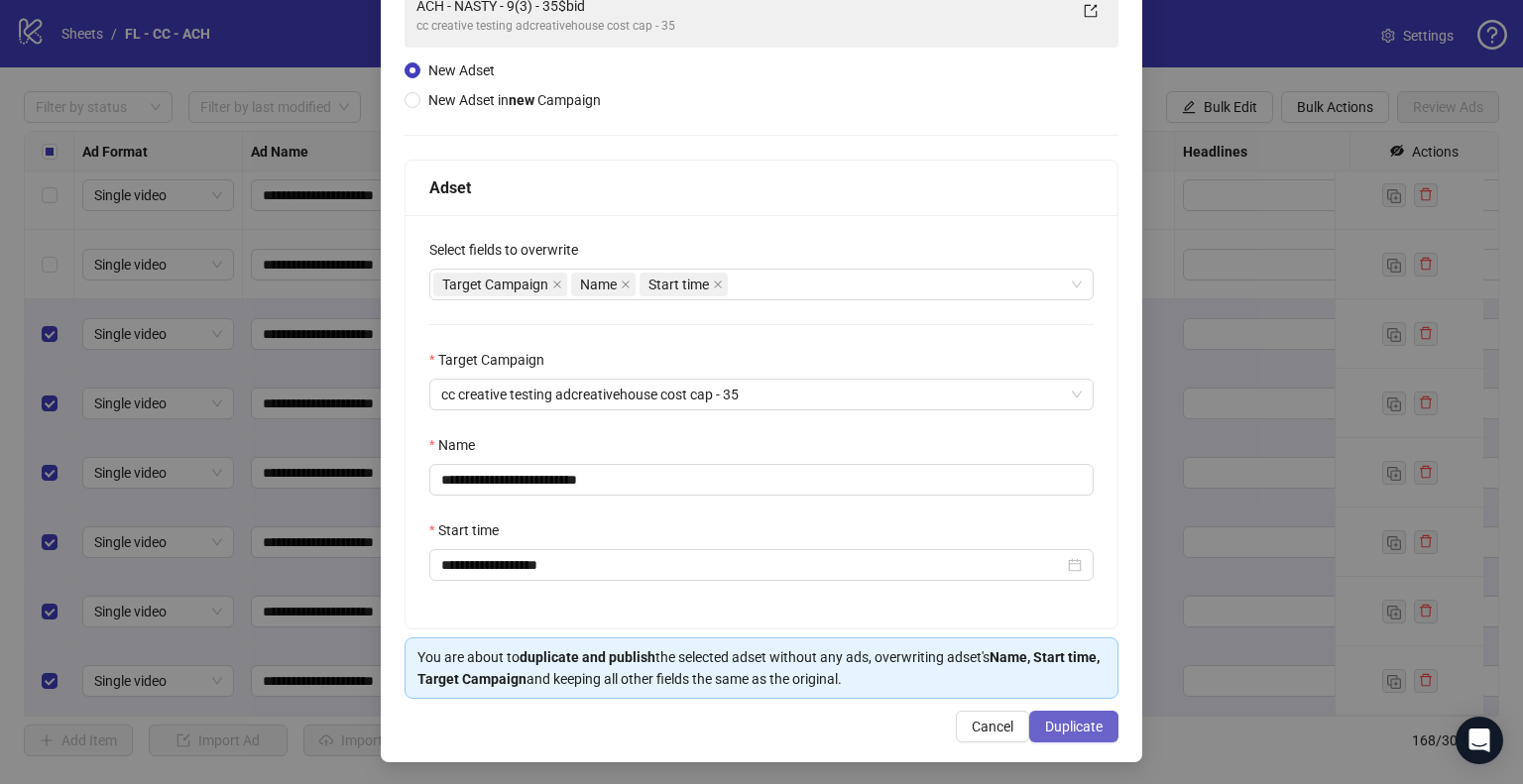 click on "Duplicate" at bounding box center [1074, 727] 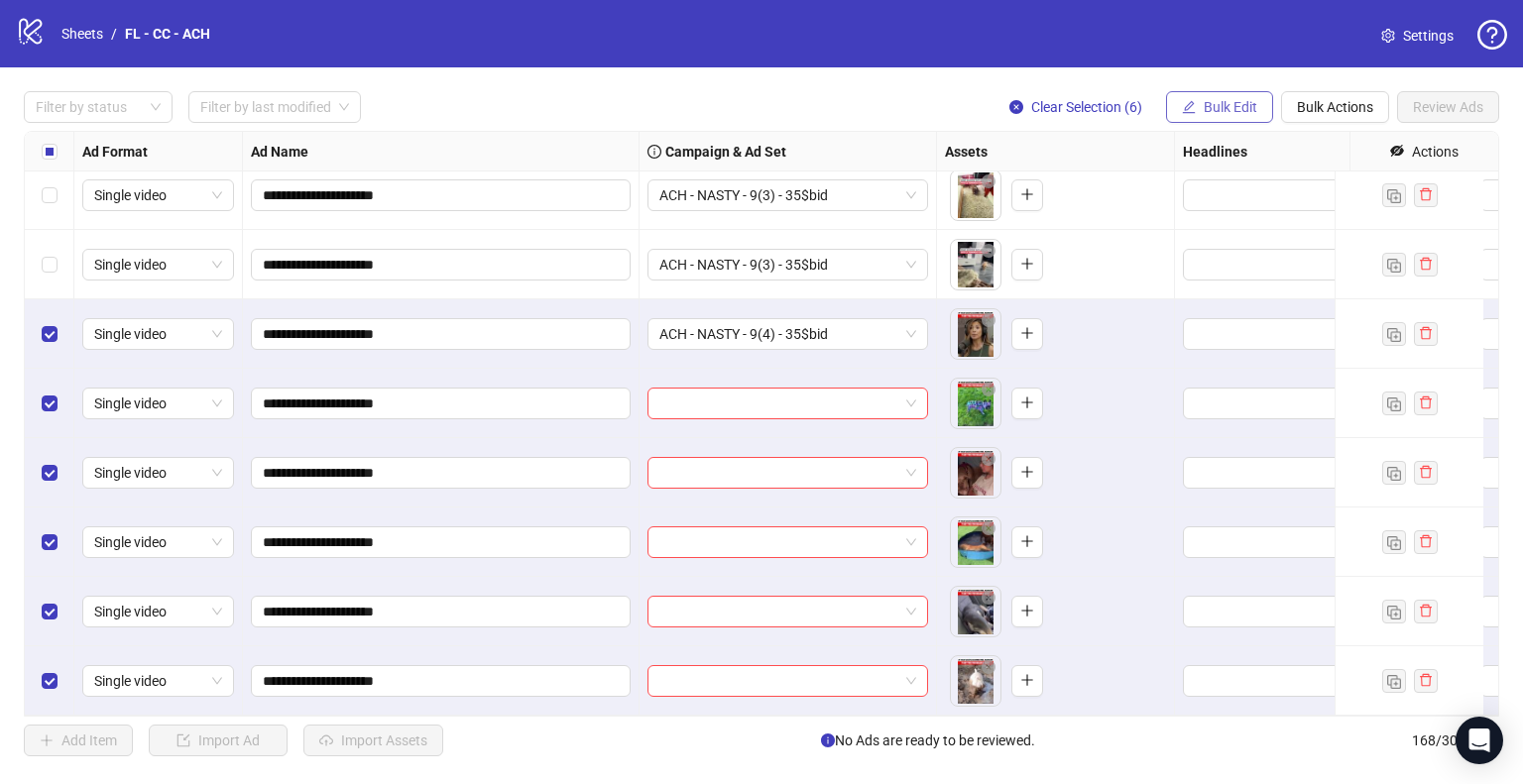 click on "Bulk Edit" at bounding box center (1230, 107) 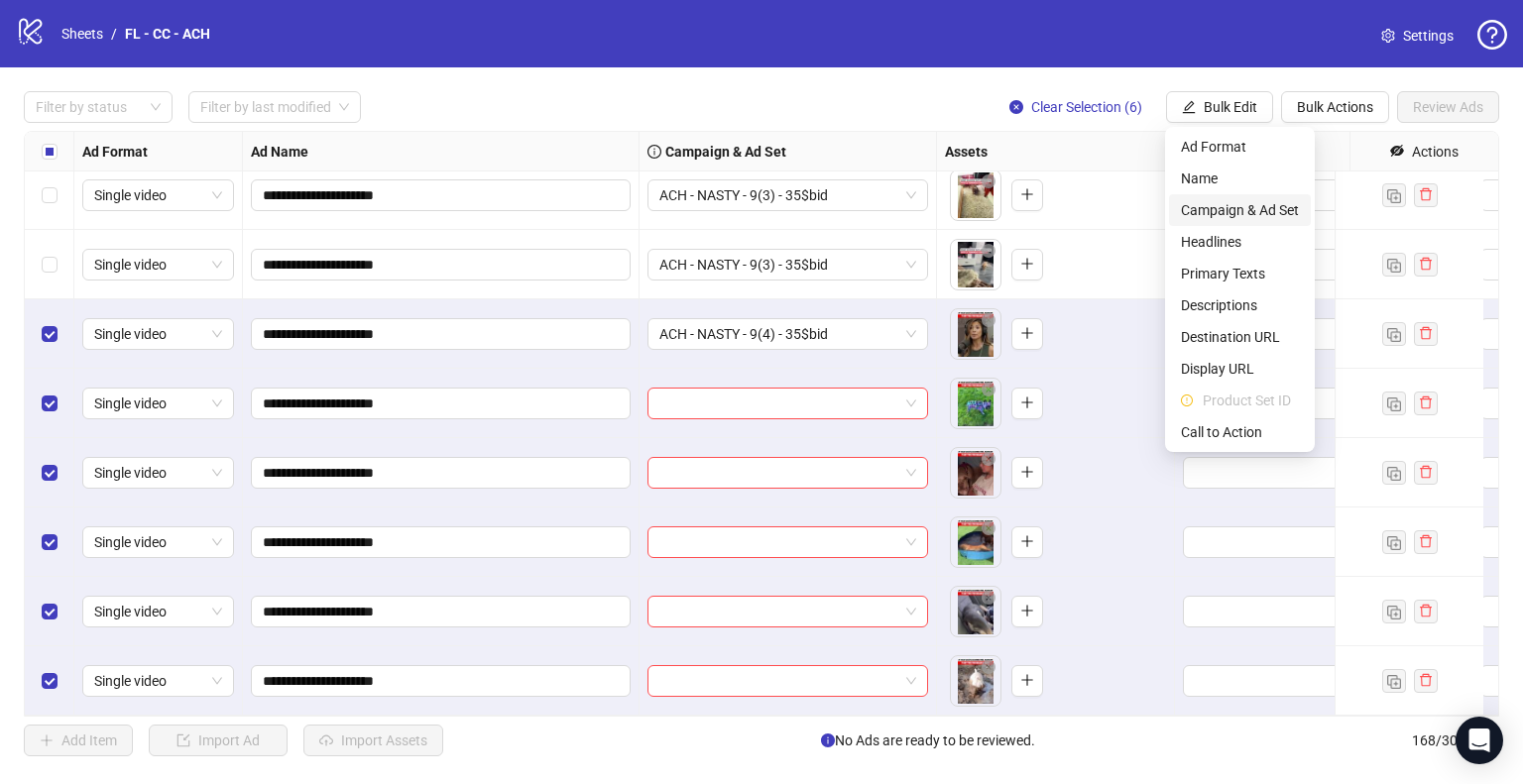 click on "Campaign & Ad Set" at bounding box center [1239, 210] 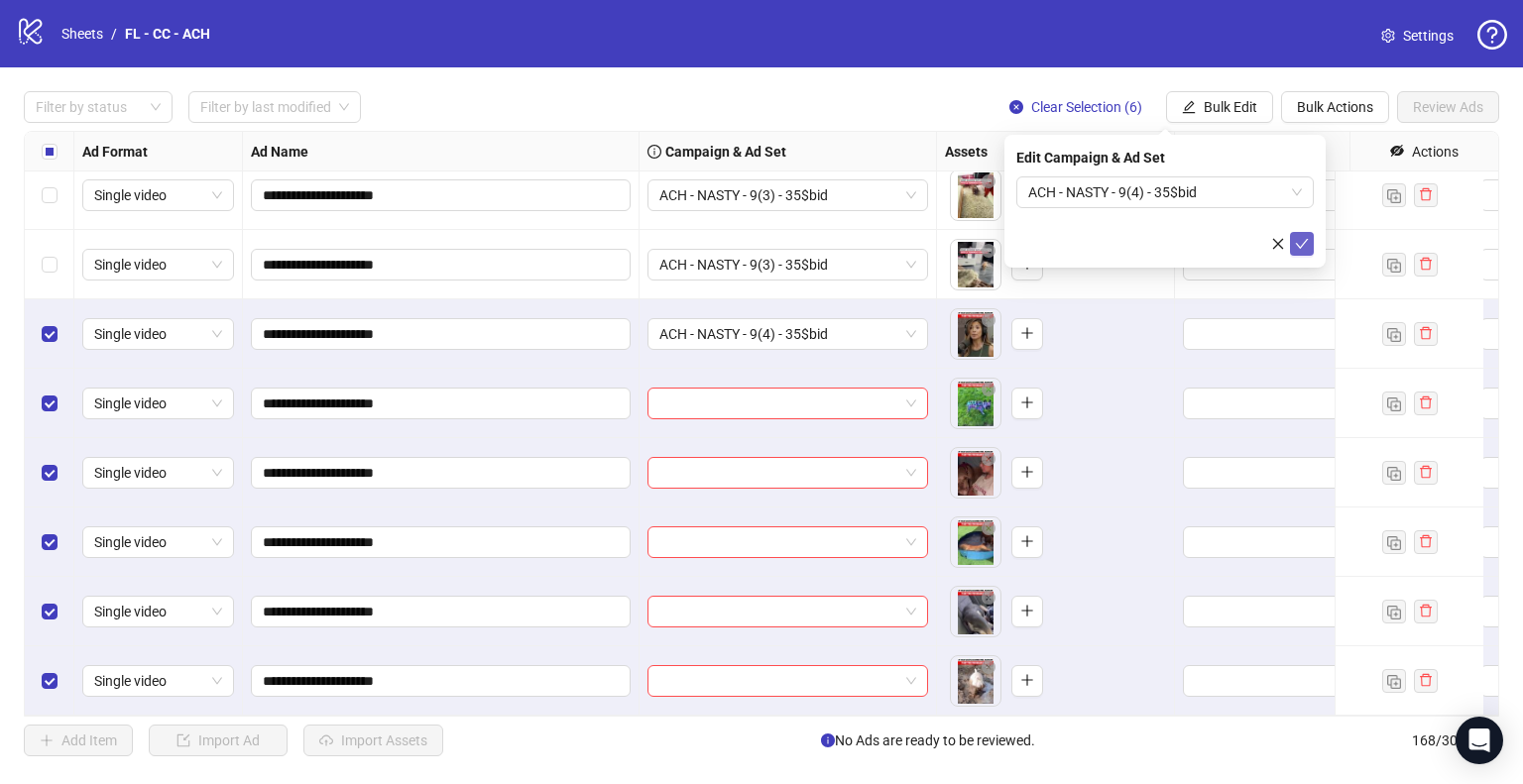 click at bounding box center [1302, 244] 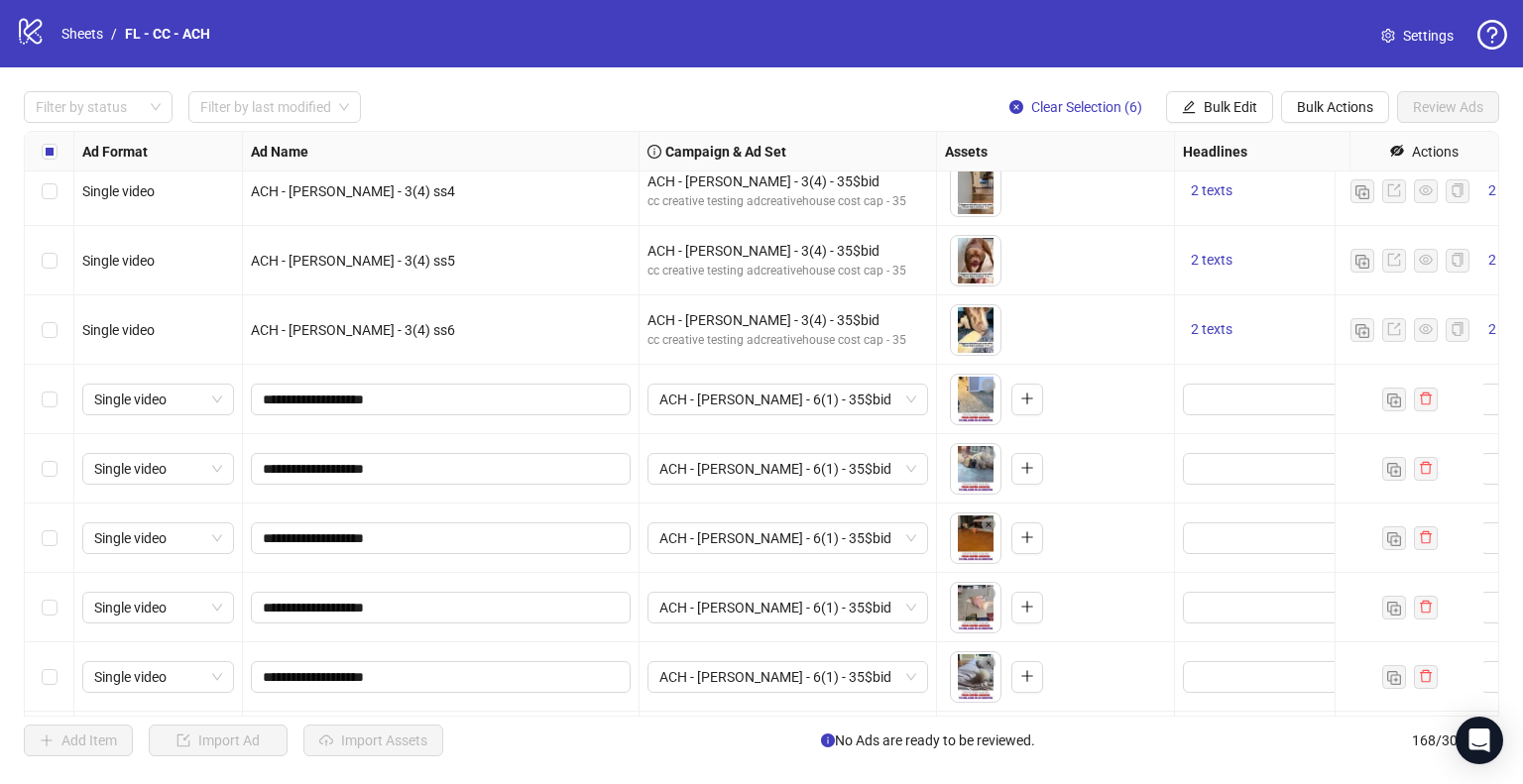 scroll, scrollTop: 6566, scrollLeft: 0, axis: vertical 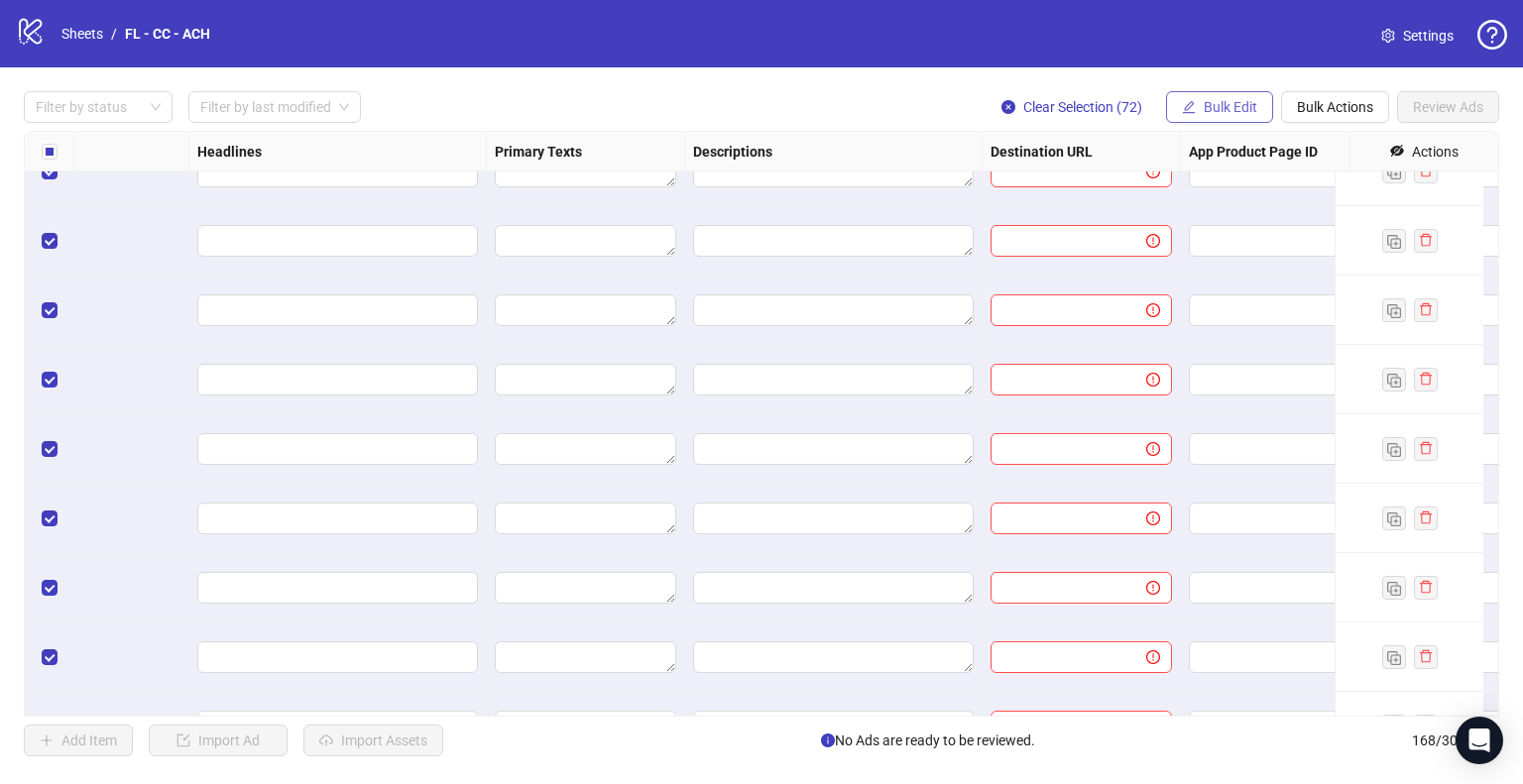 click on "Bulk Edit" at bounding box center [1230, 107] 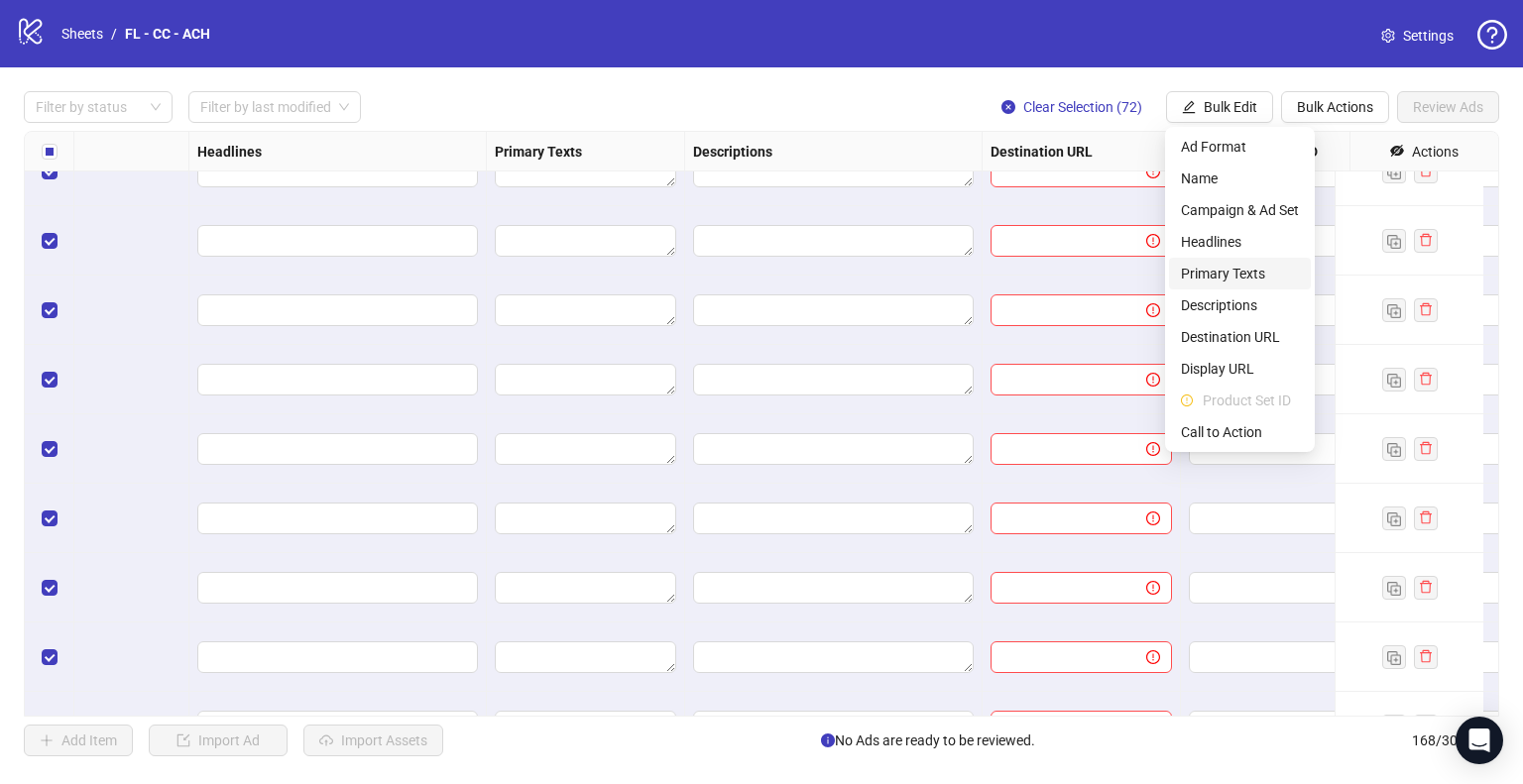 click on "Primary Texts" at bounding box center (1239, 274) 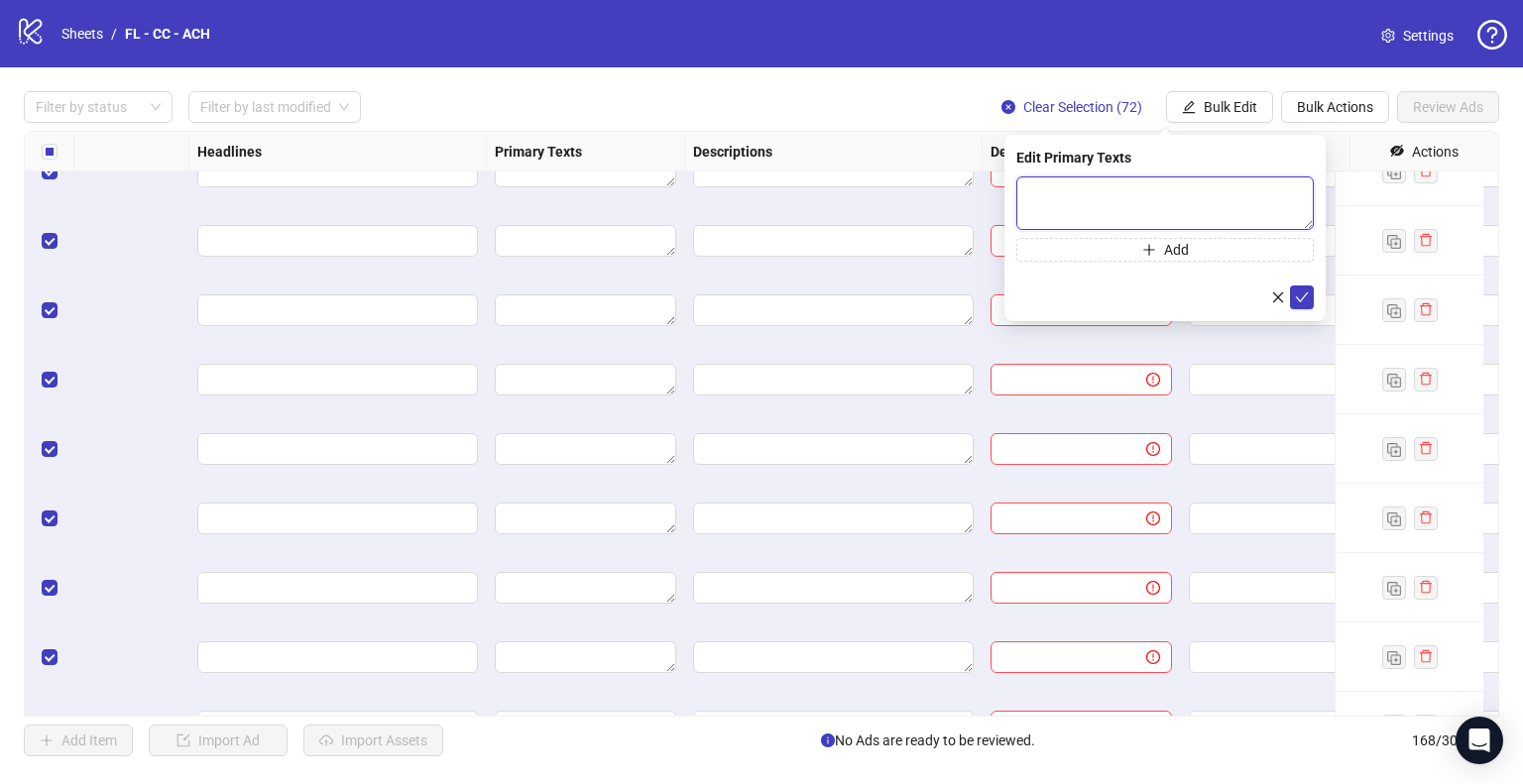 click at bounding box center (1165, 203) 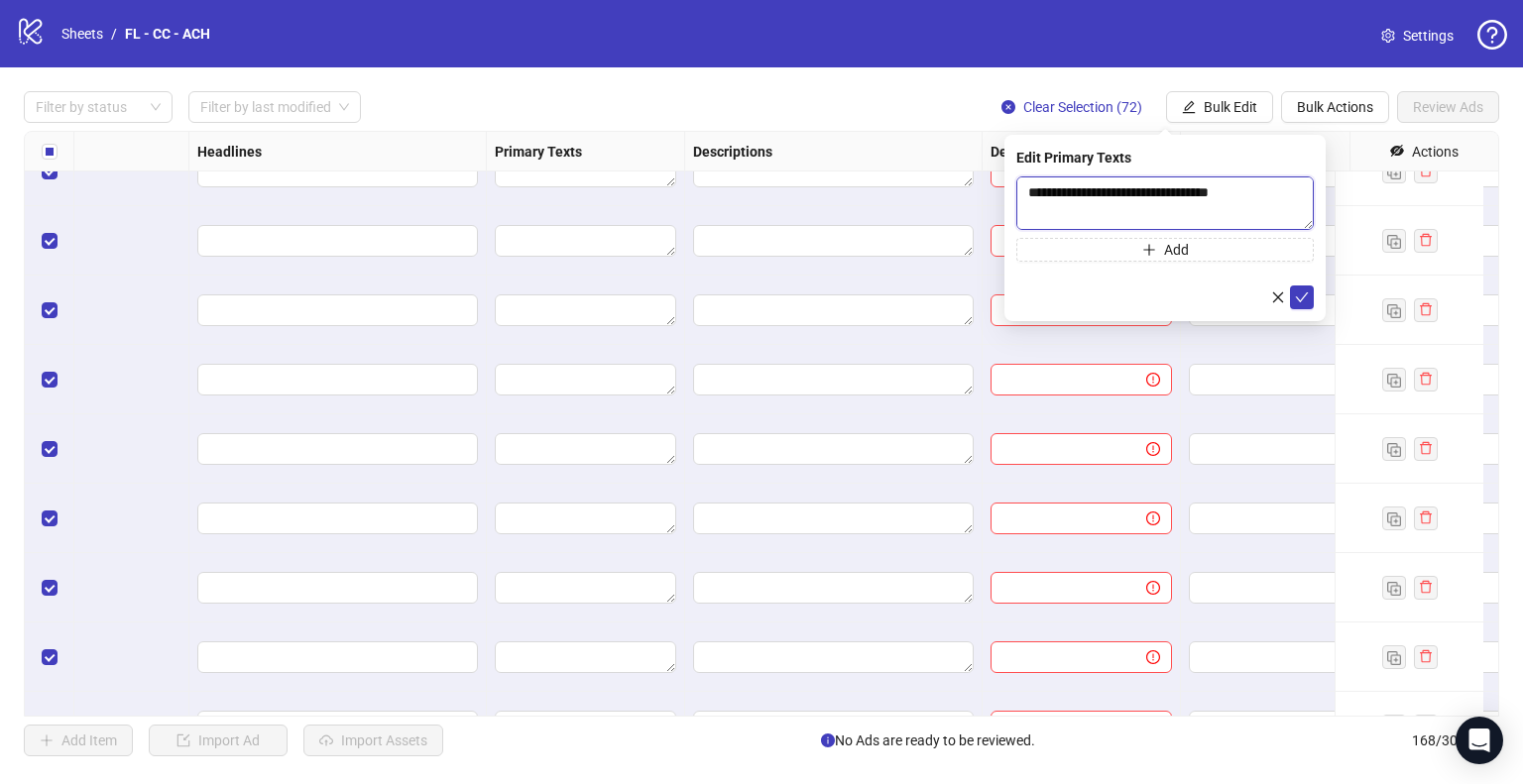 scroll, scrollTop: 298, scrollLeft: 0, axis: vertical 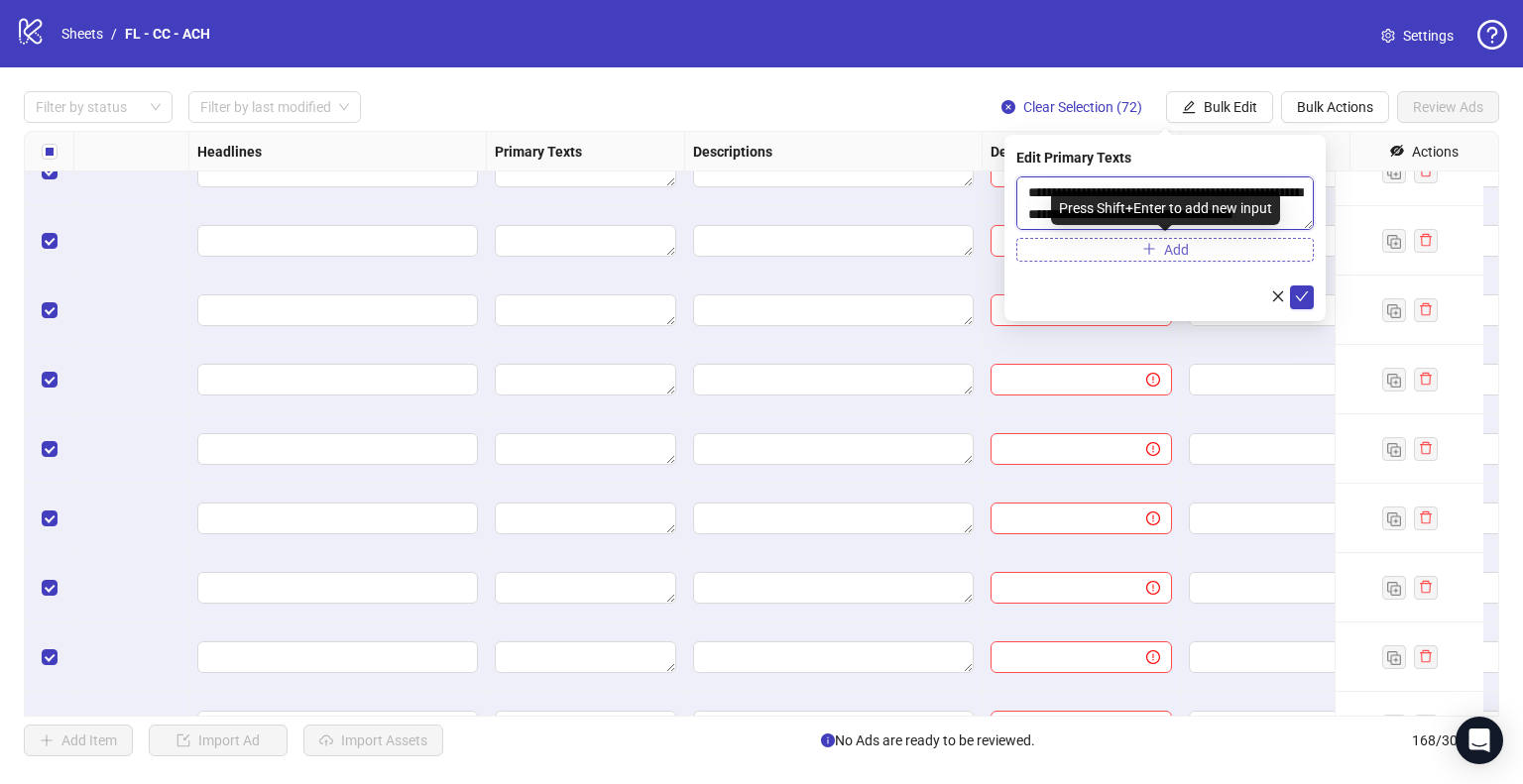 type on "**********" 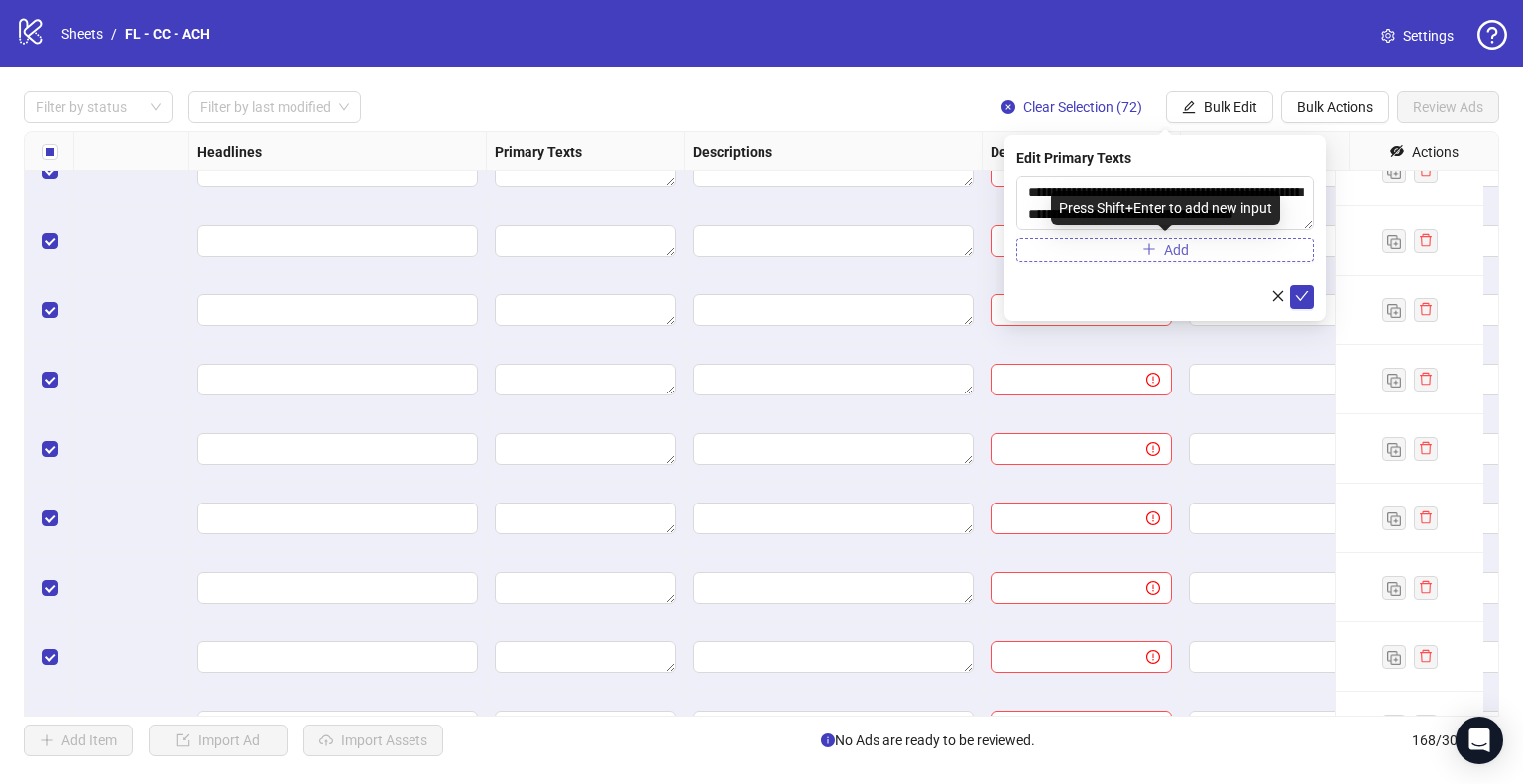 click on "Add" at bounding box center (1176, 250) 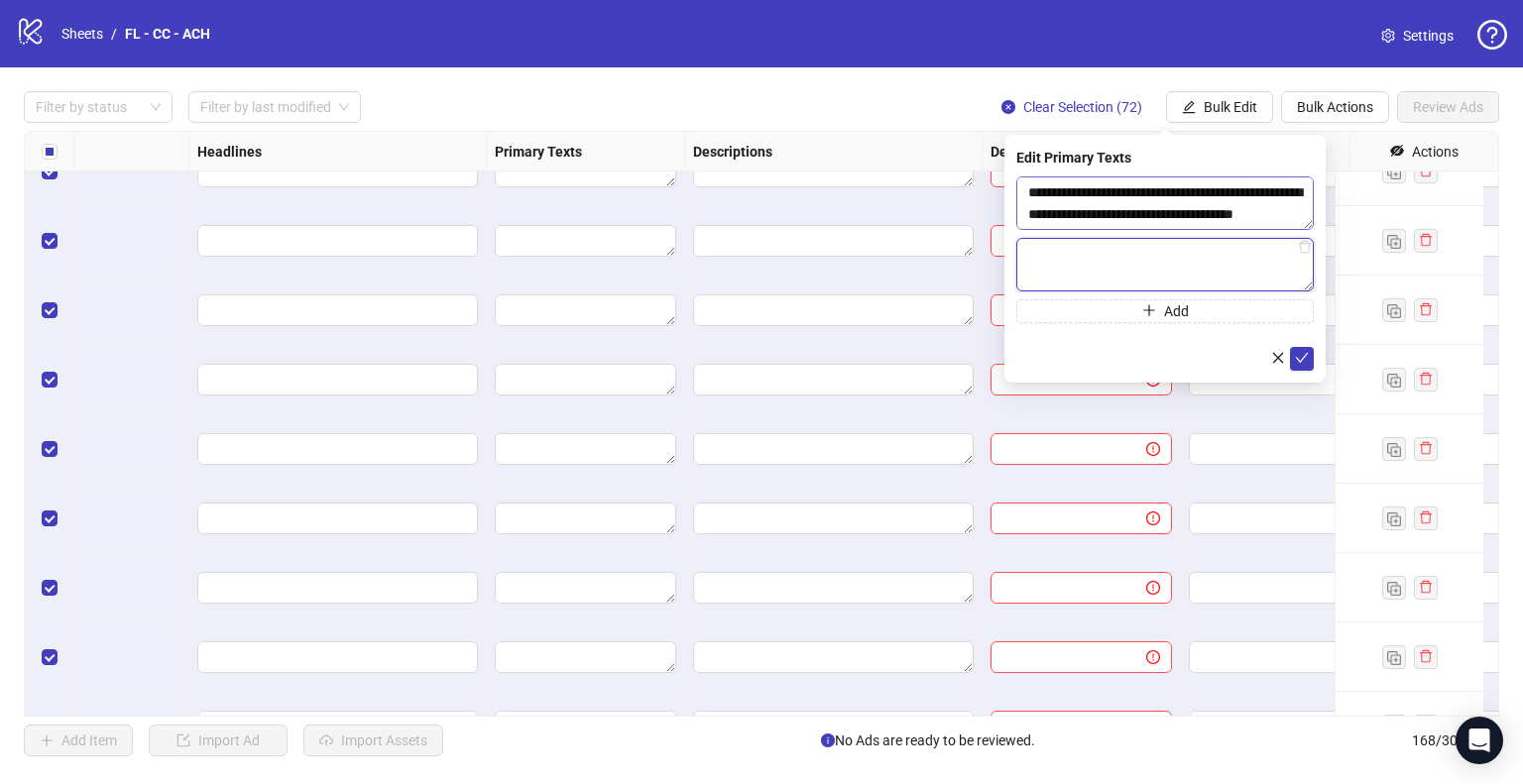 paste on "**********" 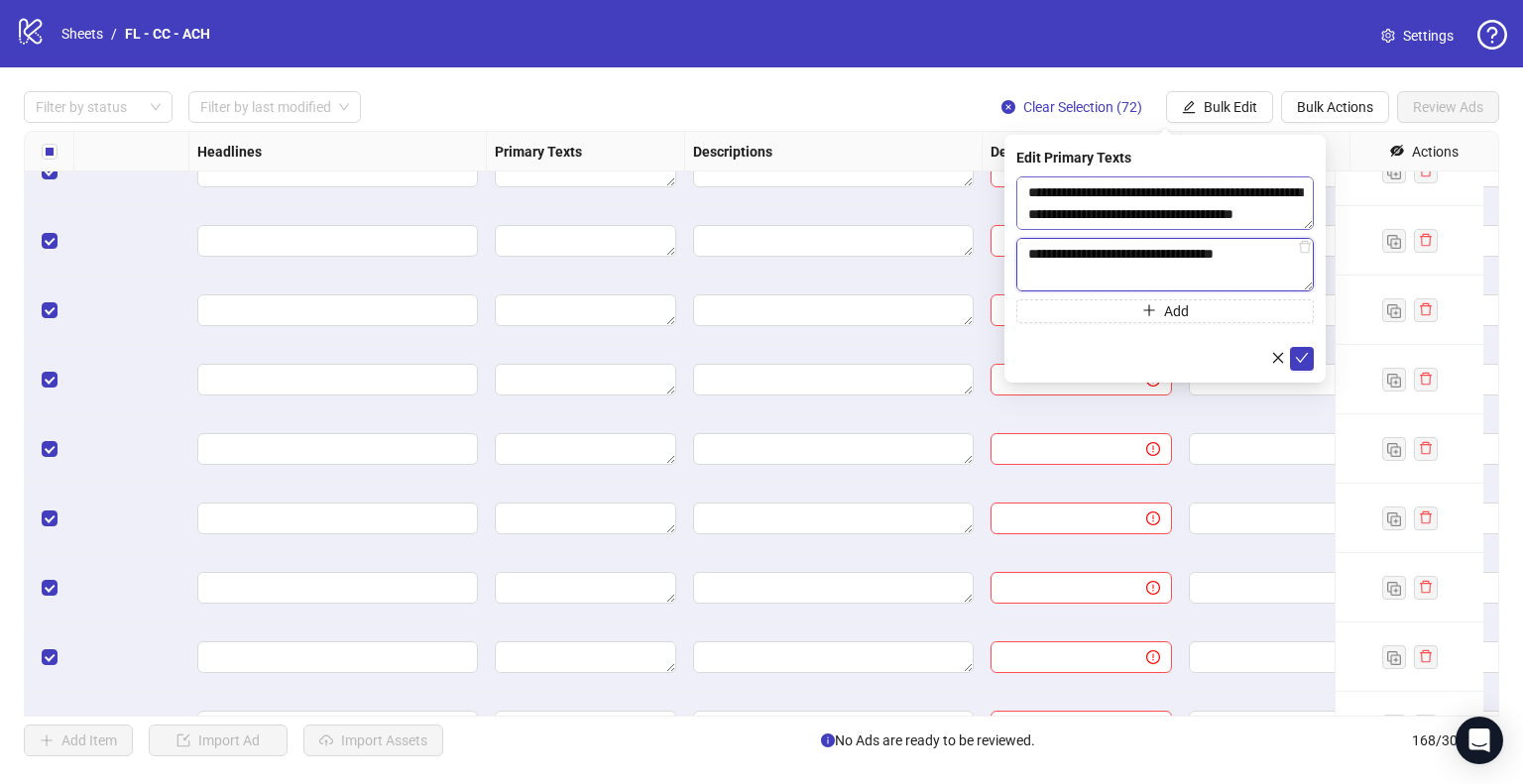 scroll, scrollTop: 255, scrollLeft: 0, axis: vertical 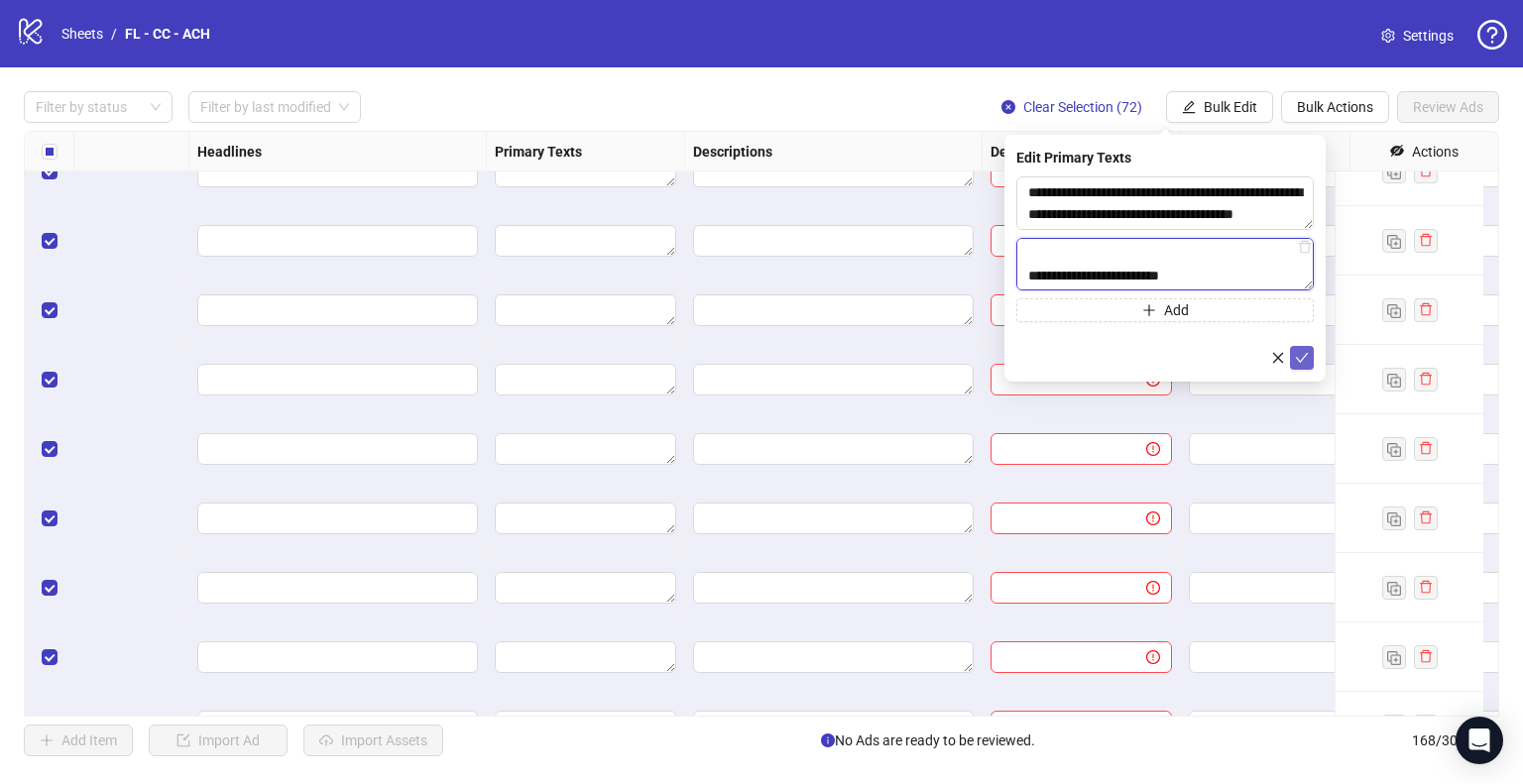type on "**********" 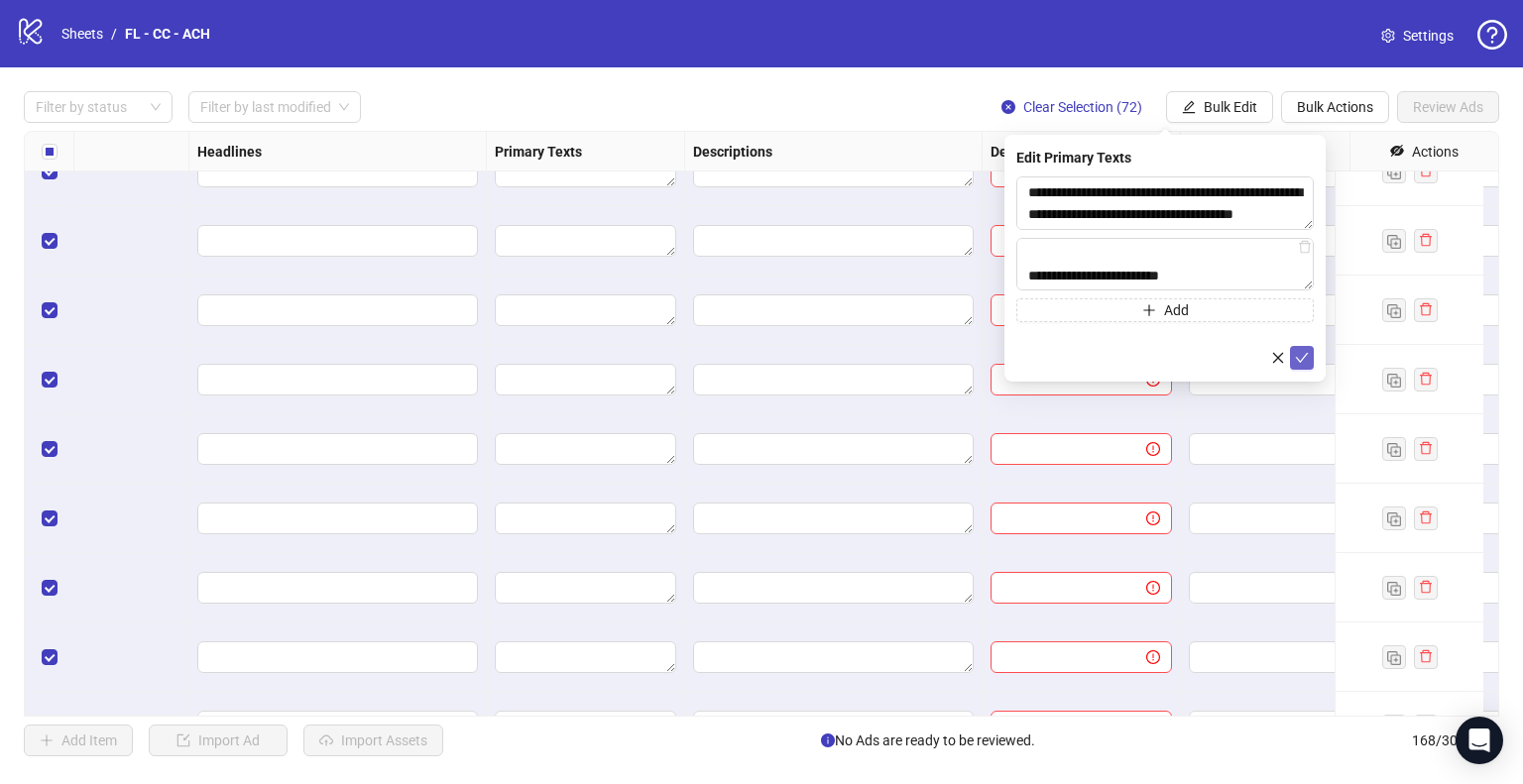 click 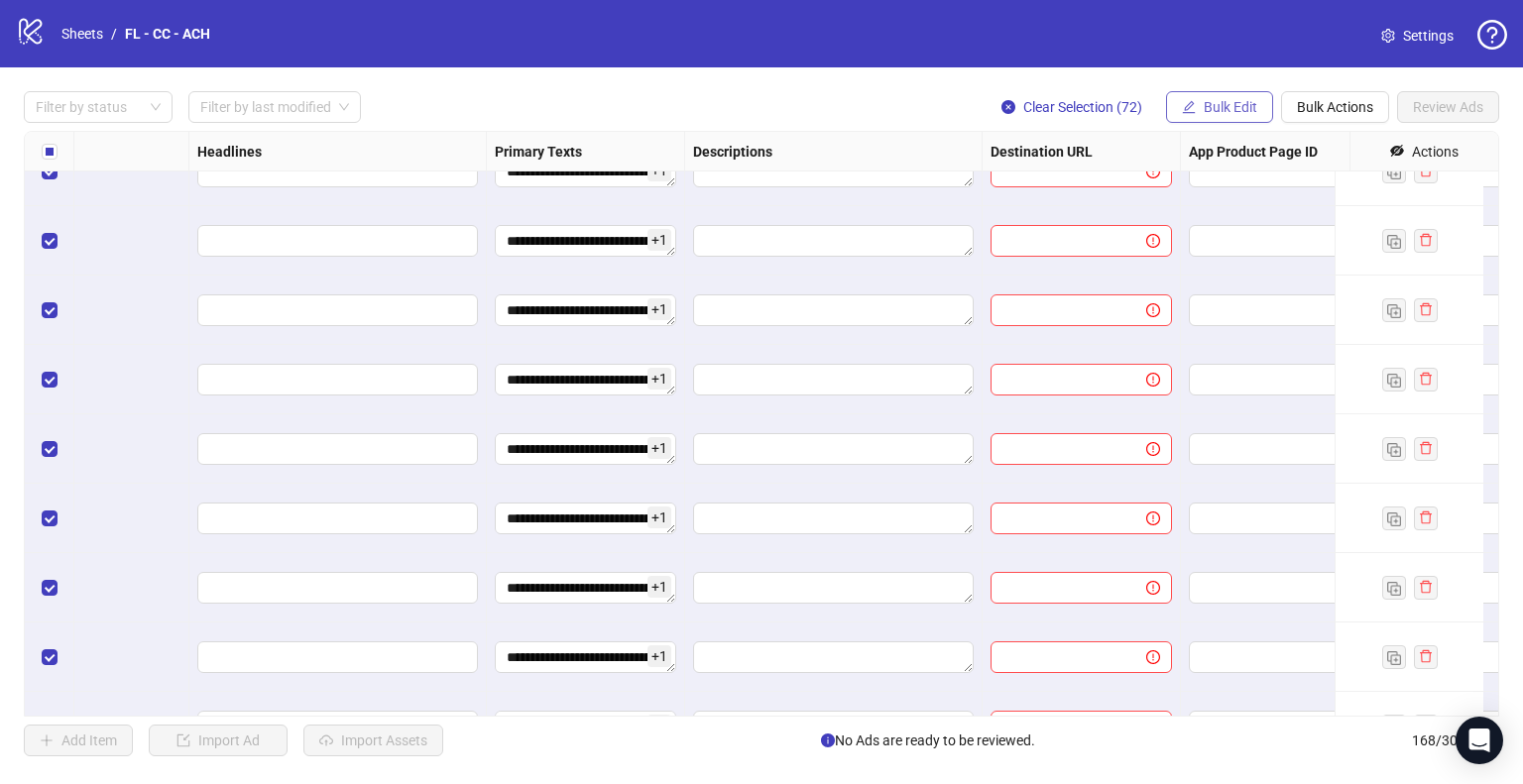 click on "Bulk Edit" at bounding box center [1230, 107] 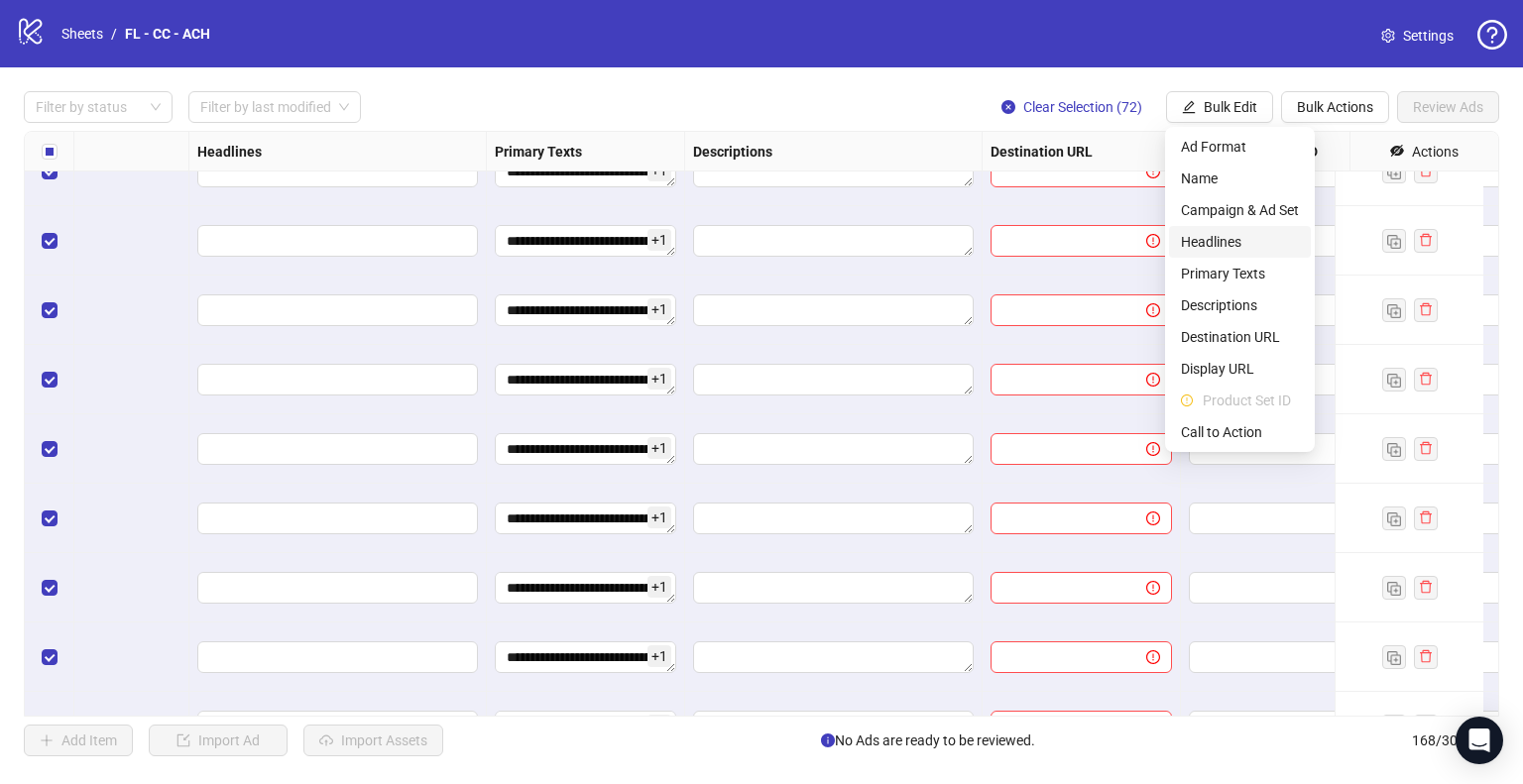 click on "Headlines" at bounding box center (1239, 242) 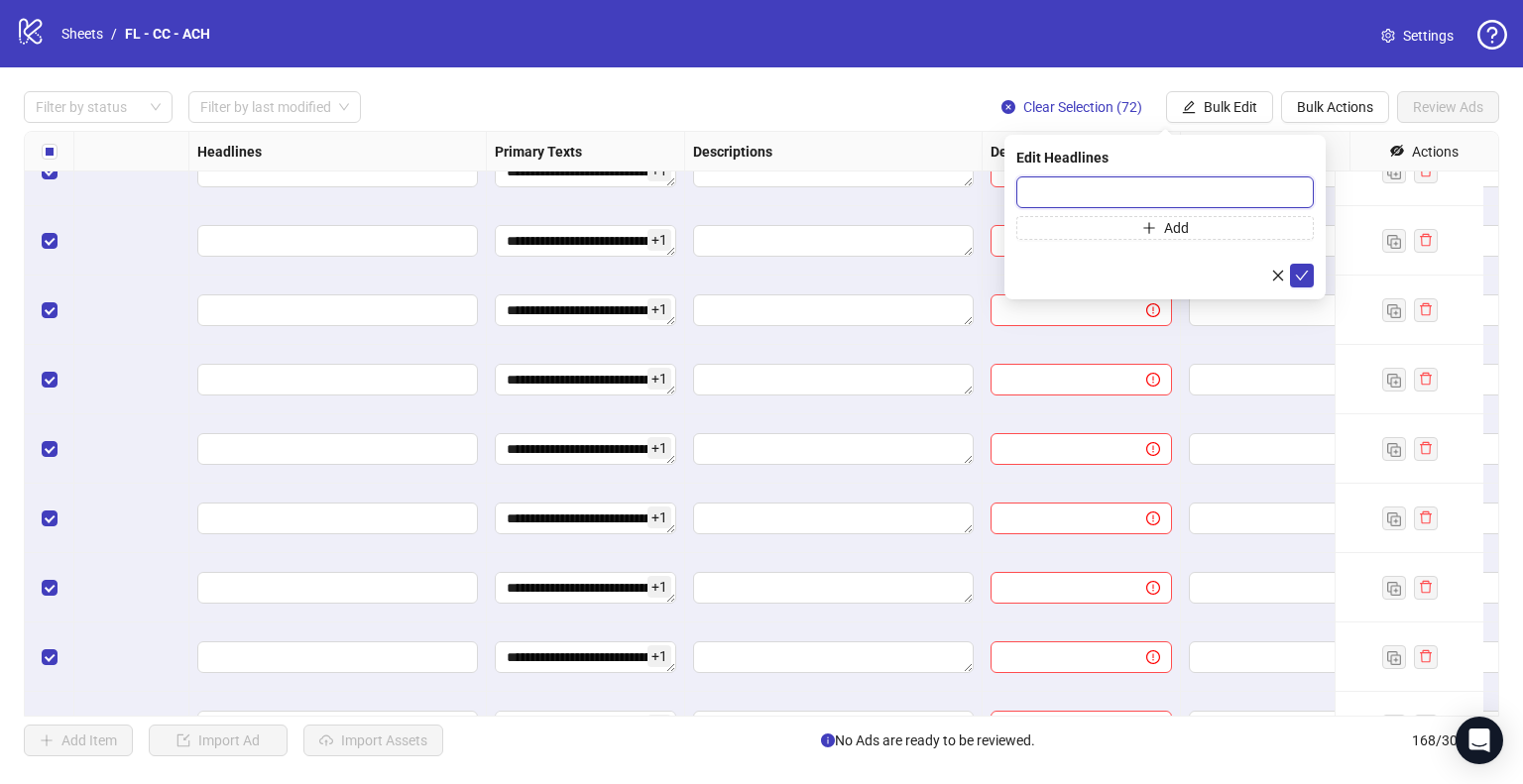 click at bounding box center (1165, 192) 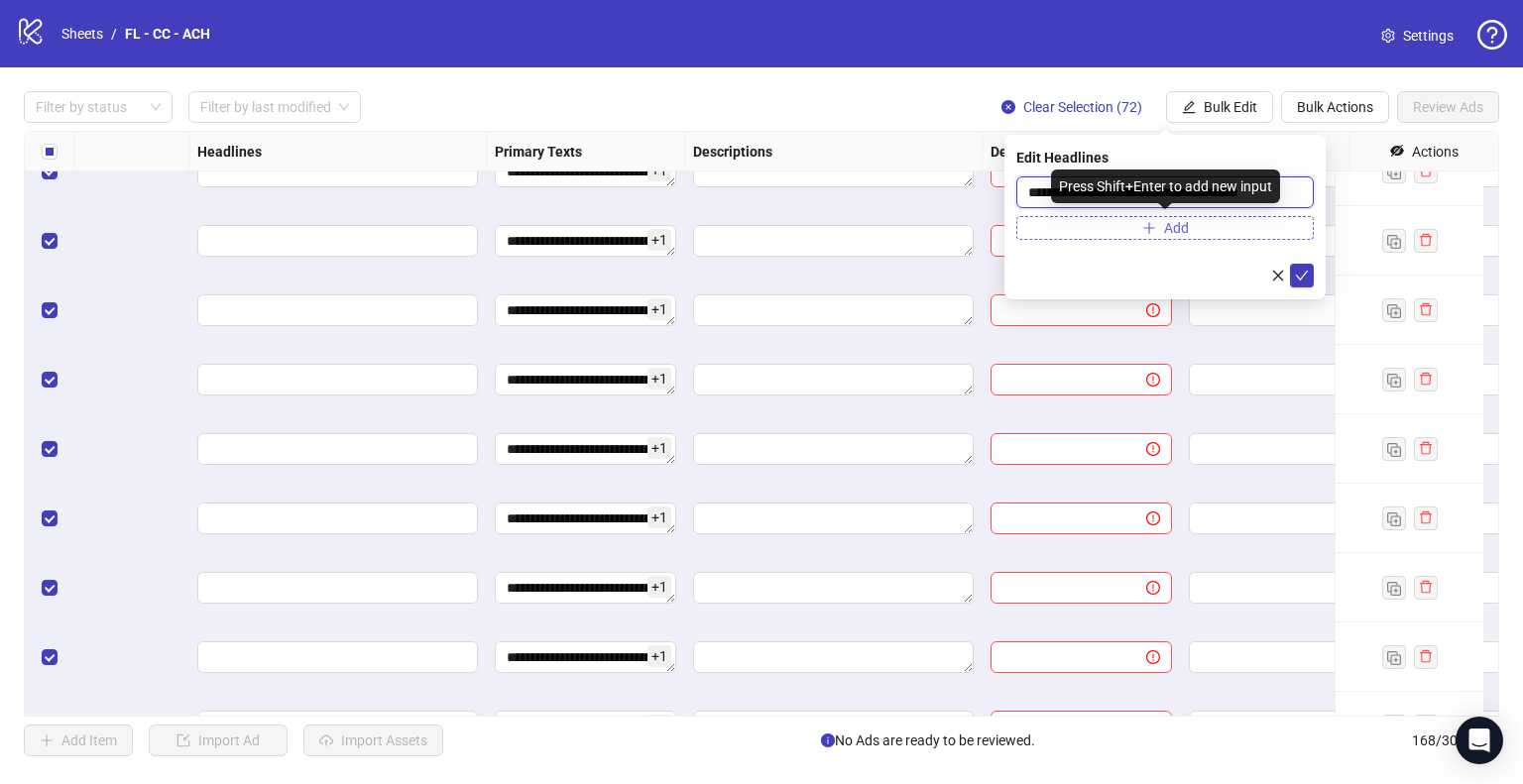 type on "**********" 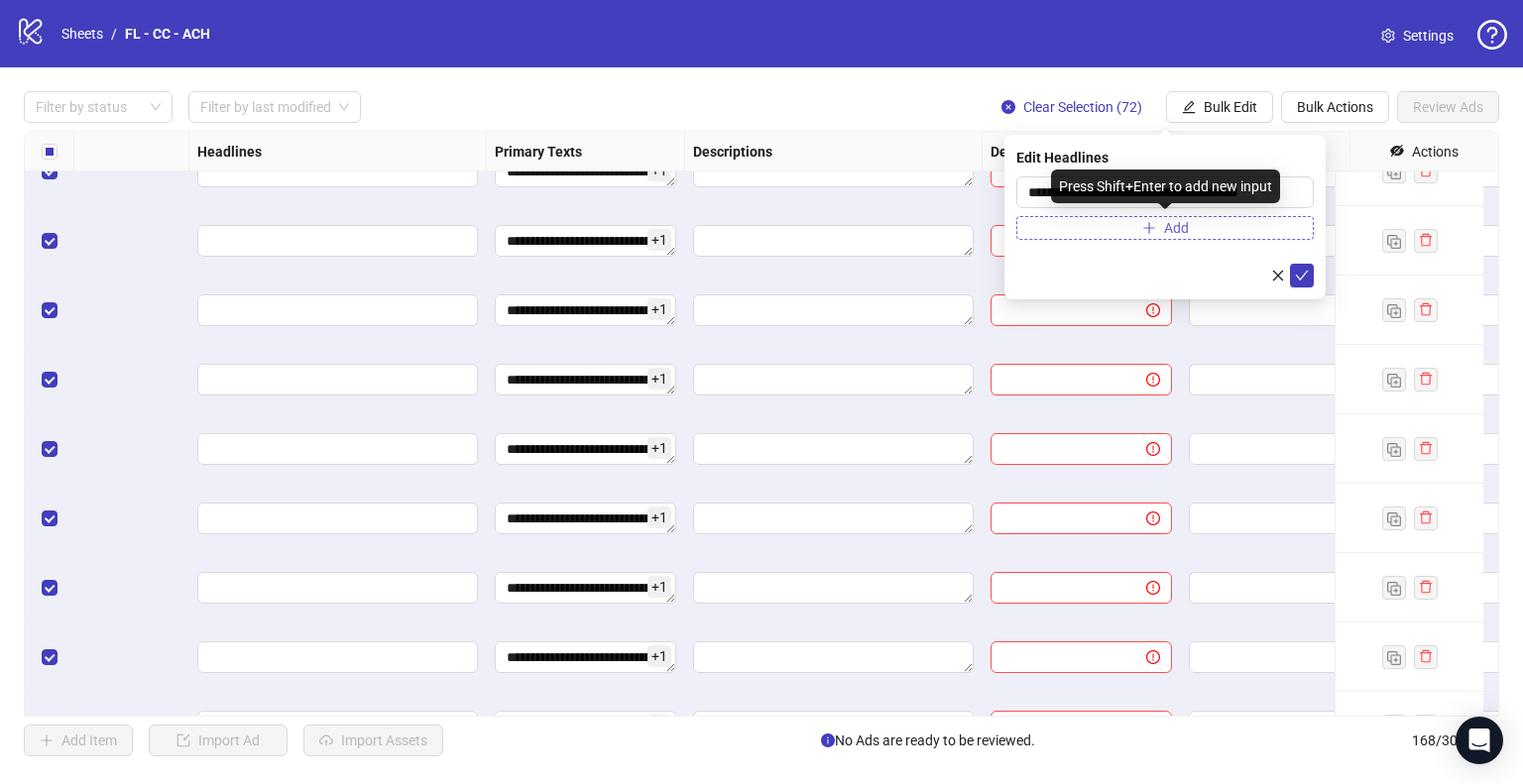 click on "Add" at bounding box center [1165, 228] 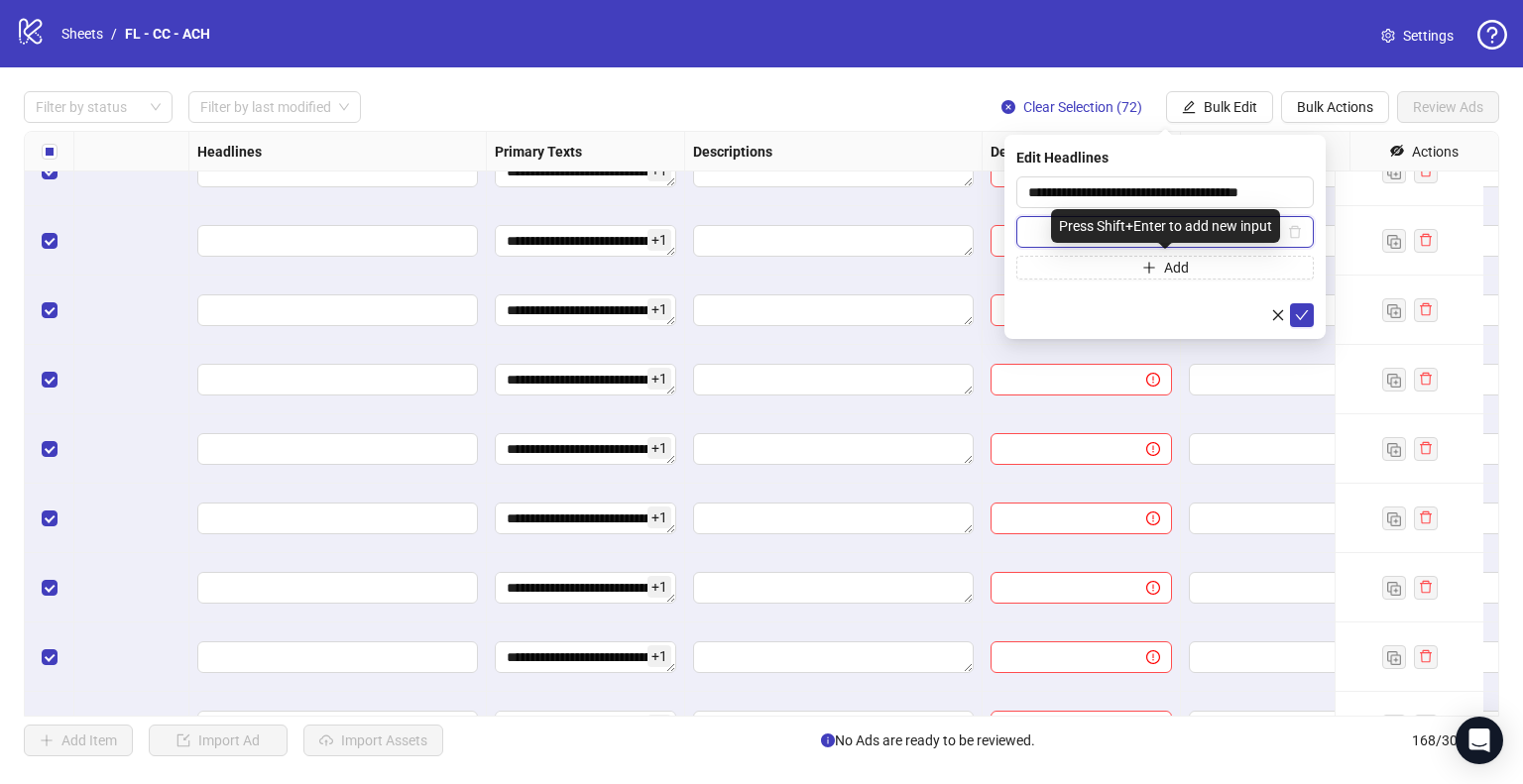 paste on "**********" 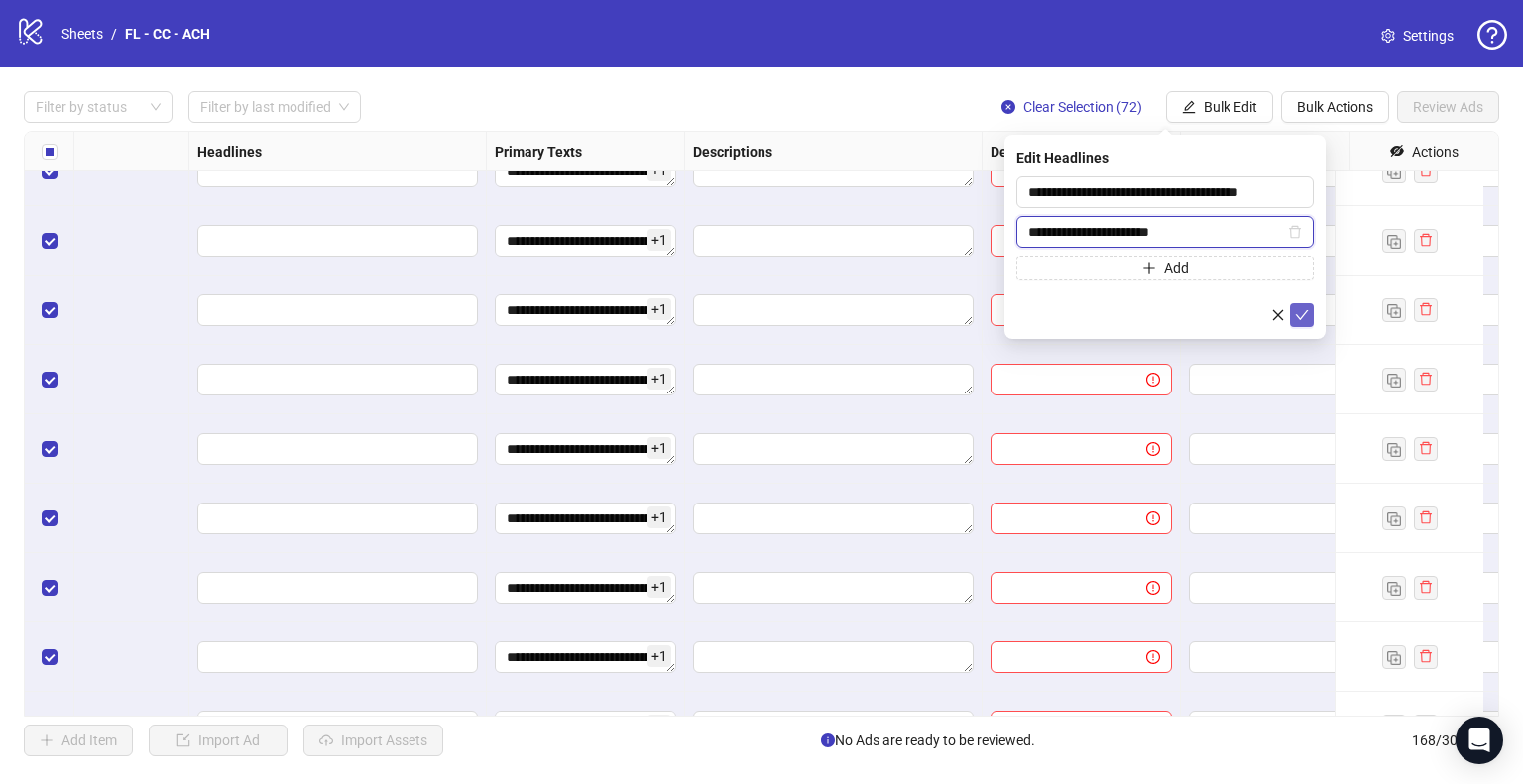 type on "**********" 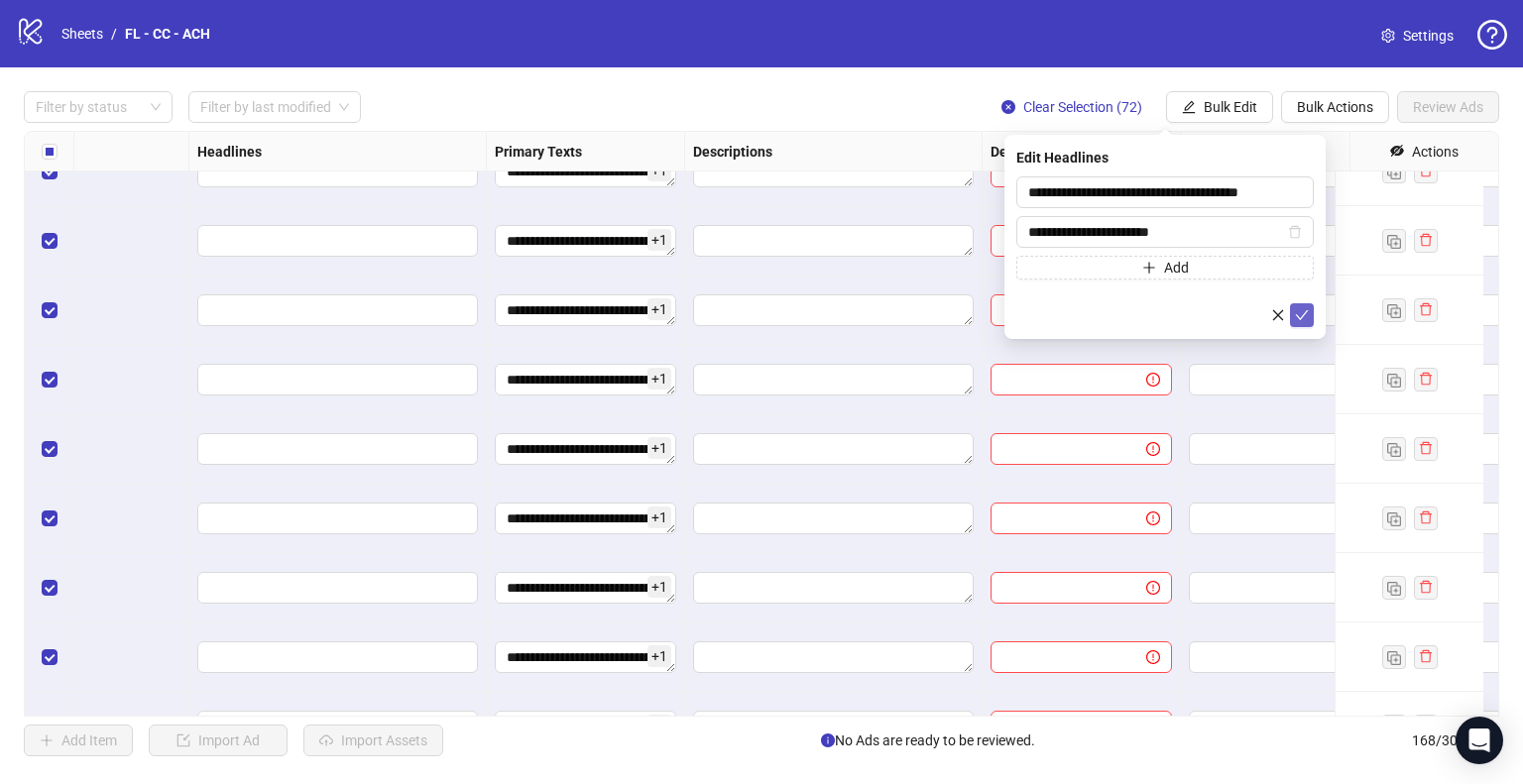 click 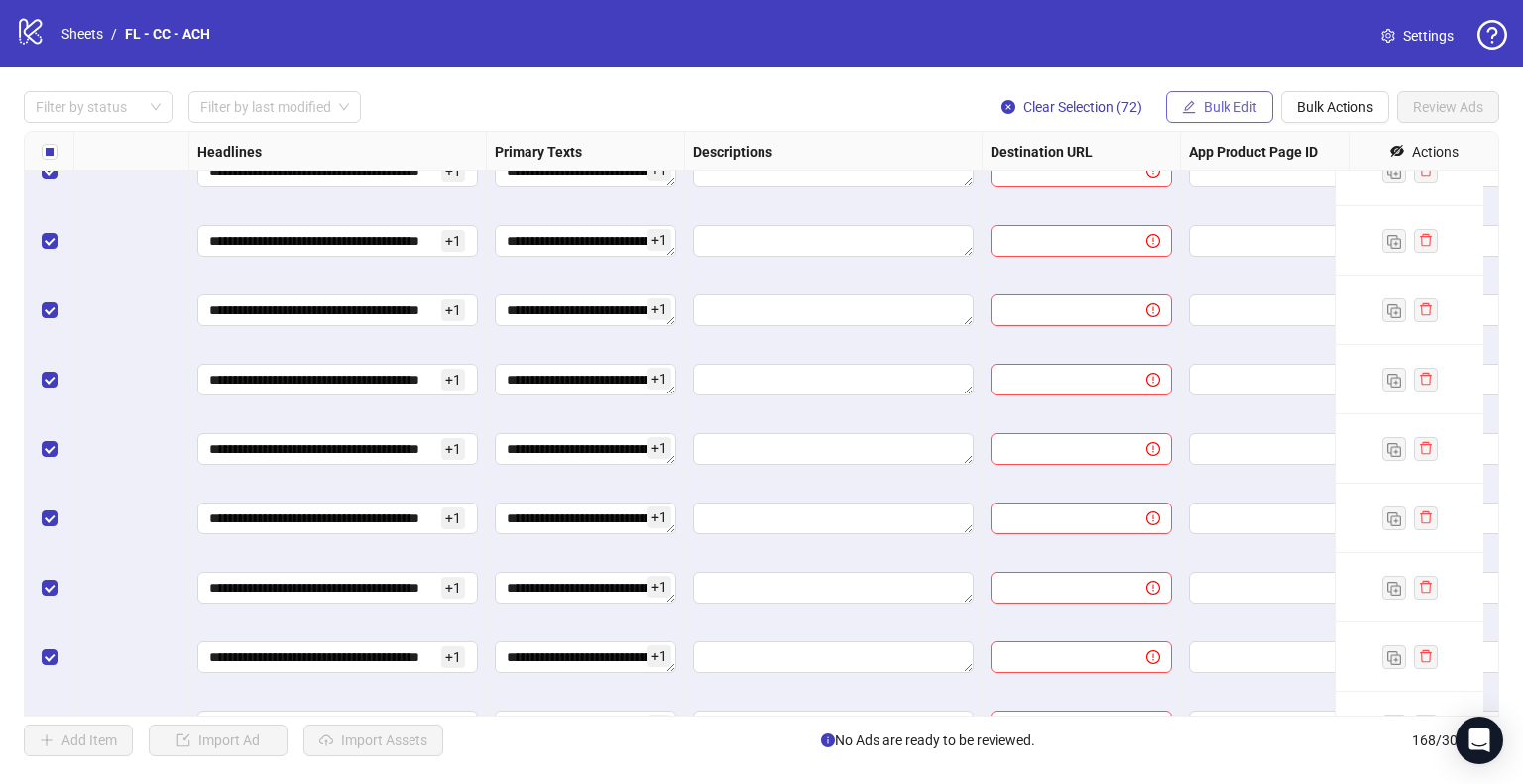 click on "Bulk Edit" at bounding box center [1230, 107] 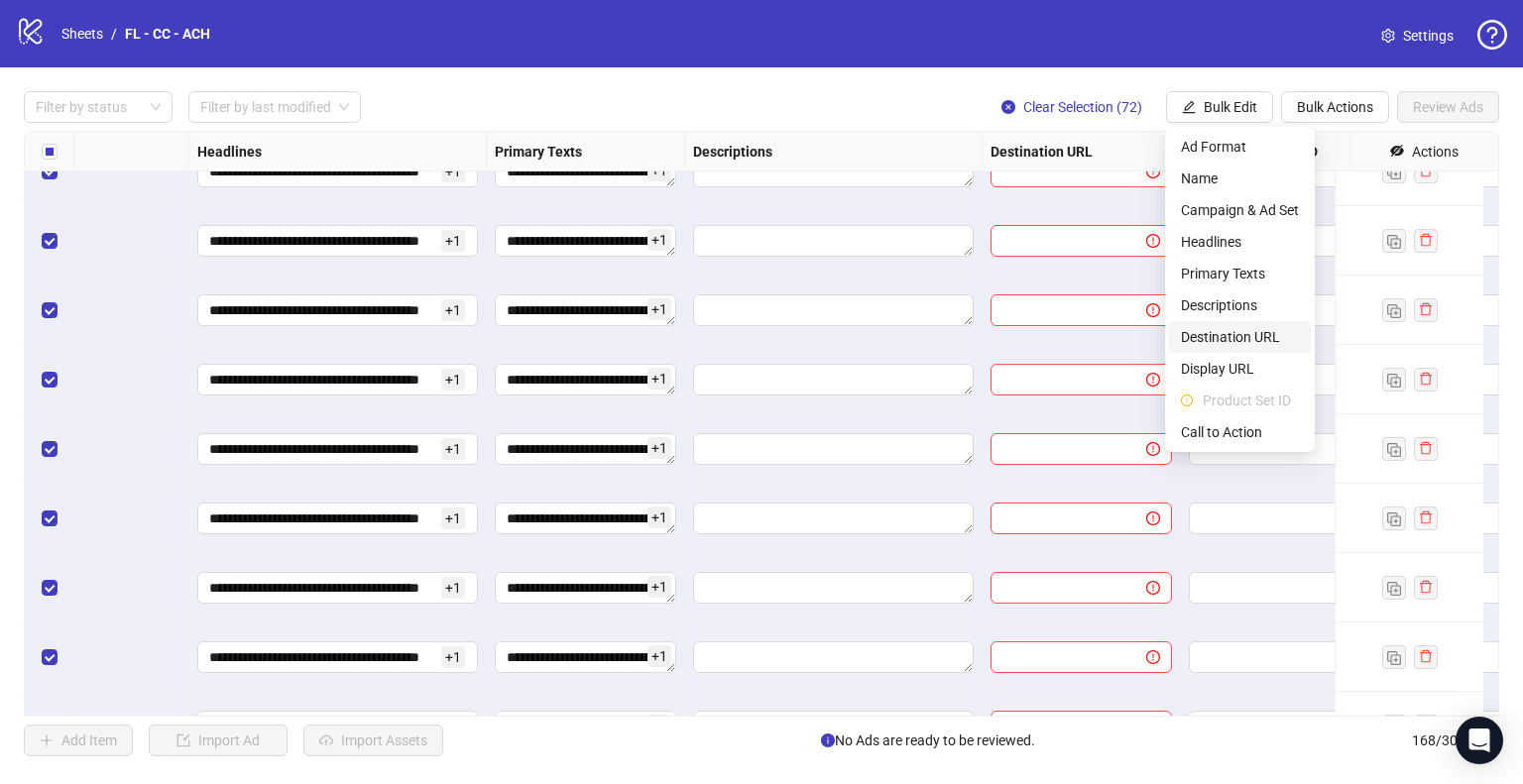 click on "Destination URL" at bounding box center (1239, 337) 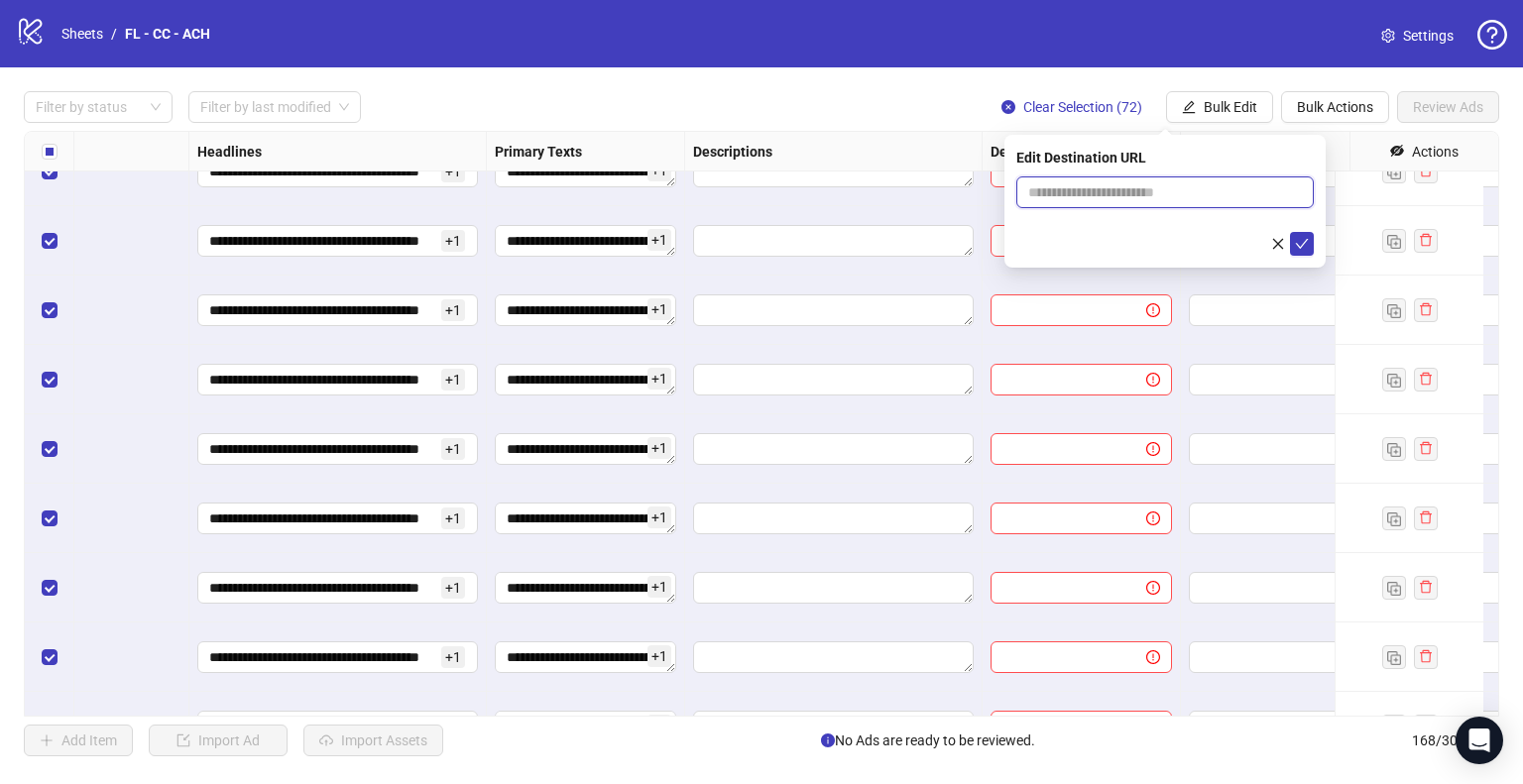 click at bounding box center [1157, 192] 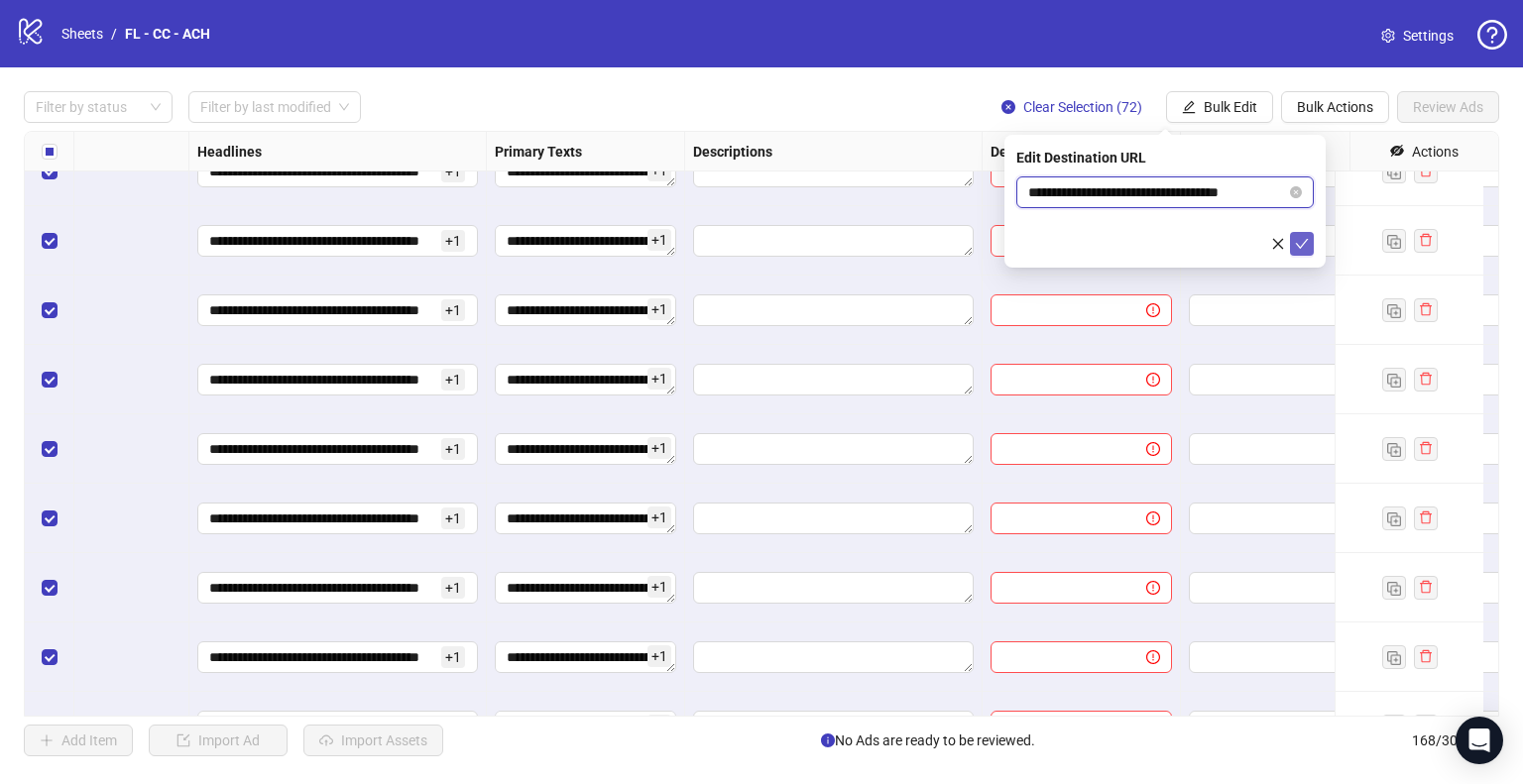 type on "**********" 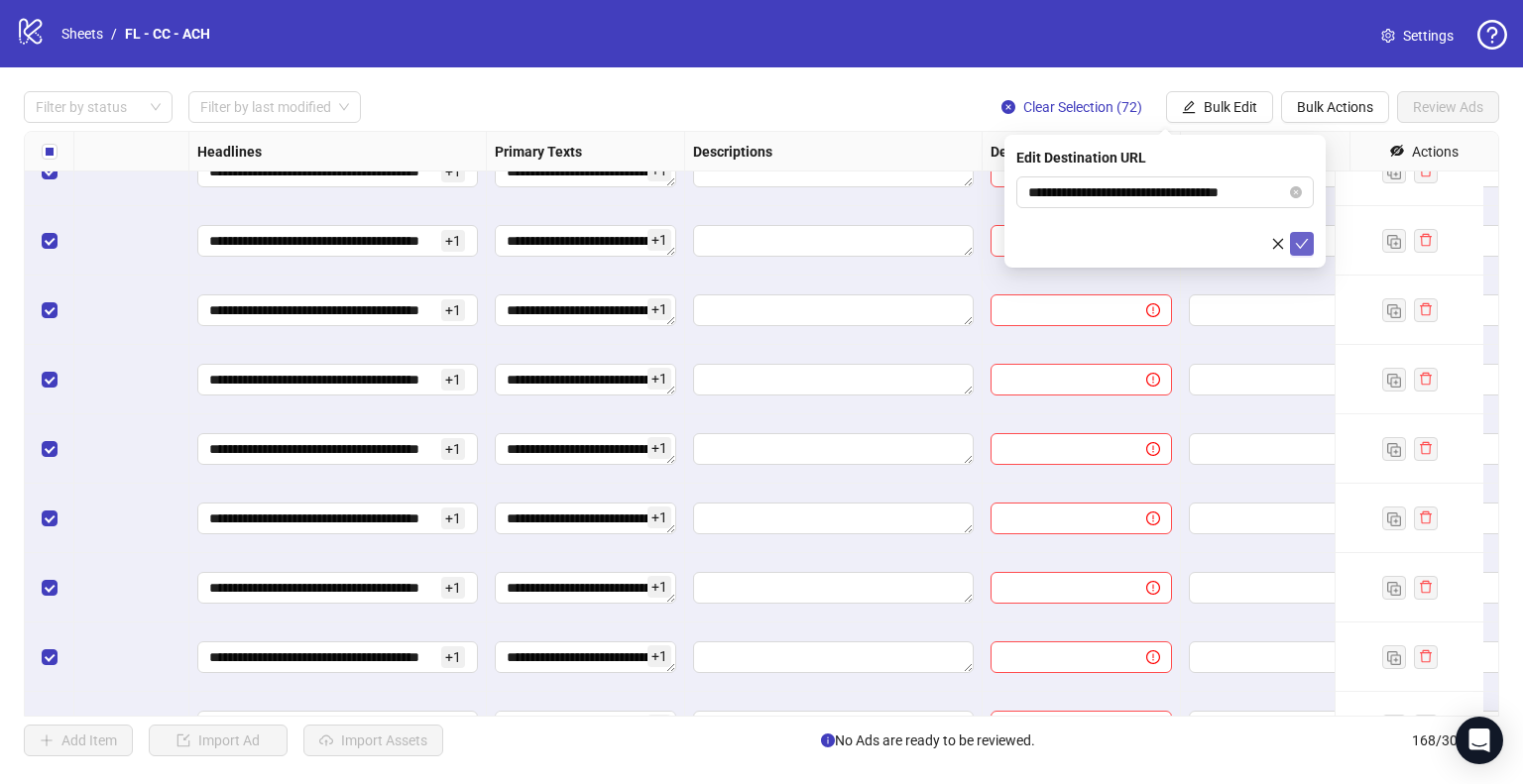 click 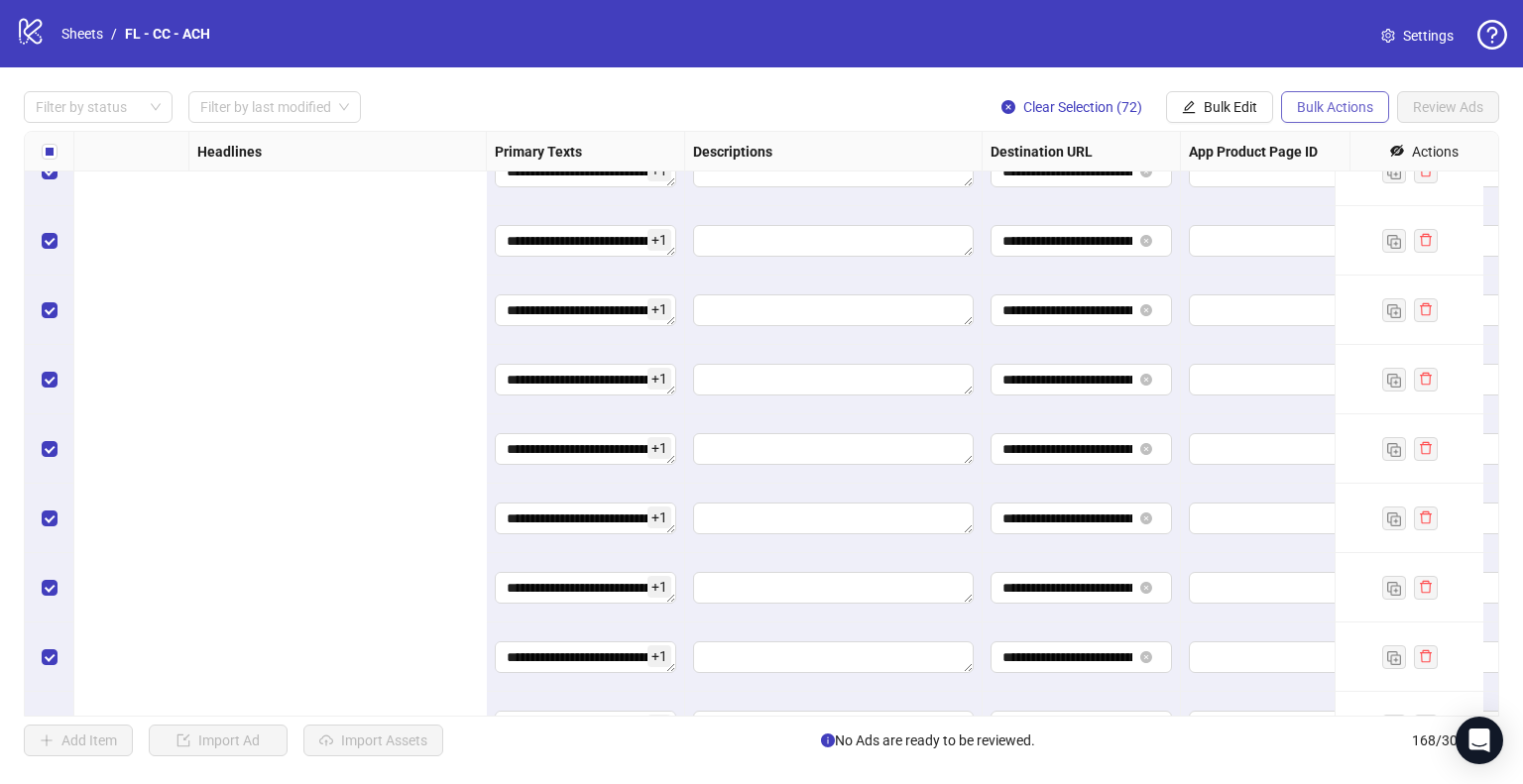 scroll, scrollTop: 6765, scrollLeft: 1784, axis: both 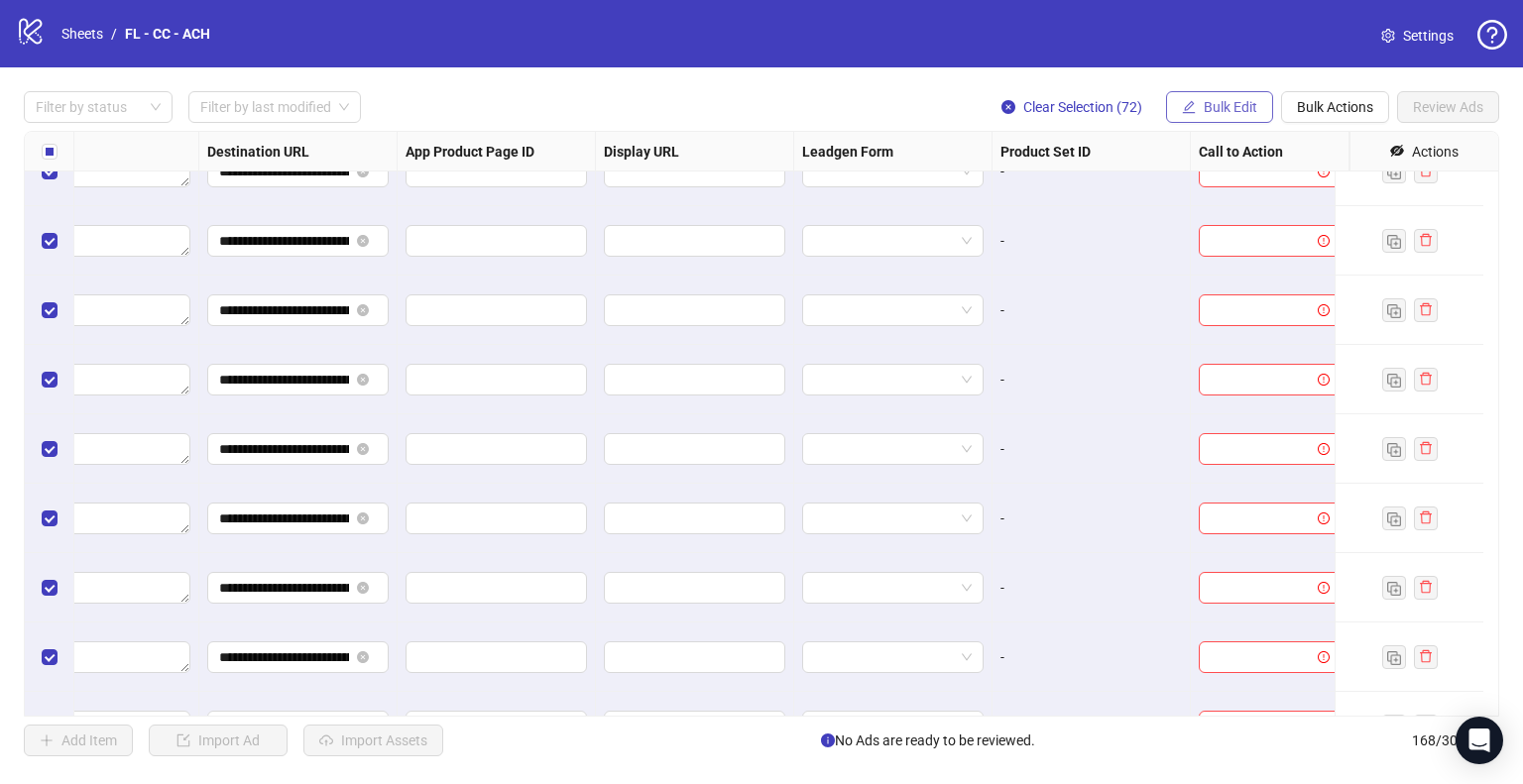 click on "Bulk Edit" at bounding box center (1230, 107) 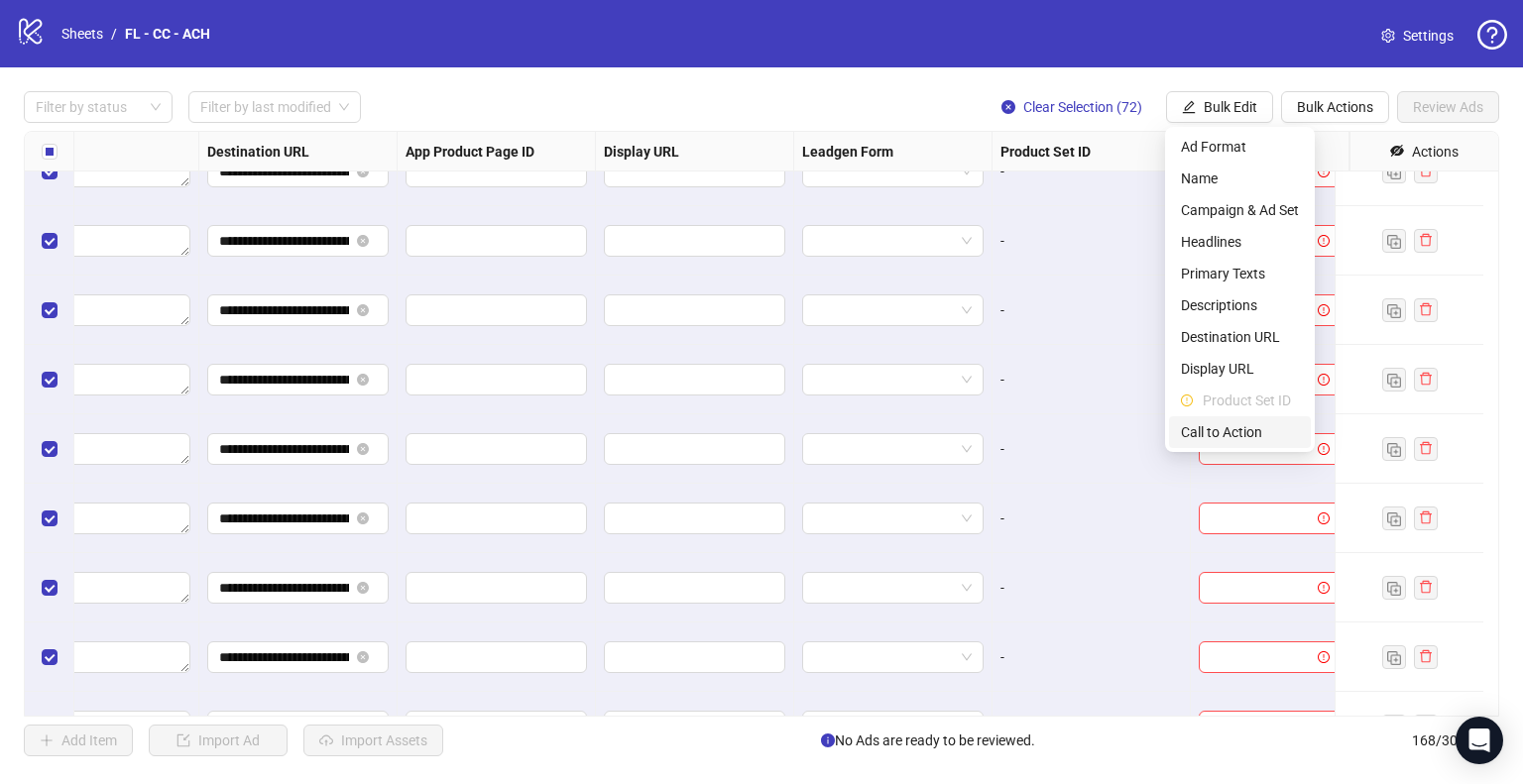 click on "Call to Action" at bounding box center (1239, 432) 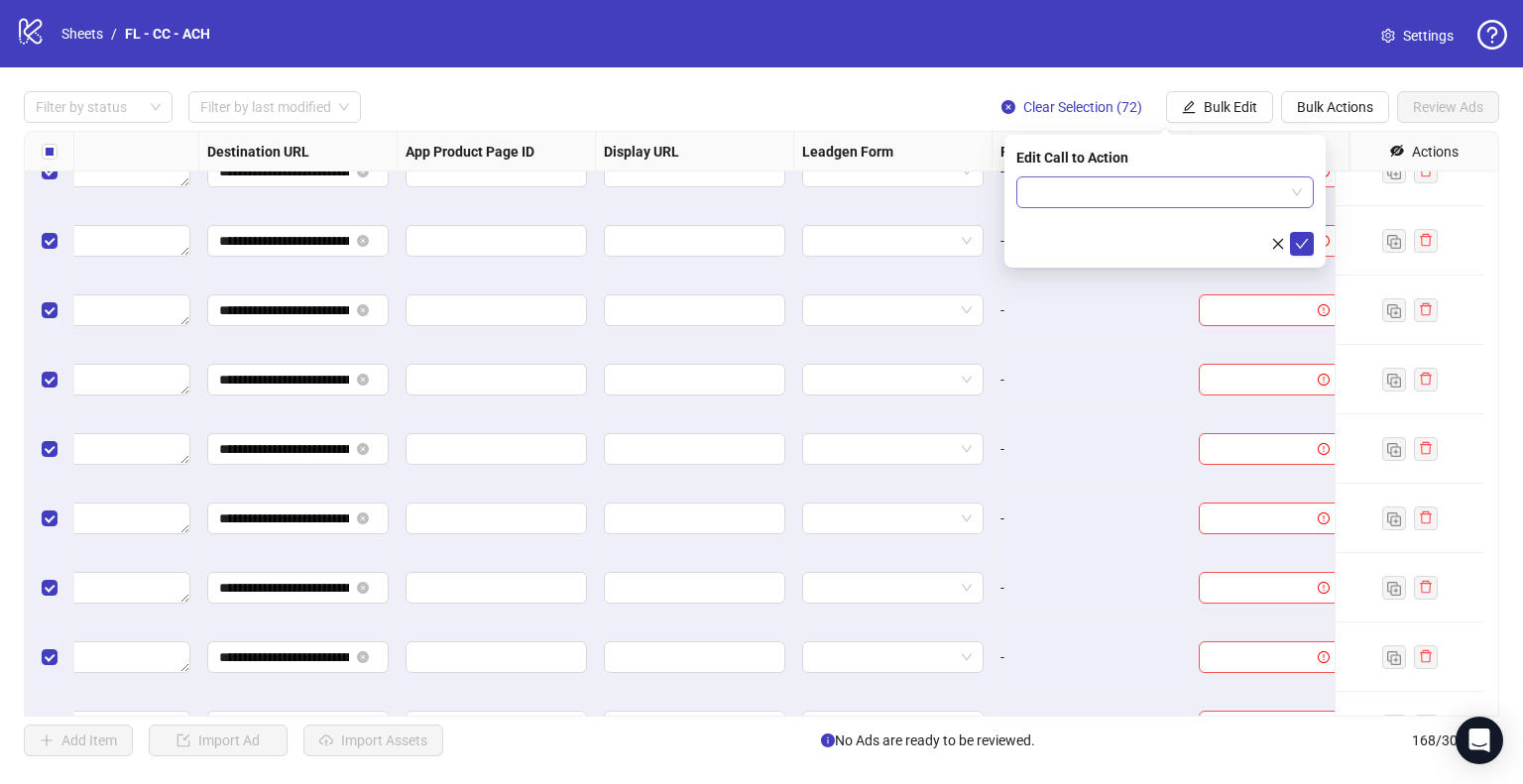 click at bounding box center [1156, 192] 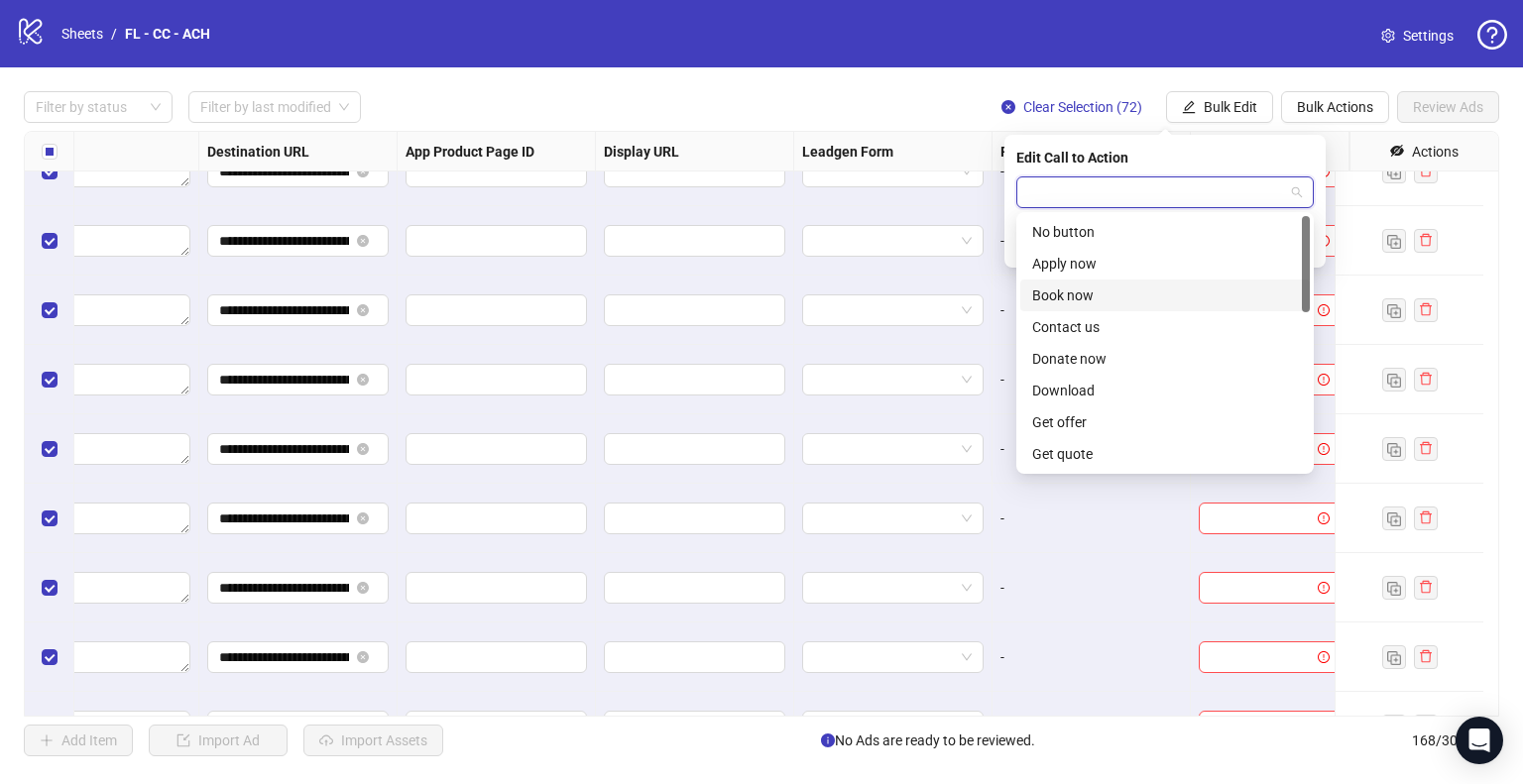 scroll, scrollTop: 412, scrollLeft: 0, axis: vertical 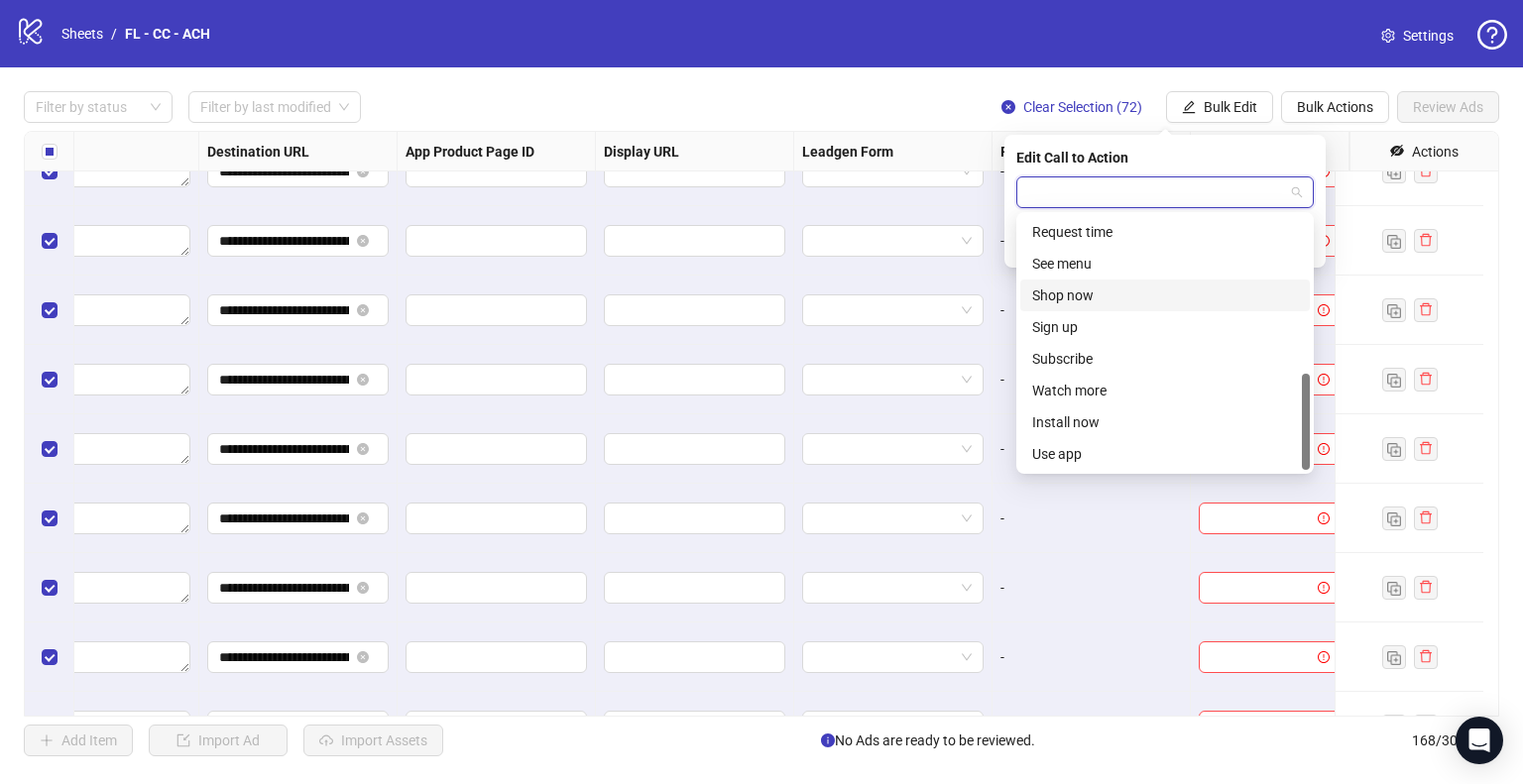 click on "Shop now" at bounding box center [1165, 295] 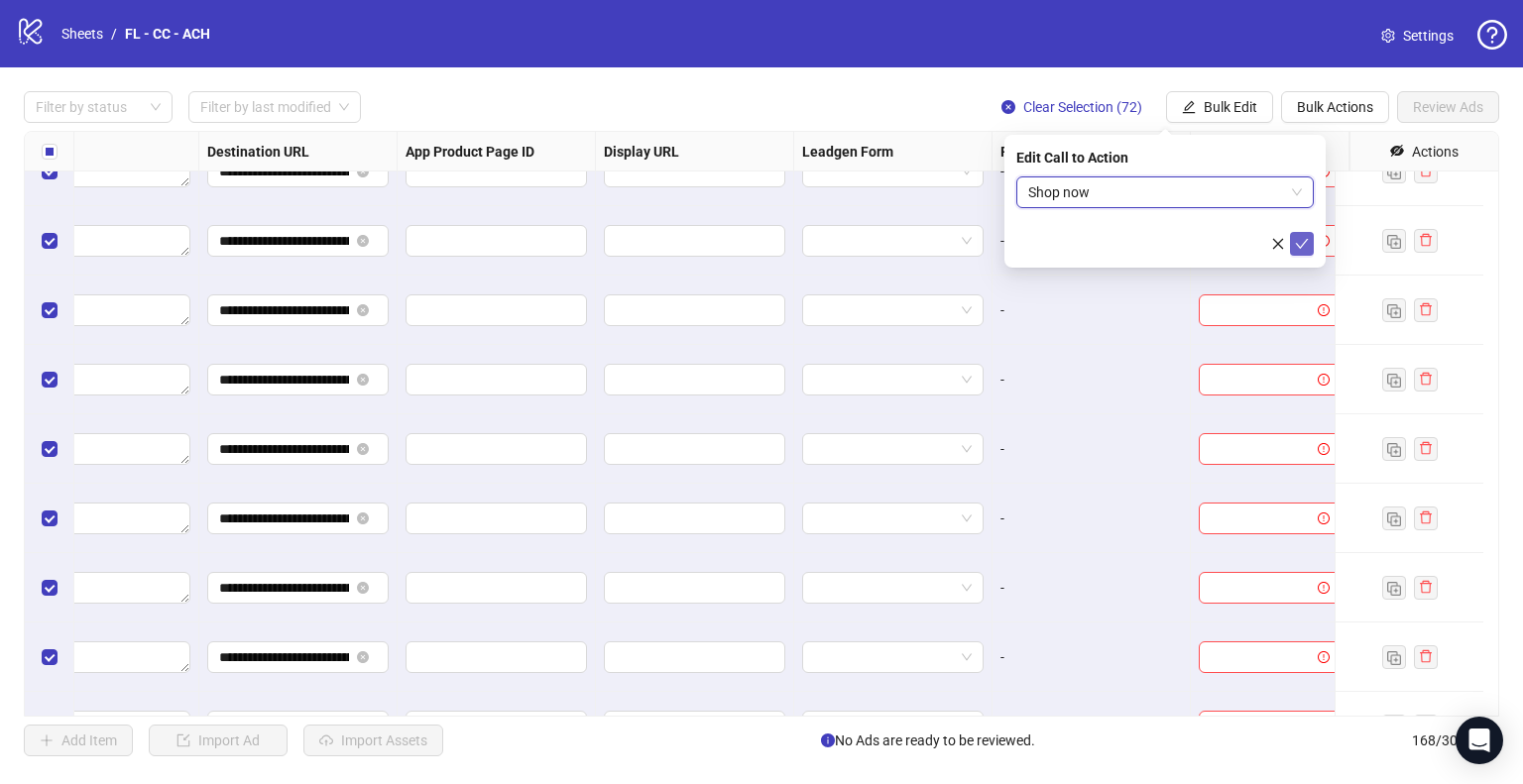 click 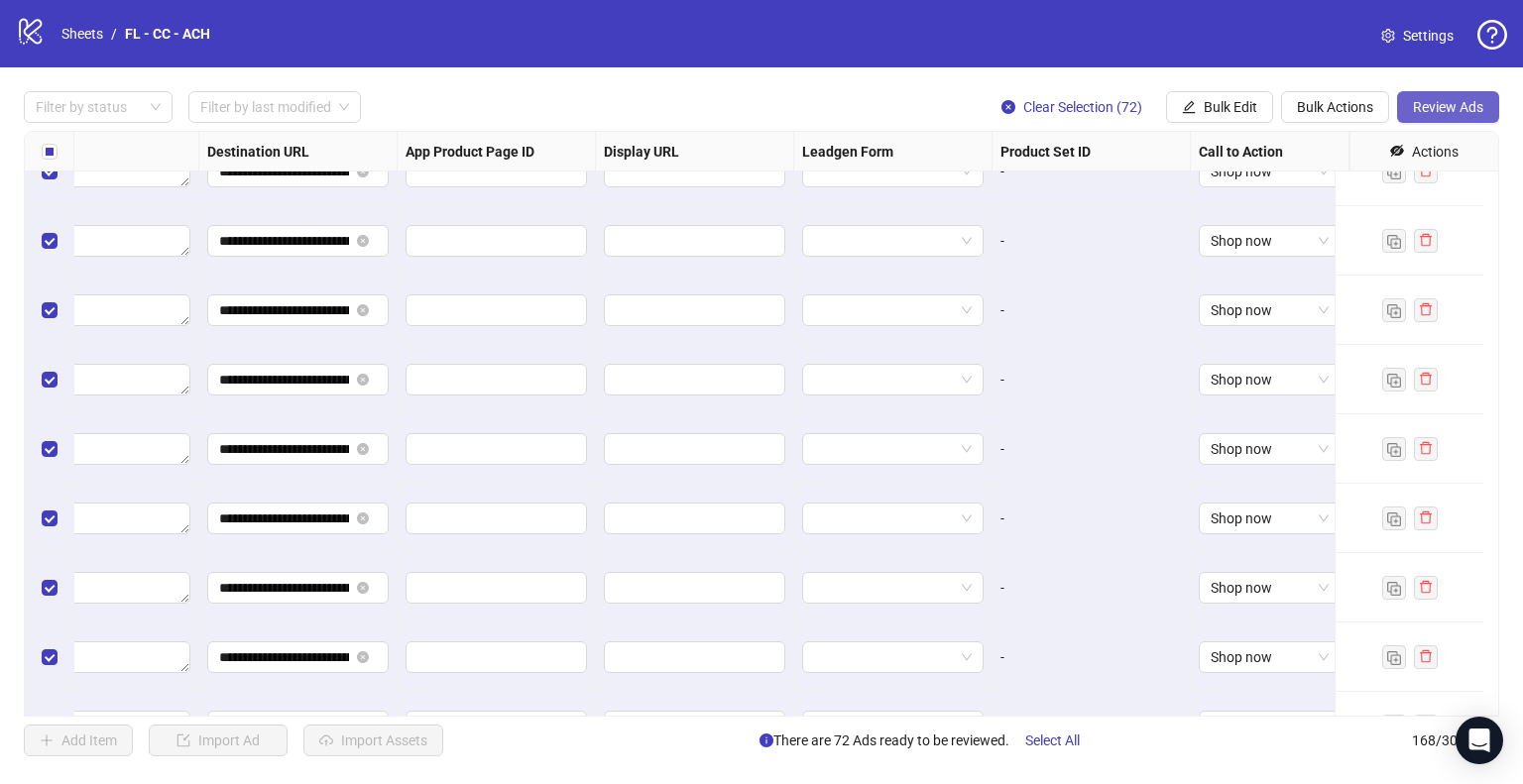 click on "Review Ads" at bounding box center (1448, 107) 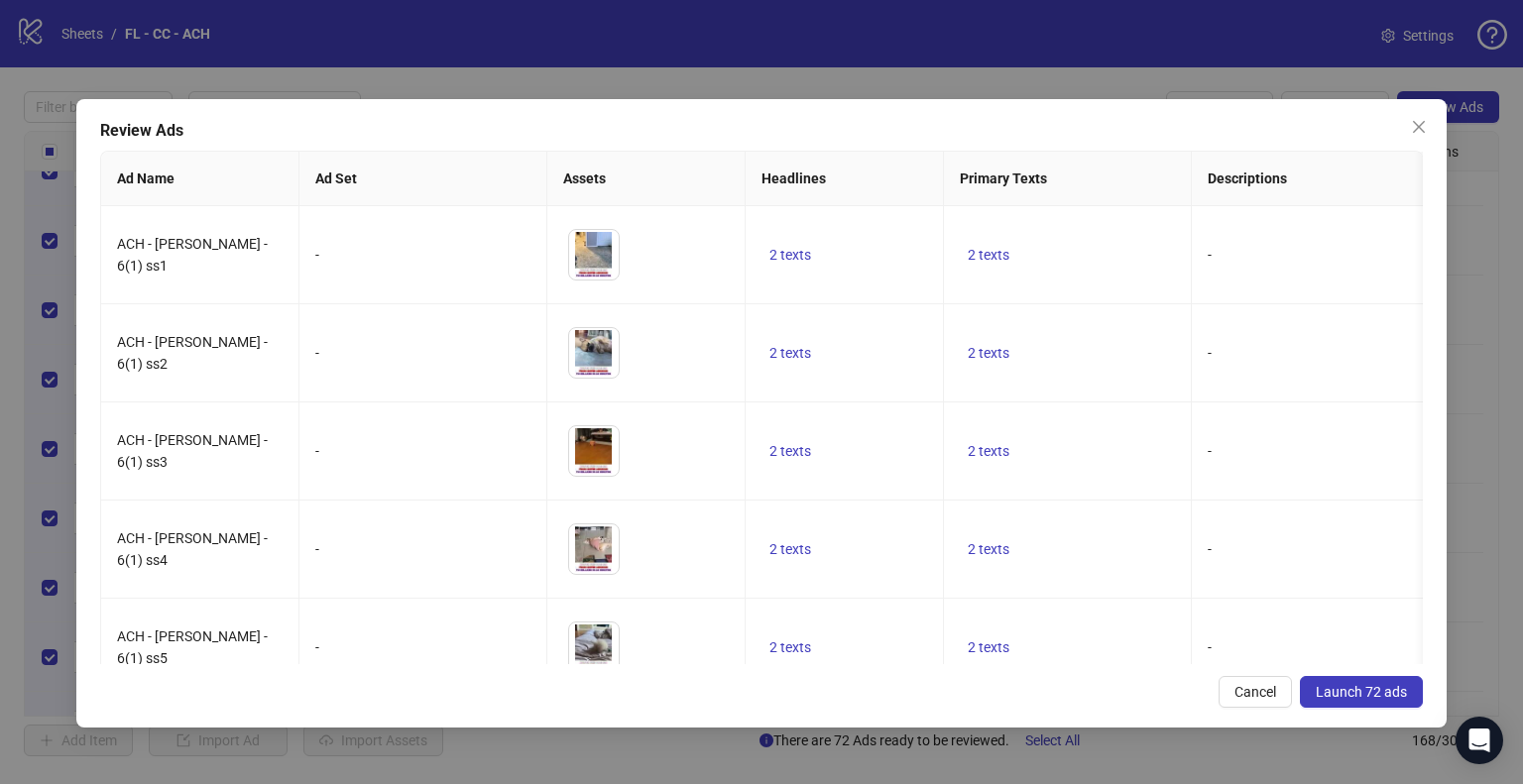 click on "Launch 72 ads" at bounding box center [1361, 692] 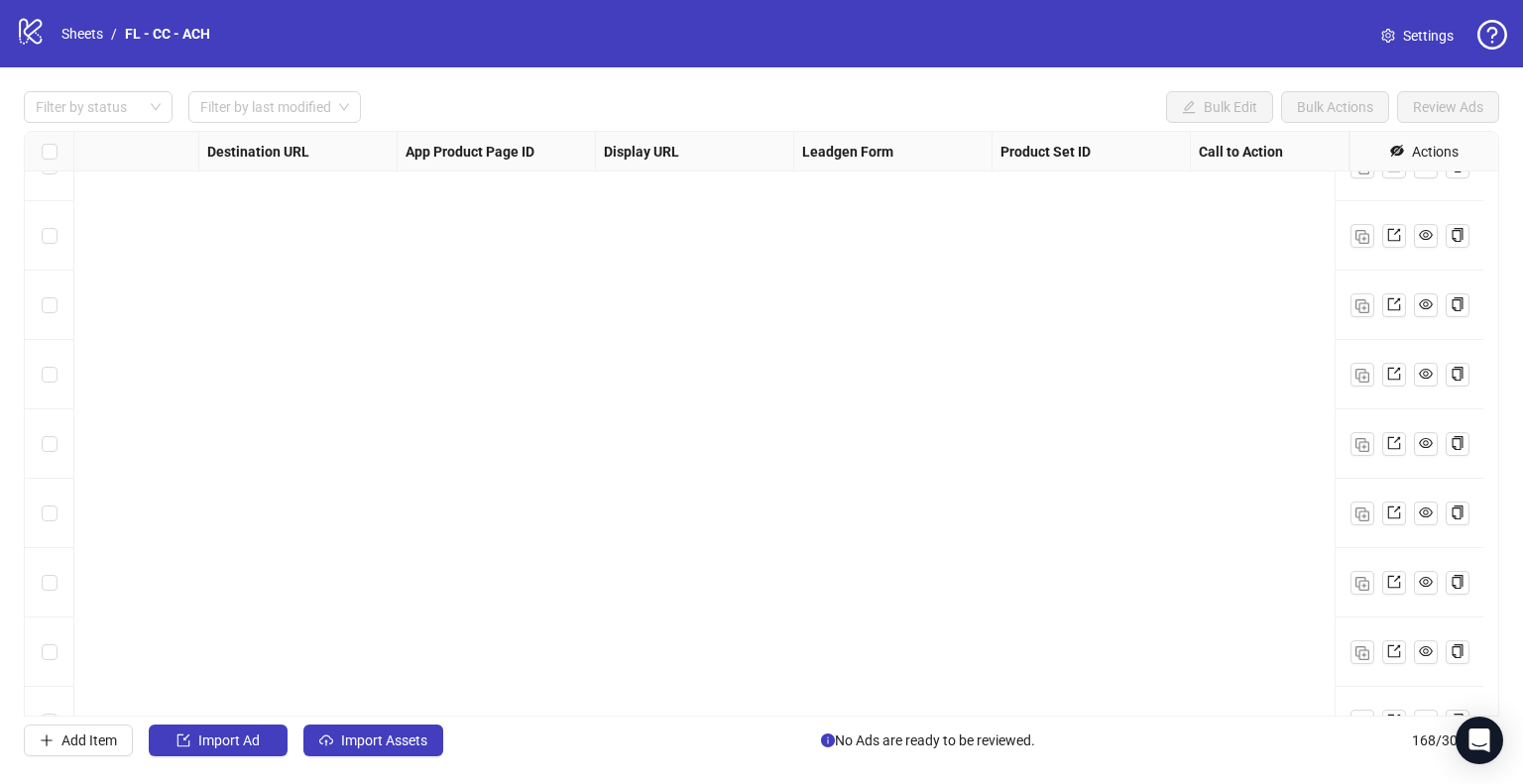 scroll, scrollTop: 11126, scrollLeft: 1784, axis: both 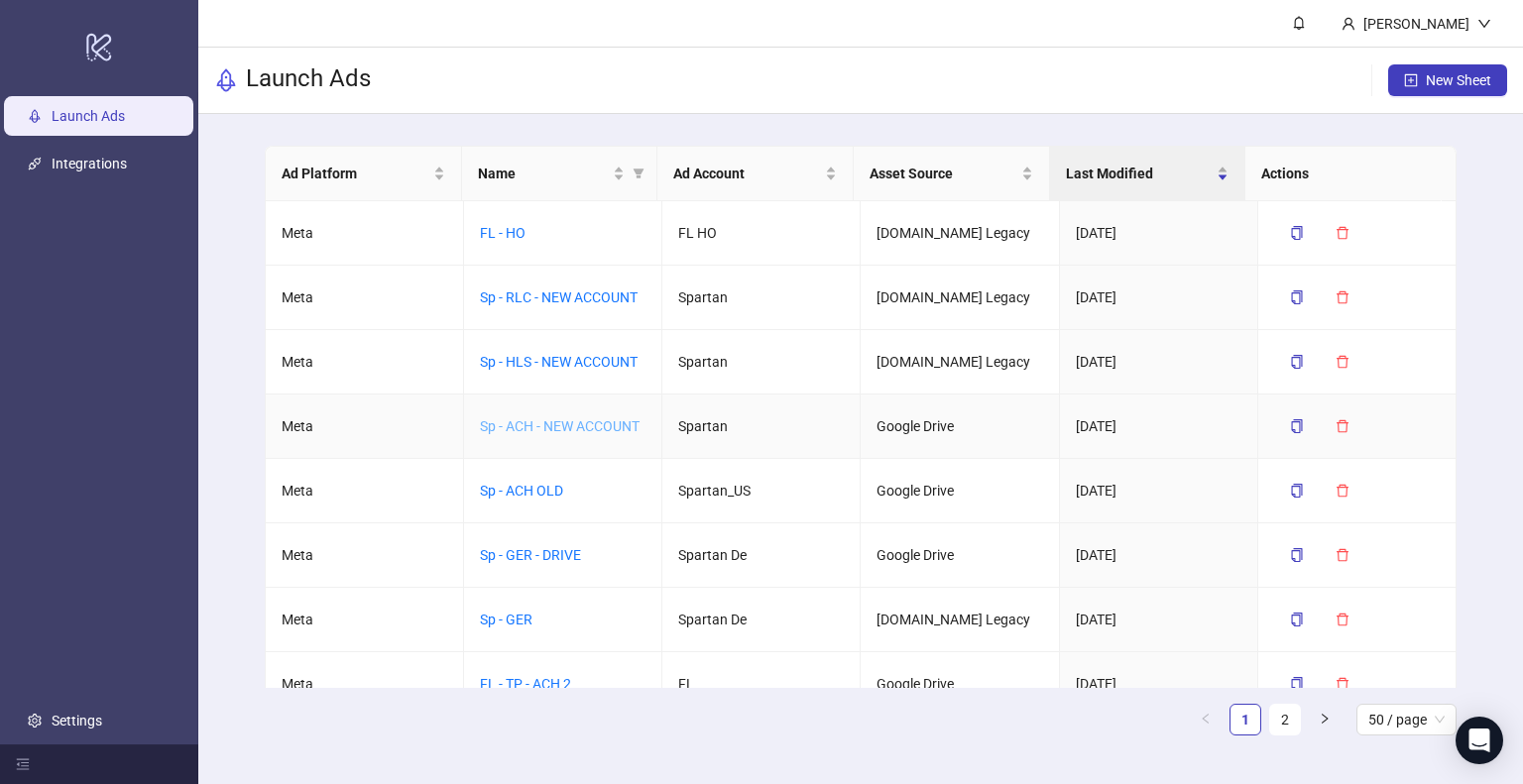 click on "Sp - ACH - NEW ACCOUNT" at bounding box center [559, 426] 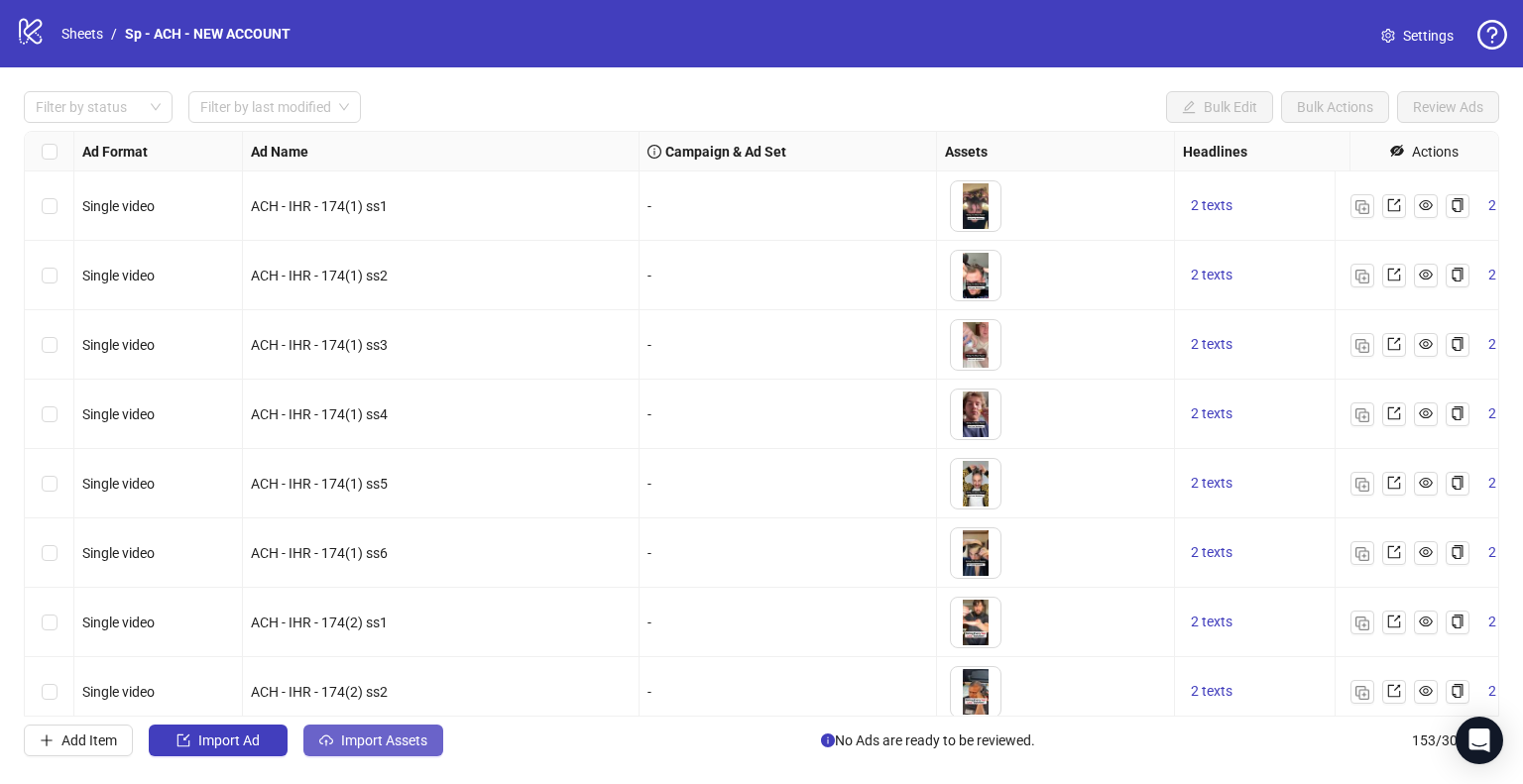 click on "Import Assets" at bounding box center [384, 740] 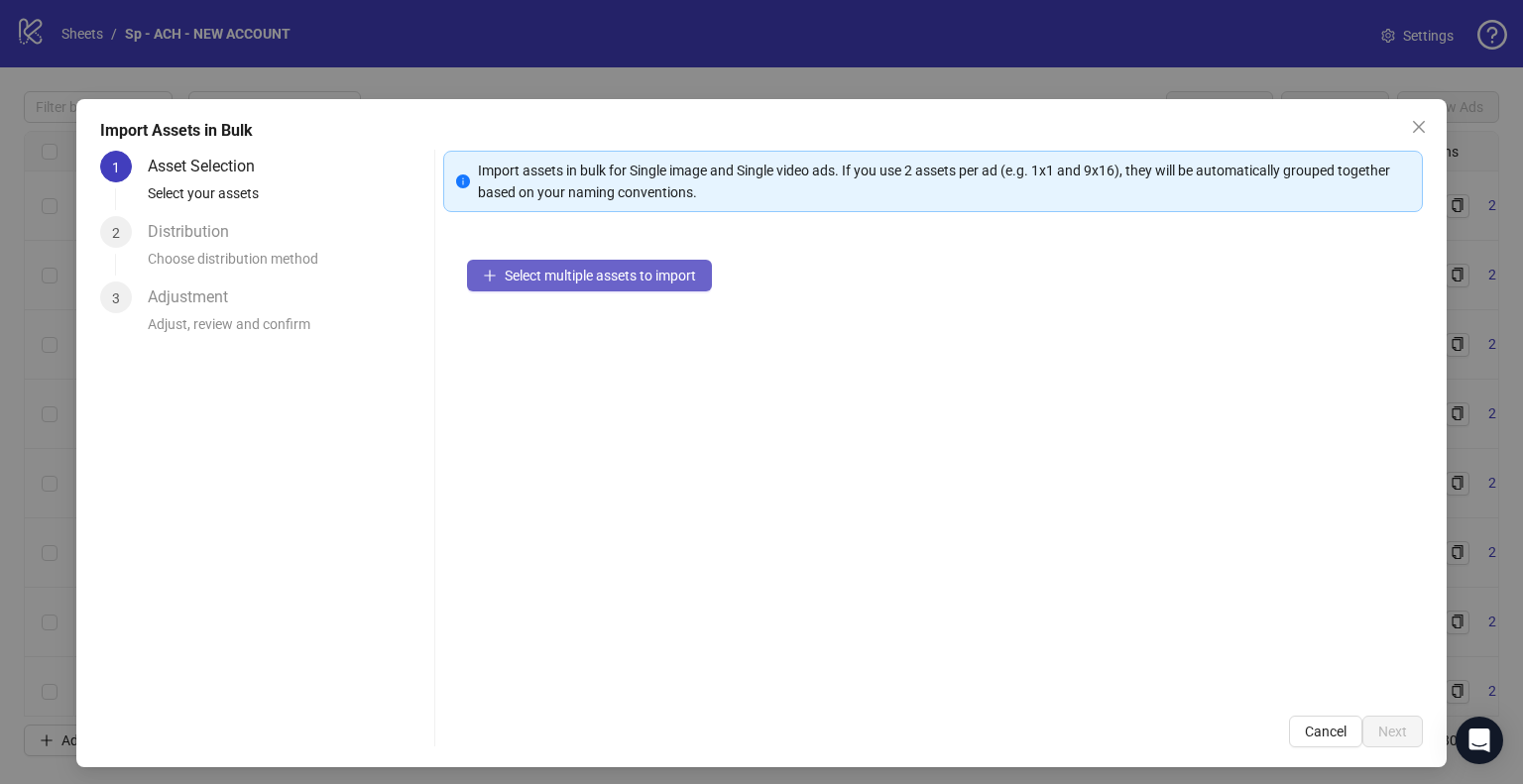 click on "Select multiple assets to import" at bounding box center (600, 276) 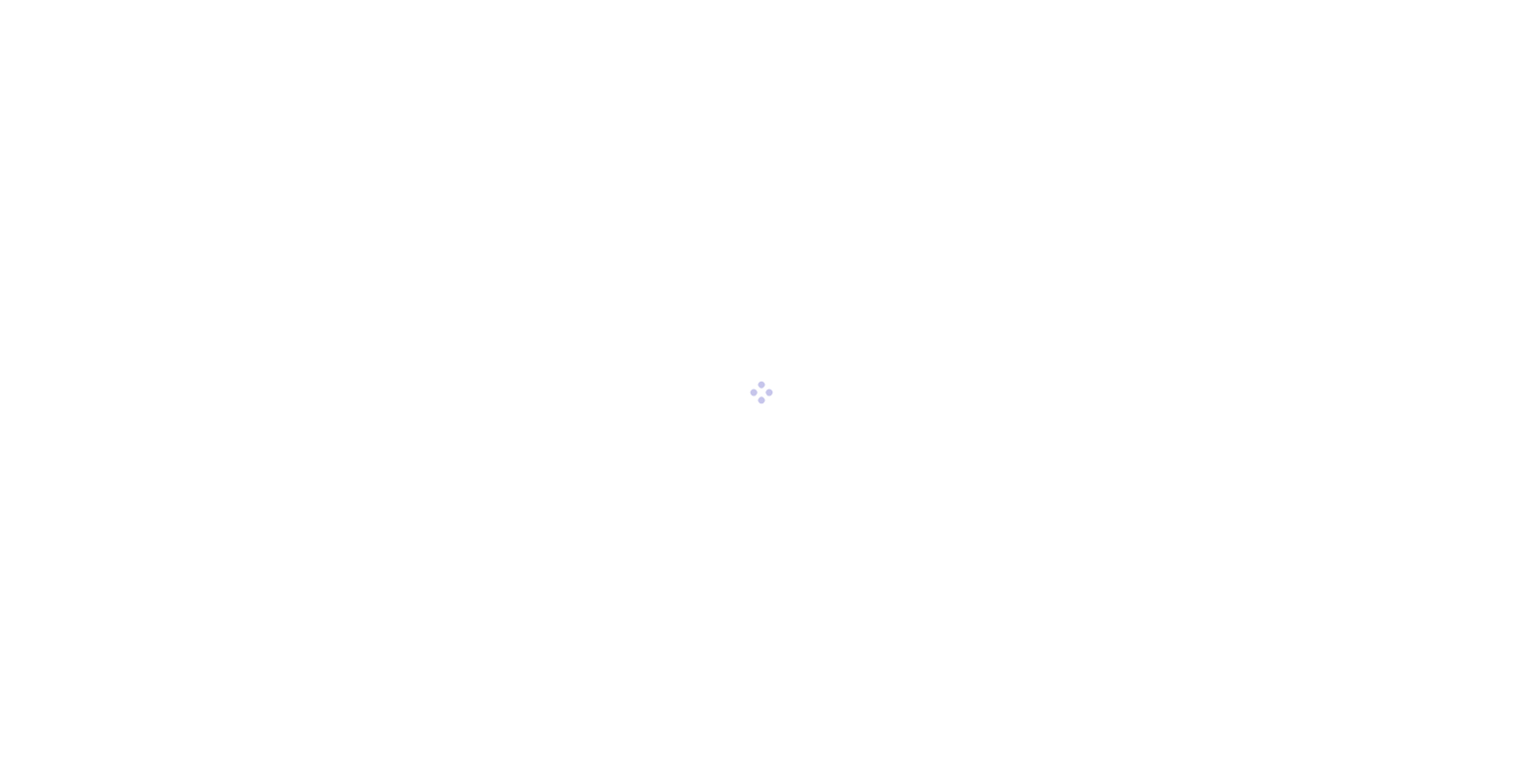 scroll, scrollTop: 0, scrollLeft: 0, axis: both 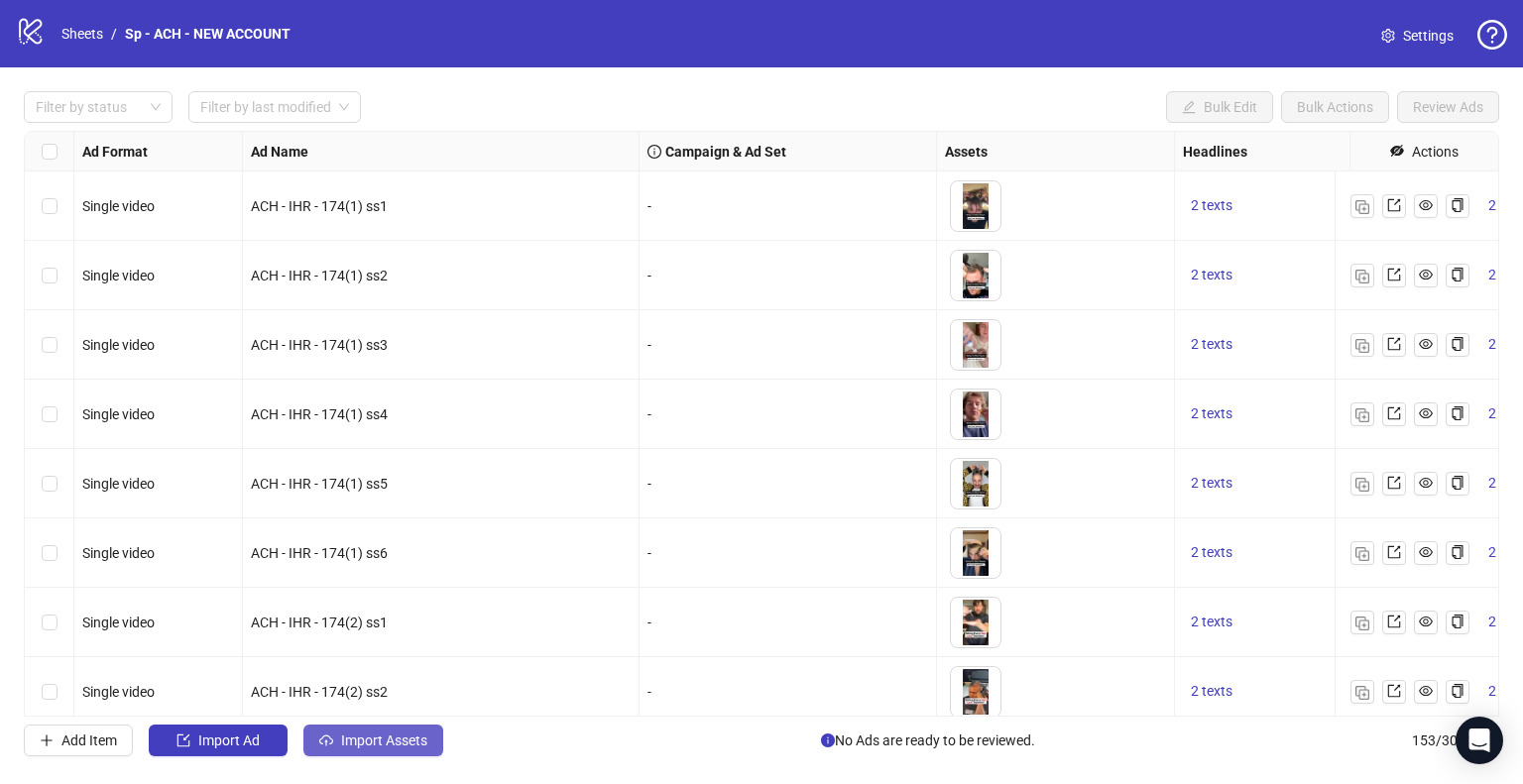 click on "Import Assets" at bounding box center [384, 740] 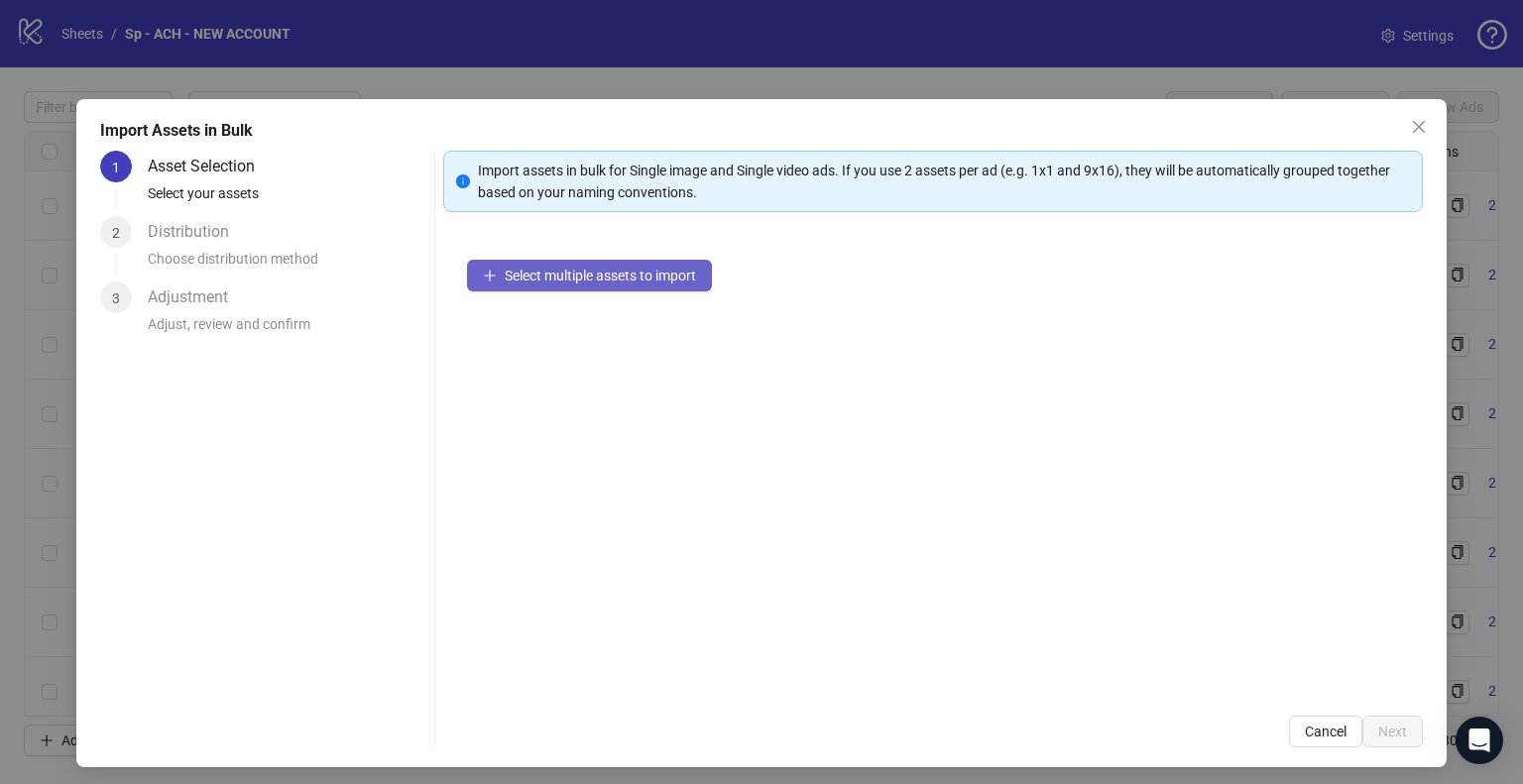 click on "Select multiple assets to import" at bounding box center (600, 276) 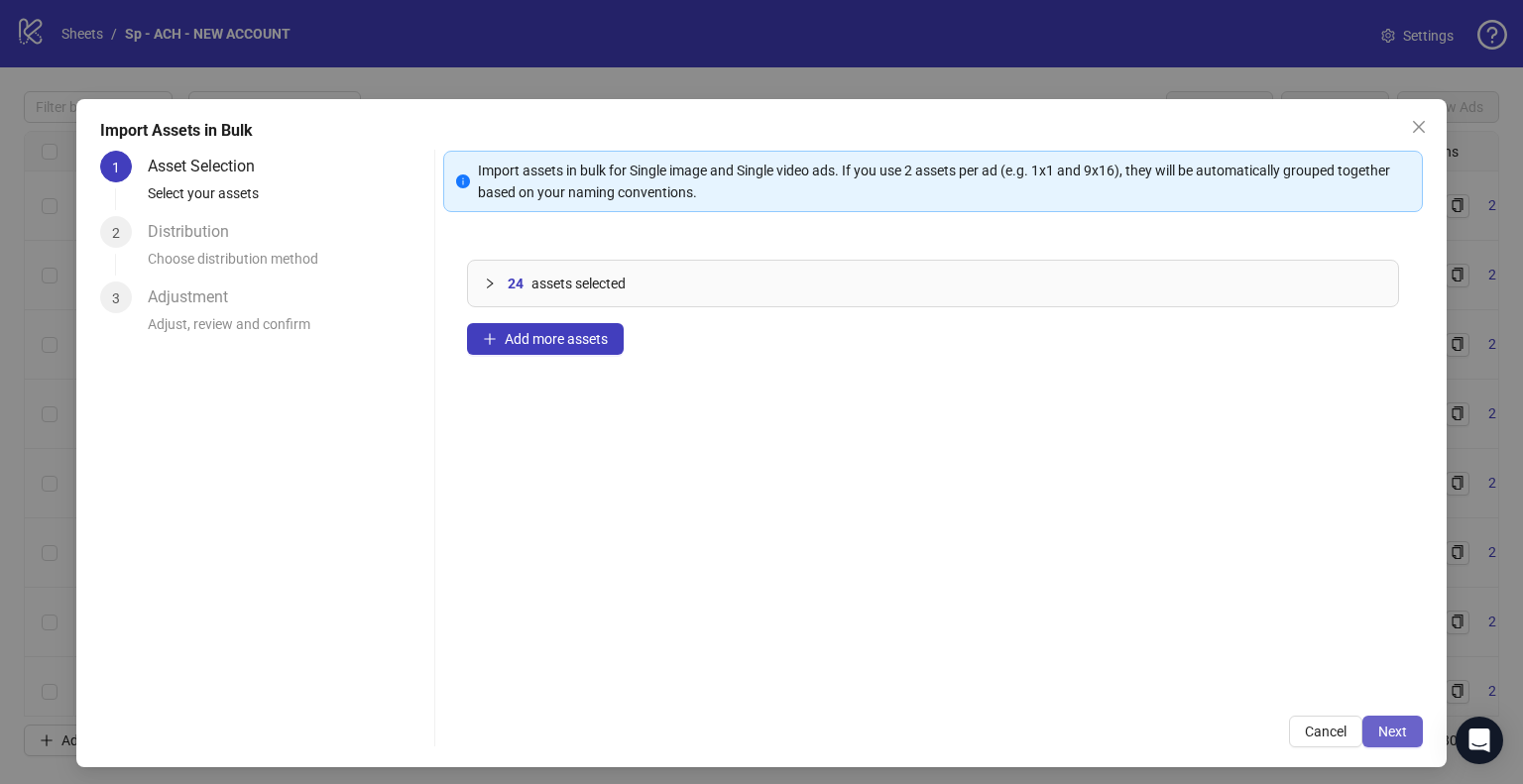 click on "Next" at bounding box center [1392, 731] 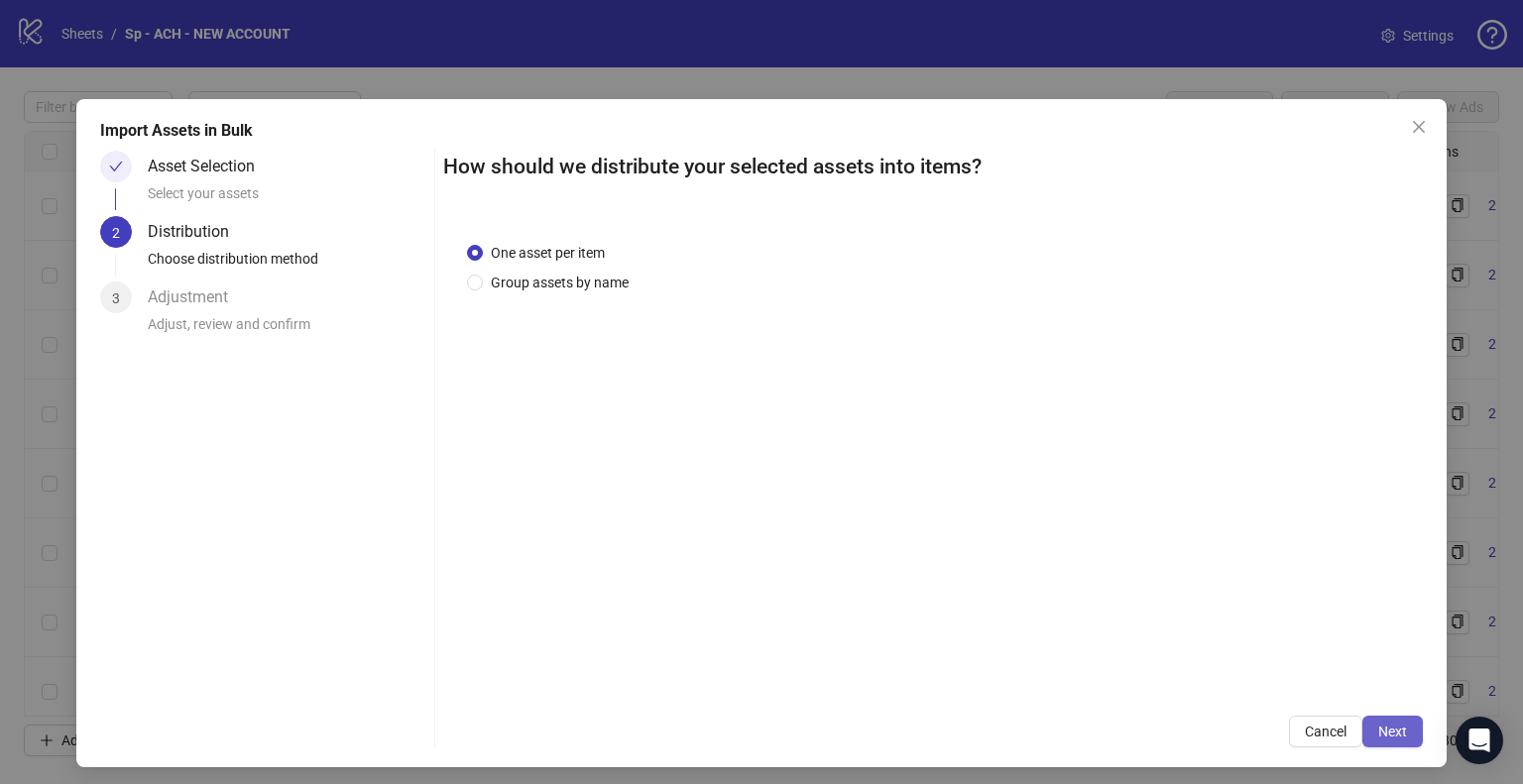 click on "Next" at bounding box center (1392, 731) 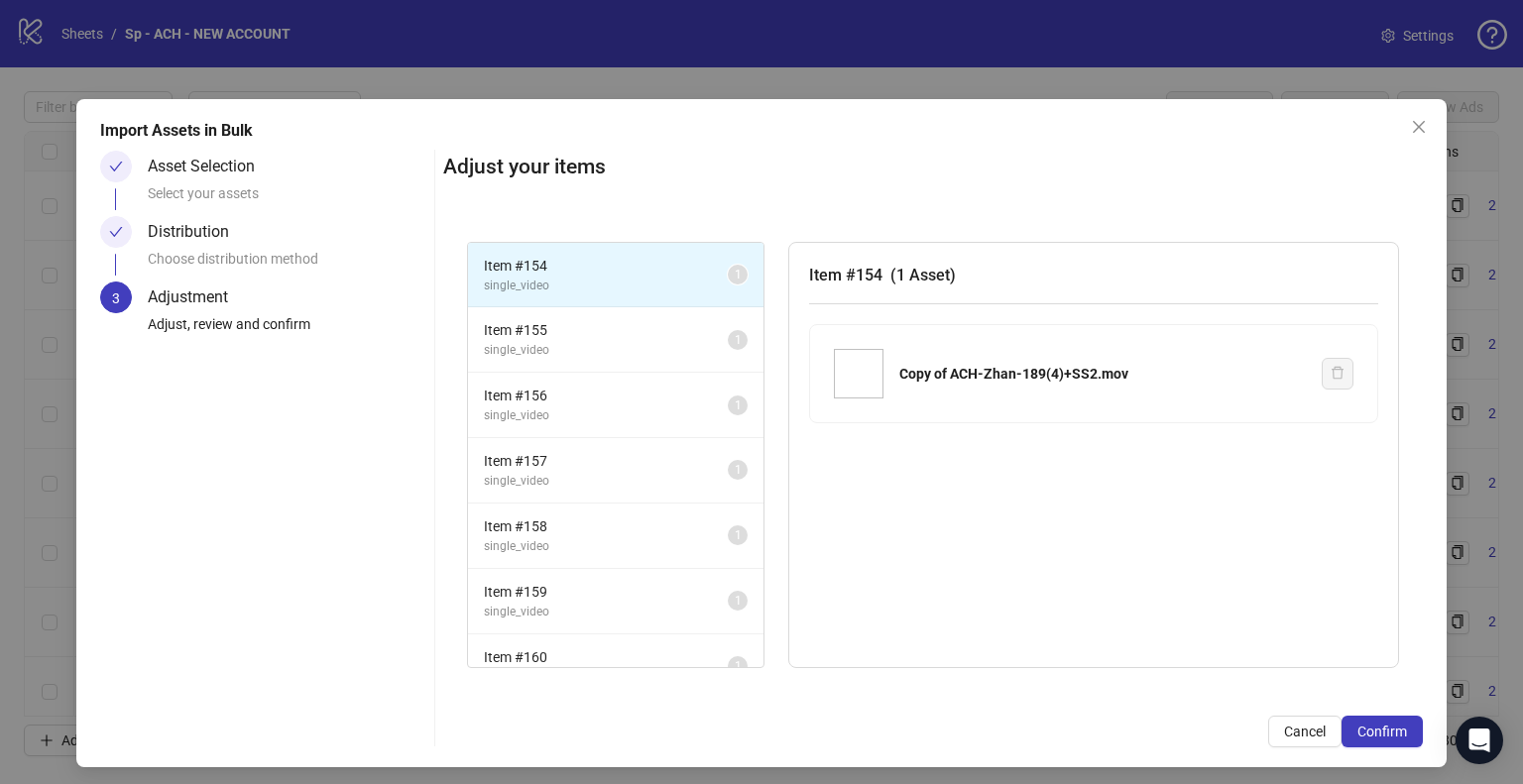 click on "Confirm" at bounding box center (1382, 731) 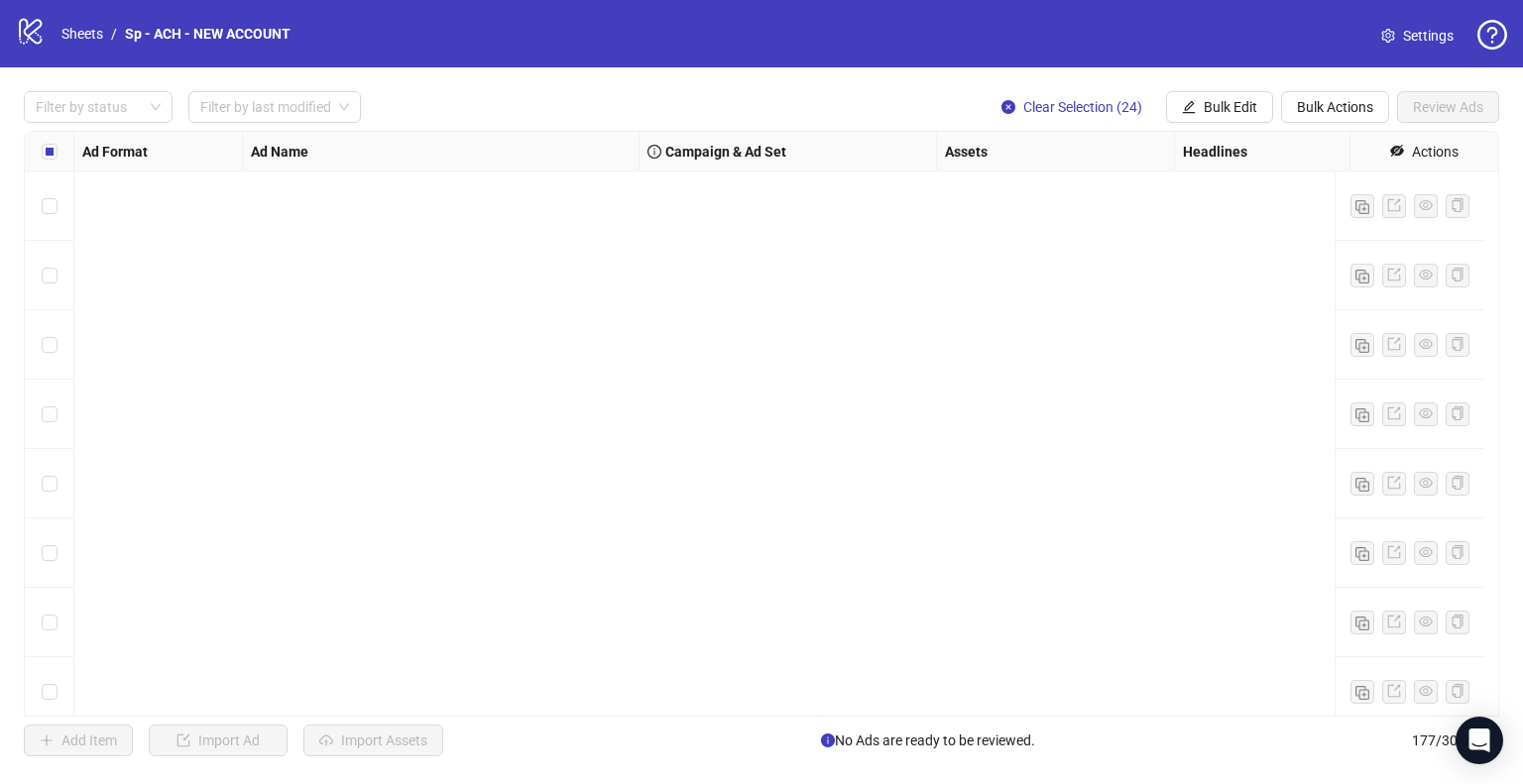 scroll, scrollTop: 11751, scrollLeft: 0, axis: vertical 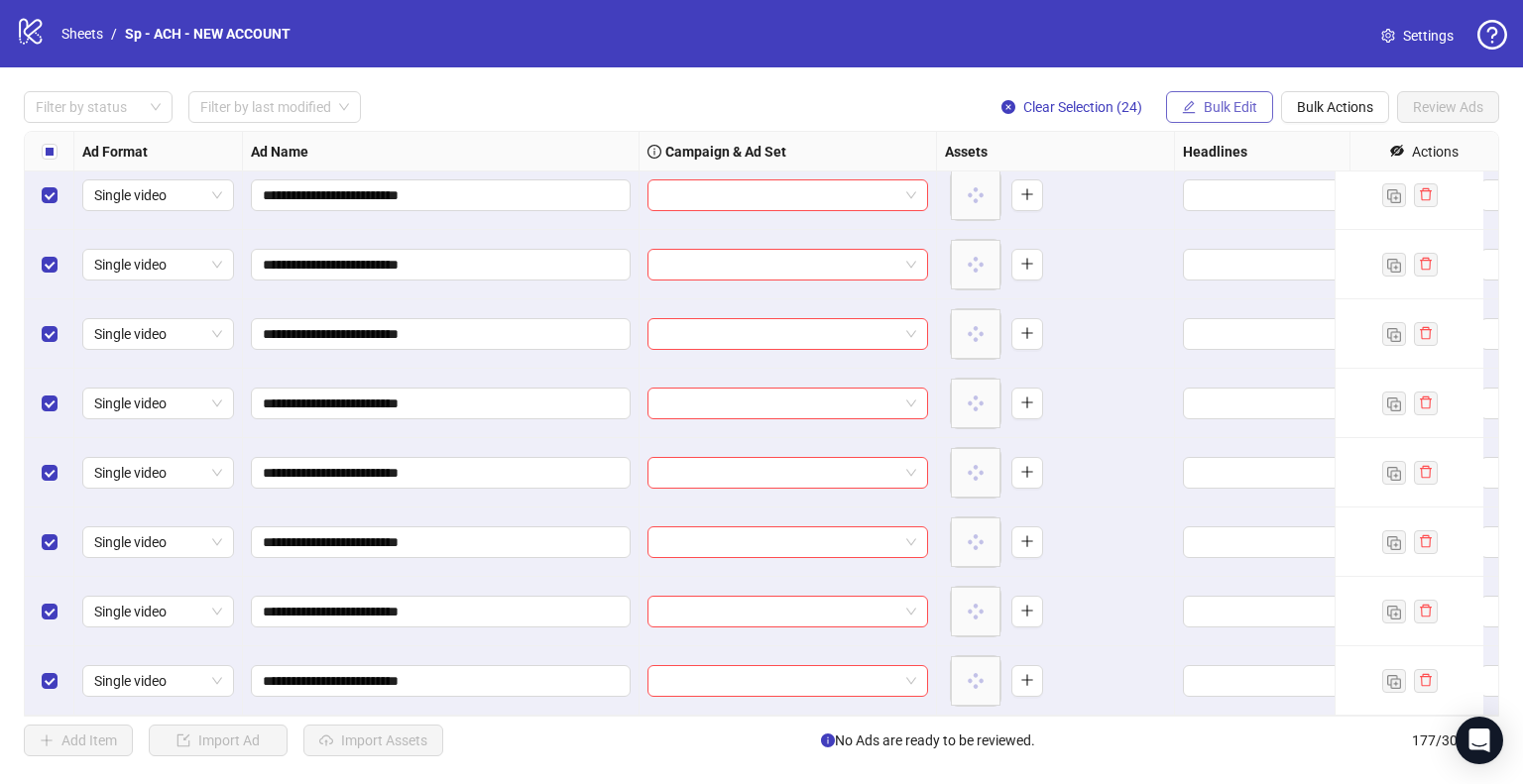 click on "Bulk Edit" at bounding box center [1230, 107] 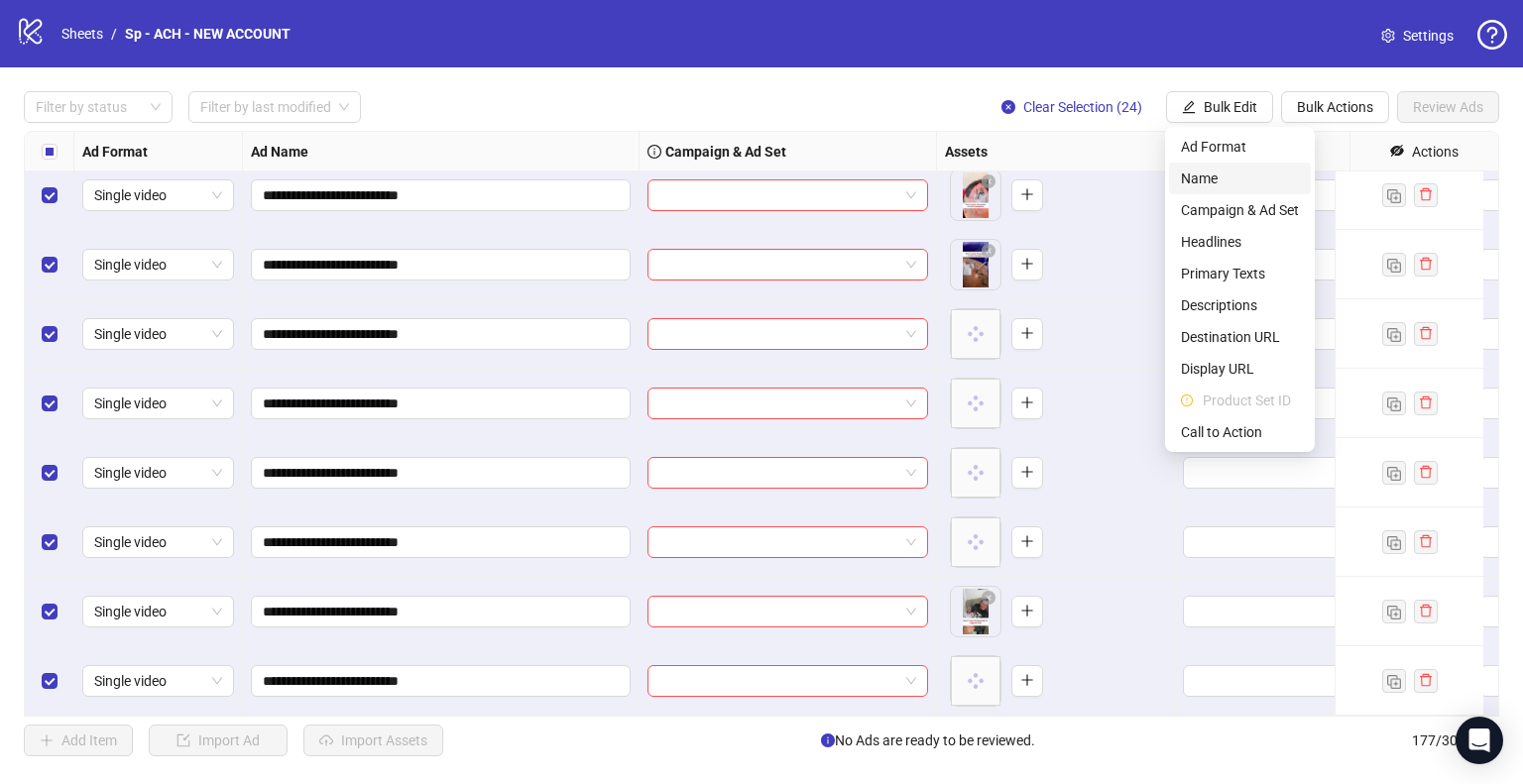 click on "Name" at bounding box center [1239, 178] 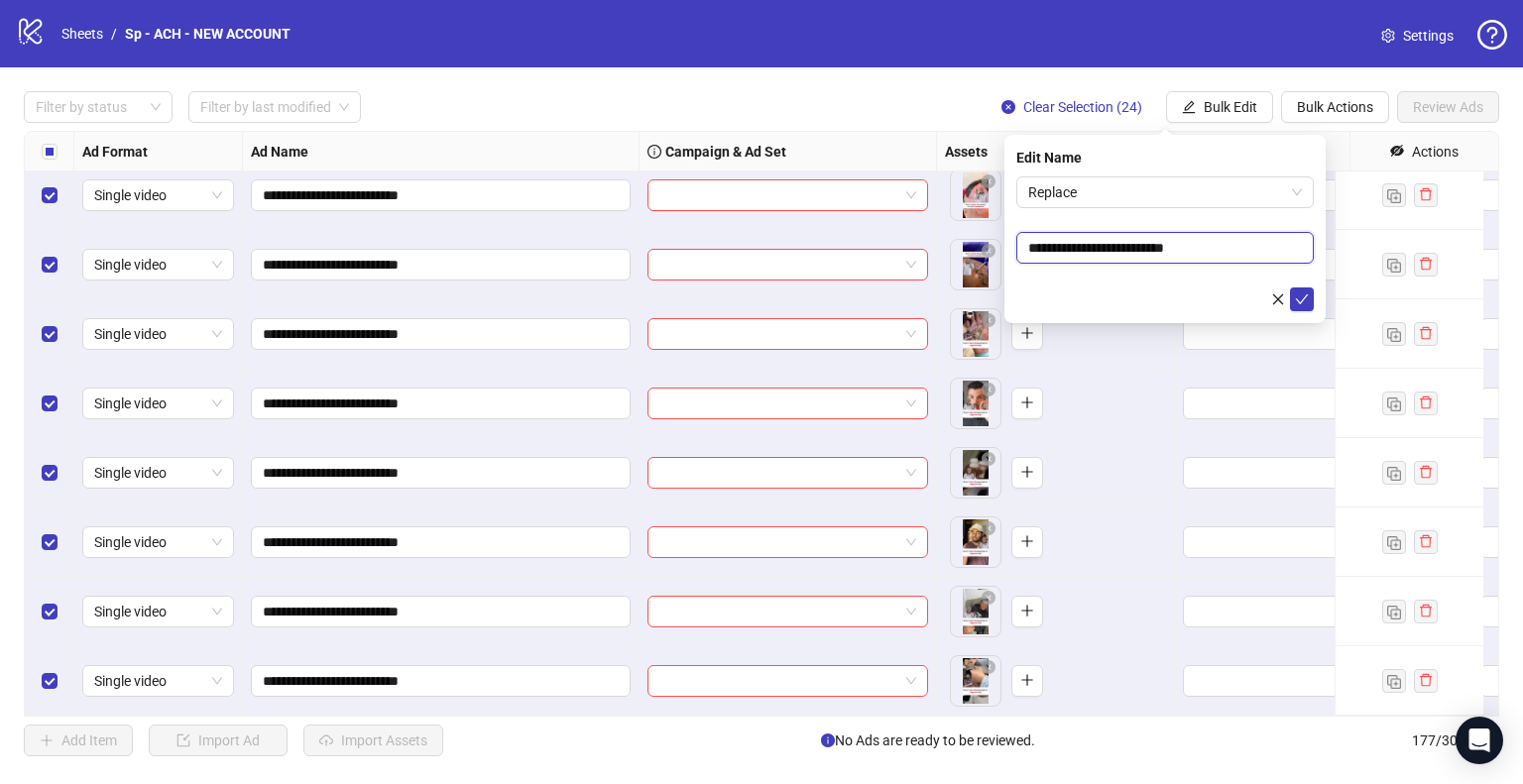 drag, startPoint x: 1113, startPoint y: 246, endPoint x: 1016, endPoint y: 245, distance: 97.00515 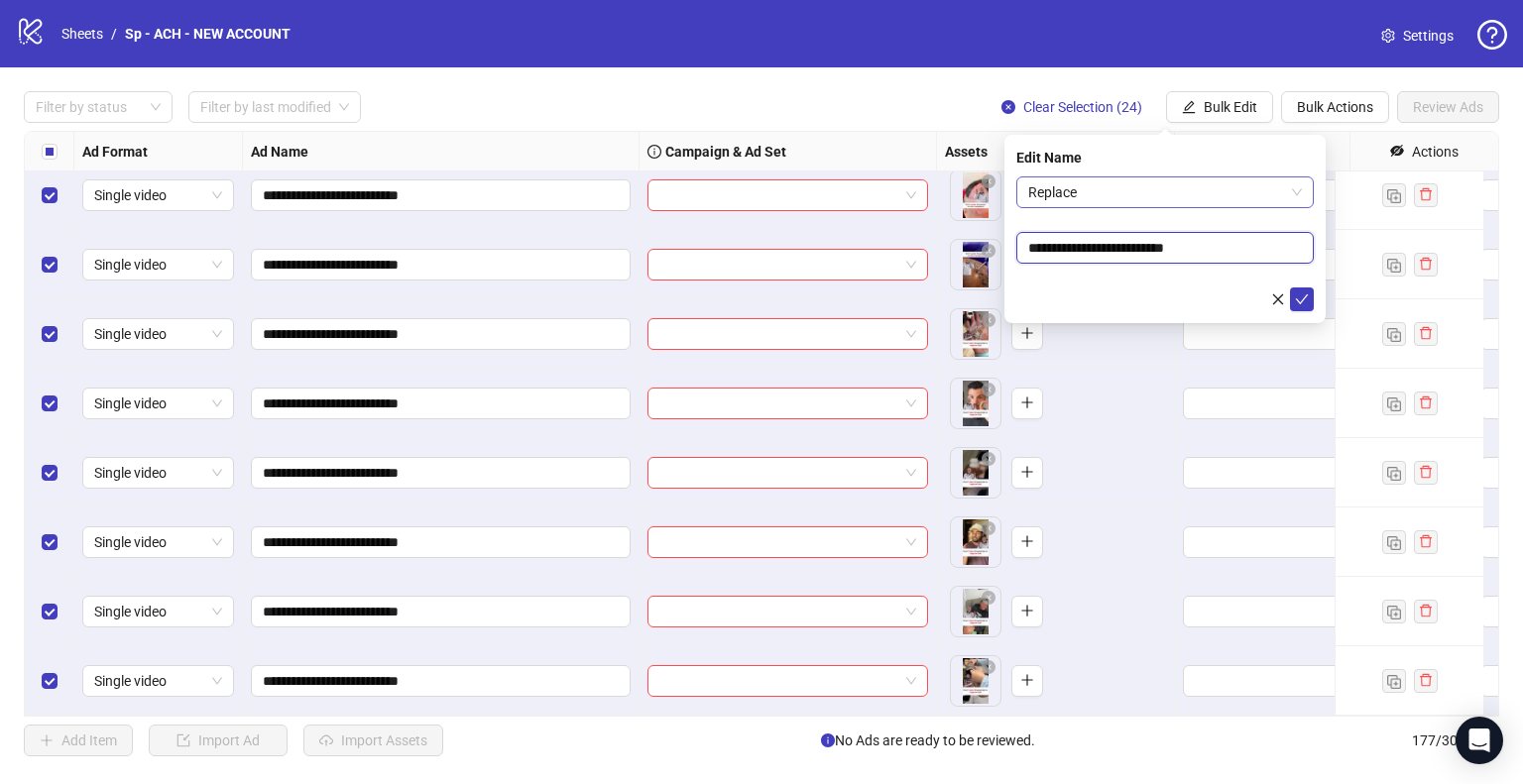 click on "Replace" at bounding box center (1165, 192) 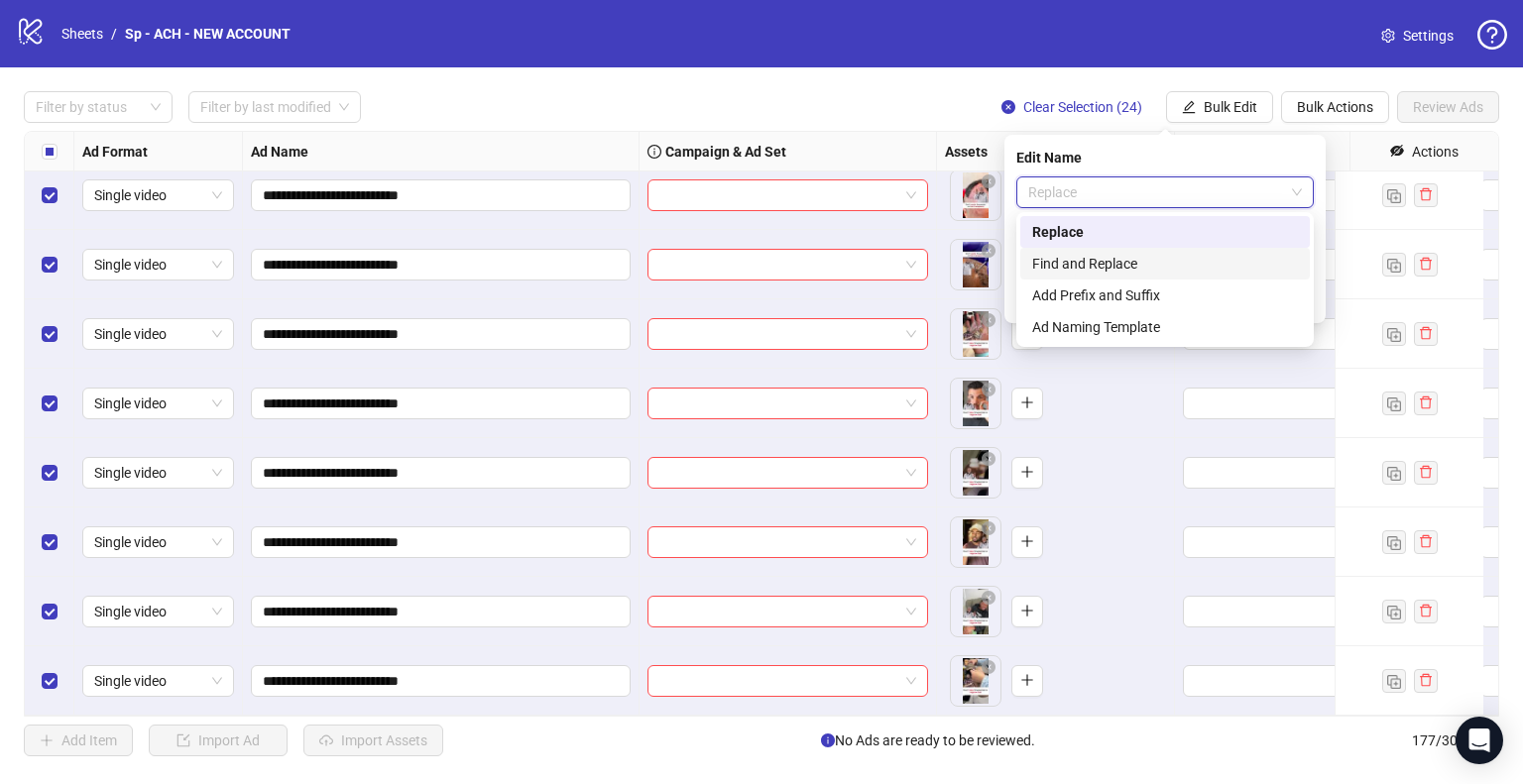 click on "Find and Replace" at bounding box center (1165, 264) 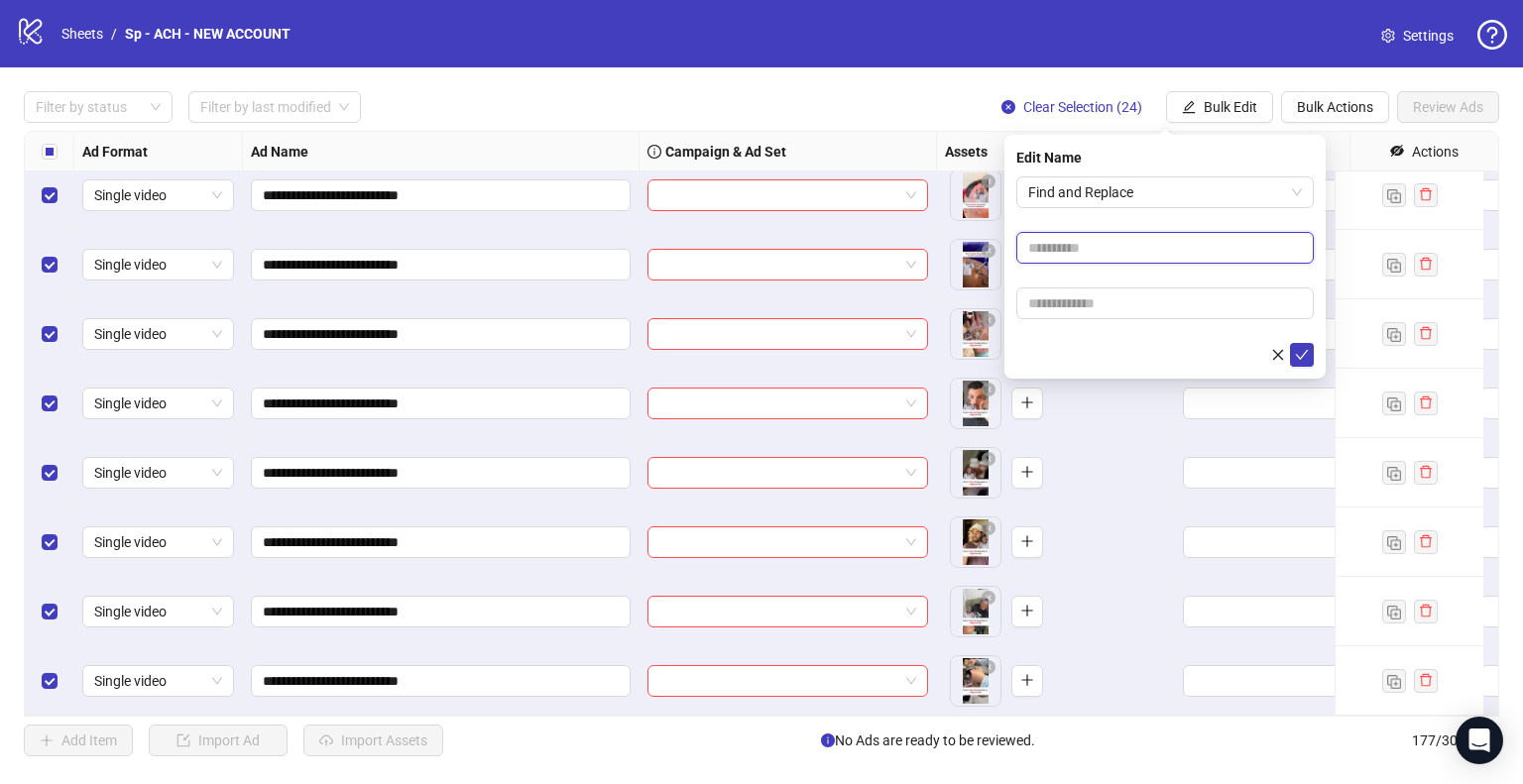 click at bounding box center [1165, 248] 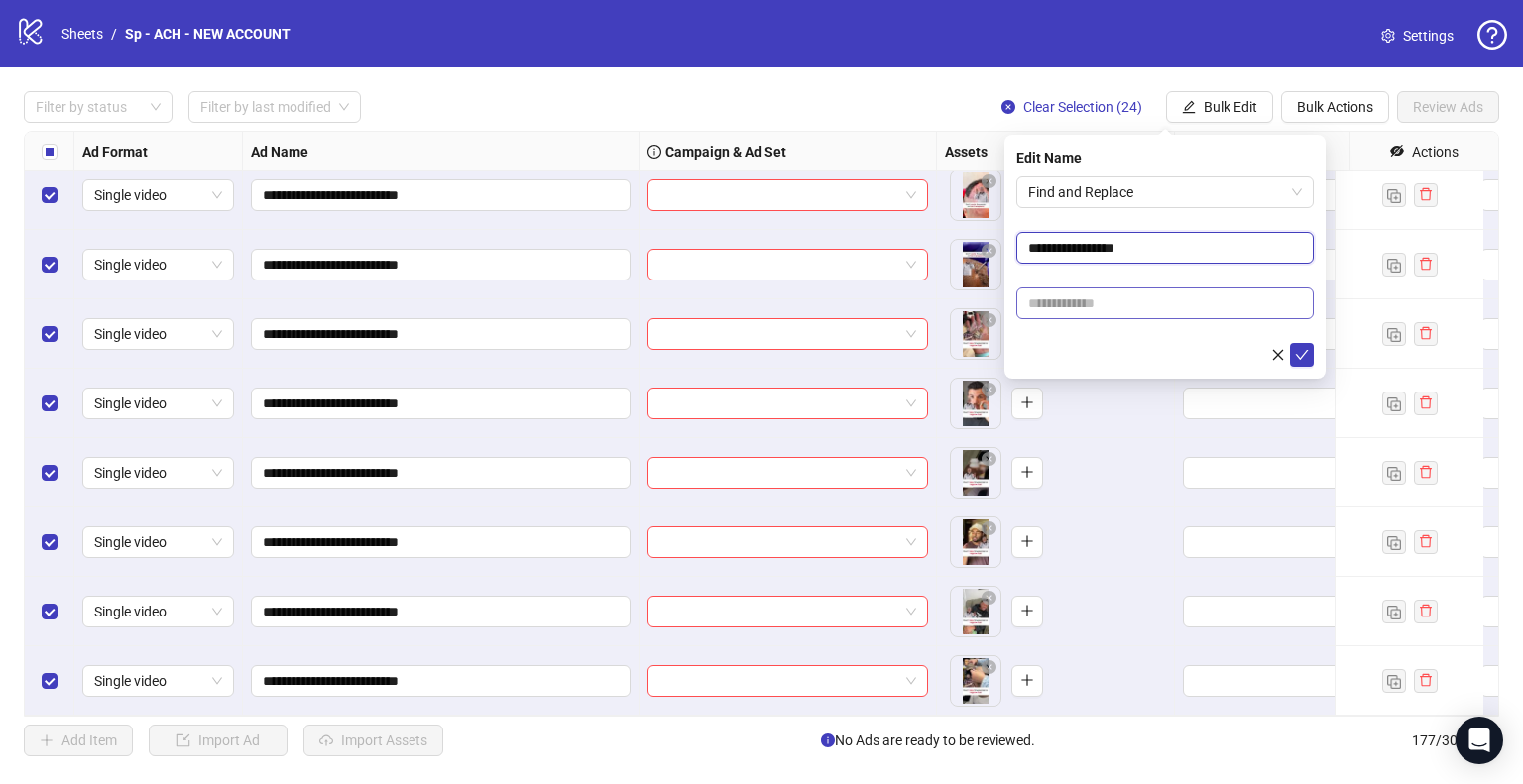 type on "**********" 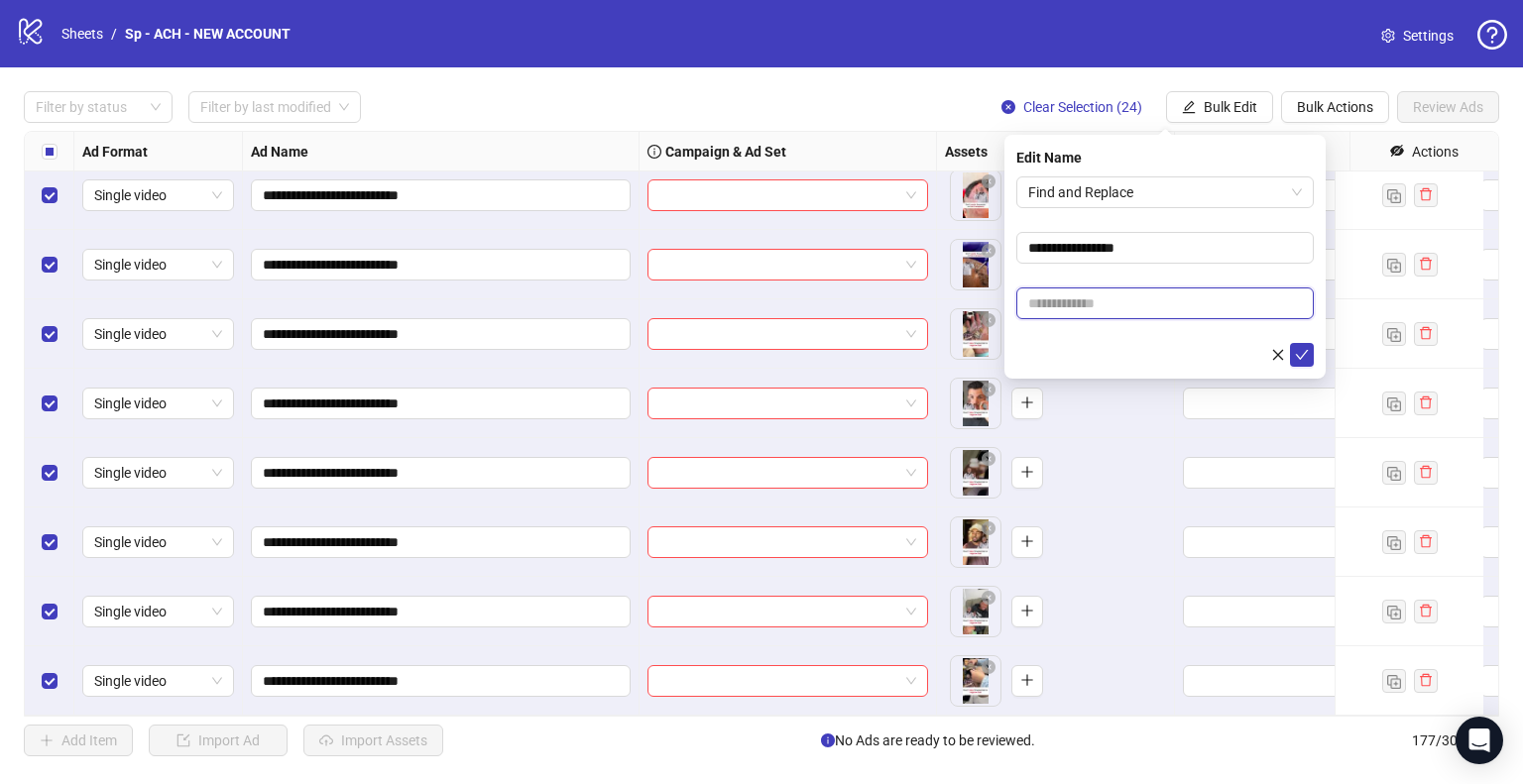 click at bounding box center [1165, 303] 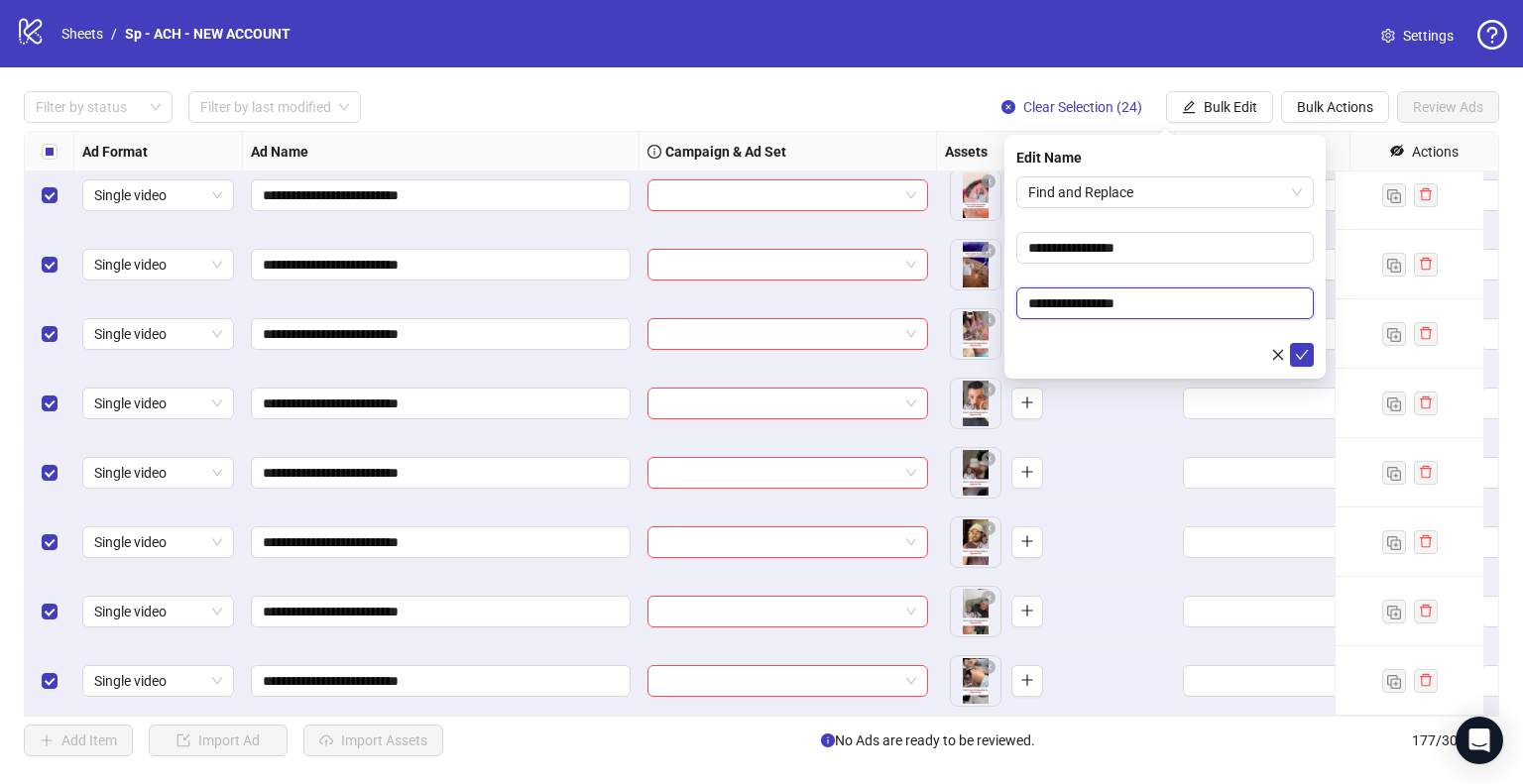 drag, startPoint x: 1083, startPoint y: 302, endPoint x: 1020, endPoint y: 303, distance: 63.007936 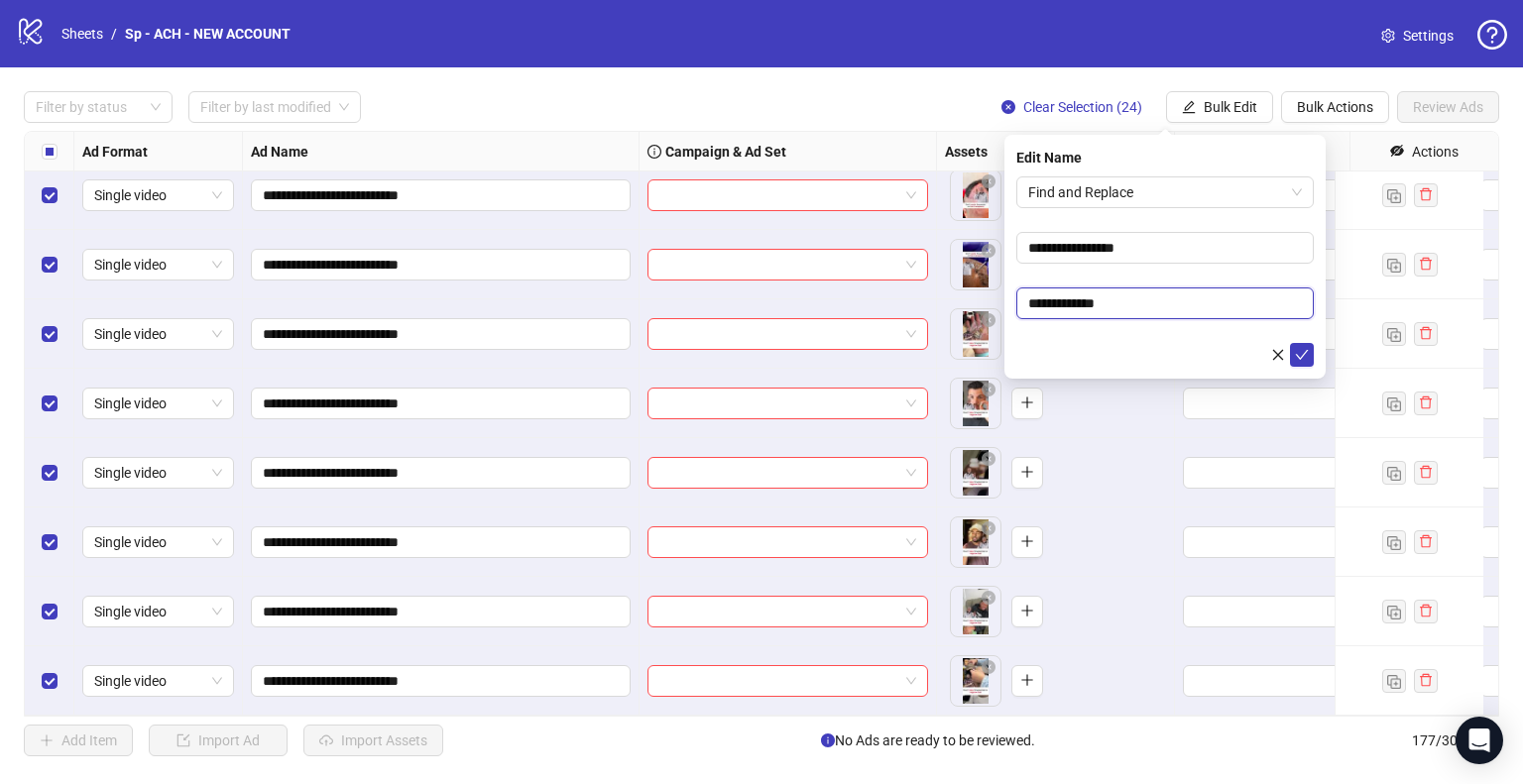 type on "**********" 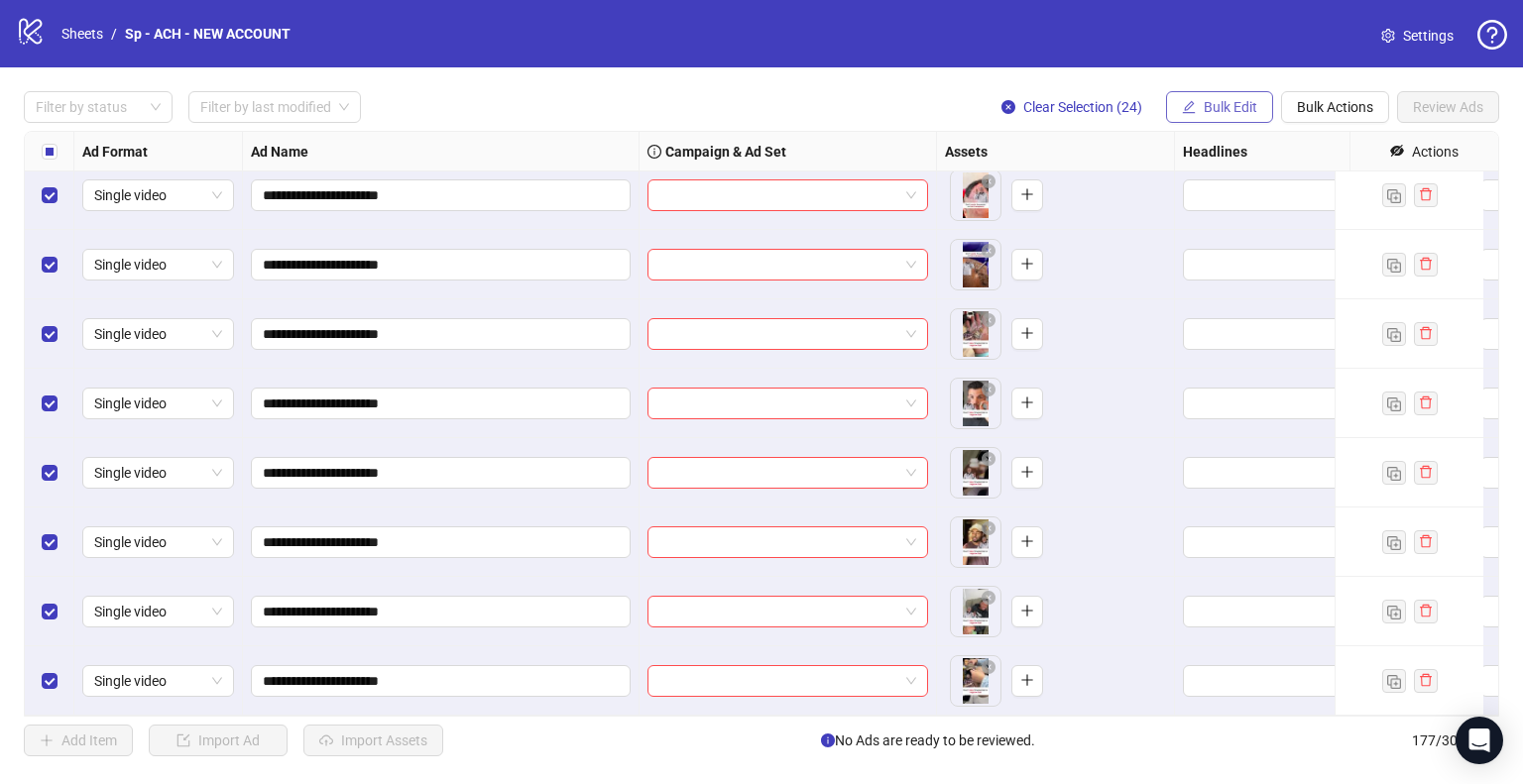 click on "Bulk Edit" at bounding box center [1230, 107] 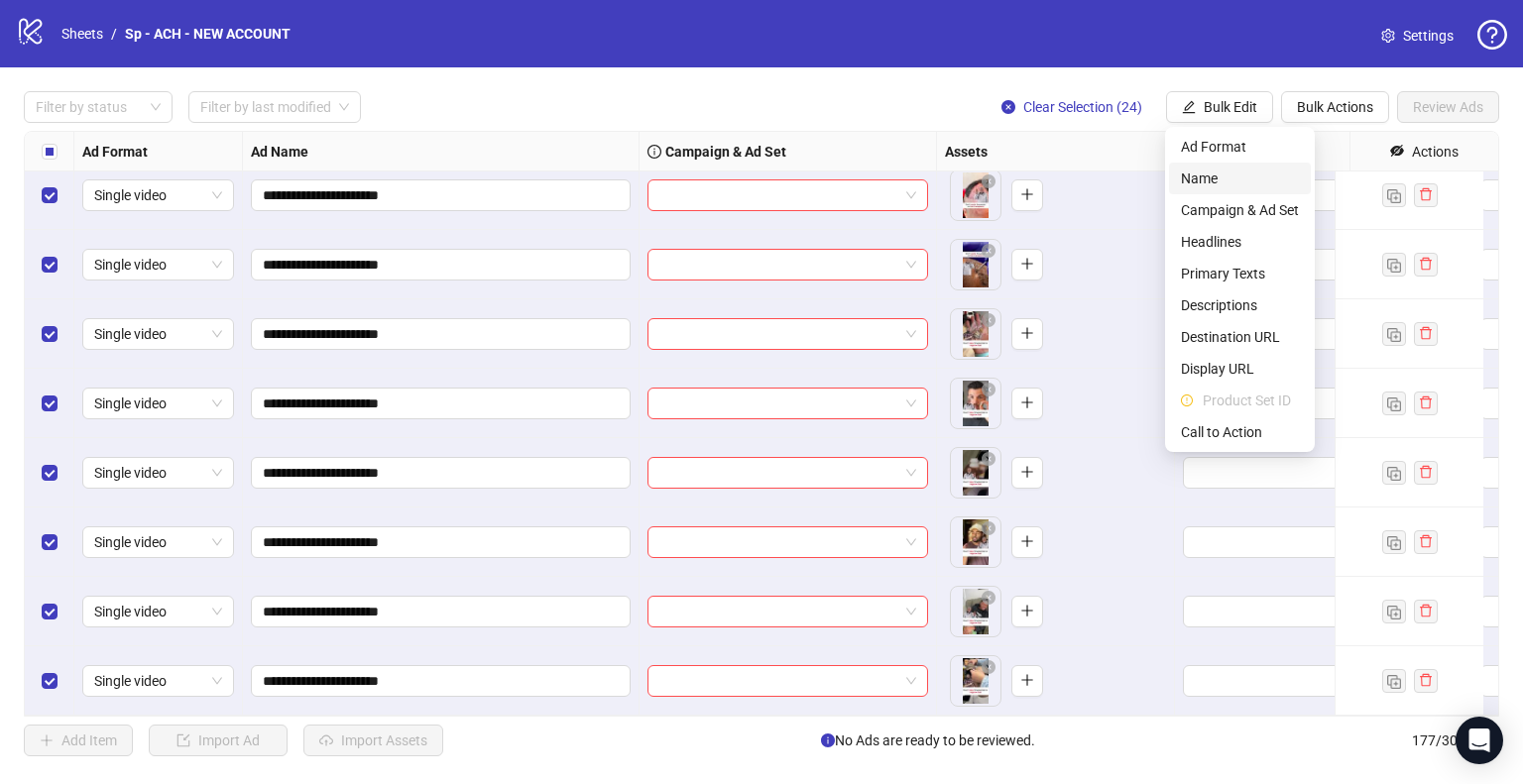 click on "Name" at bounding box center (1239, 178) 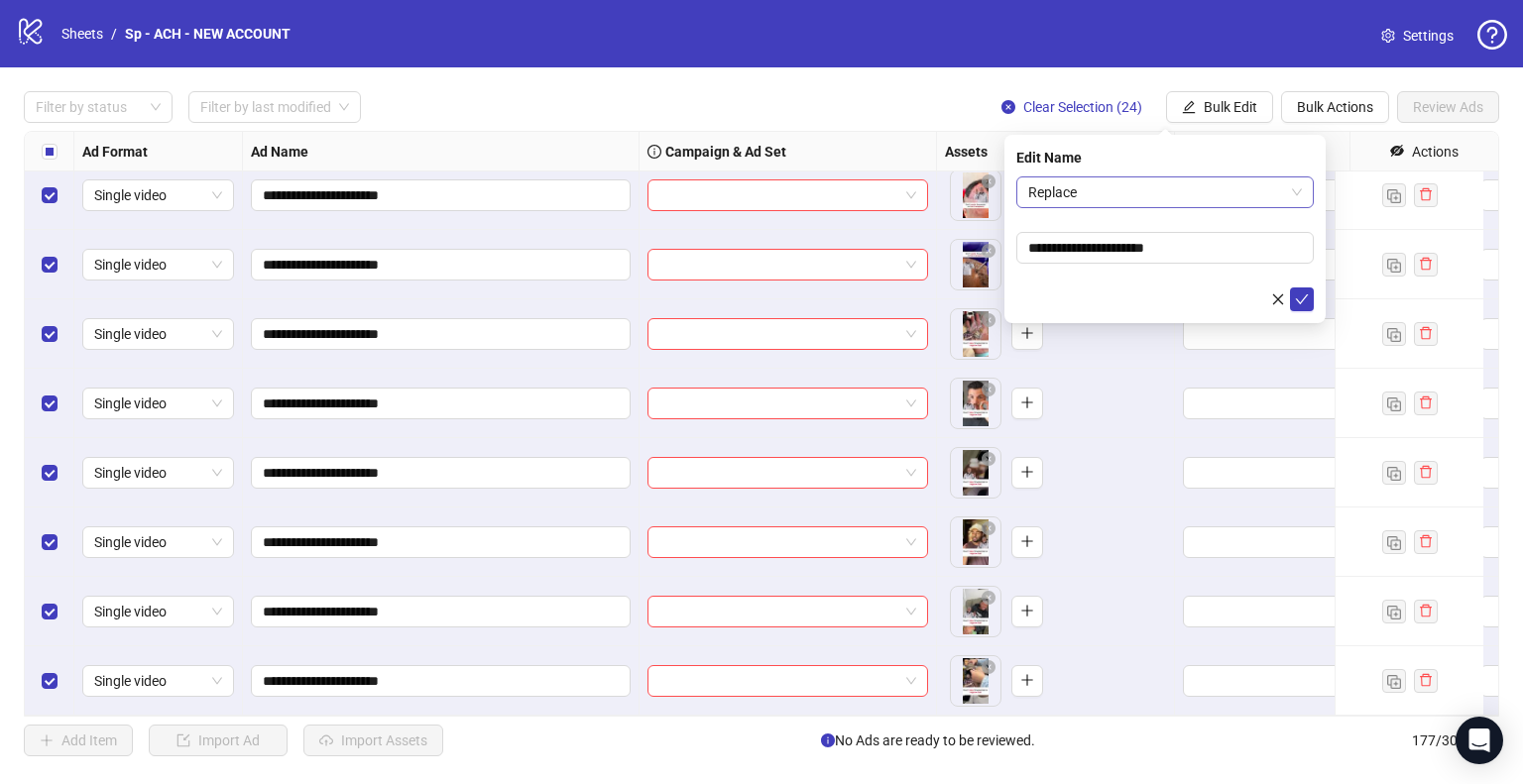 click on "Replace" at bounding box center [1165, 192] 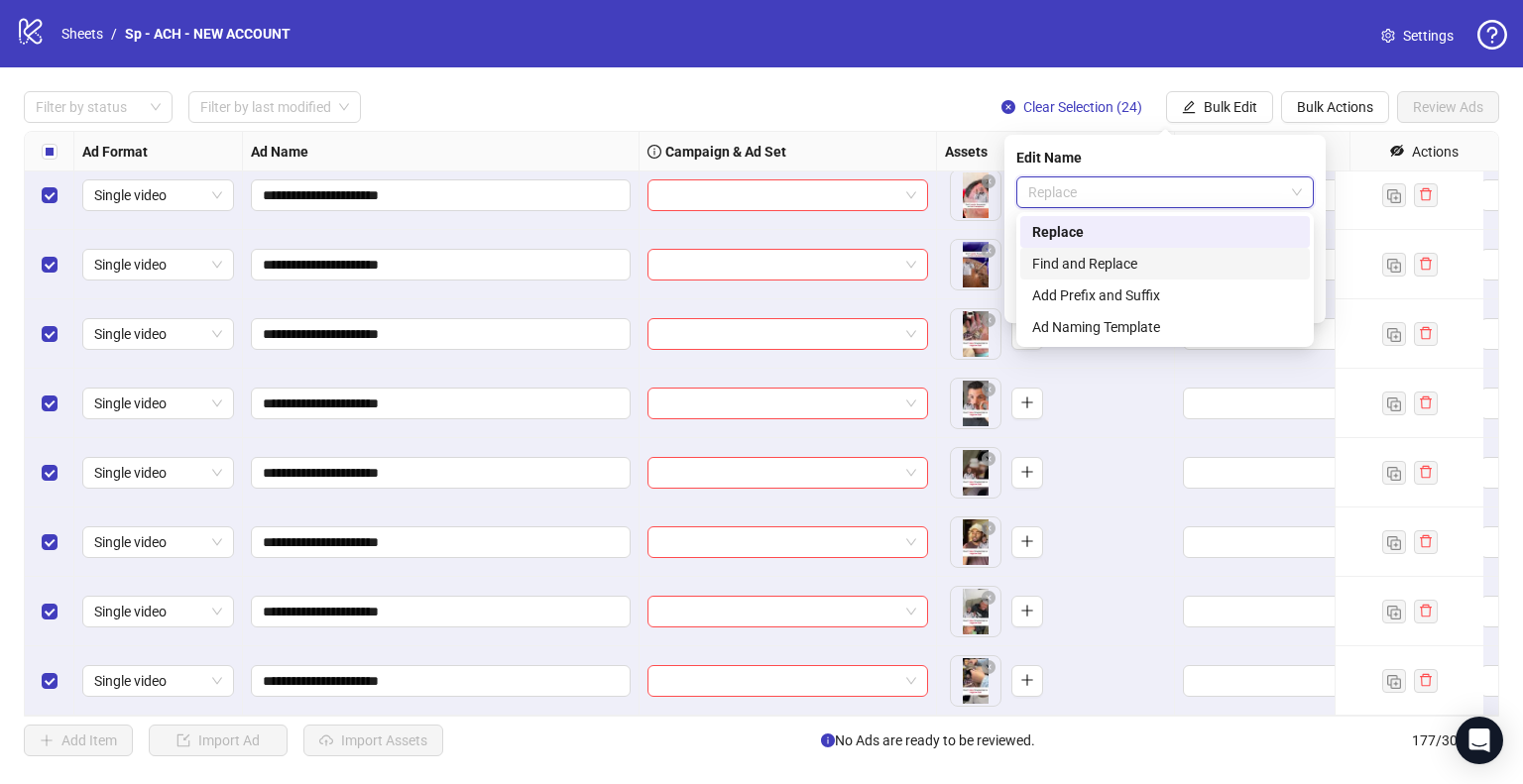 click on "Find and Replace" at bounding box center (1165, 264) 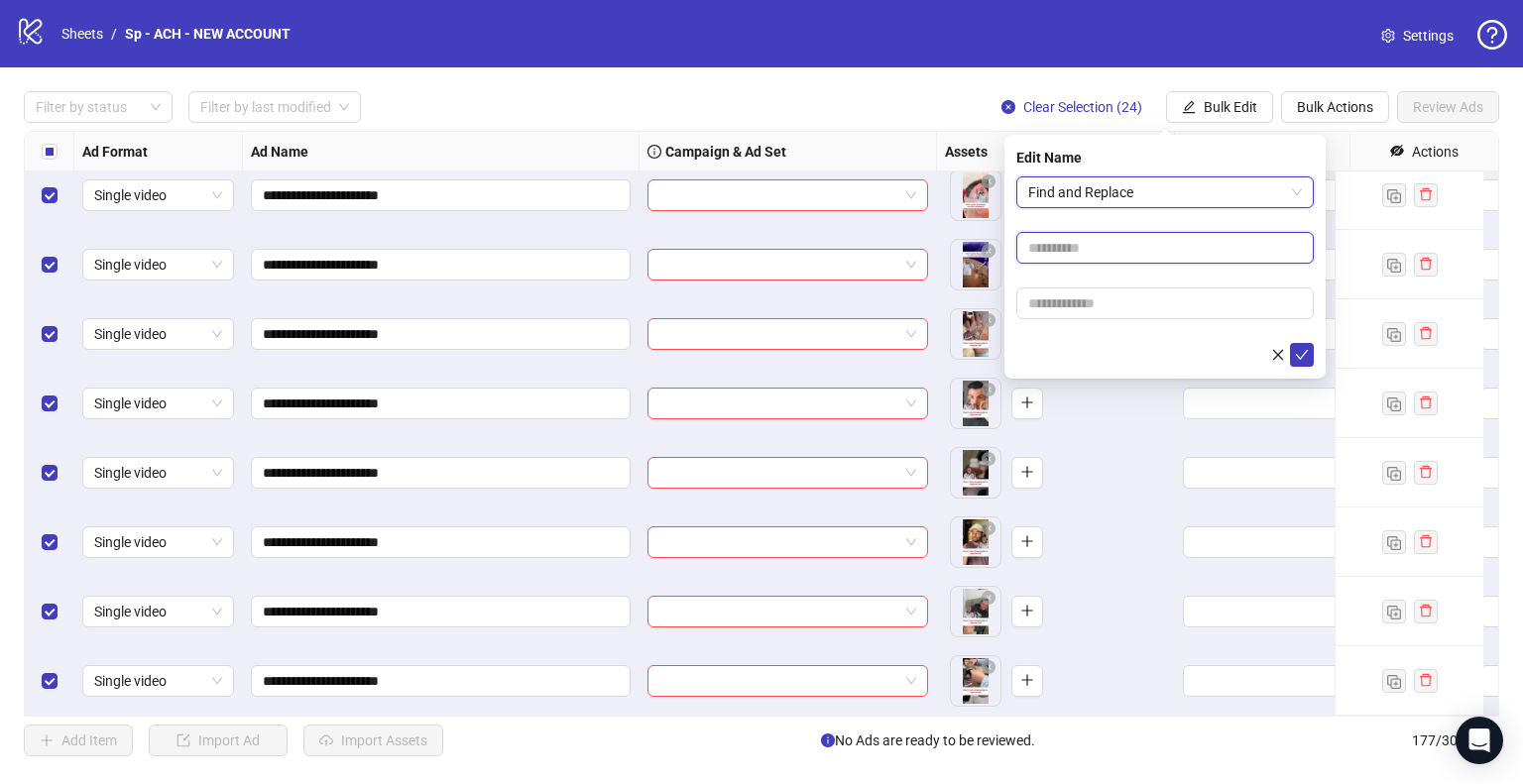 click at bounding box center (1165, 248) 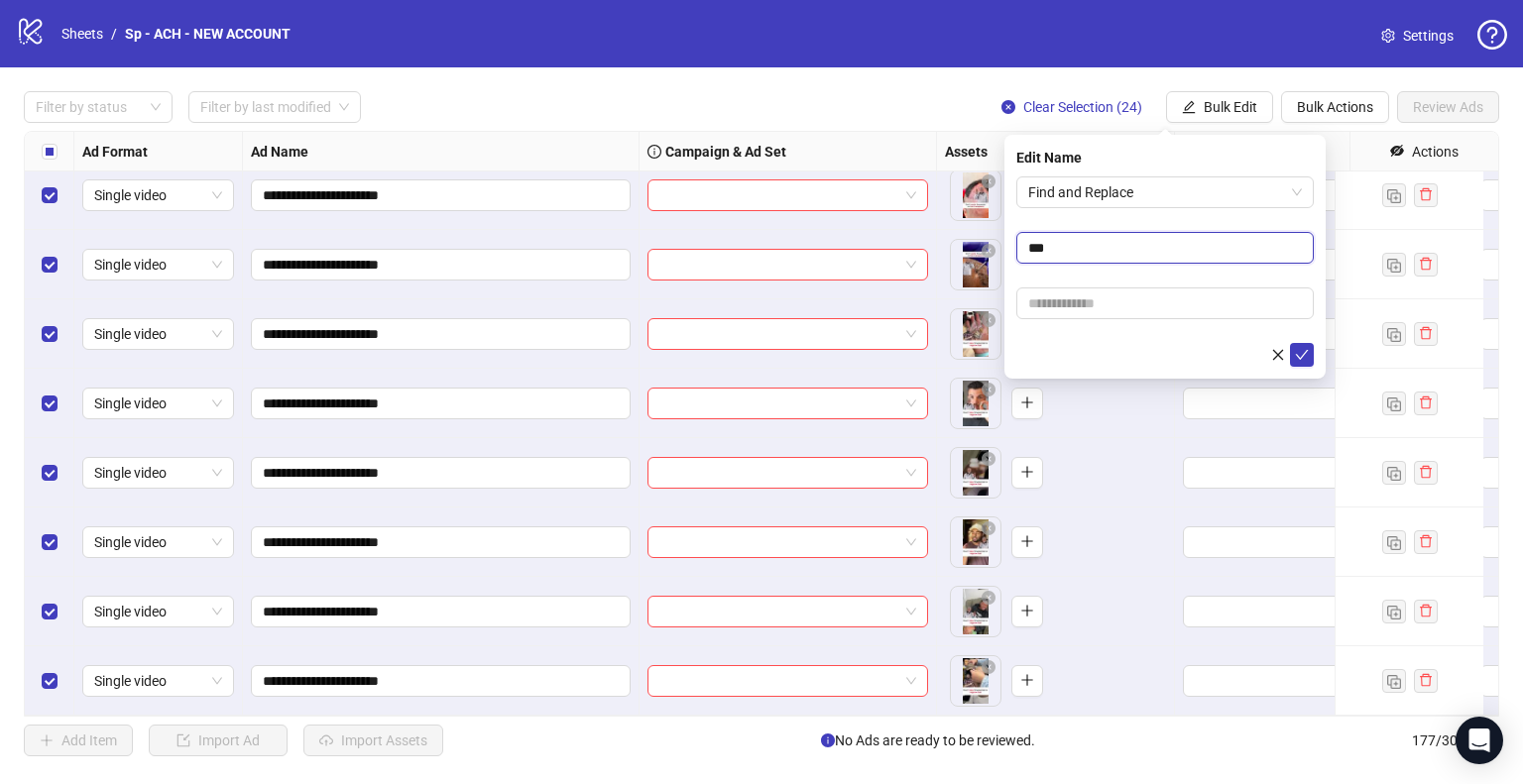 type on "***" 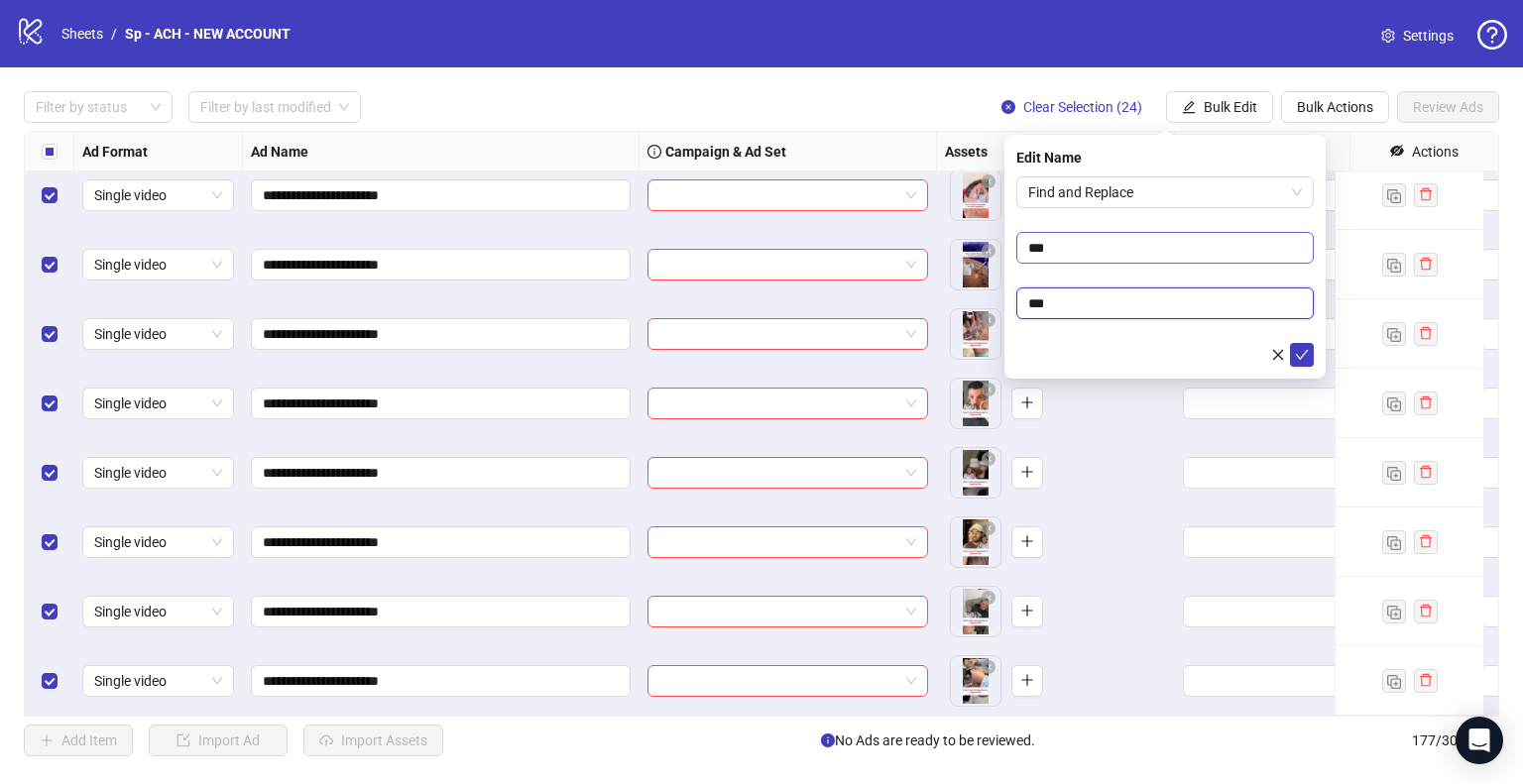 type on "**" 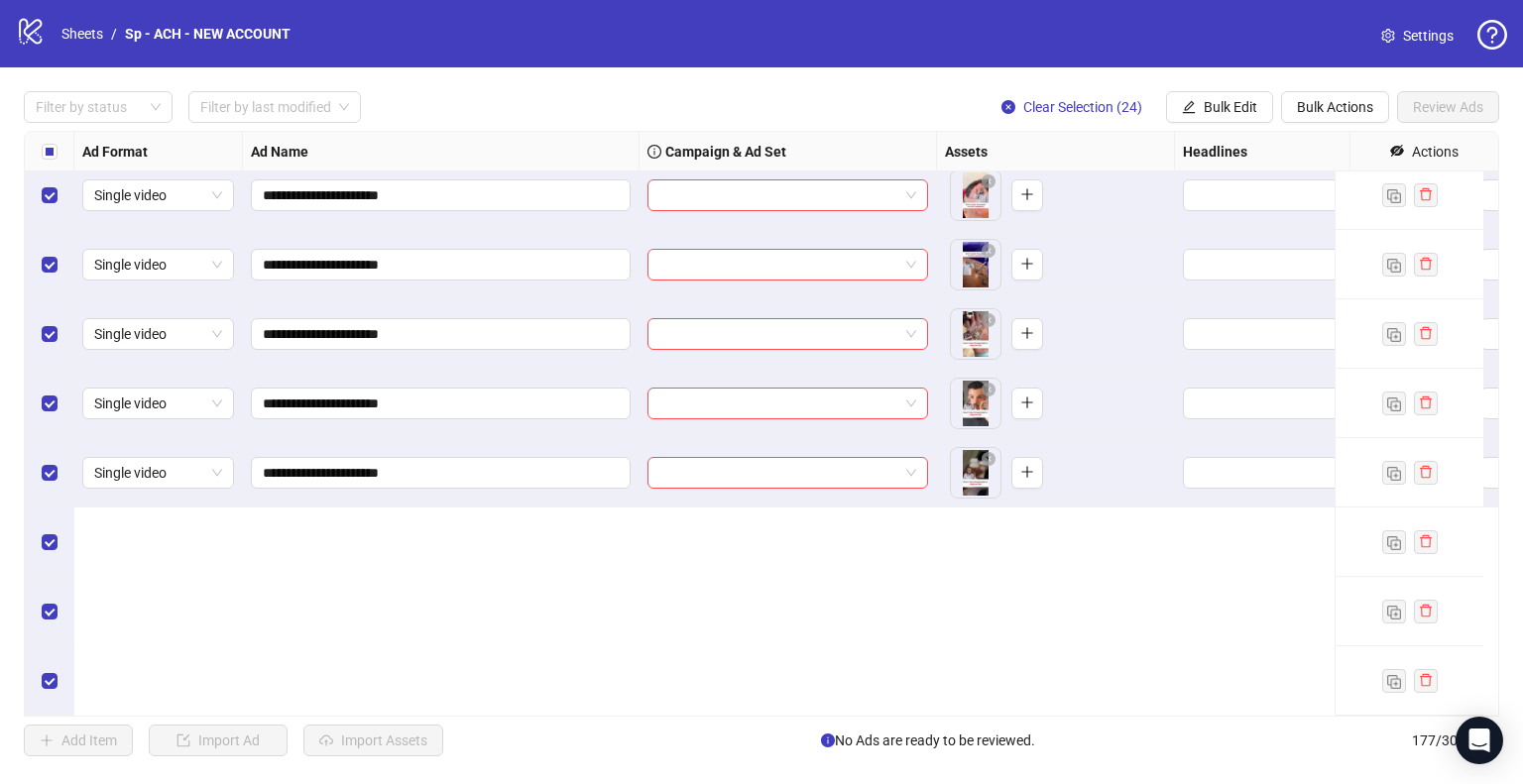 scroll, scrollTop: 11355, scrollLeft: 0, axis: vertical 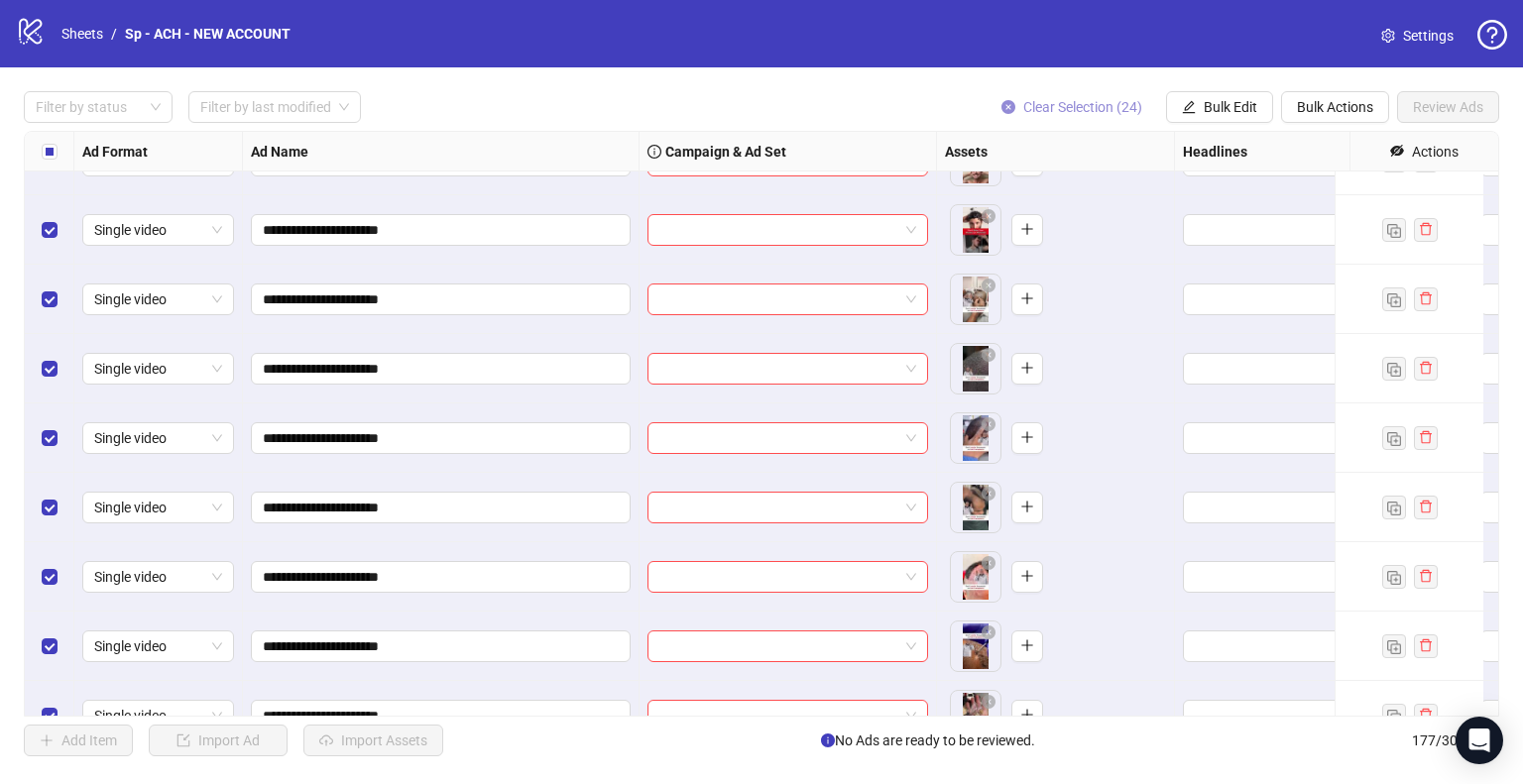 click on "Clear Selection (24)" at bounding box center [1083, 107] 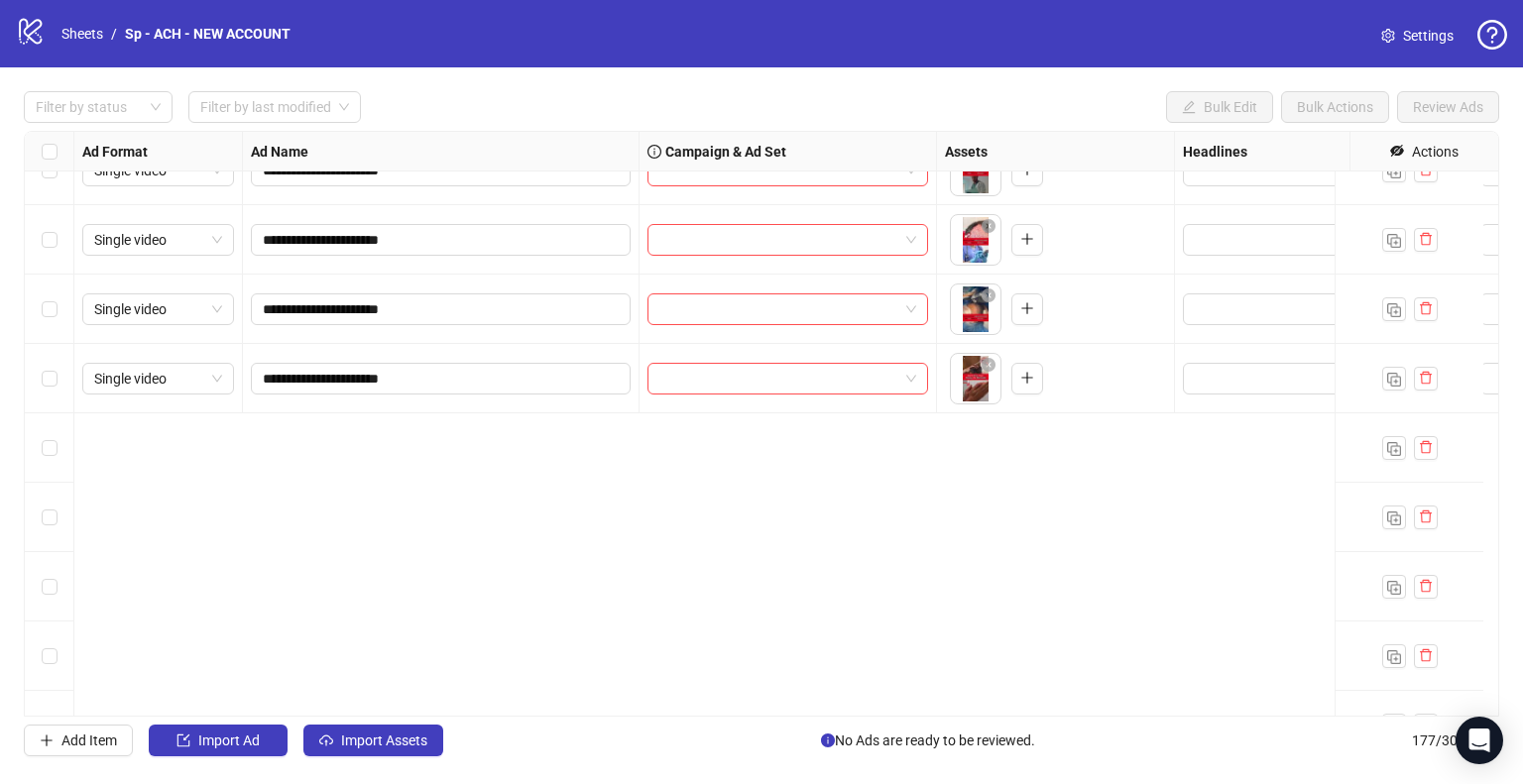 scroll, scrollTop: 10463, scrollLeft: 0, axis: vertical 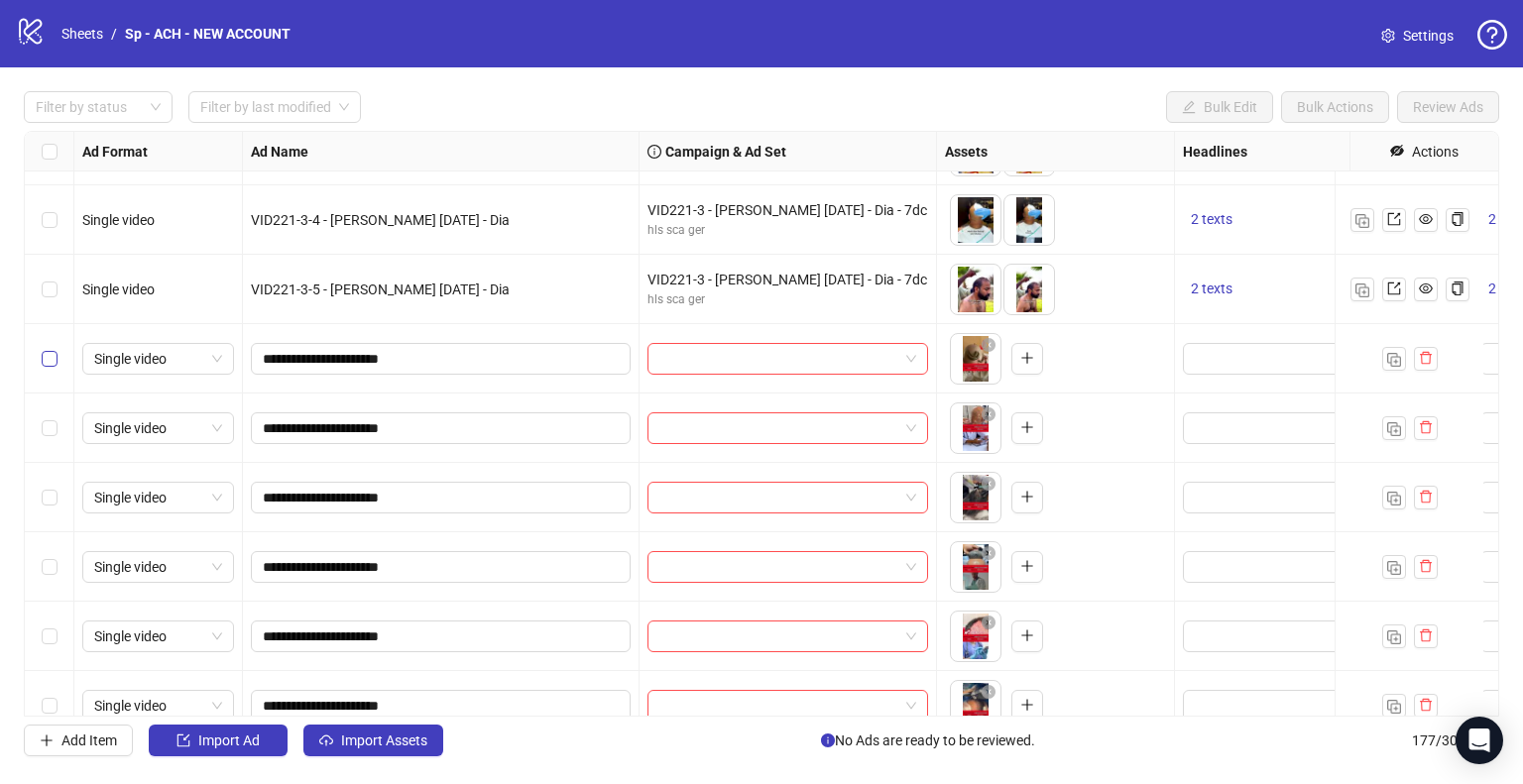 click at bounding box center (50, 359) 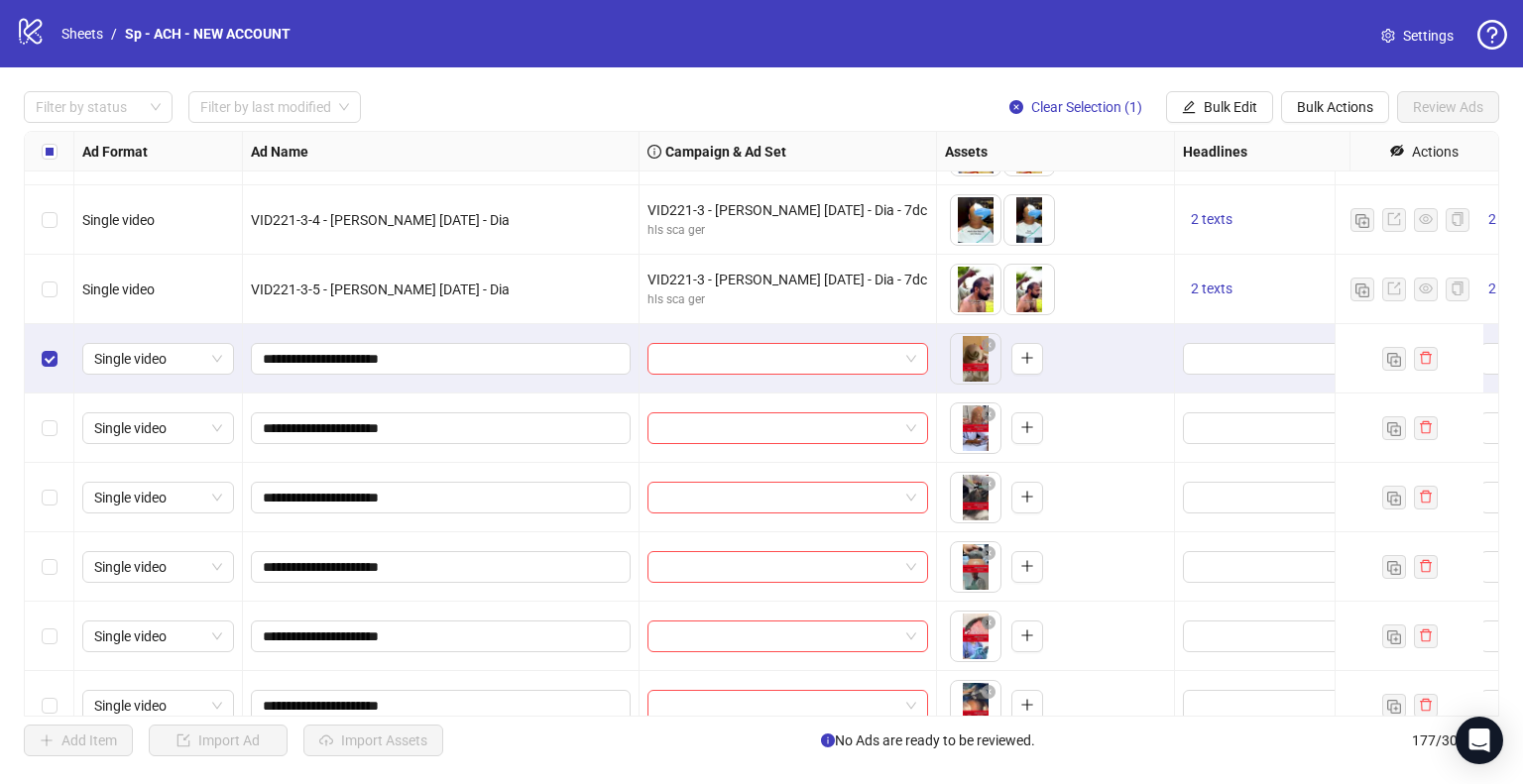 scroll, scrollTop: 10562, scrollLeft: 0, axis: vertical 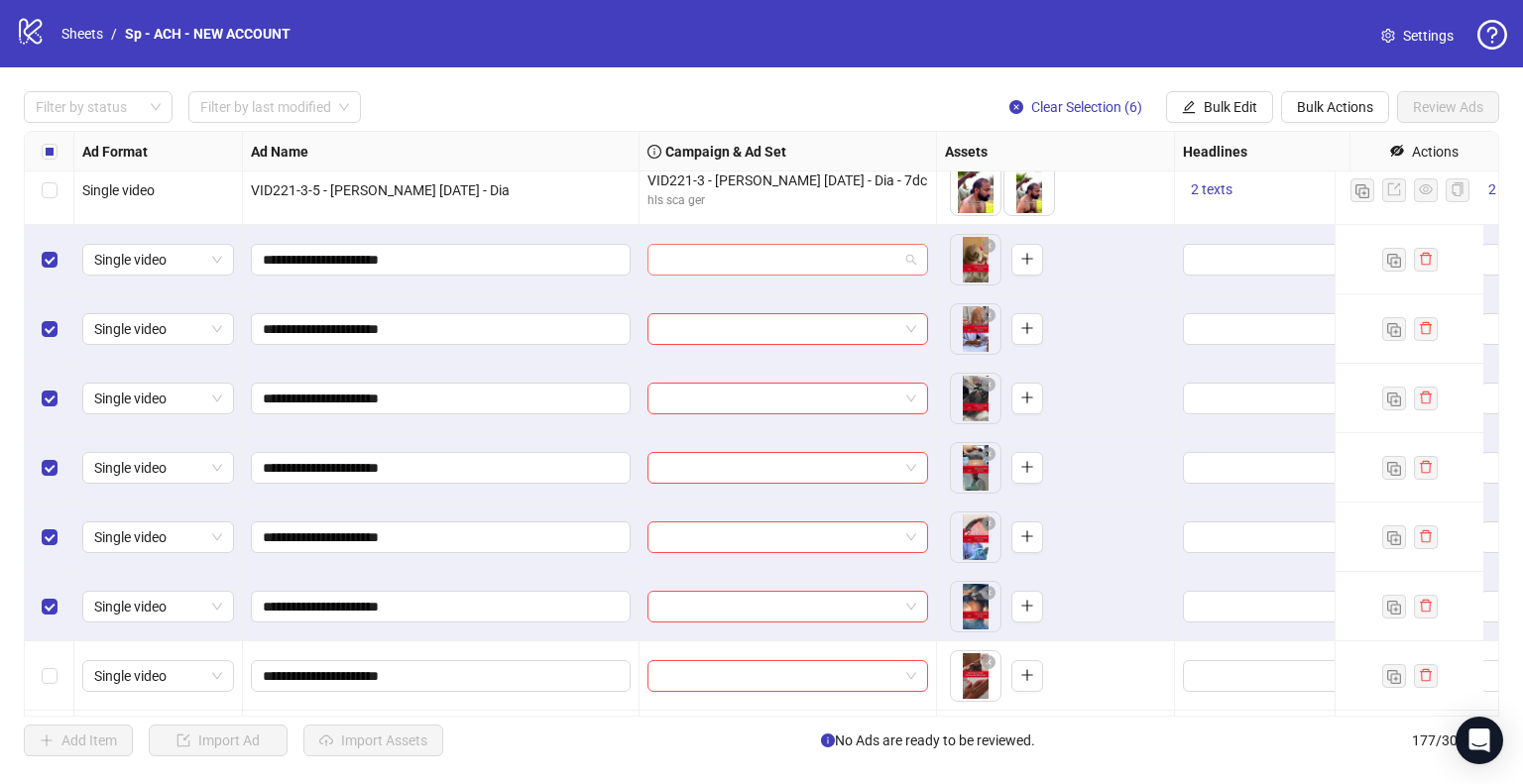 click at bounding box center [787, 260] 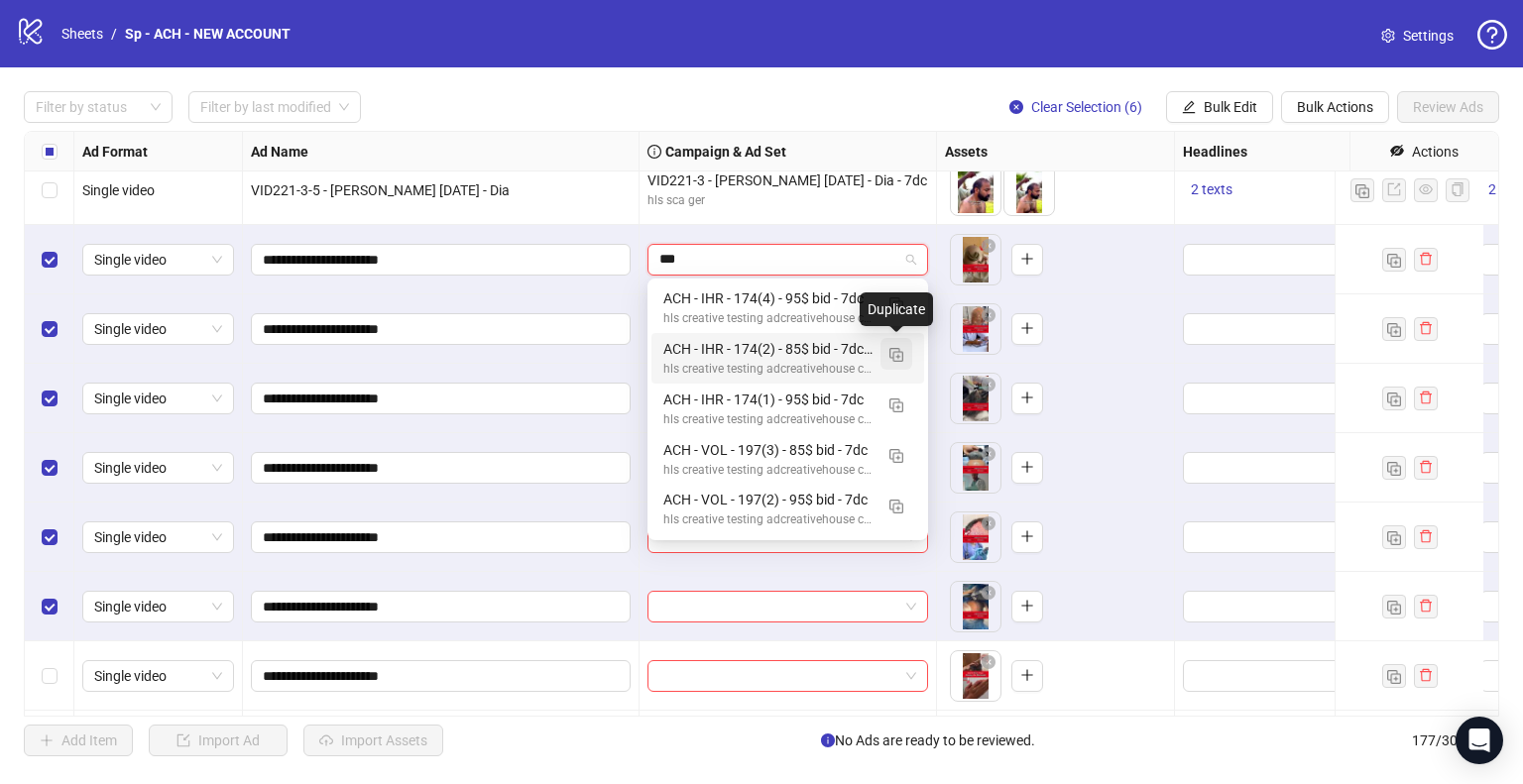 click at bounding box center (896, 354) 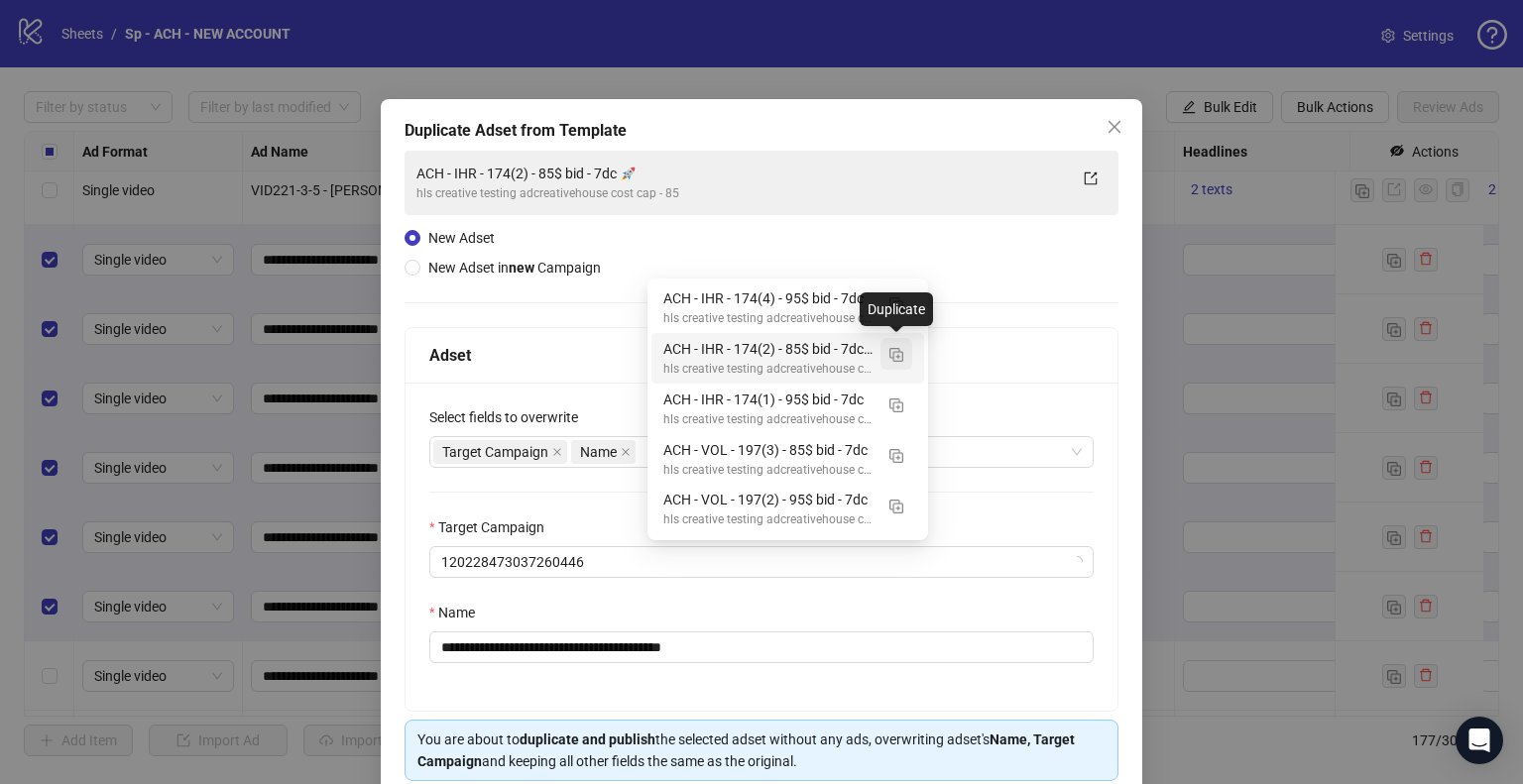 type on "***" 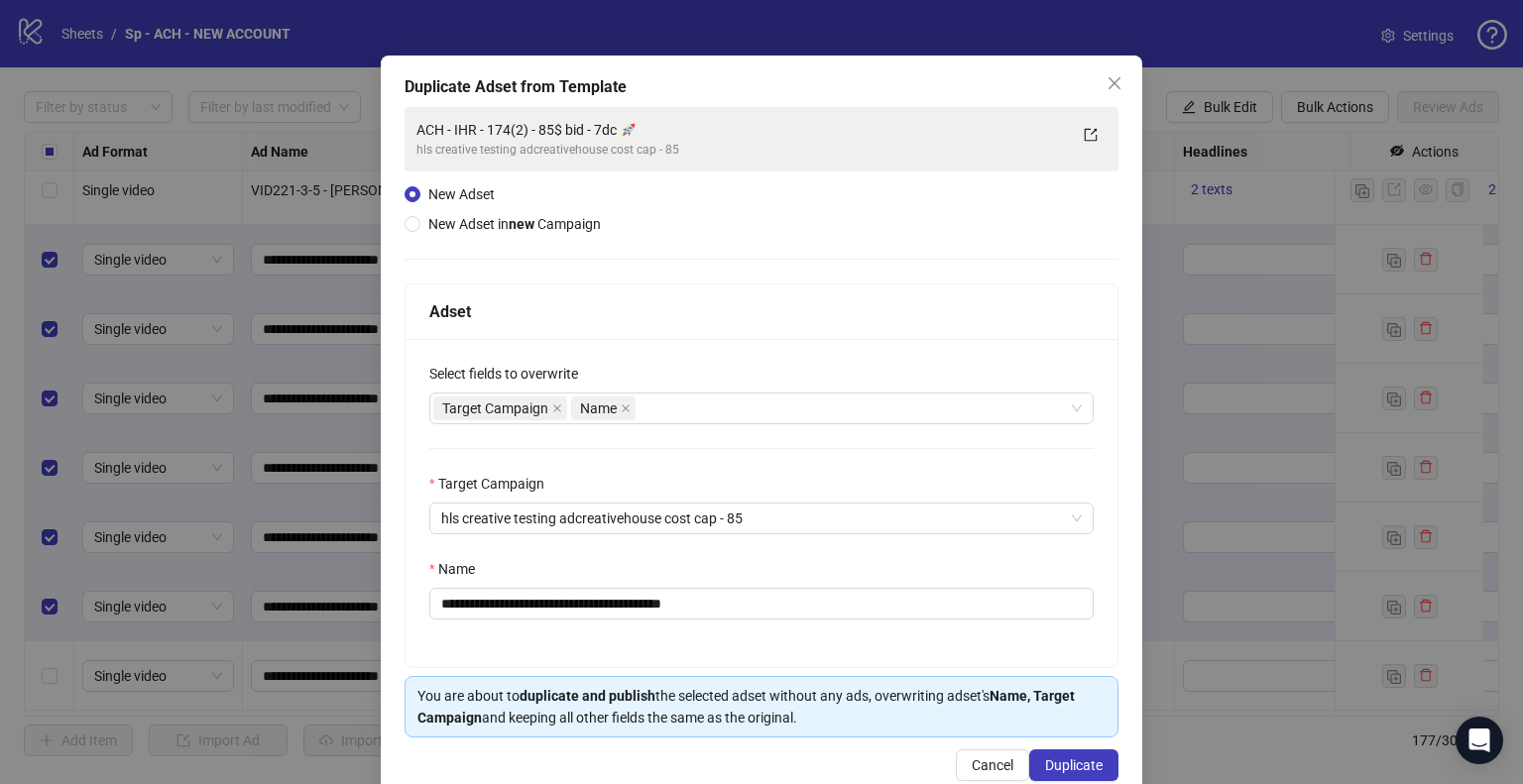 scroll, scrollTop: 83, scrollLeft: 0, axis: vertical 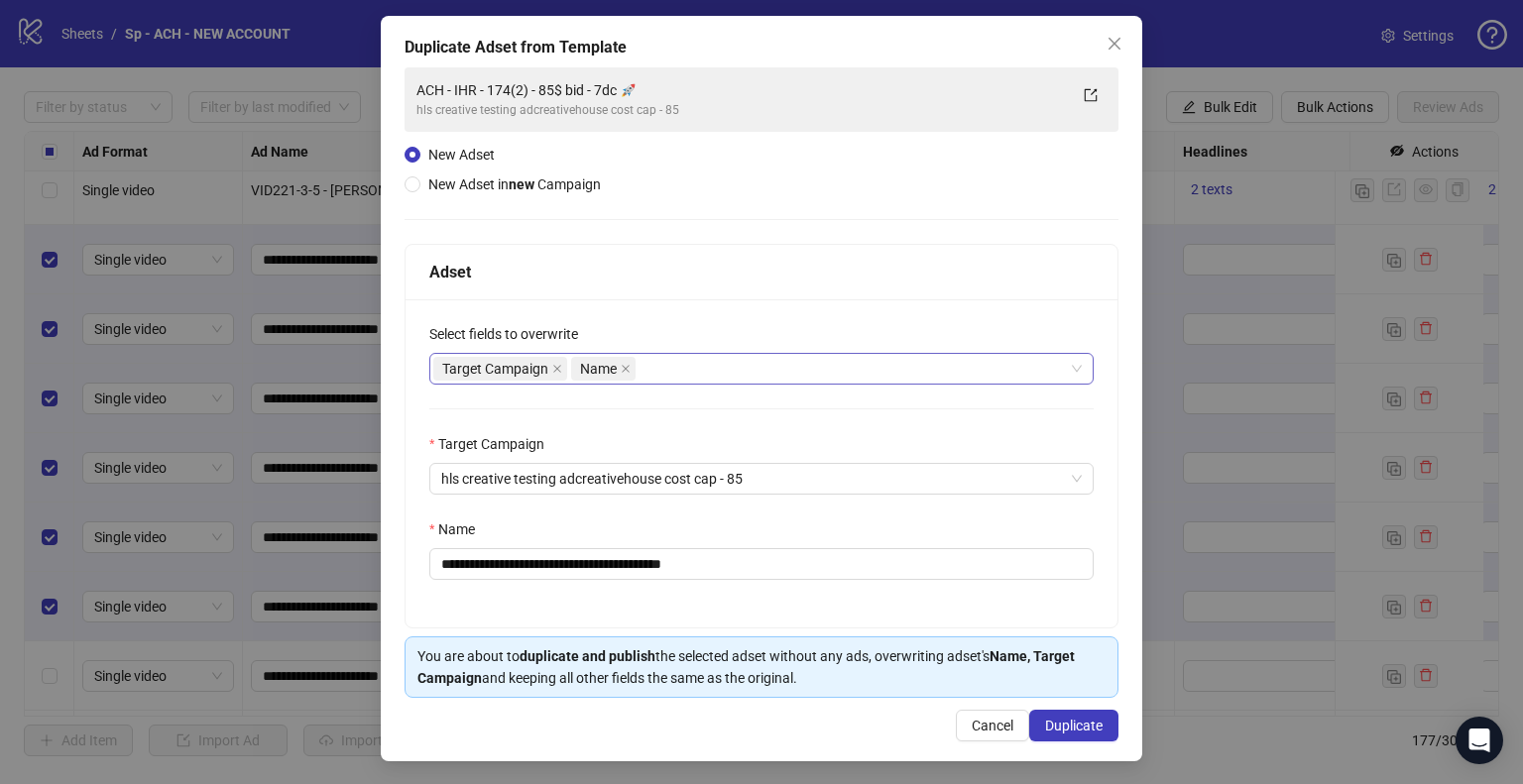 click on "Target Campaign Name" at bounding box center [751, 369] 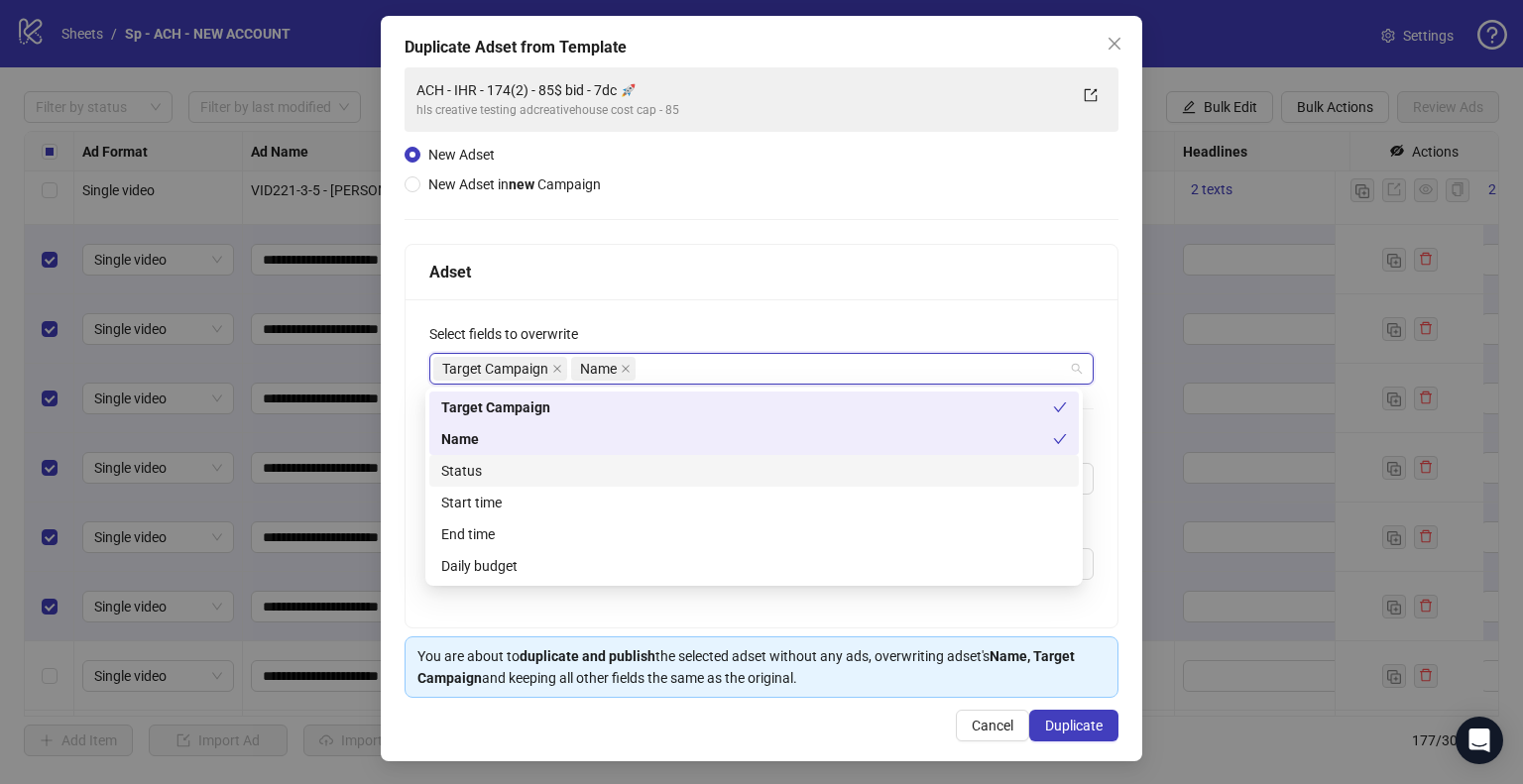 click on "Status" at bounding box center (754, 471) 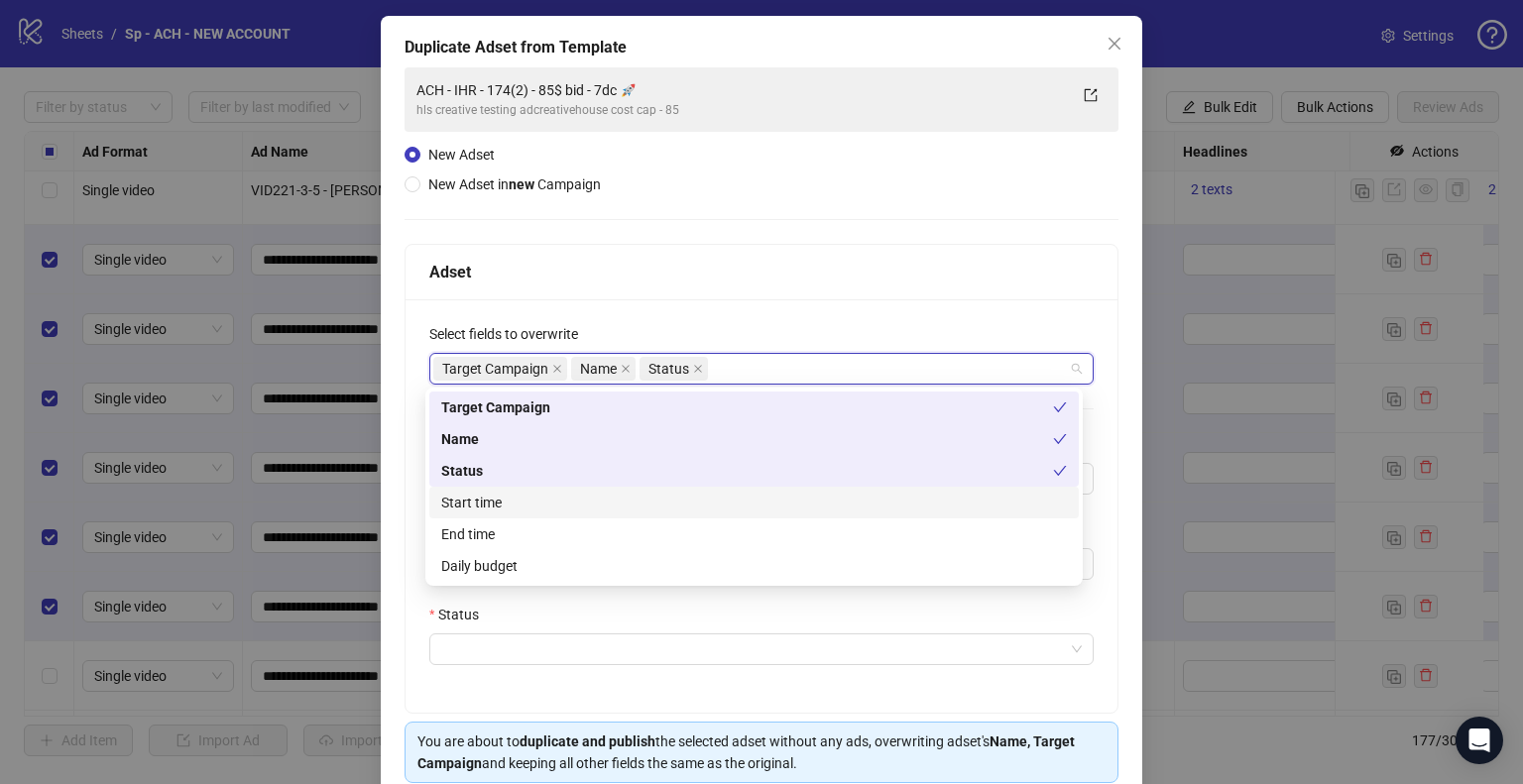 click on "Start time" at bounding box center [754, 503] 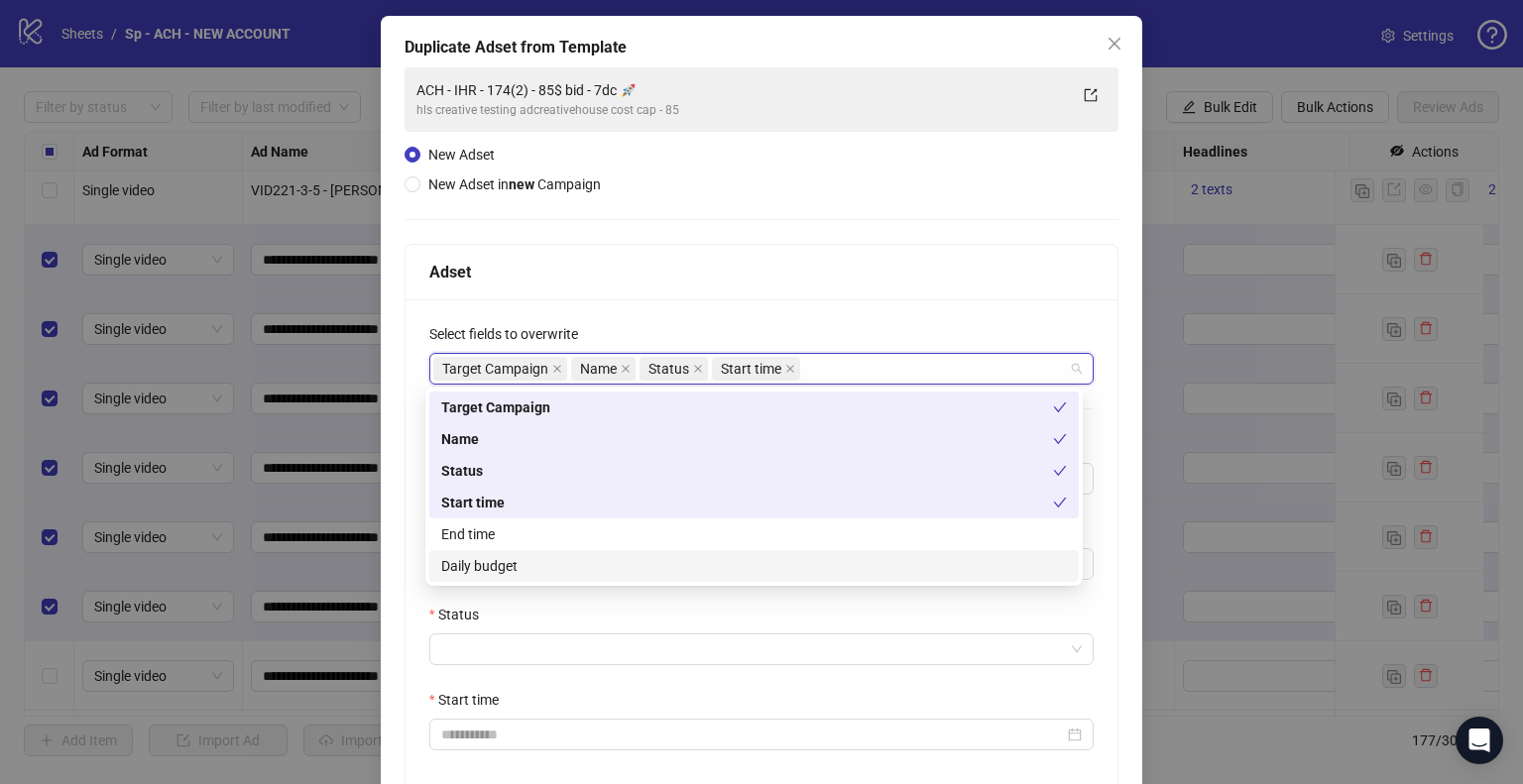 click on "Daily budget" at bounding box center [754, 566] 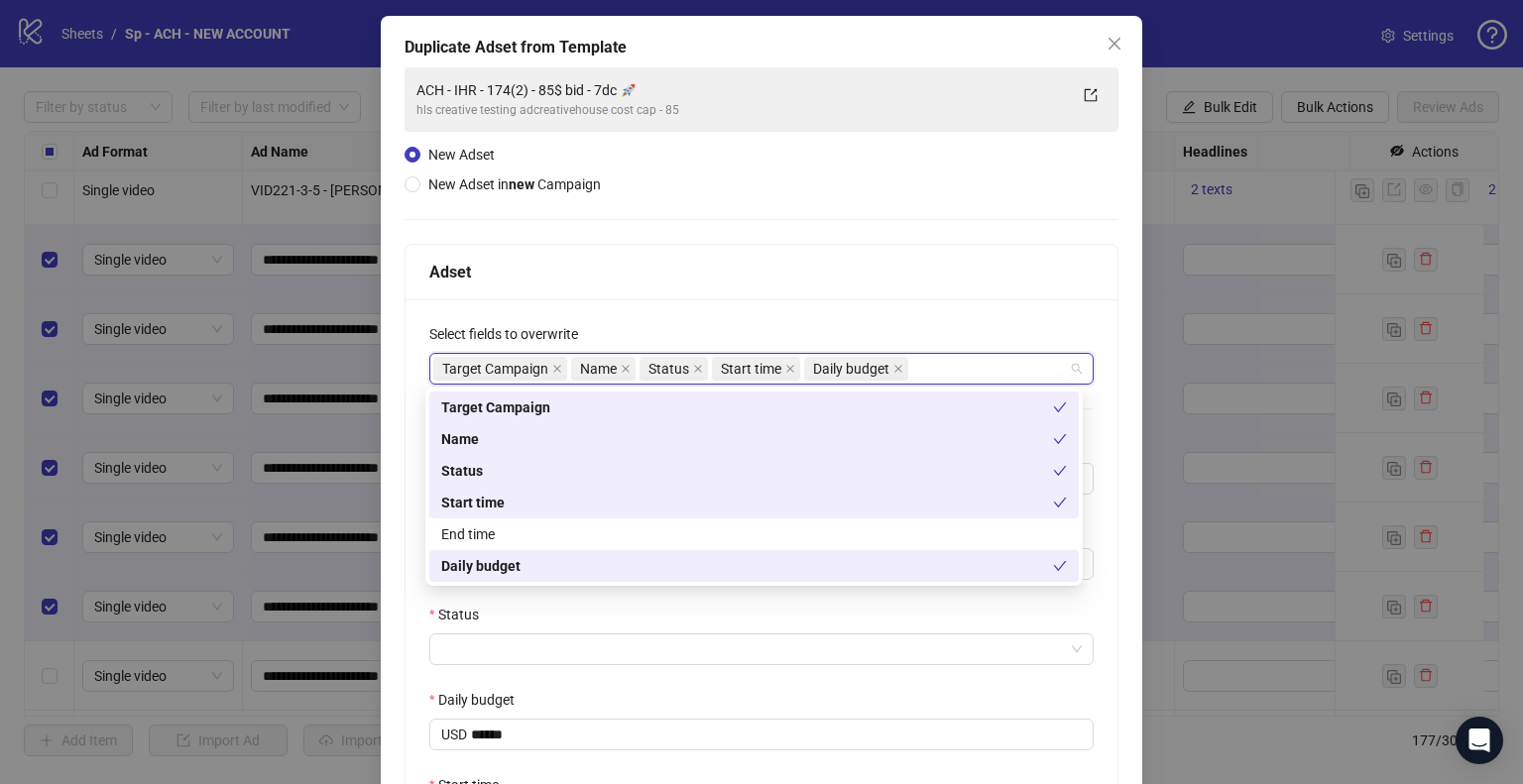 click on "**********" at bounding box center [762, 591] 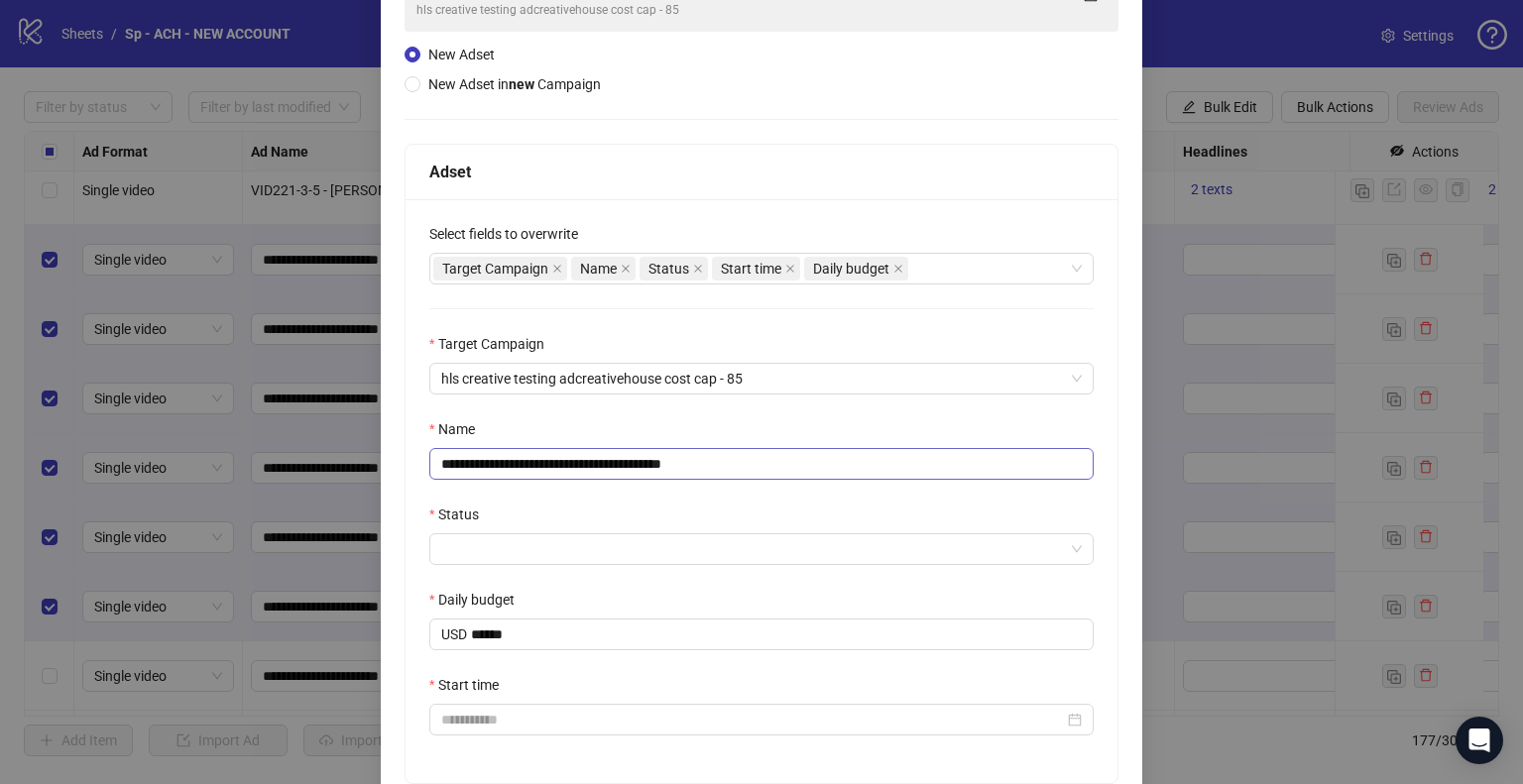 scroll, scrollTop: 281, scrollLeft: 0, axis: vertical 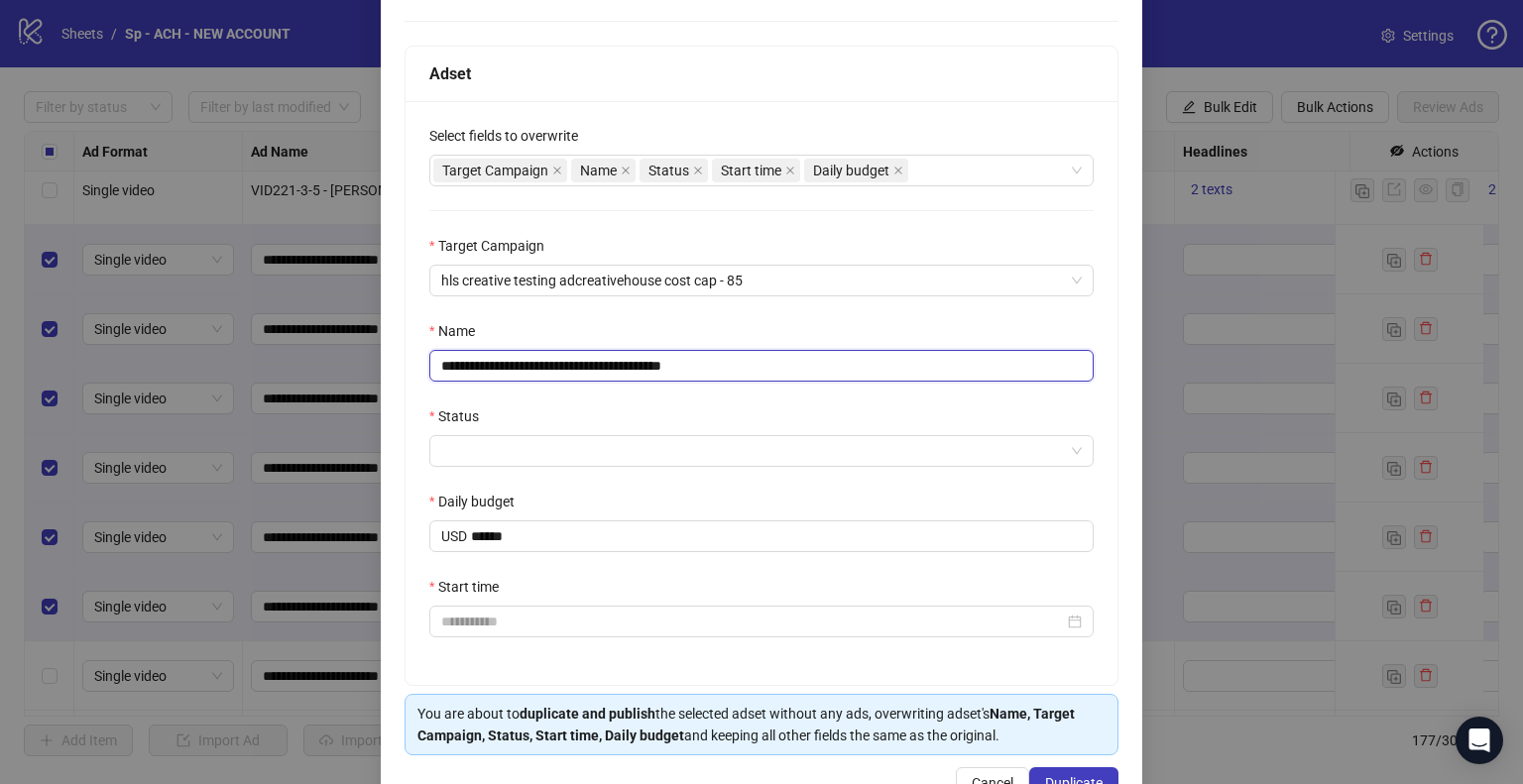 drag, startPoint x: 473, startPoint y: 366, endPoint x: 492, endPoint y: 364, distance: 19.104973 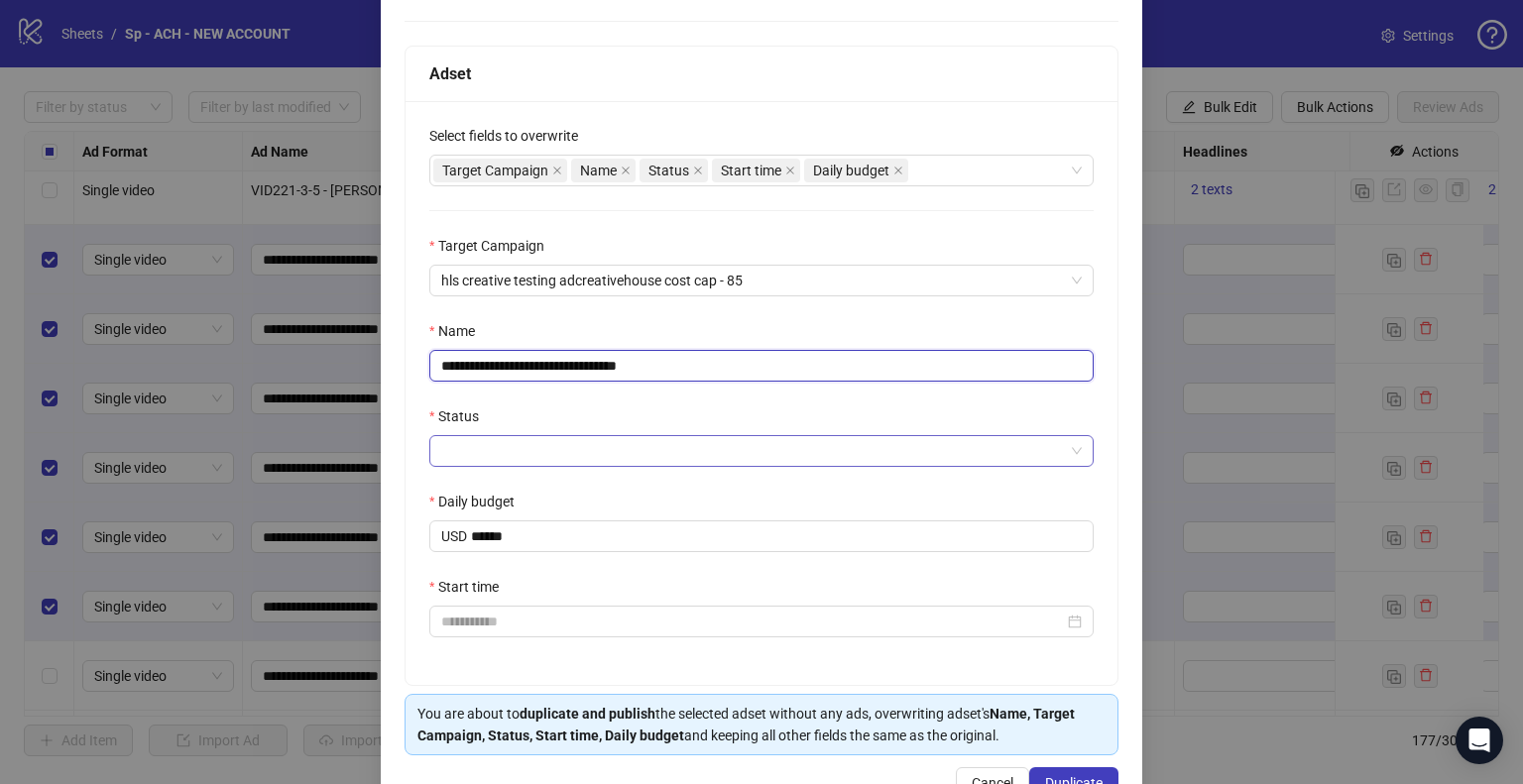 type on "**********" 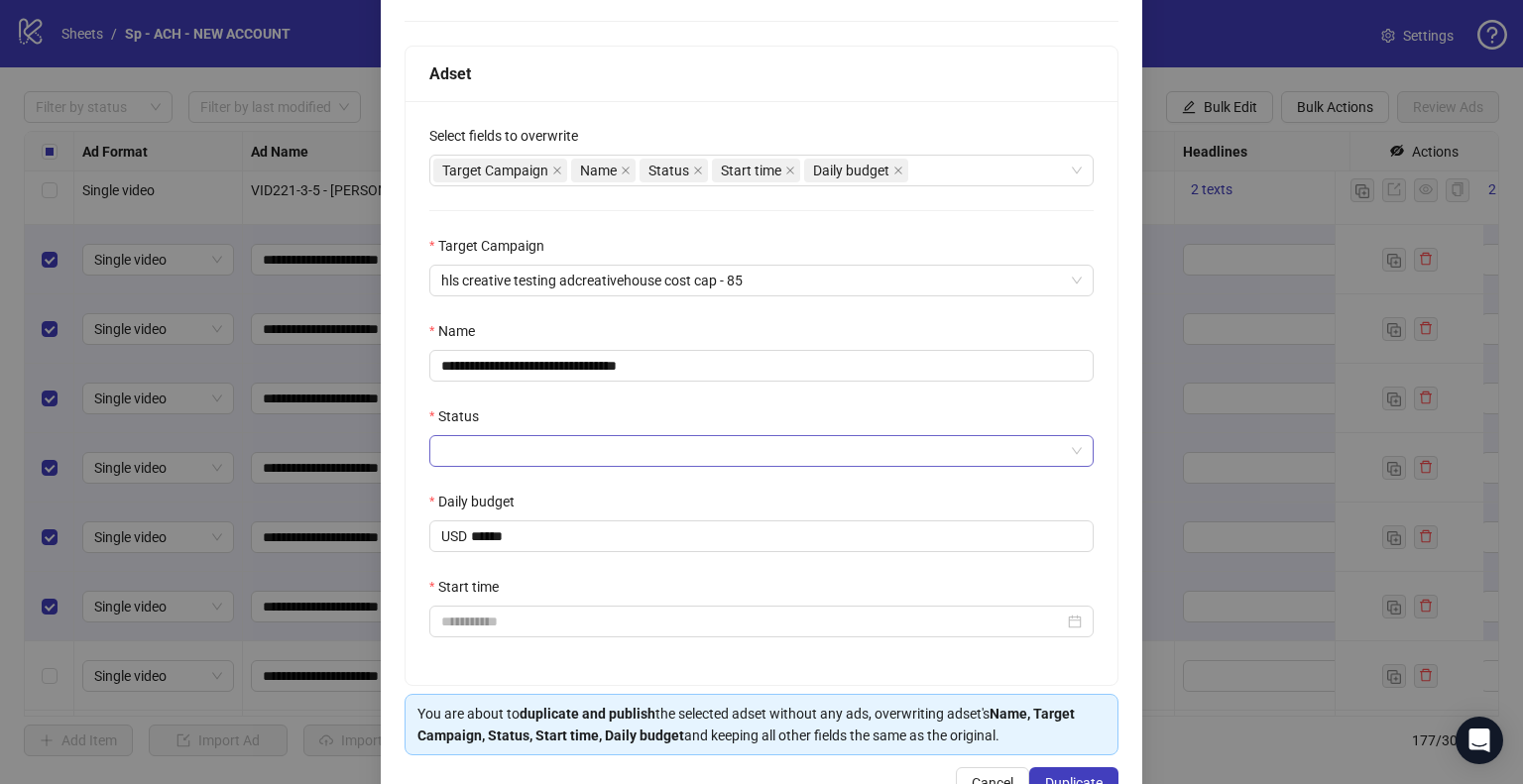 click on "Status" at bounding box center [753, 451] 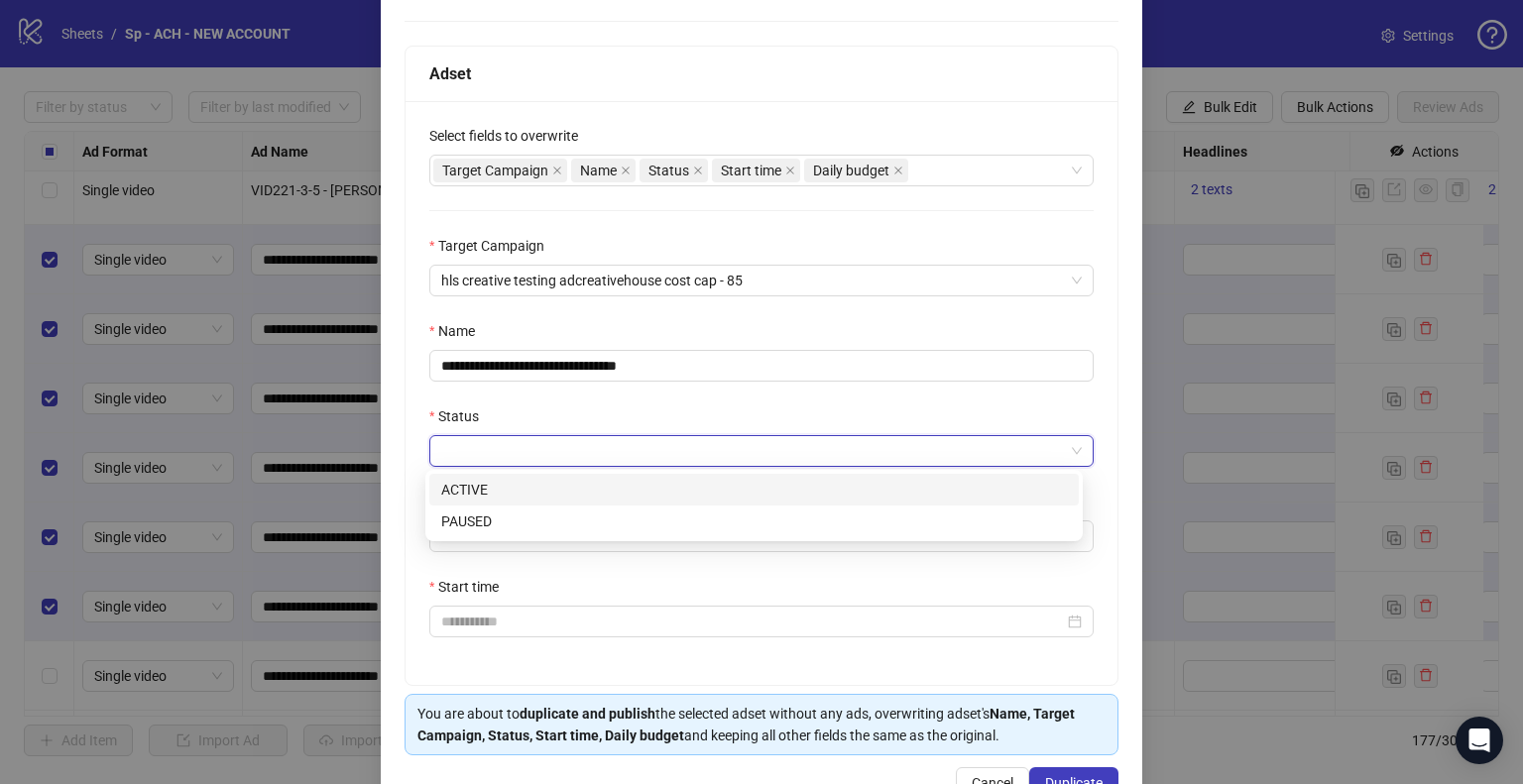 click on "ACTIVE" at bounding box center (754, 490) 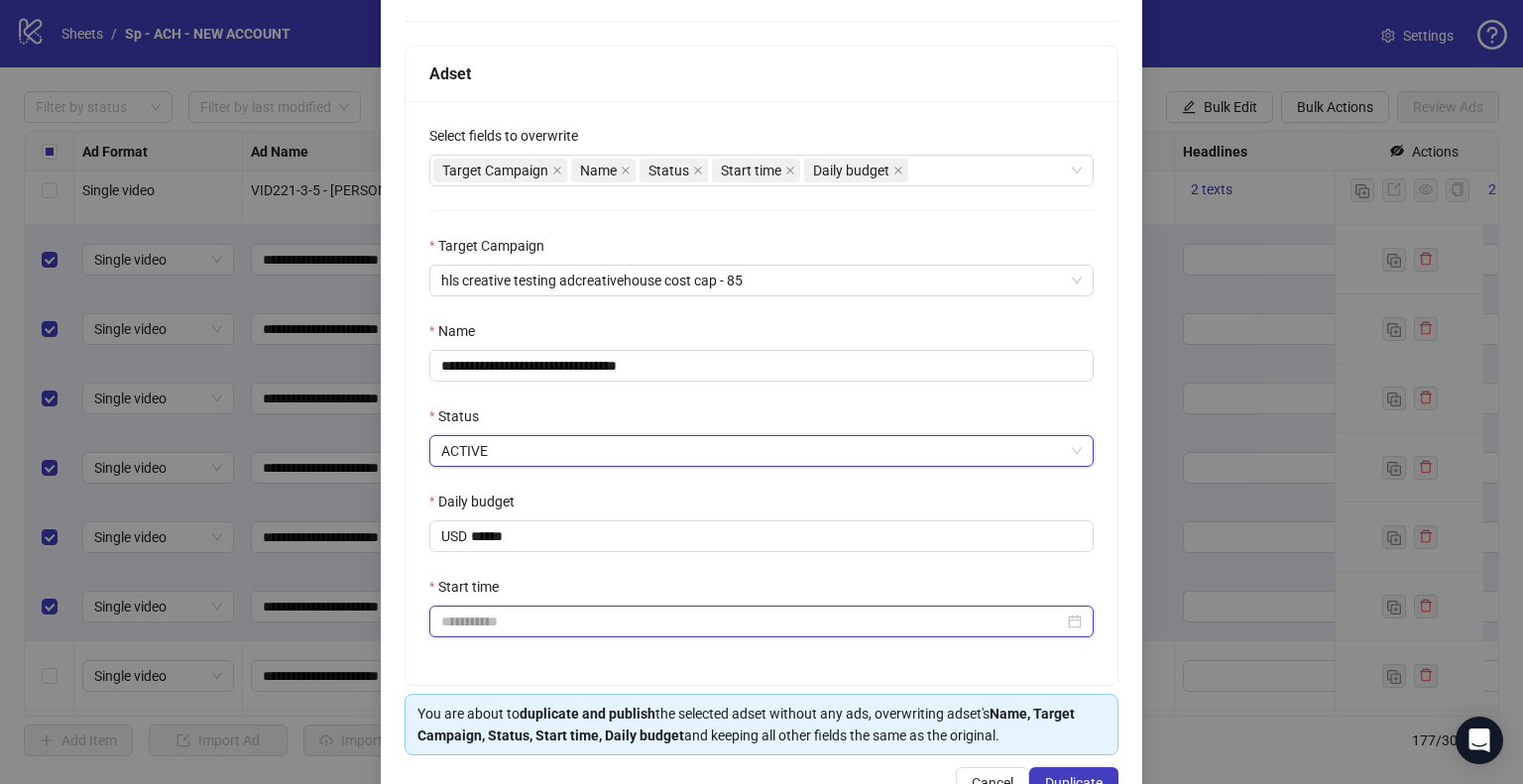 click on "Start time" at bounding box center (753, 621) 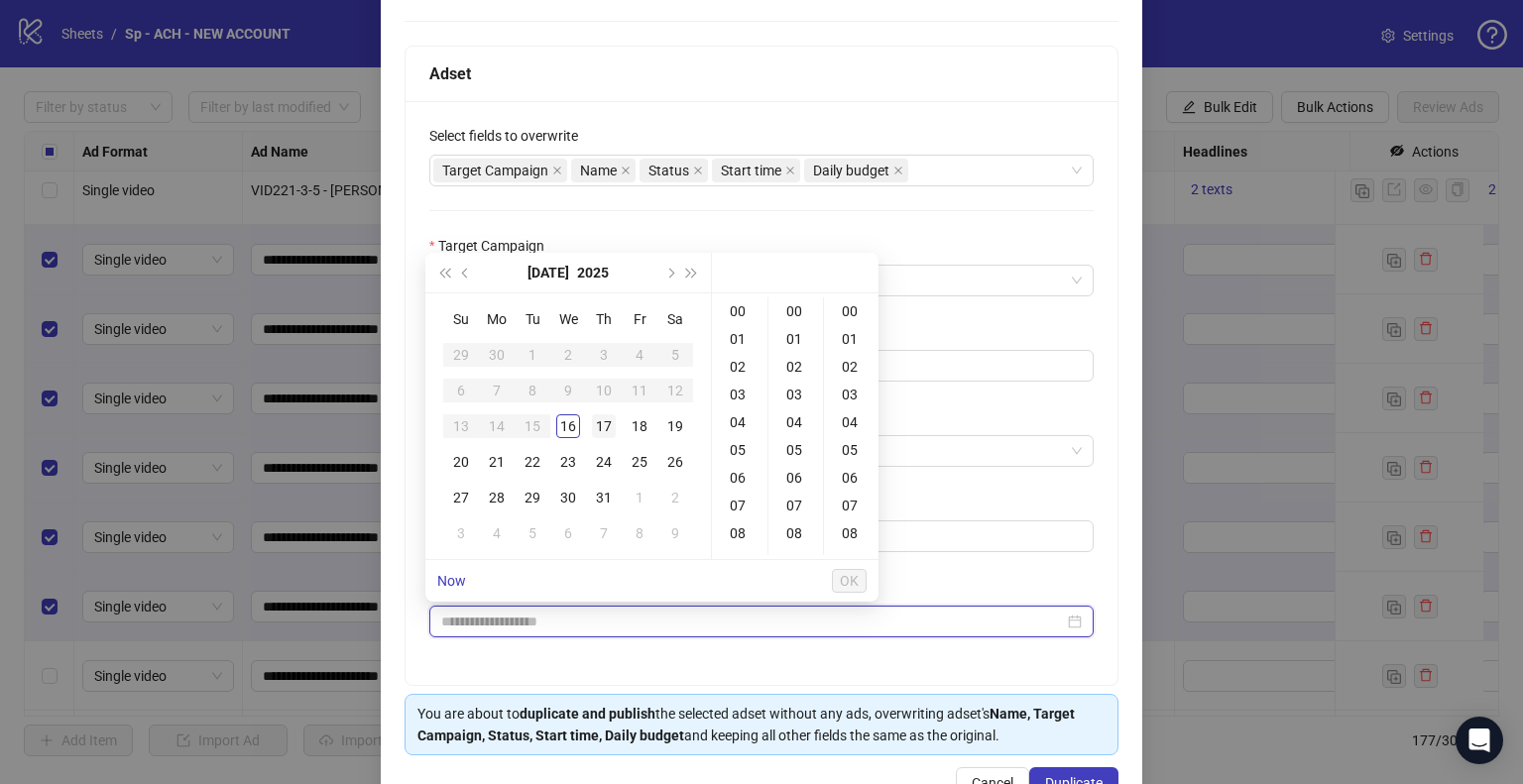 type on "**********" 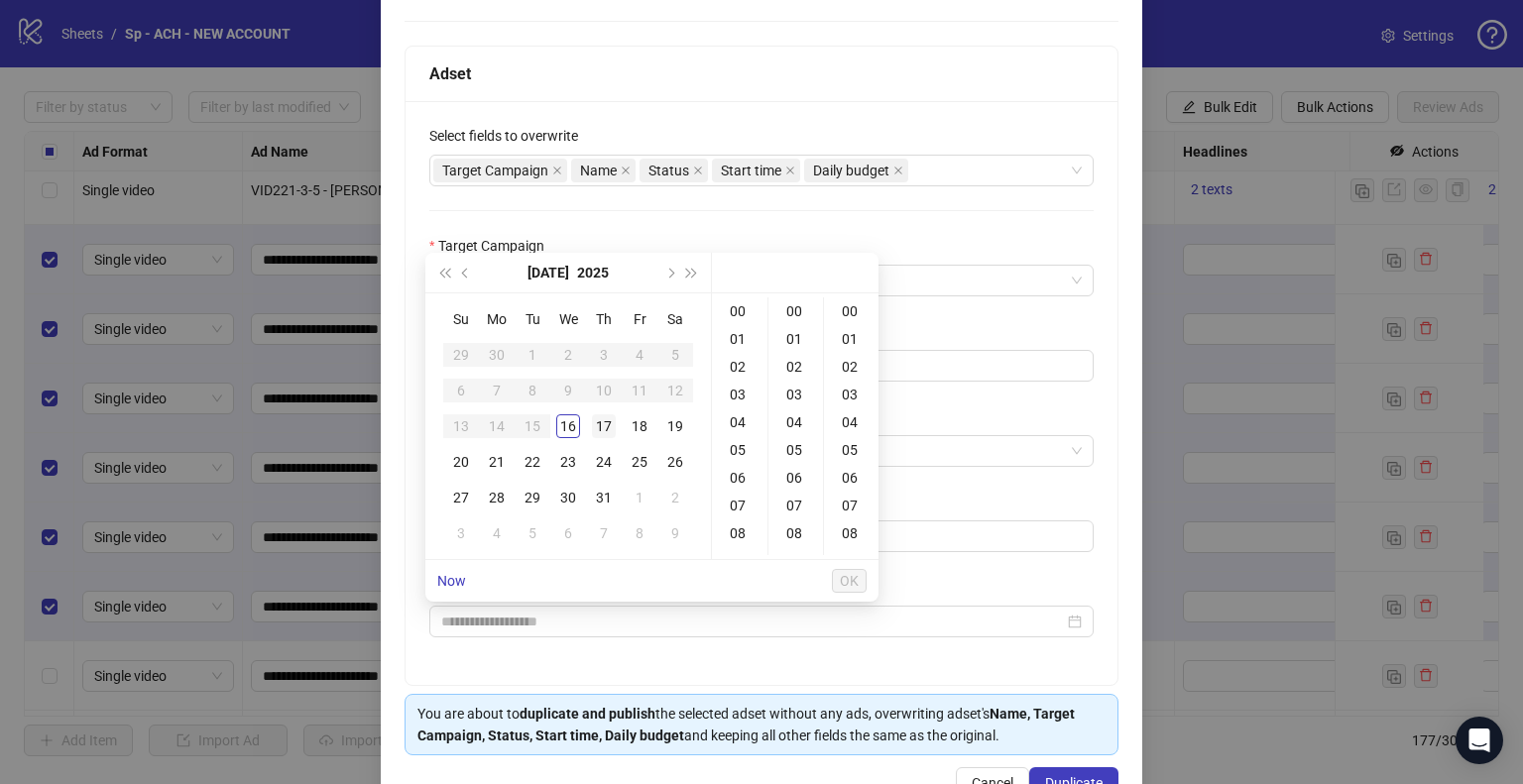 click on "17" at bounding box center (604, 426) 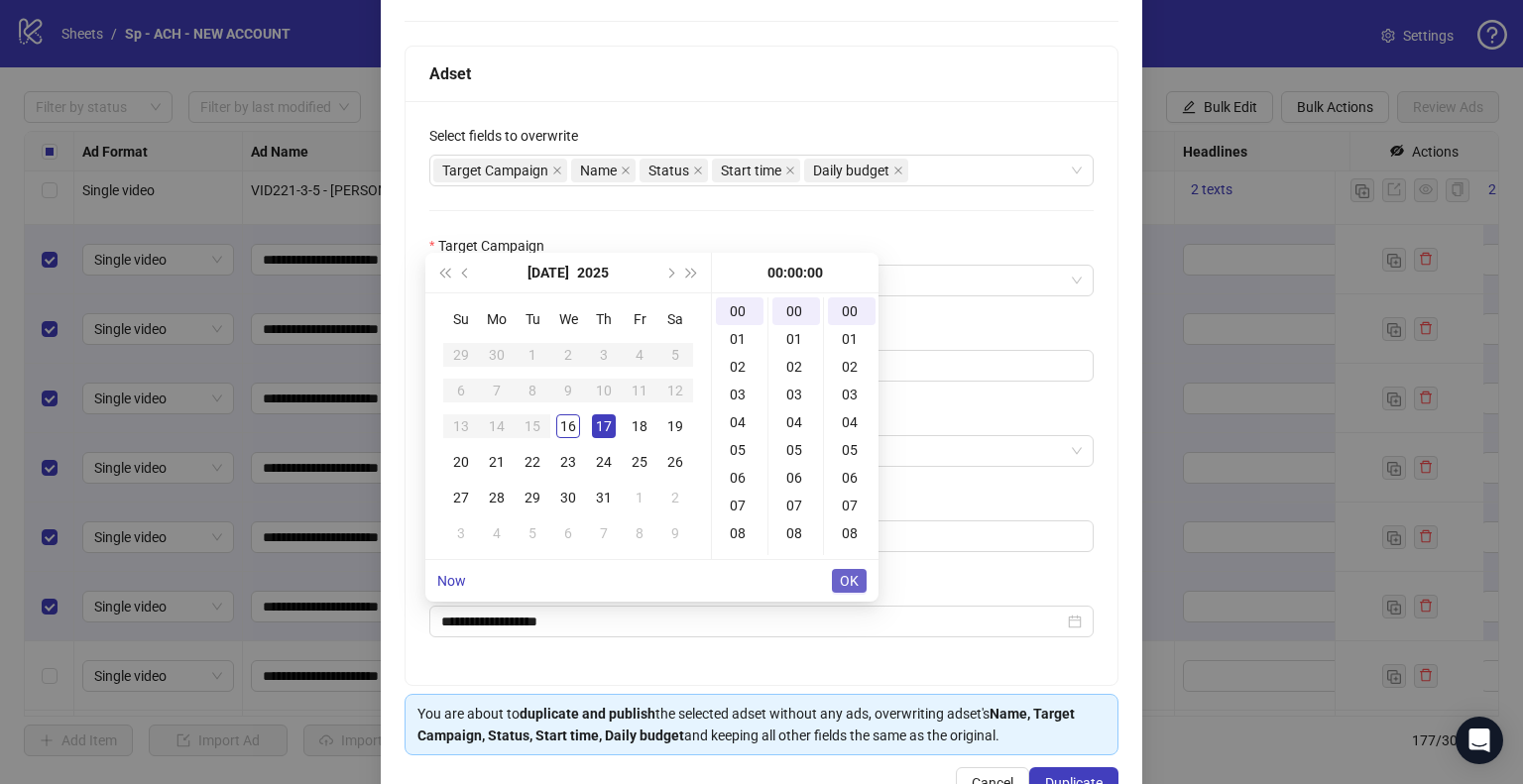 click on "OK" at bounding box center [849, 581] 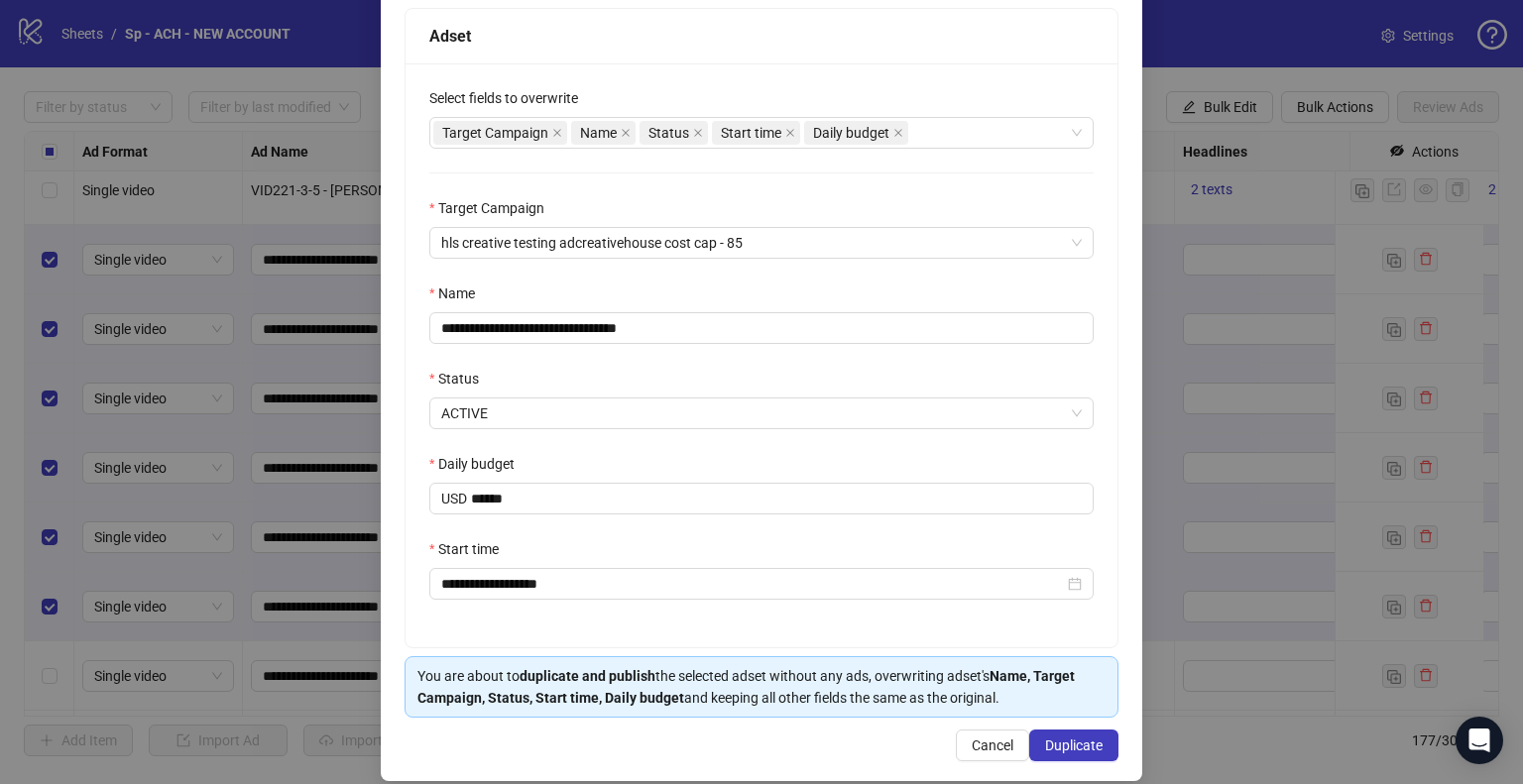 scroll, scrollTop: 338, scrollLeft: 0, axis: vertical 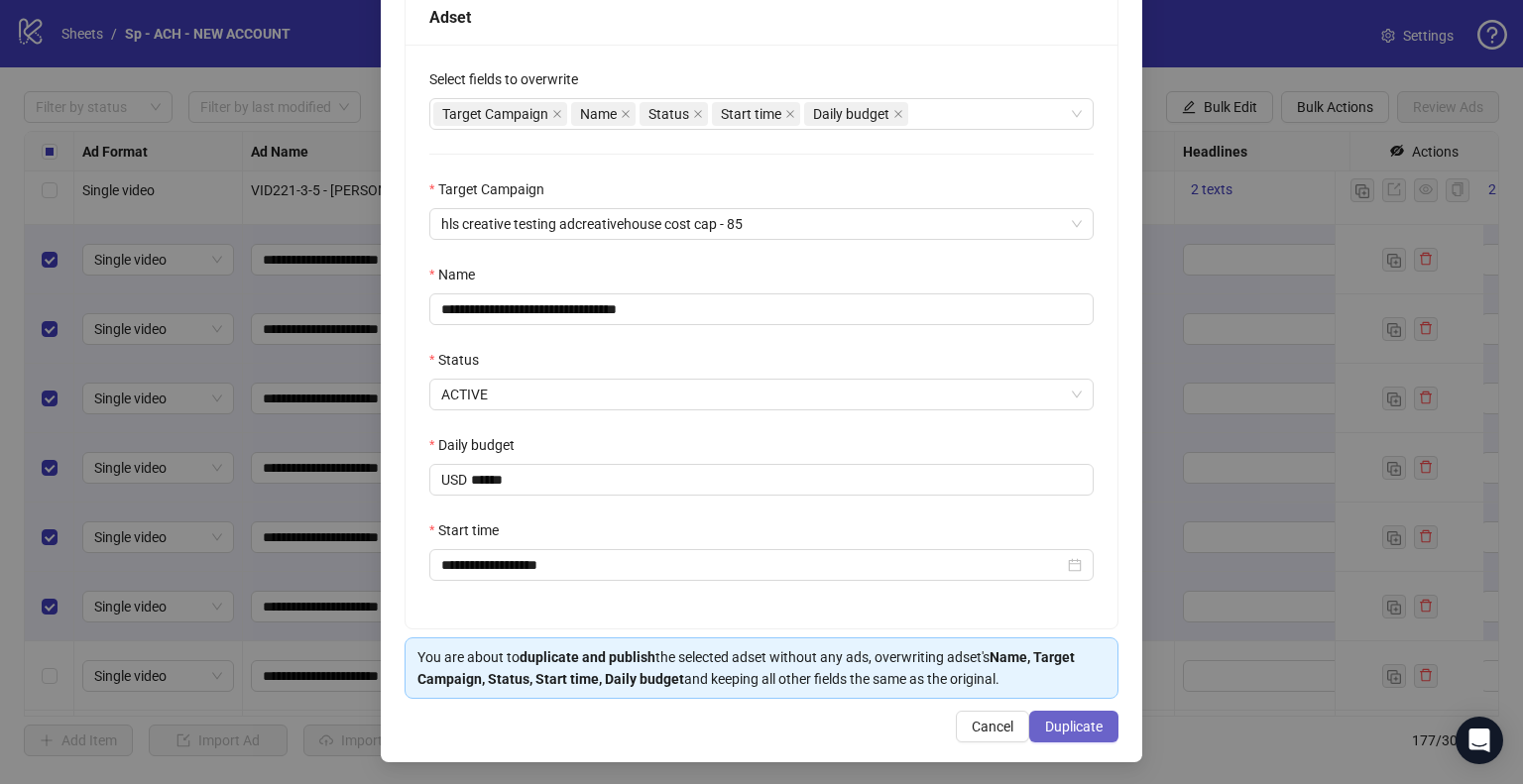 click on "Duplicate" at bounding box center (1074, 727) 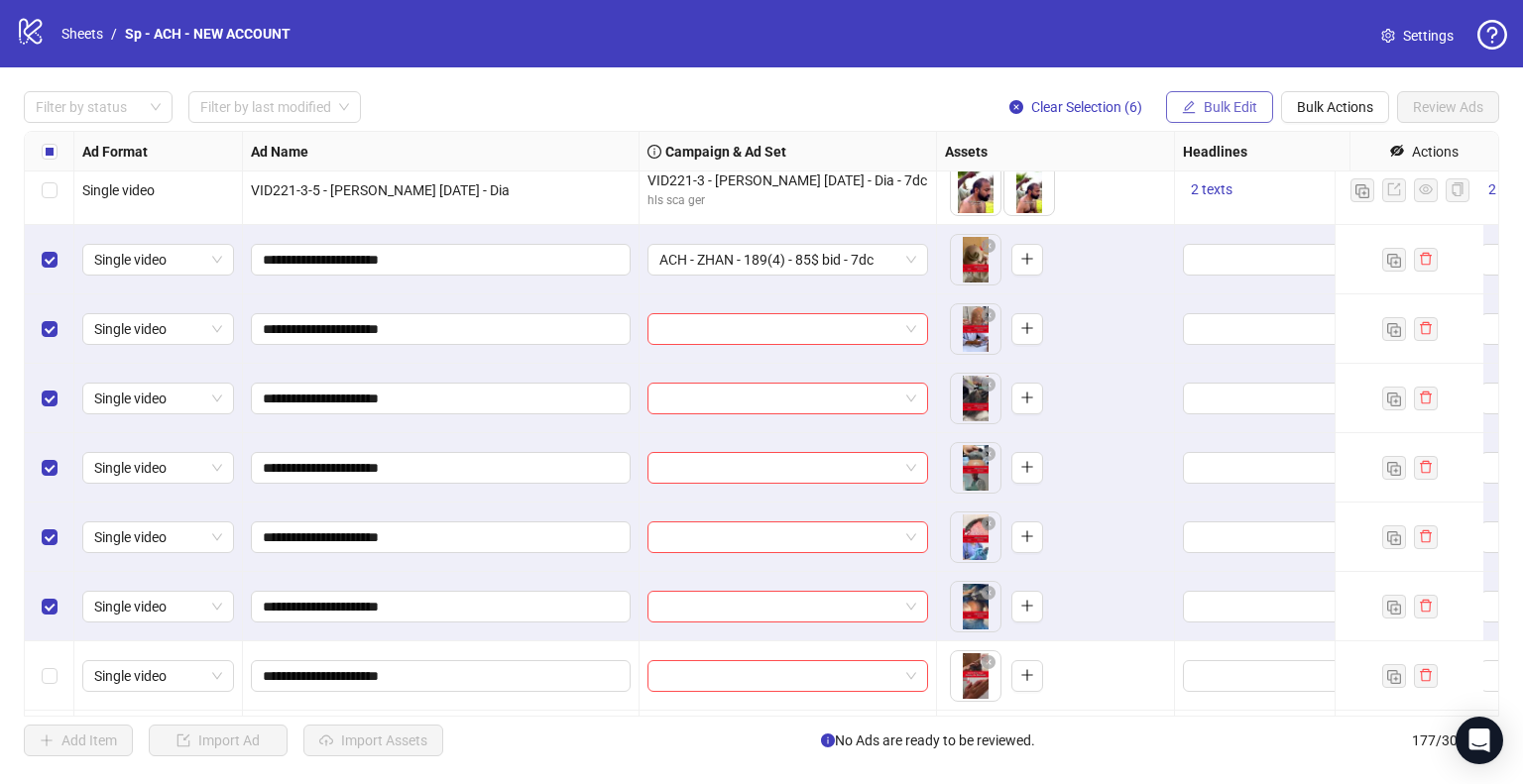 click on "Bulk Edit" at bounding box center [1230, 107] 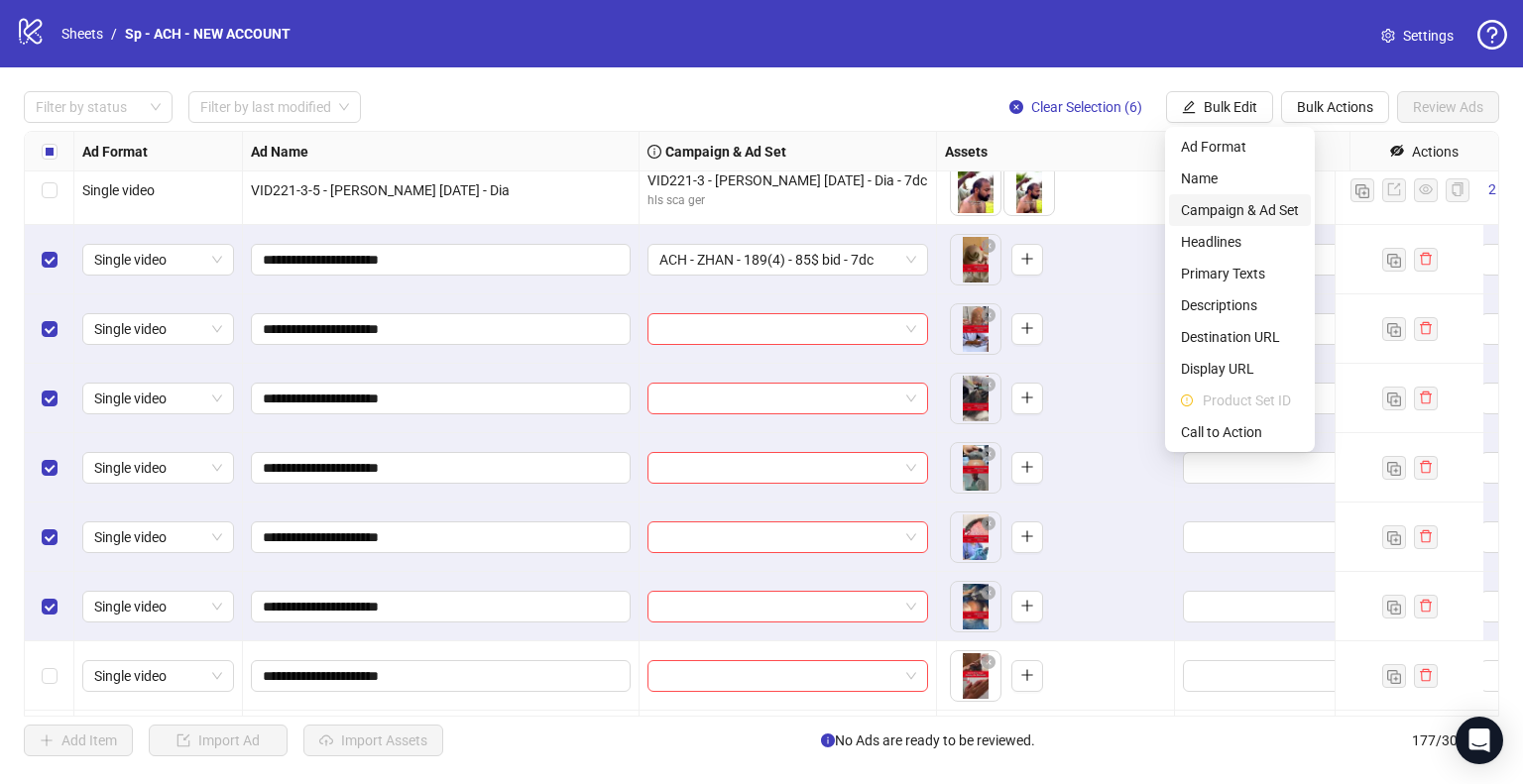 click on "Campaign & Ad Set" at bounding box center [1239, 210] 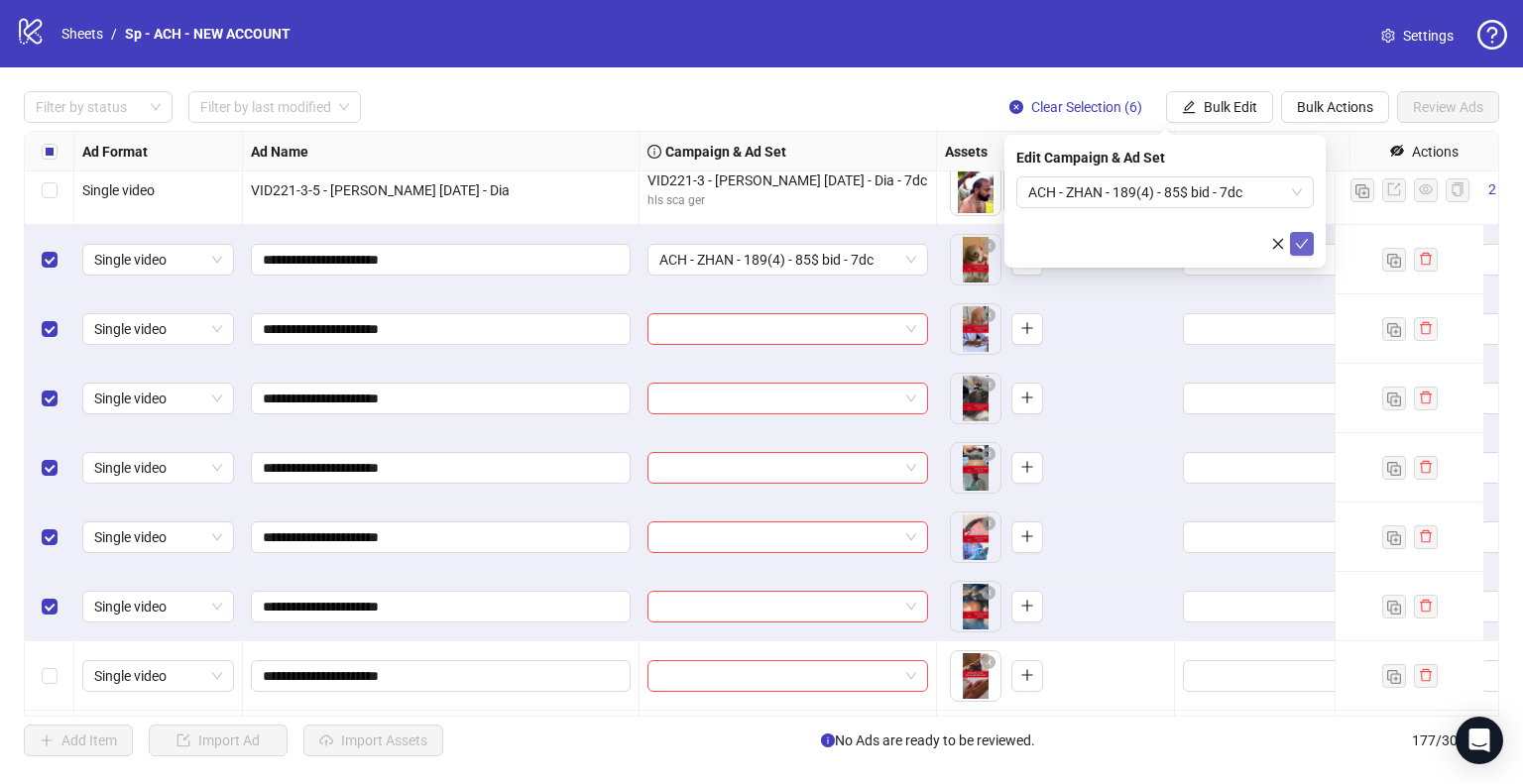 click 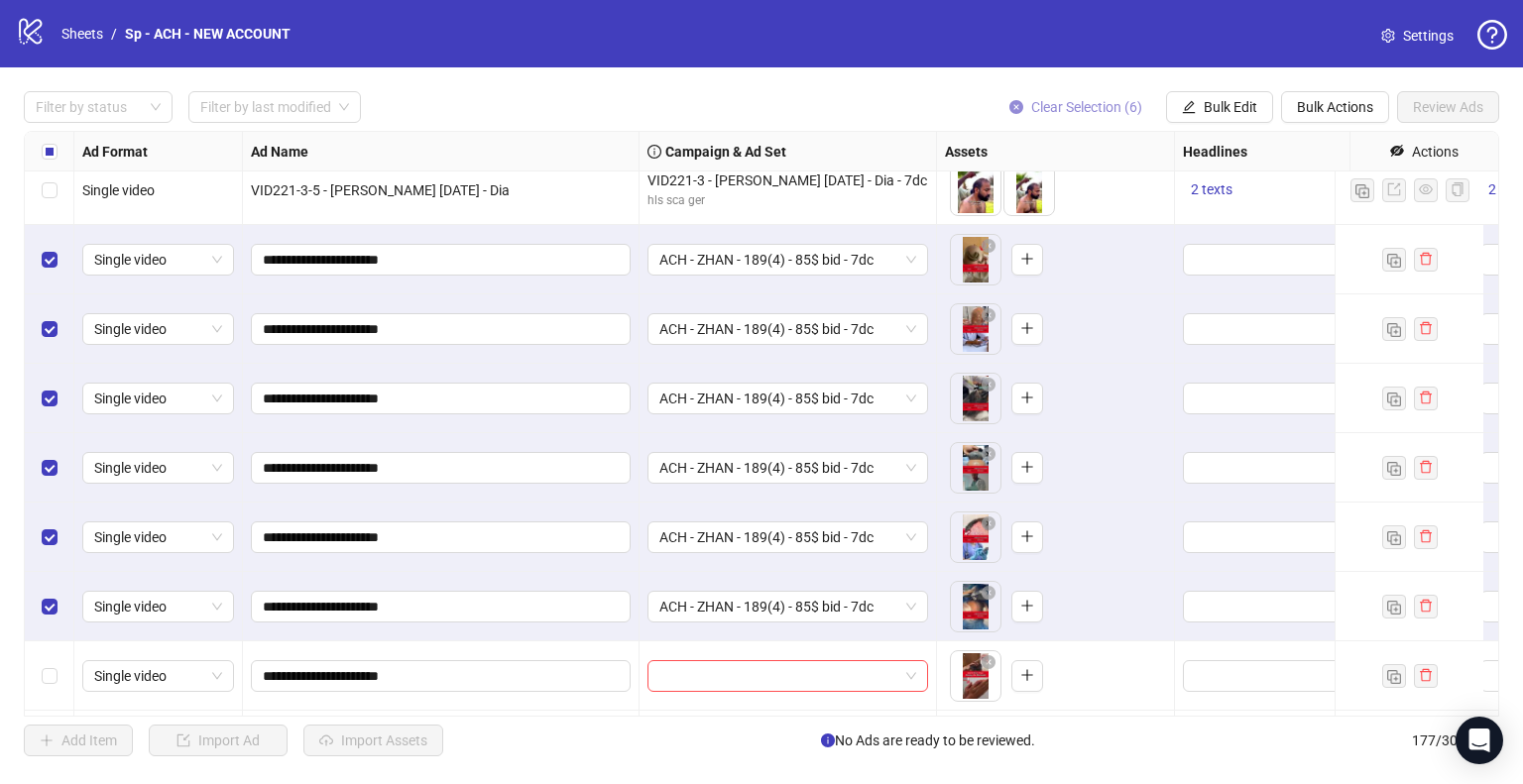 click on "Clear Selection (6)" at bounding box center [1087, 107] 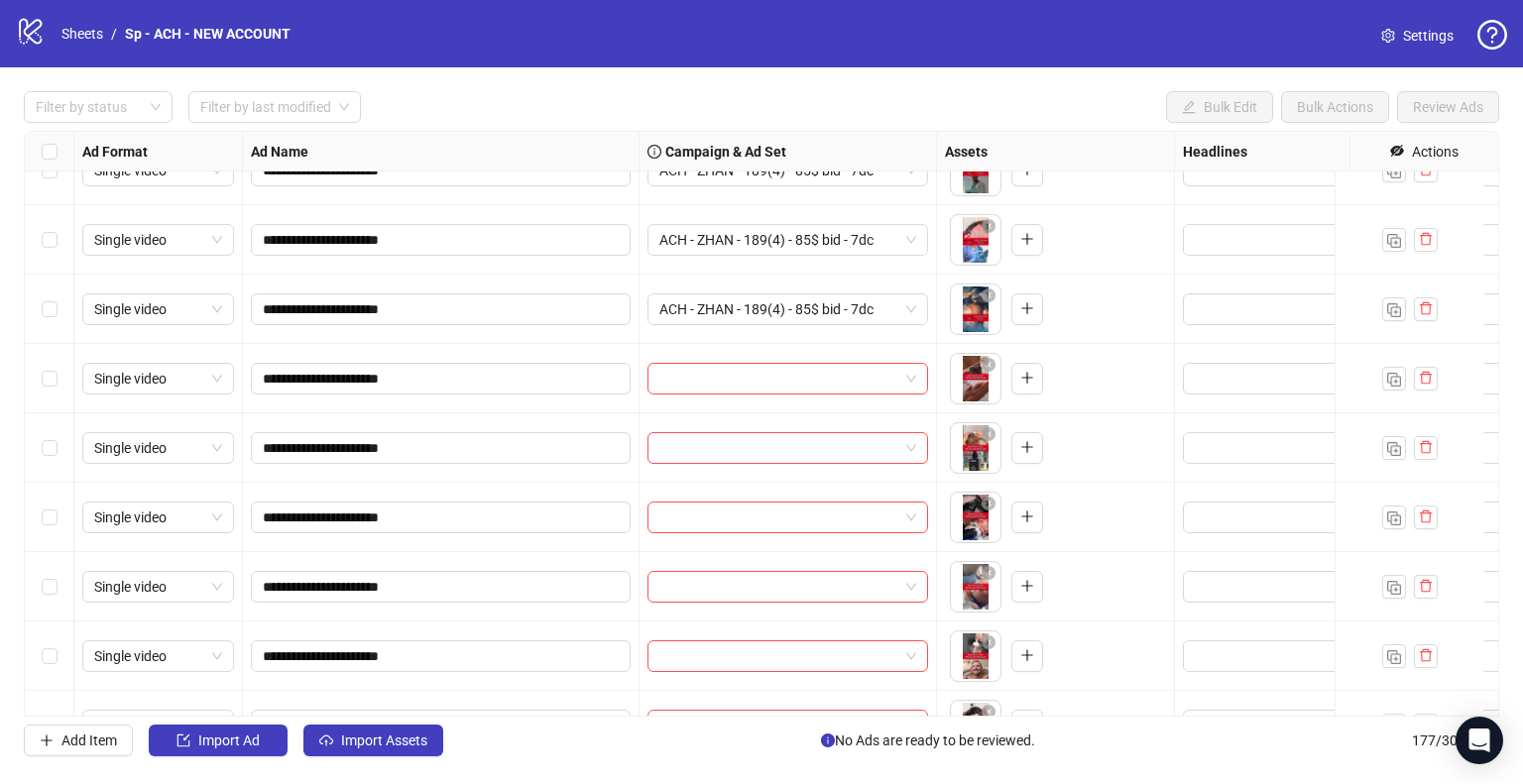 scroll, scrollTop: 10958, scrollLeft: 0, axis: vertical 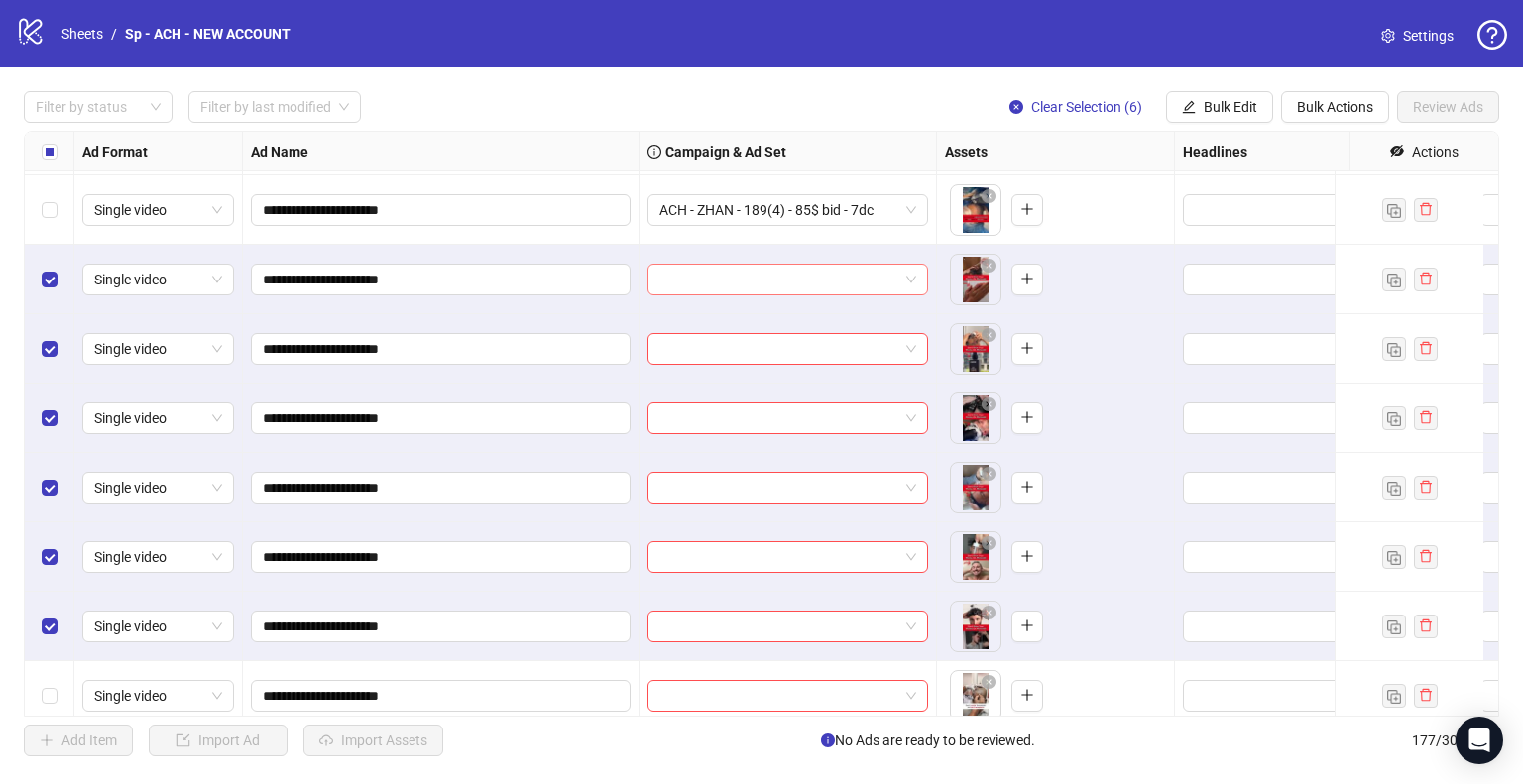 click at bounding box center (778, 280) 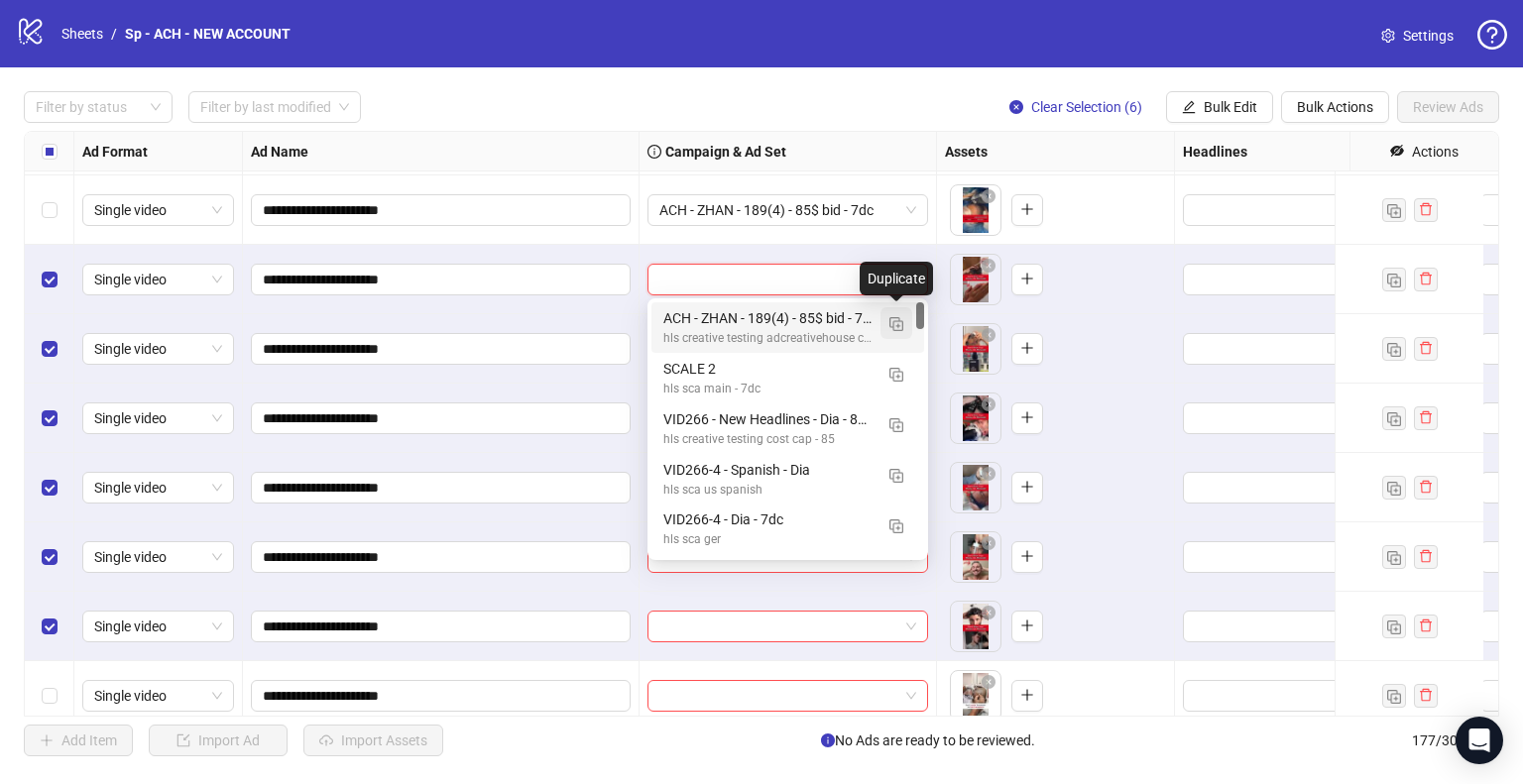 click at bounding box center (896, 323) 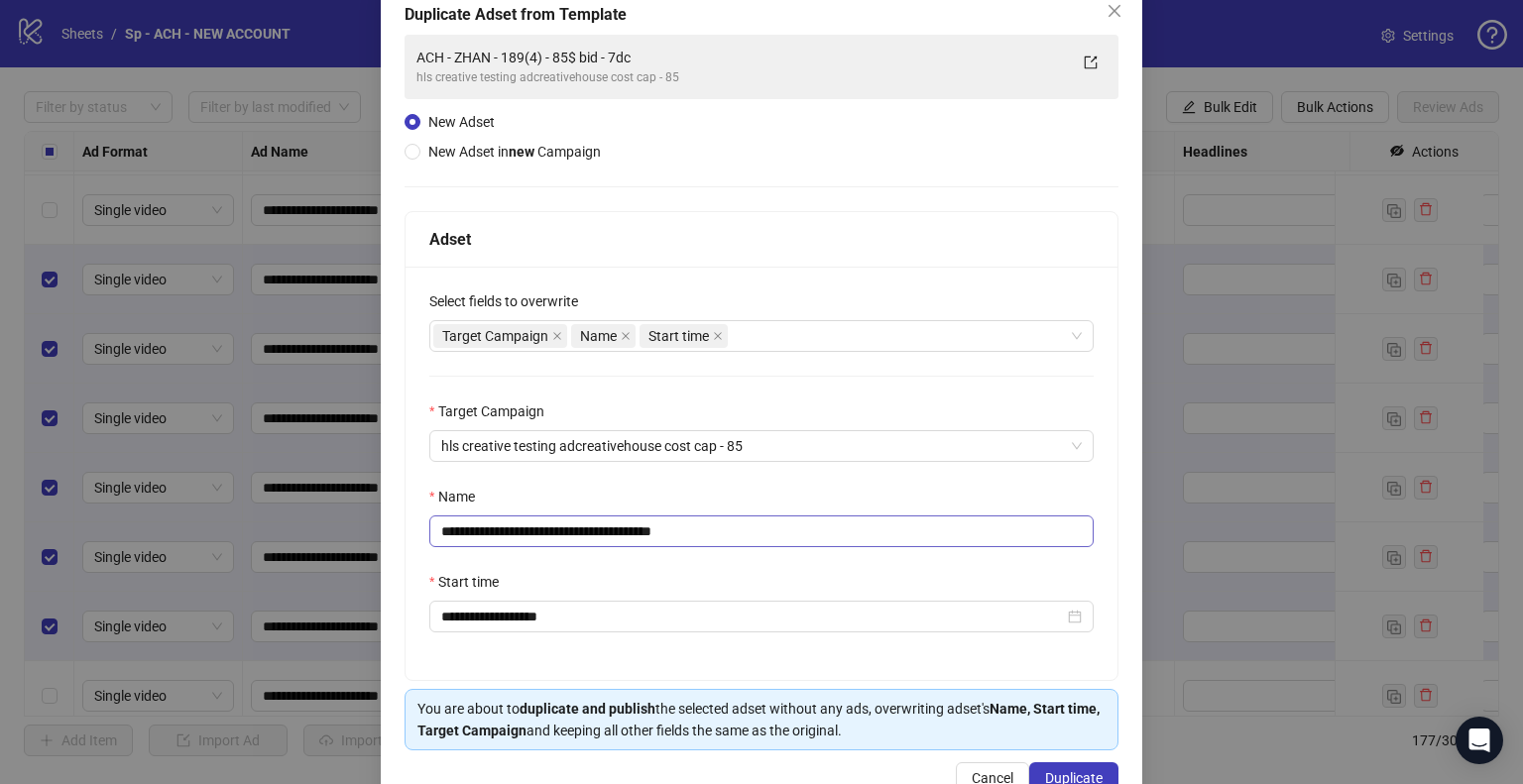 scroll, scrollTop: 168, scrollLeft: 0, axis: vertical 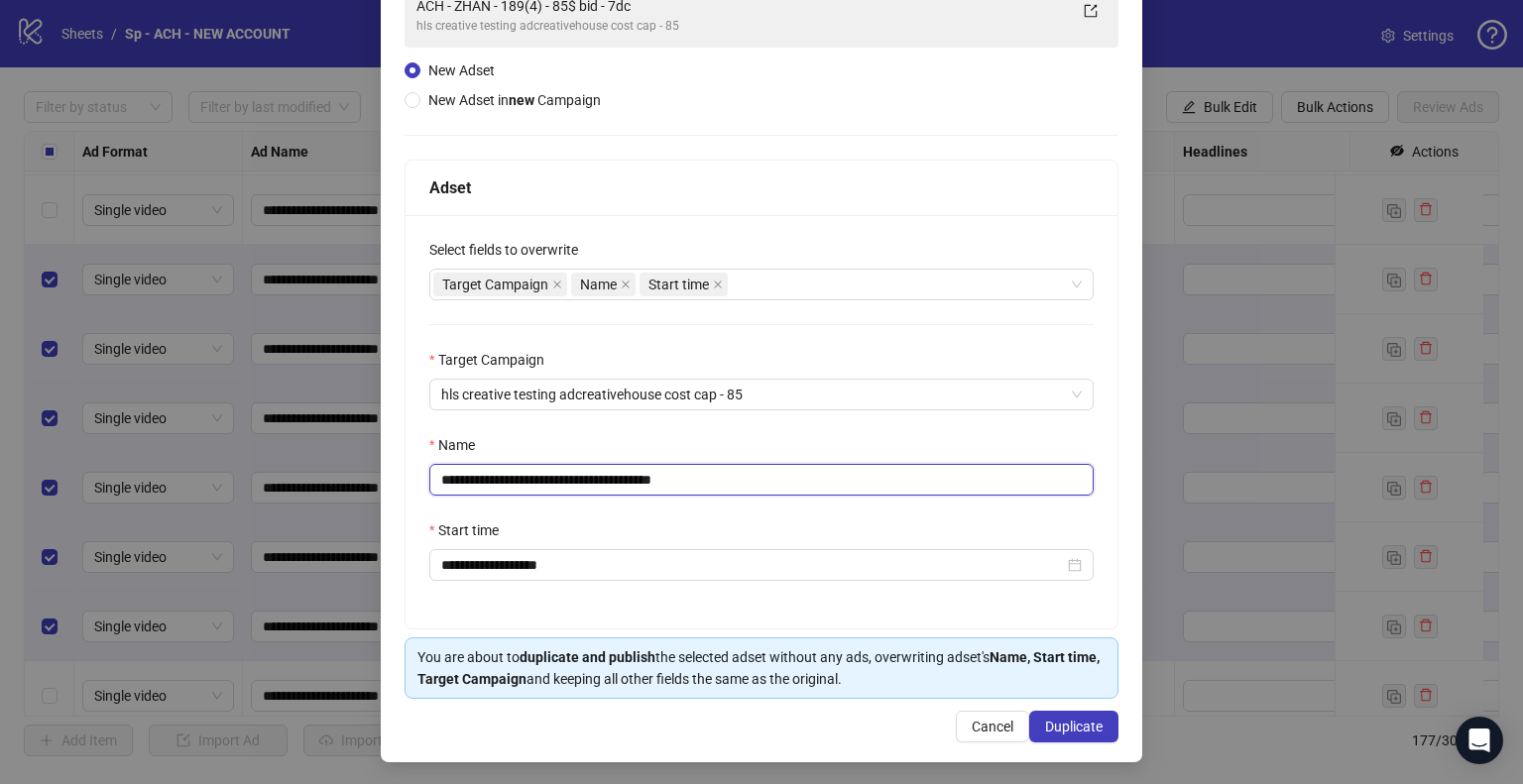 click on "**********" at bounding box center [762, 480] 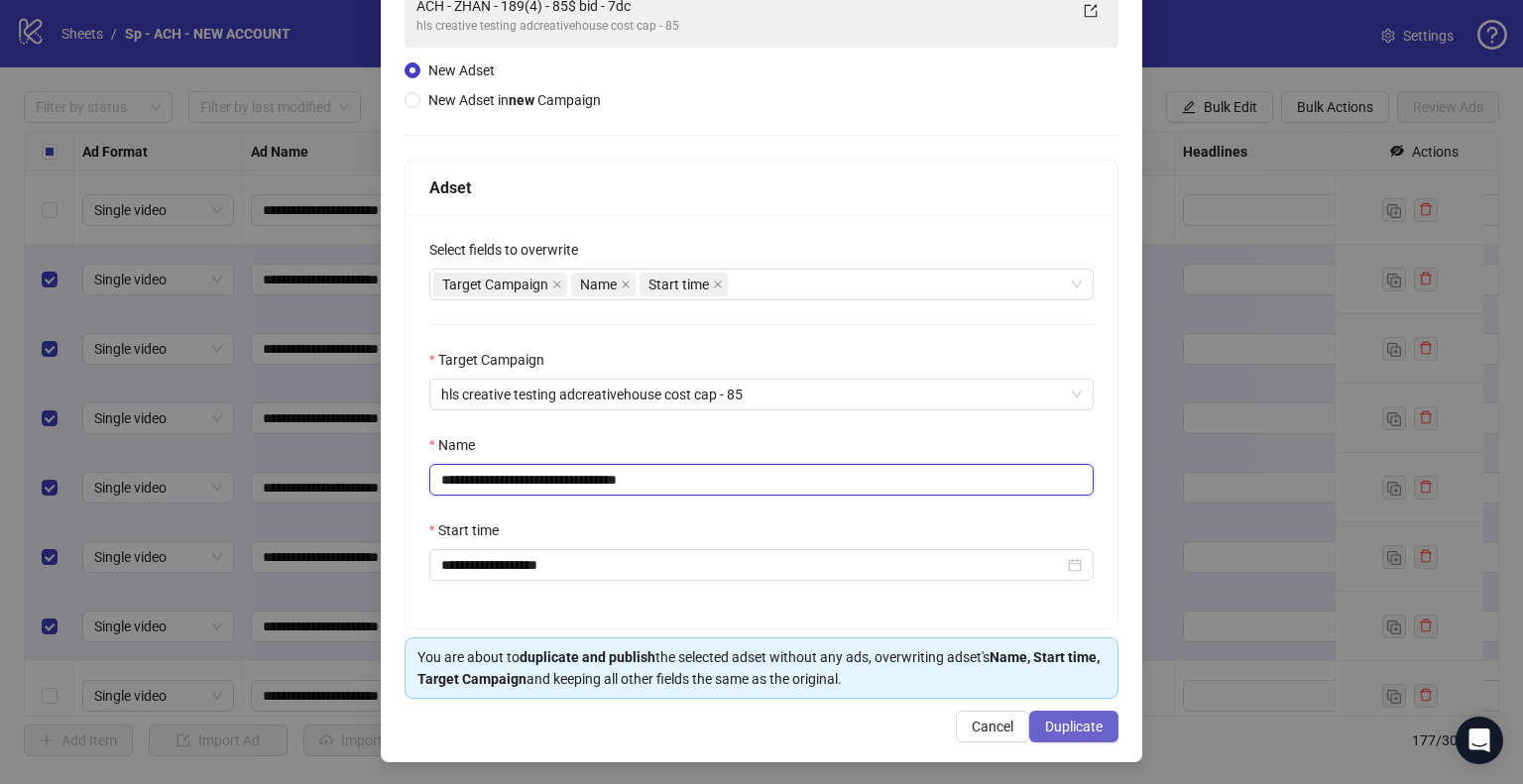 type on "**********" 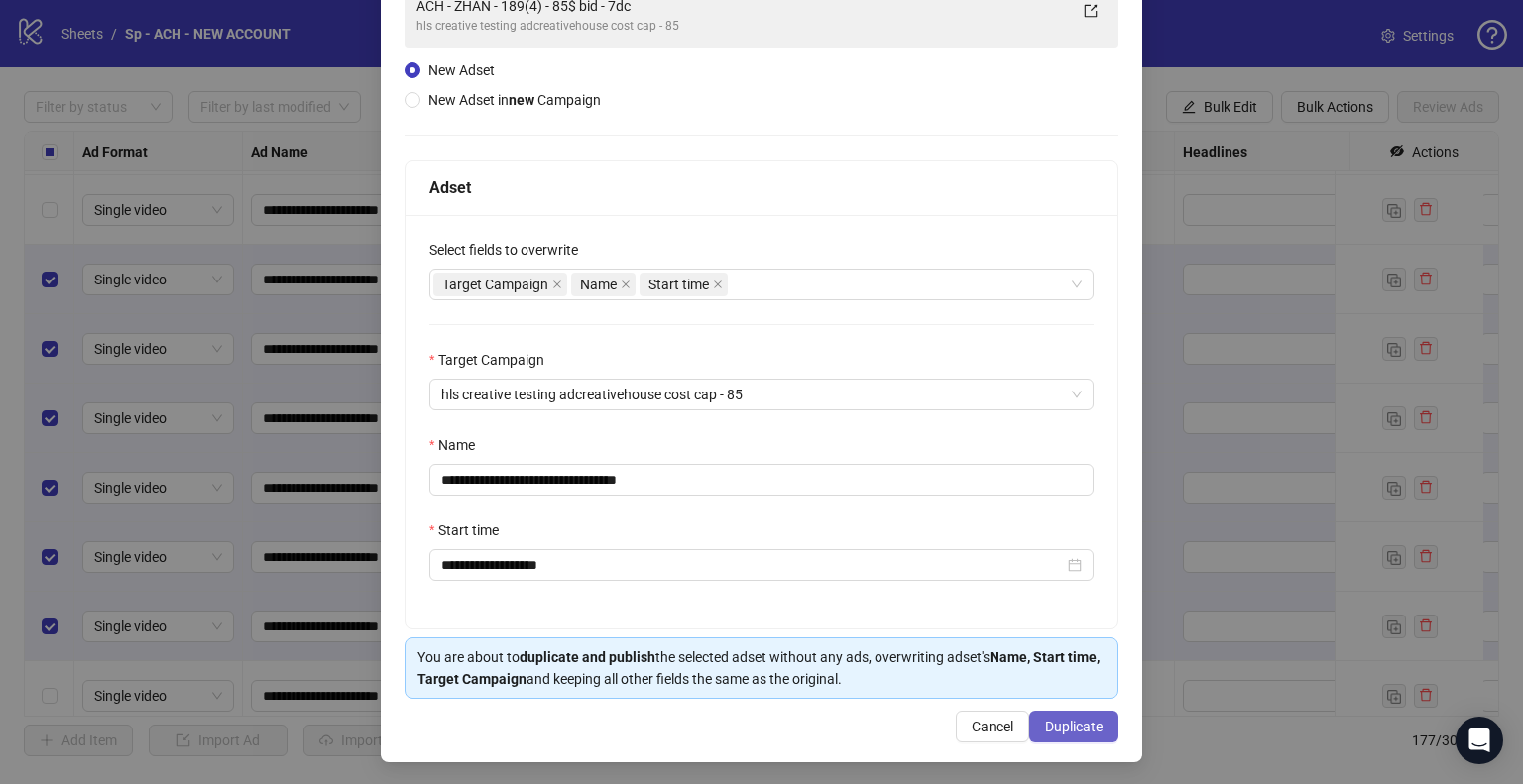 click on "Duplicate" at bounding box center [1074, 727] 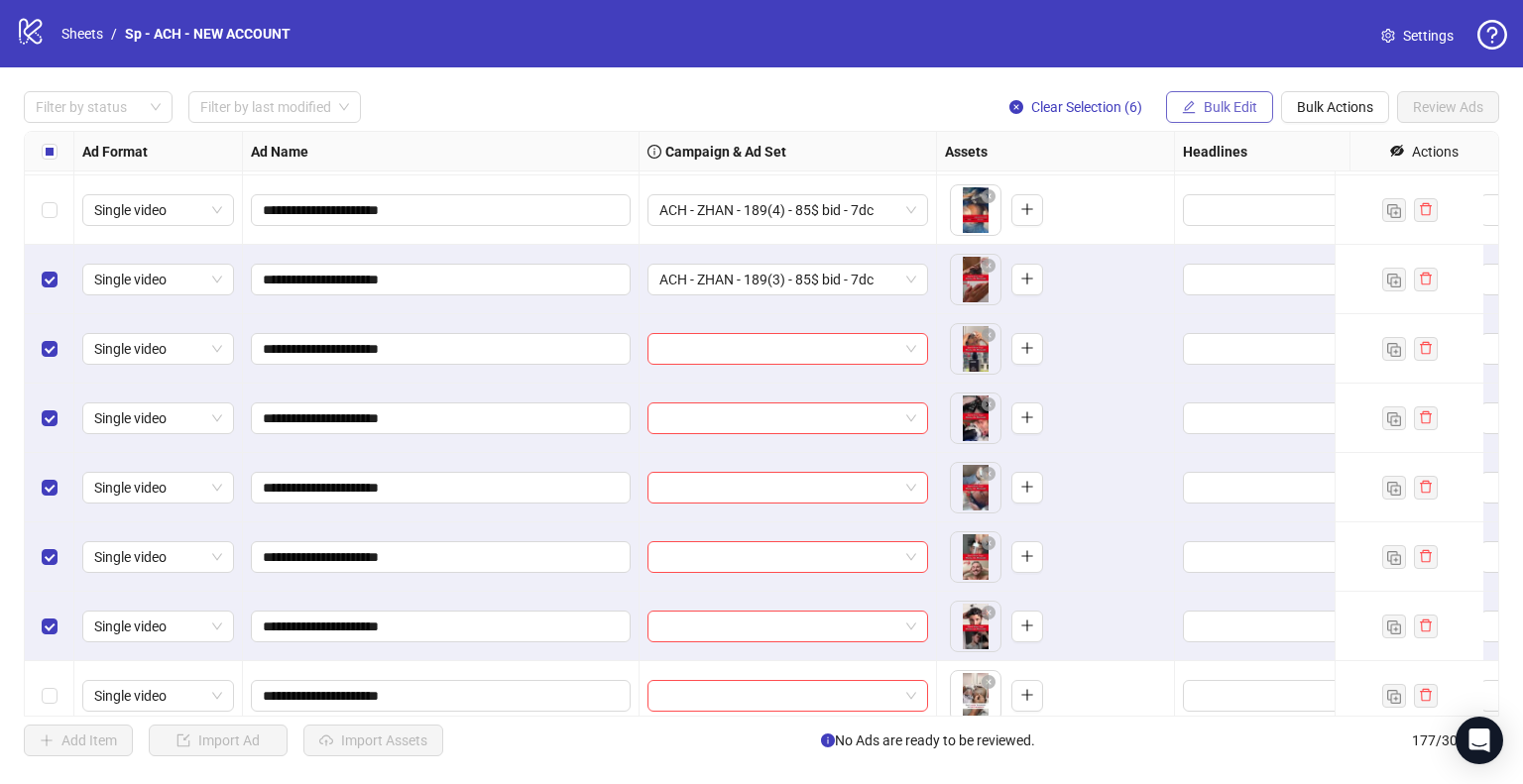 click on "Bulk Edit" at bounding box center (1220, 107) 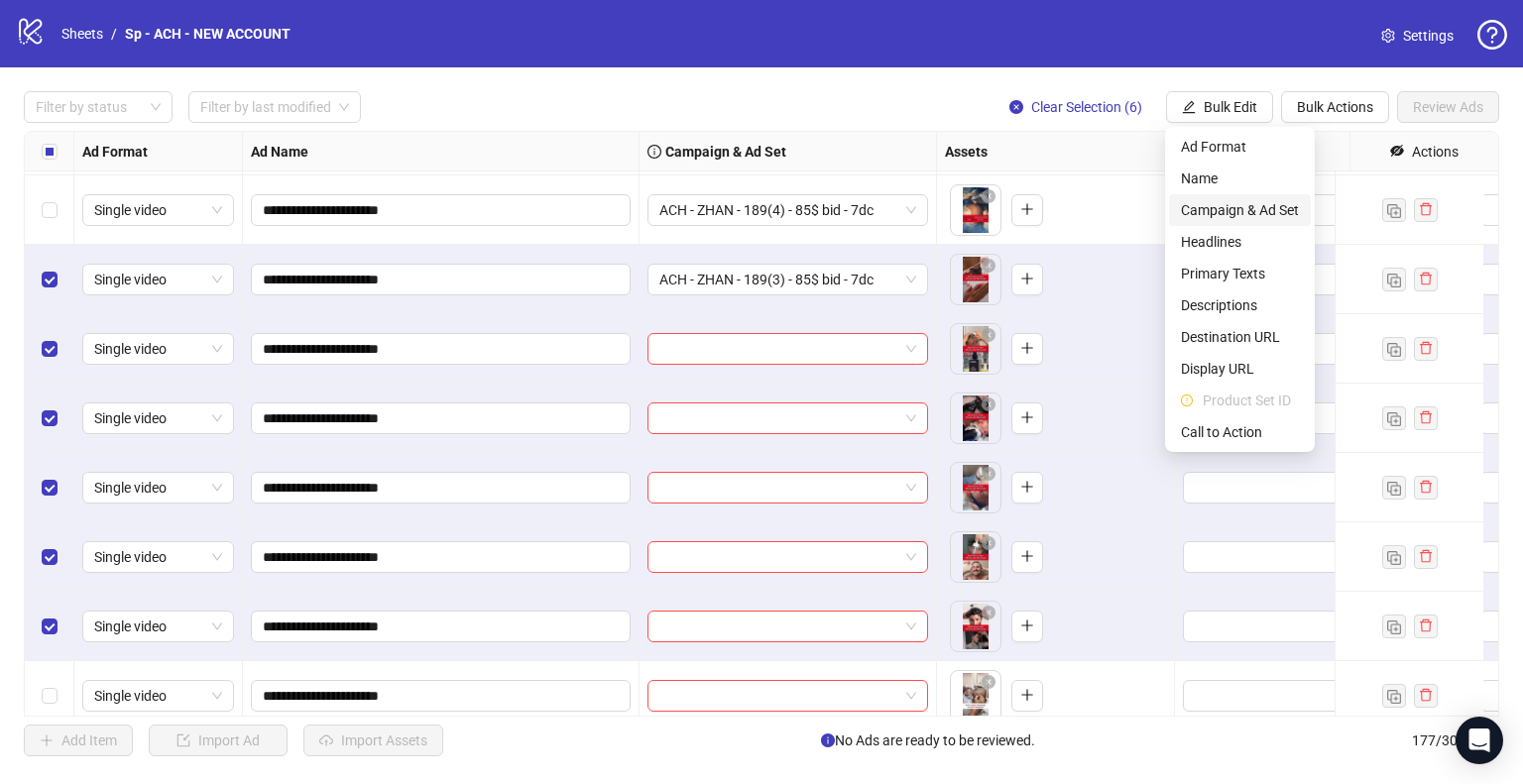click on "Campaign & Ad Set" at bounding box center [1239, 210] 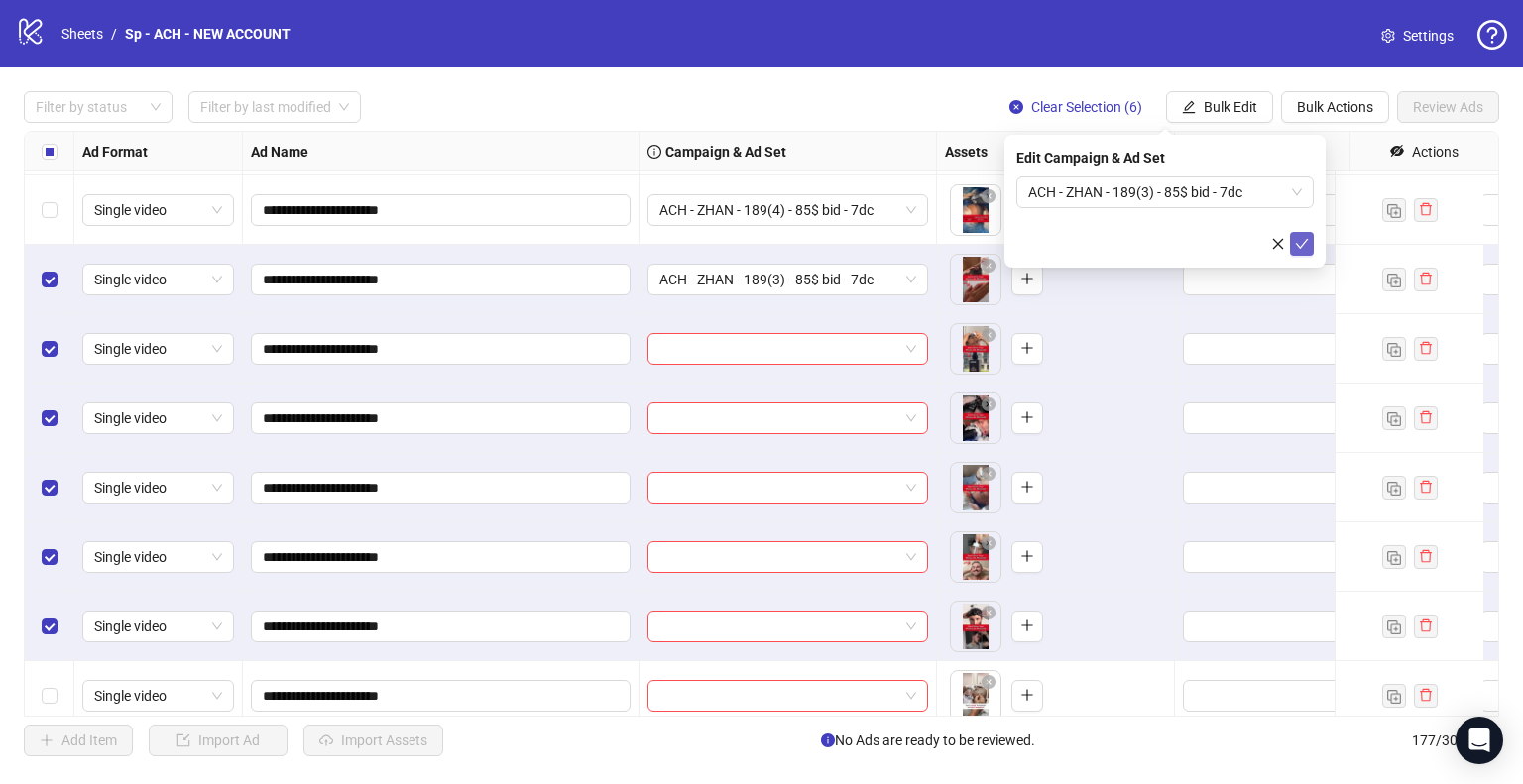 click at bounding box center [1302, 244] 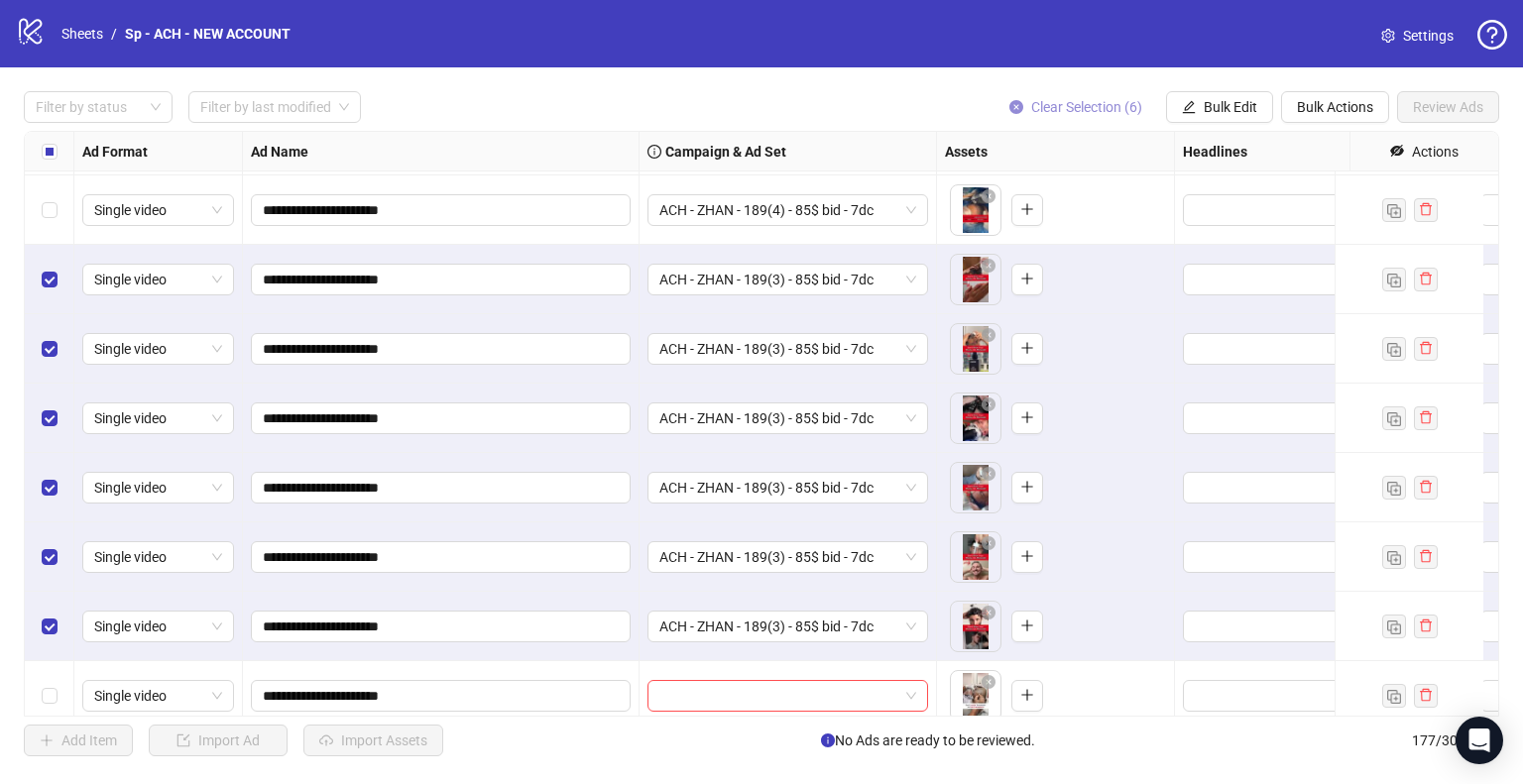 click on "Clear Selection (6)" at bounding box center [1087, 107] 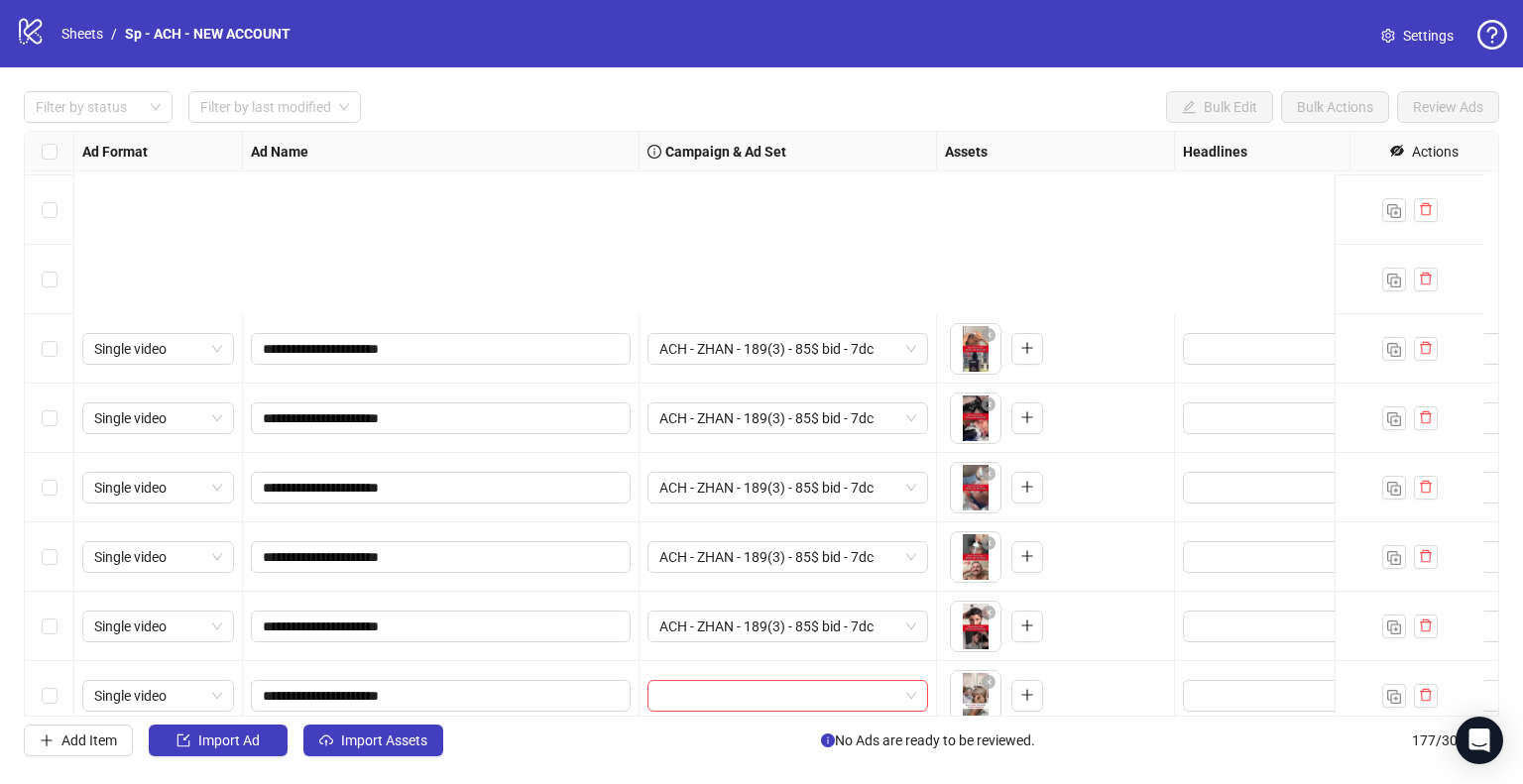scroll, scrollTop: 11256, scrollLeft: 0, axis: vertical 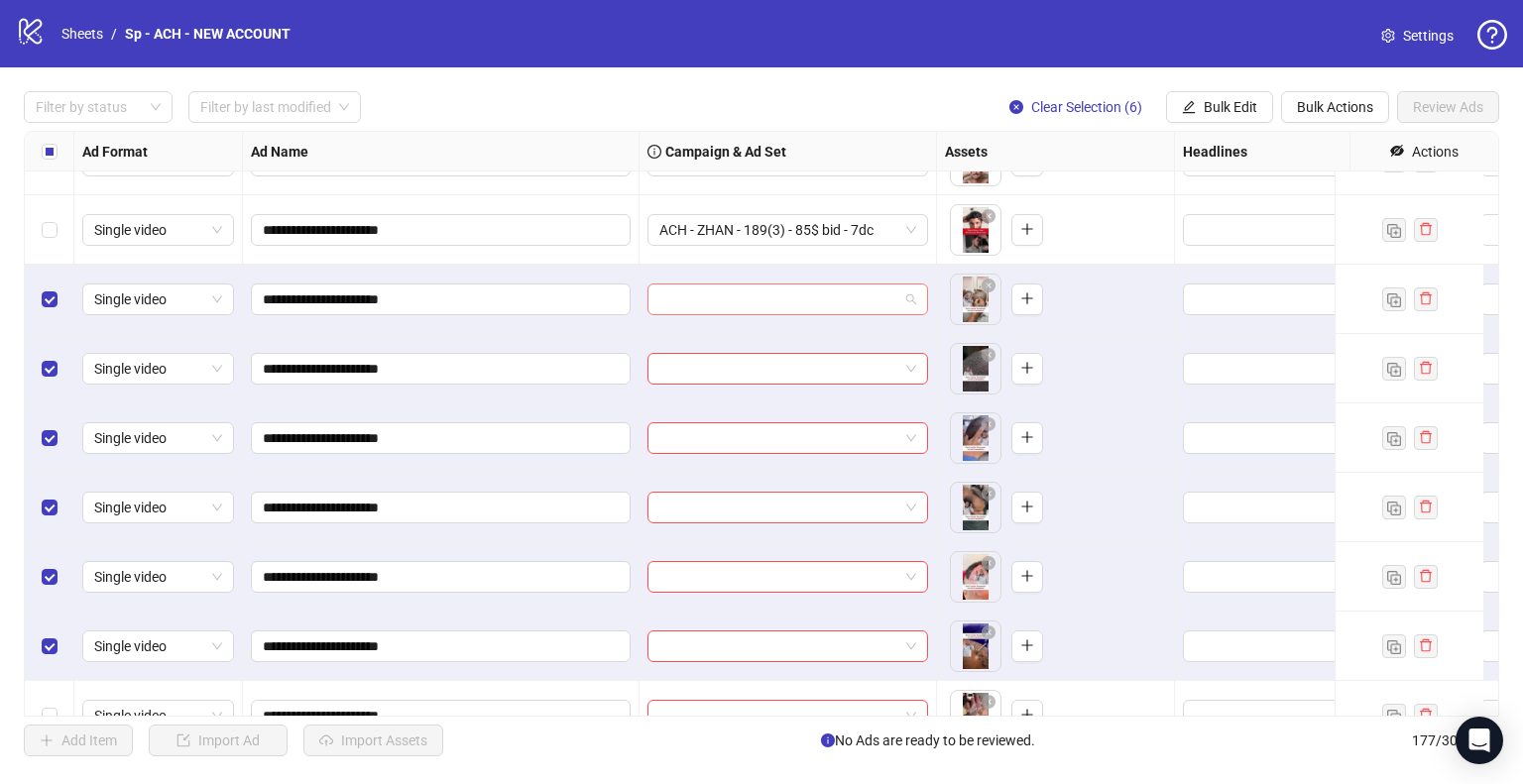 click at bounding box center [787, 299] 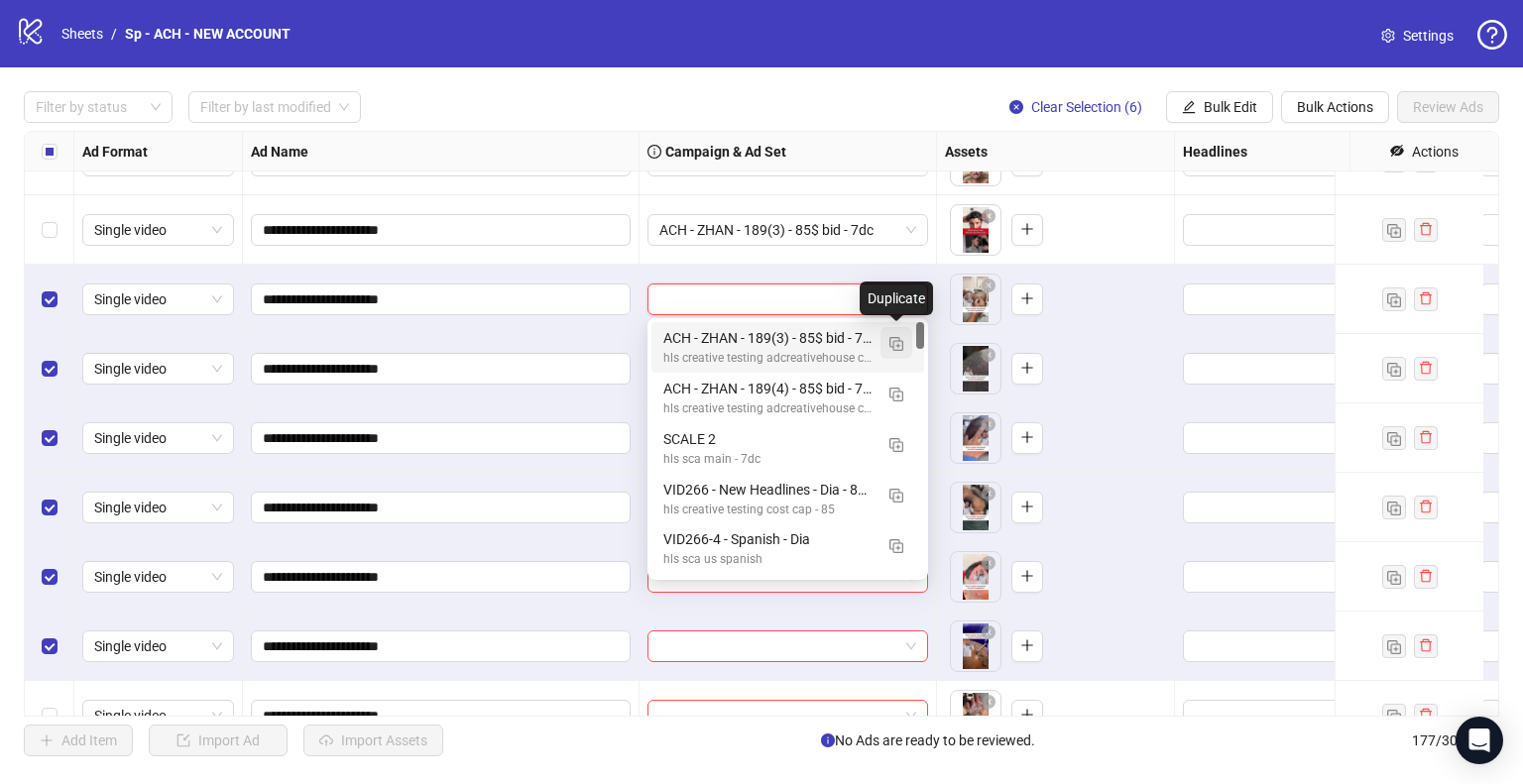 click at bounding box center [896, 344] 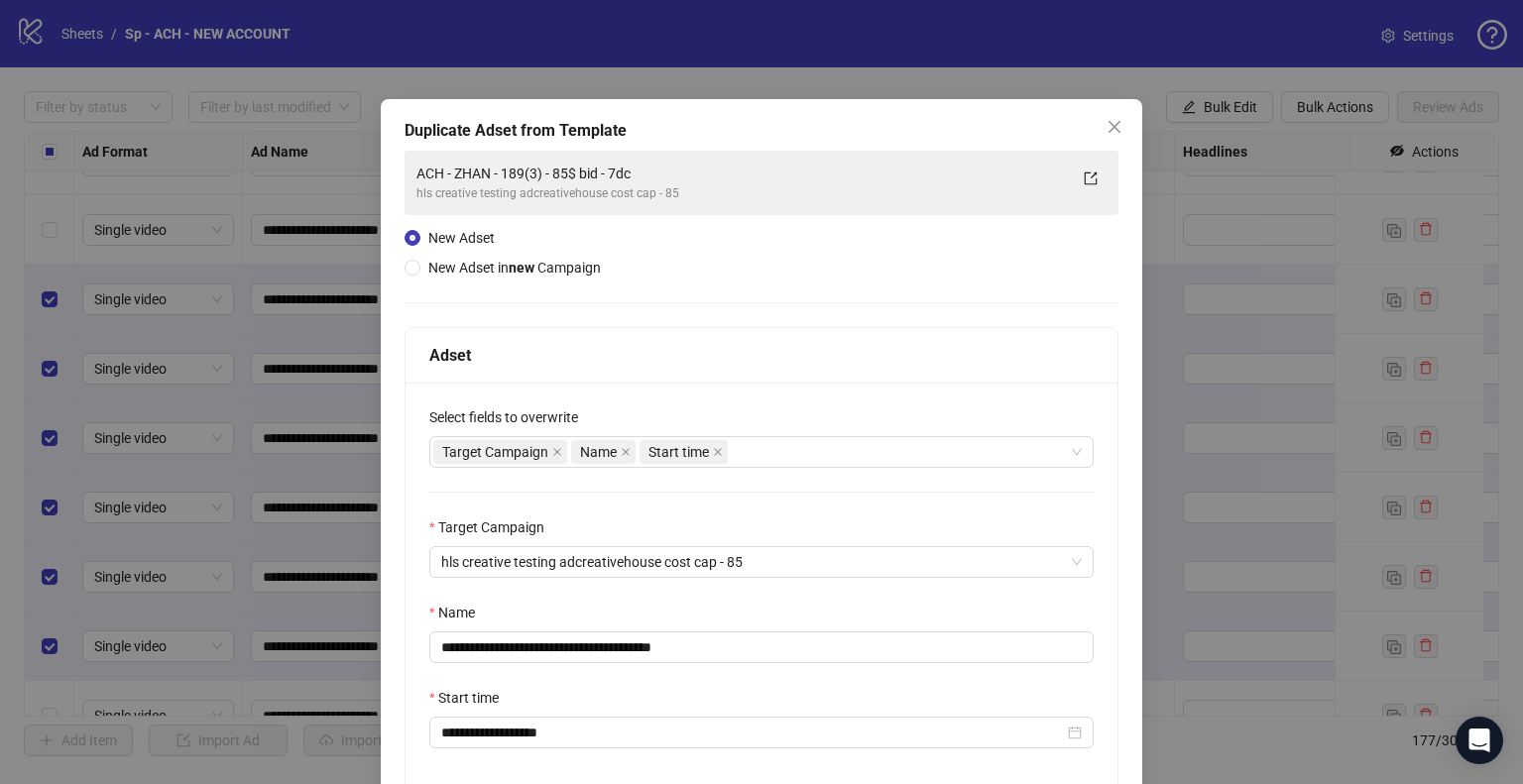 scroll, scrollTop: 168, scrollLeft: 0, axis: vertical 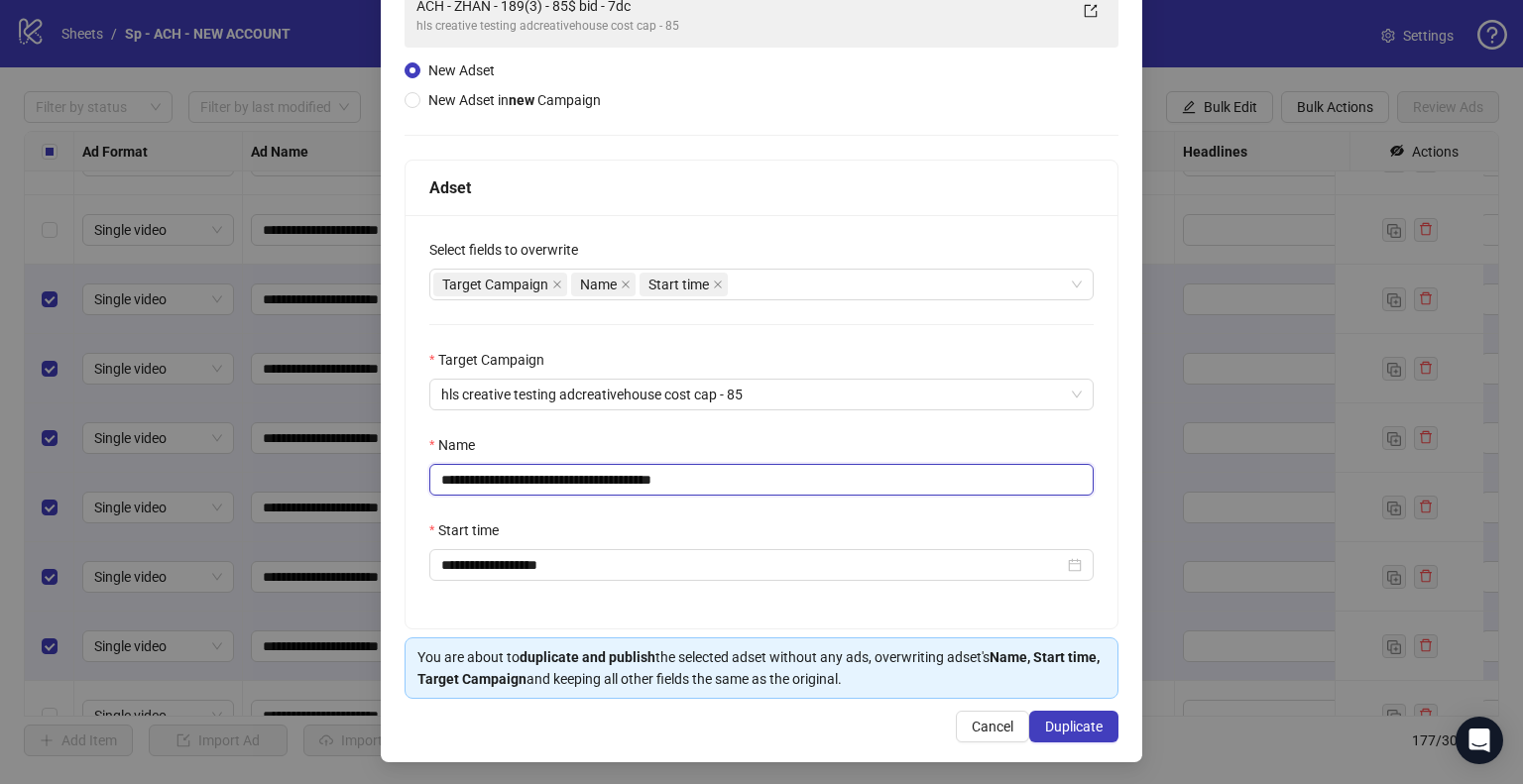 click on "**********" at bounding box center (762, 480) 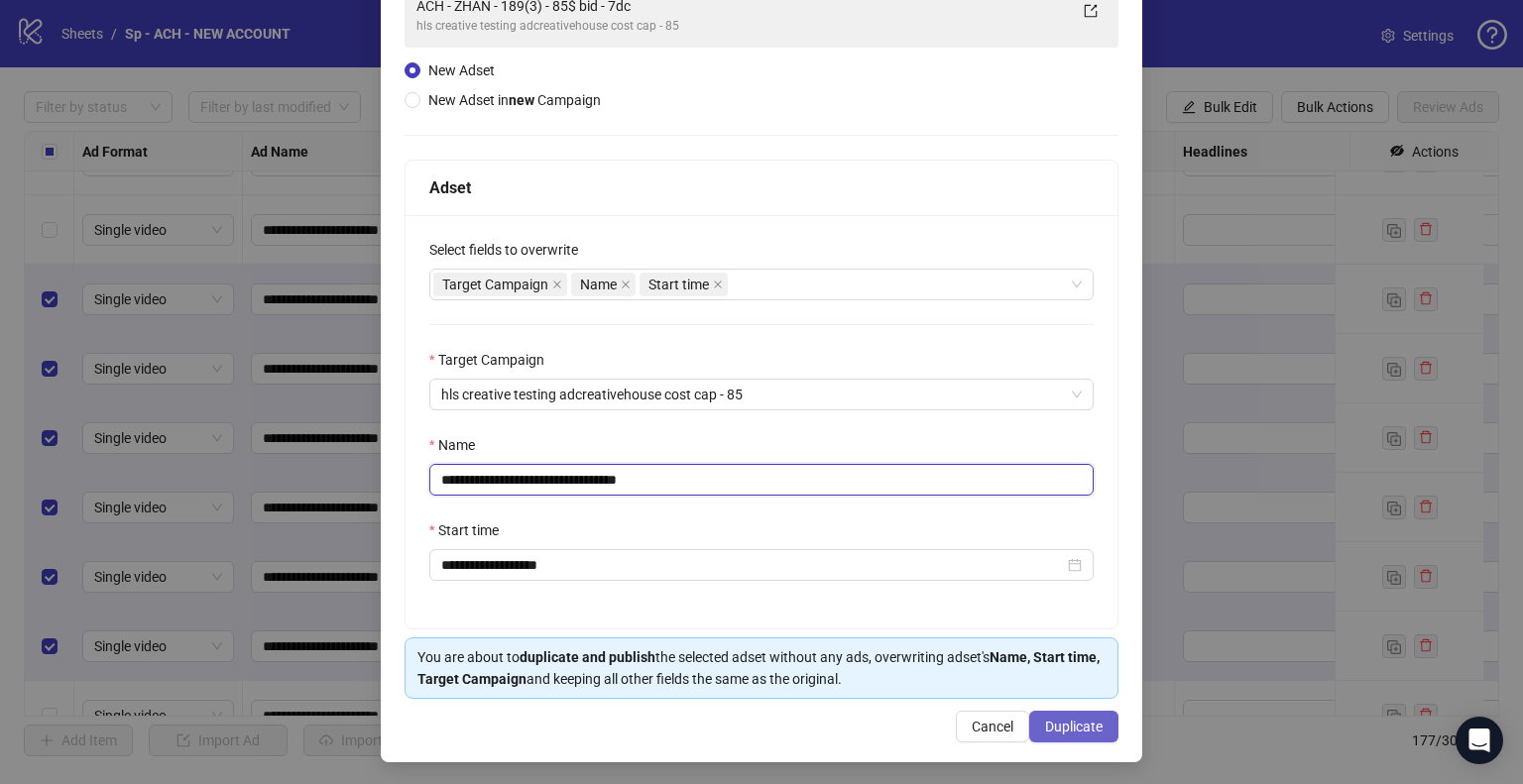 type on "**********" 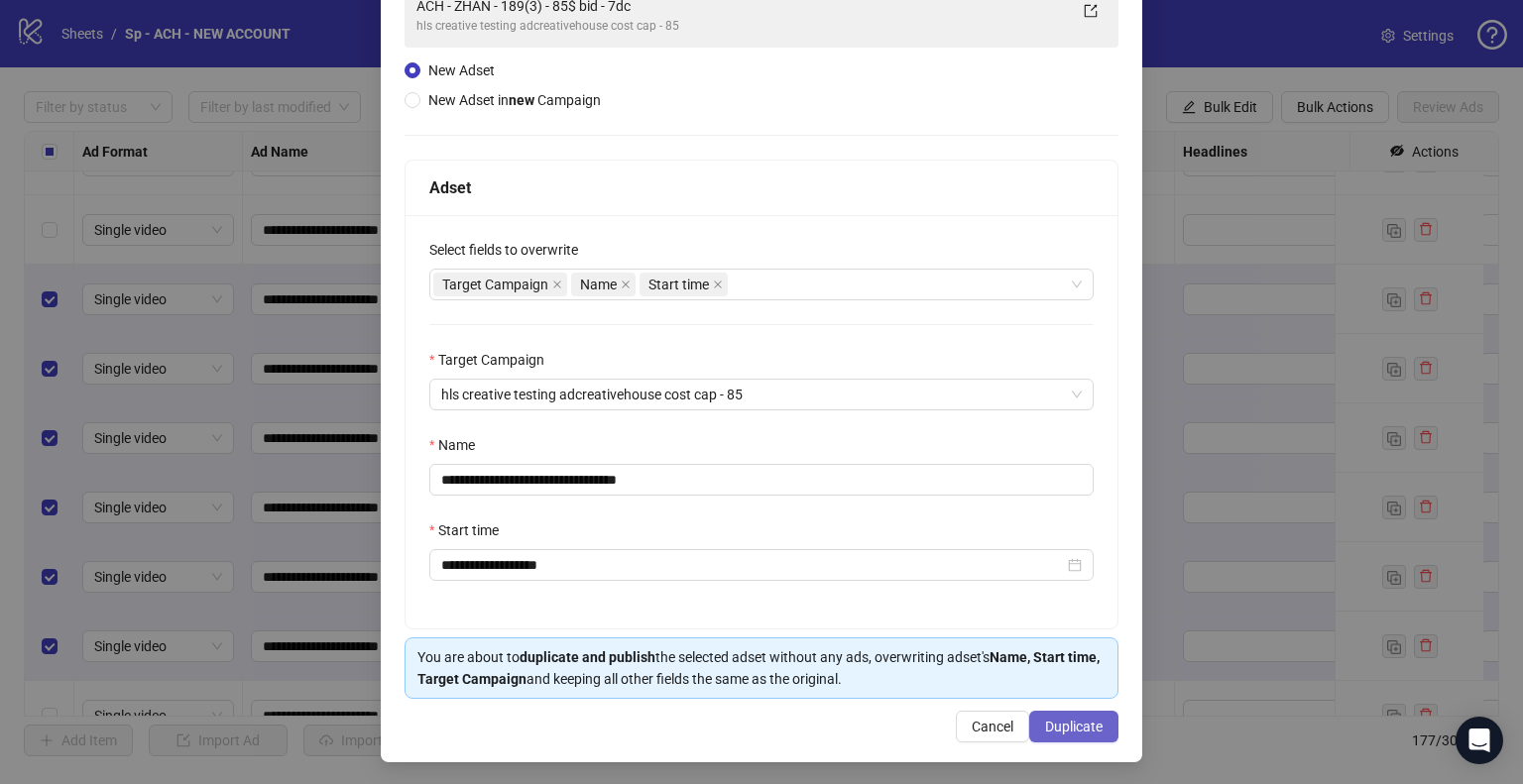 click on "Duplicate" at bounding box center (1074, 727) 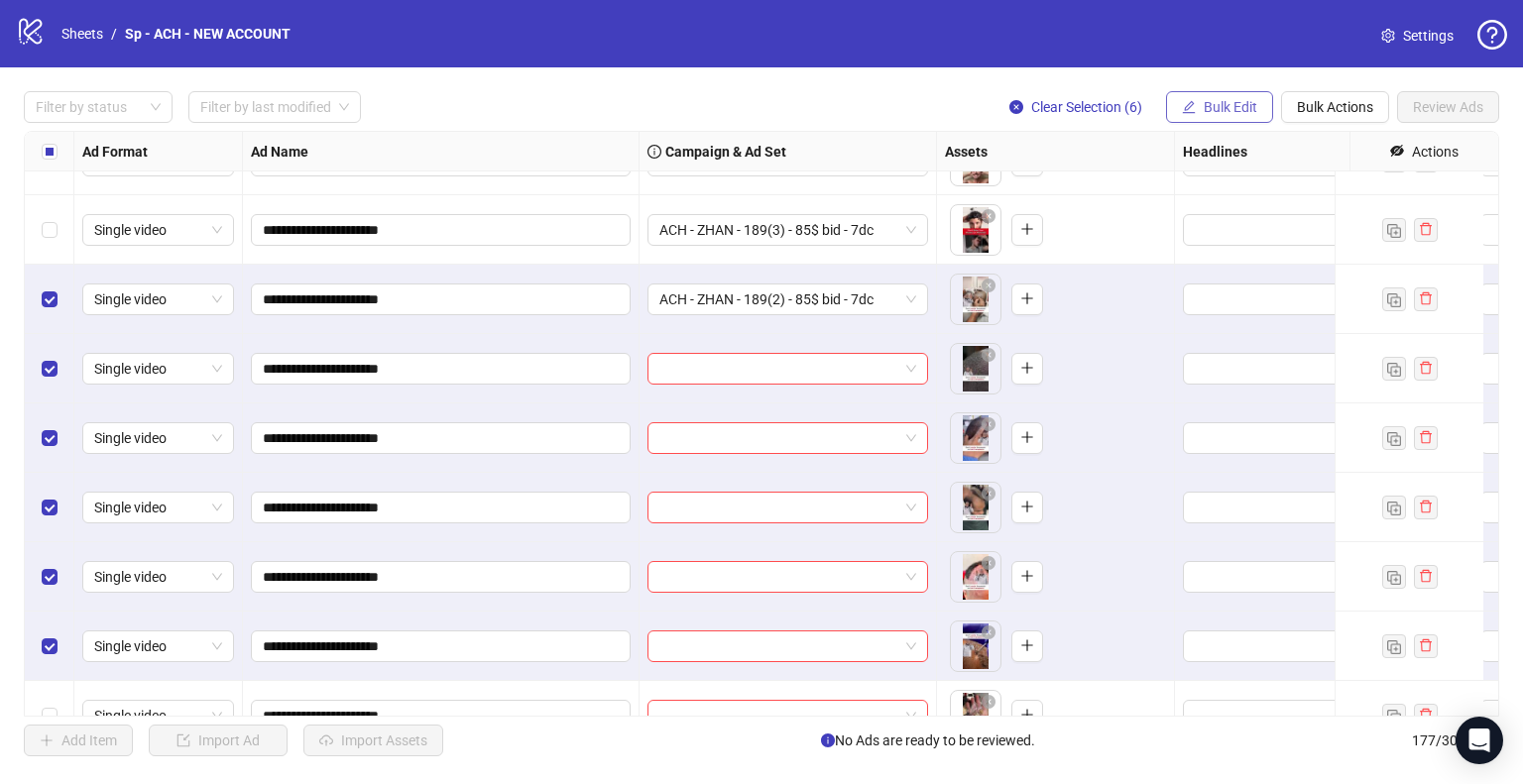 click on "Bulk Edit" at bounding box center (1220, 107) 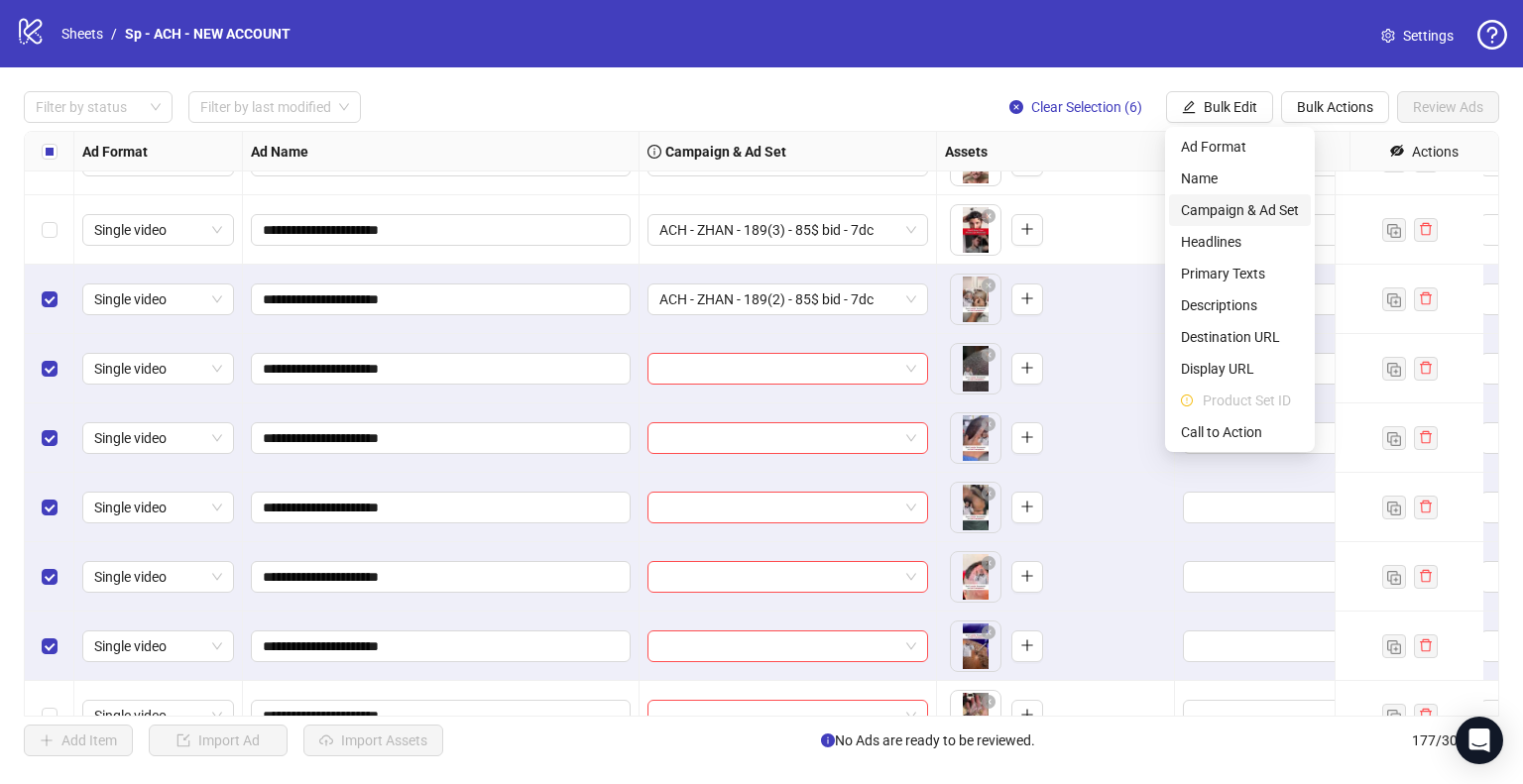 click on "Campaign & Ad Set" at bounding box center [1239, 210] 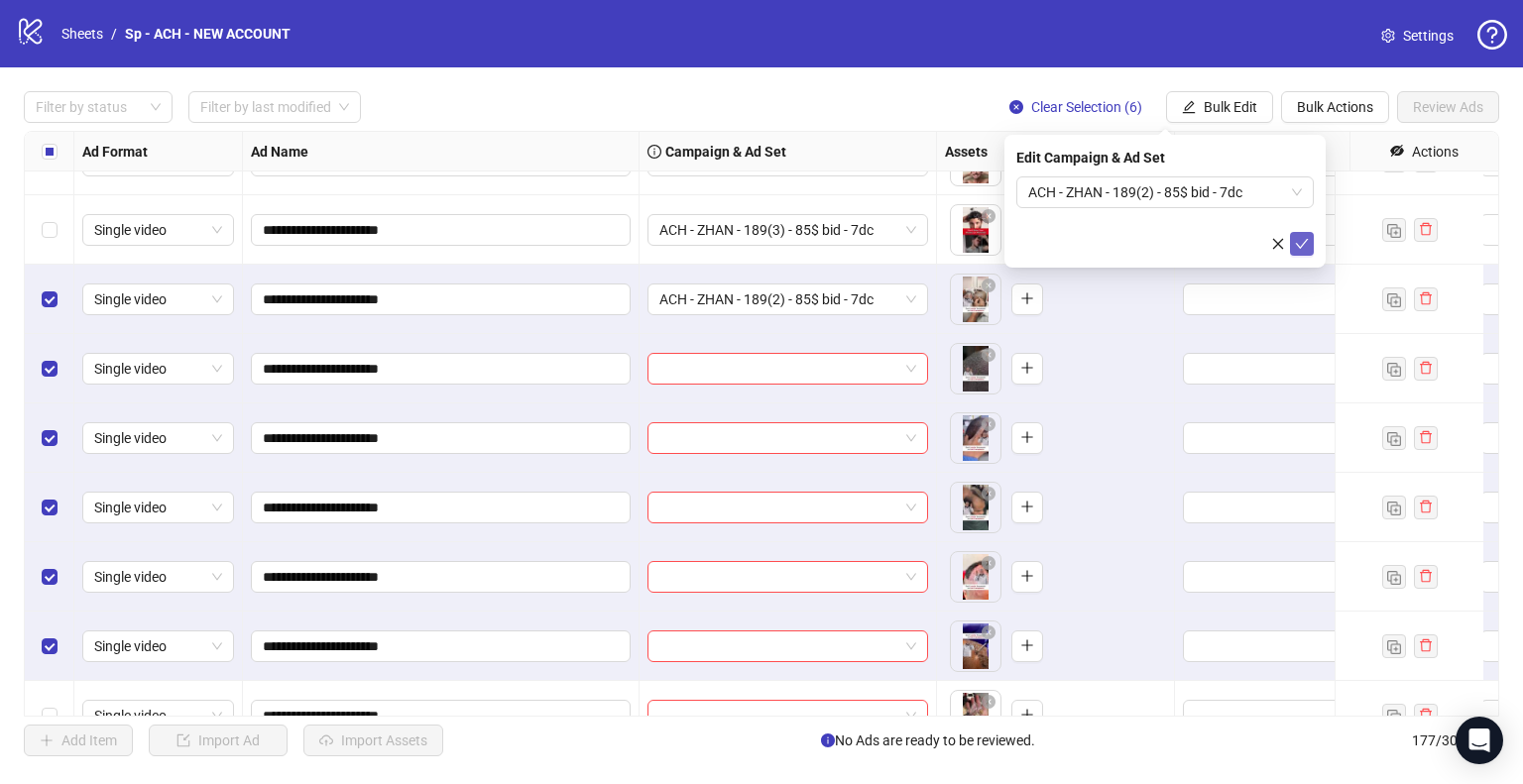 click 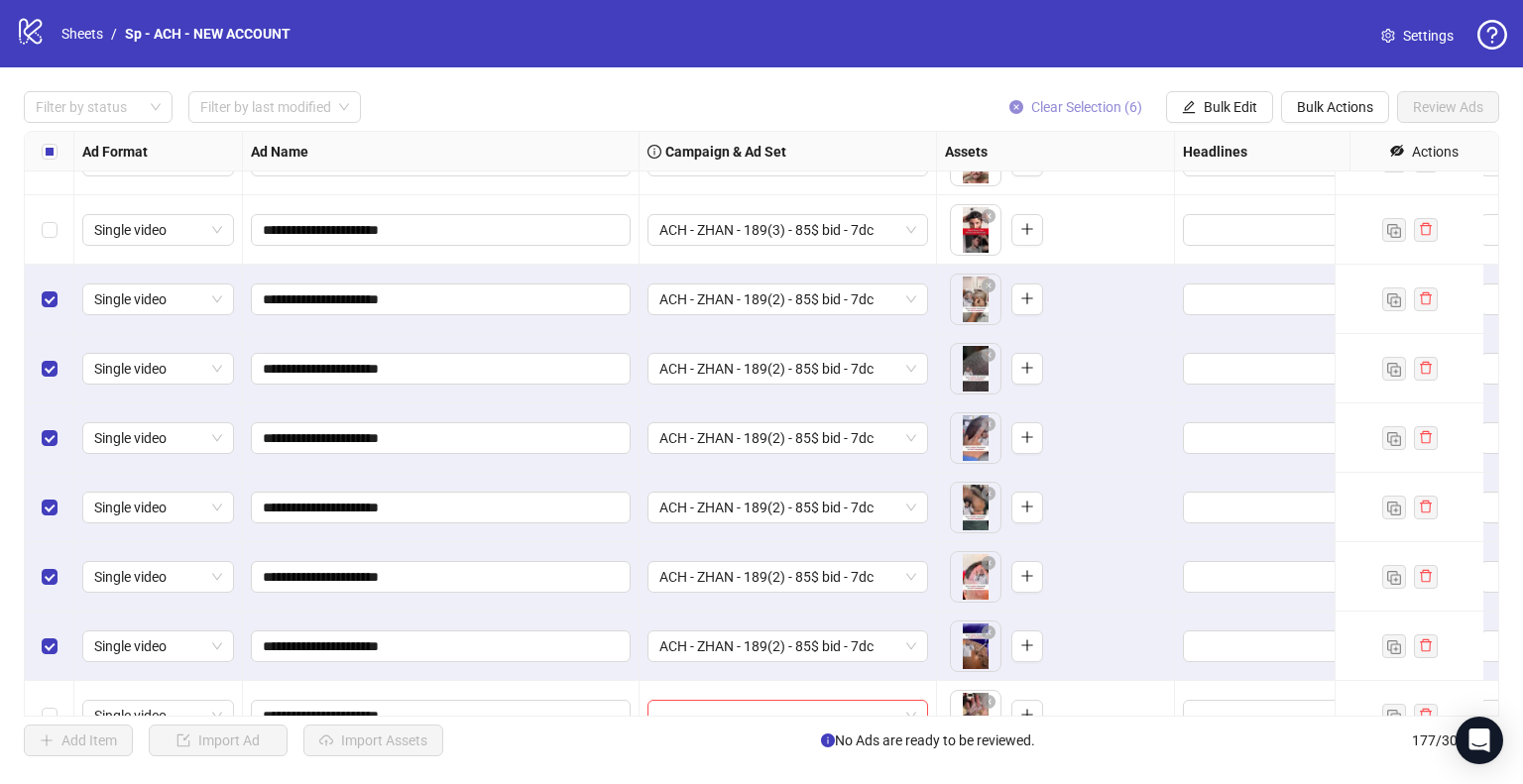 click on "Clear Selection (6)" at bounding box center (1087, 107) 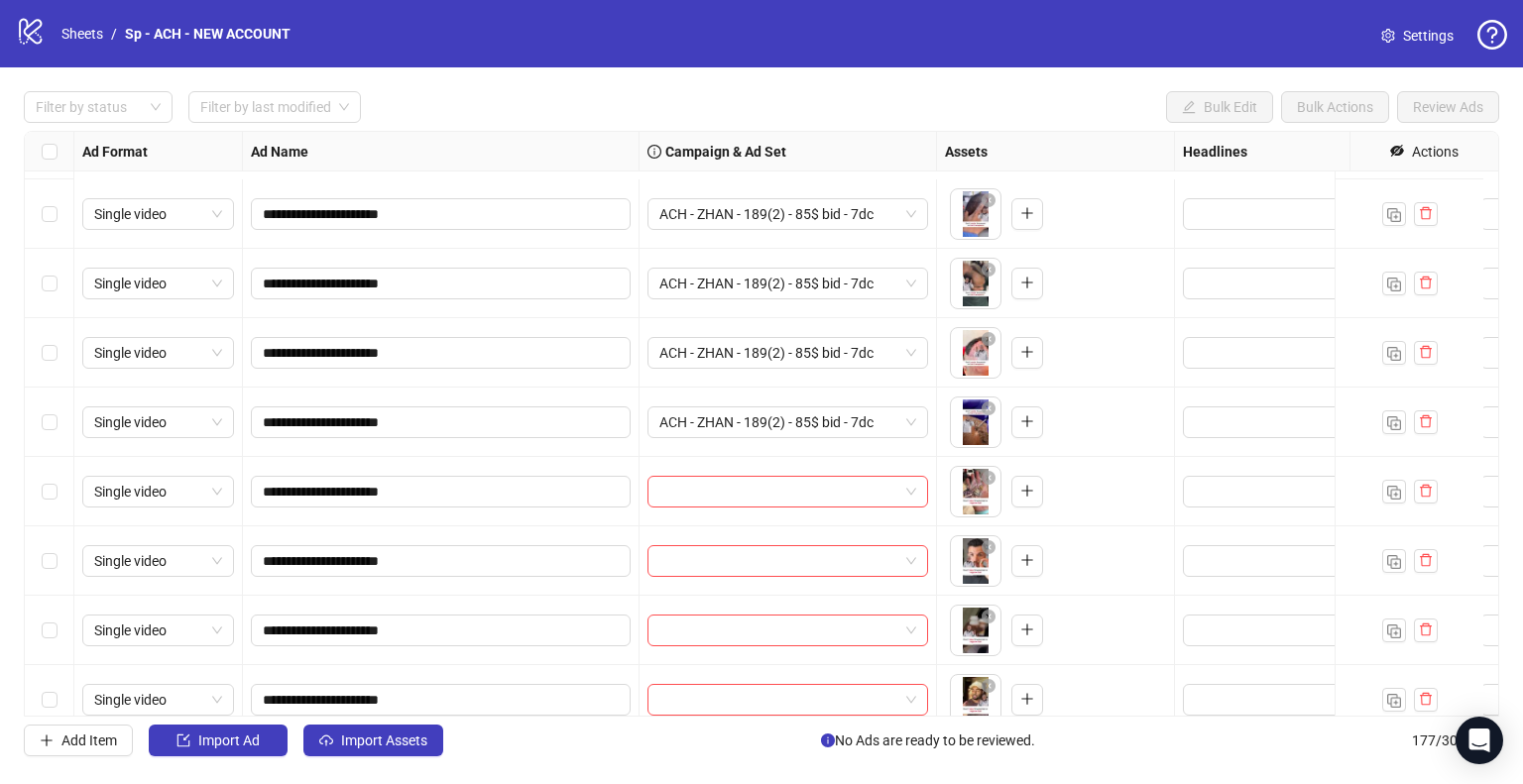 scroll, scrollTop: 11751, scrollLeft: 0, axis: vertical 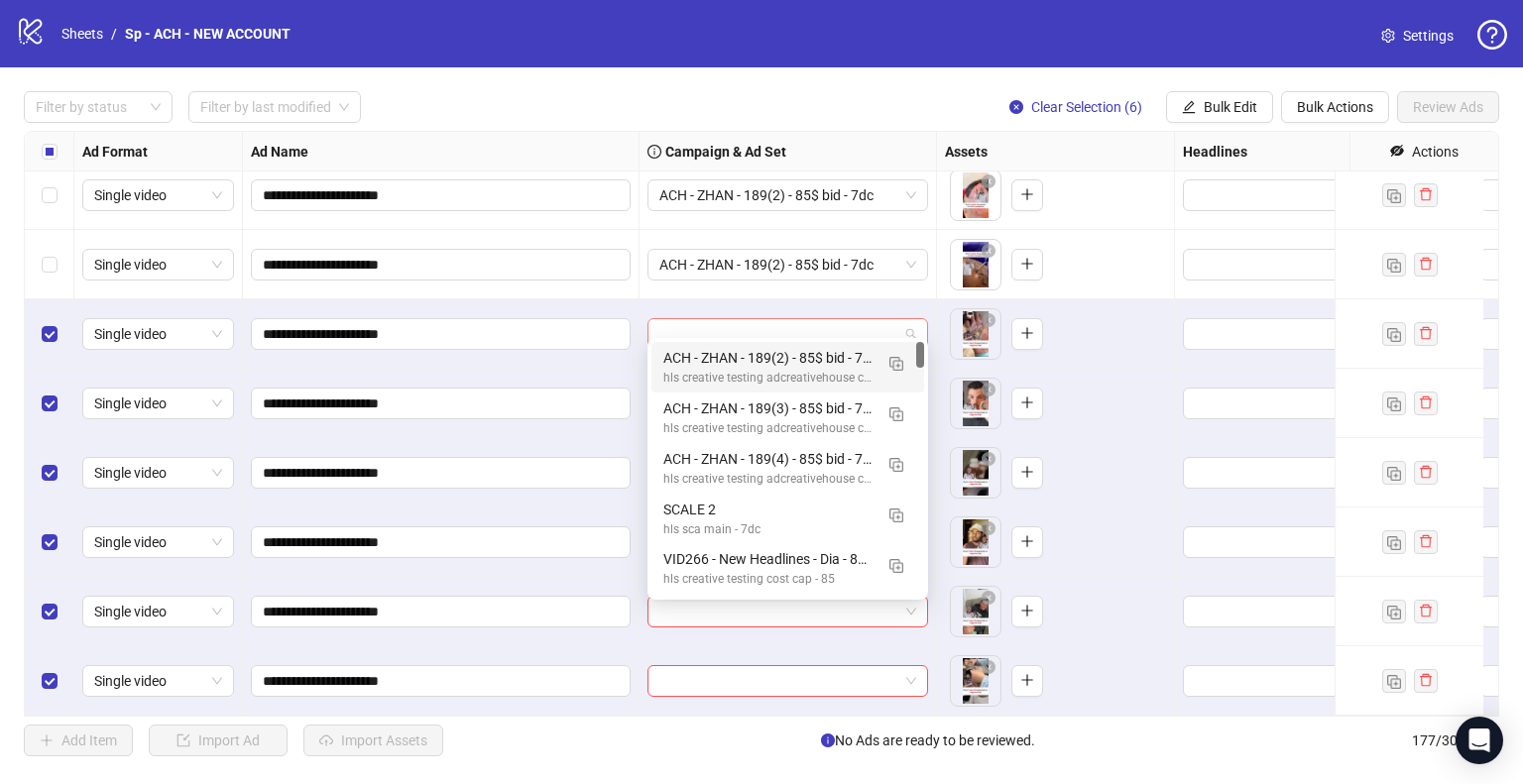 click at bounding box center [787, 334] 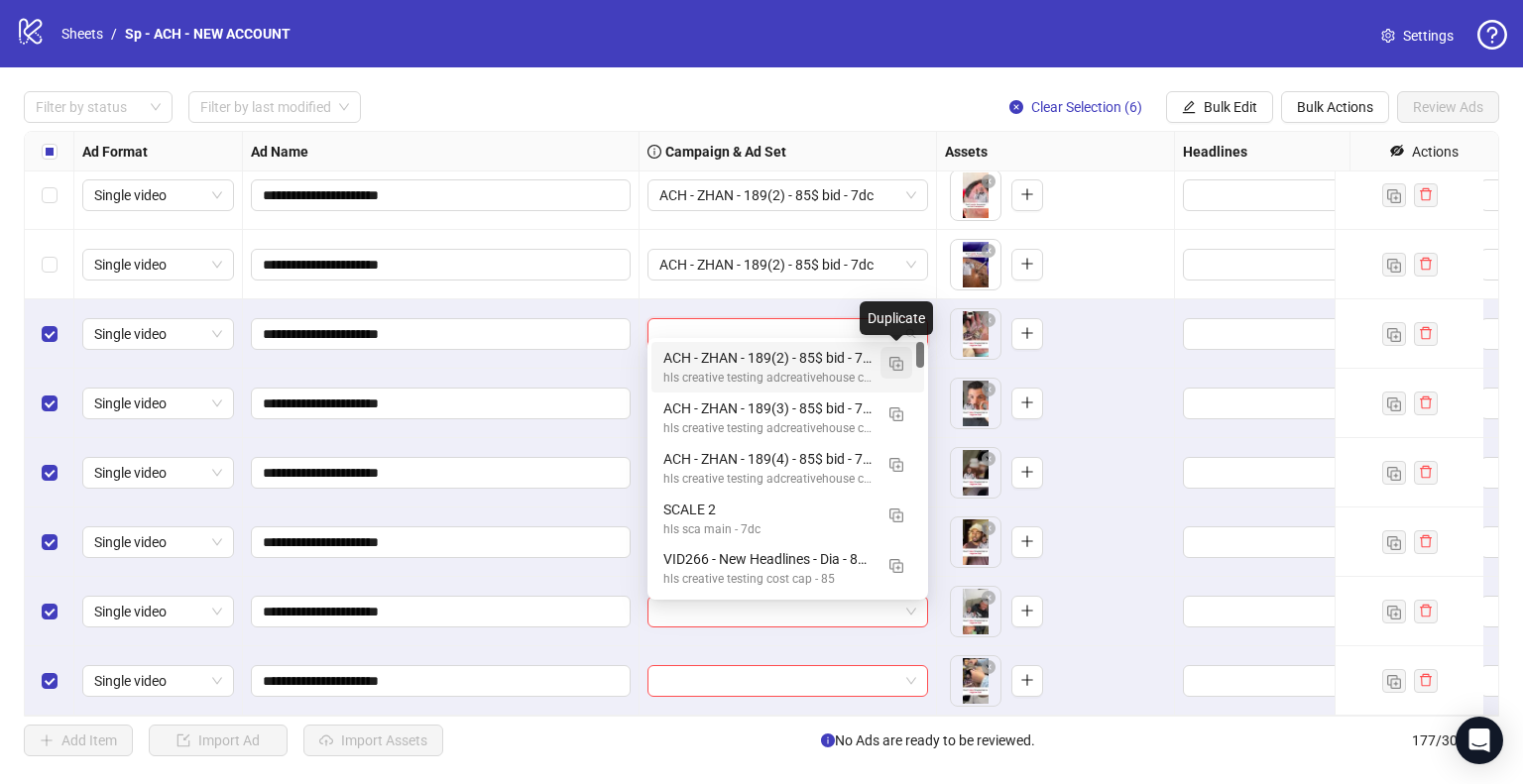 click at bounding box center [896, 363] 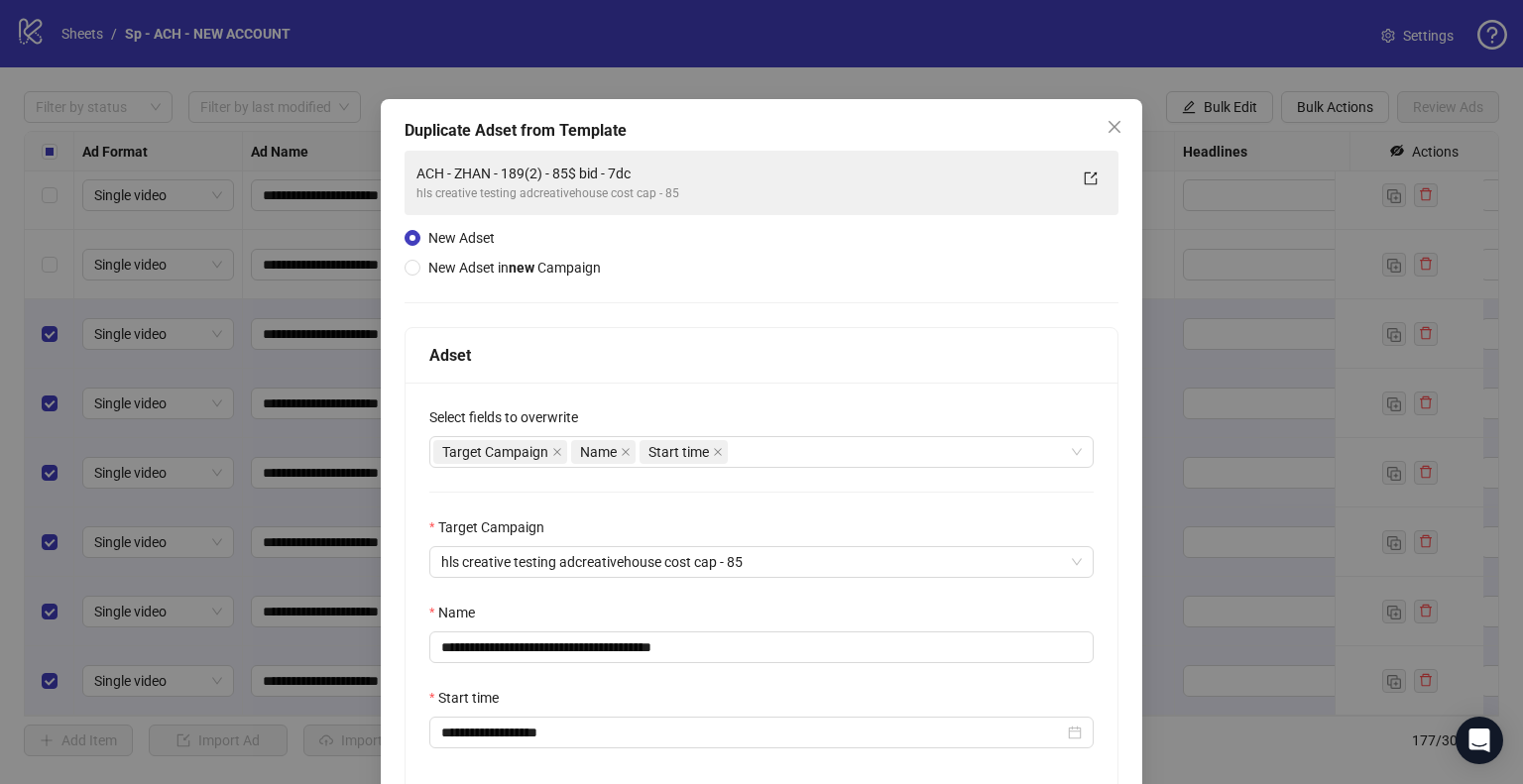 scroll, scrollTop: 168, scrollLeft: 0, axis: vertical 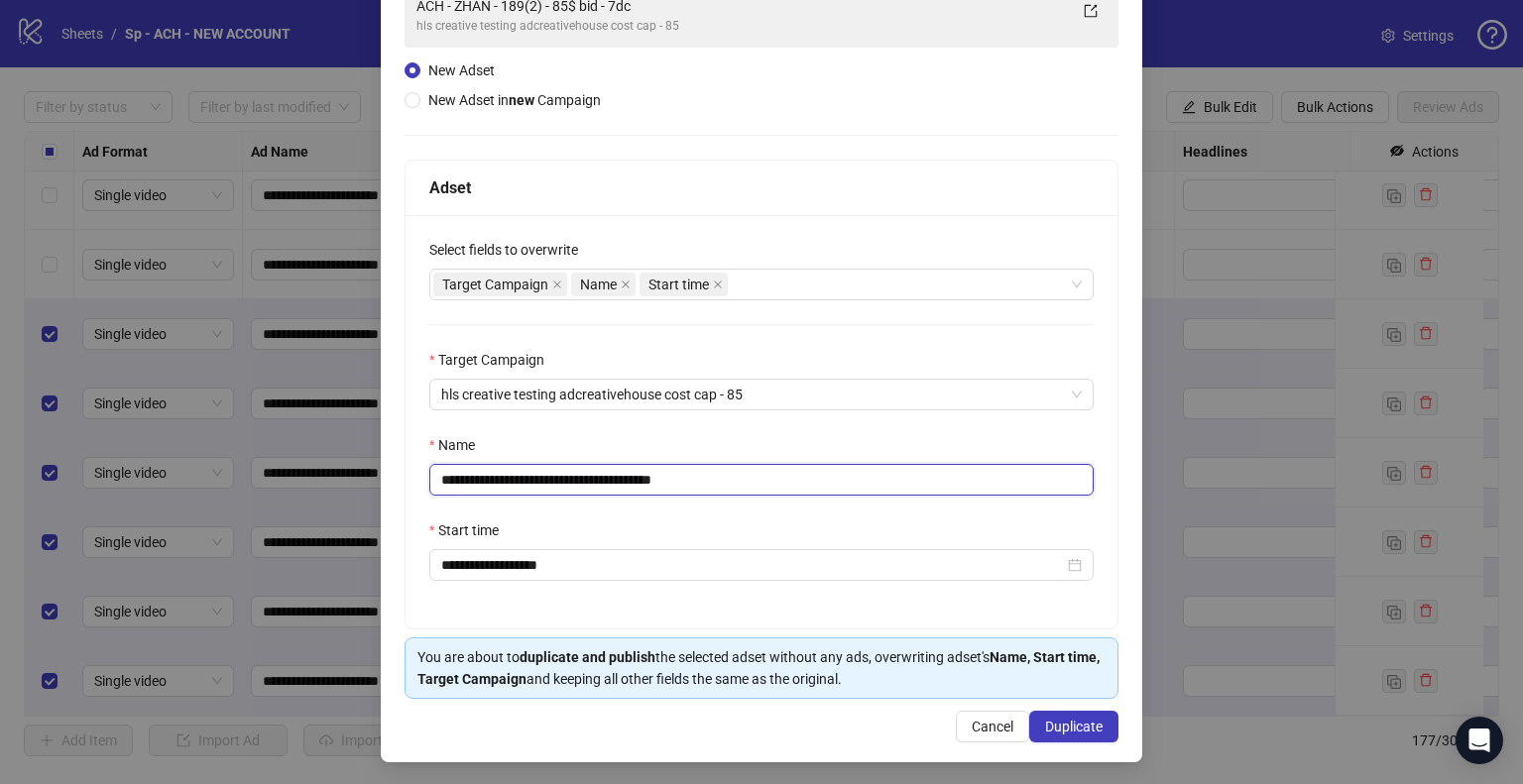 click on "**********" at bounding box center (762, 480) 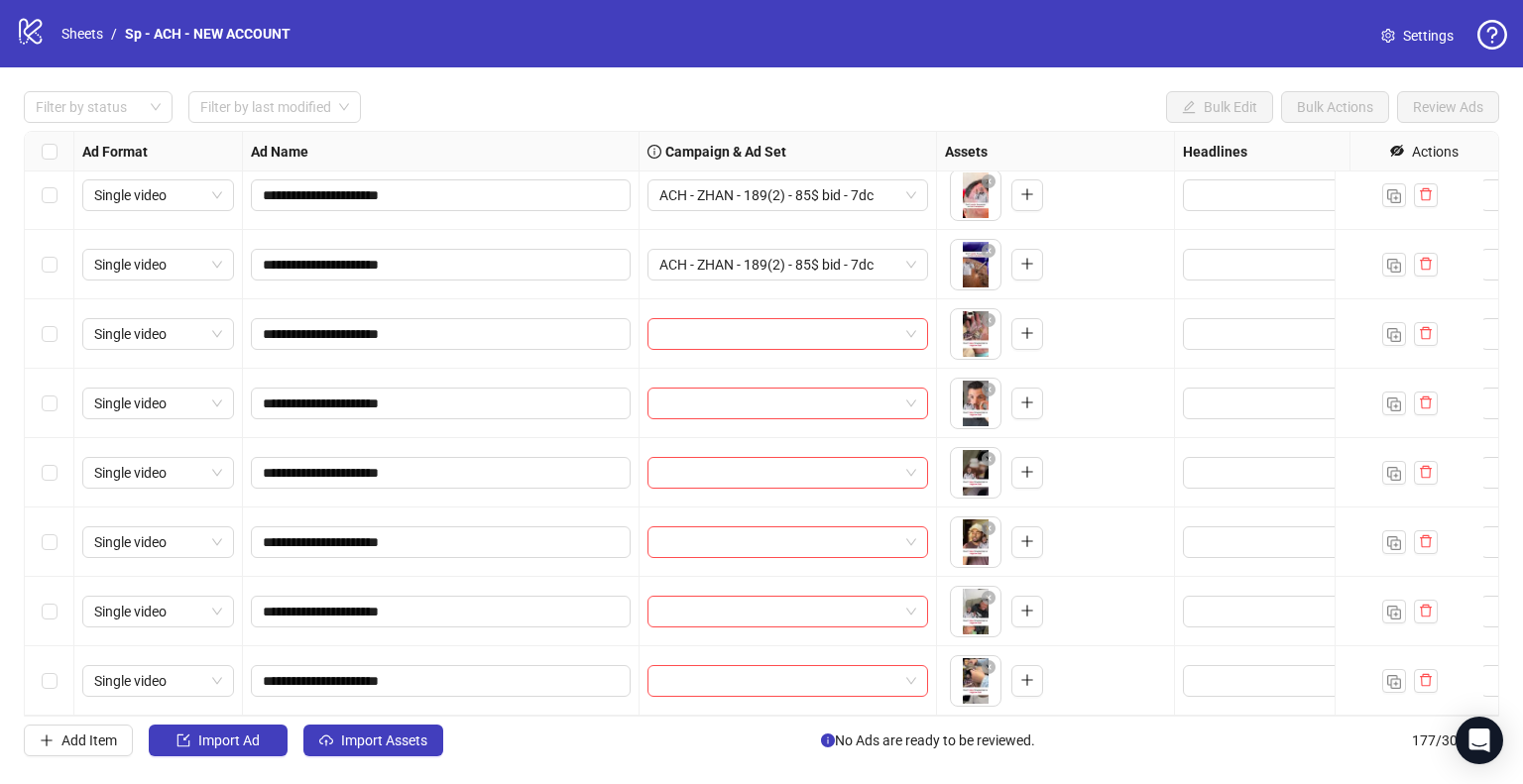 scroll, scrollTop: 11751, scrollLeft: 0, axis: vertical 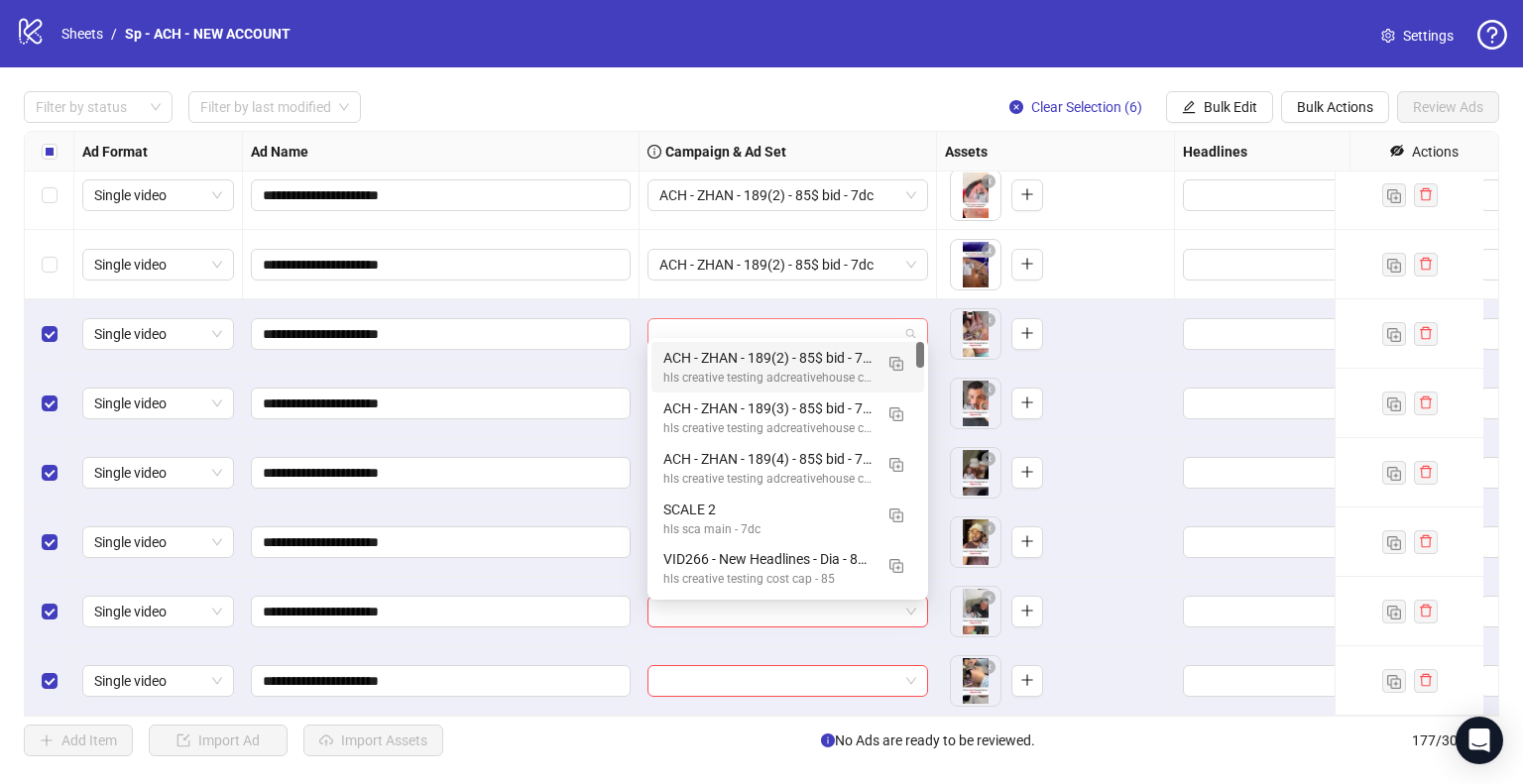 click at bounding box center [787, 334] 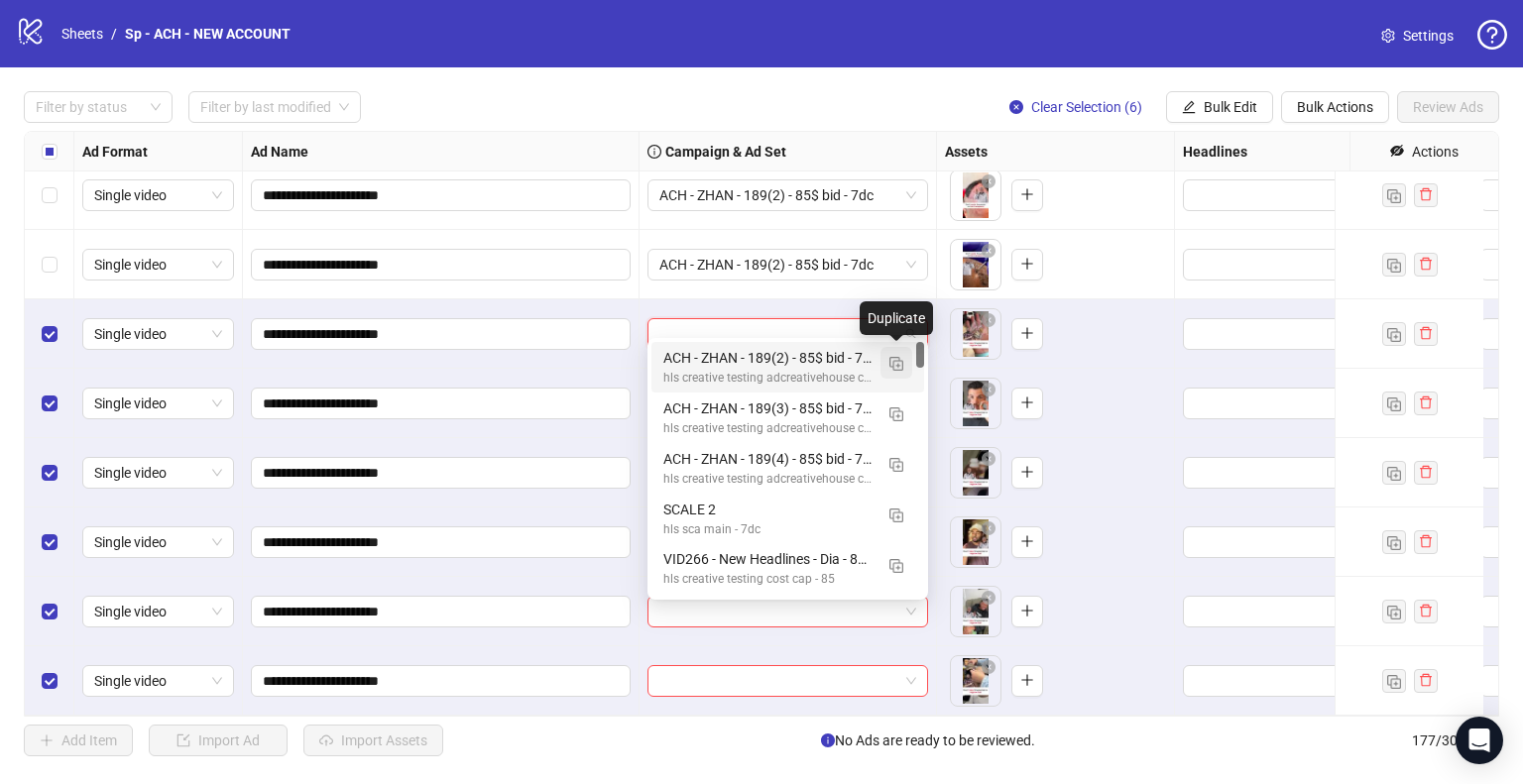 click at bounding box center [896, 363] 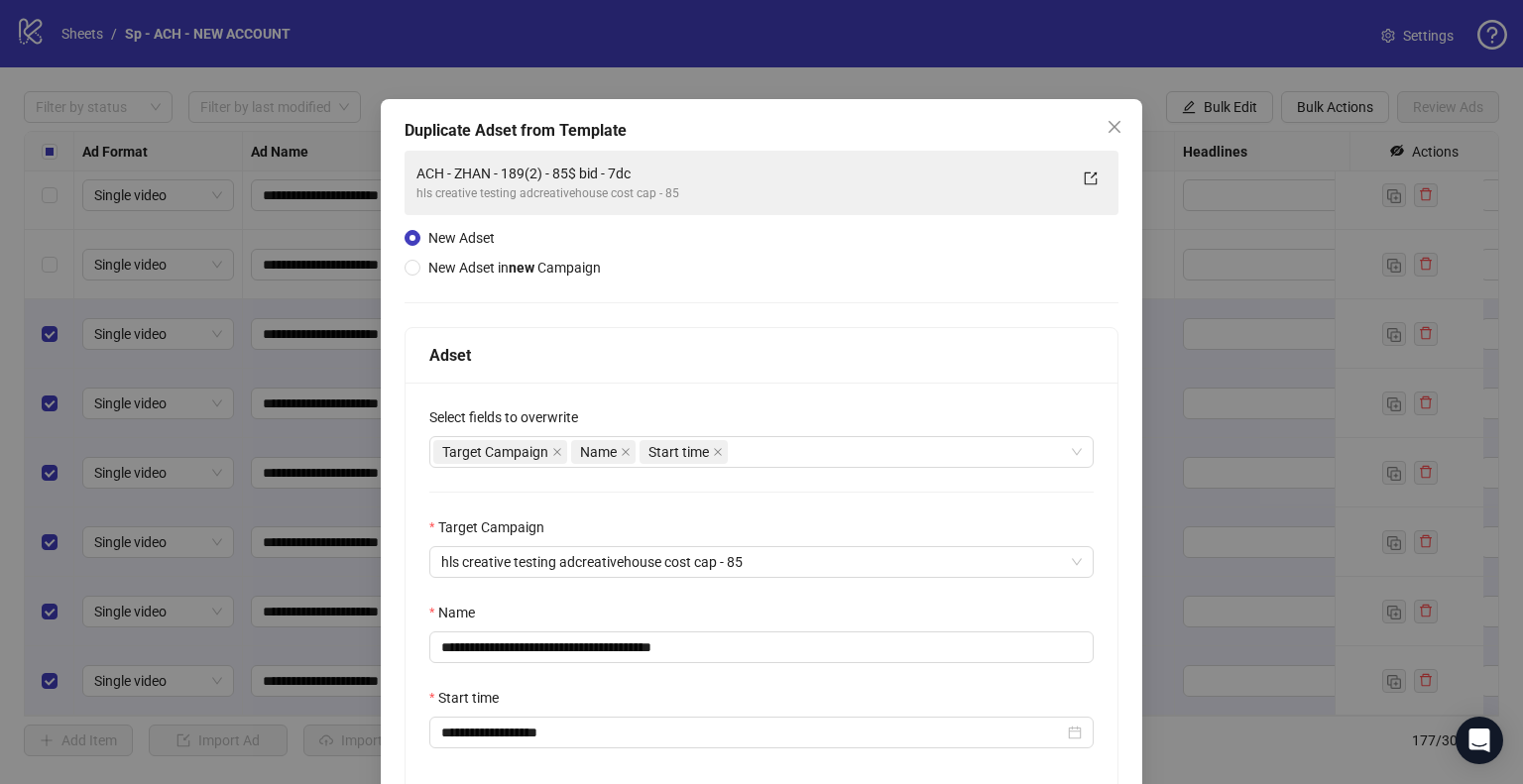 scroll, scrollTop: 168, scrollLeft: 0, axis: vertical 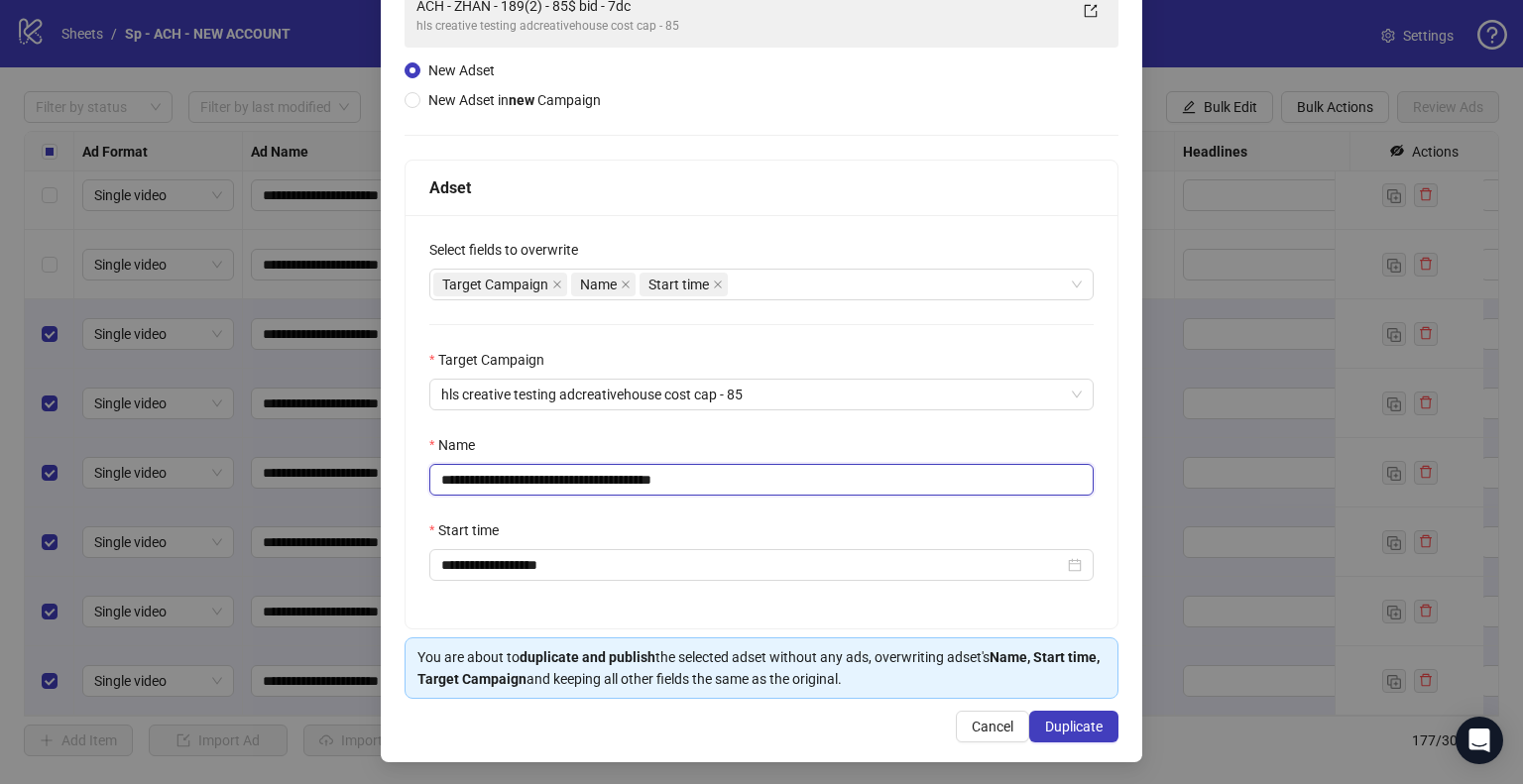 click on "**********" at bounding box center [762, 480] 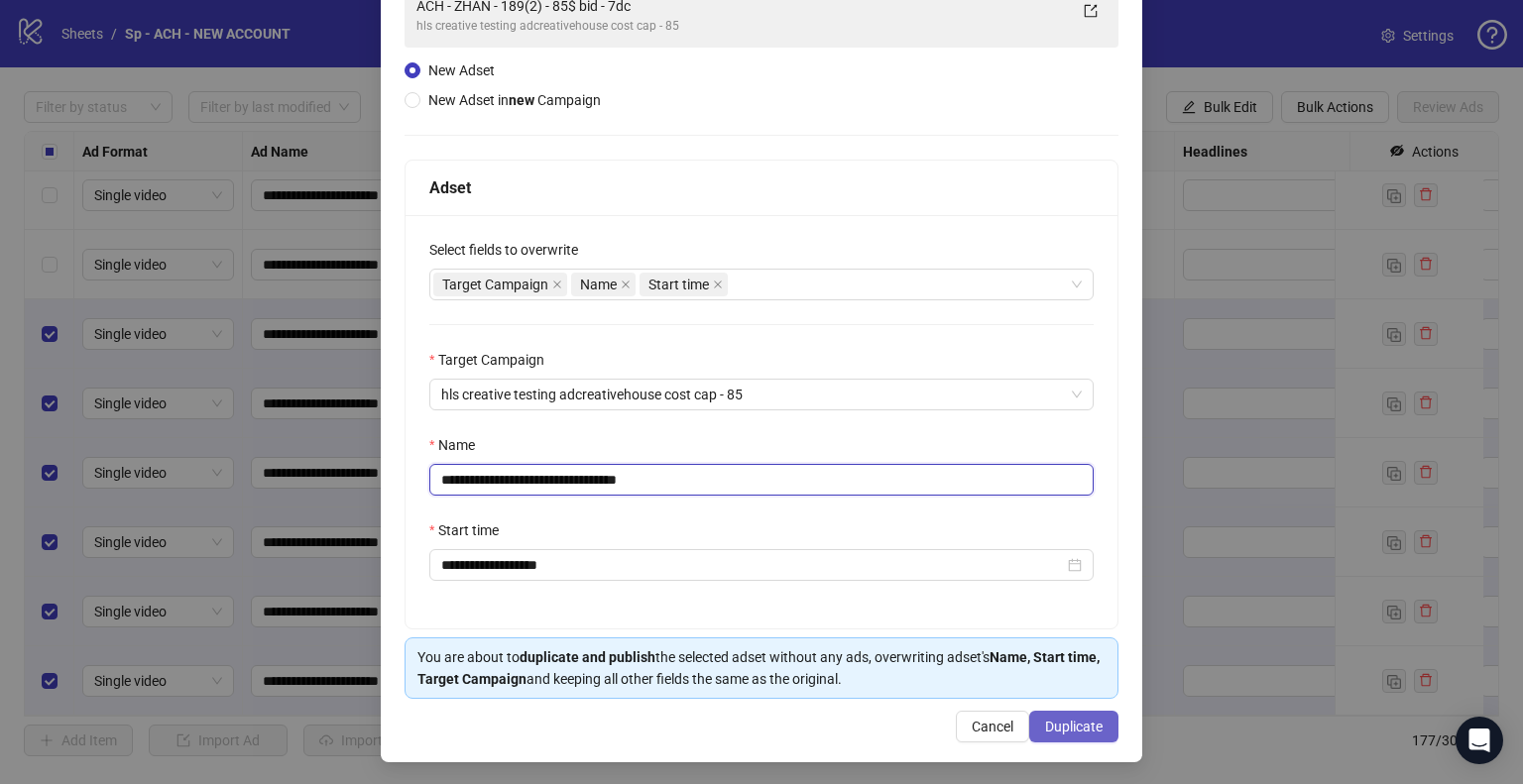 type on "**********" 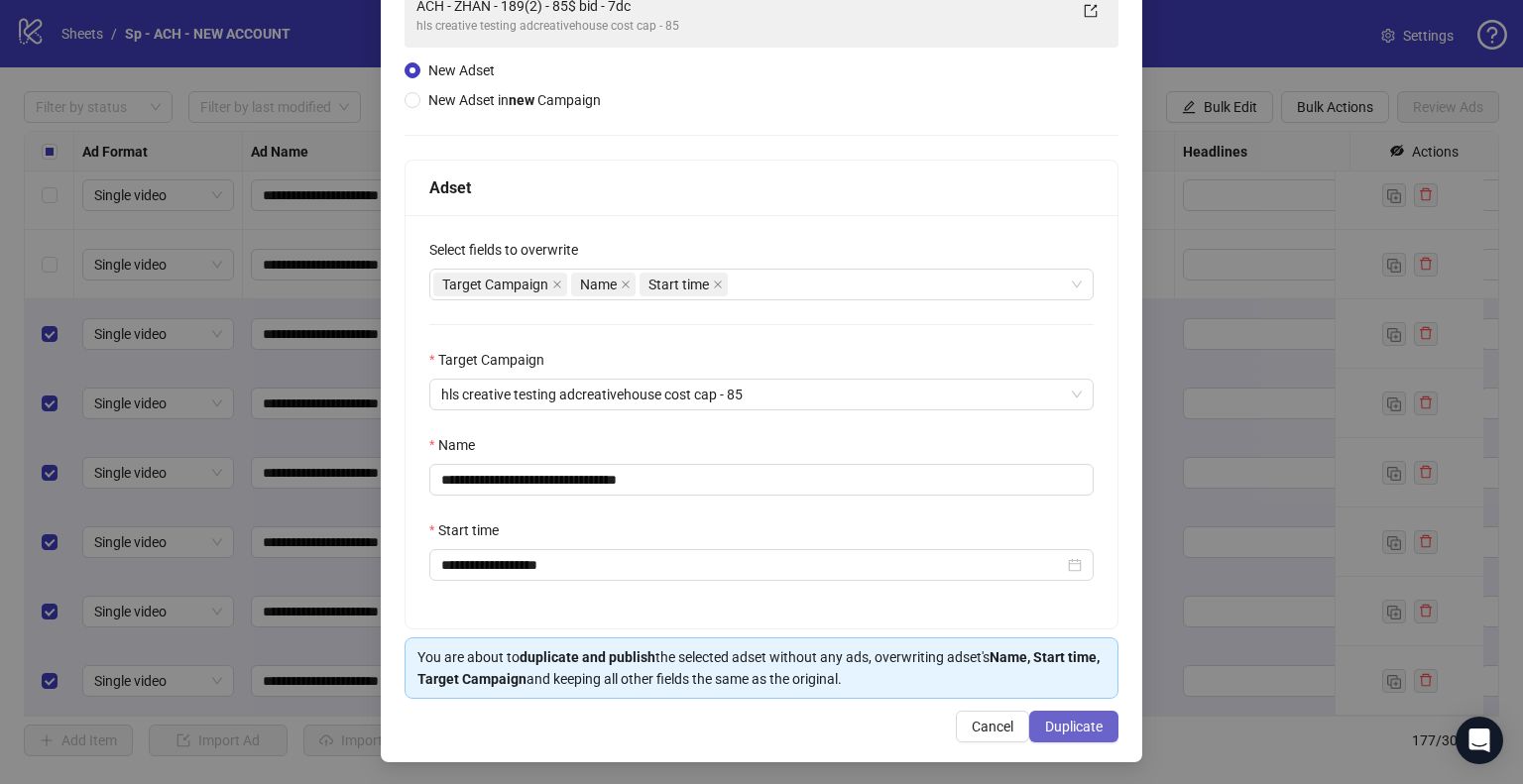 click on "Duplicate" at bounding box center [1074, 727] 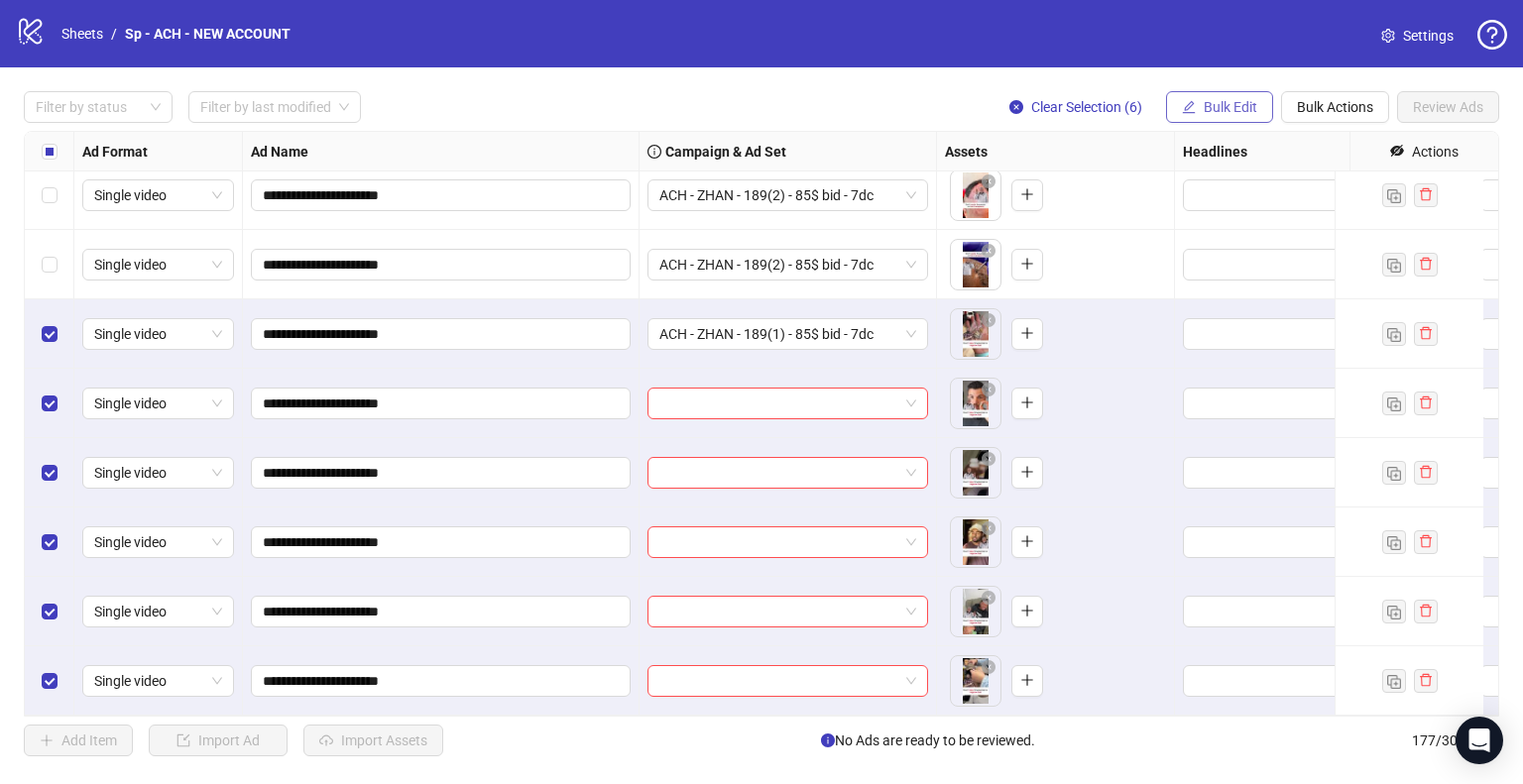 click on "Bulk Edit" at bounding box center (1230, 107) 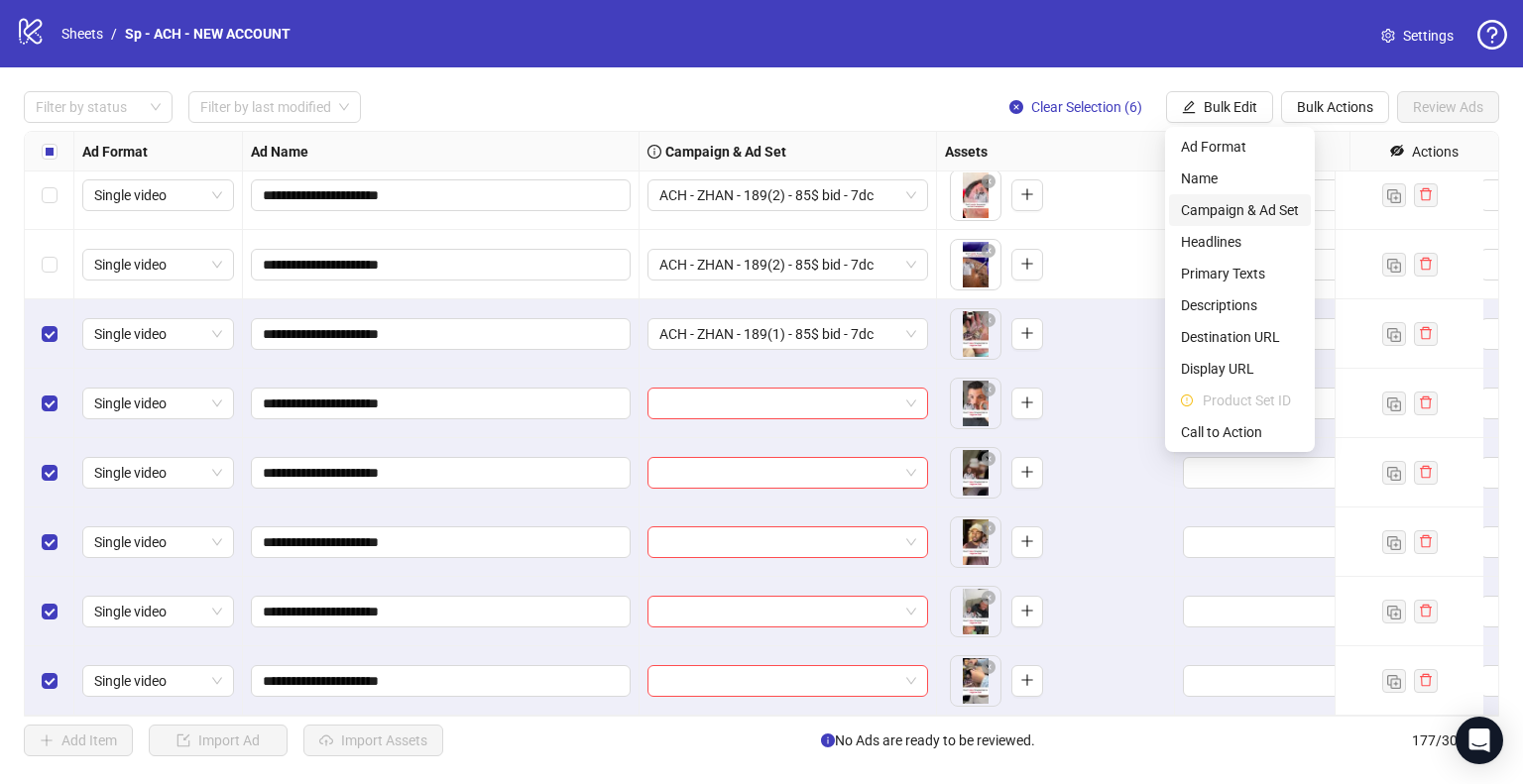 click on "Campaign & Ad Set" at bounding box center [1239, 210] 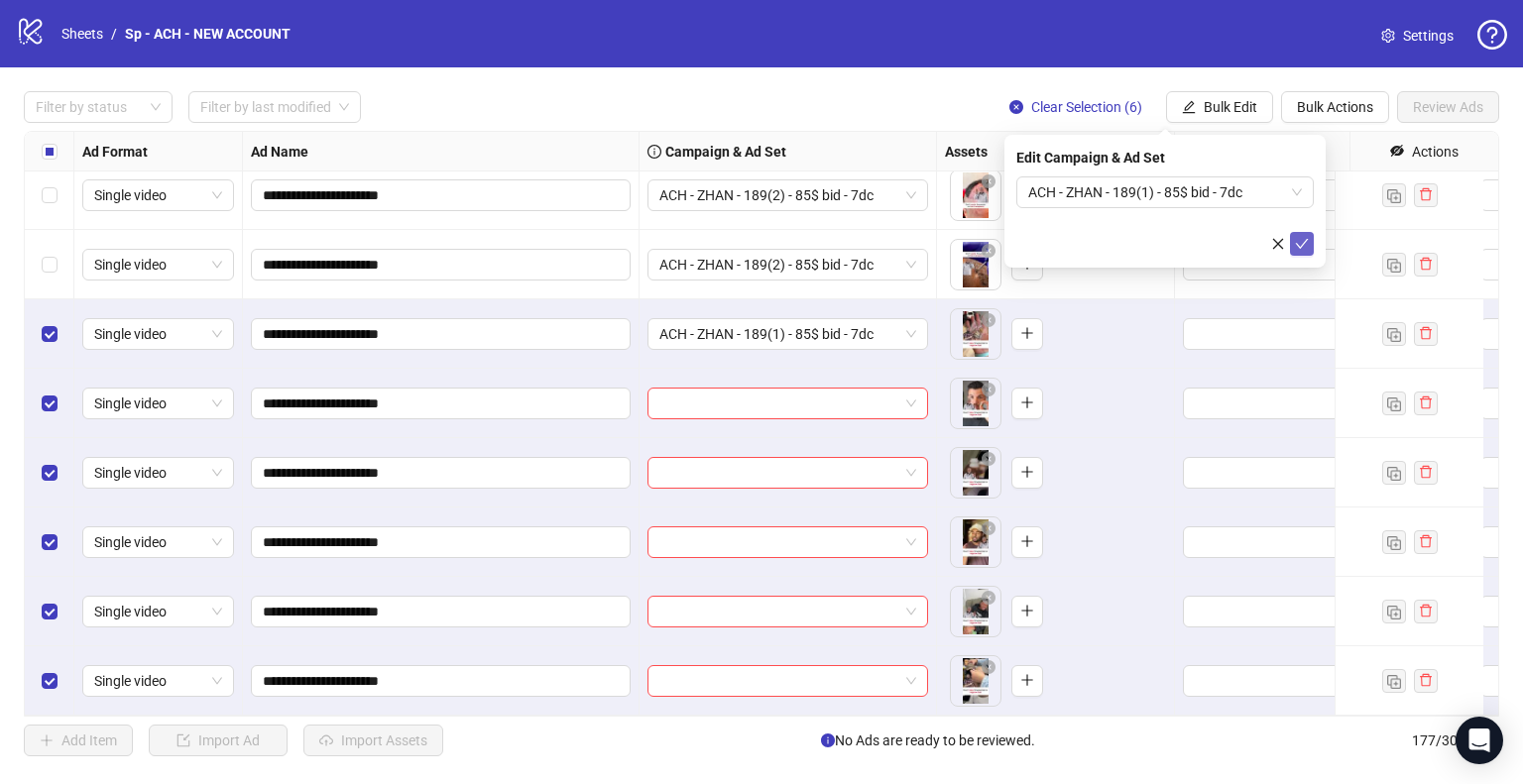 click 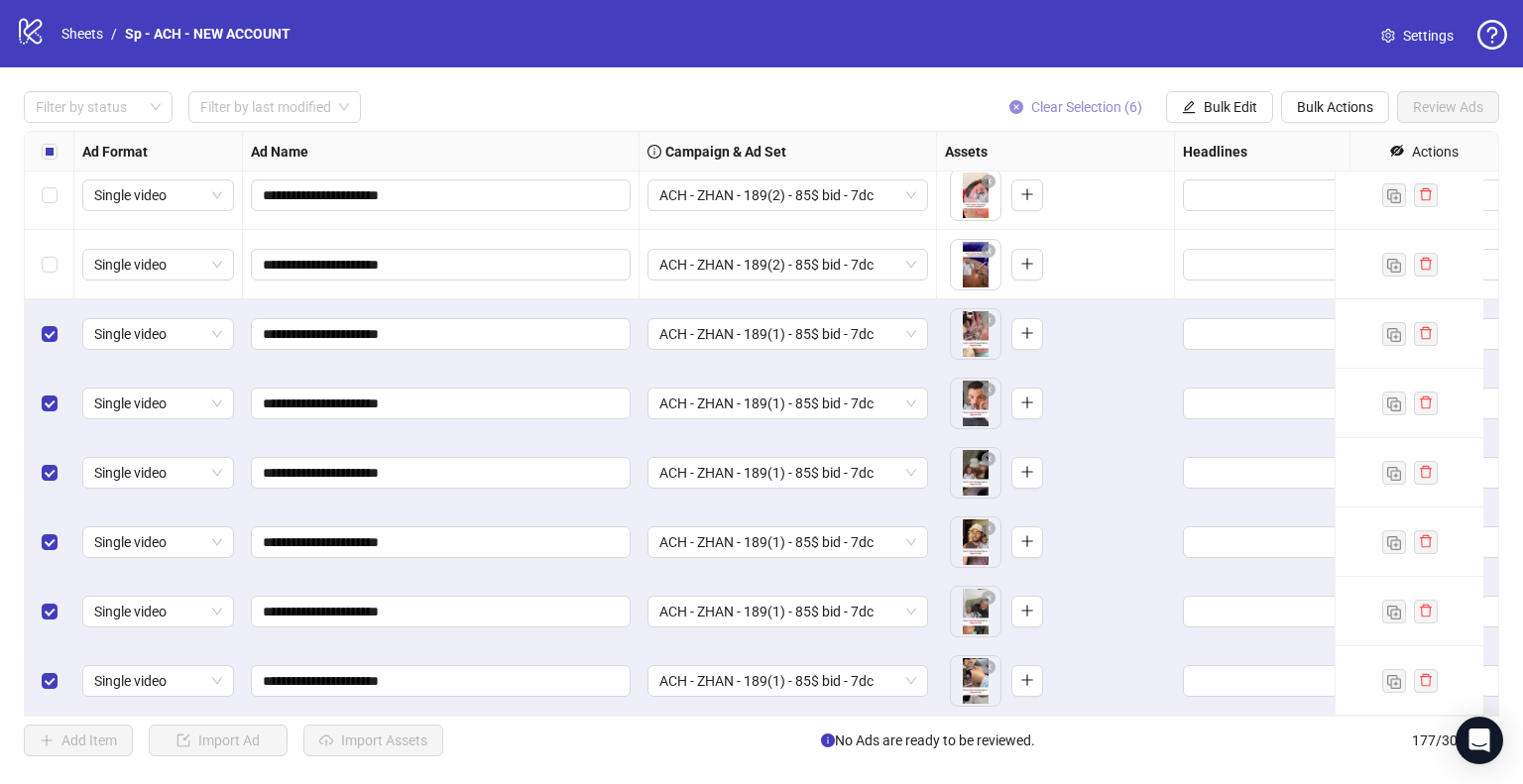 click on "Clear Selection (6)" at bounding box center [1087, 107] 